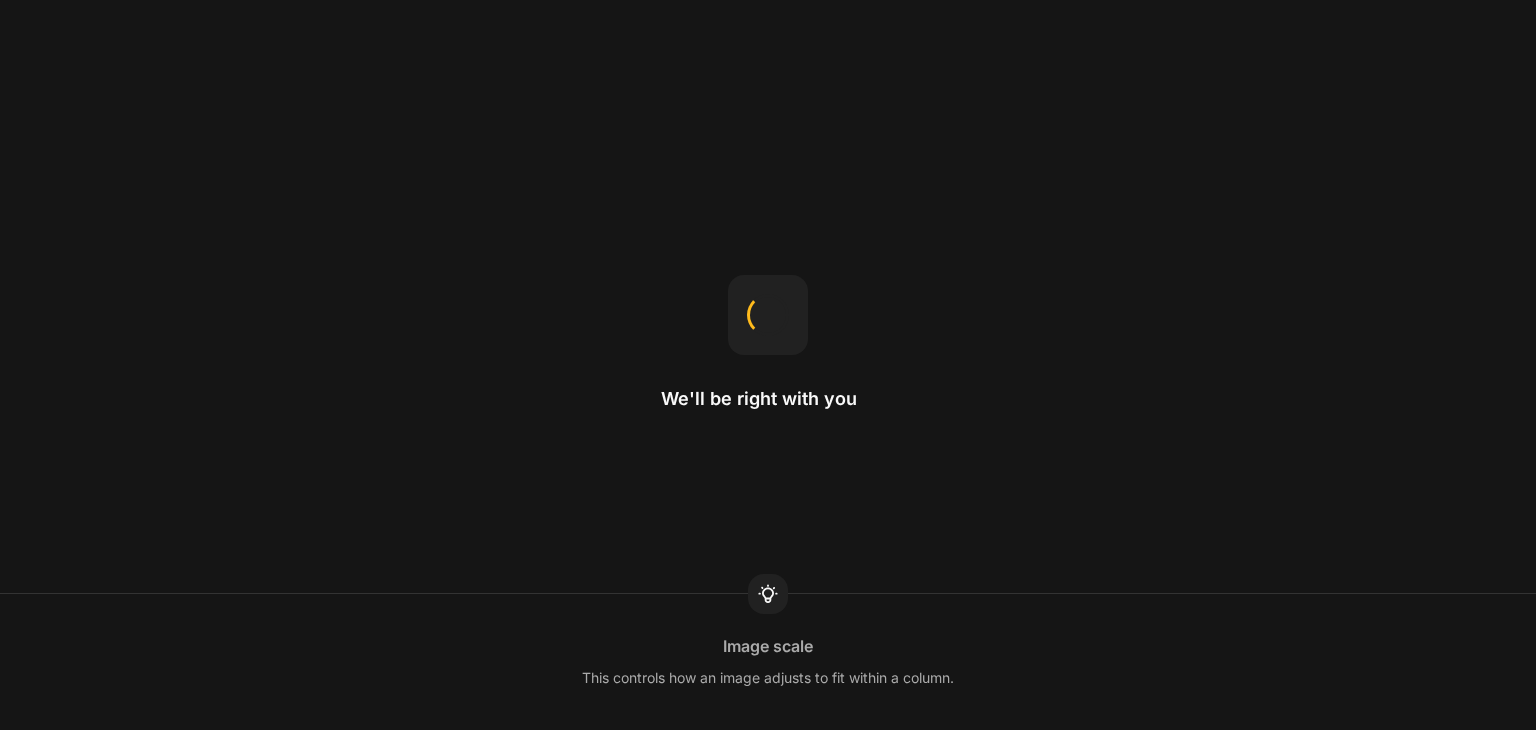 scroll, scrollTop: 0, scrollLeft: 0, axis: both 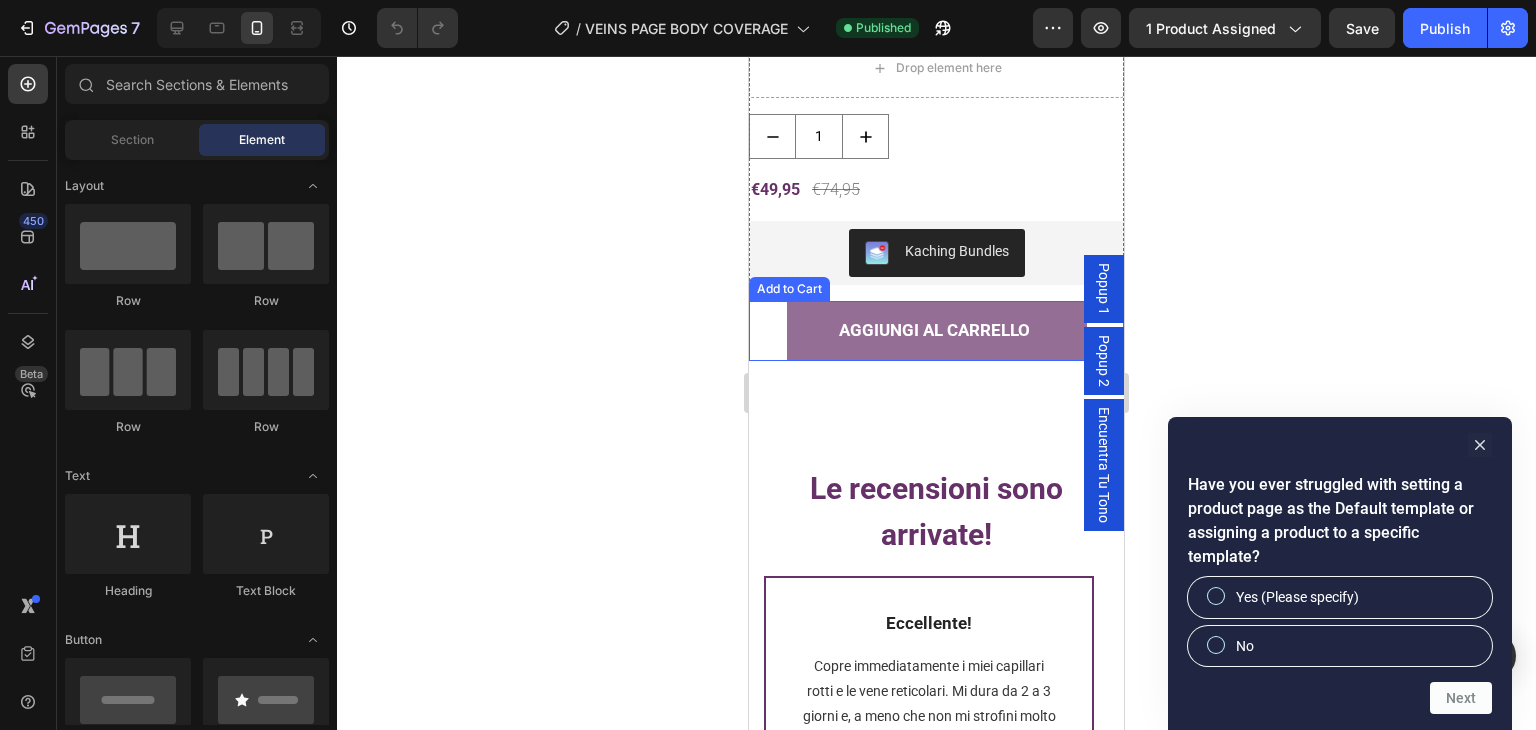 click on "AGGIUNGI AL CARRELLO" at bounding box center [937, 331] 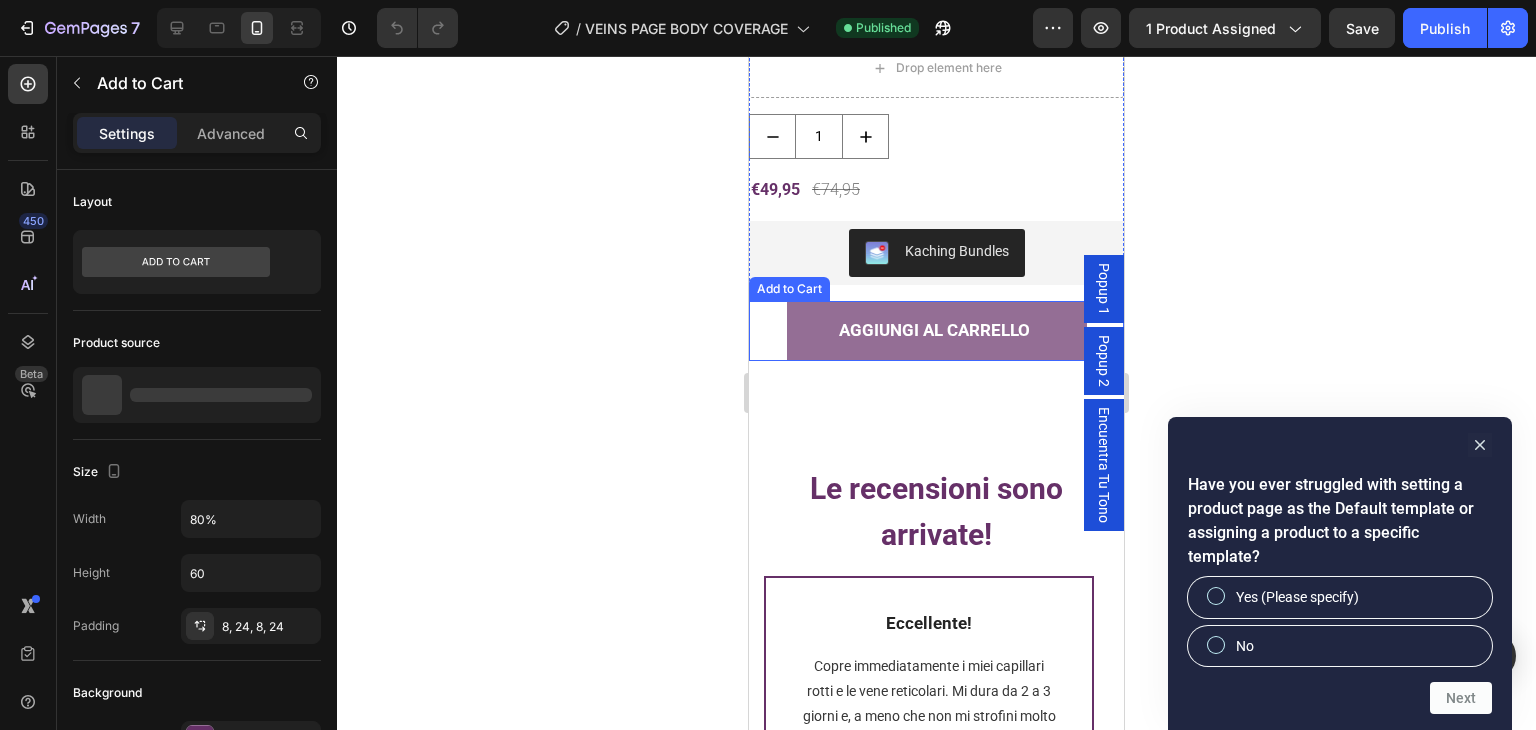 click on "AGGIUNGI AL CARRELLO" at bounding box center [937, 331] 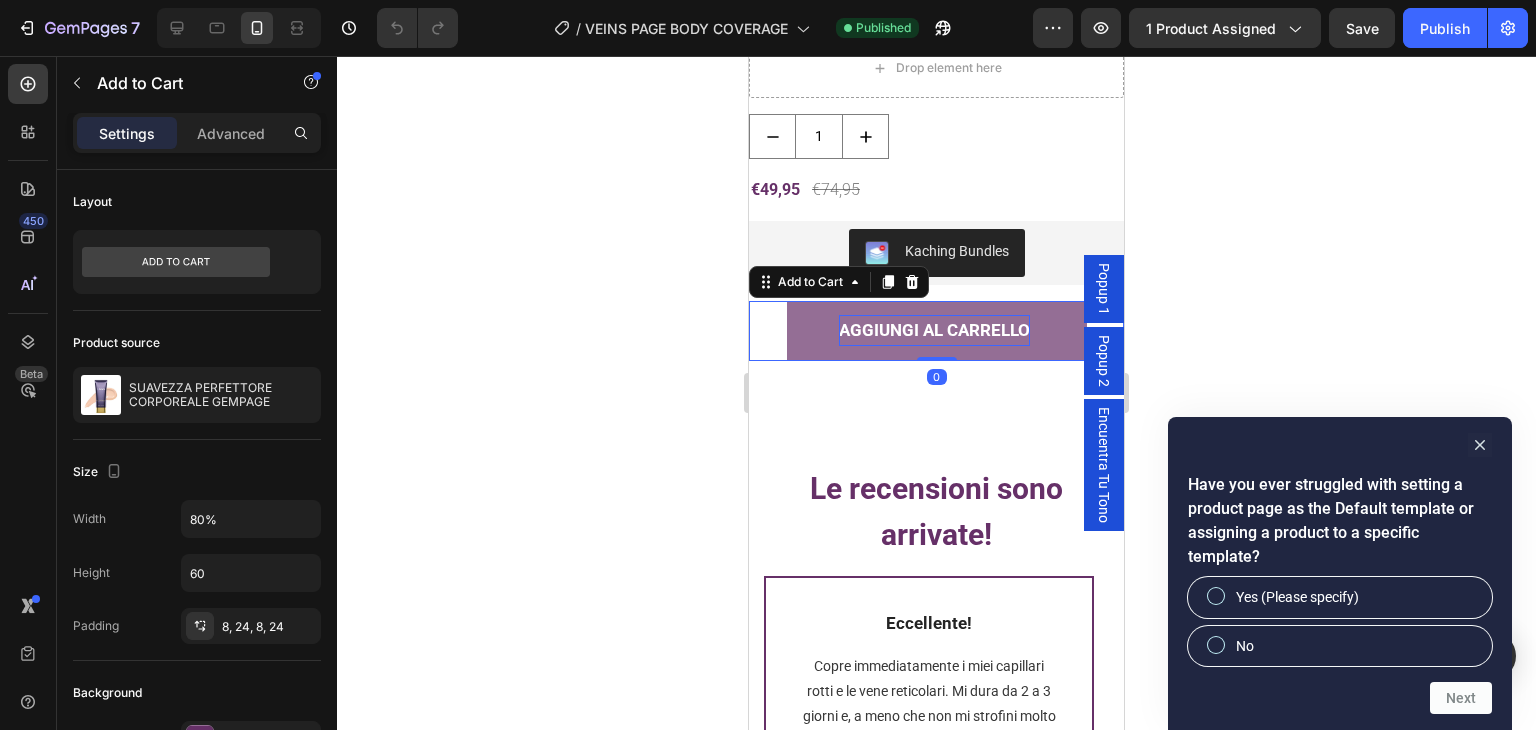 click on "AGGIUNGI AL CARRELLO" at bounding box center (934, 330) 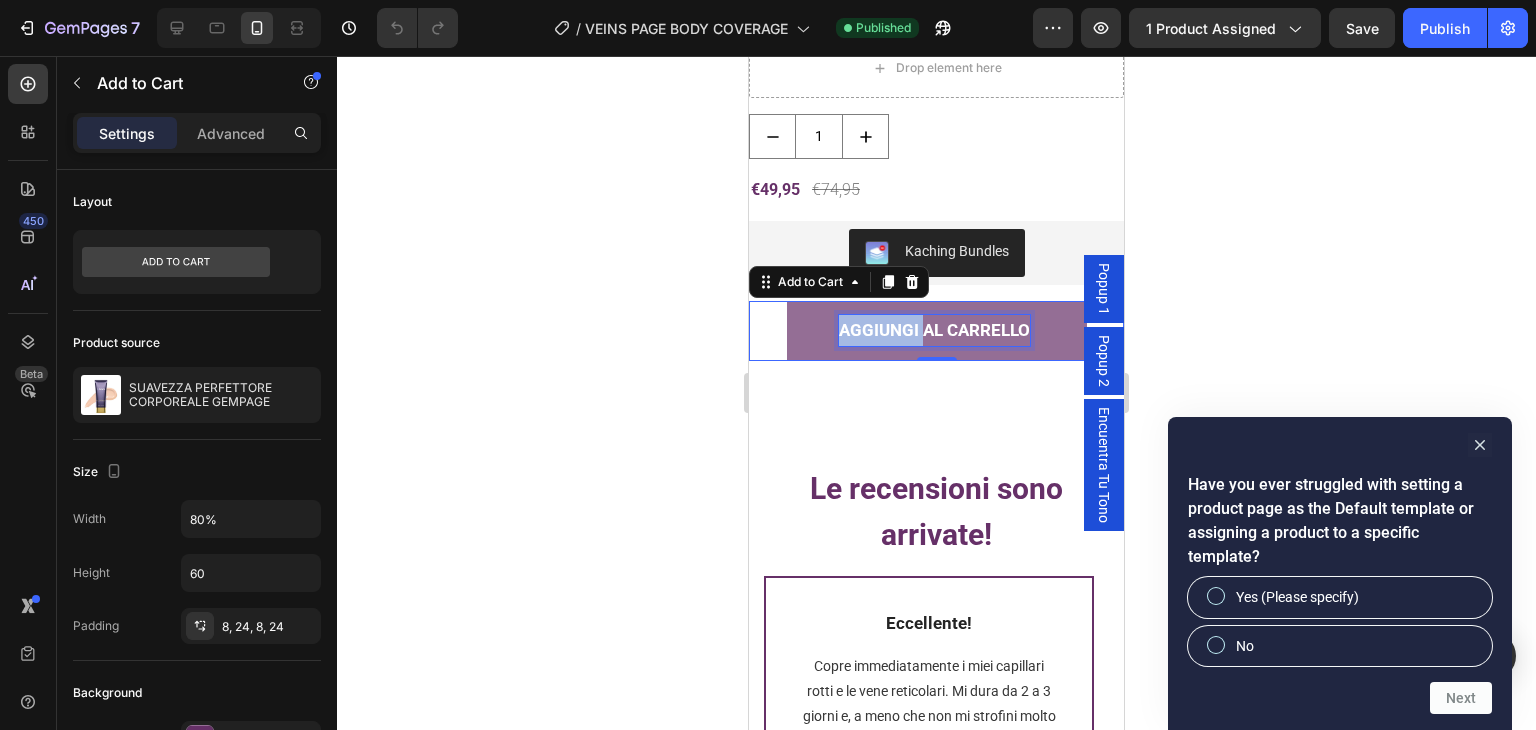 click on "AGGIUNGI AL CARRELLO" at bounding box center [934, 330] 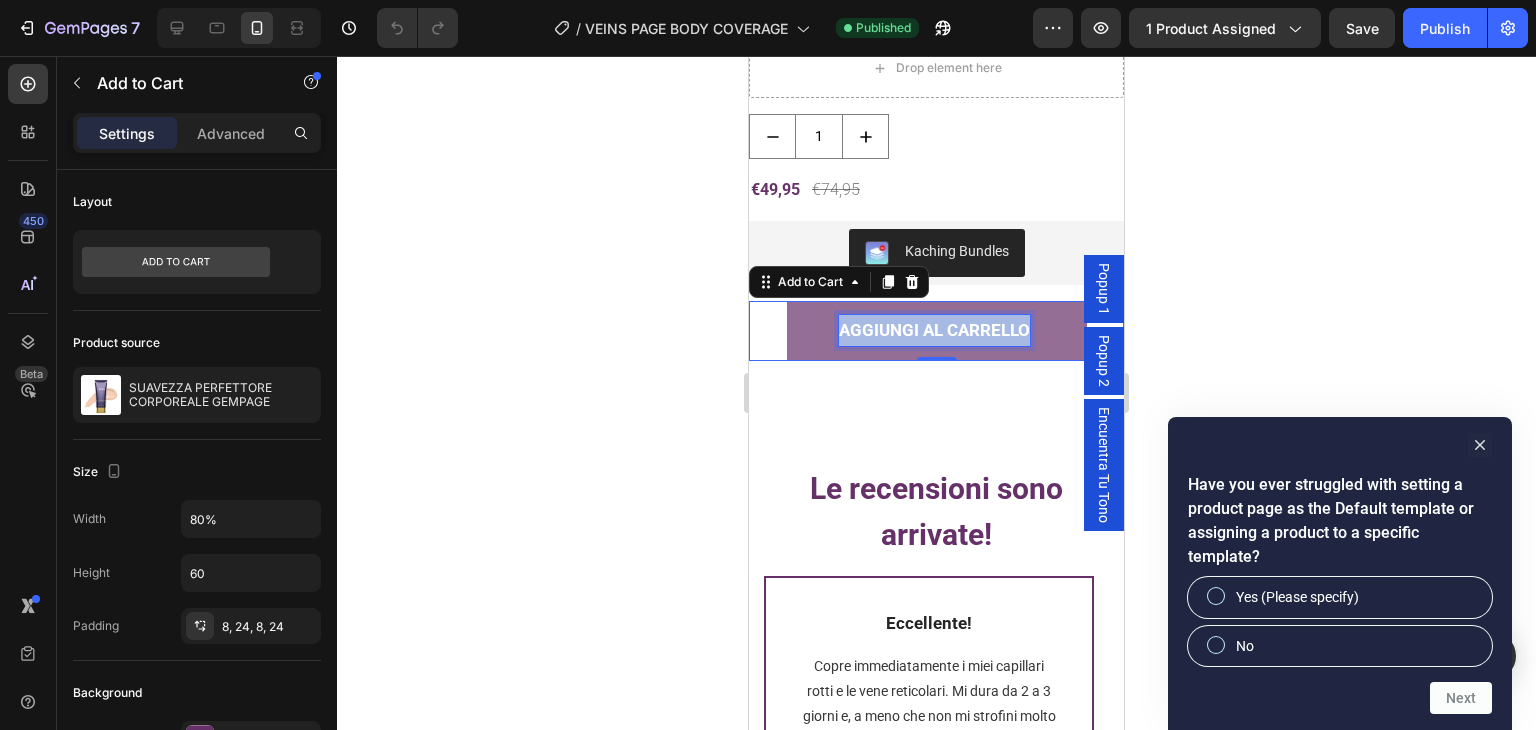 click on "AGGIUNGI AL CARRELLO" at bounding box center [934, 330] 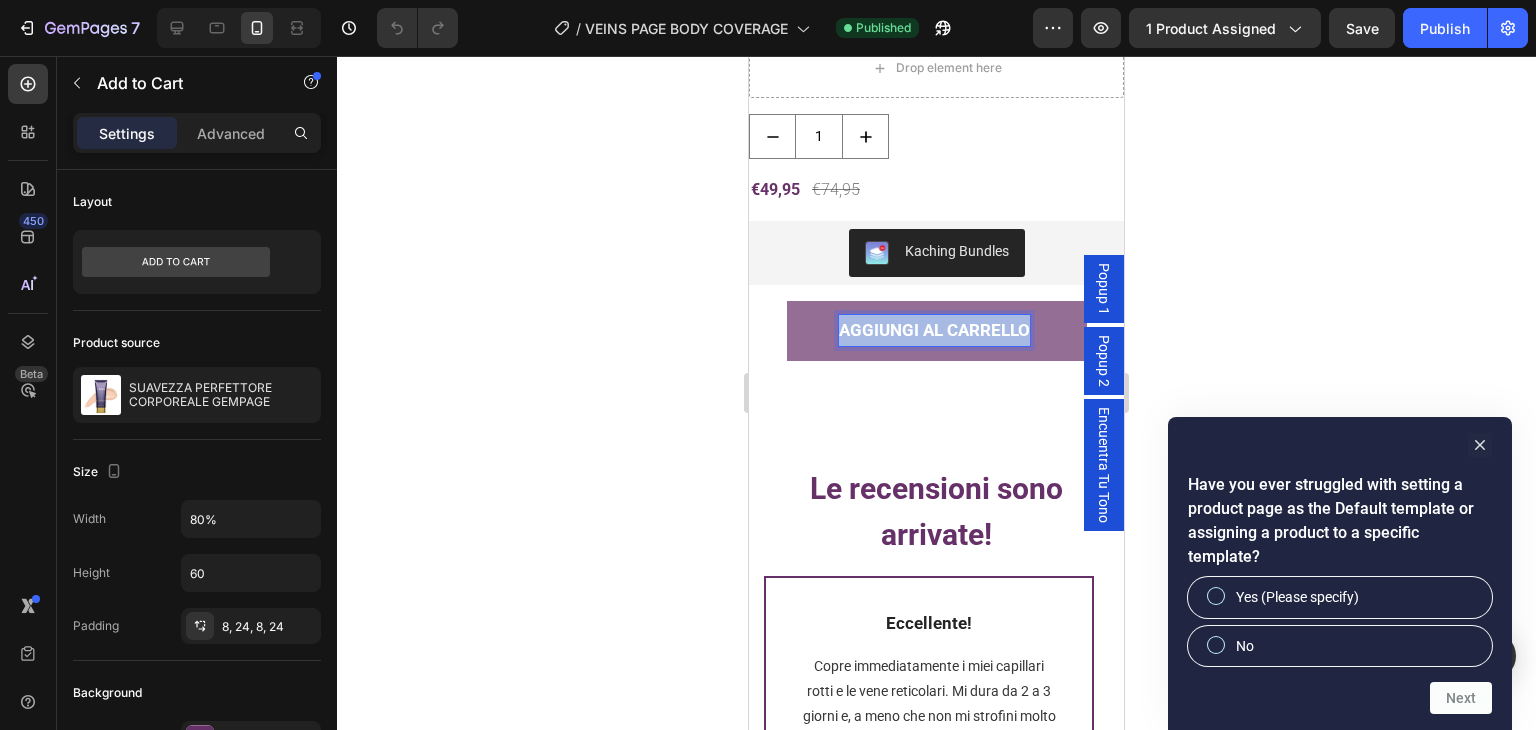 copy on "AGGIUNGI AL CARRELLO" 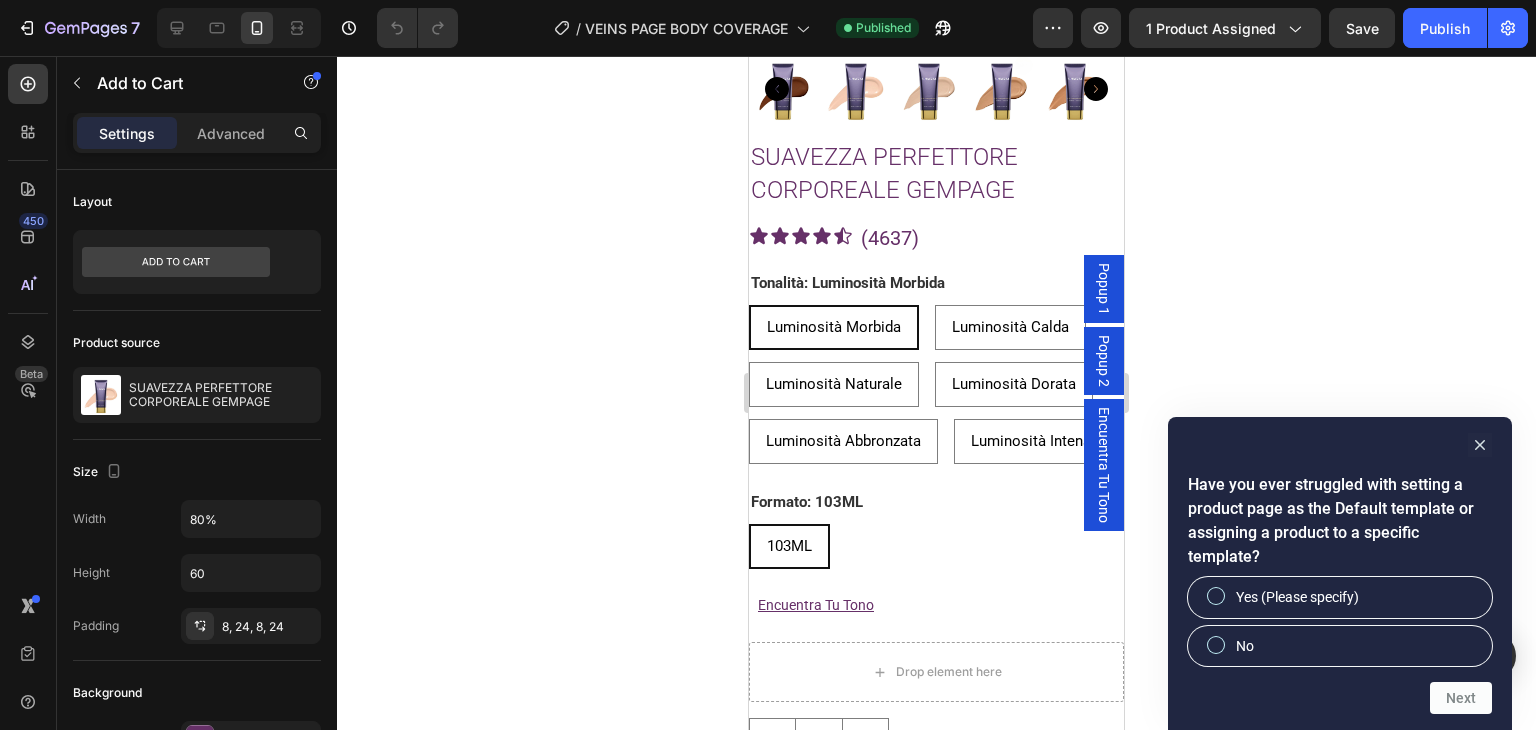 scroll, scrollTop: 3400, scrollLeft: 0, axis: vertical 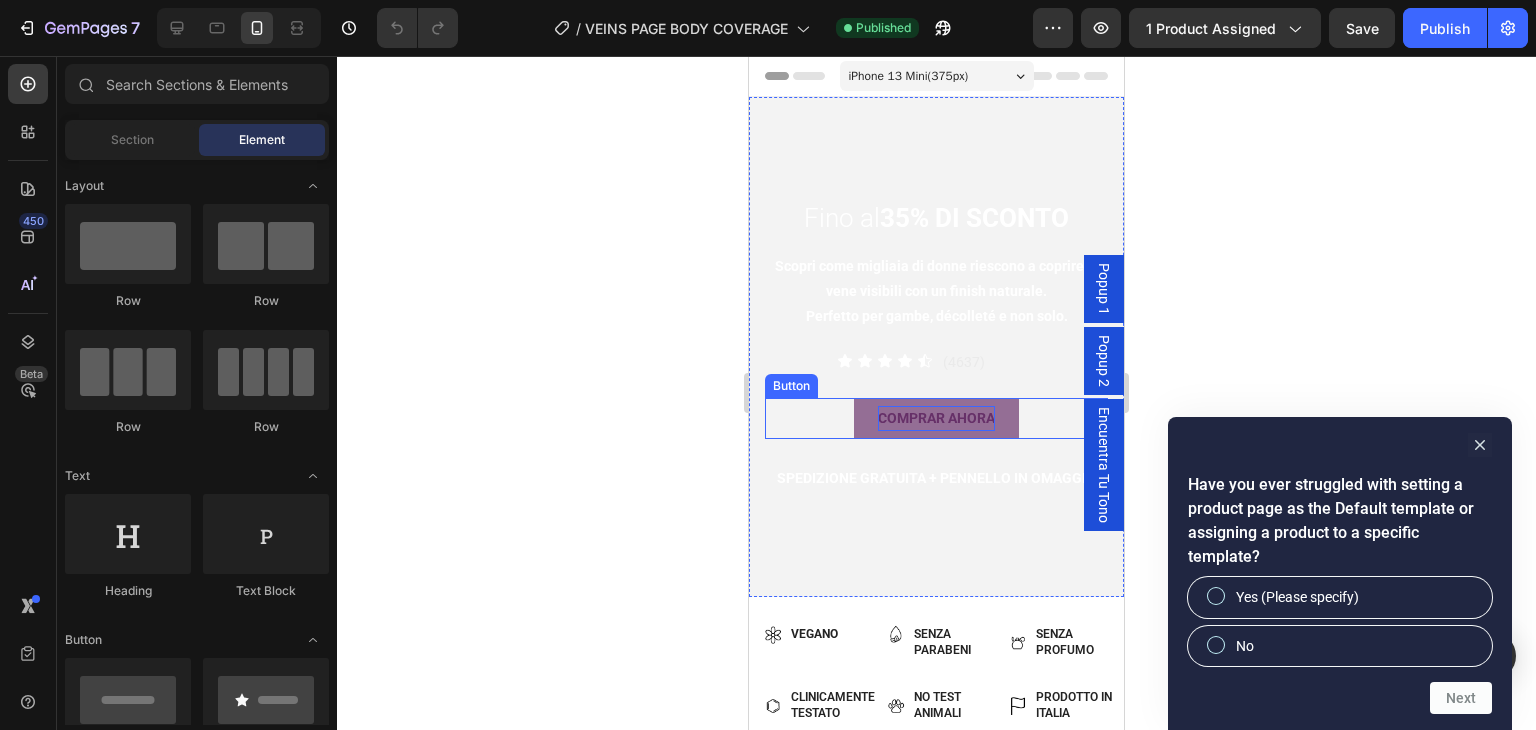 click on "COMPRAR AHORA" at bounding box center (936, 418) 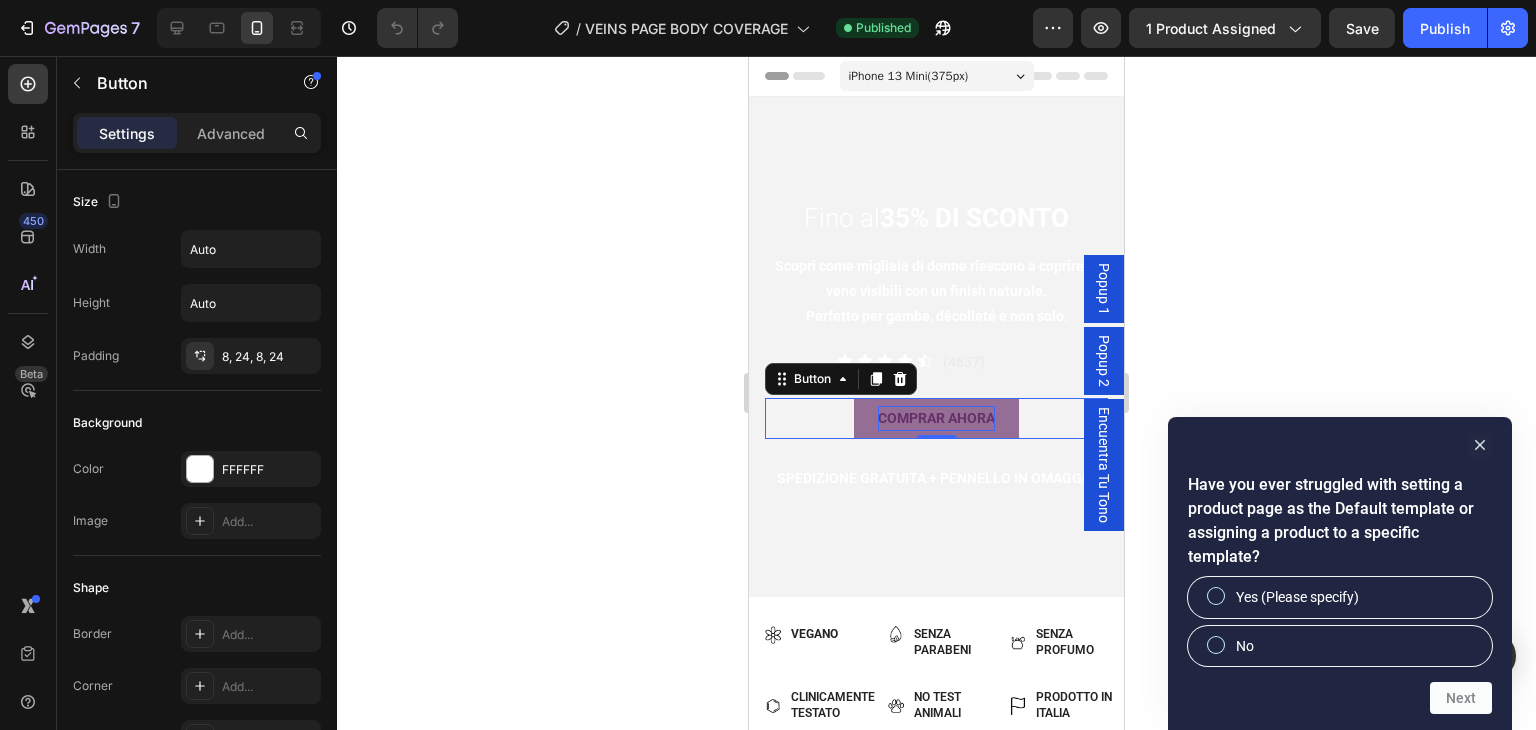 click on "COMPRAR AHORA" at bounding box center (936, 418) 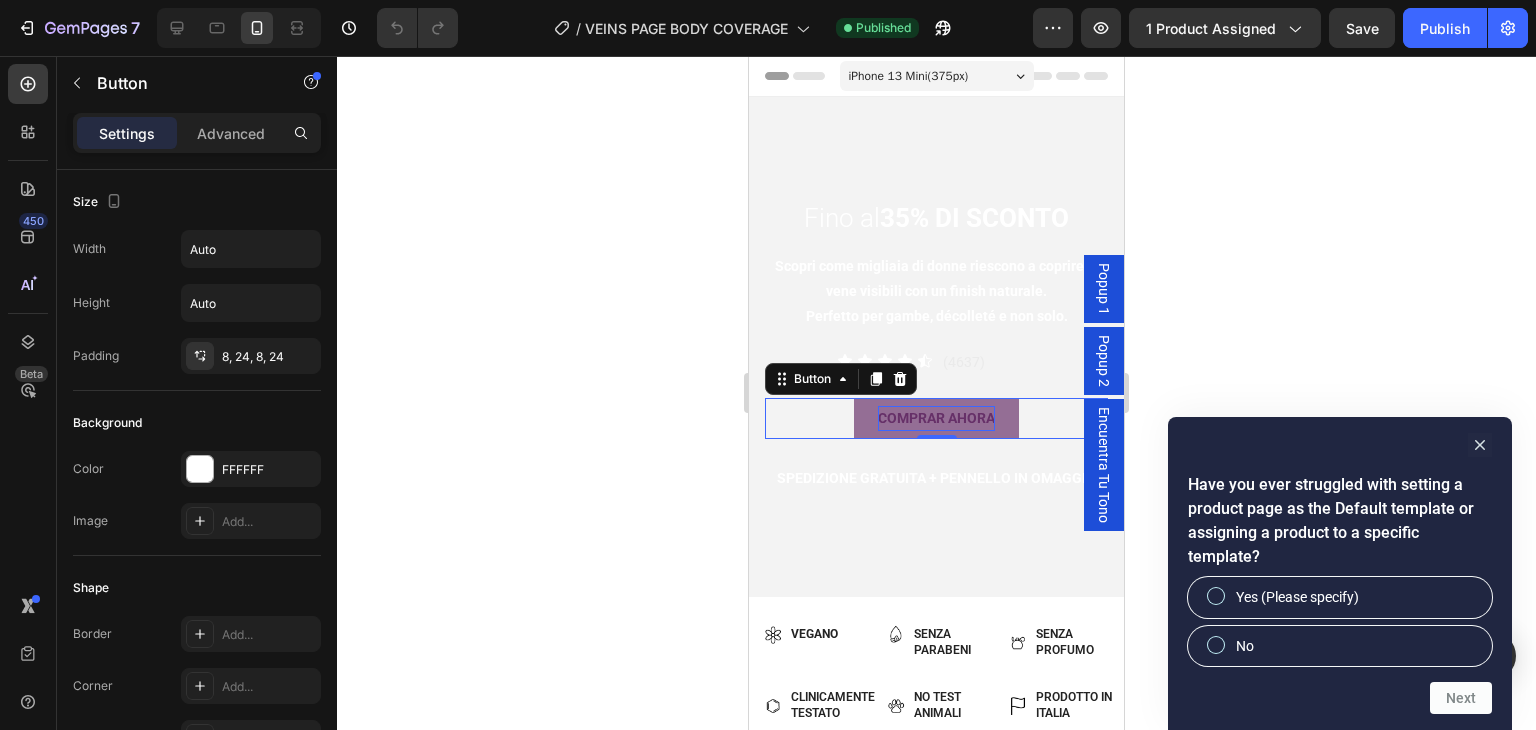 click on "COMPRAR AHORA" at bounding box center [936, 418] 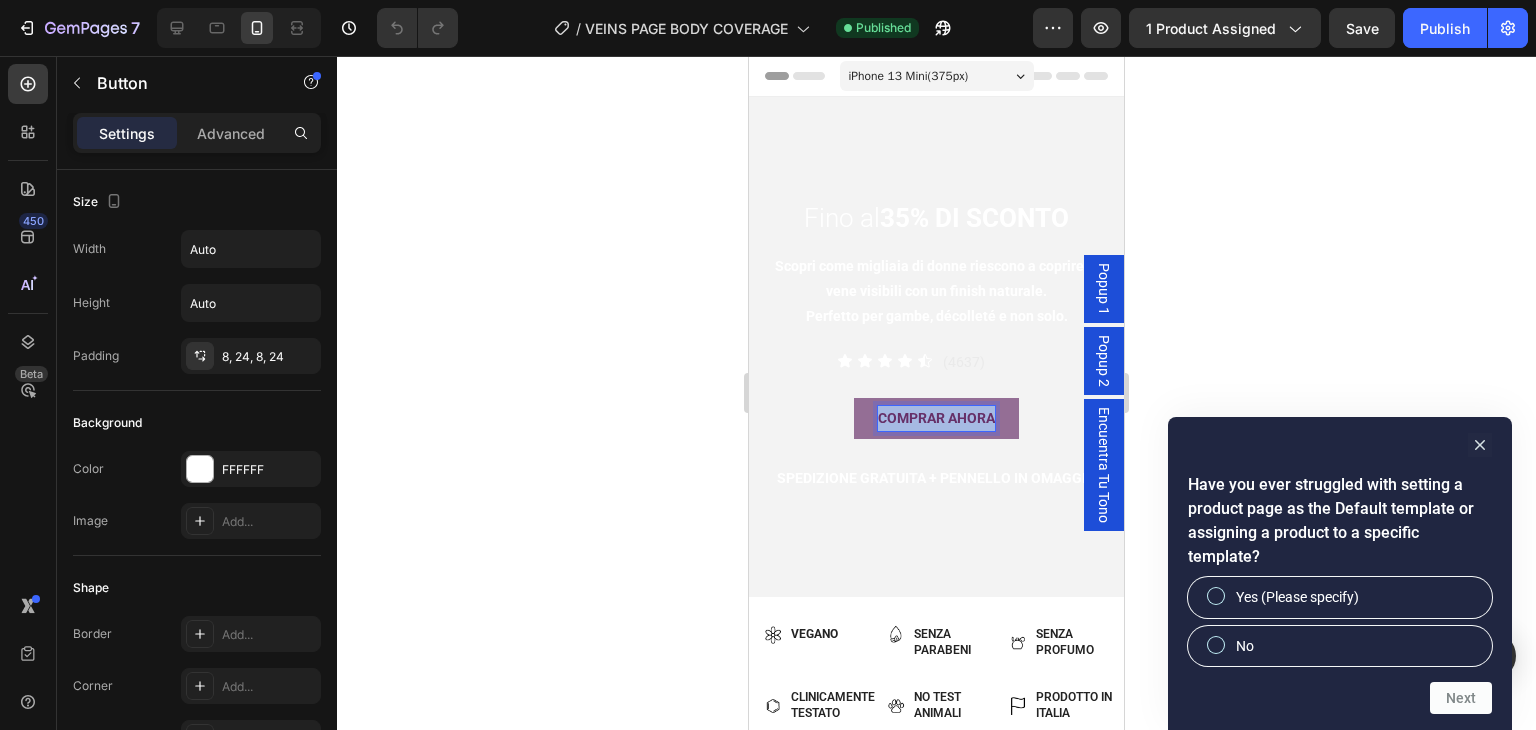 copy on "COMPRAR AHORA" 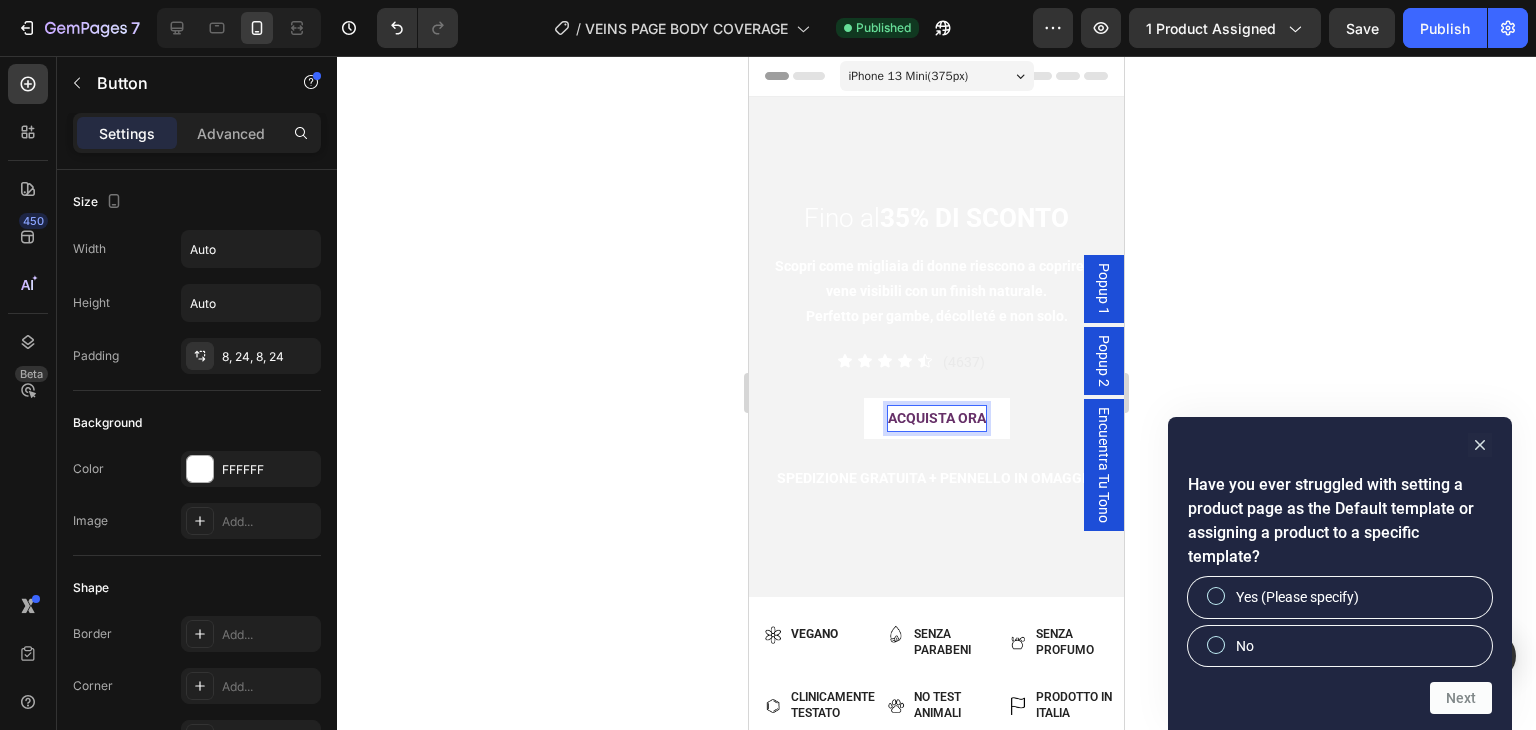 click 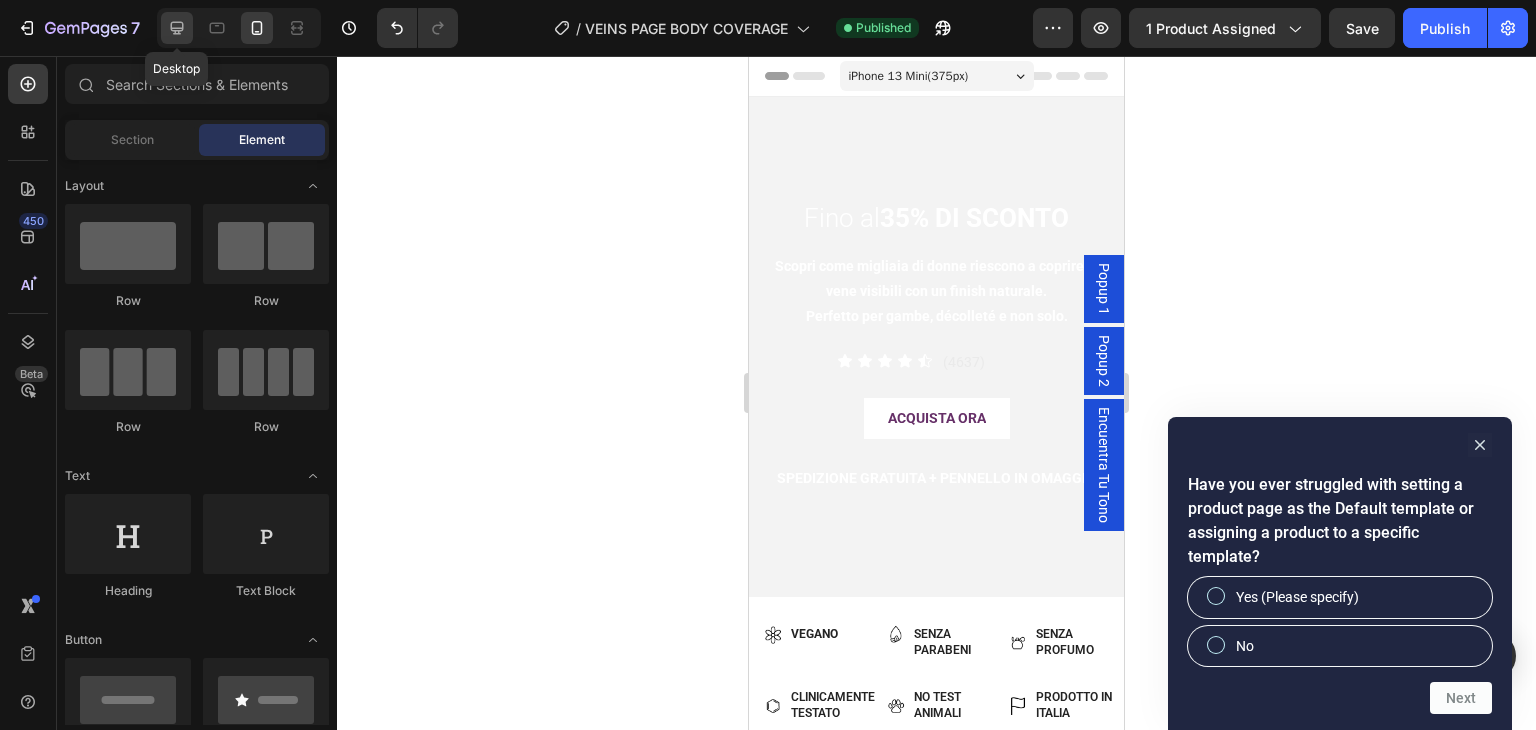 click 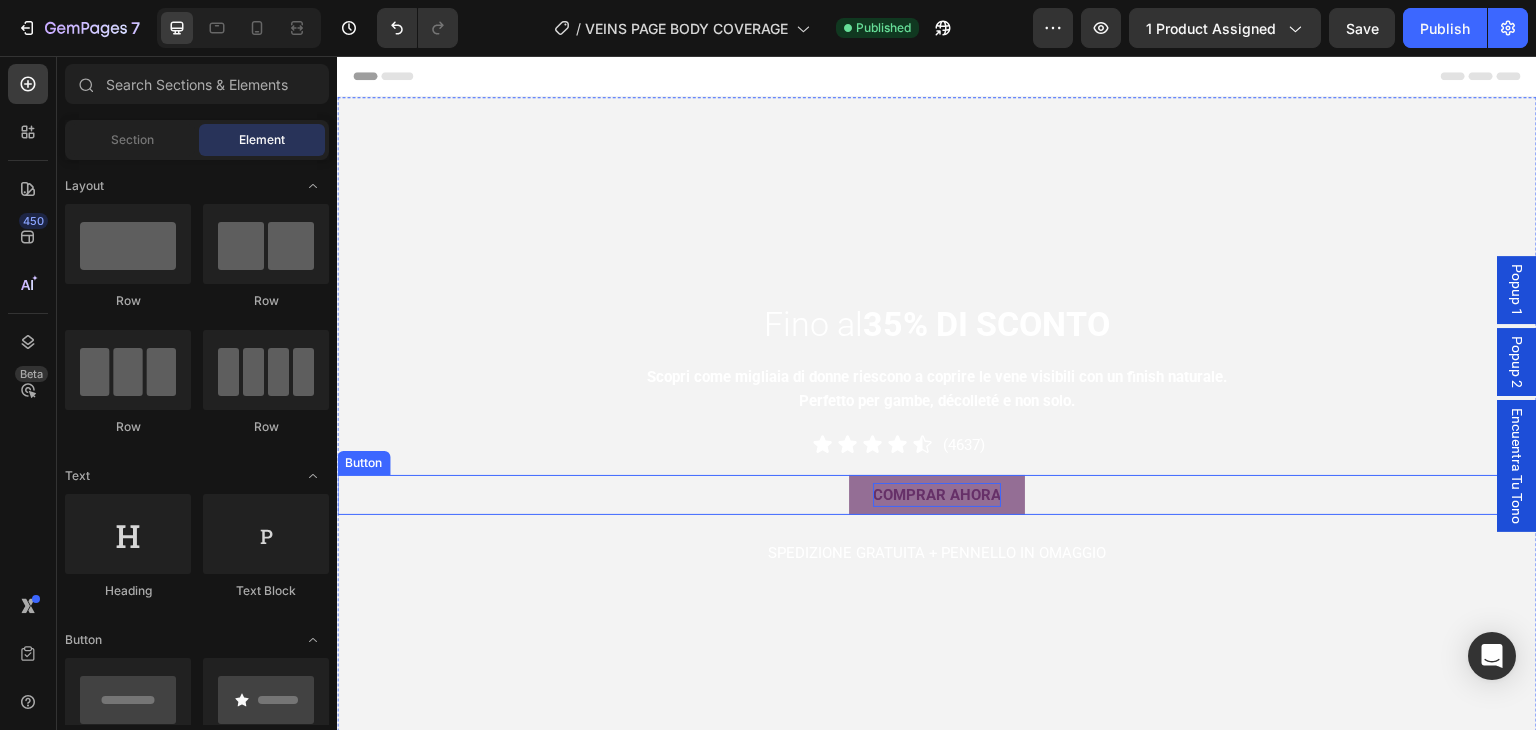 click on "COMPRAR AHORA" at bounding box center (937, 495) 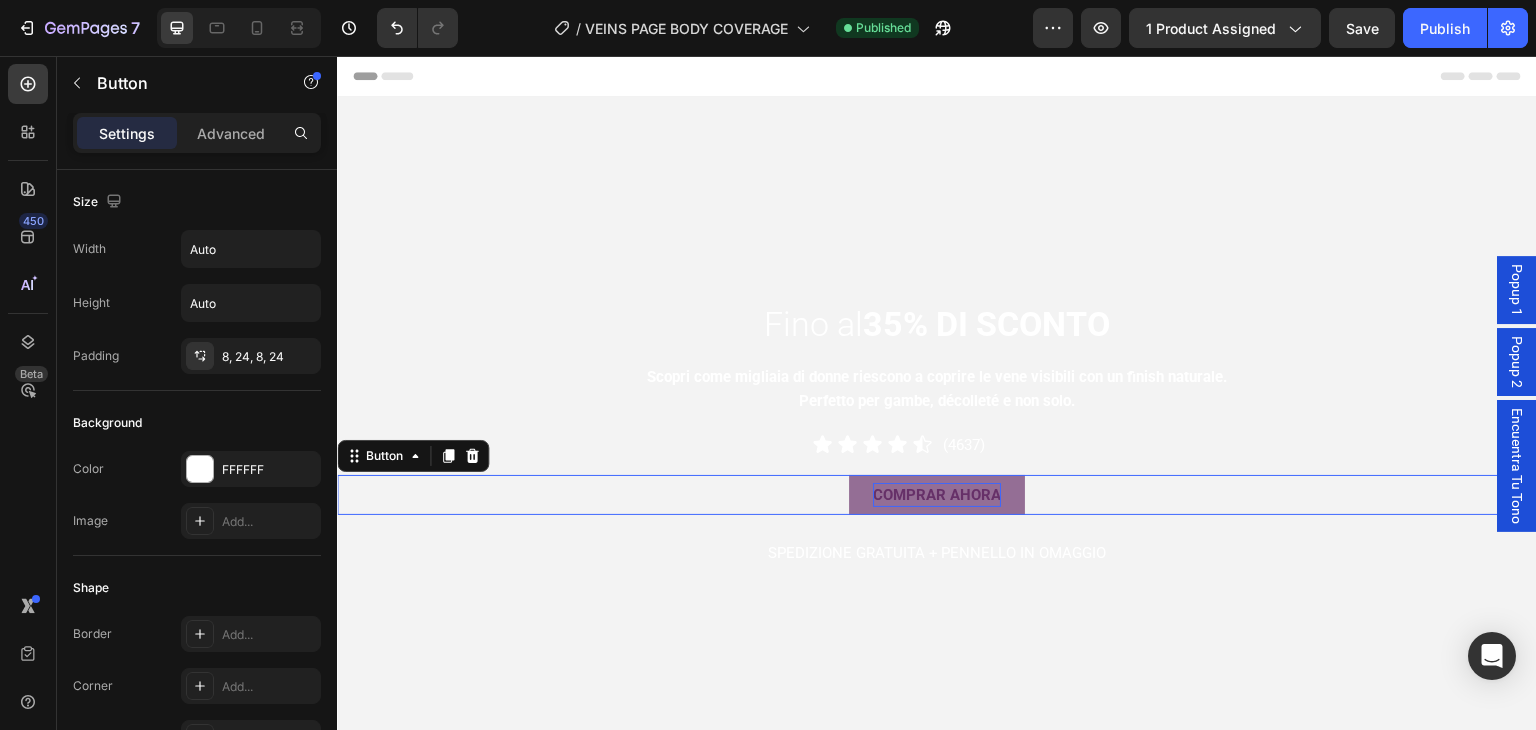 click on "COMPRAR AHORA" at bounding box center (937, 495) 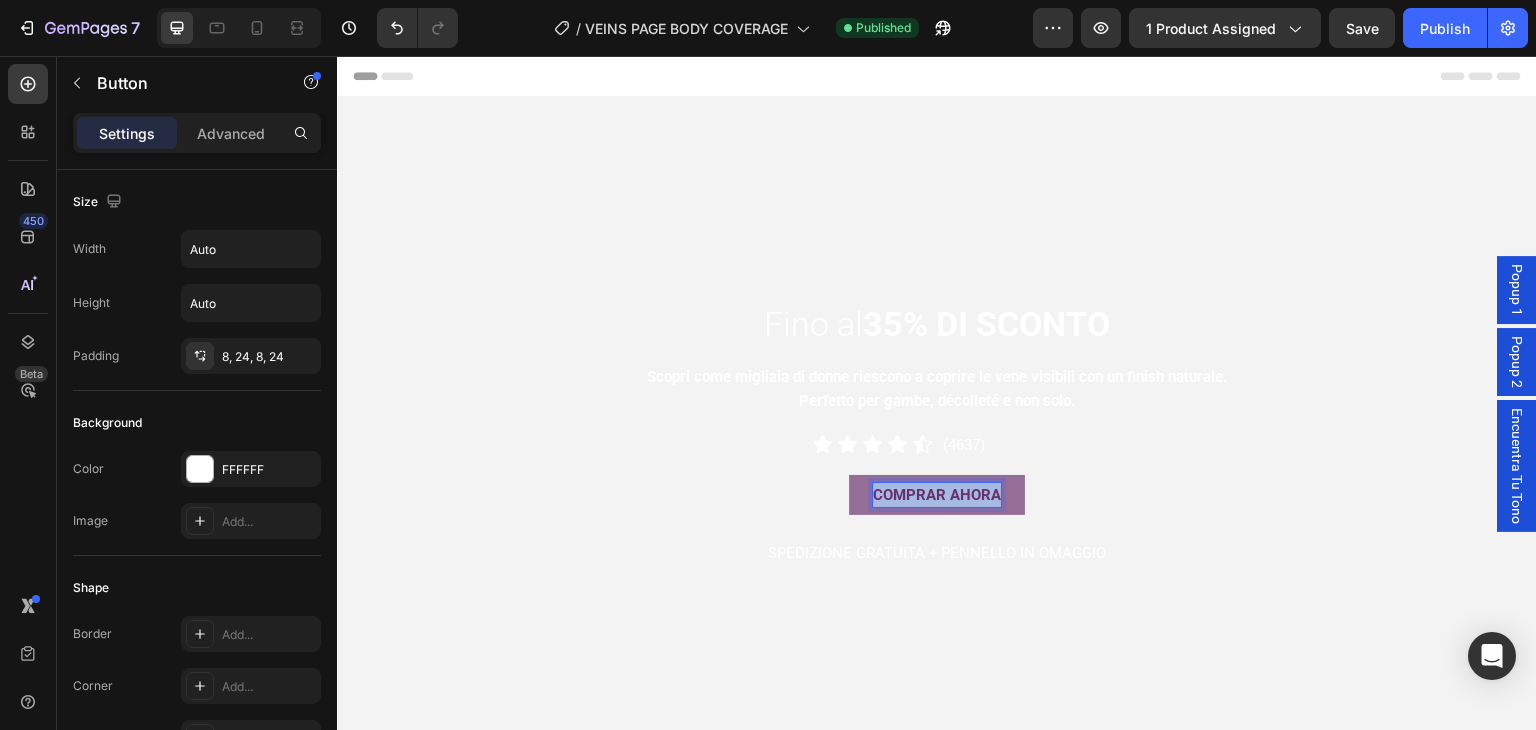 click on "COMPRAR AHORA" at bounding box center (937, 495) 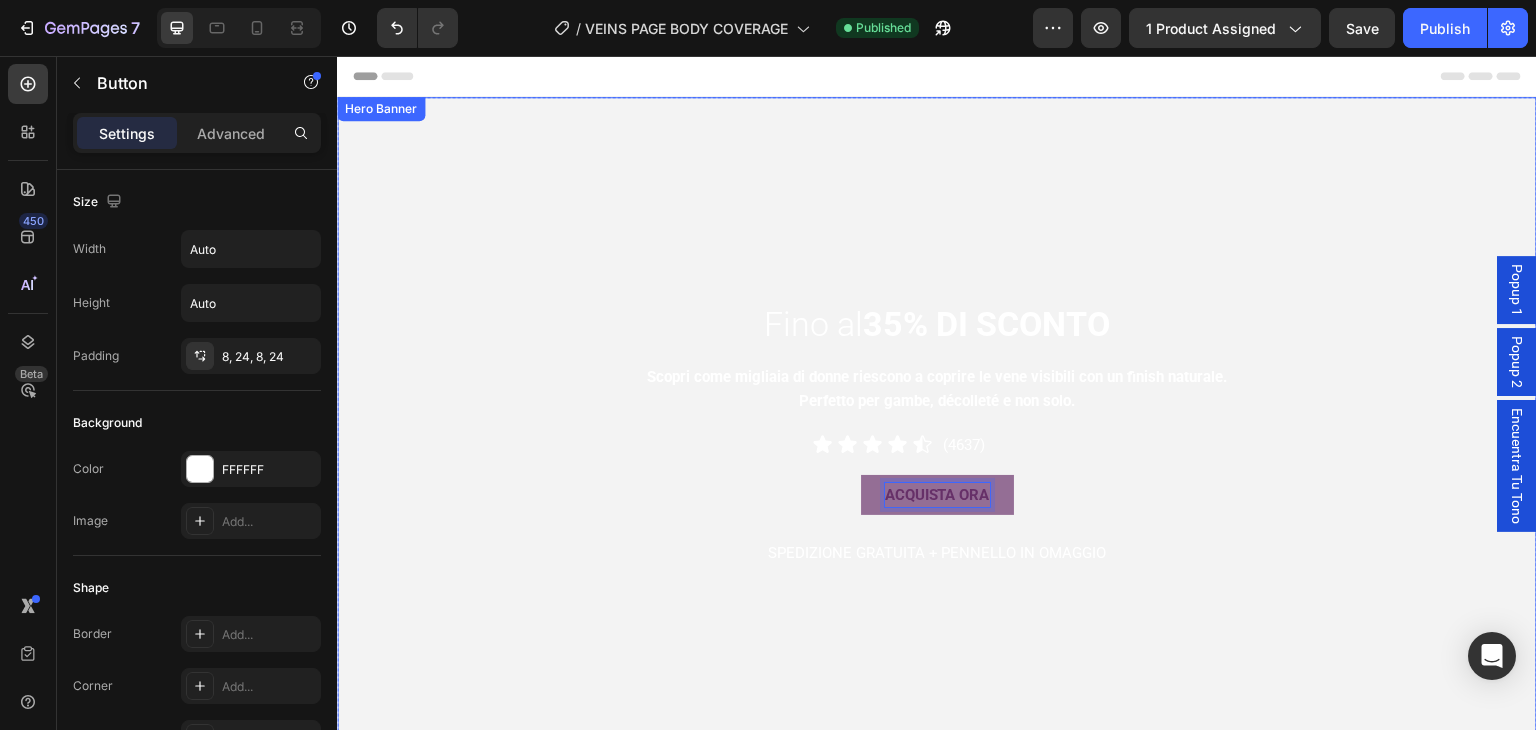 click on "Fino al  35% DI SCONTO Heading Scopri come migliaia di donne riescono a coprire le vene visibili con un finish naturale. Perfetto per gambe, décolleté e non solo. Text Block Icon Icon Icon Icon Icon Icon List (4637) Text Block Row ACQUISTA ORA Button   0 SPEDIZIONE GRATUITA + PENNELLO IN OMAGGIO Text Block" at bounding box center [937, 434] 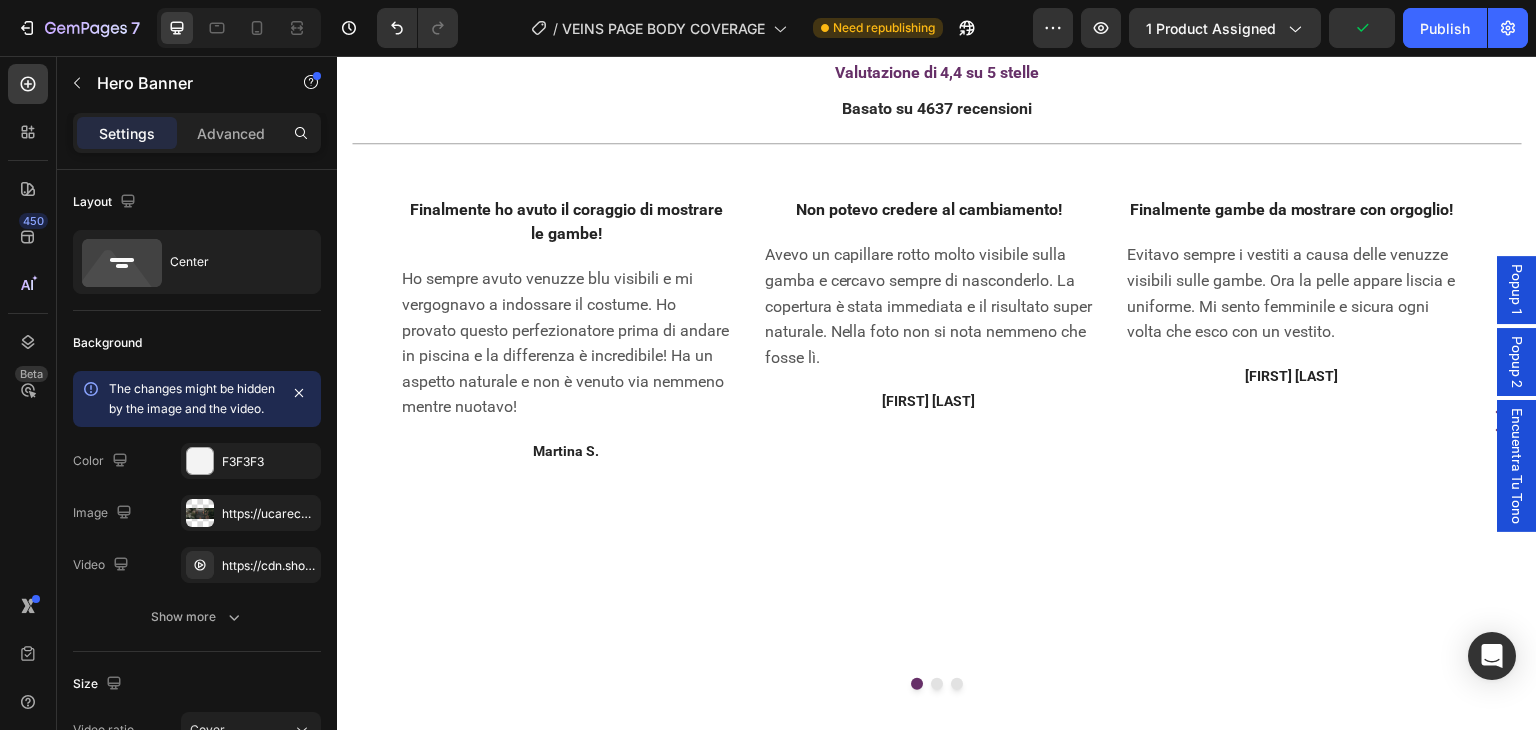 scroll, scrollTop: 6000, scrollLeft: 0, axis: vertical 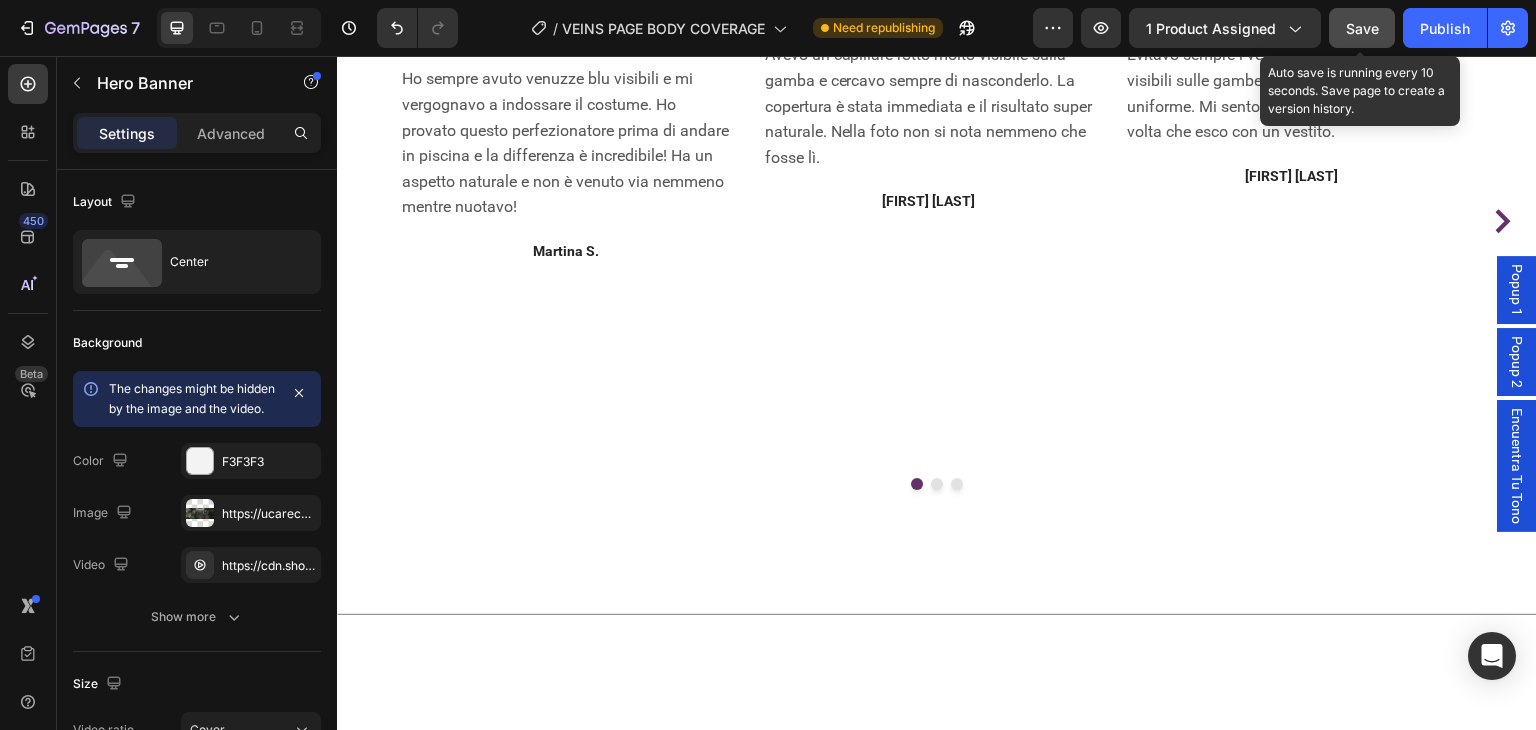 click on "Save" 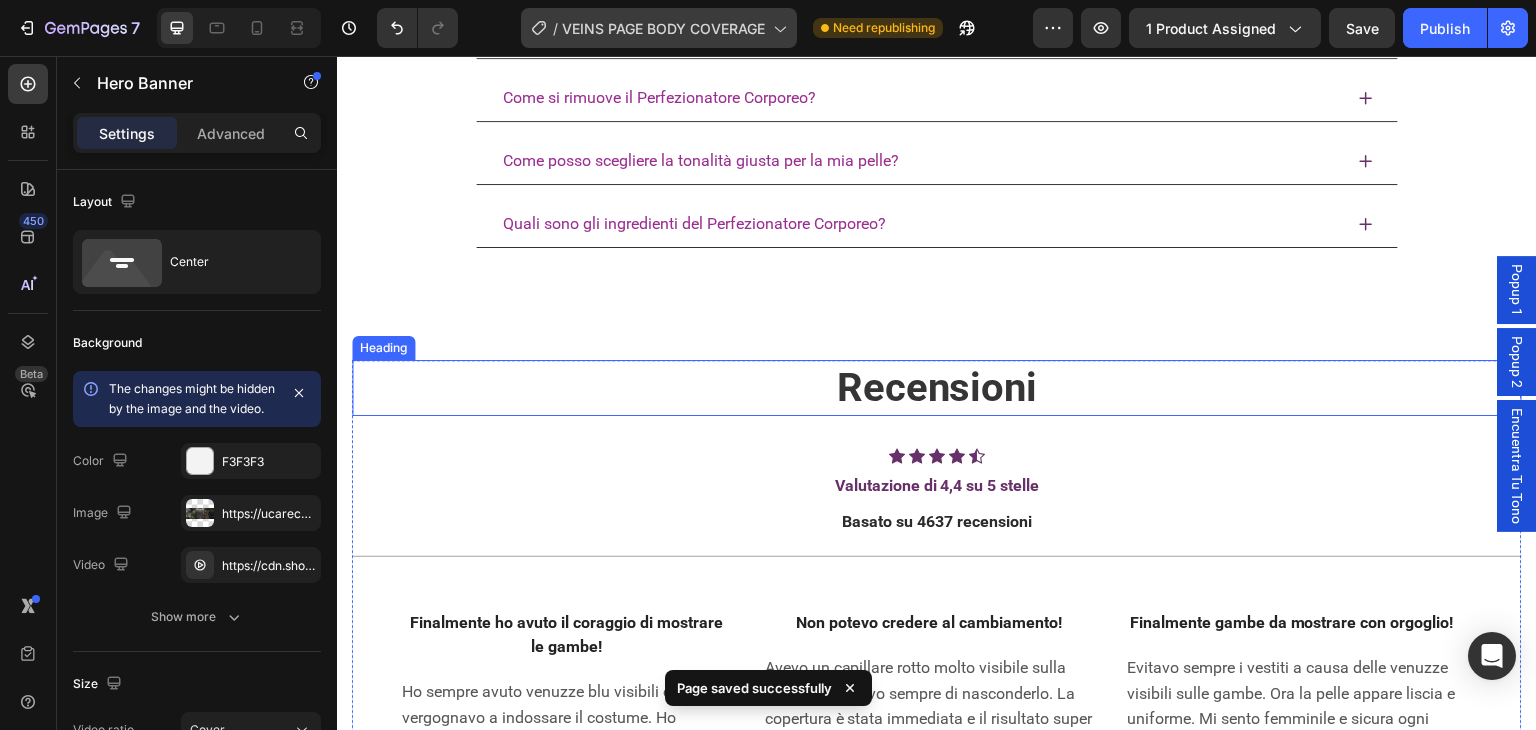 scroll, scrollTop: 5200, scrollLeft: 0, axis: vertical 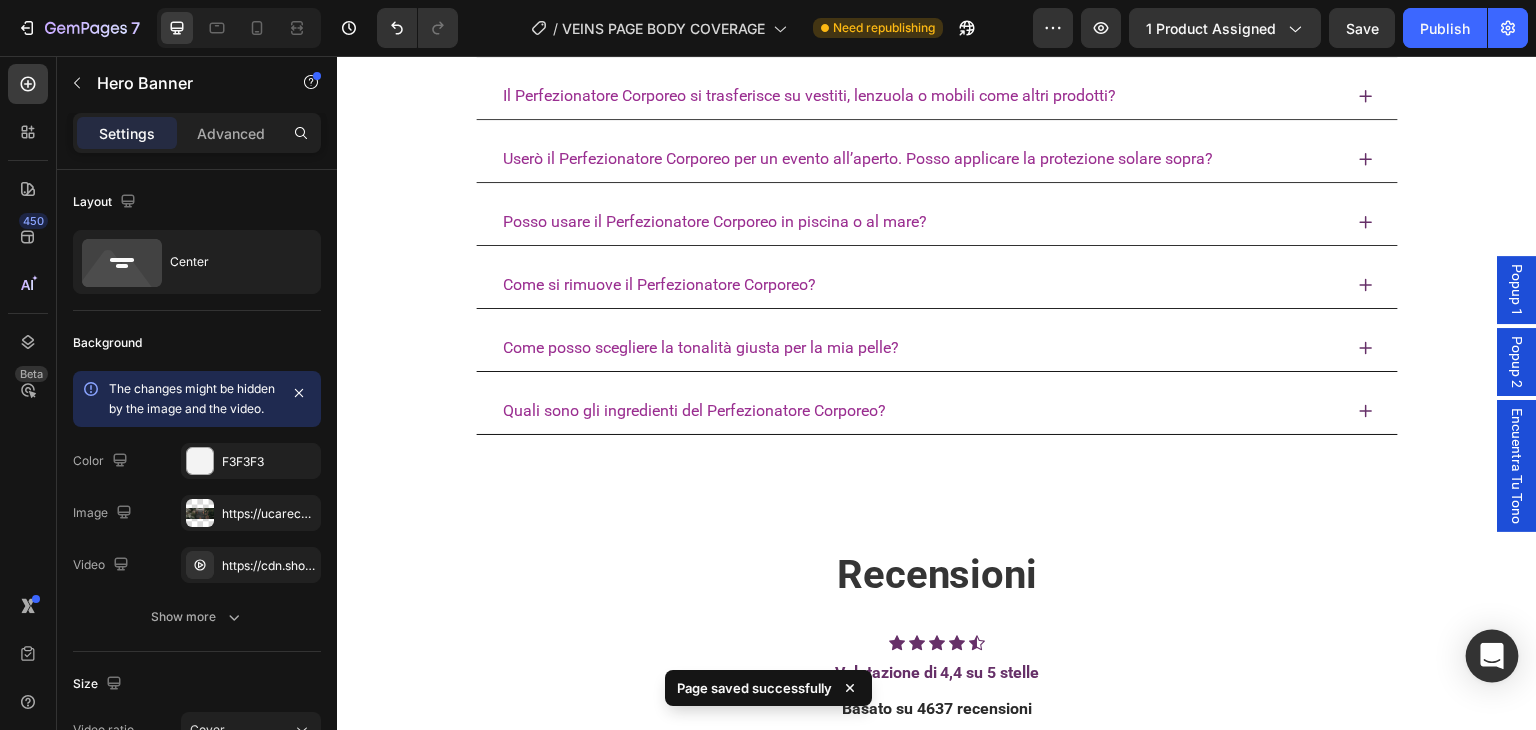 click at bounding box center (1492, 656) 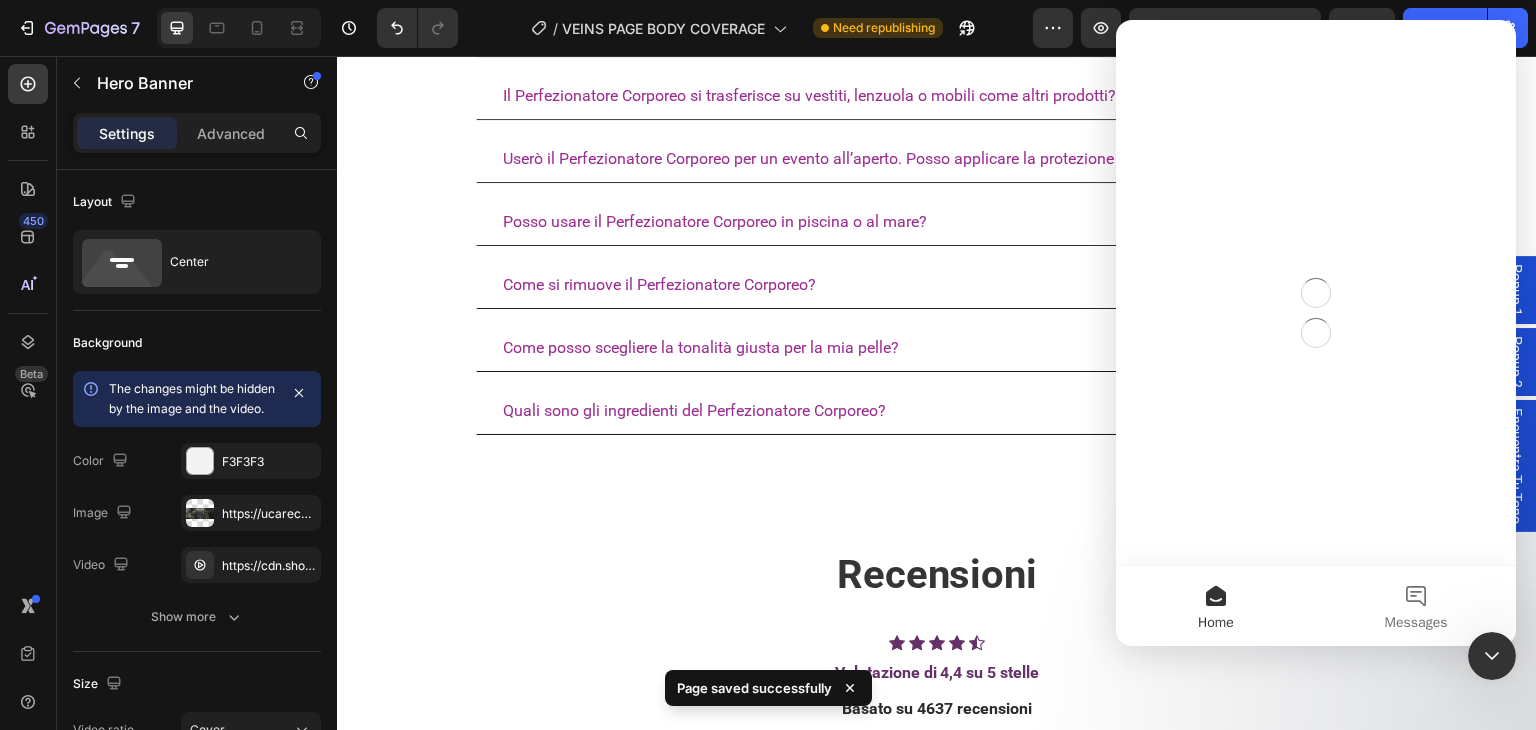 scroll, scrollTop: 0, scrollLeft: 0, axis: both 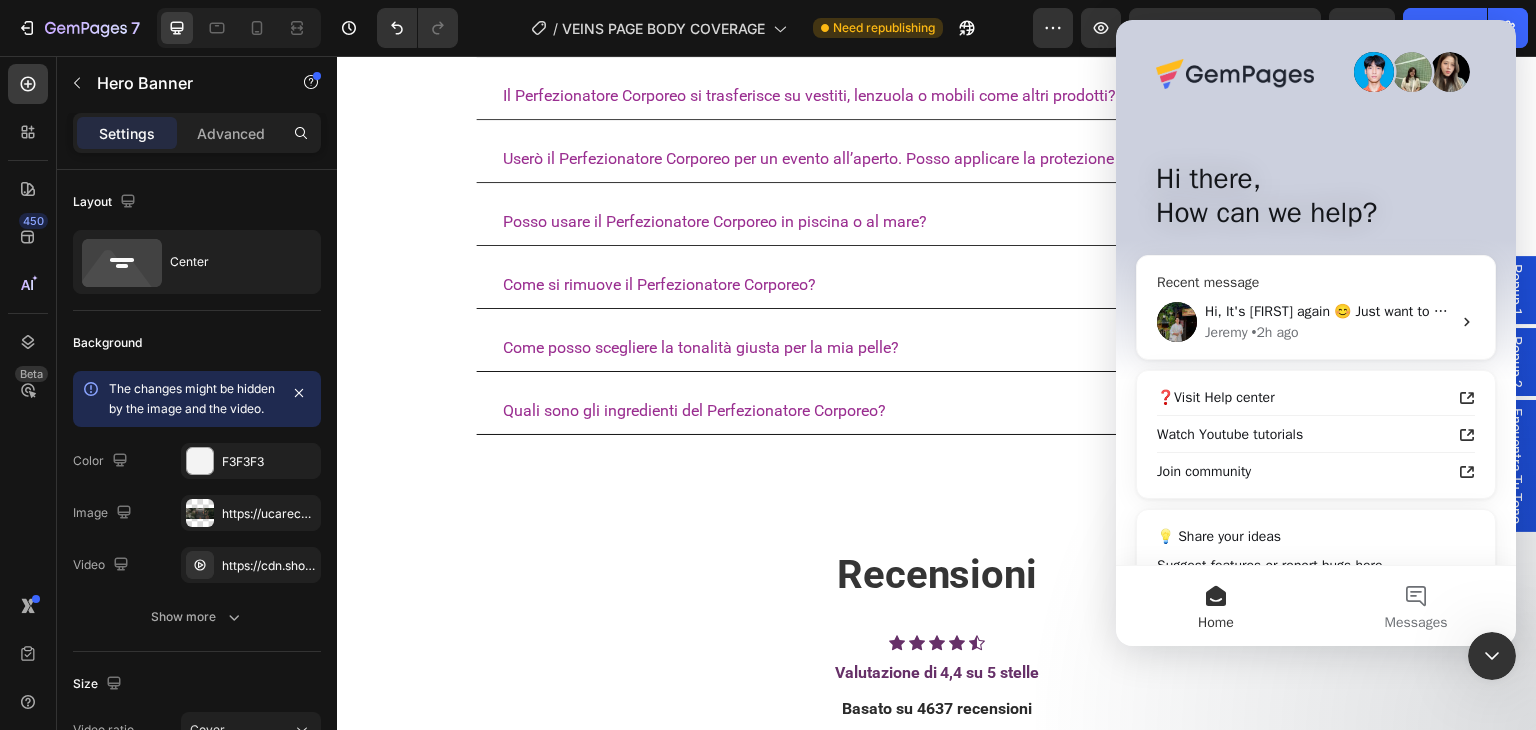 click on "Hi, It's Jeremy again 😊   Just want to follow up since I have not received any response from you. Should you have any queries, feel free to let us know.   Our support team is always happy to assist you further 💪 ​ (Friendly note: This chat box will be closed within the next 24 hours if there is no response)" at bounding box center (2128, 311) 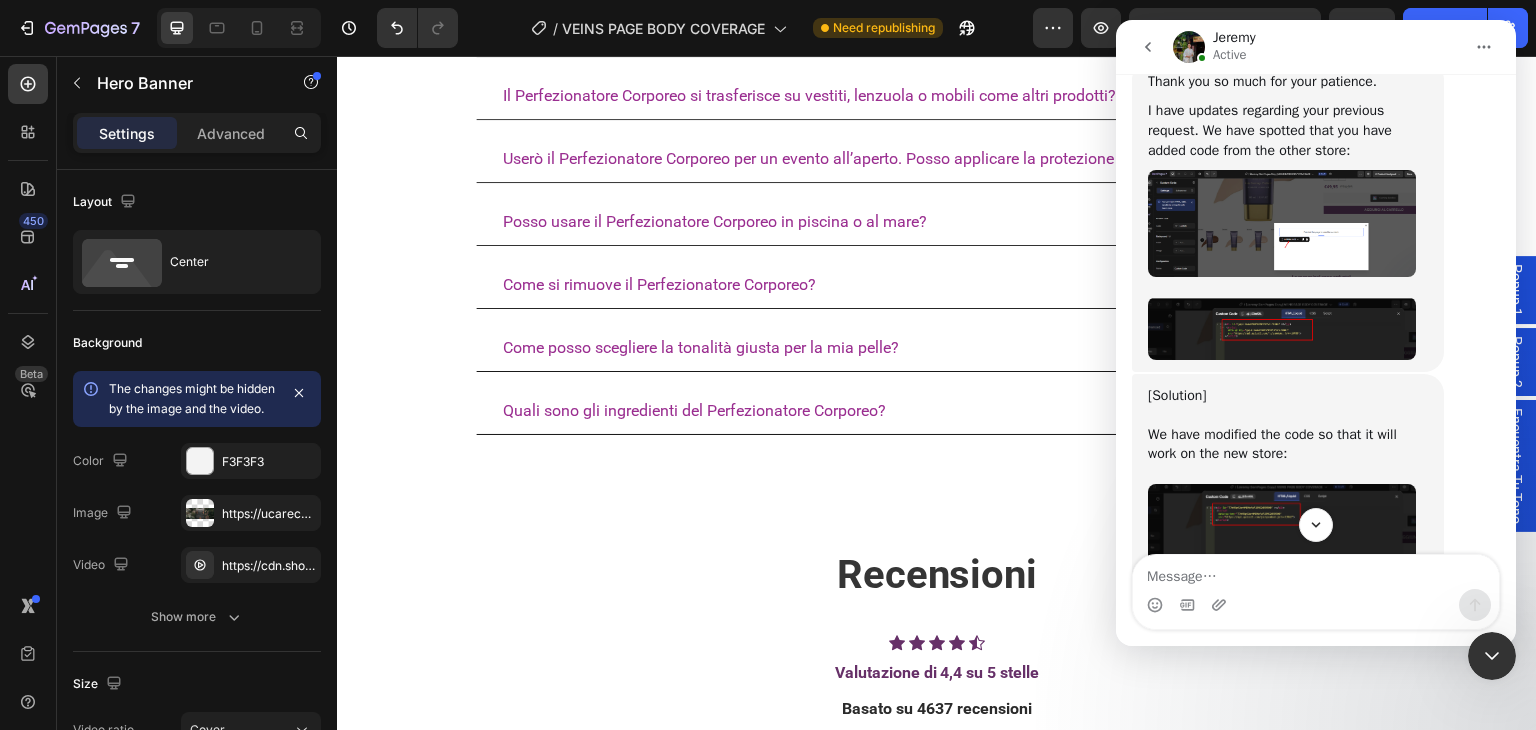scroll, scrollTop: 9248, scrollLeft: 0, axis: vertical 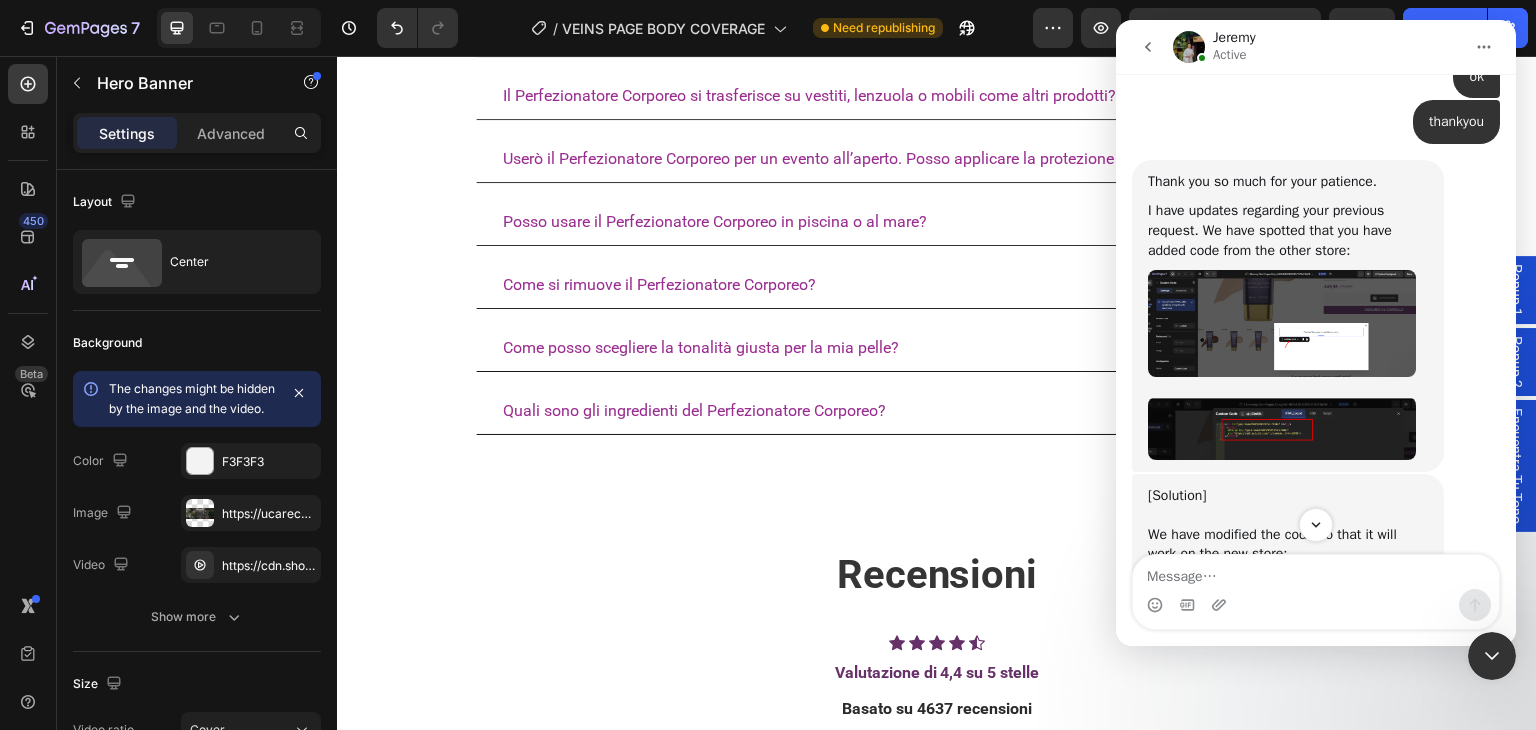 click at bounding box center (1282, 323) 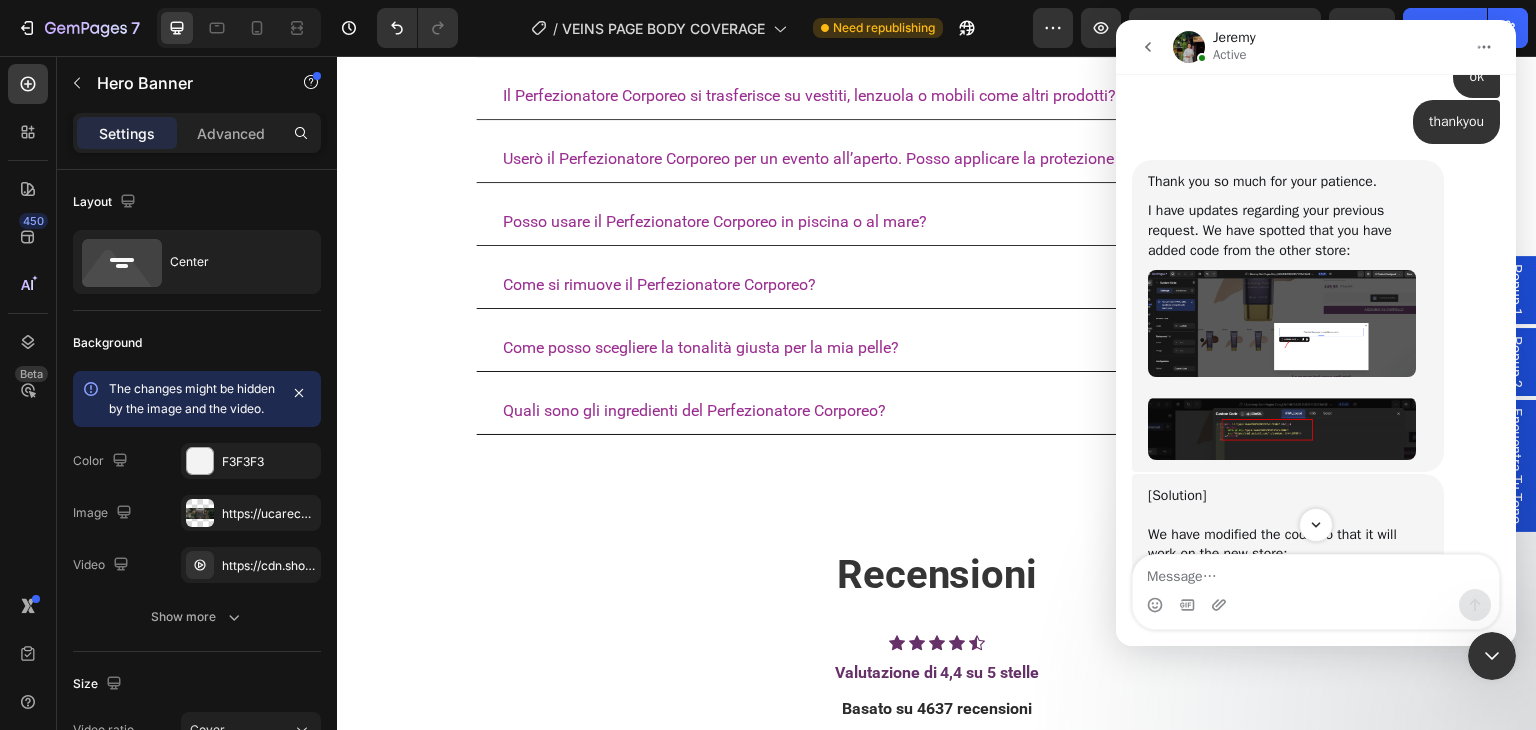 scroll, scrollTop: 0, scrollLeft: 0, axis: both 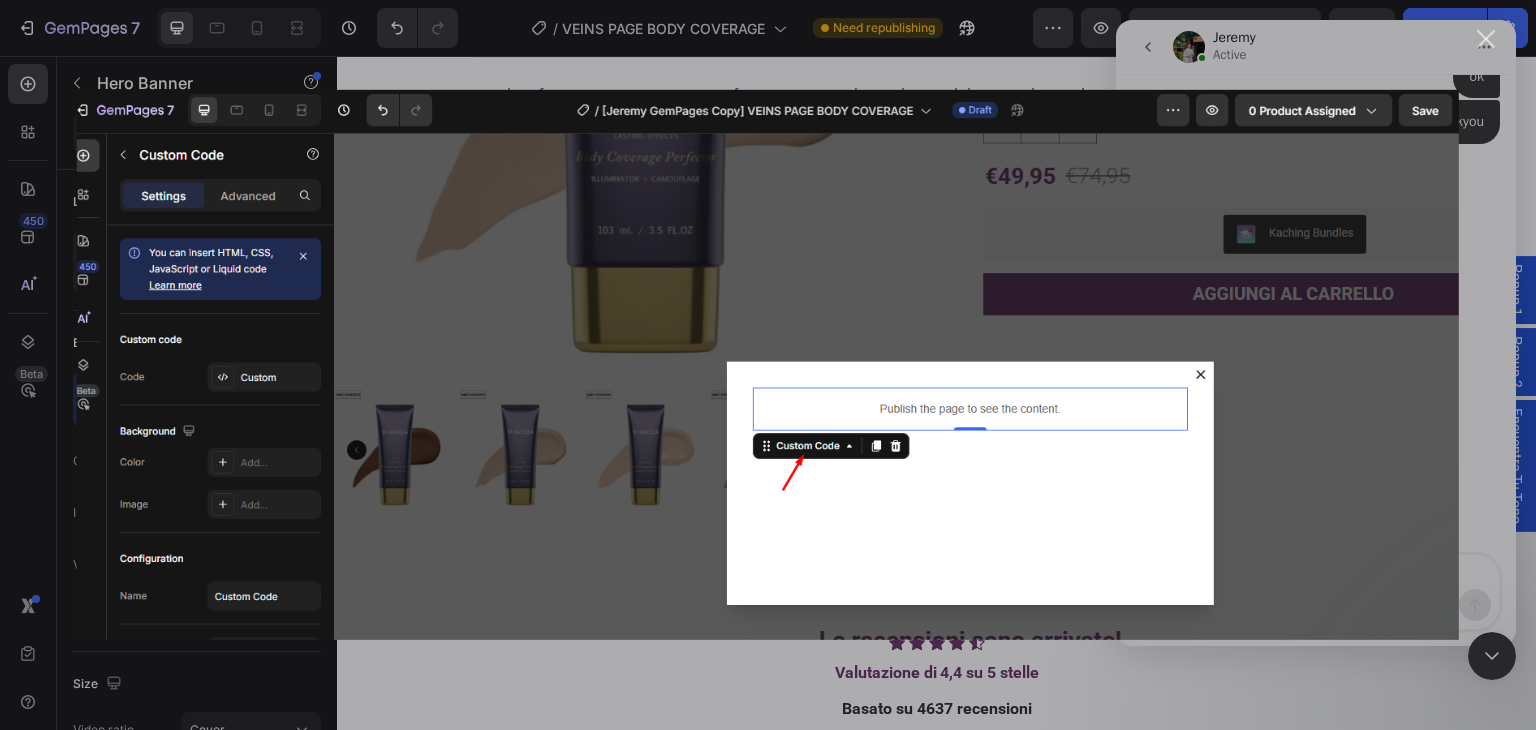 click at bounding box center [768, 365] 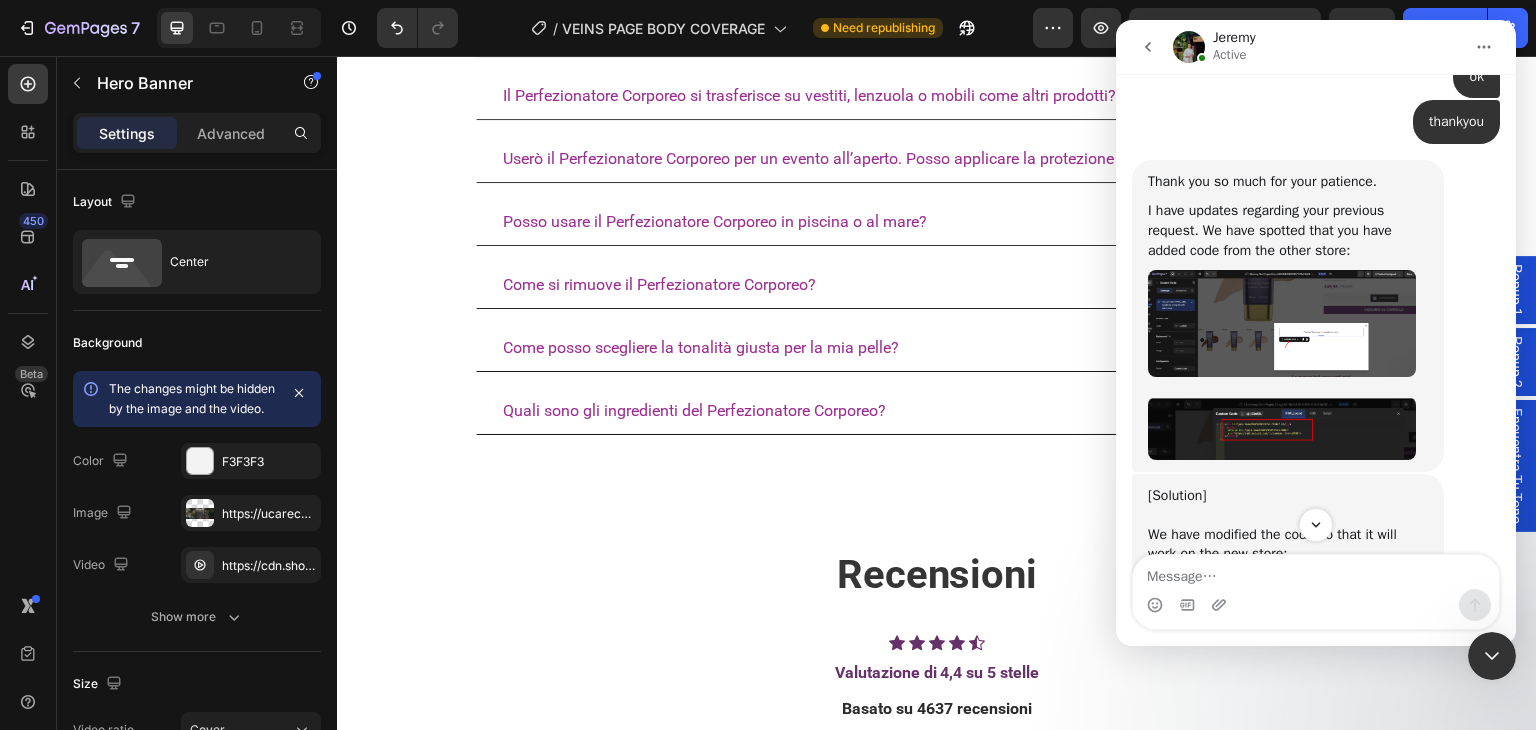 scroll, scrollTop: 9348, scrollLeft: 0, axis: vertical 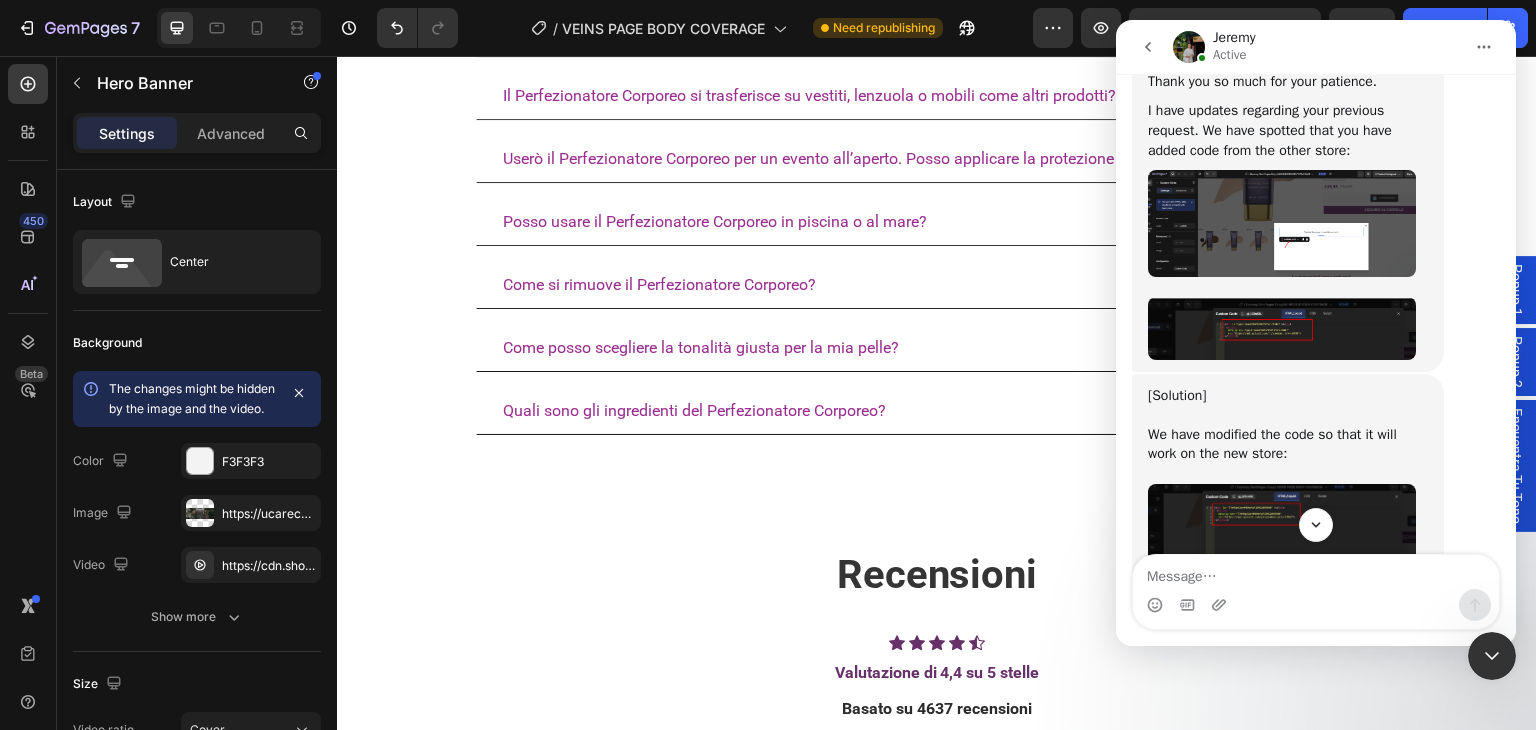 click at bounding box center [1282, 328] 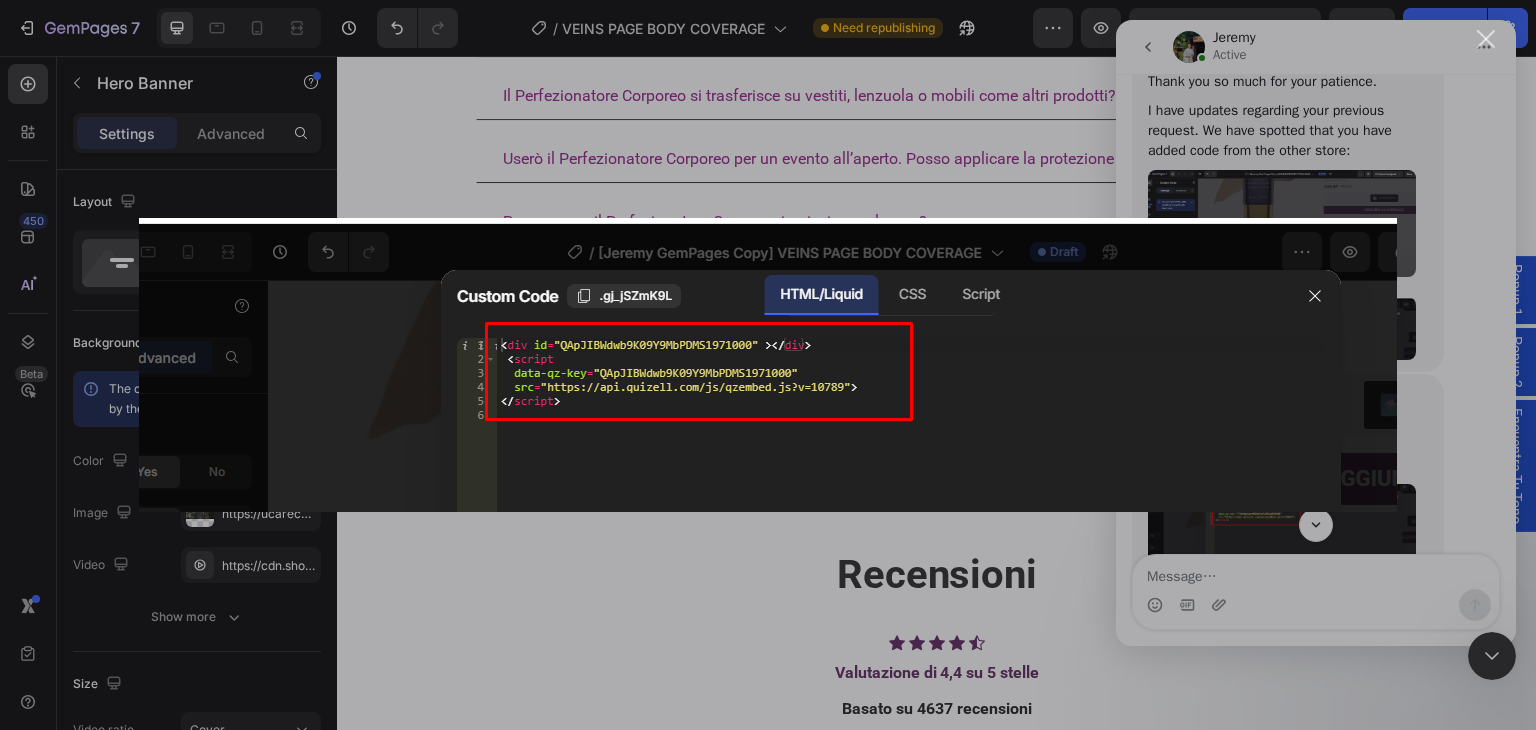 scroll, scrollTop: 0, scrollLeft: 0, axis: both 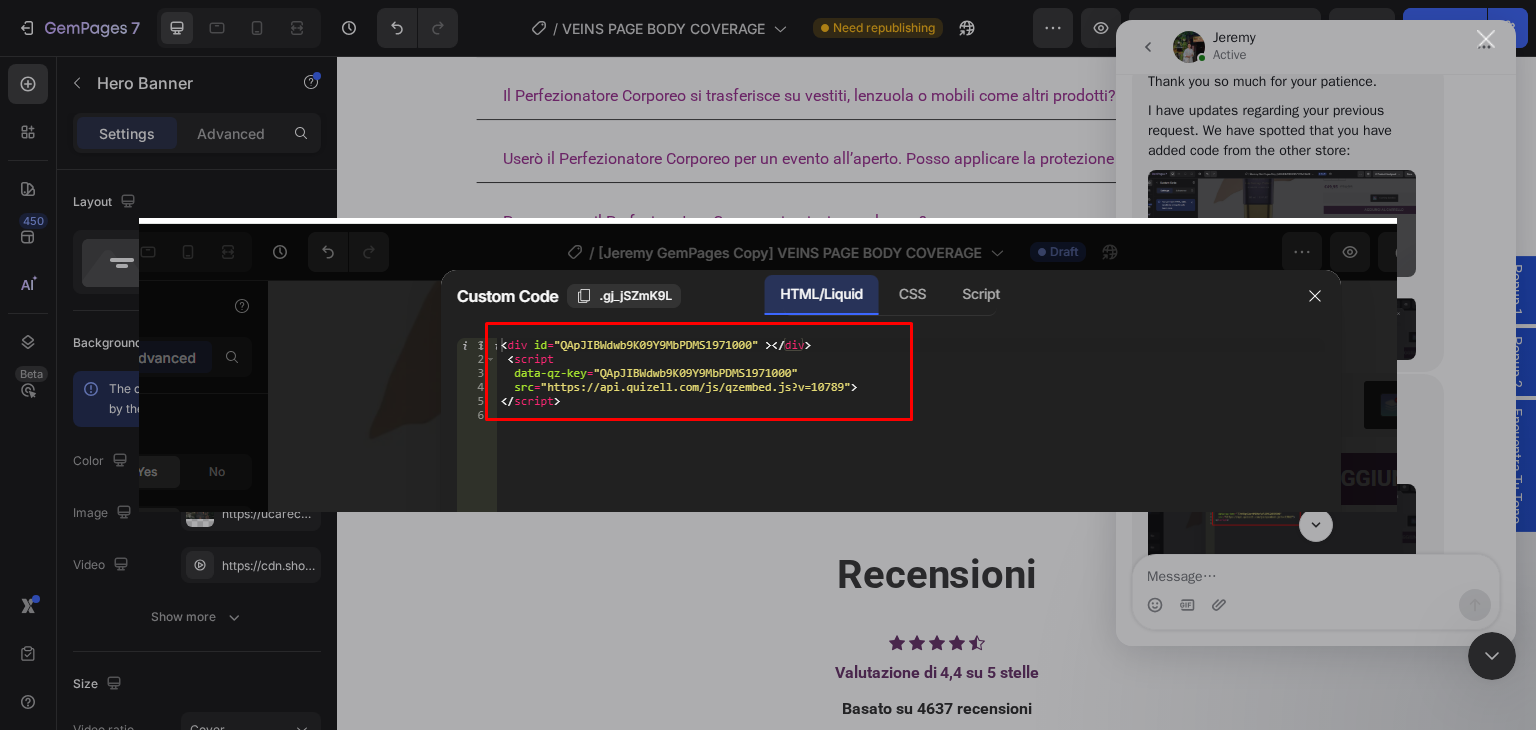 click at bounding box center (768, 365) 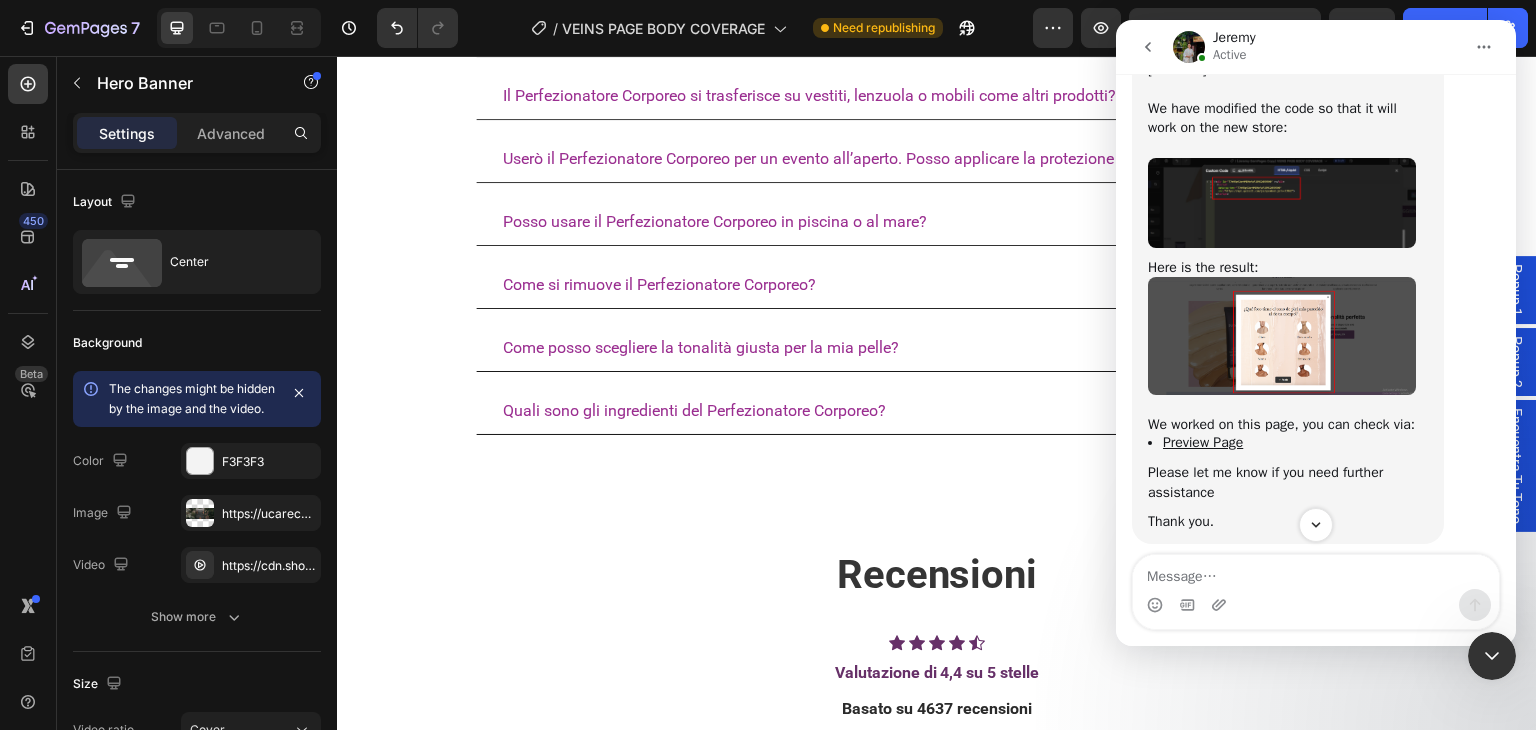 scroll, scrollTop: 9648, scrollLeft: 0, axis: vertical 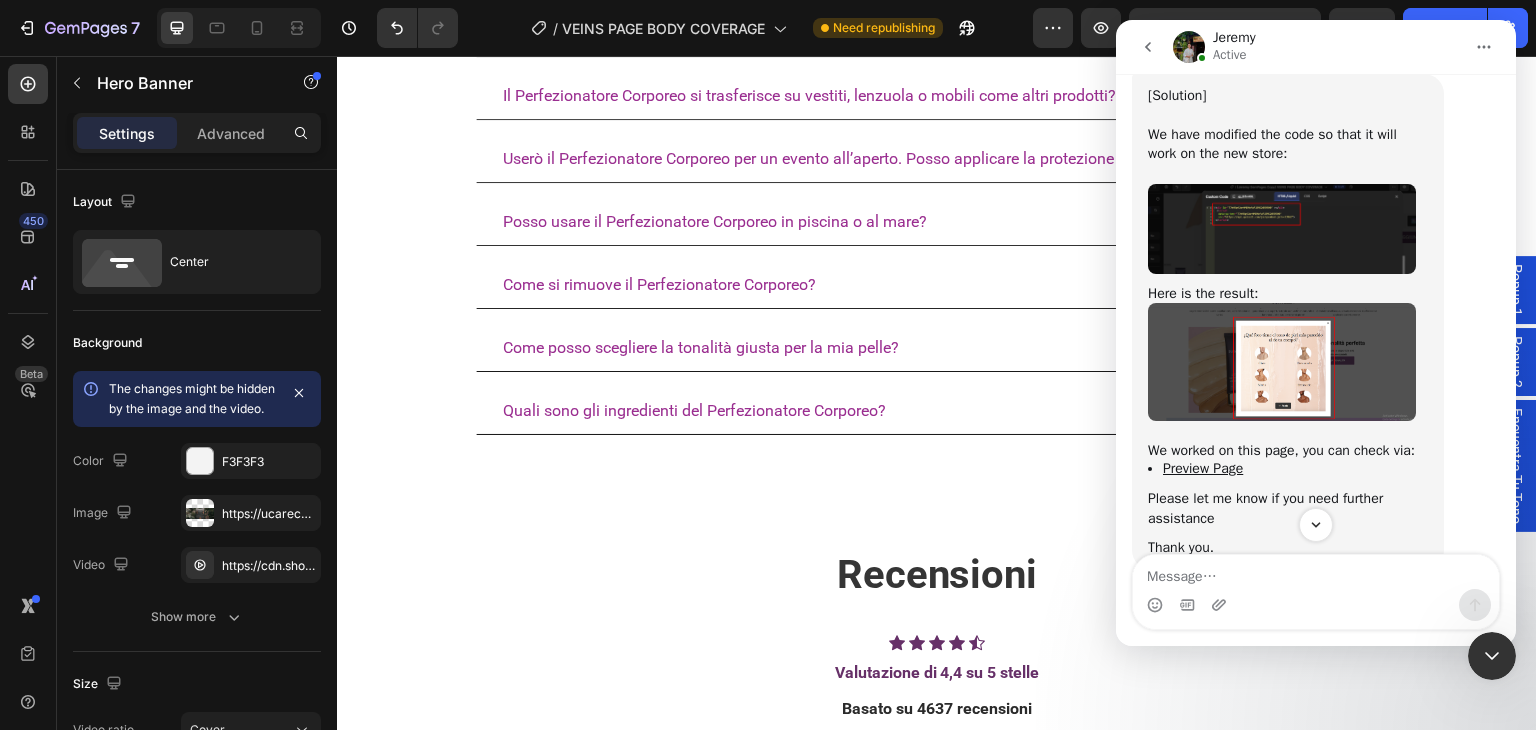 click at bounding box center (1282, 229) 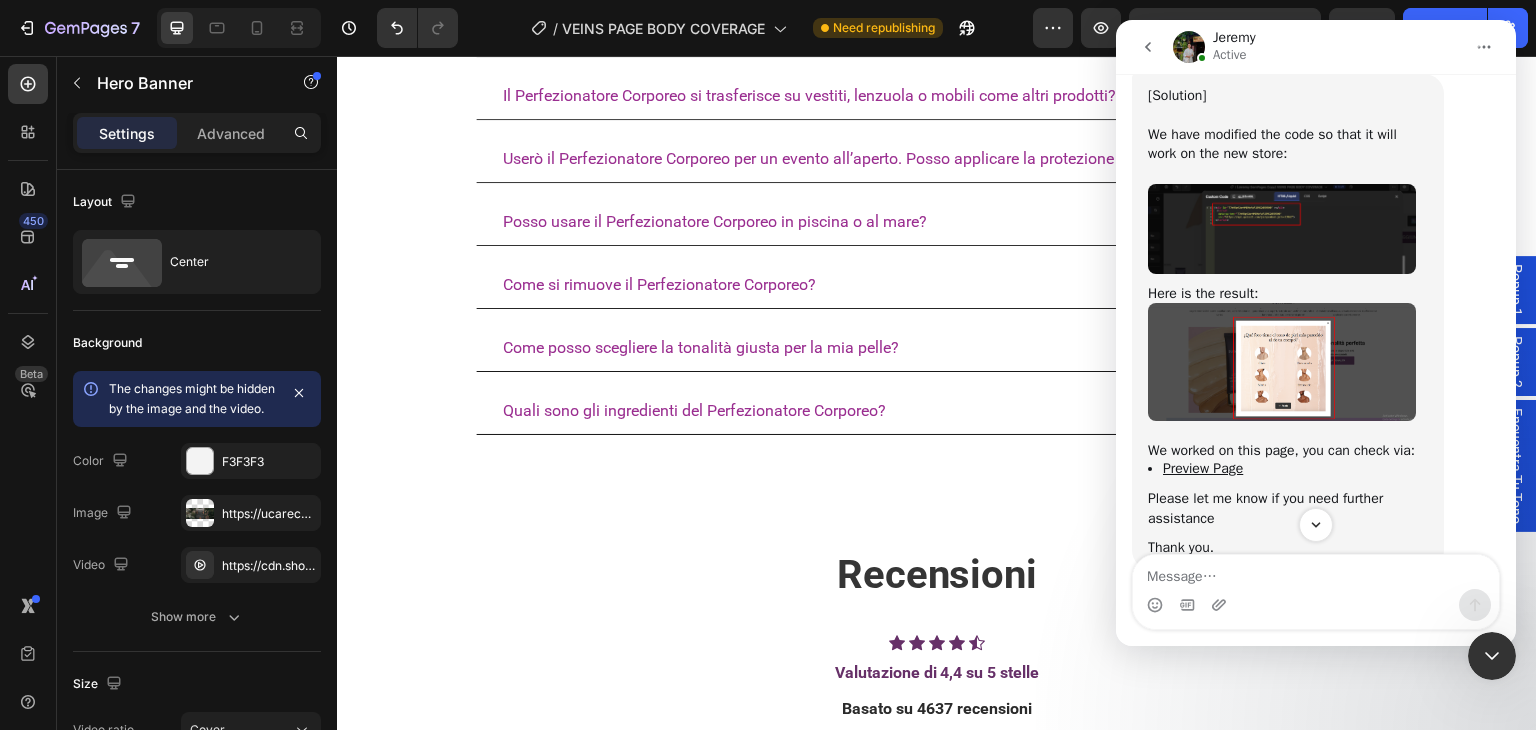 scroll, scrollTop: 0, scrollLeft: 0, axis: both 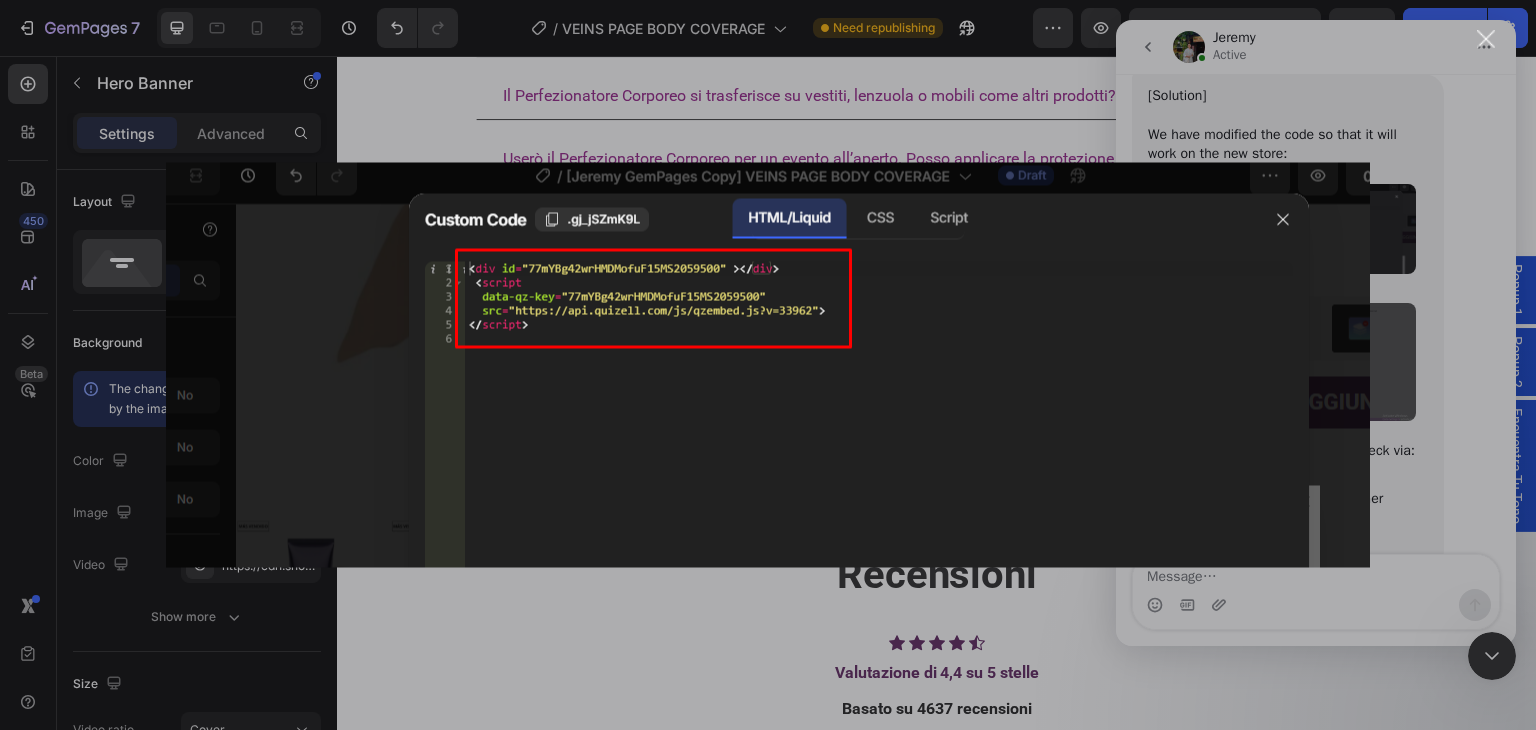 click at bounding box center (768, 365) 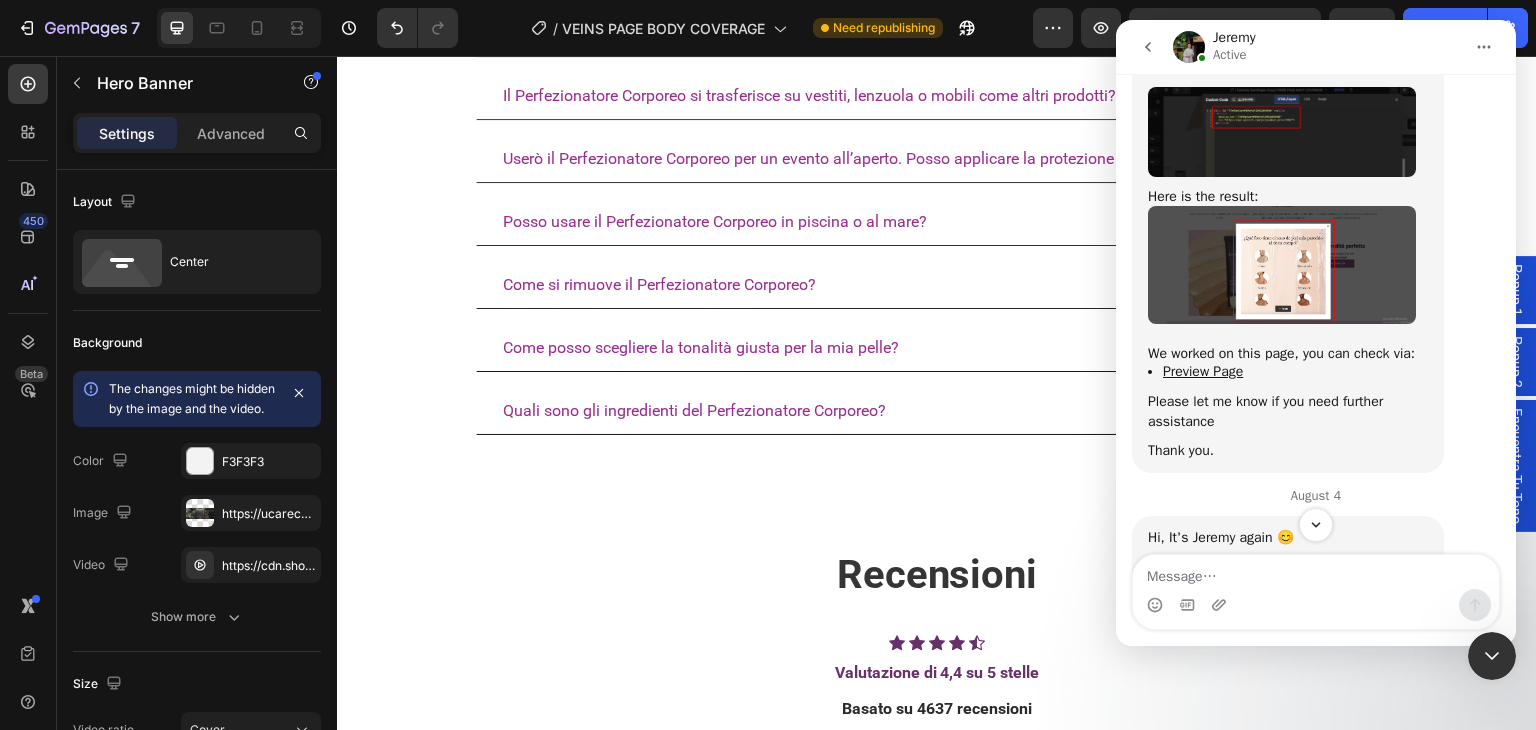 scroll, scrollTop: 9748, scrollLeft: 0, axis: vertical 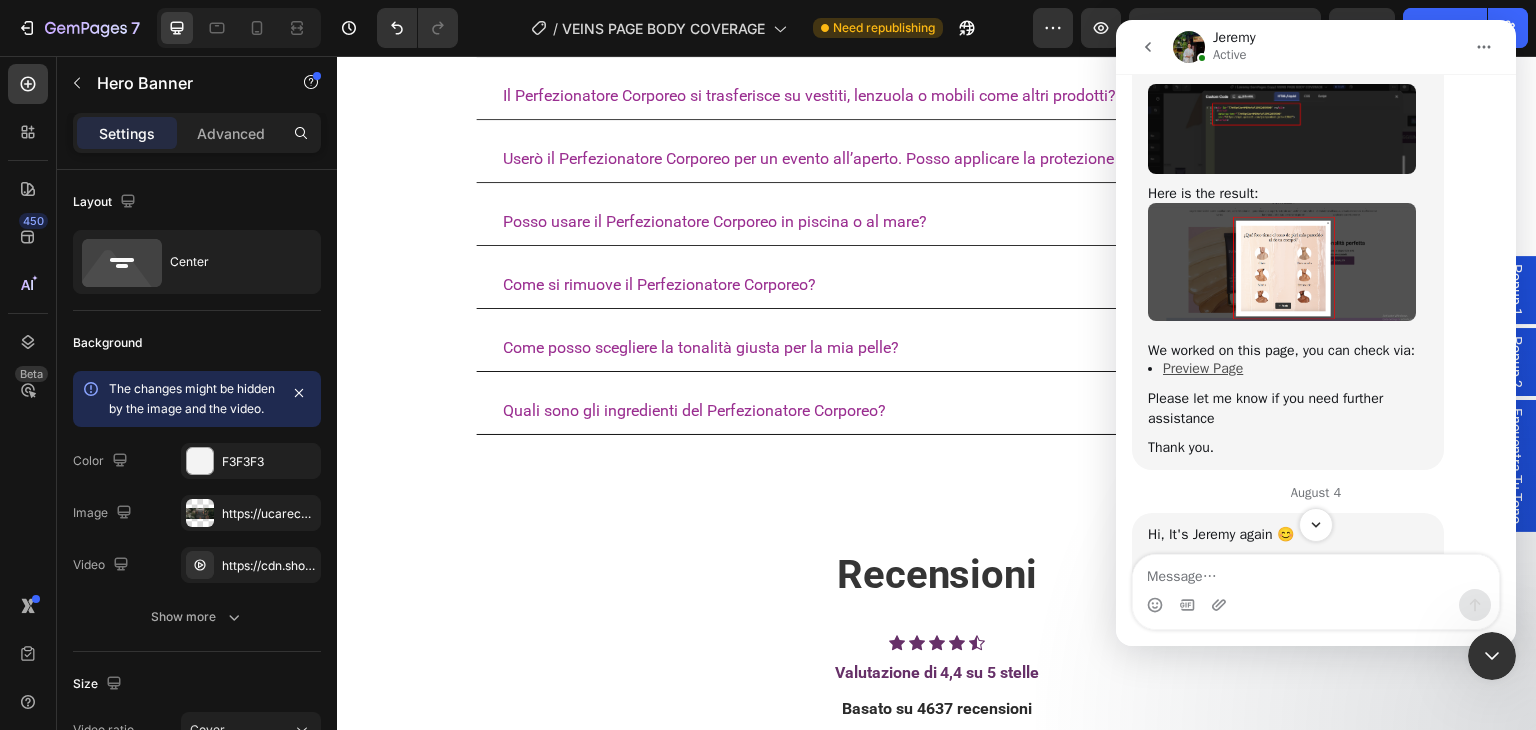 click on "Preview Page" at bounding box center (1203, 368) 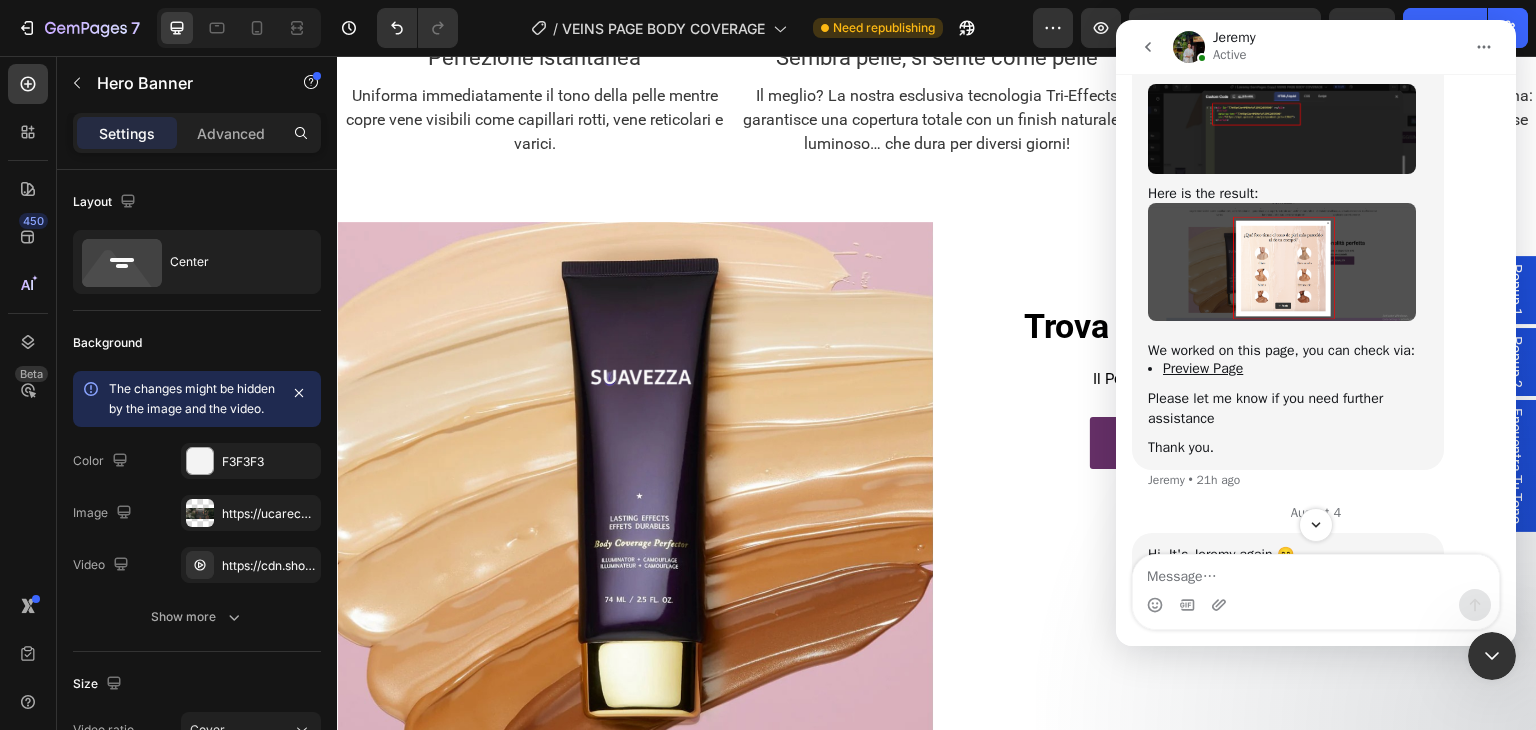 scroll, scrollTop: 1360, scrollLeft: 0, axis: vertical 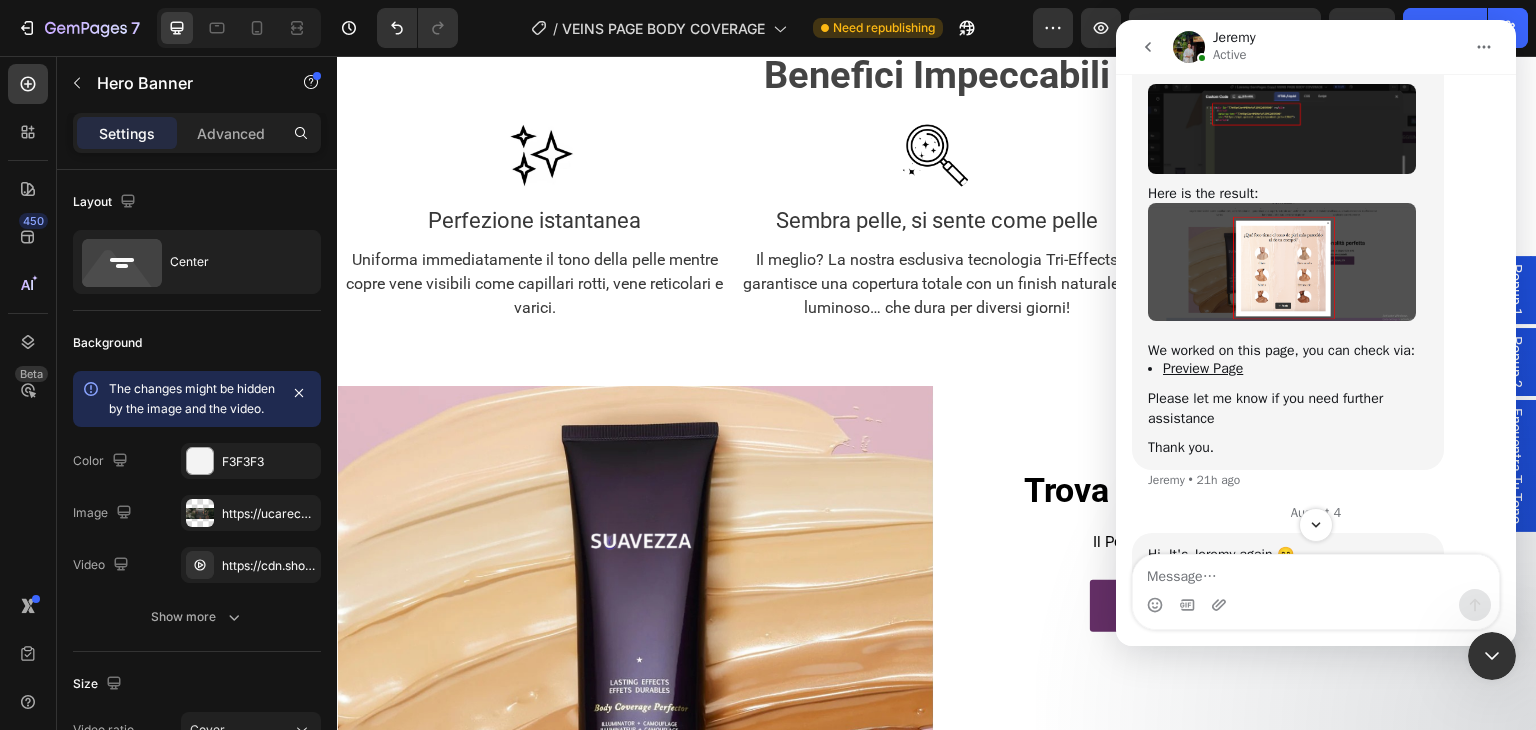 drag, startPoint x: 2555, startPoint y: 1172, endPoint x: 1490, endPoint y: 659, distance: 1182.1143 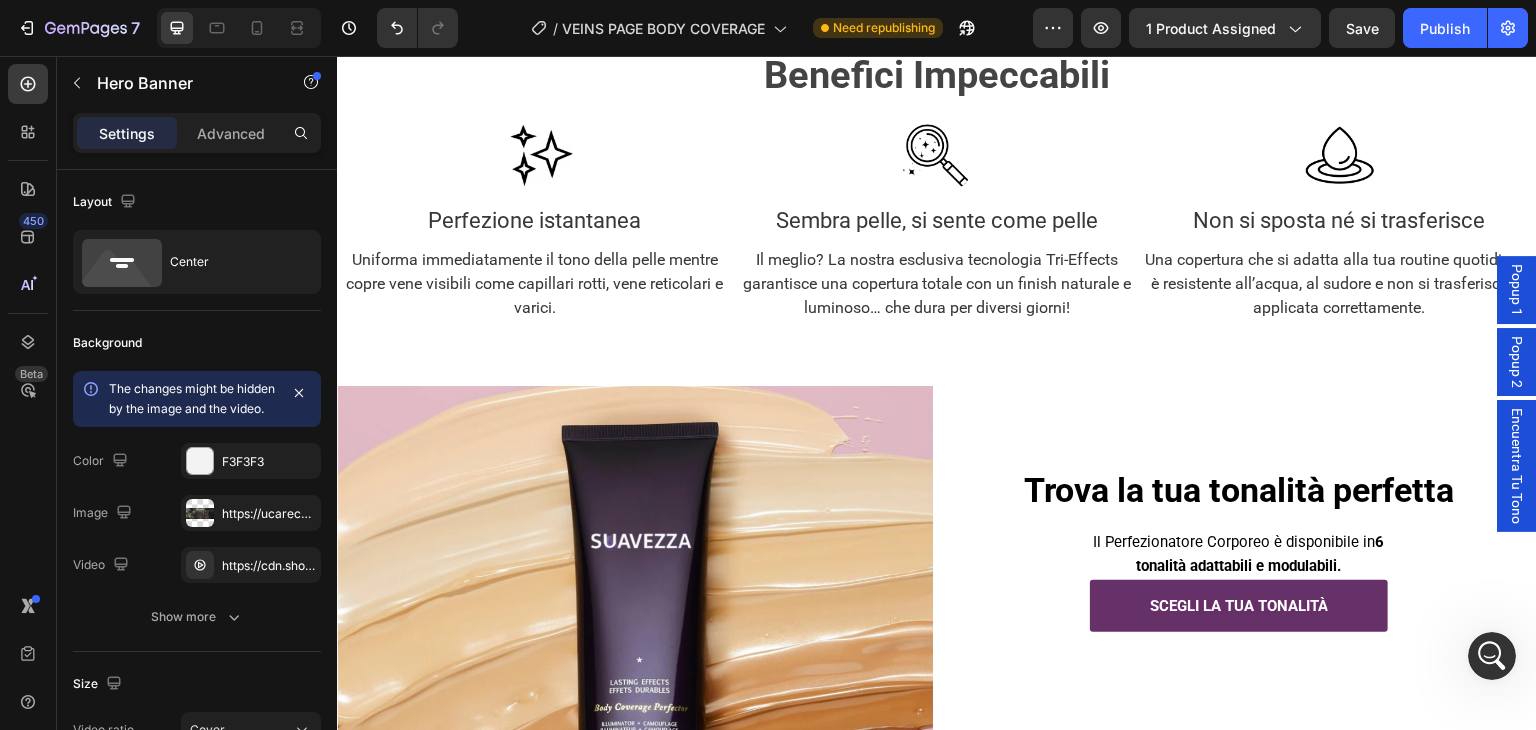 scroll, scrollTop: 960, scrollLeft: 0, axis: vertical 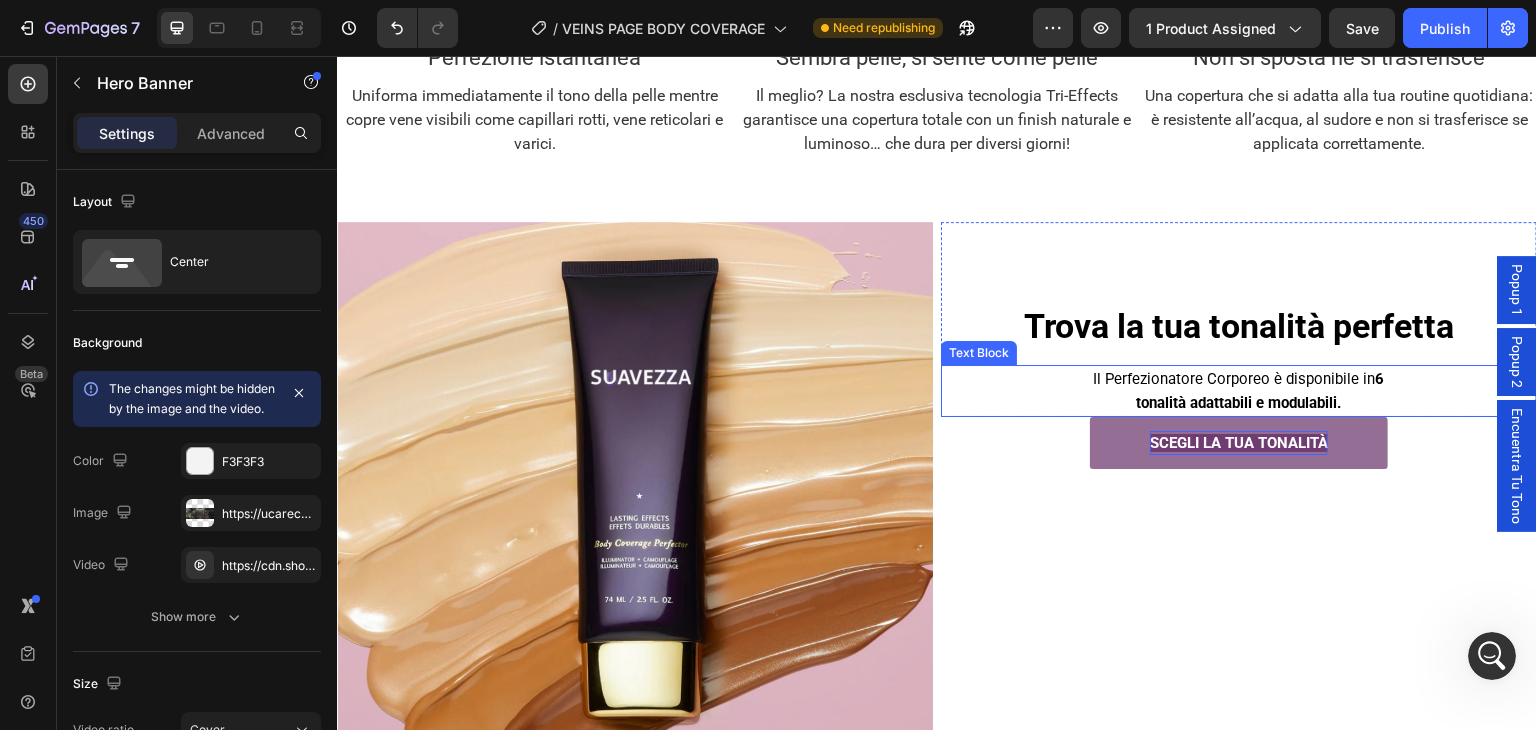 click on "SCEGLI LA TUA TONALITÀ" at bounding box center [1239, 443] 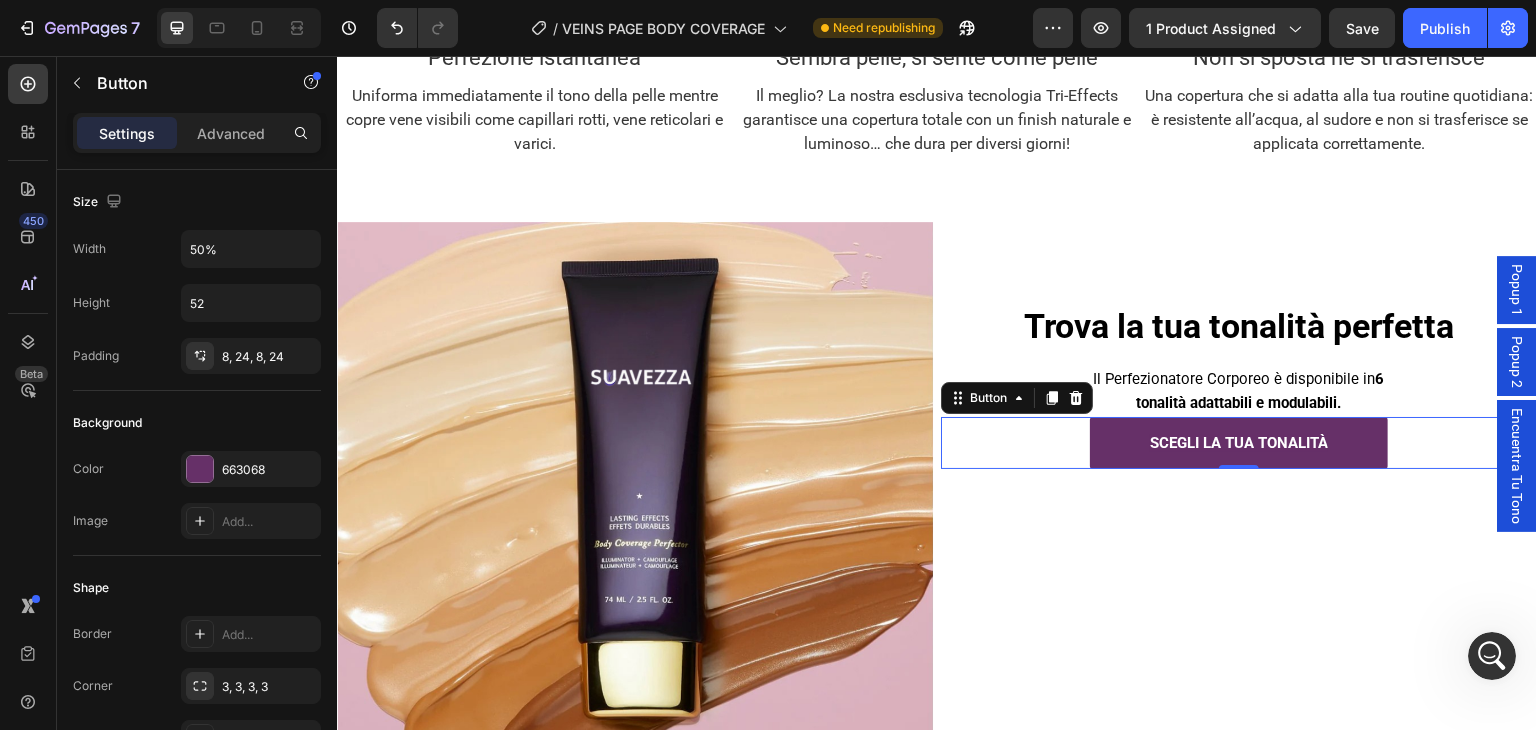 click on "Encuentra Tu Tono" at bounding box center (1517, 466) 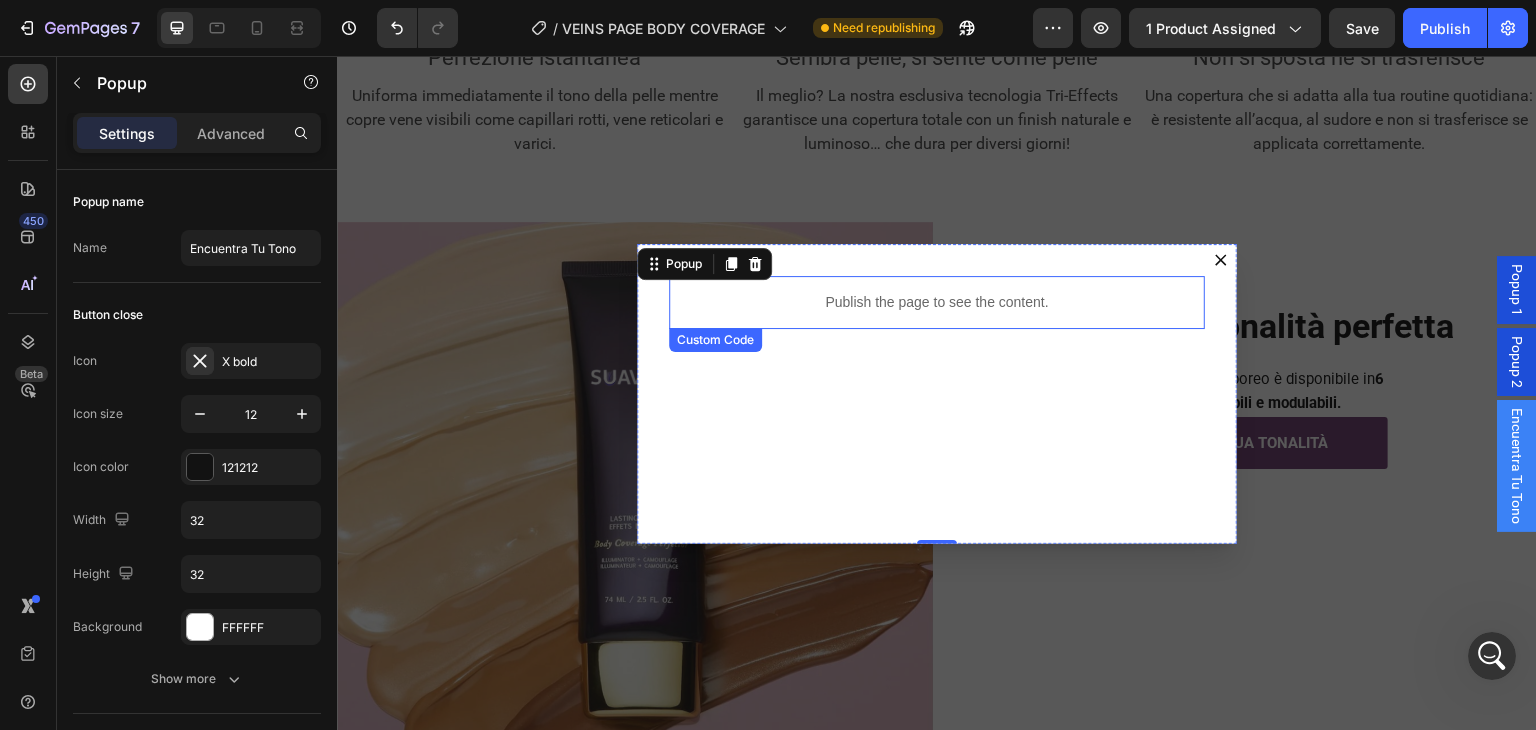 click on "Publish the page to see the content." at bounding box center [937, 302] 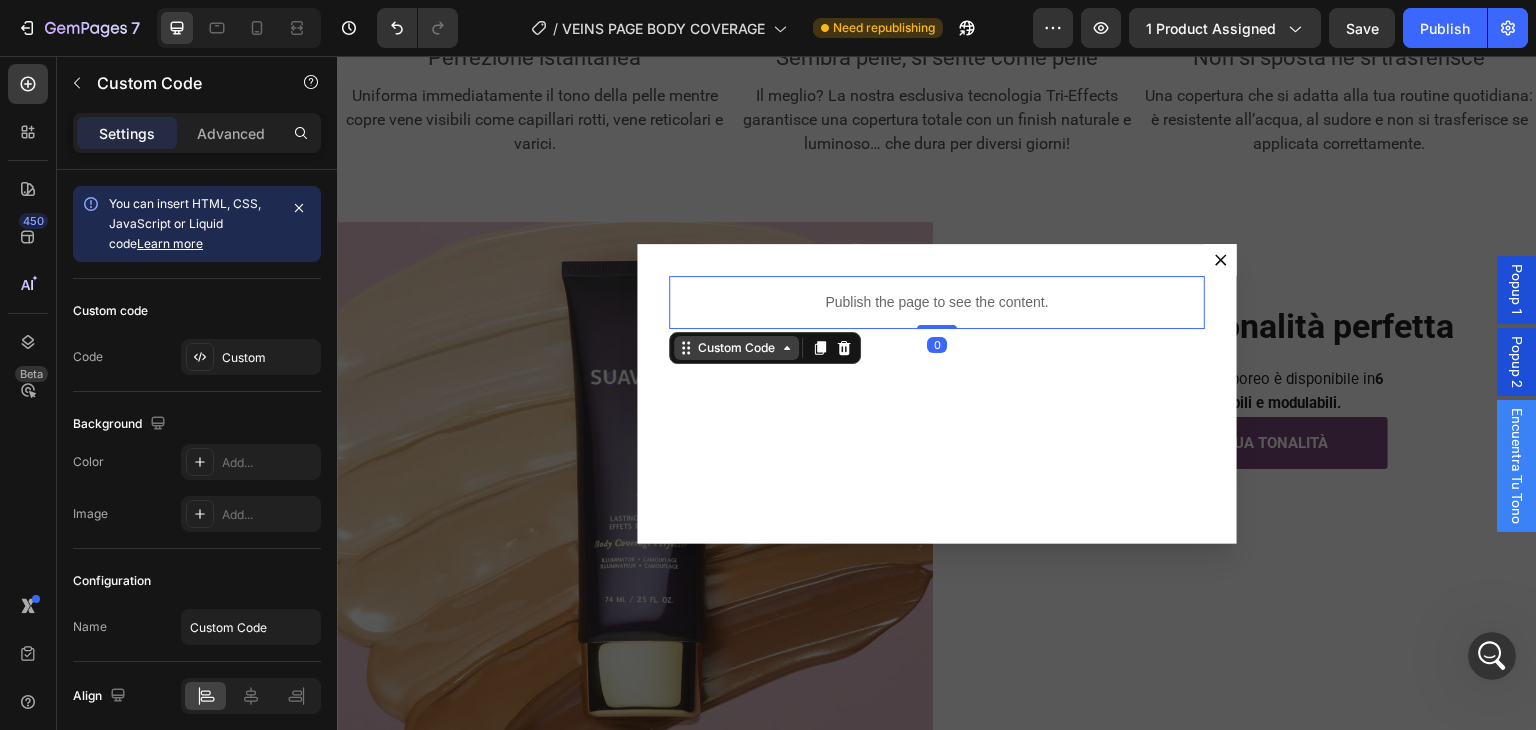 click 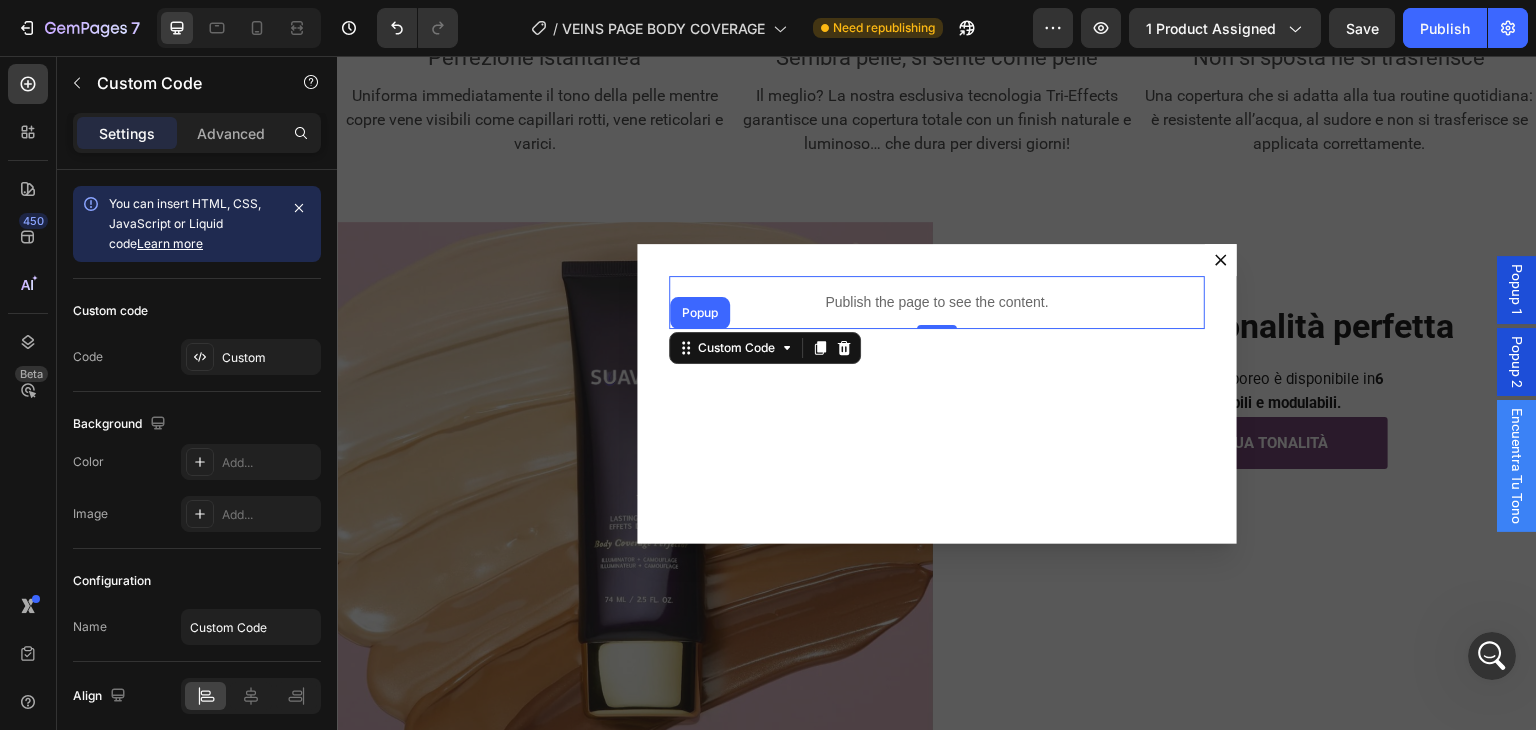 click on "Publish the page to see the content." at bounding box center (937, 302) 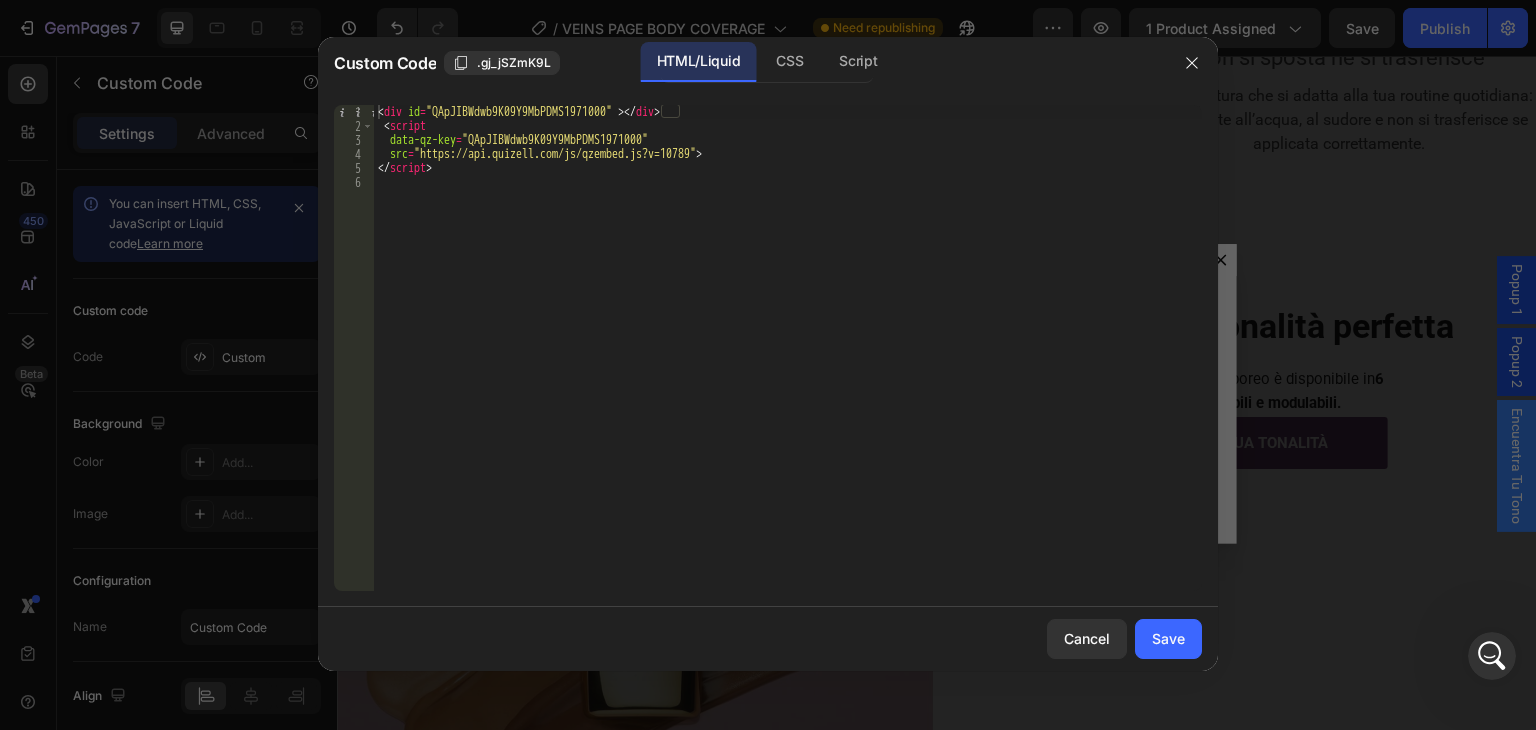 click on "< div   id = "QApJIBWdwb9K09Y9MbPDMS1971000"   > </ div >   < script      data-qz-key = "QApJIBWdwb9K09Y9MbPDMS1971000"      src = "https://api.quizell.com/js/qzembed.js?v=10789" > </ script >" at bounding box center [788, 362] 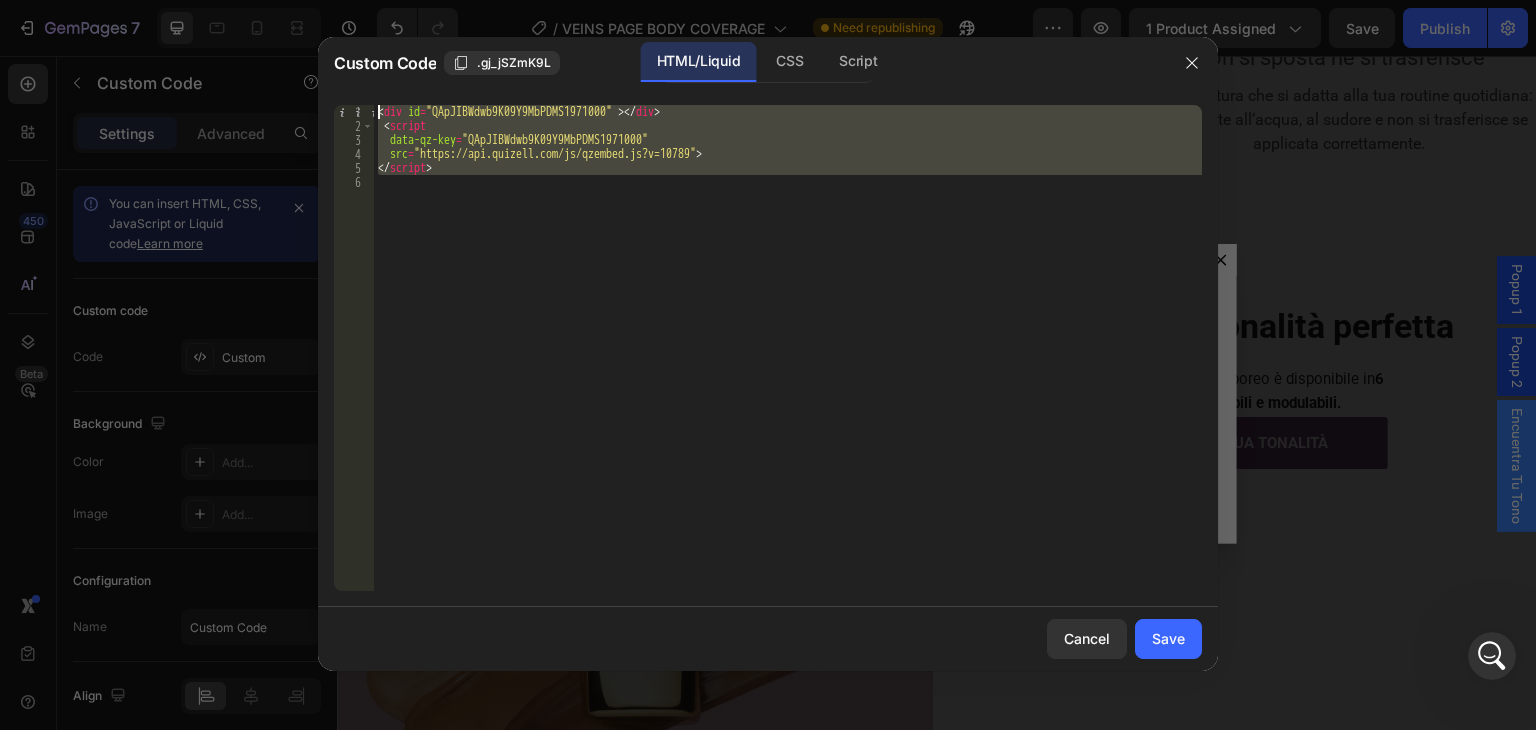drag, startPoint x: 677, startPoint y: 205, endPoint x: 268, endPoint y: 89, distance: 425.13174 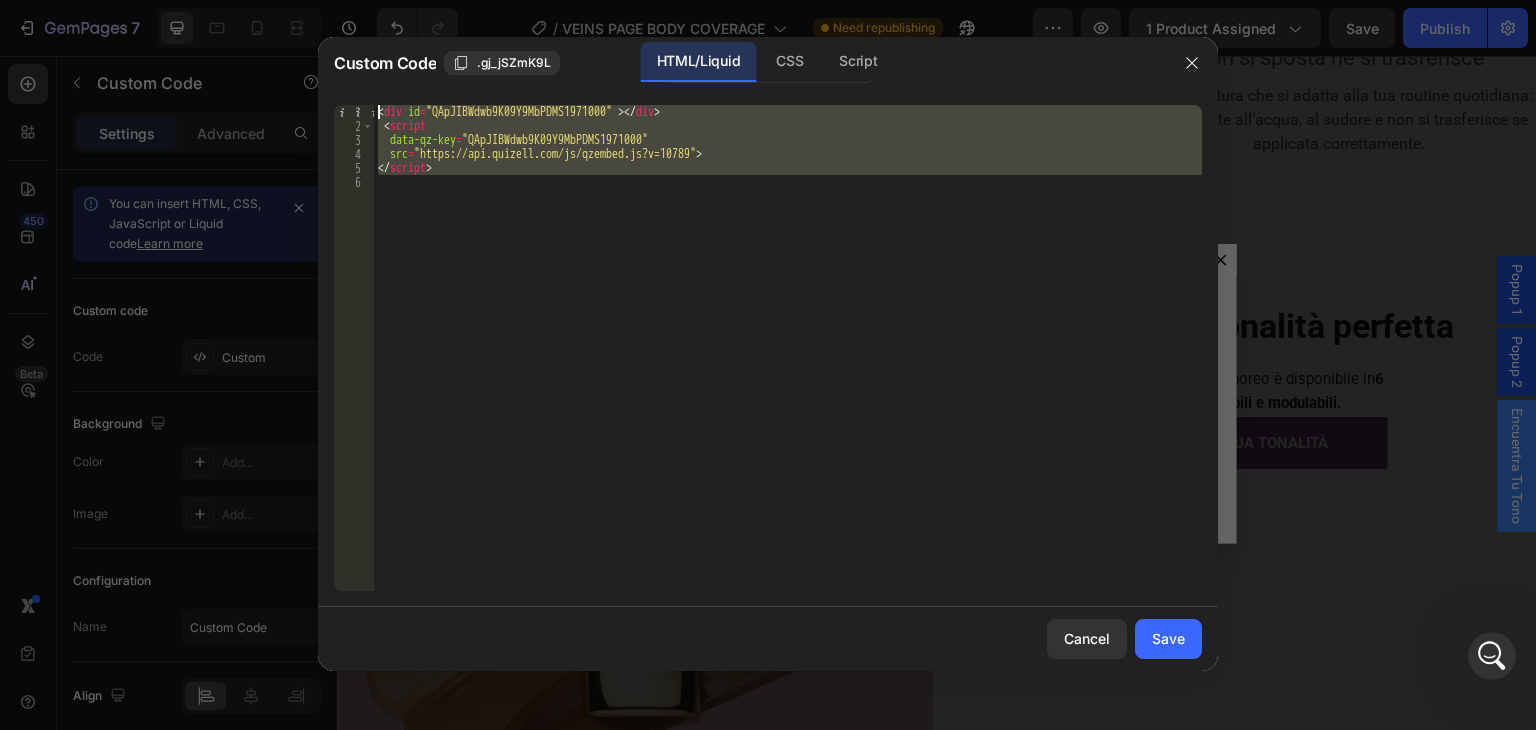 paste 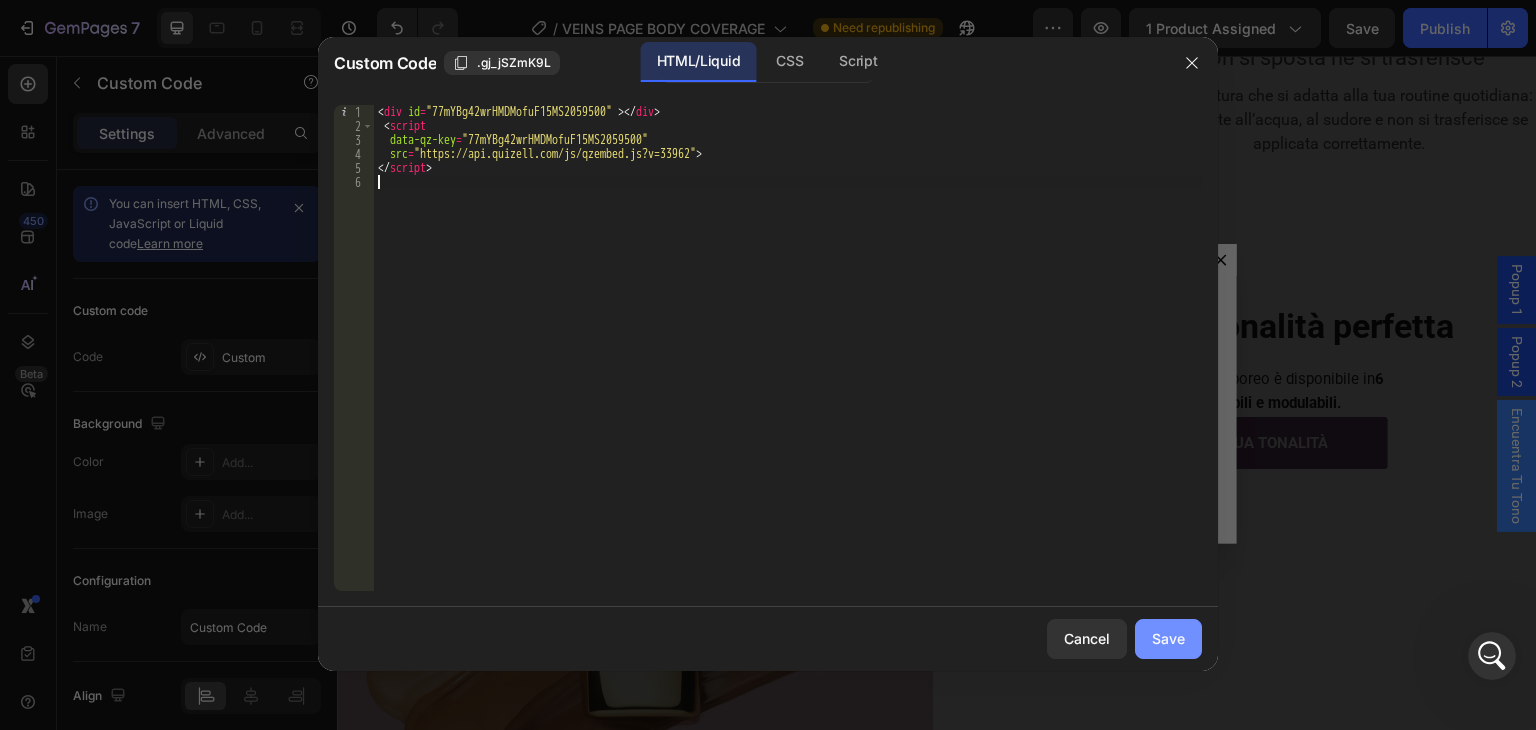 click on "Save" at bounding box center [1168, 638] 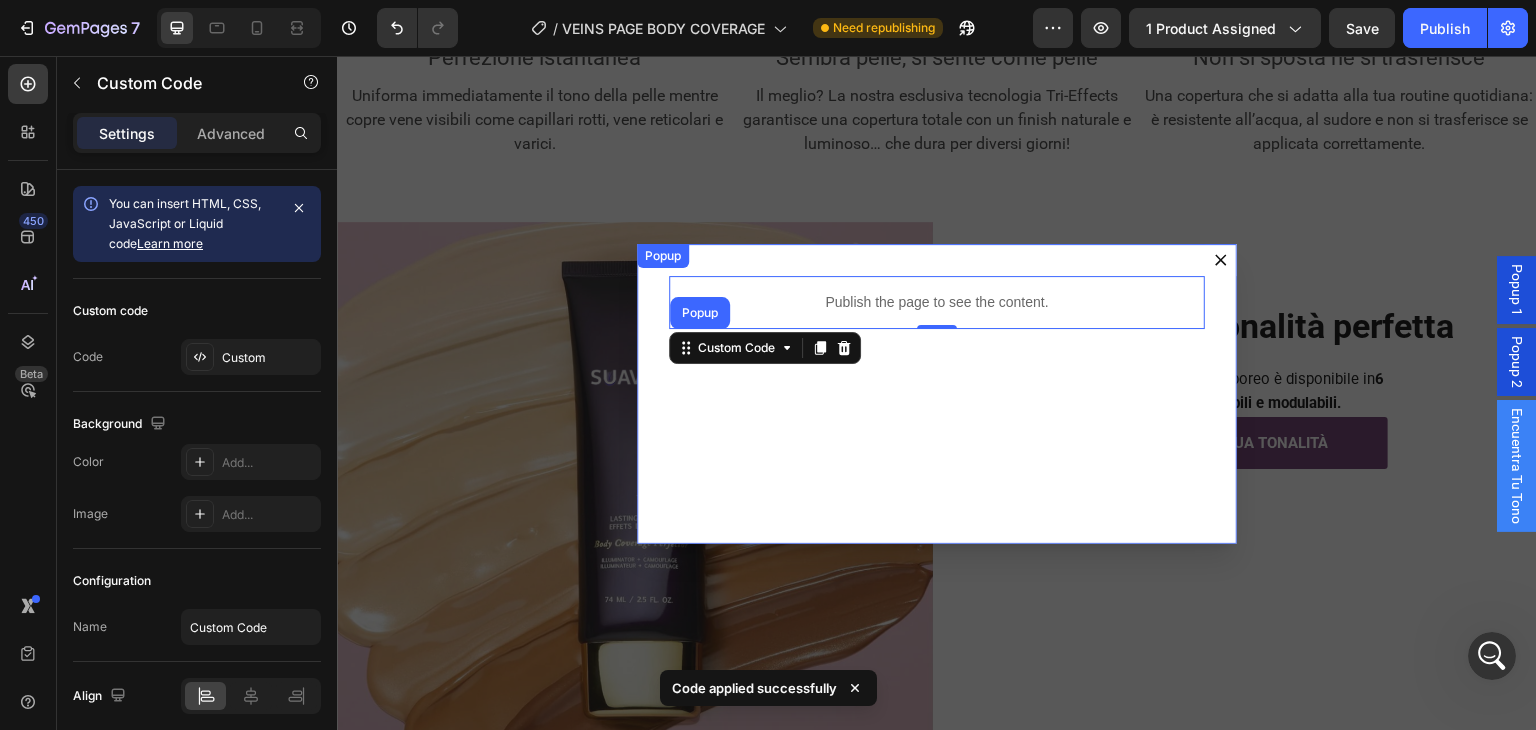 click 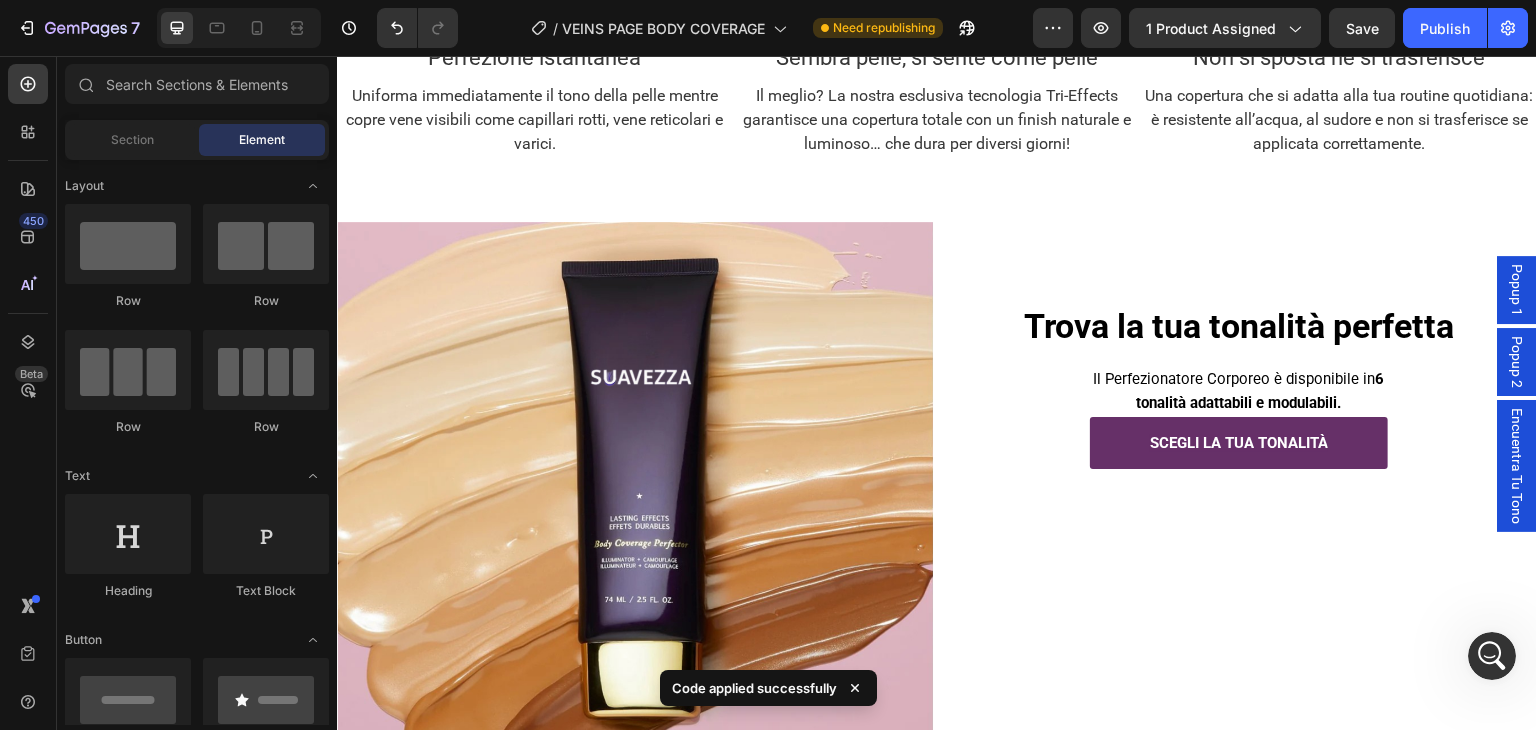 click on "Popup 2" at bounding box center (1517, 362) 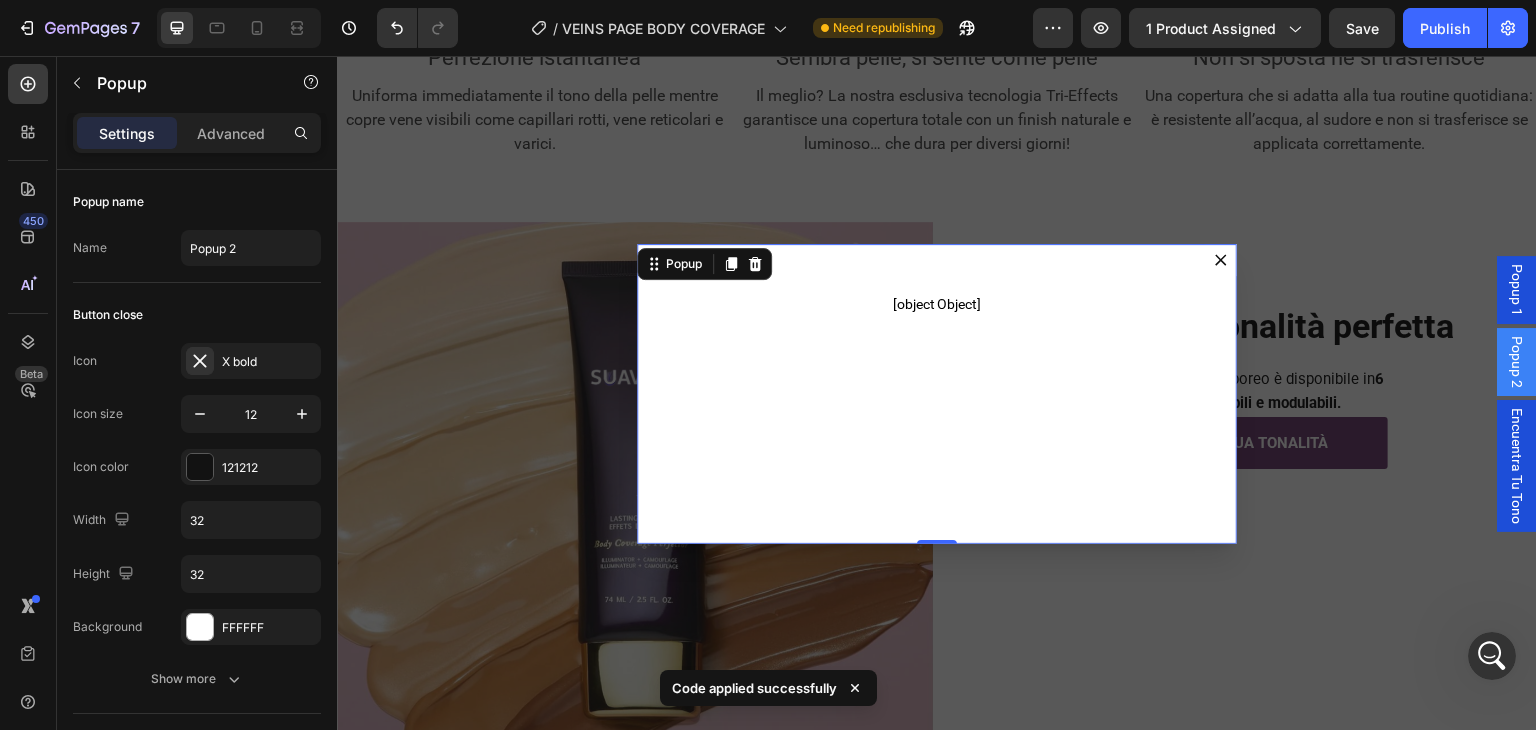 click on "[object Object]
Custom Code" at bounding box center [937, 394] 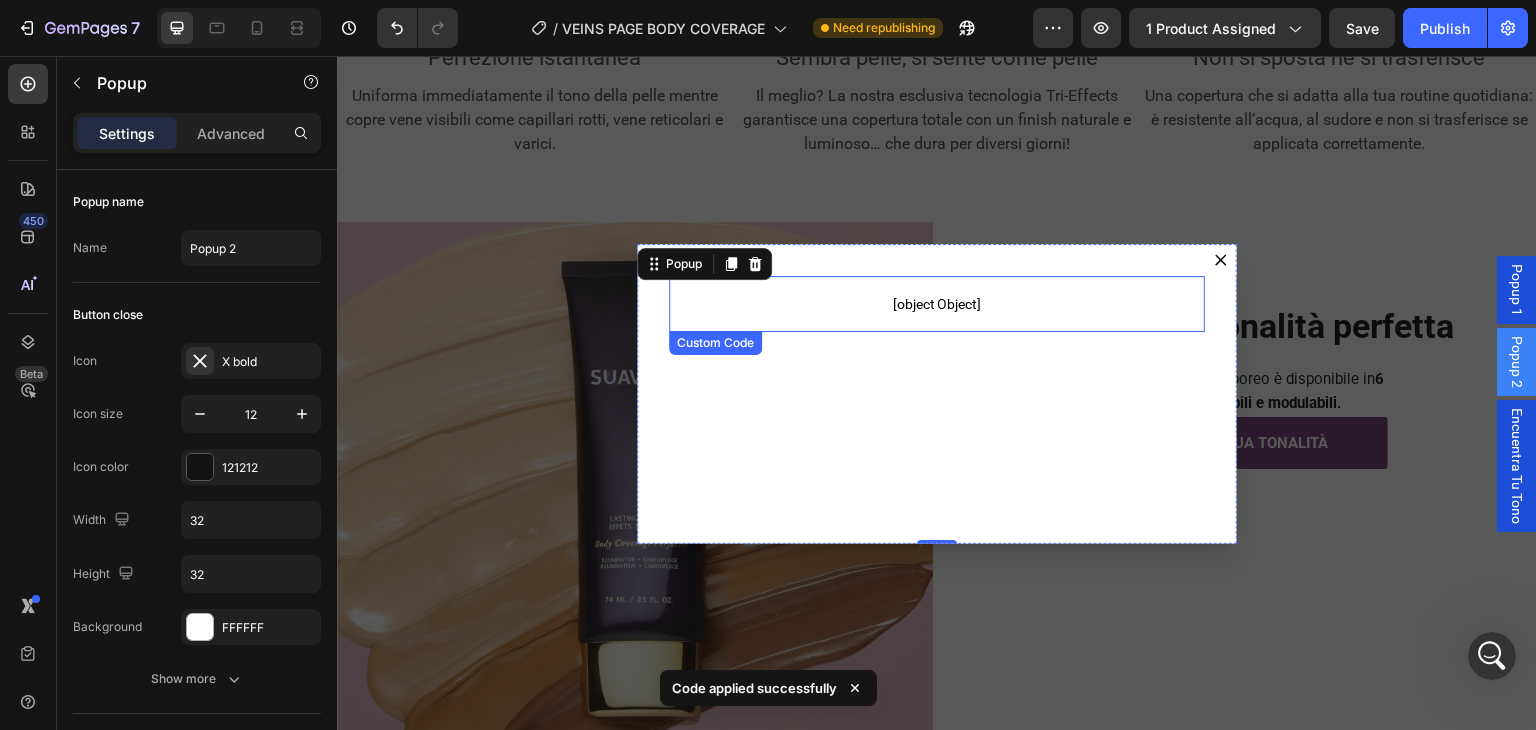 click on "[object Object]" at bounding box center (937, 304) 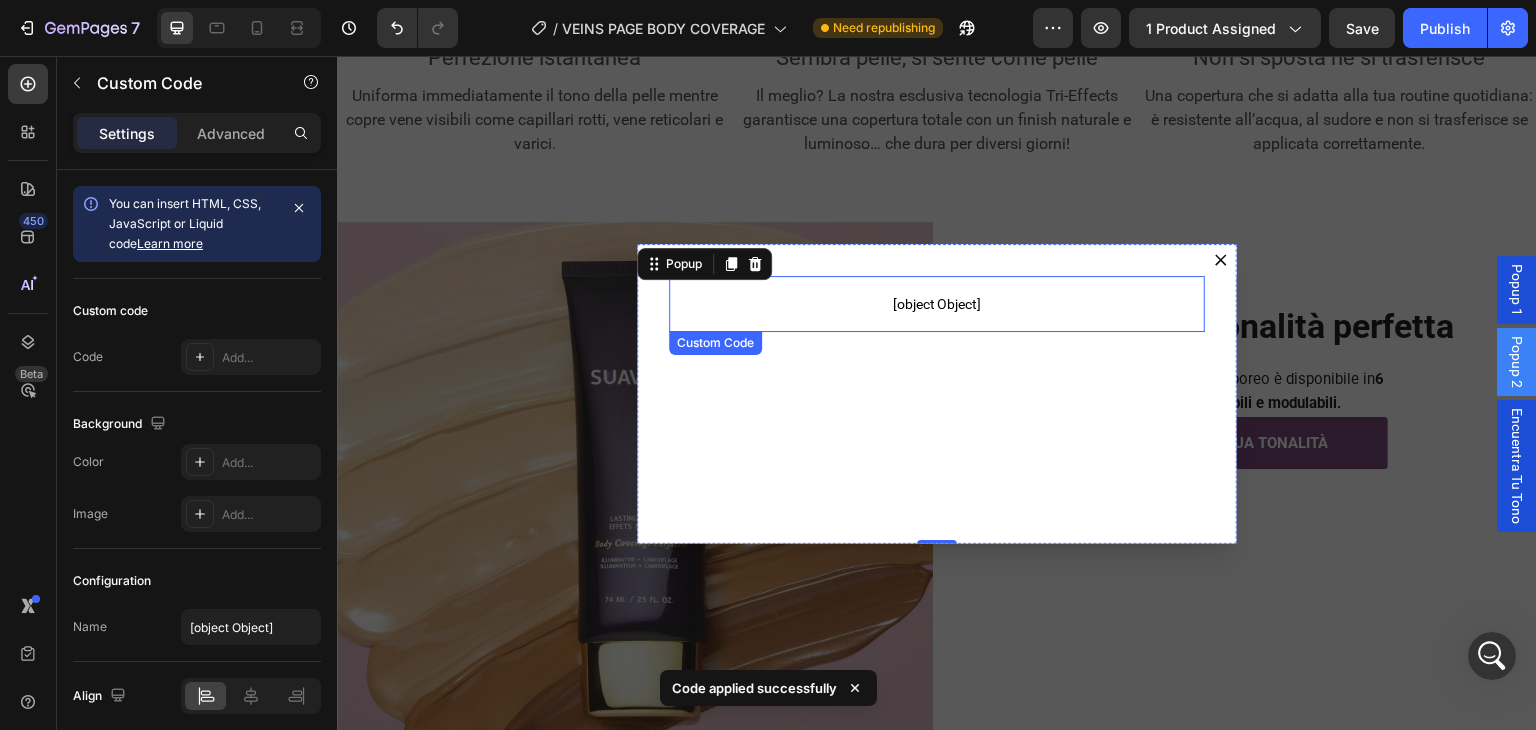 click on "[object Object]" at bounding box center (937, 304) 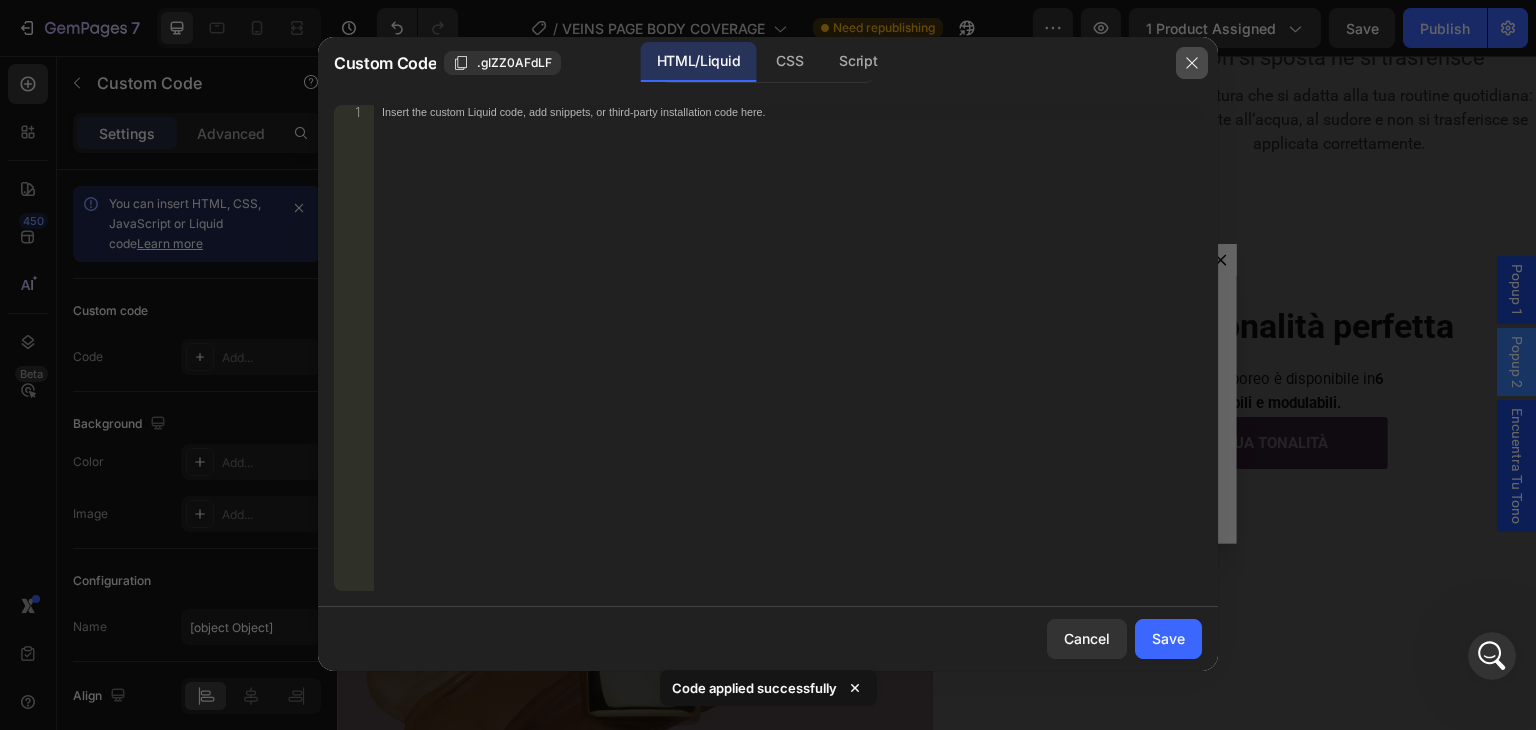click 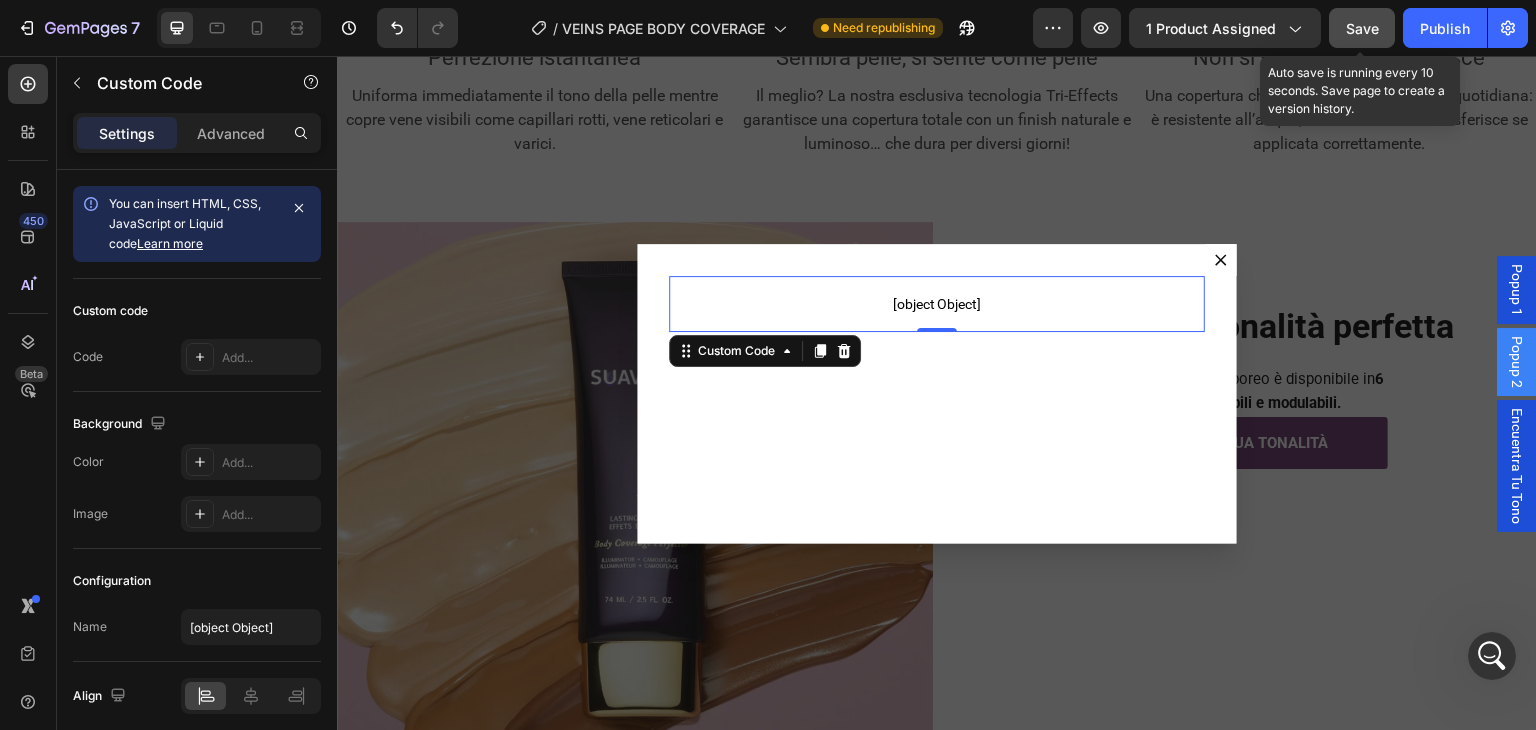 click on "Save" at bounding box center (1362, 28) 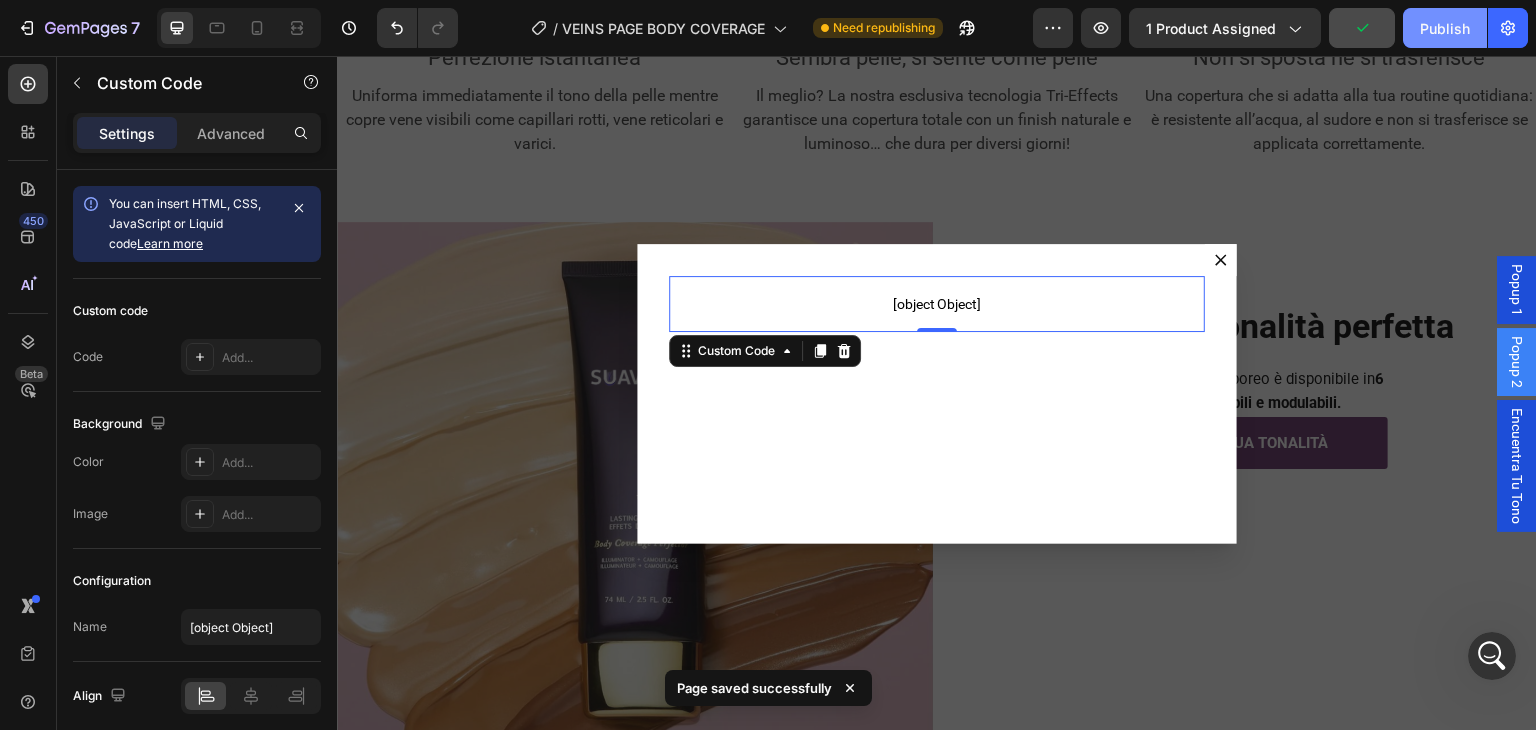 click on "Publish" 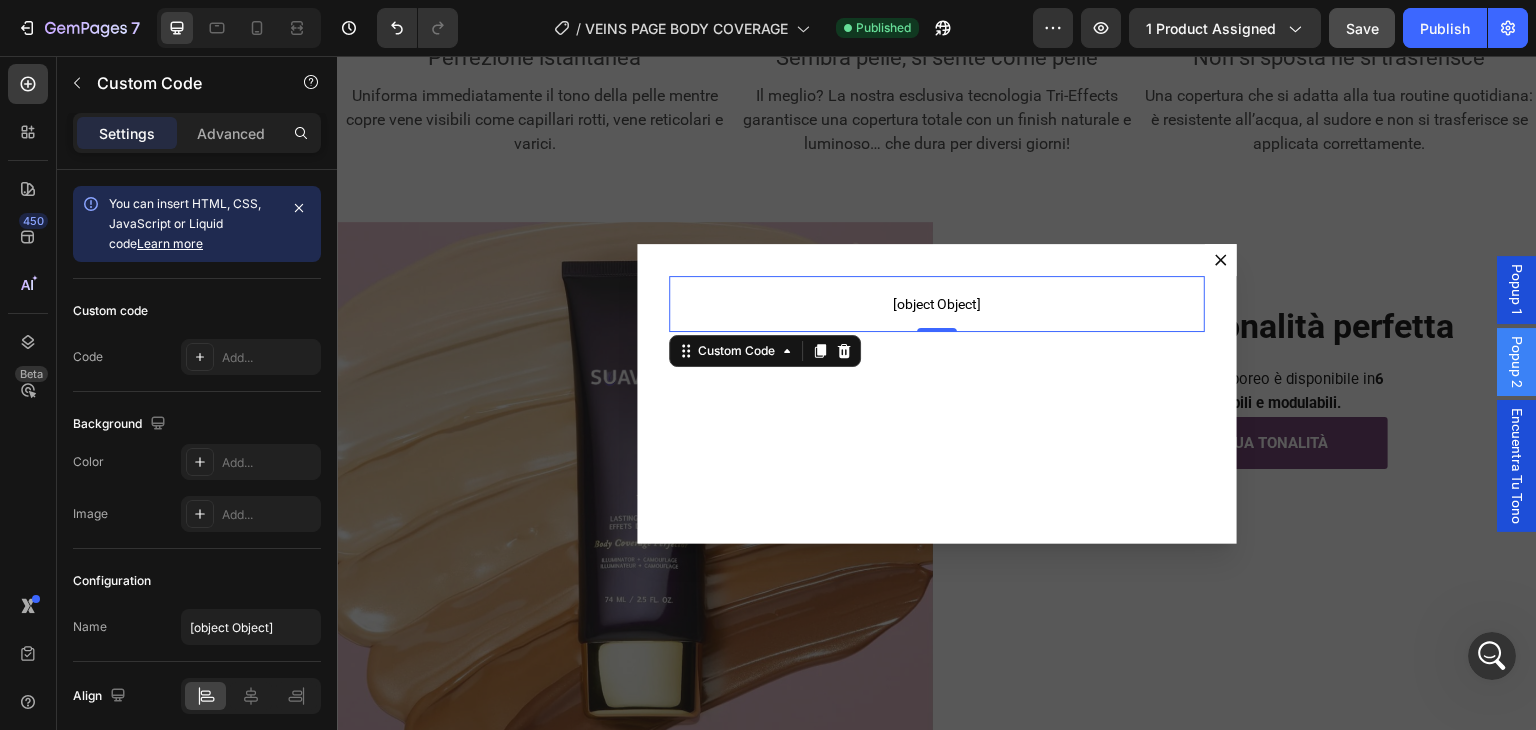 scroll, scrollTop: 10532, scrollLeft: 0, axis: vertical 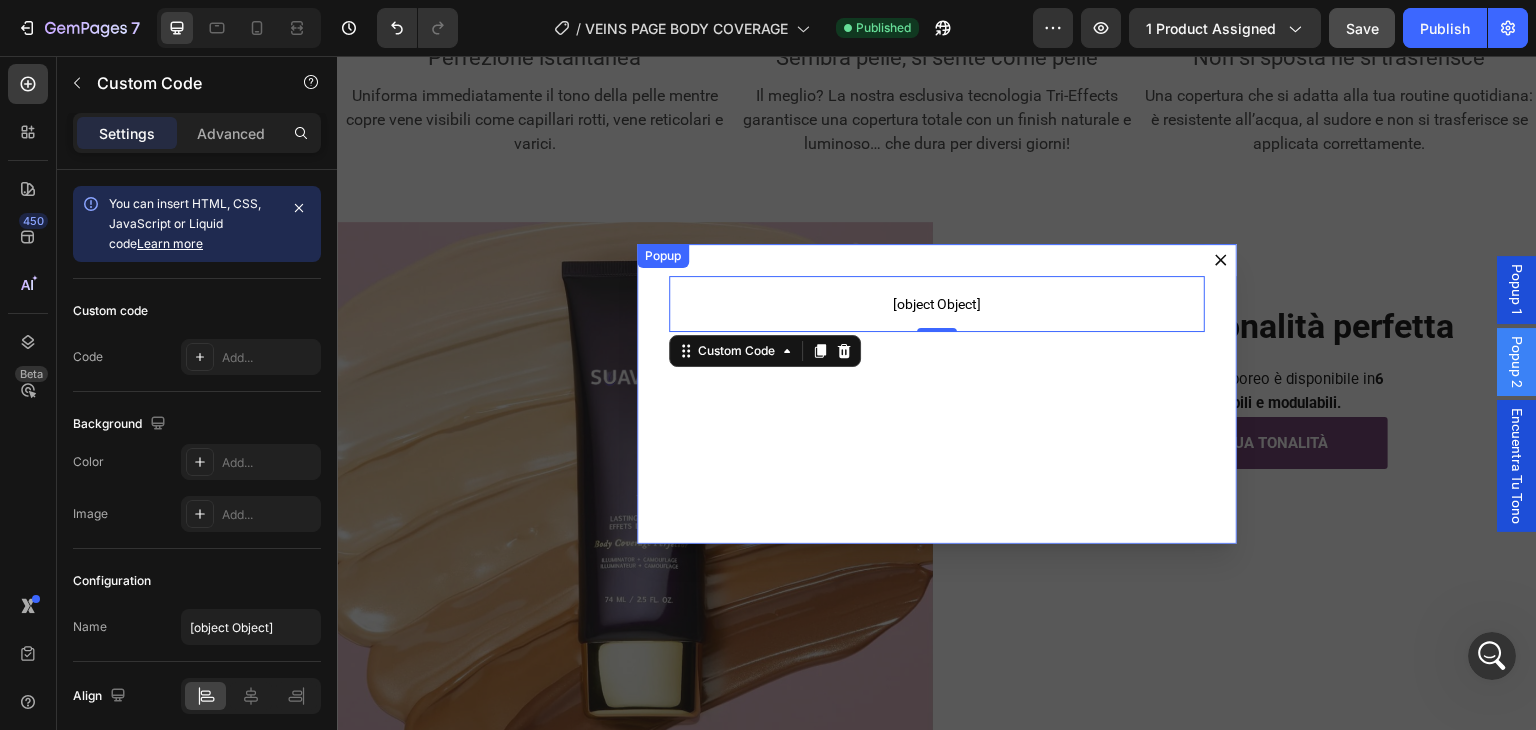 click at bounding box center [1221, 260] 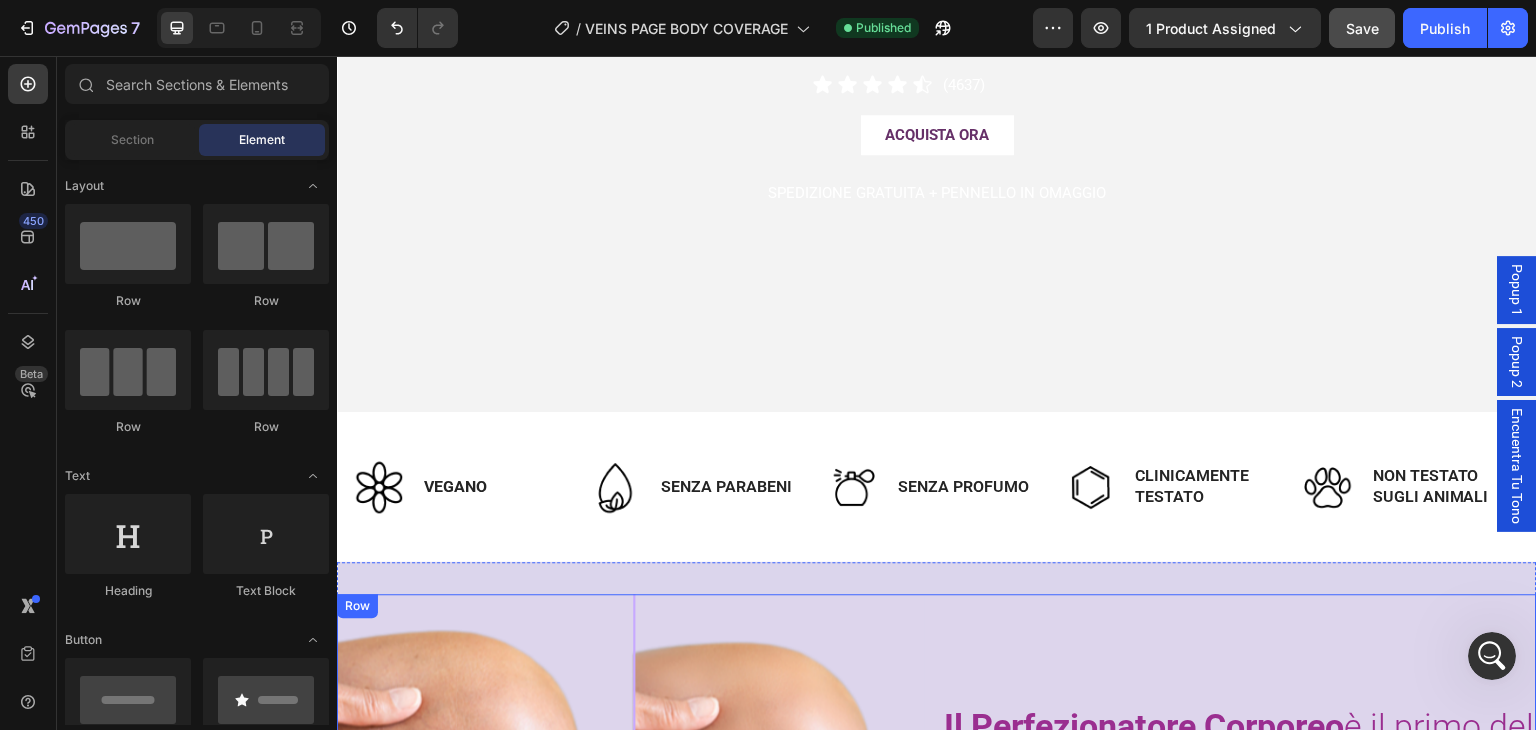 scroll, scrollTop: 0, scrollLeft: 0, axis: both 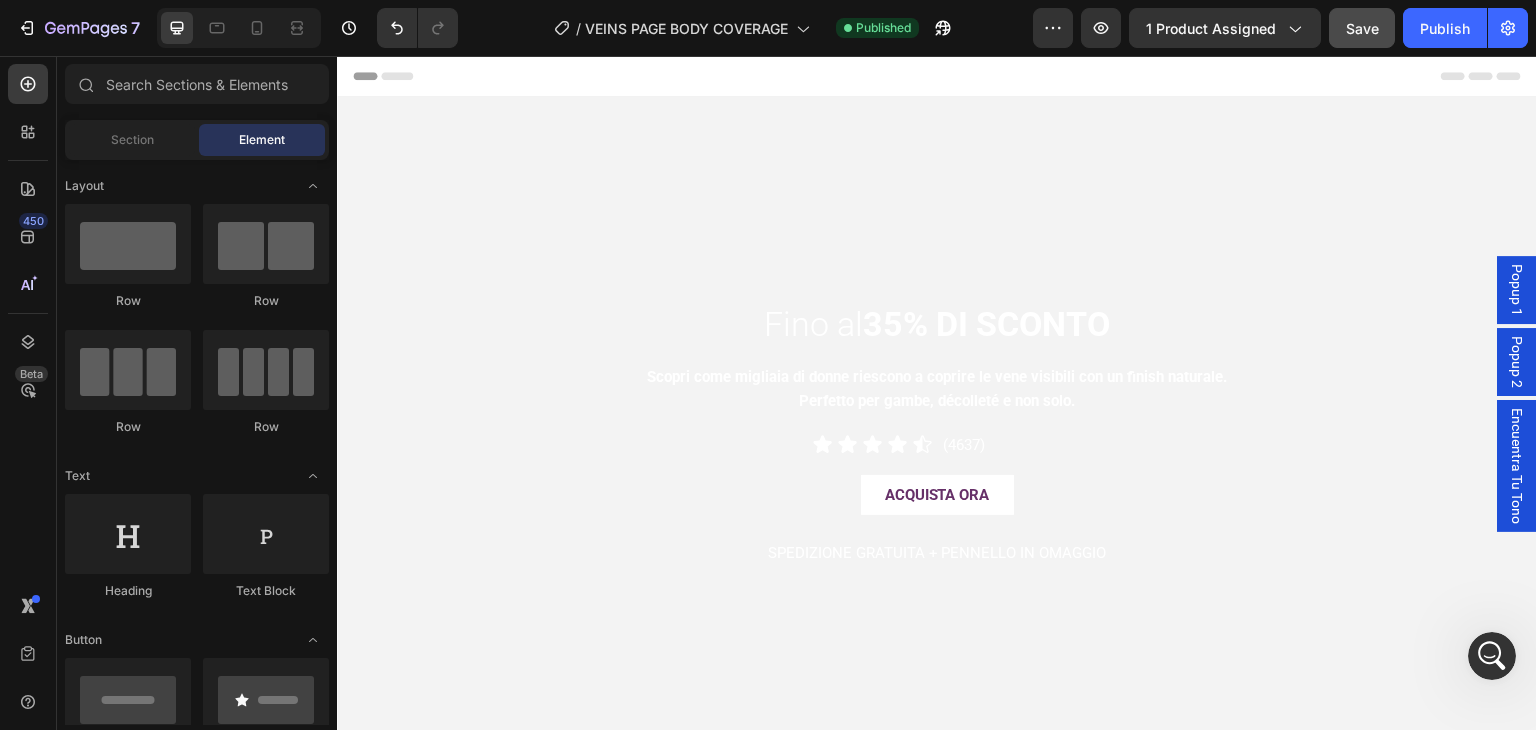 click 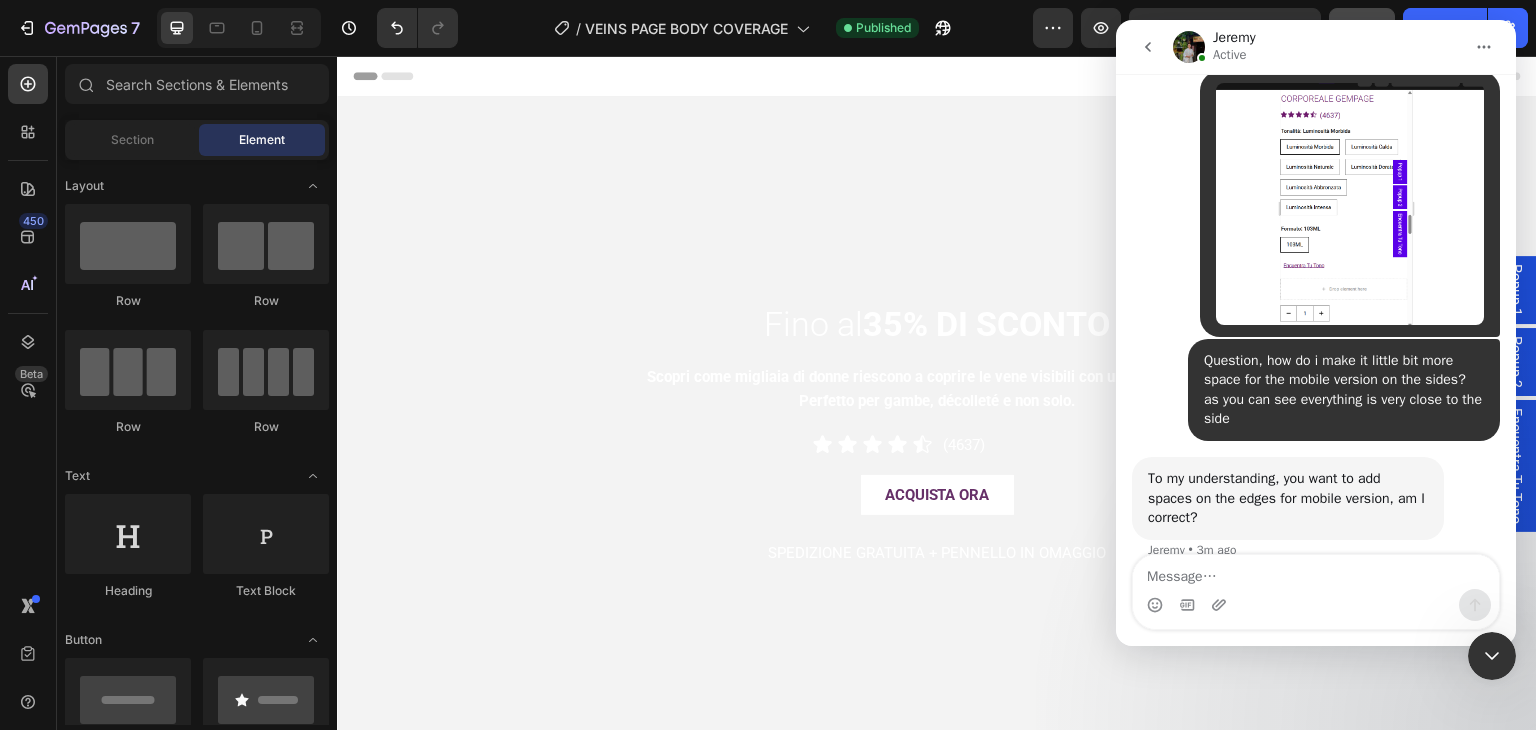 scroll, scrollTop: 10532, scrollLeft: 0, axis: vertical 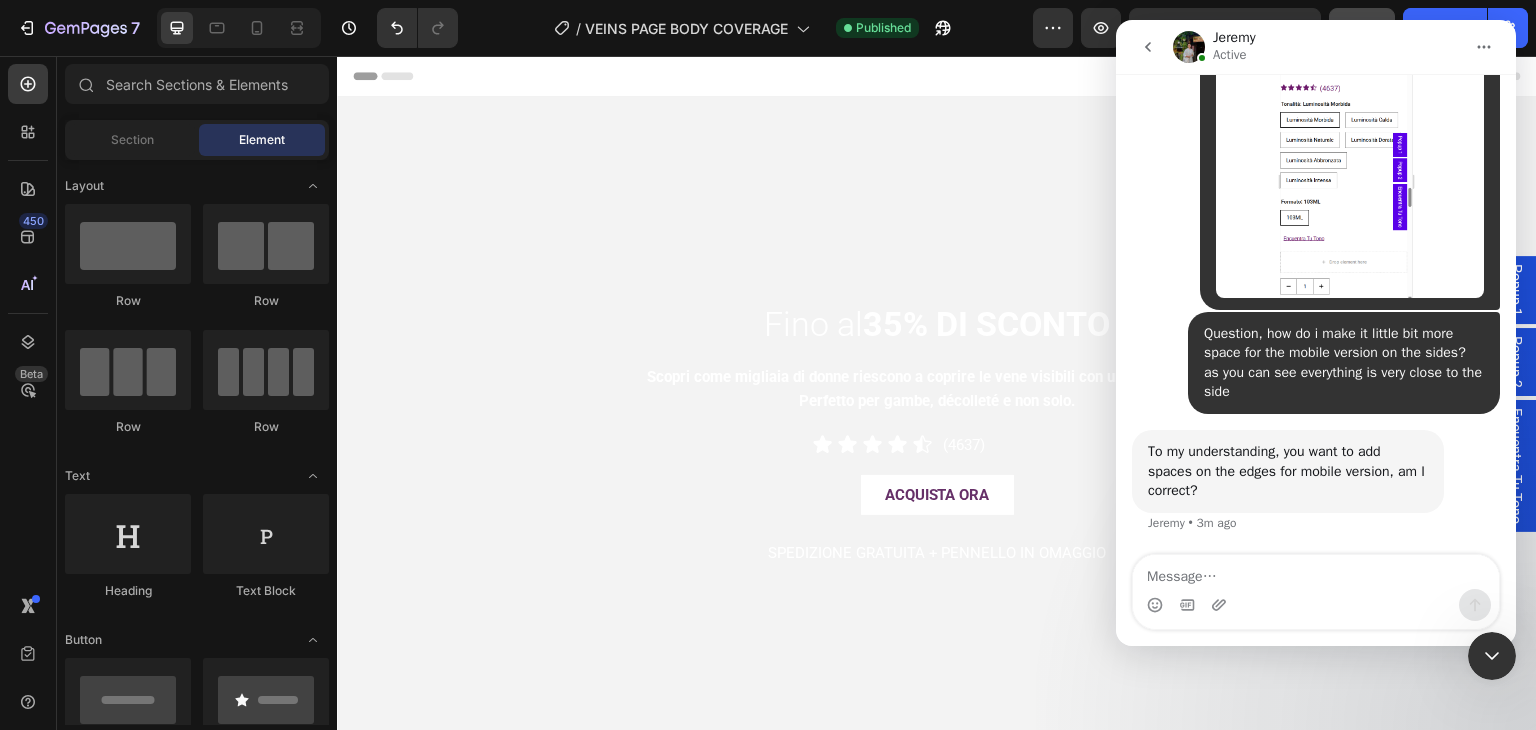 click at bounding box center [1316, 572] 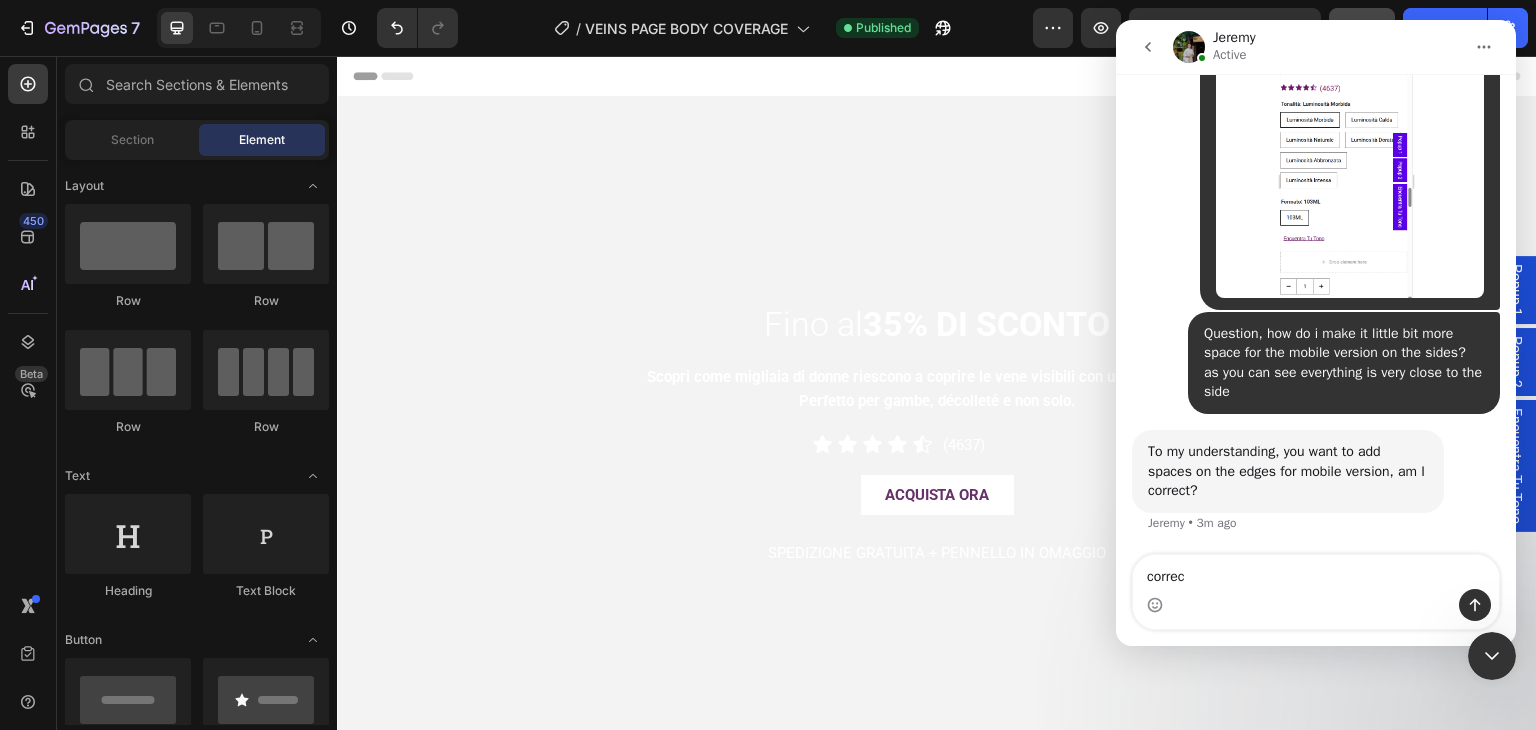 type on "correct" 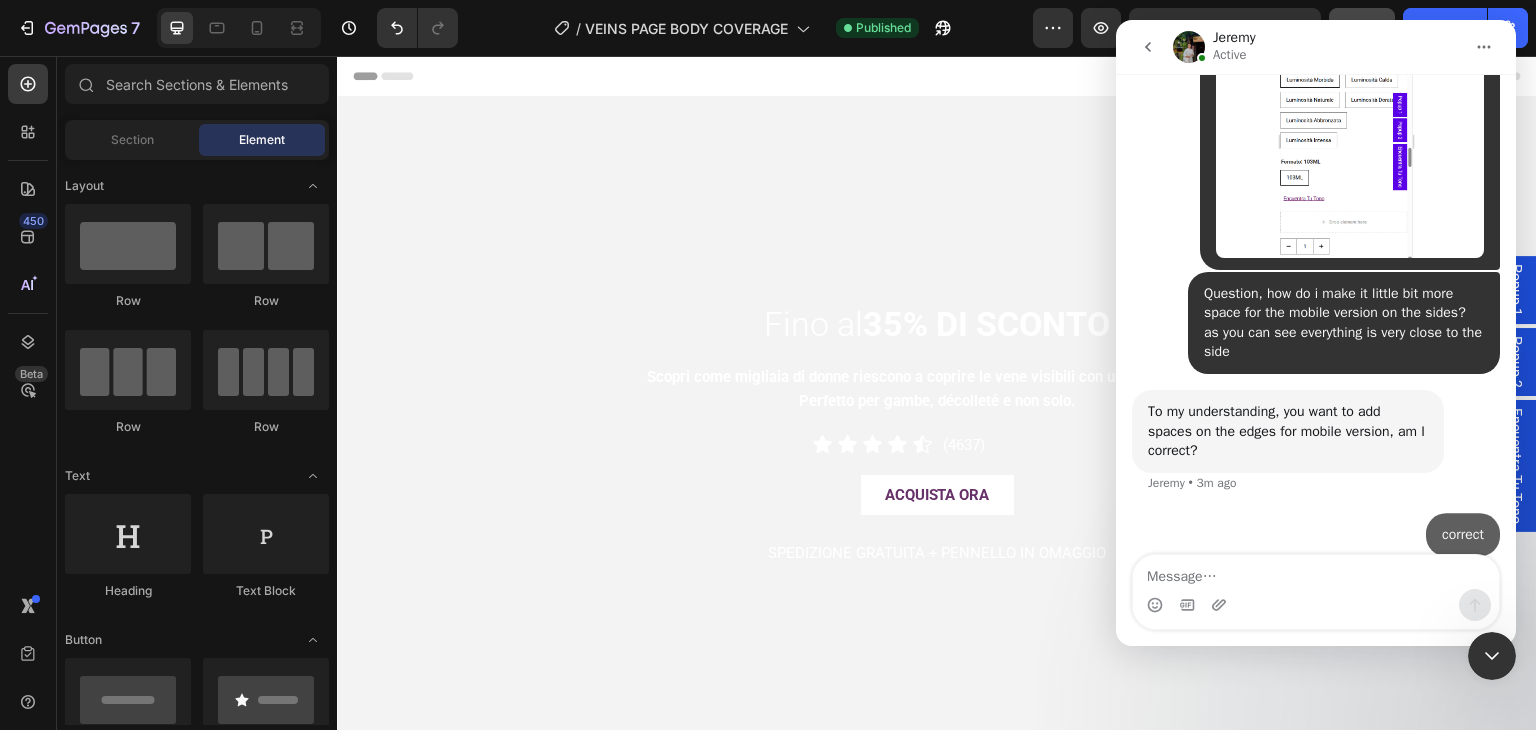 scroll, scrollTop: 10592, scrollLeft: 0, axis: vertical 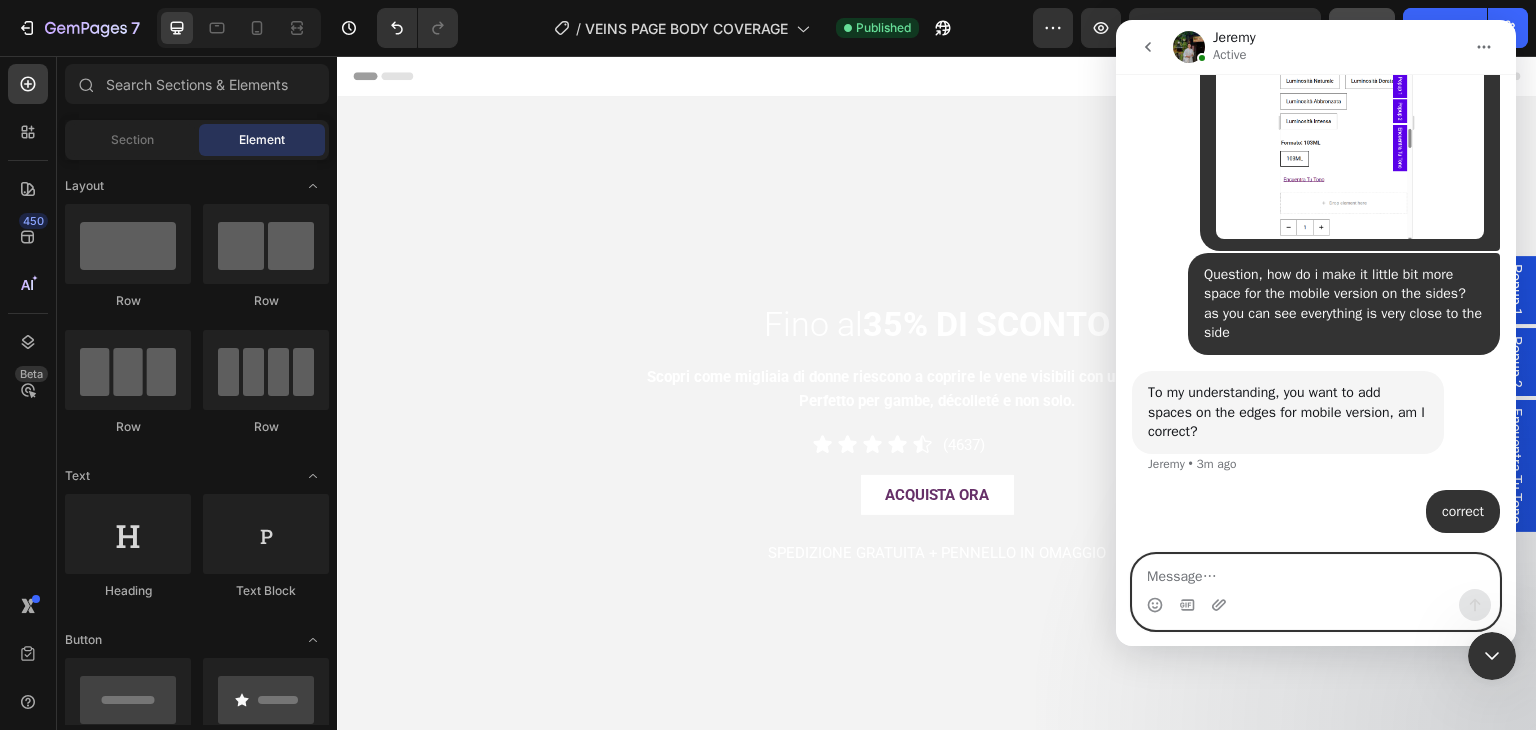 paste on "s" 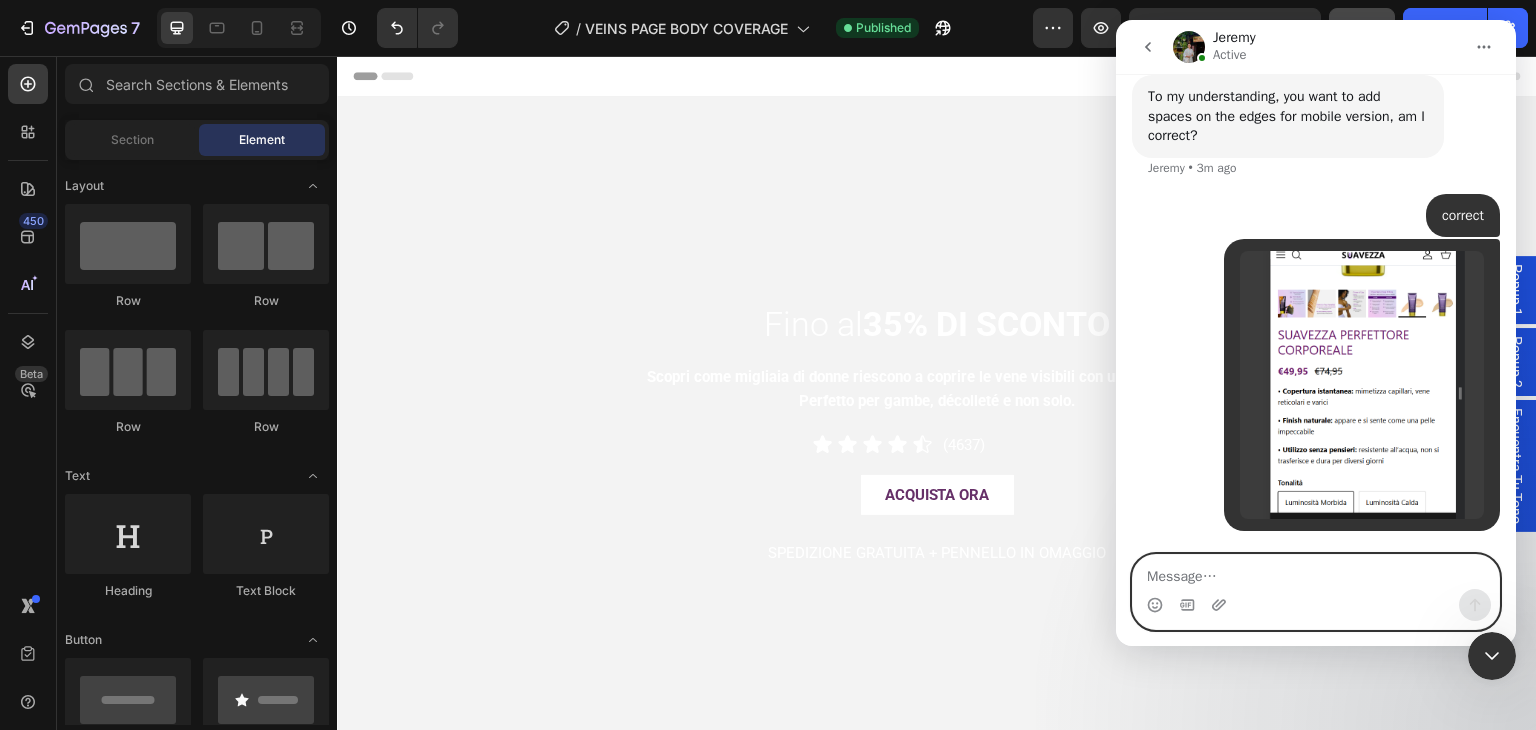 scroll, scrollTop: 10962, scrollLeft: 0, axis: vertical 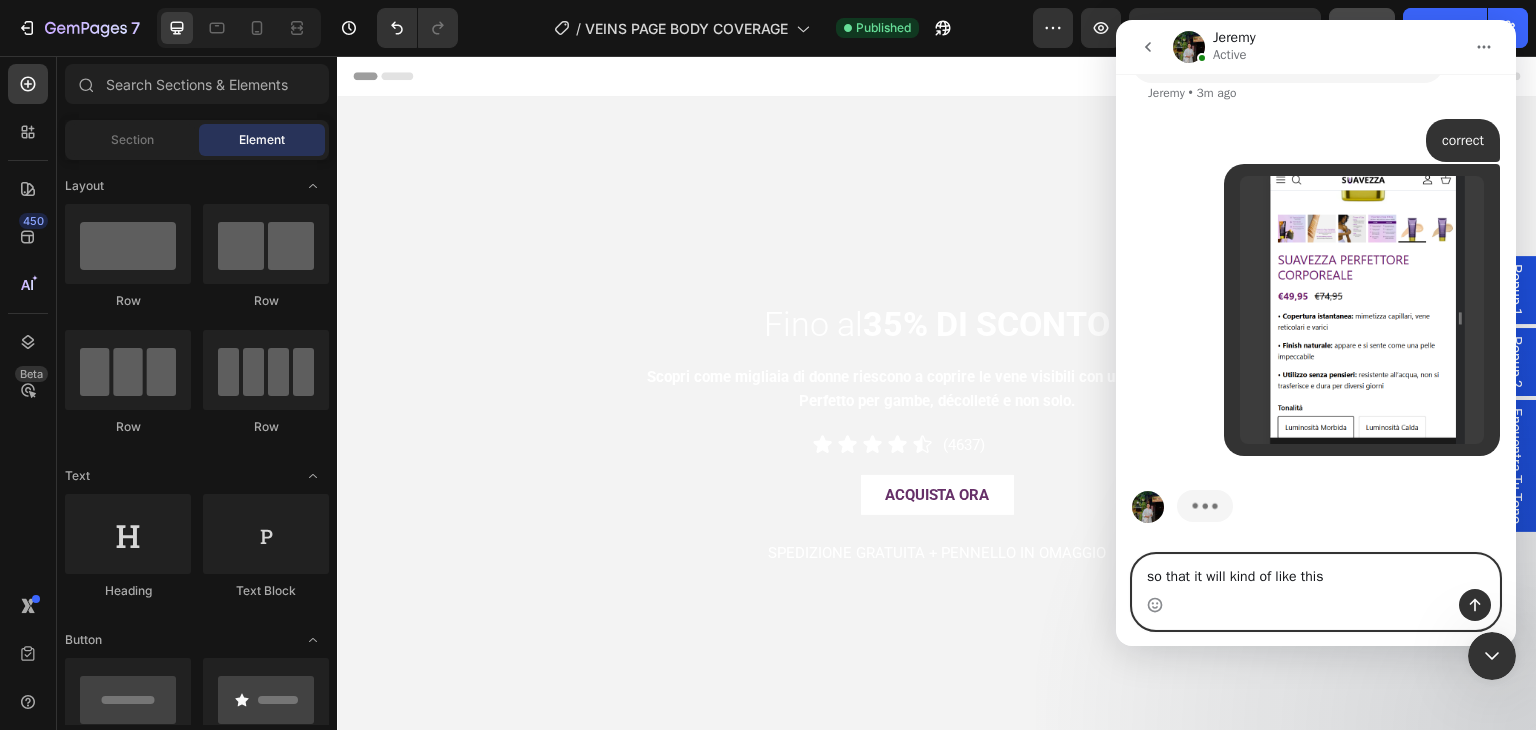 type on "so that it will kind of like this" 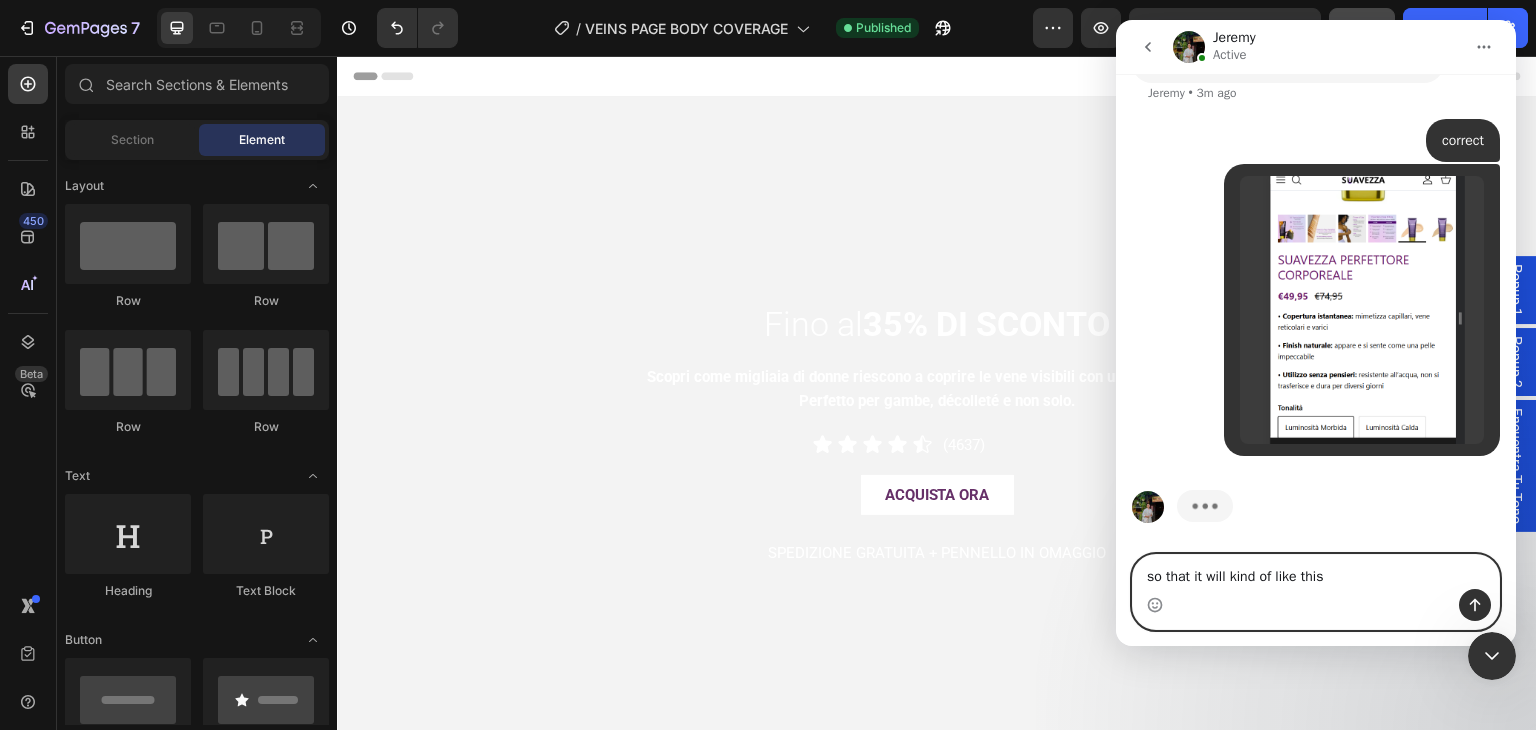 type 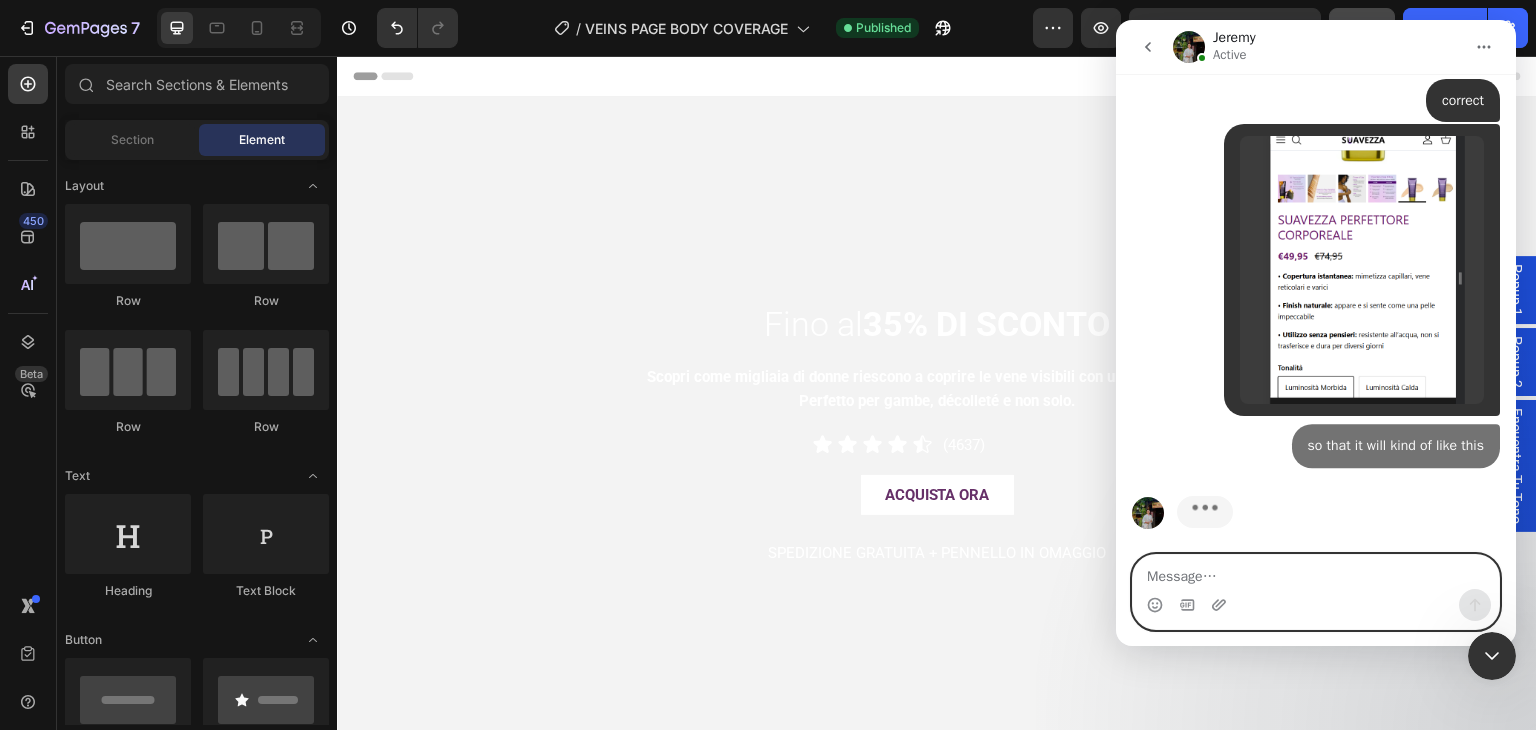 scroll, scrollTop: 11008, scrollLeft: 0, axis: vertical 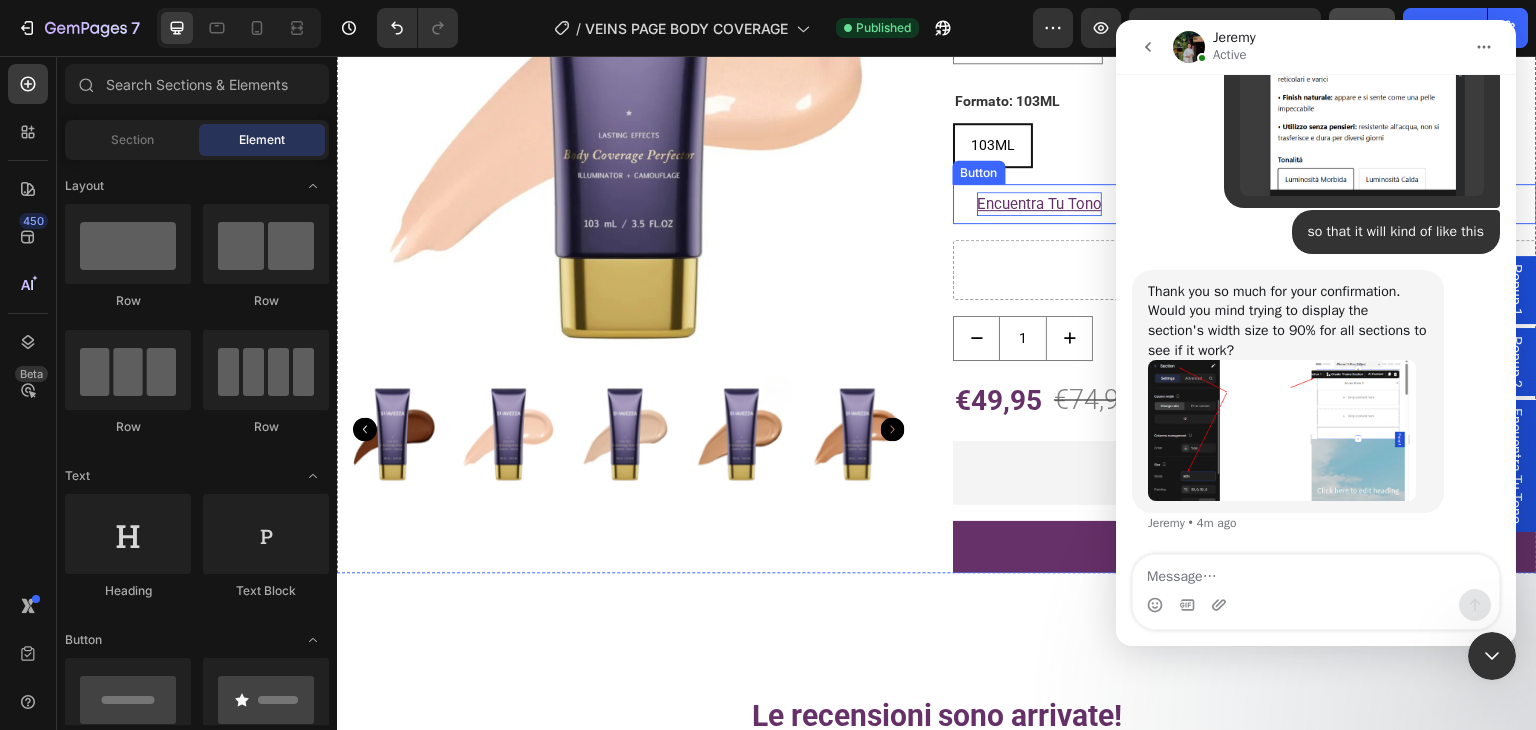click on "Encuentra Tu Tono" at bounding box center (1039, 204) 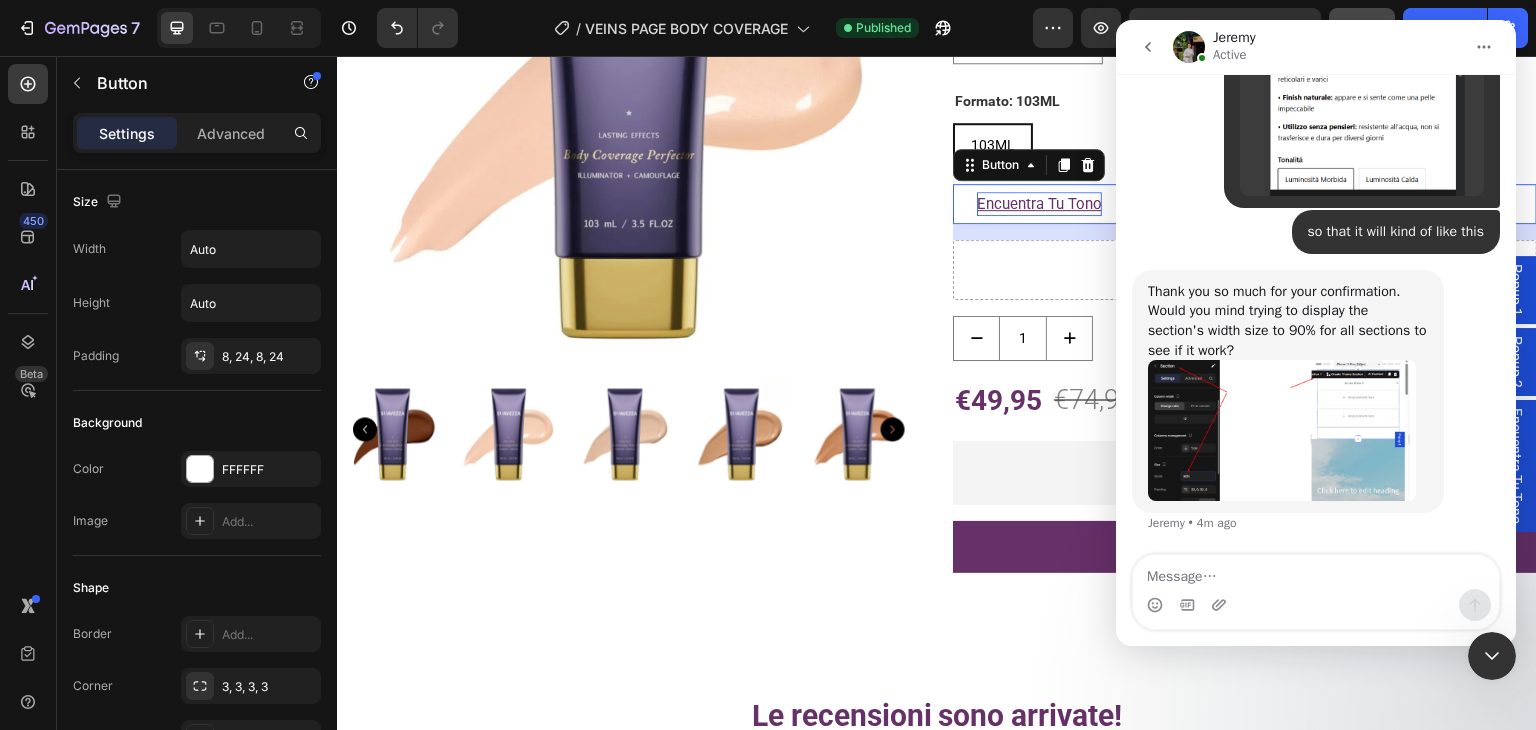 click on "Encuentra Tu Tono" at bounding box center [1039, 204] 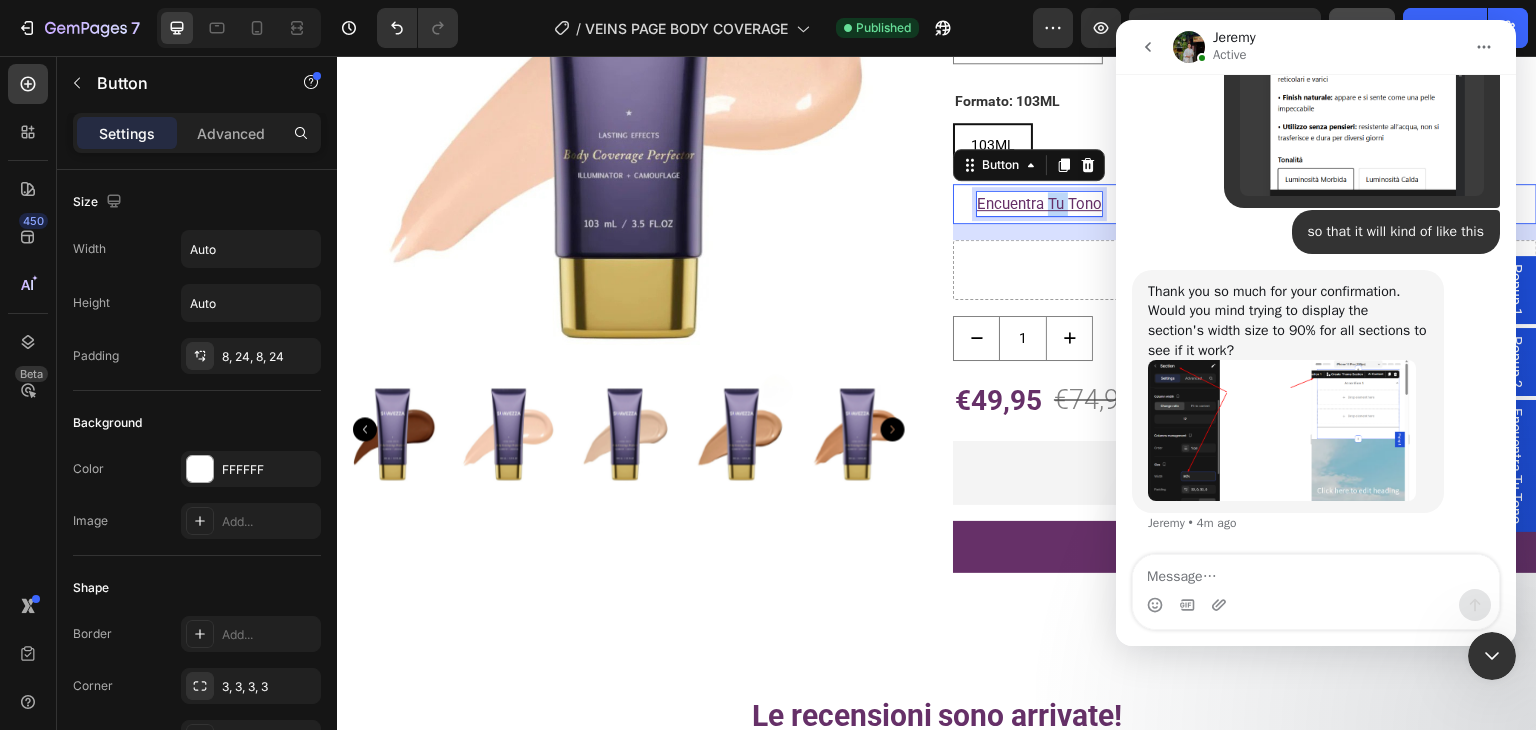 click on "Encuentra Tu Tono" at bounding box center [1039, 204] 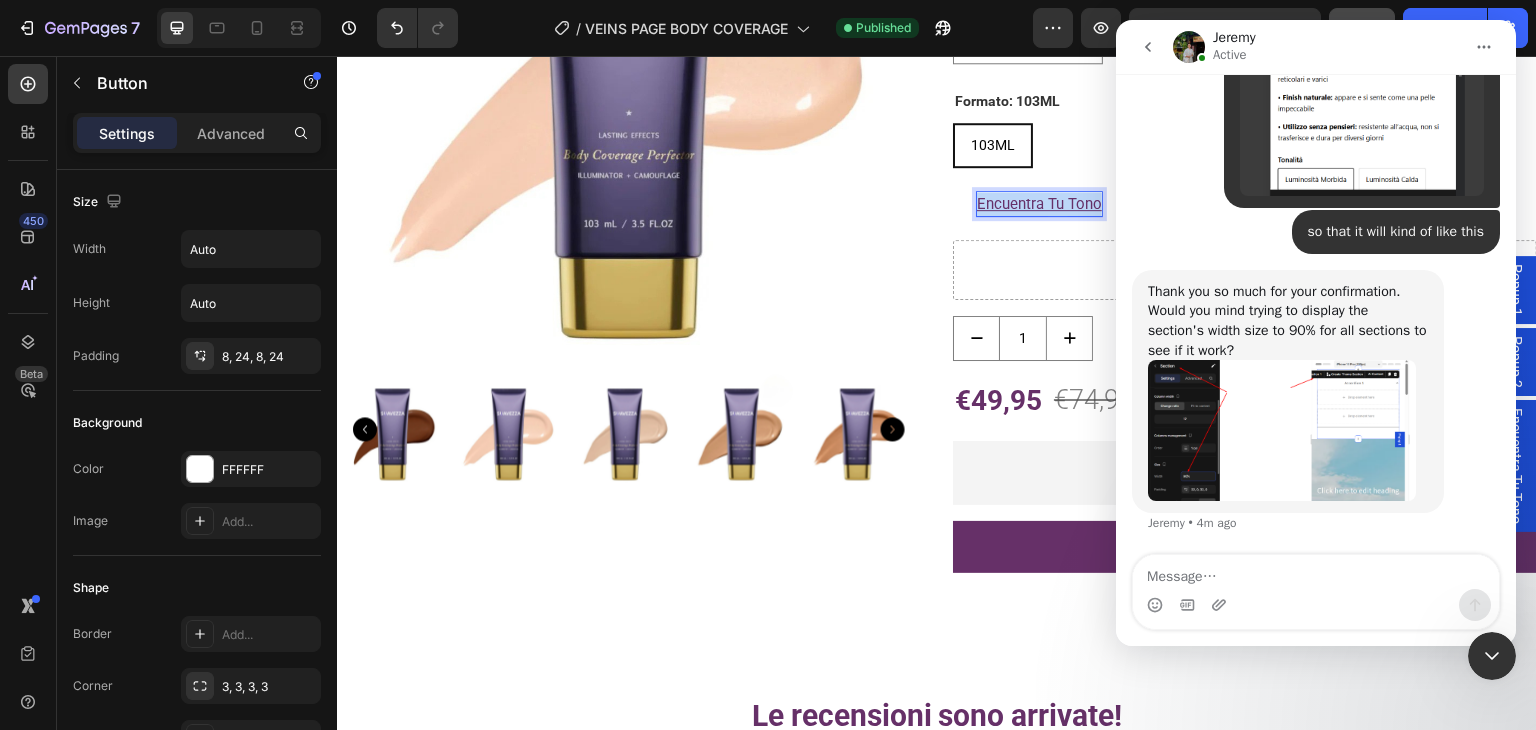 click on "Encuentra Tu Tono" at bounding box center [1039, 204] 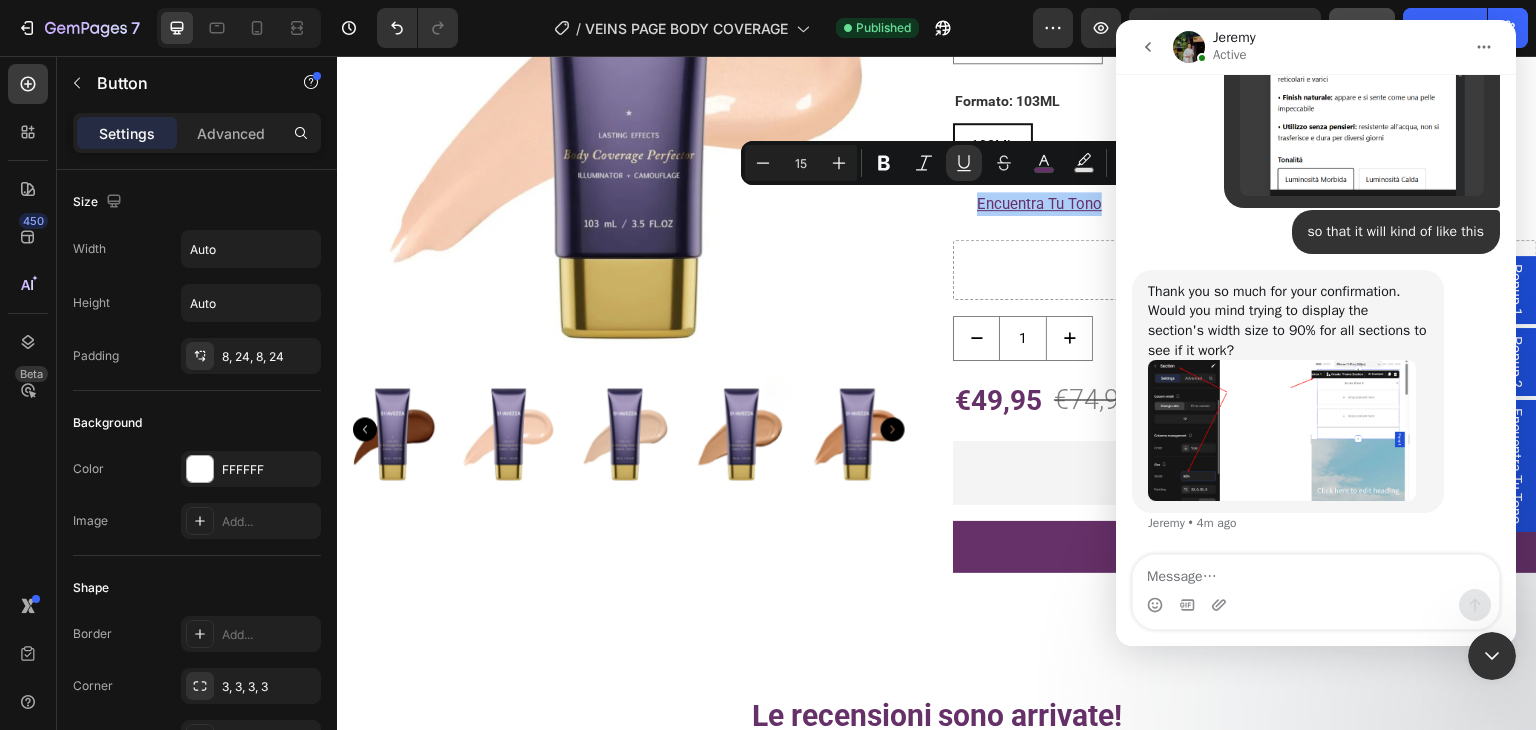 click at bounding box center (1492, 656) 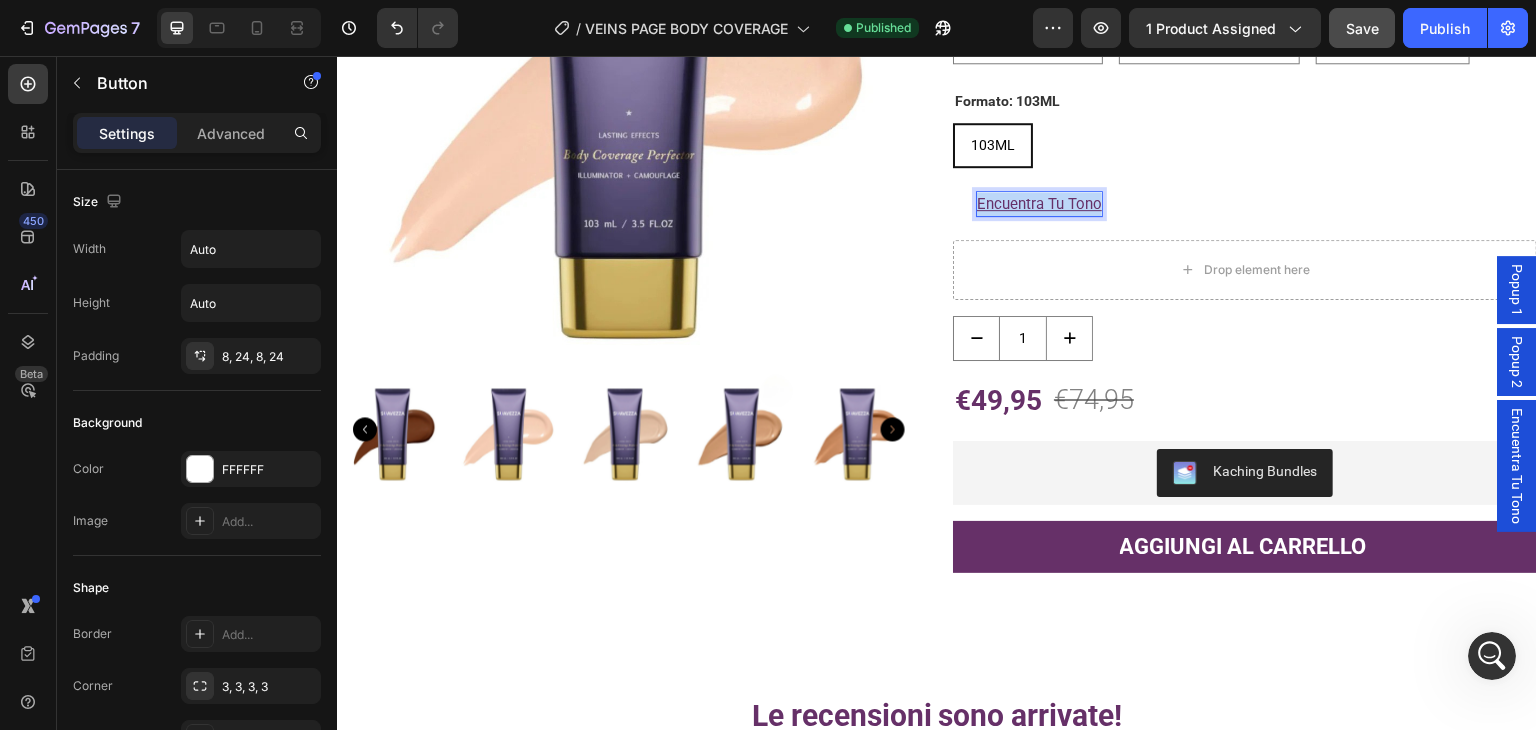 click on "Encuentra Tu Tono" at bounding box center [1039, 204] 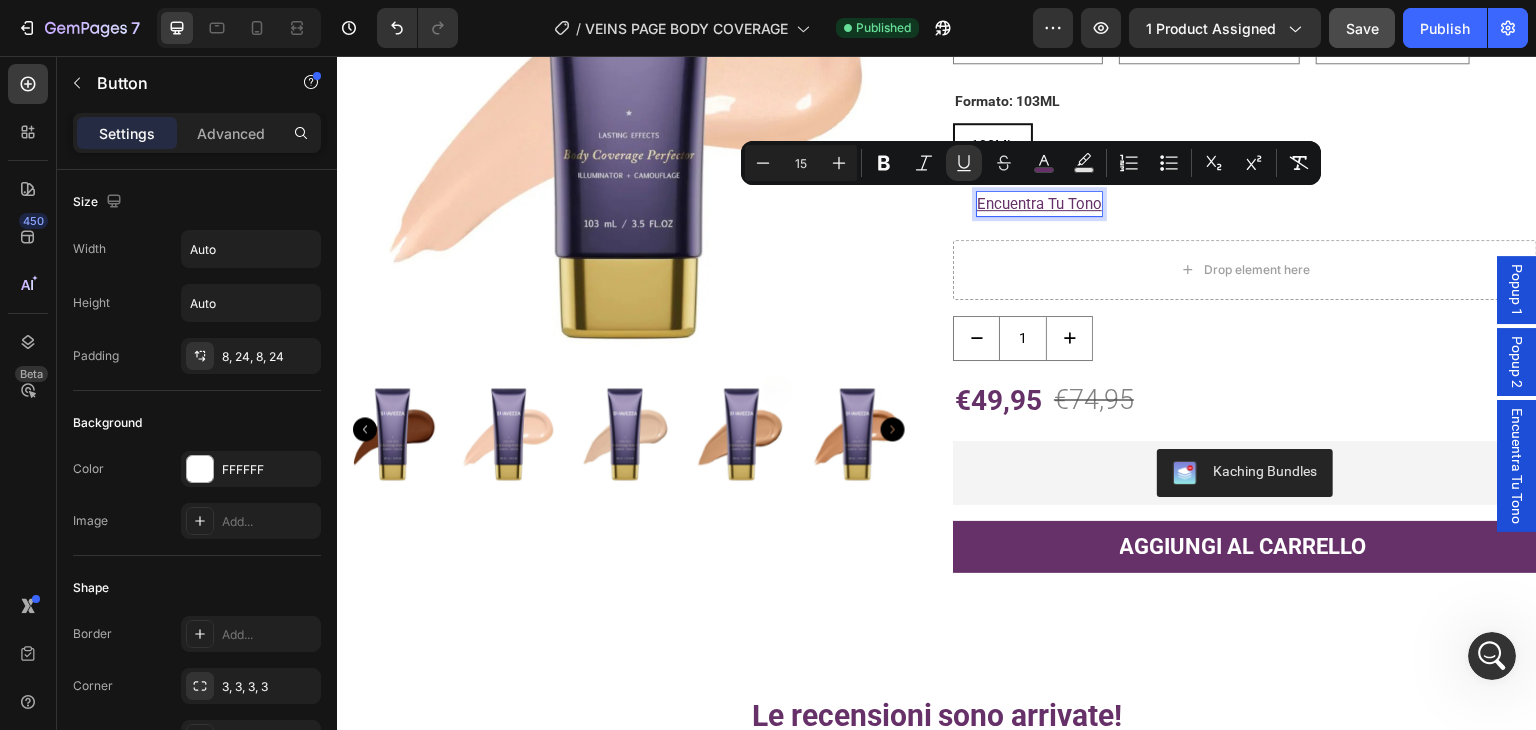 click on "Encuentra Tu Tono" at bounding box center (1039, 204) 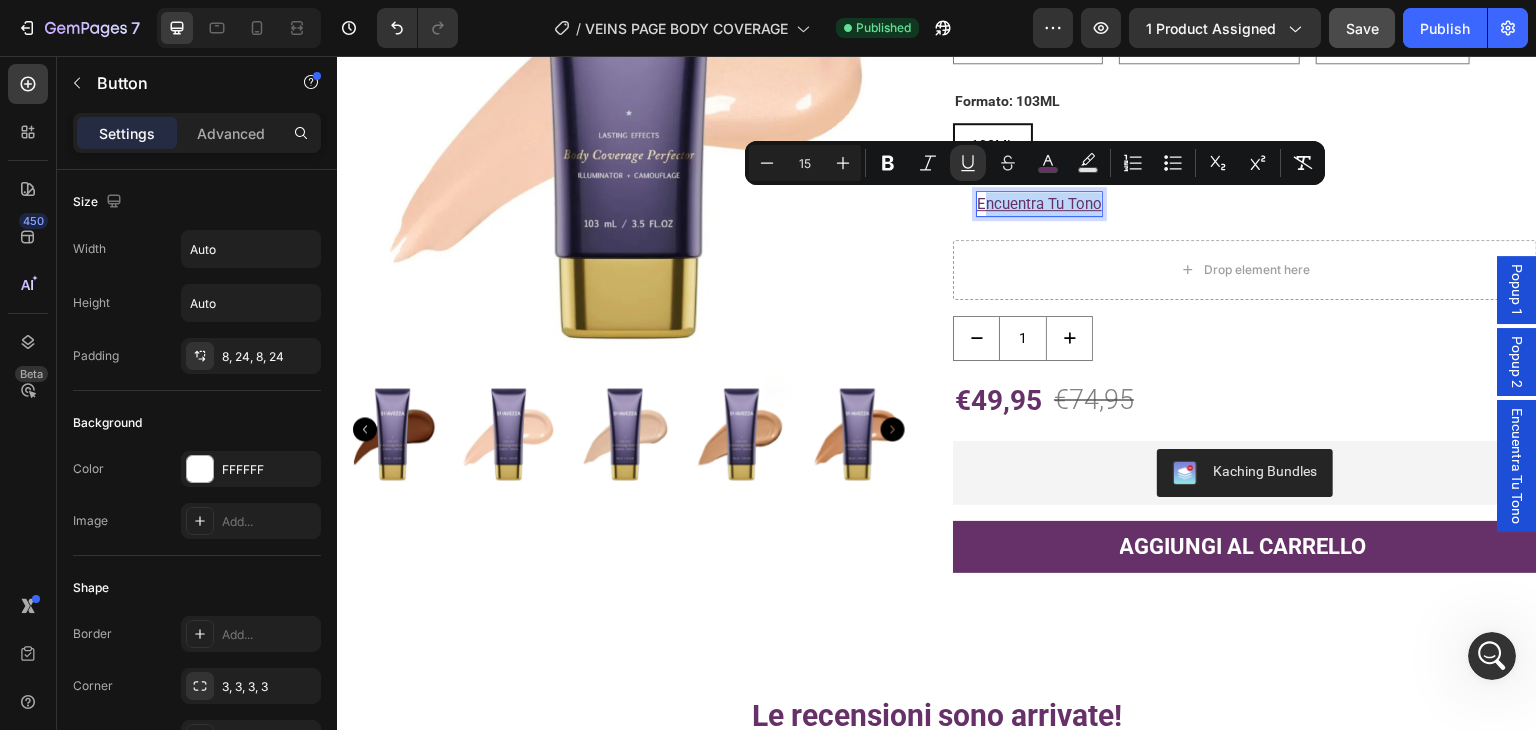 drag, startPoint x: 1090, startPoint y: 201, endPoint x: 974, endPoint y: 201, distance: 116 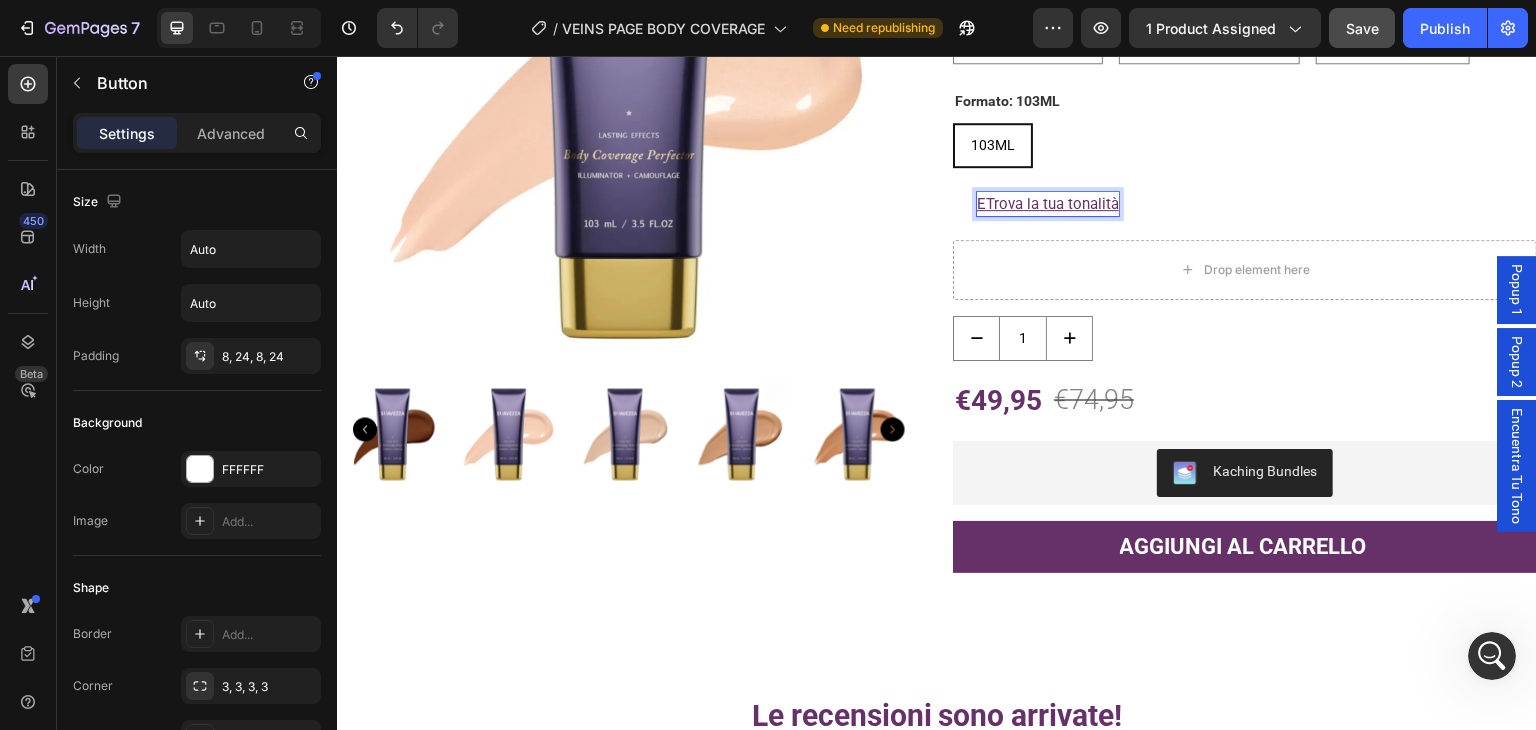 click on "ETrova la tua tonalità" at bounding box center (1048, 204) 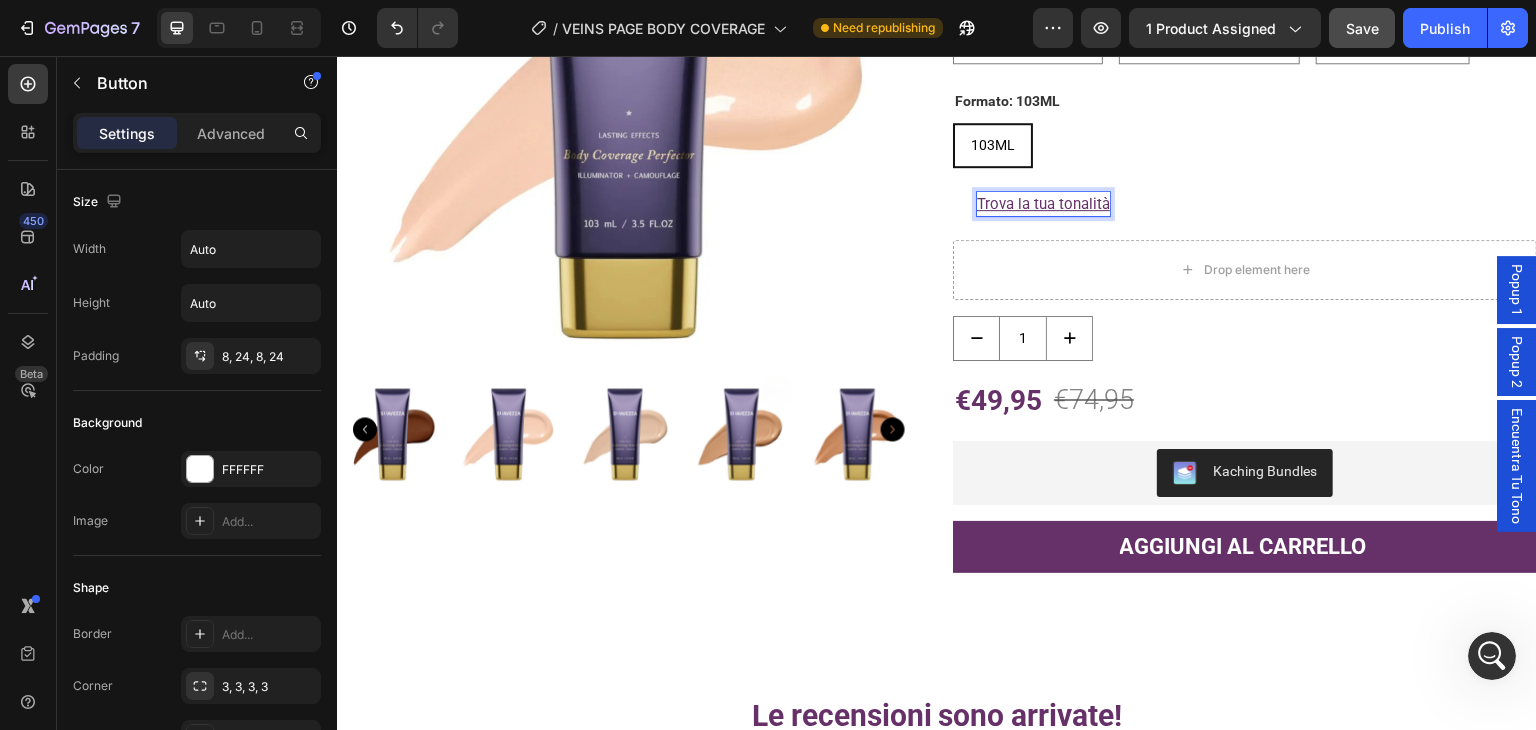 click on "Trova la tua tonalità Button   16" at bounding box center [1245, 204] 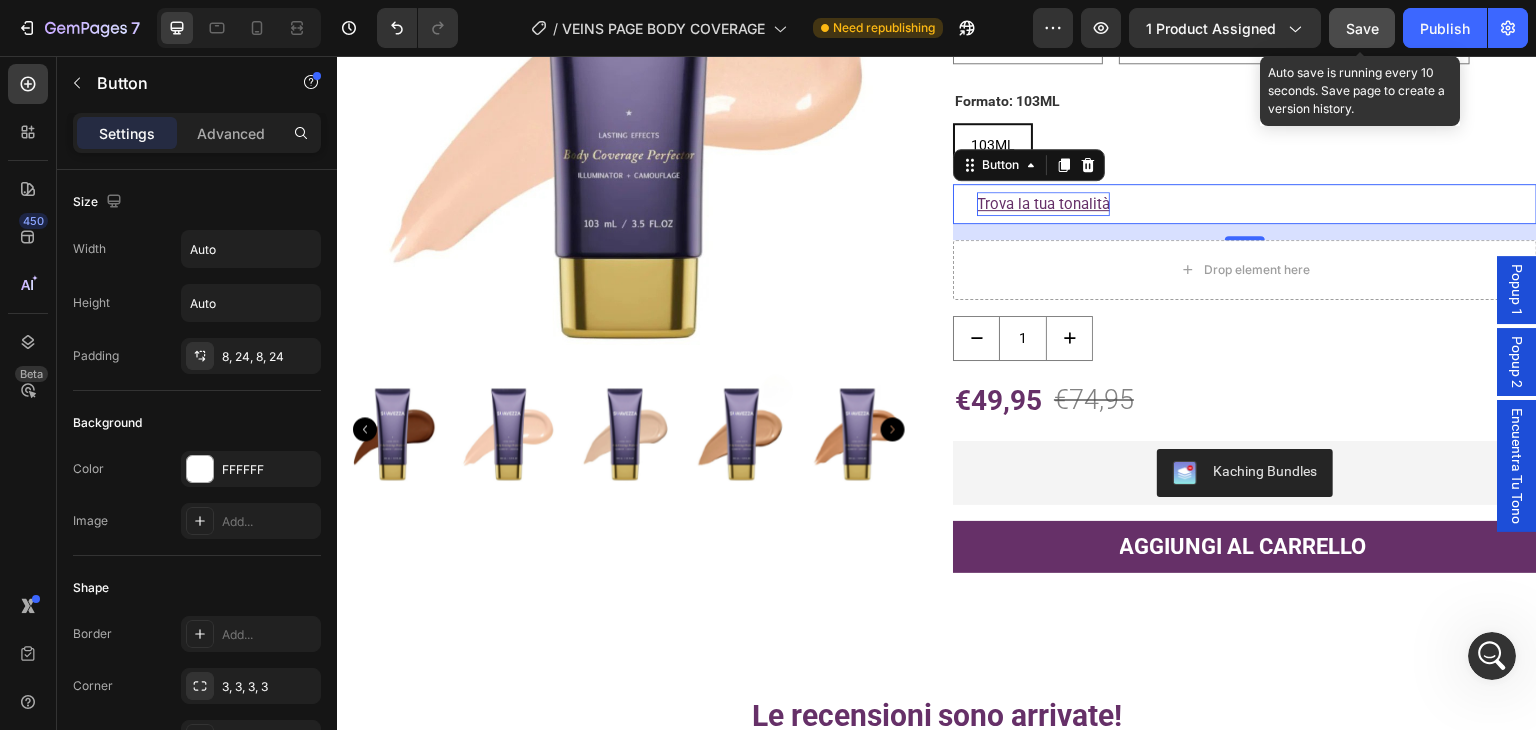click on "Save" 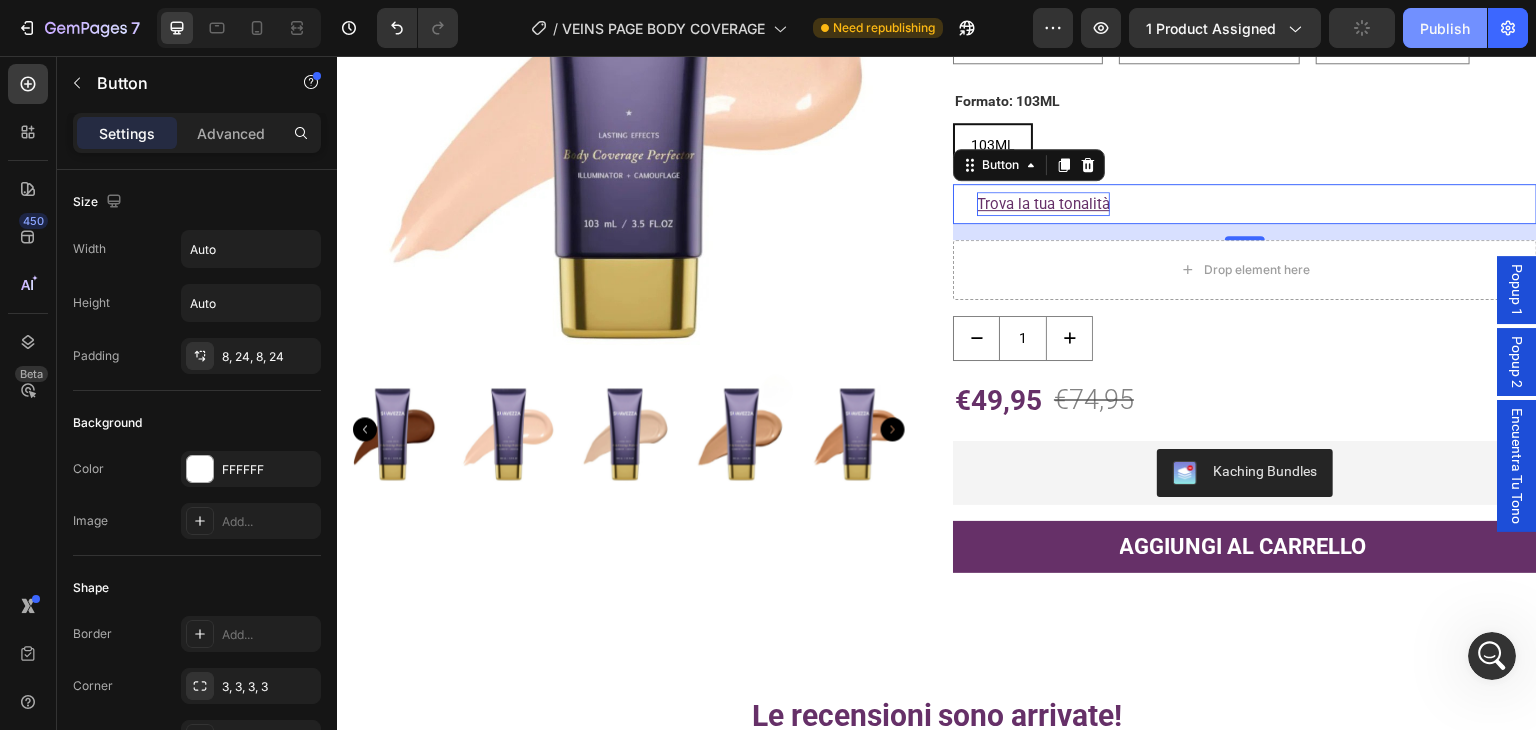 click on "Publish" at bounding box center (1445, 28) 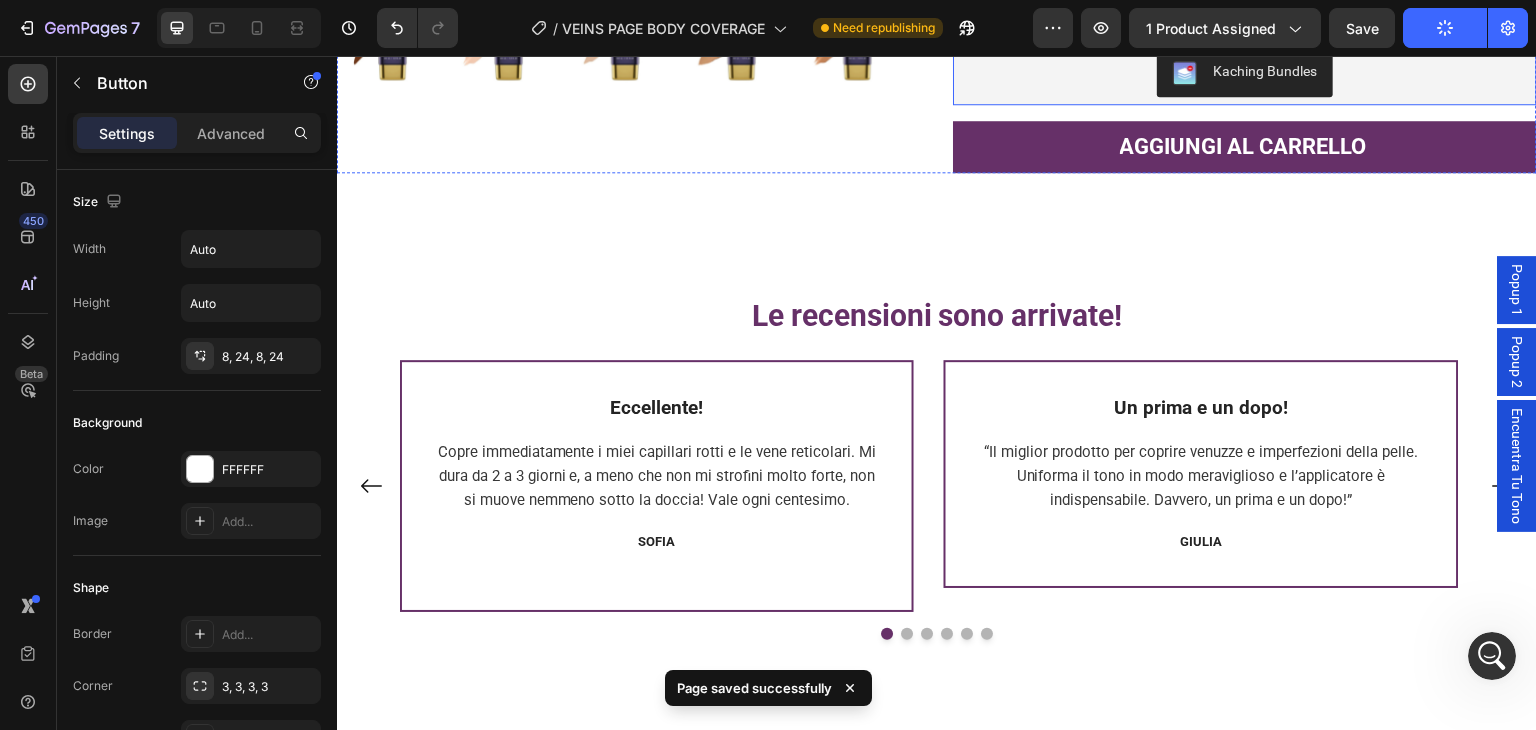 scroll, scrollTop: 4108, scrollLeft: 0, axis: vertical 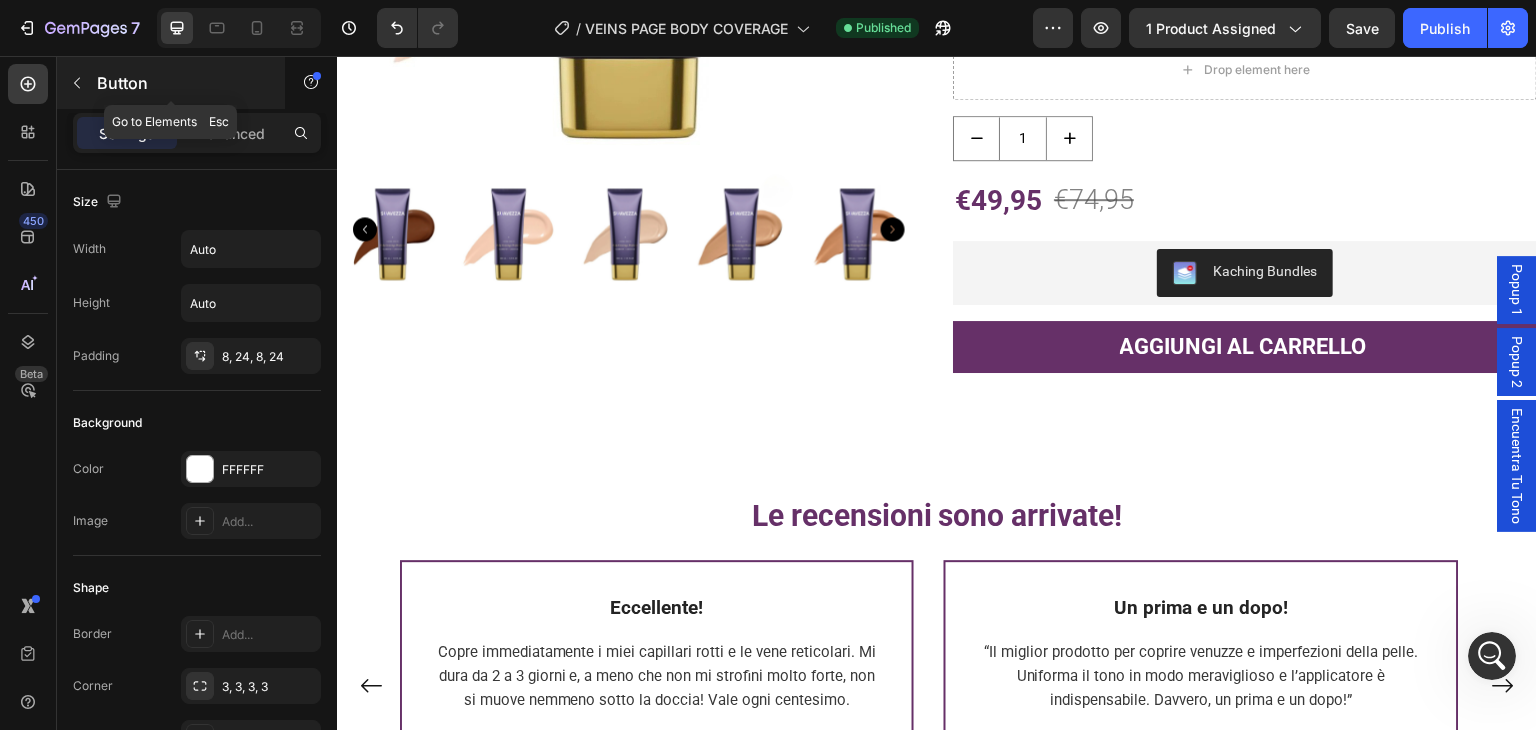 click 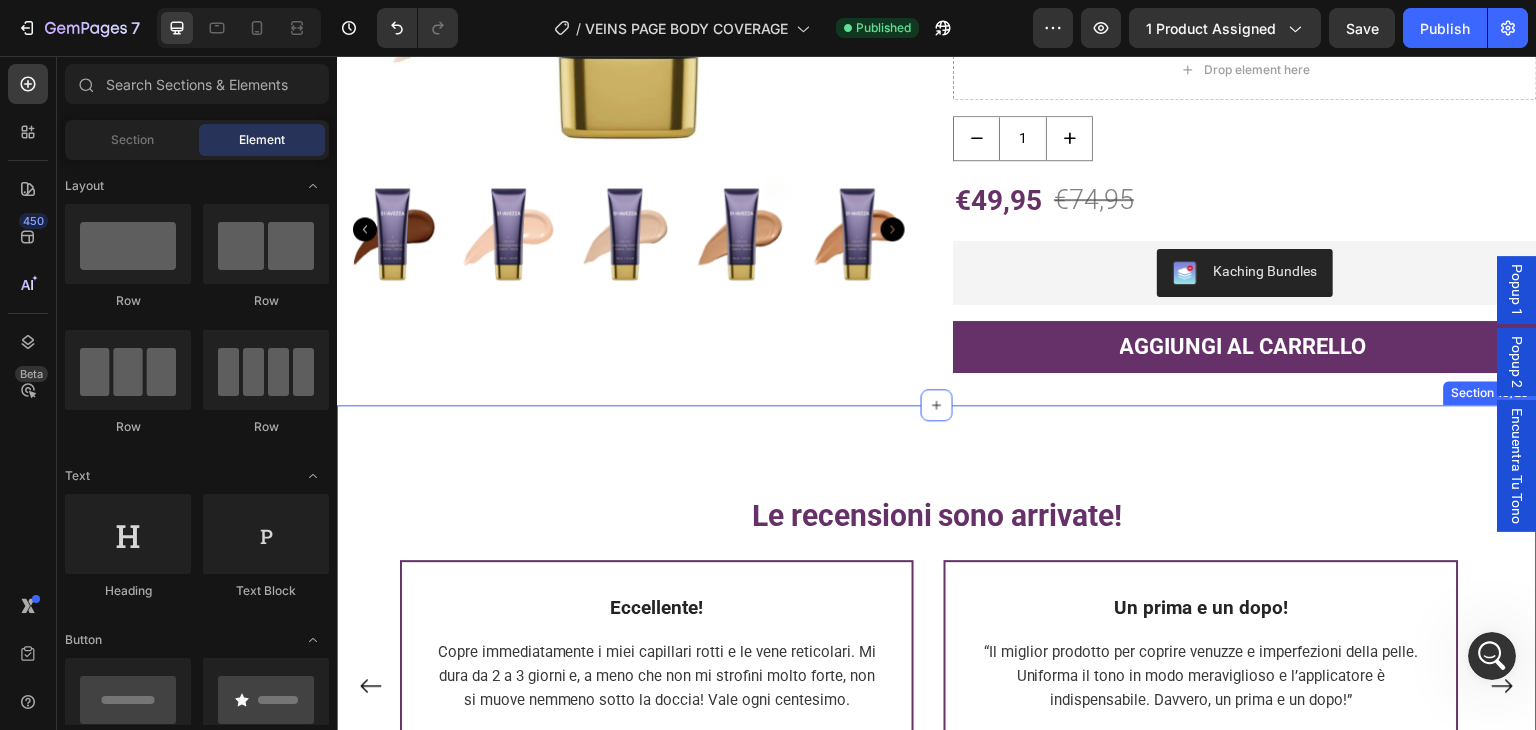 click on "Le recensioni sono arrivate! Heading
Eccellente! Text block Copre immediatamente i miei capillari rotti e le vene reticolari. Mi dura da 2 a 3 giorni e, a meno che non mi strofini molto forte, non si muove nemmeno sotto la doccia! Vale ogni centesimo. Text block SOFIA Text block Row Un prima e un dopo! Text block “Il miglior prodotto per coprire venuzze e imperfezioni della pelle. Uniforma il tono in modo meraviglioso e l’applicatore è indispensabile. Davvero, un prima e un dopo!” Text block GIULIA Text block Row Ho ricevuto tantissimi complimenti Text block “Ho ricevuto molti complimenti per la mia pelle quando l’ho usato su braccia, gambe, collo e viso. Ha una copertura bellissima.” Text block CHIARA Text block Row Non macchia i vestiti Text block “Asciuga molto bene e non si trasferisce sui vestiti. Anche con il sudore è rimasto intatto e non si è sciolto.” Text block FRANCESCA Text block Row Il miglior make-up per coprire le imperfezioni Text block Text block VALENTINA" at bounding box center [937, 662] 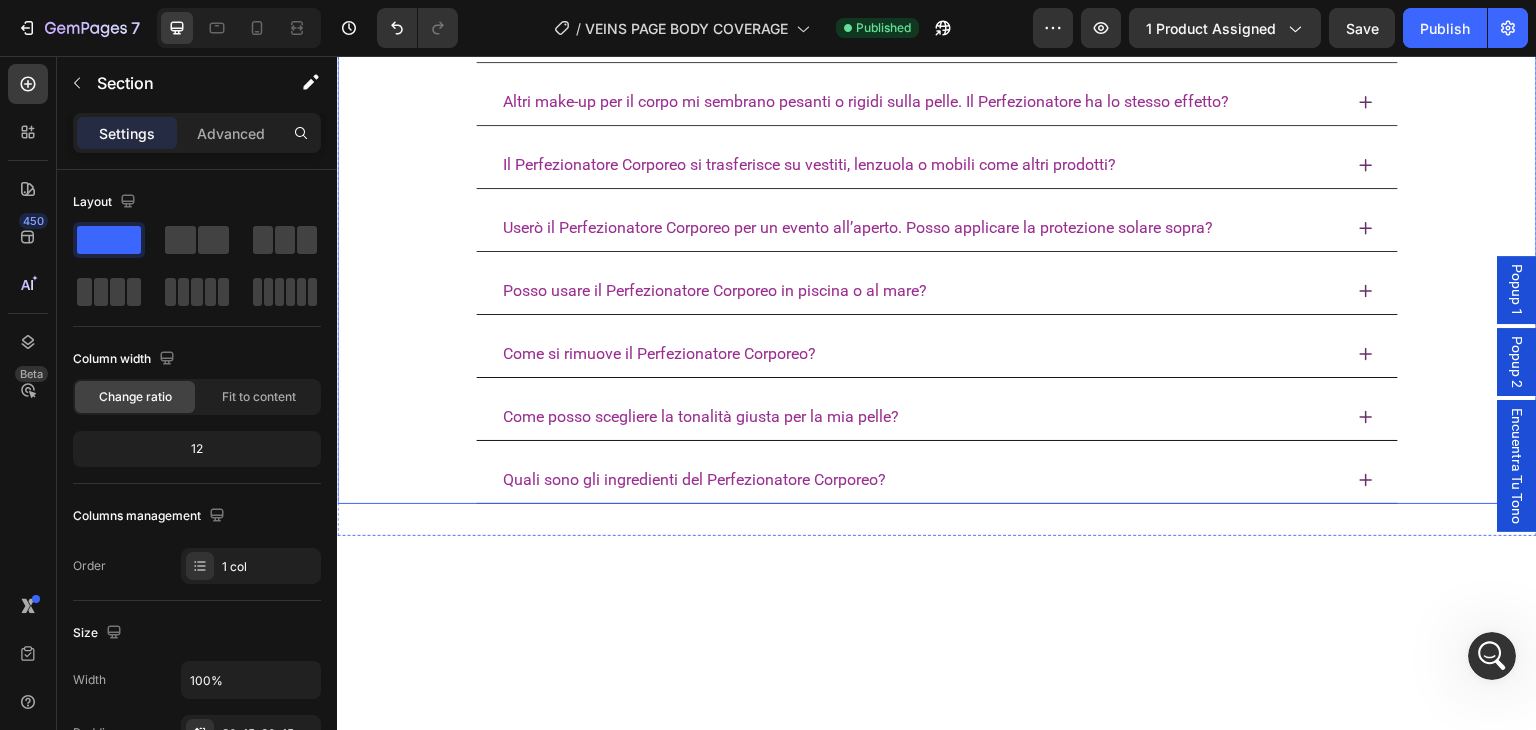 scroll, scrollTop: 4608, scrollLeft: 0, axis: vertical 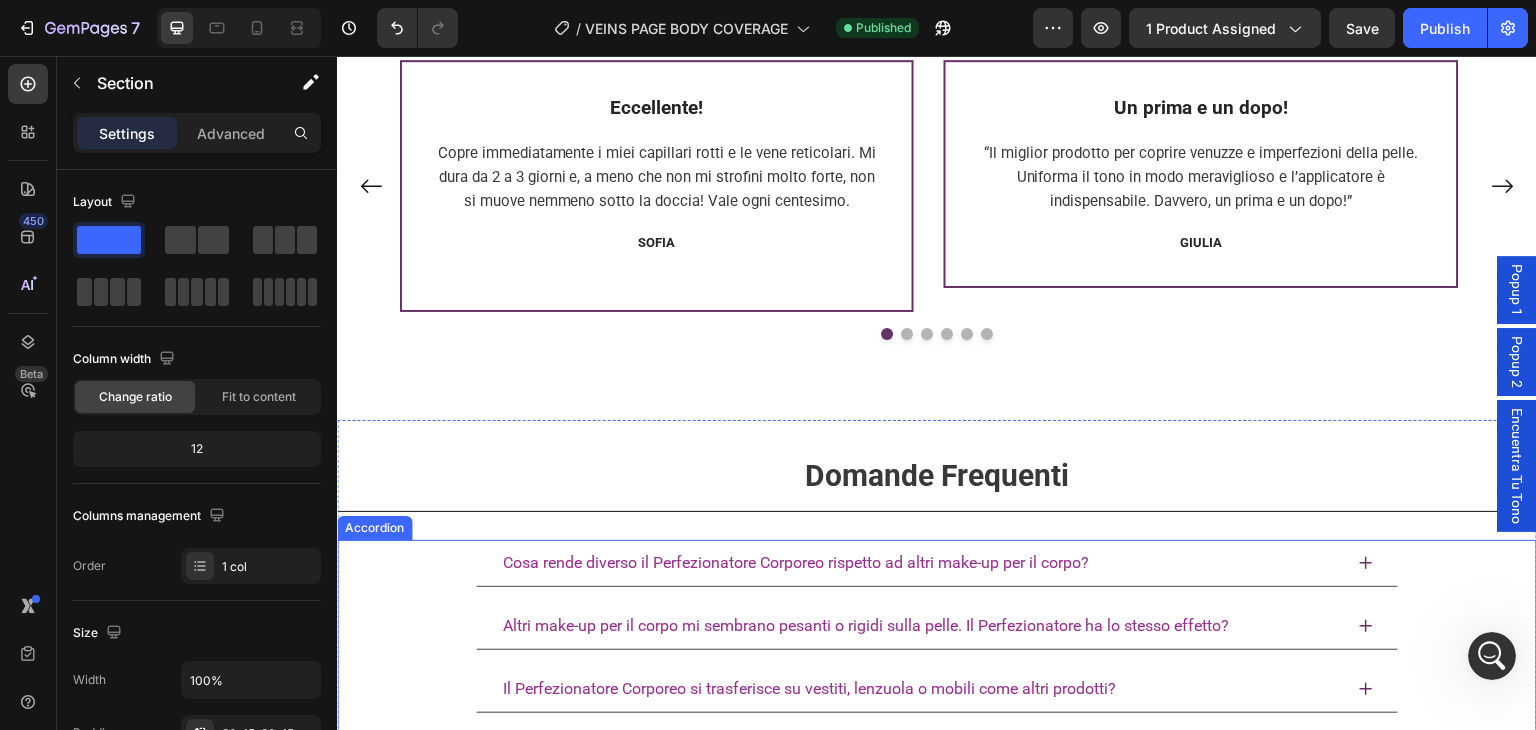 click on "Altri make-up per il corpo mi sembrano pesanti o rigidi sulla pelle. Il Perfezionatore ha lo stesso effetto?" at bounding box center (937, 626) 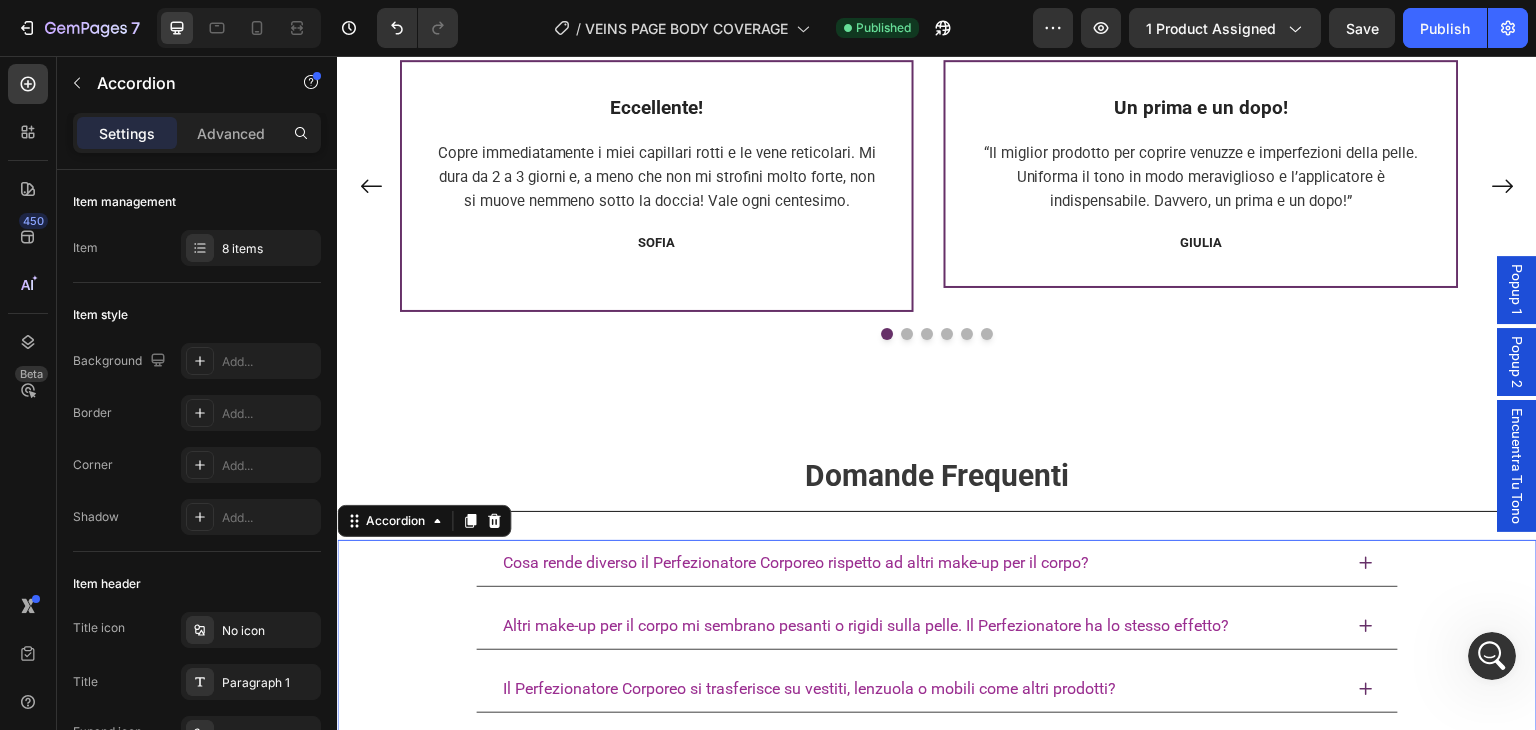 click 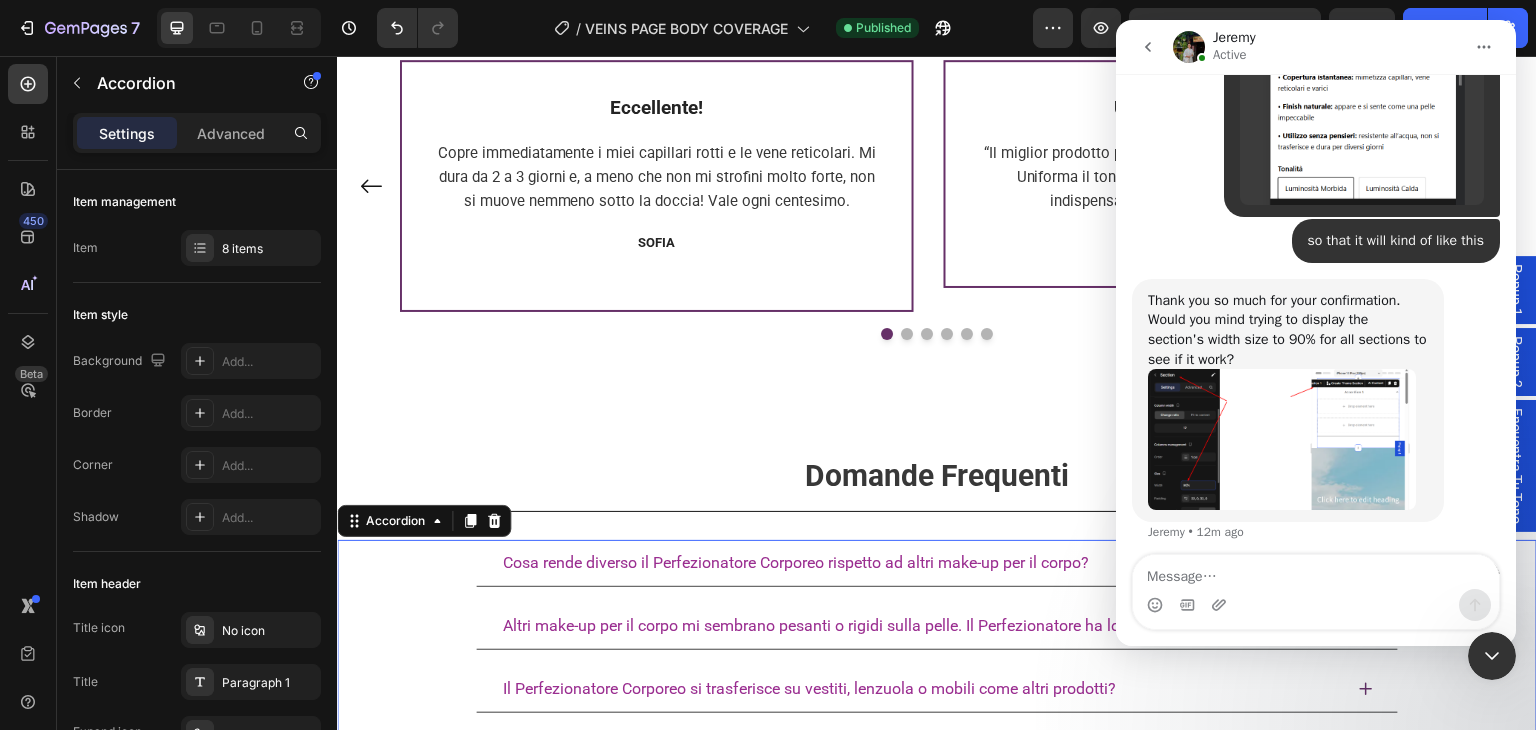 scroll, scrollTop: 11315, scrollLeft: 0, axis: vertical 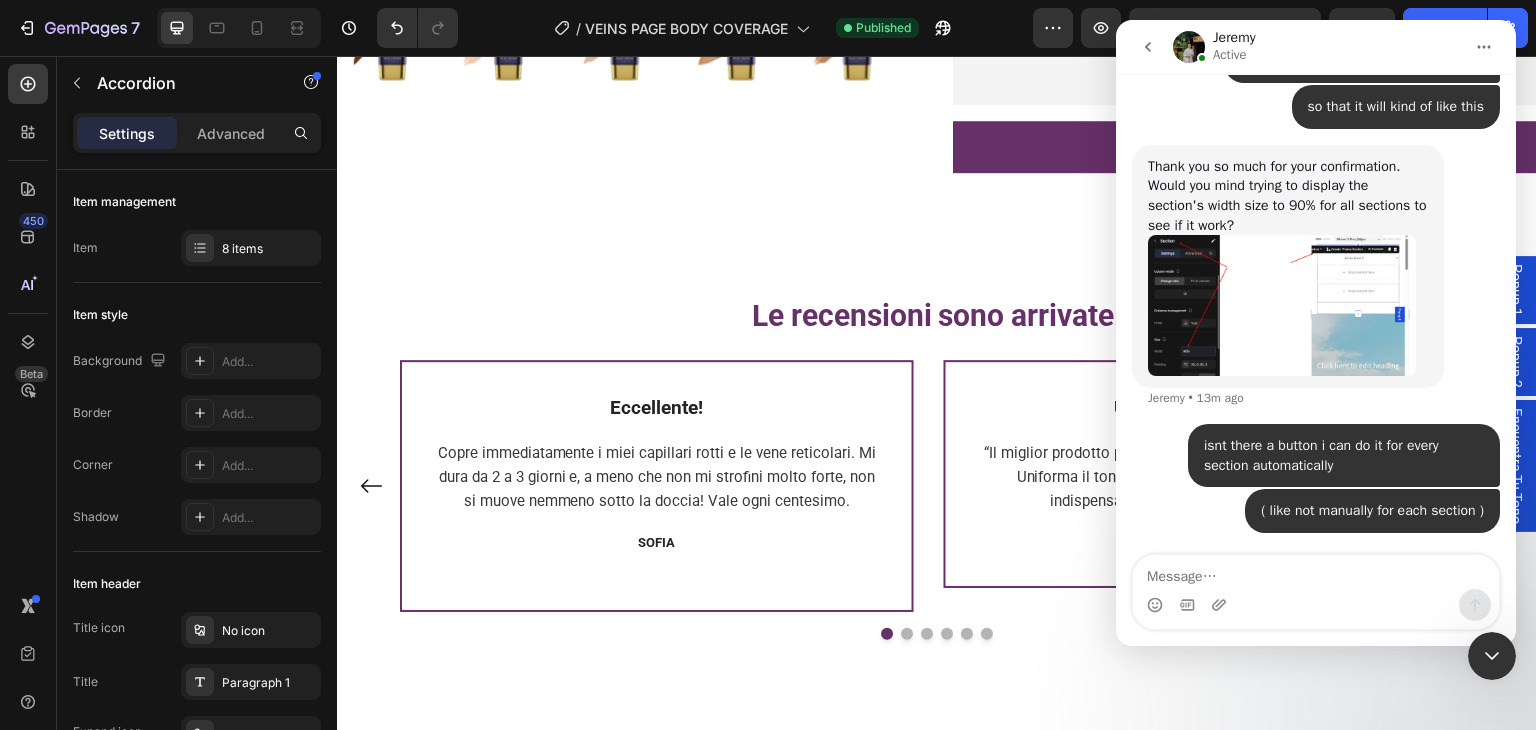 click 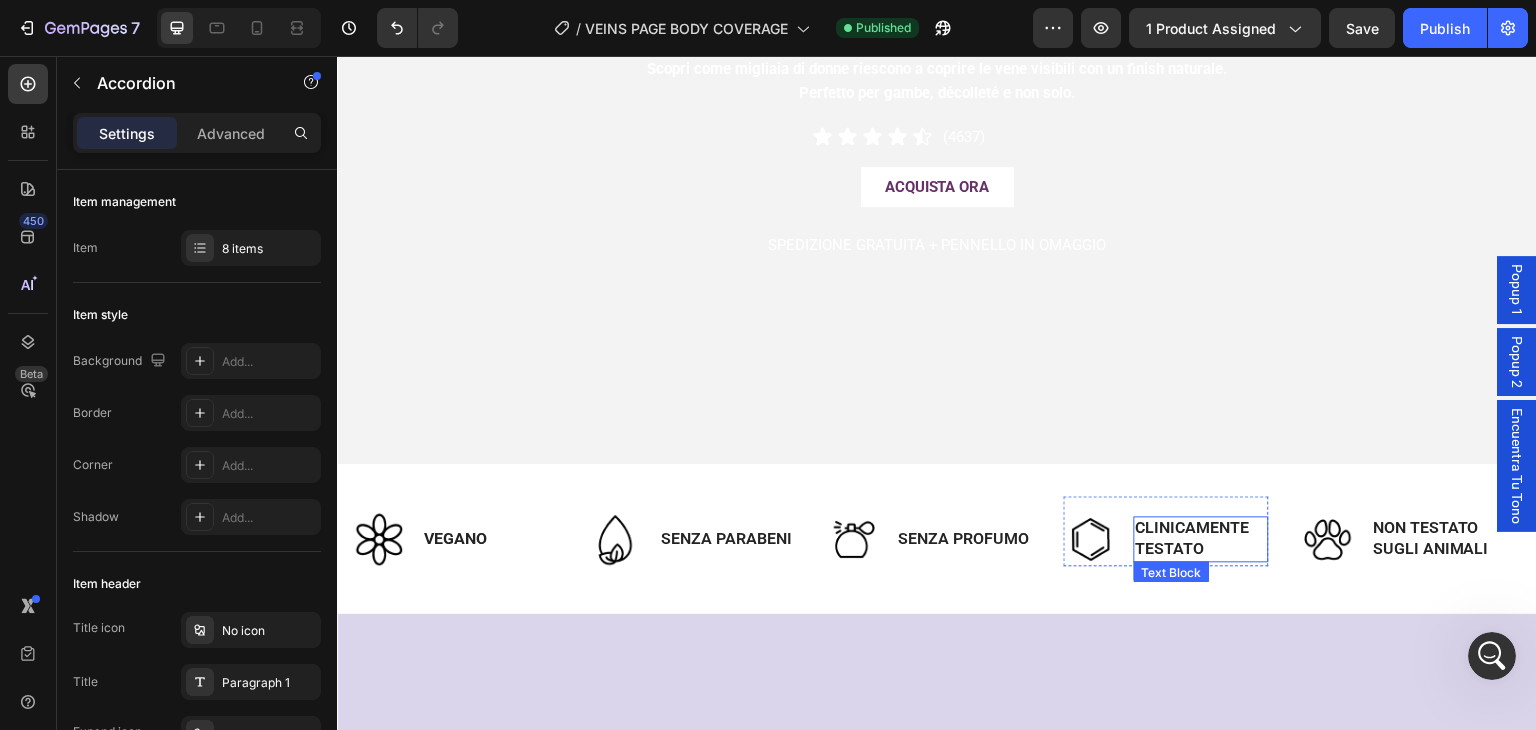 scroll, scrollTop: 0, scrollLeft: 0, axis: both 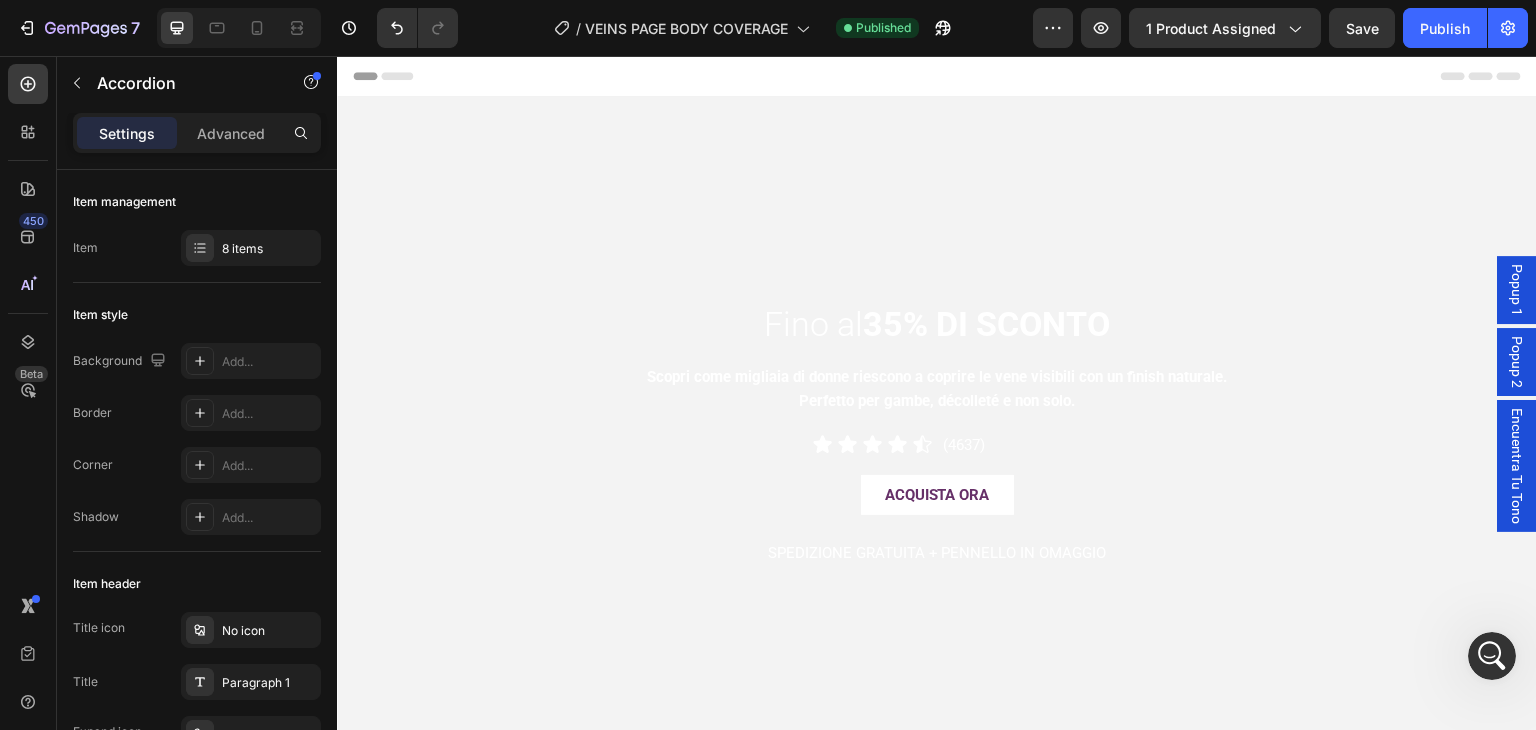 click at bounding box center [937, 397] 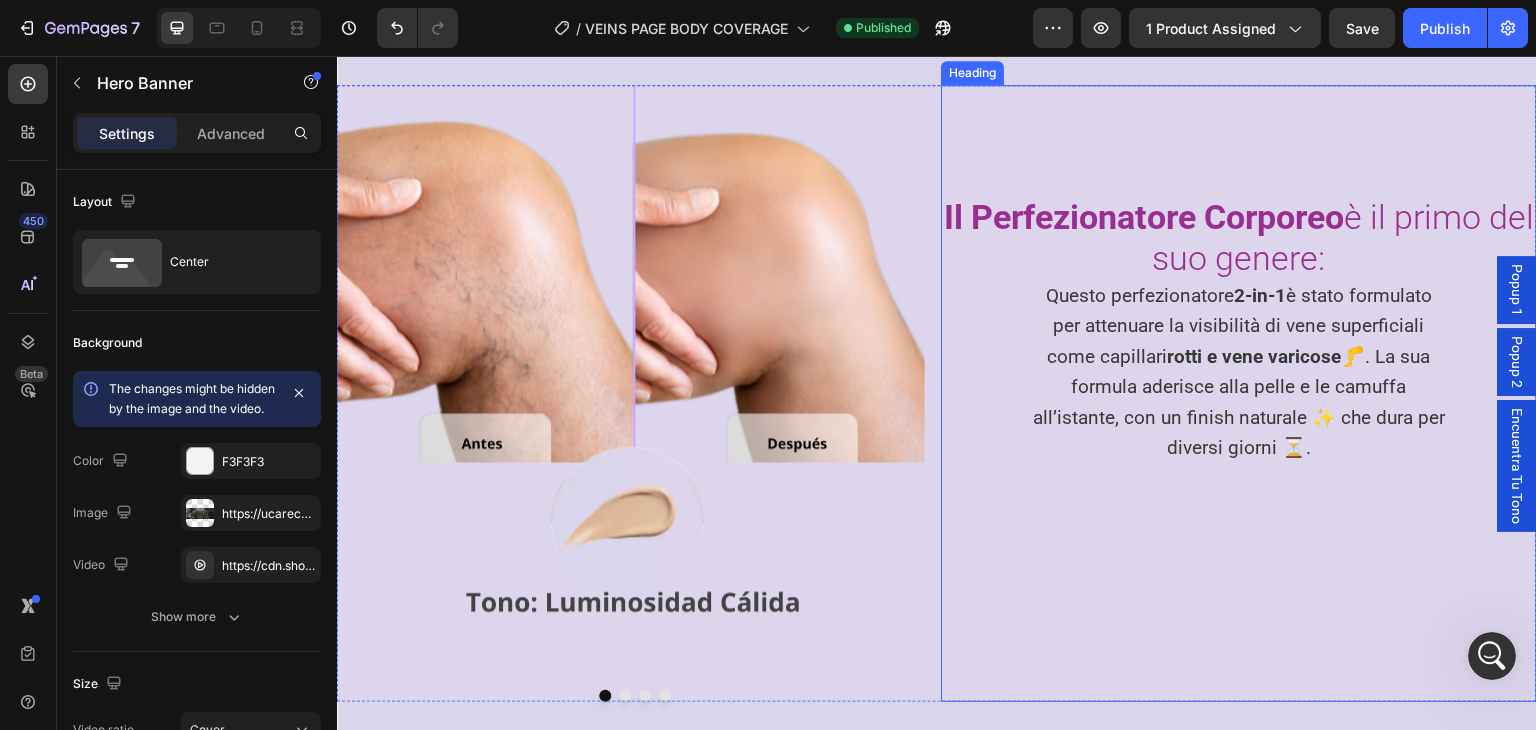 scroll, scrollTop: 792, scrollLeft: 0, axis: vertical 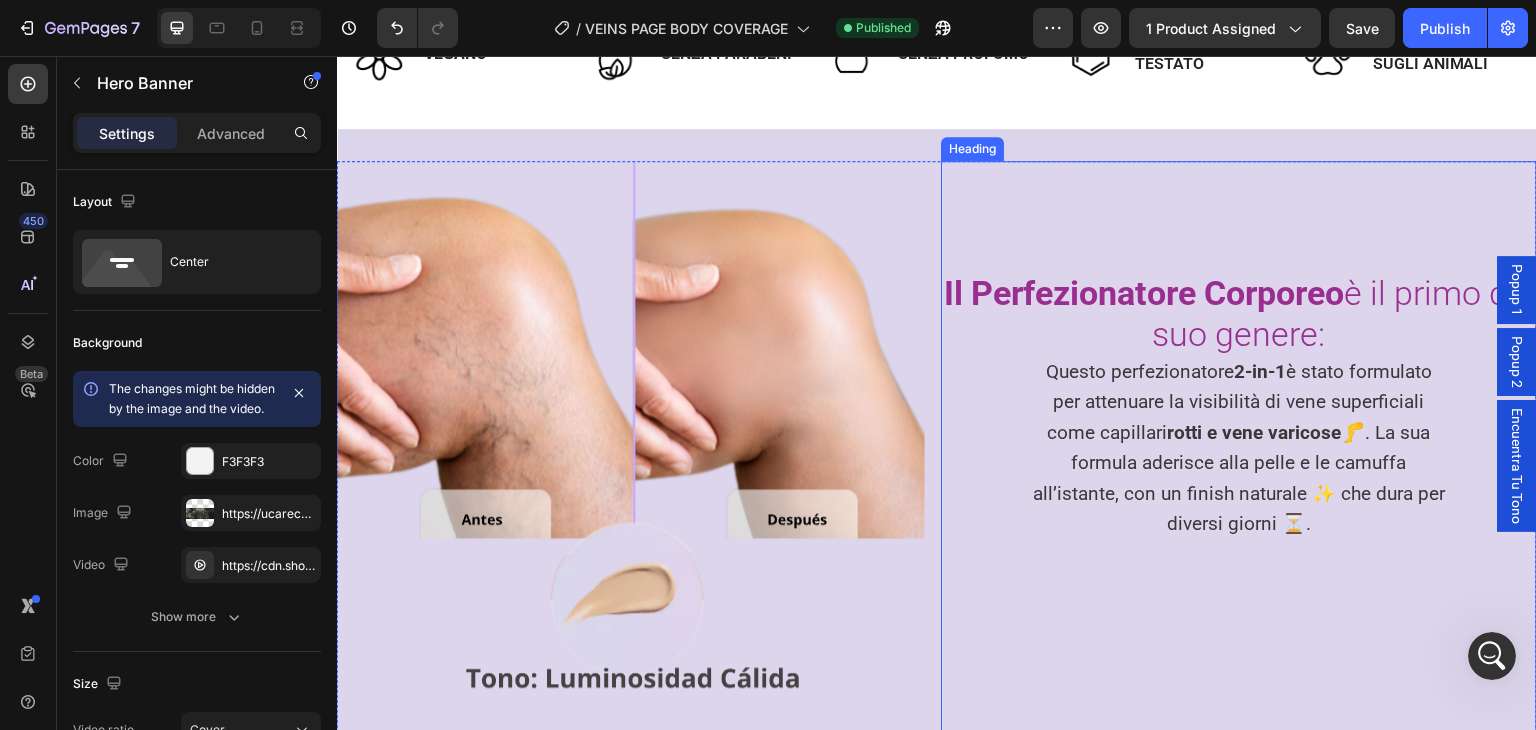 click on "Il Perfezionatore Corporeo" at bounding box center [1144, 293] 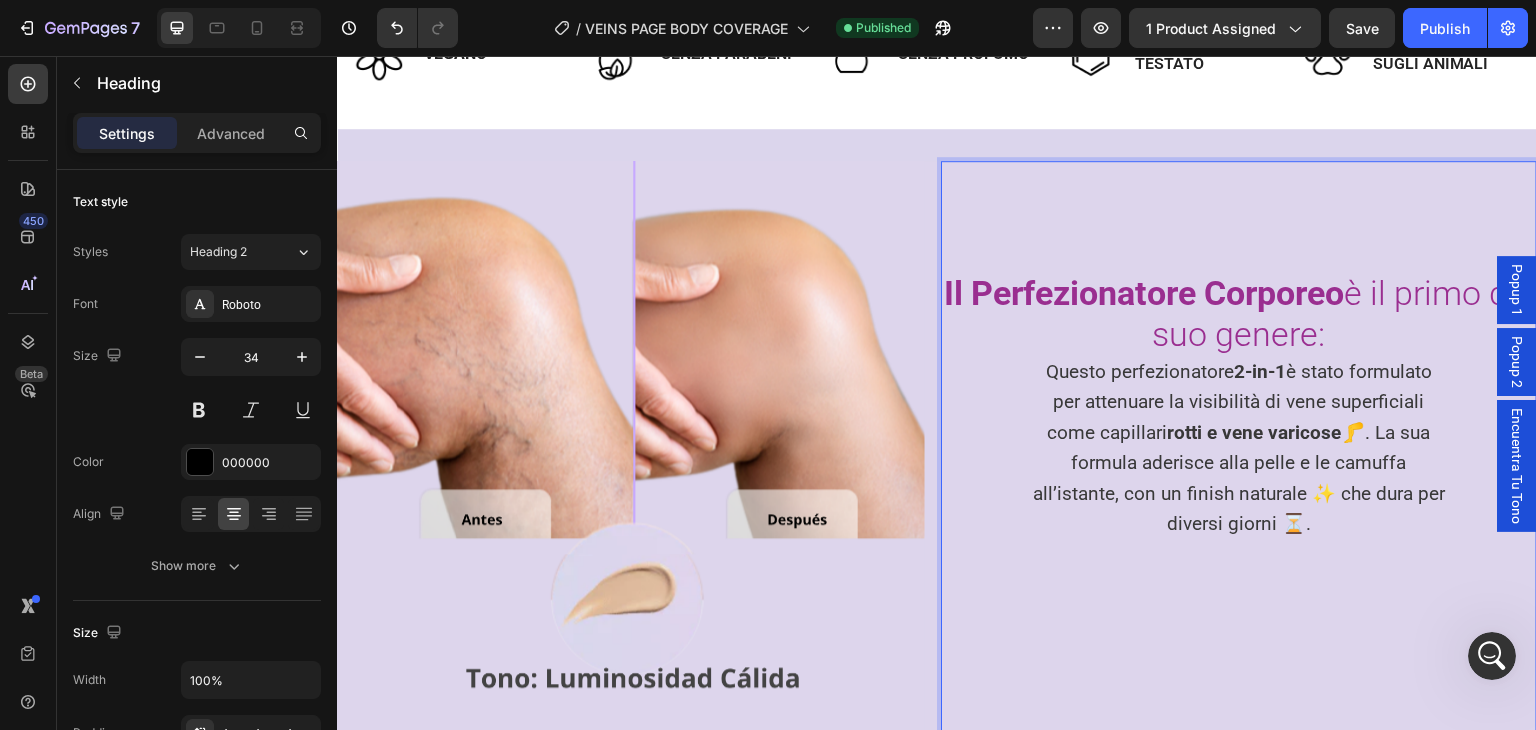 click on "Il Perfezionatore Corporeo" at bounding box center [1144, 293] 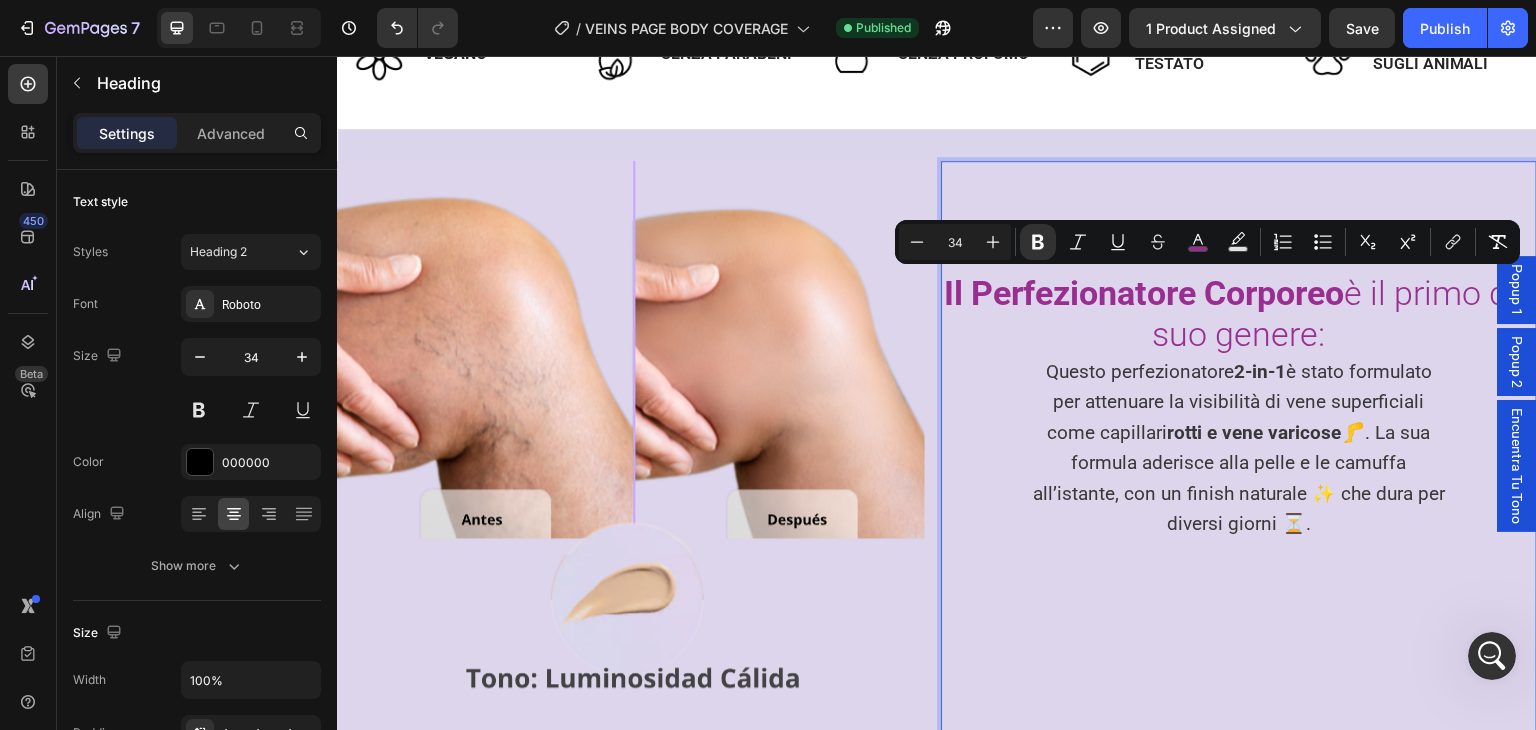 click on "Il Perfezionatore Corporeo  è il primo del suo genere:" at bounding box center [1239, 314] 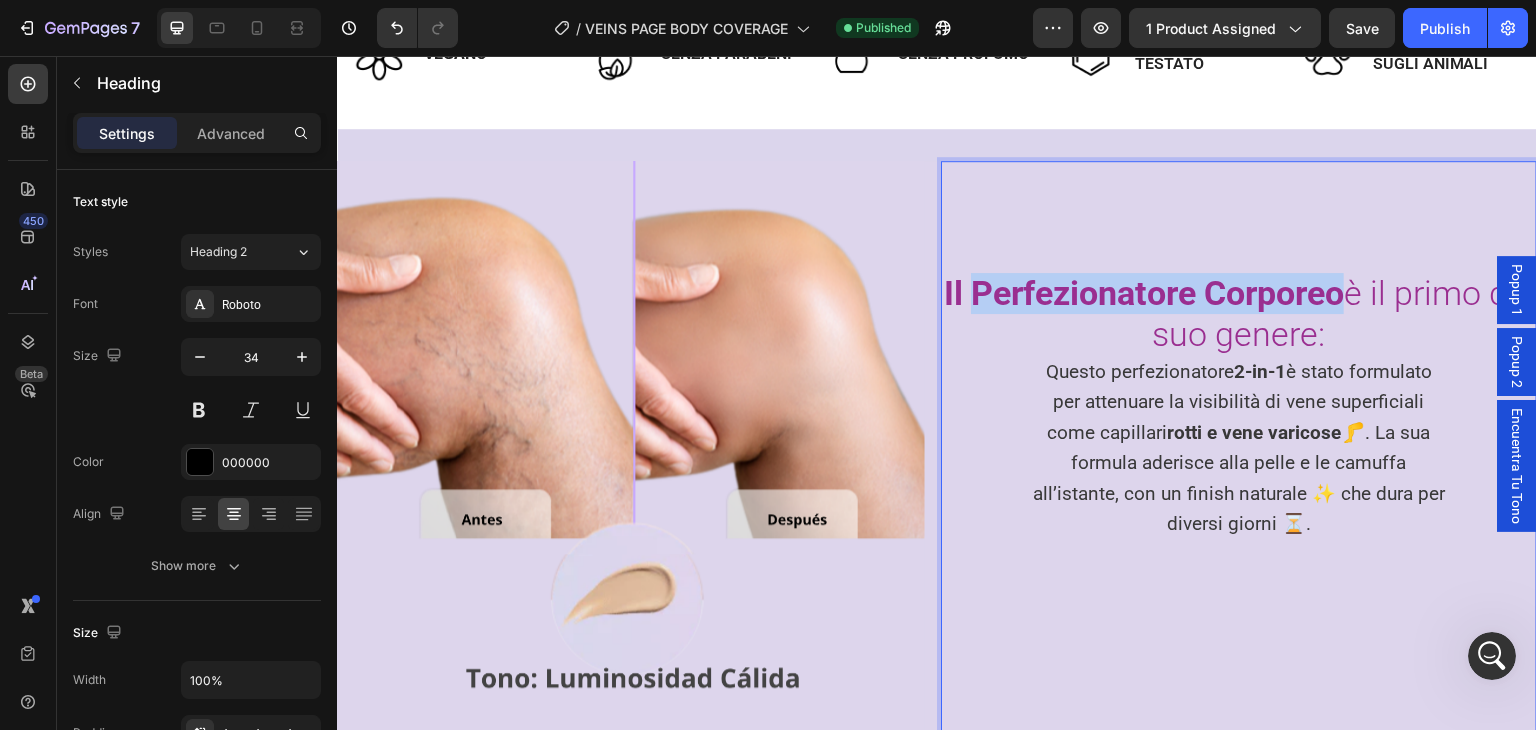 drag, startPoint x: 985, startPoint y: 299, endPoint x: 1350, endPoint y: 297, distance: 365.0055 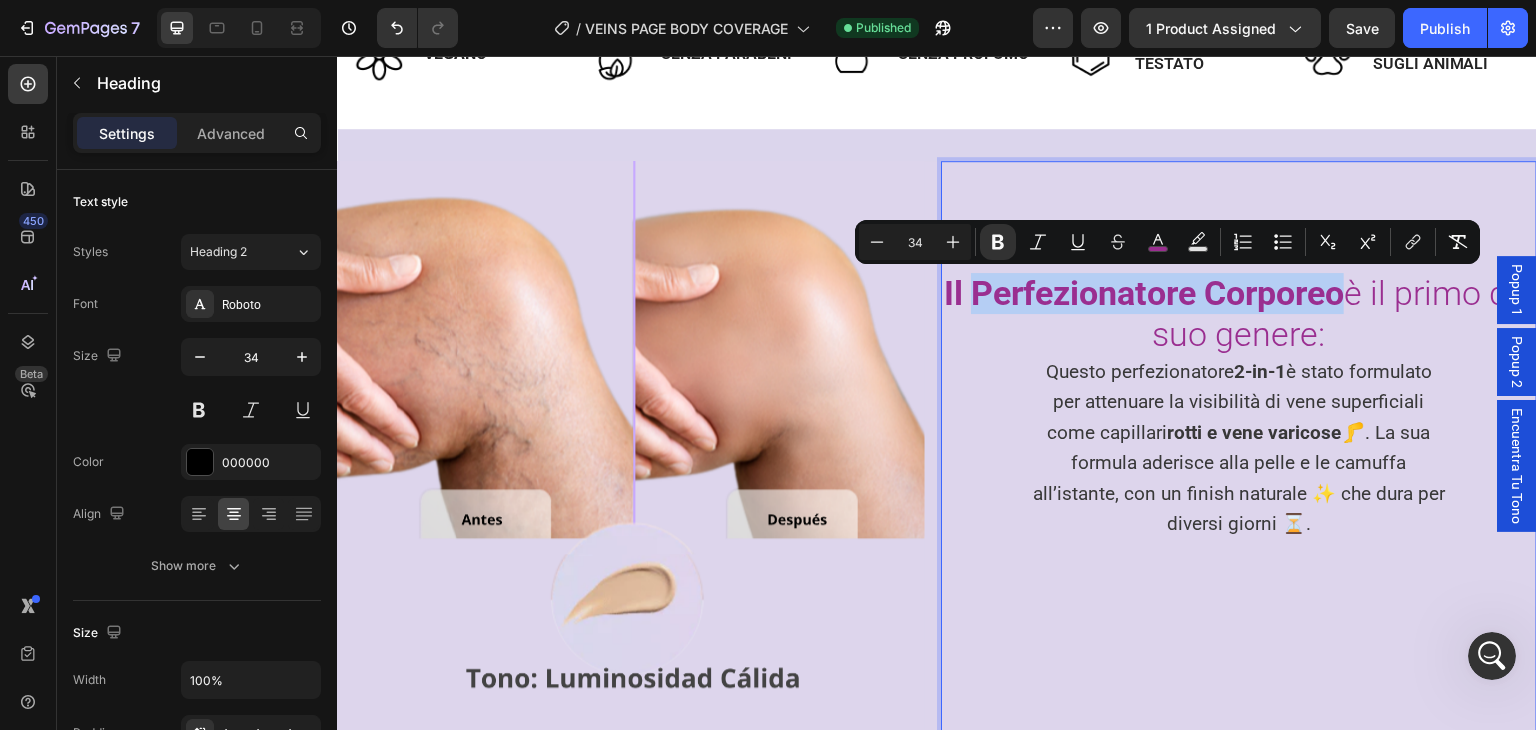 copy on "Perfezionatore Corporeo" 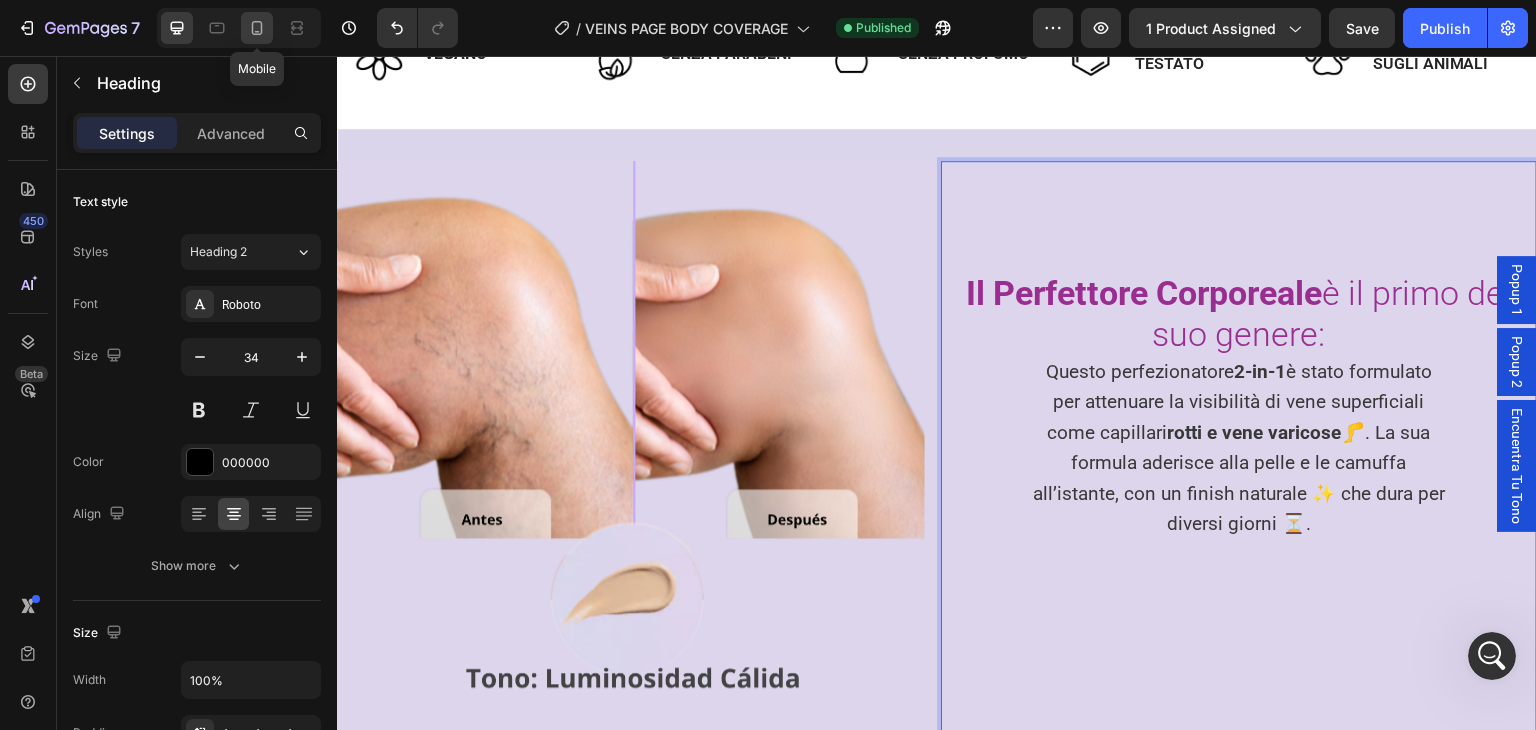 click 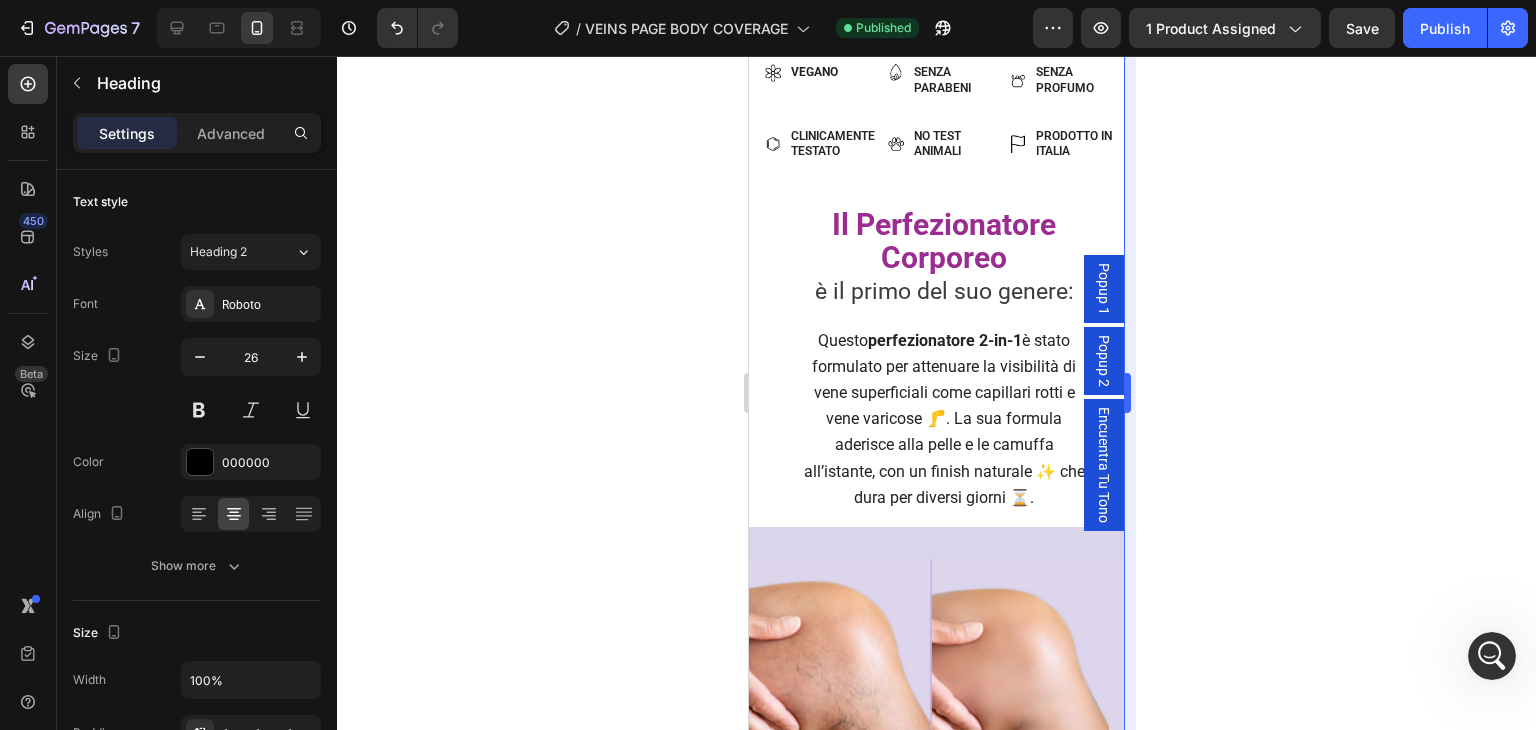 scroll, scrollTop: 728, scrollLeft: 0, axis: vertical 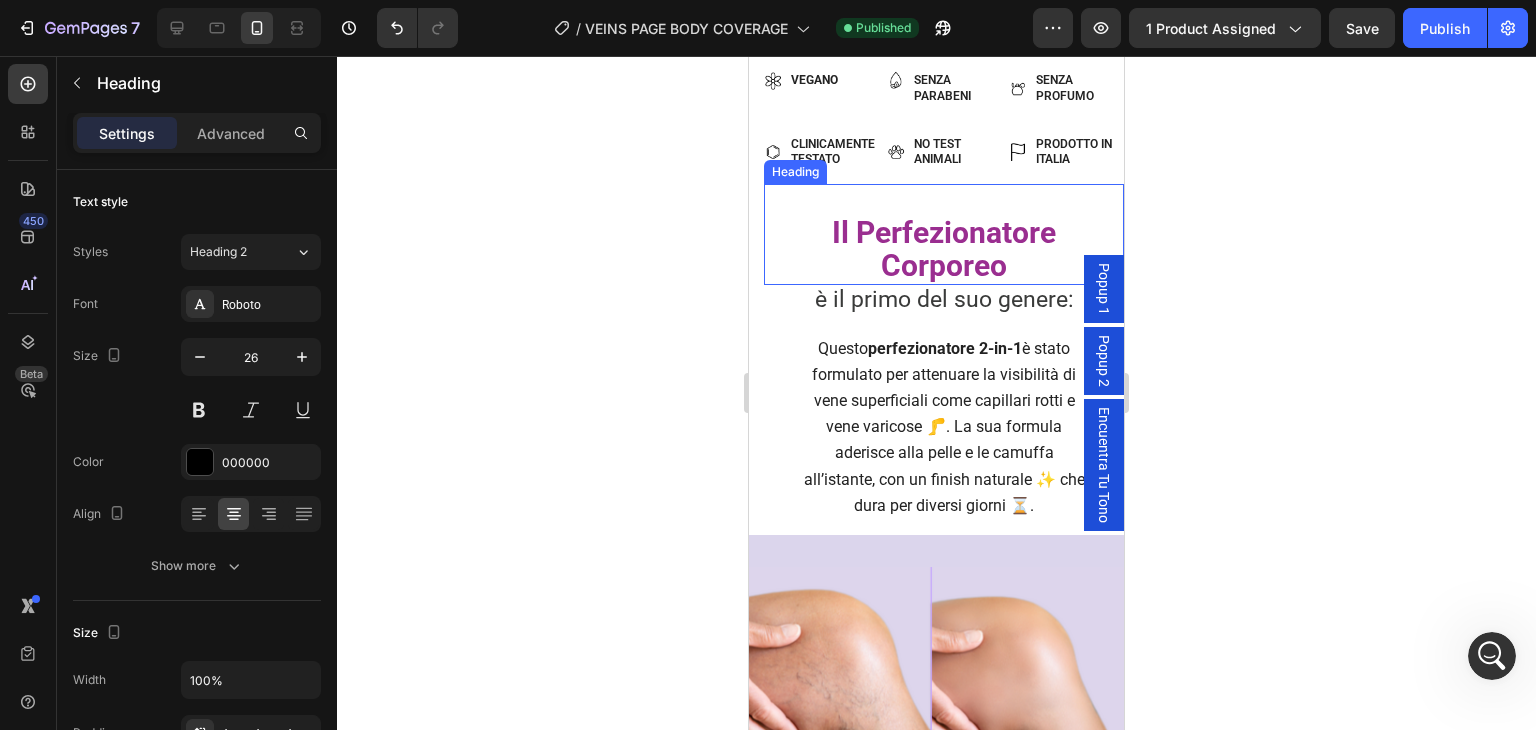 click on "Il Perfezionatore Corporeo" at bounding box center [944, 249] 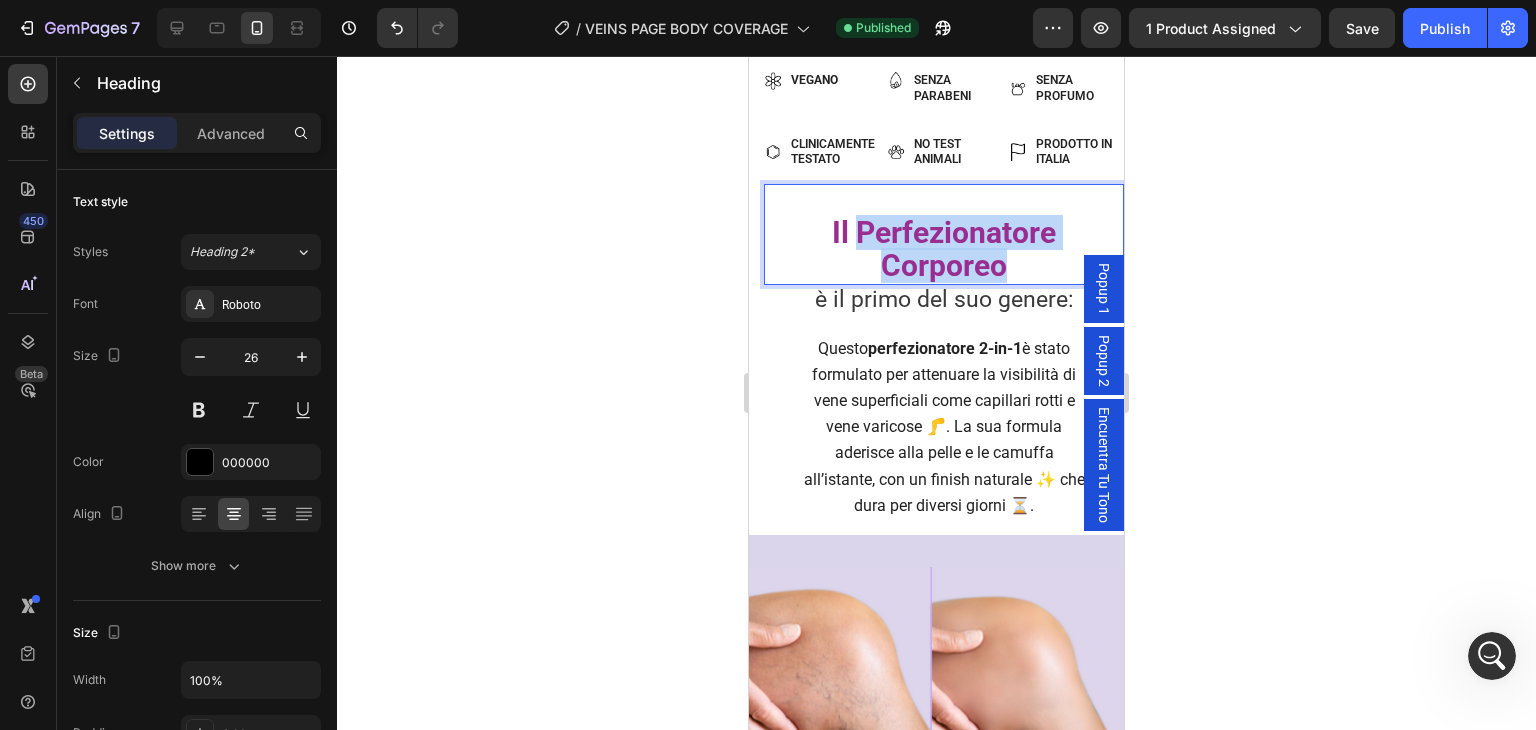 drag, startPoint x: 845, startPoint y: 230, endPoint x: 994, endPoint y: 268, distance: 153.7693 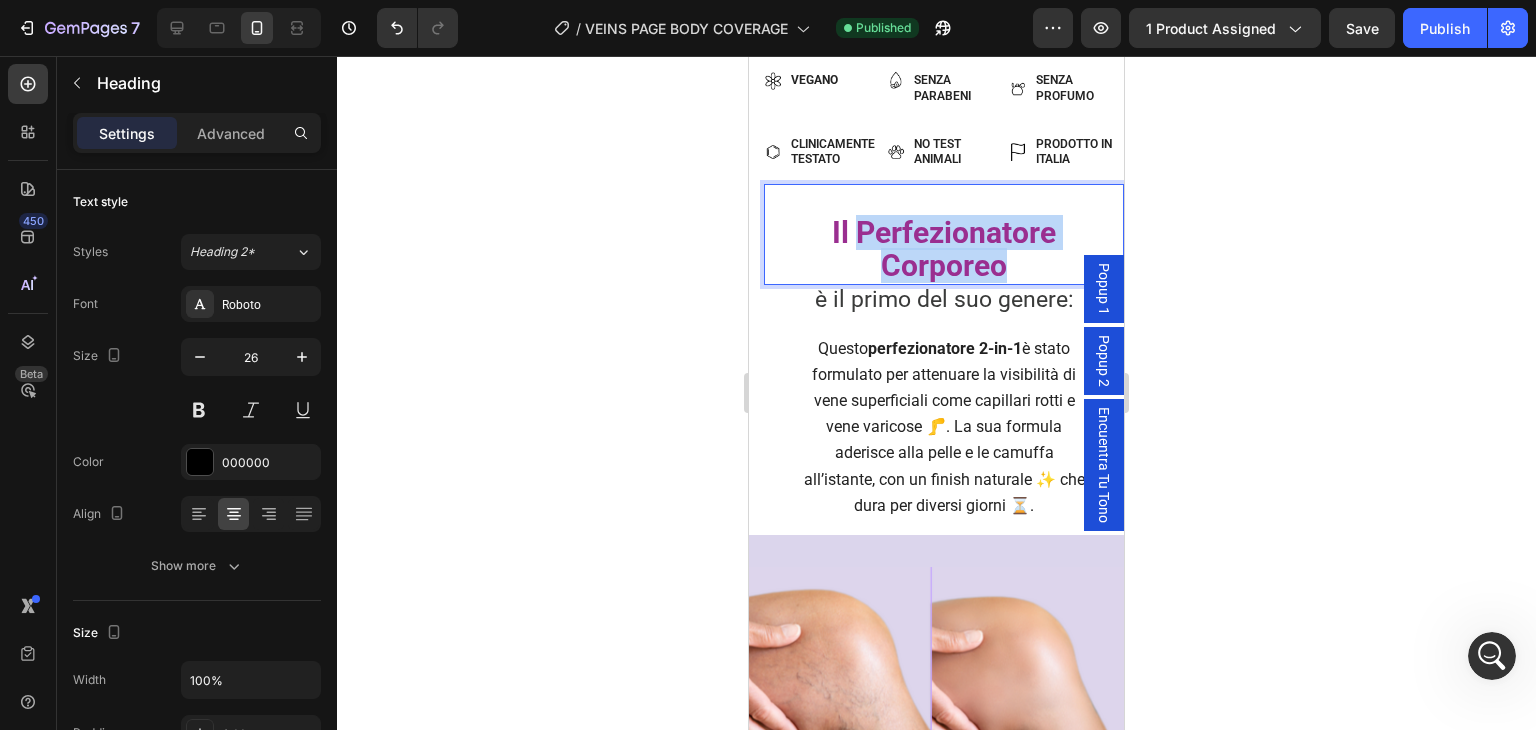 click on "Il Perfezionatore Corporeo" at bounding box center (944, 249) 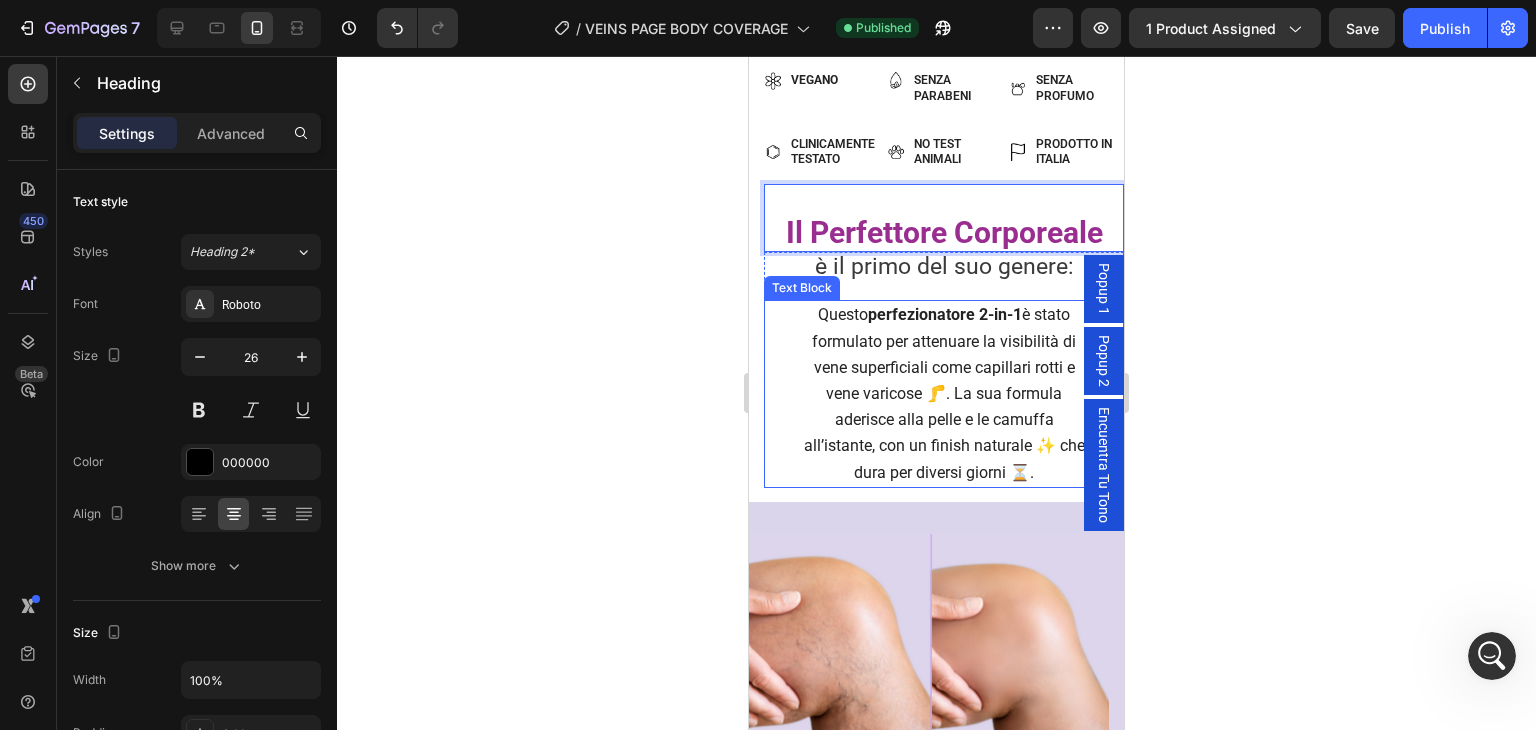 click on "perfezionatore 2-in-1" at bounding box center (945, 314) 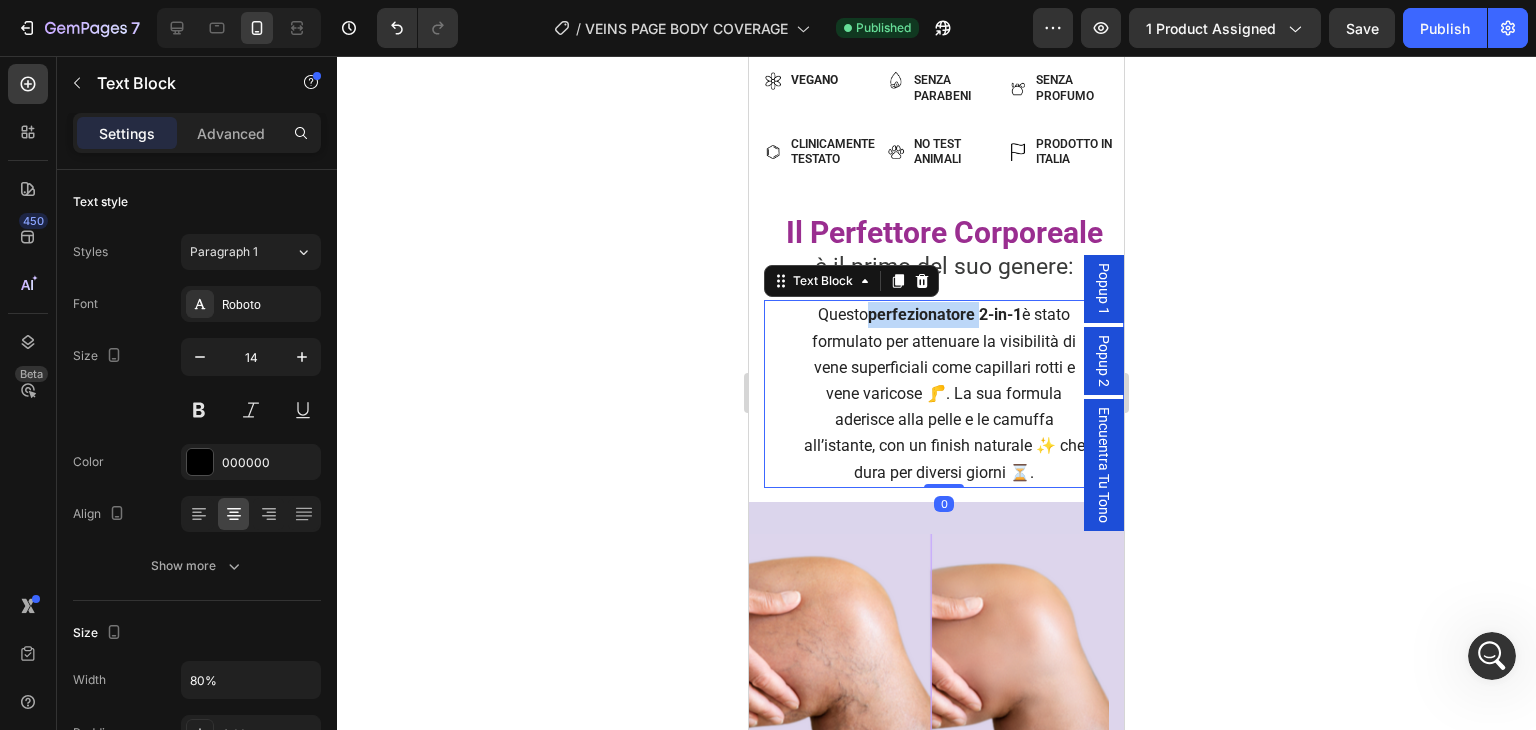 click on "perfezionatore 2-in-1" at bounding box center [945, 314] 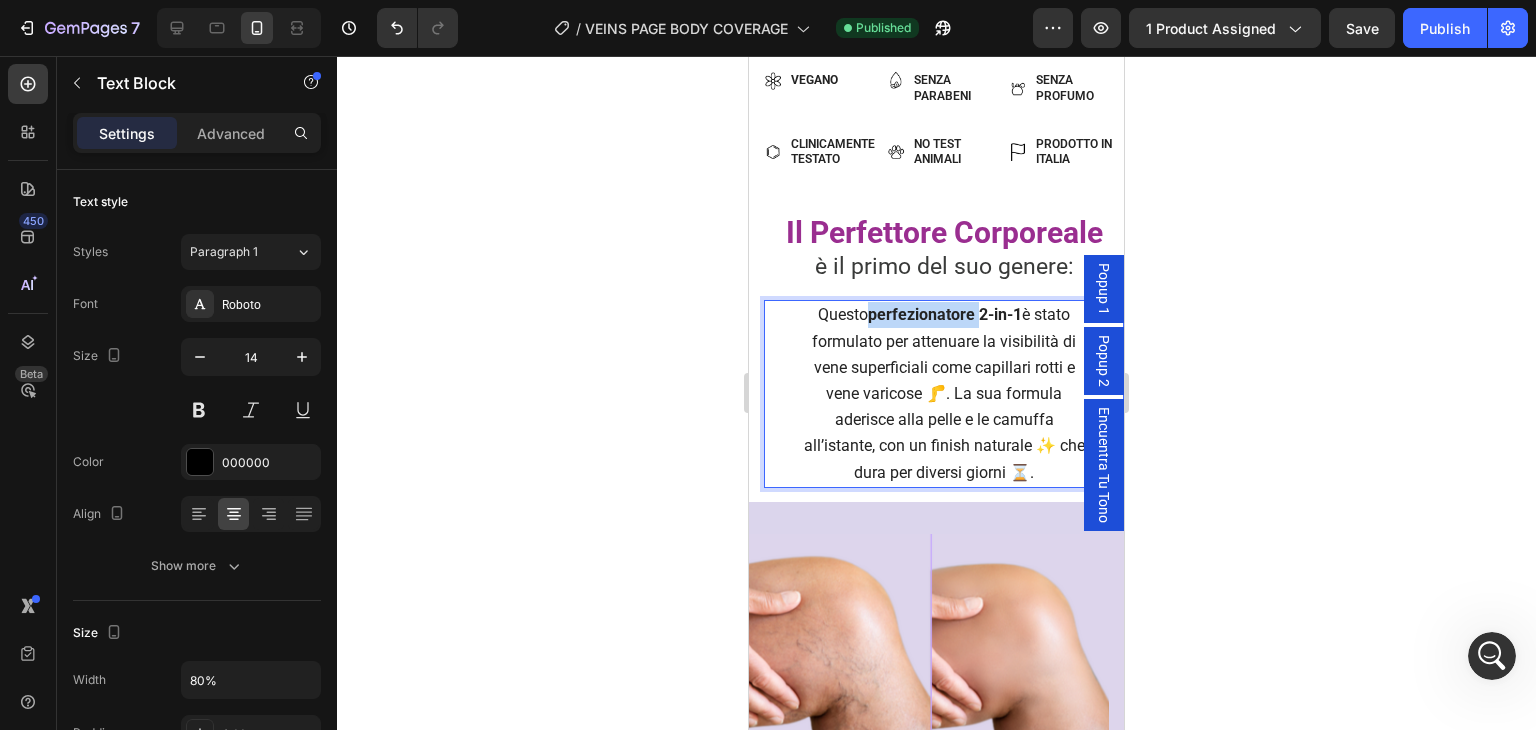 click on "perfezionatore 2-in-1" at bounding box center (945, 314) 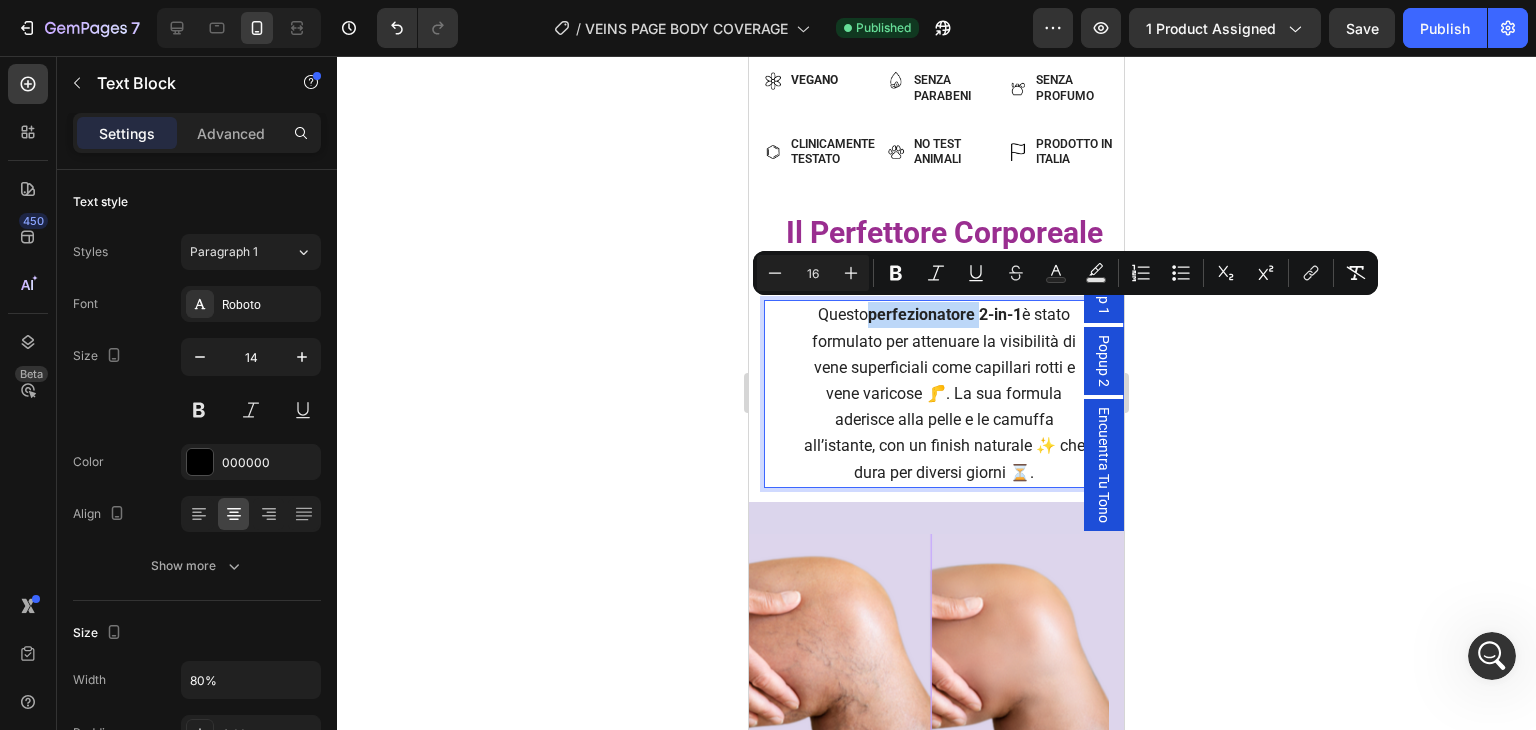 click on "Questo  perfezionatore 2-in-1  è stato formulato per attenuare la visibilità di vene superficiali come capillari rotti e vene varicose 🦵. La sua formula aderisce alla pelle e le camuffa all’istante, con un finish naturale ✨ che dura per diversi giorni ⏳." at bounding box center [944, 393] 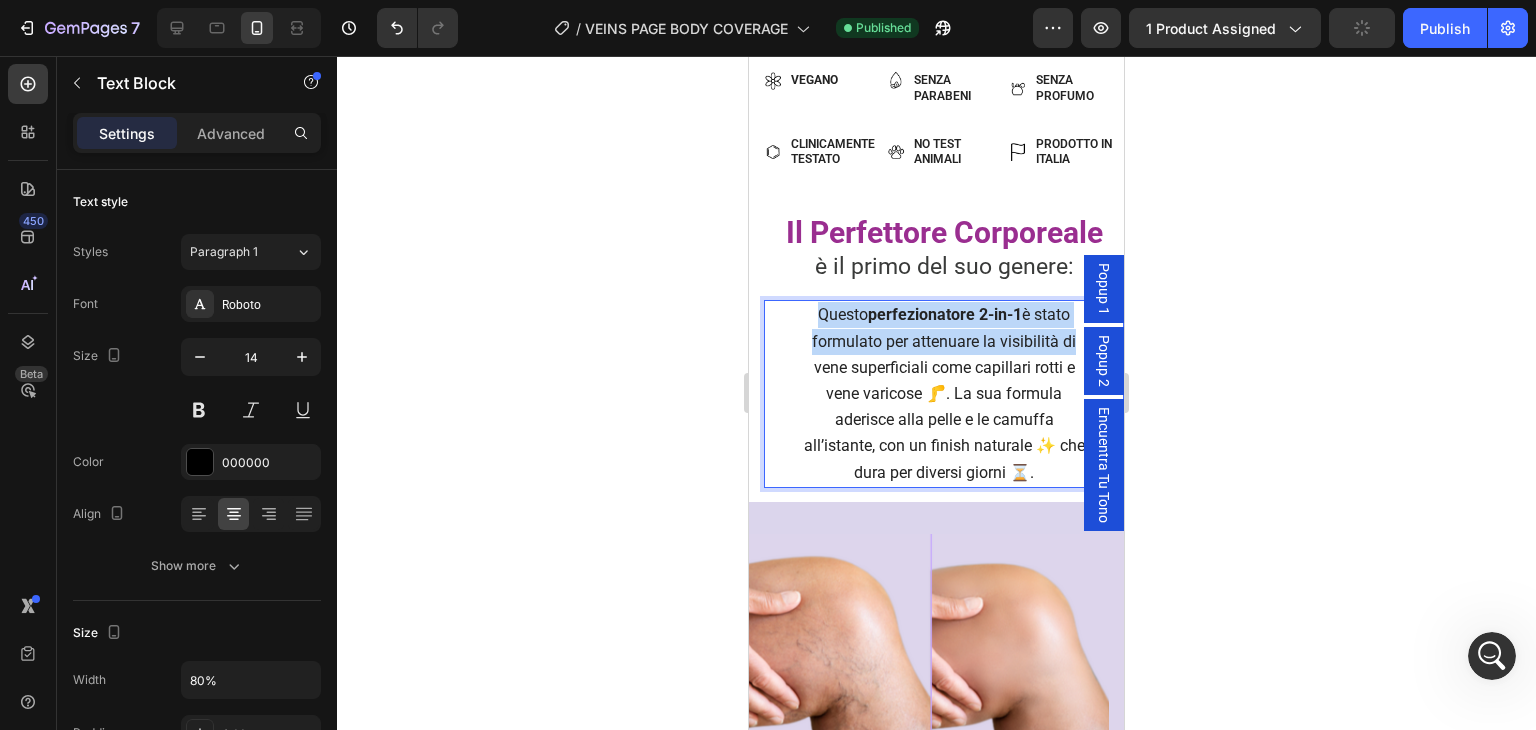 drag, startPoint x: 808, startPoint y: 313, endPoint x: 1060, endPoint y: 347, distance: 254.28331 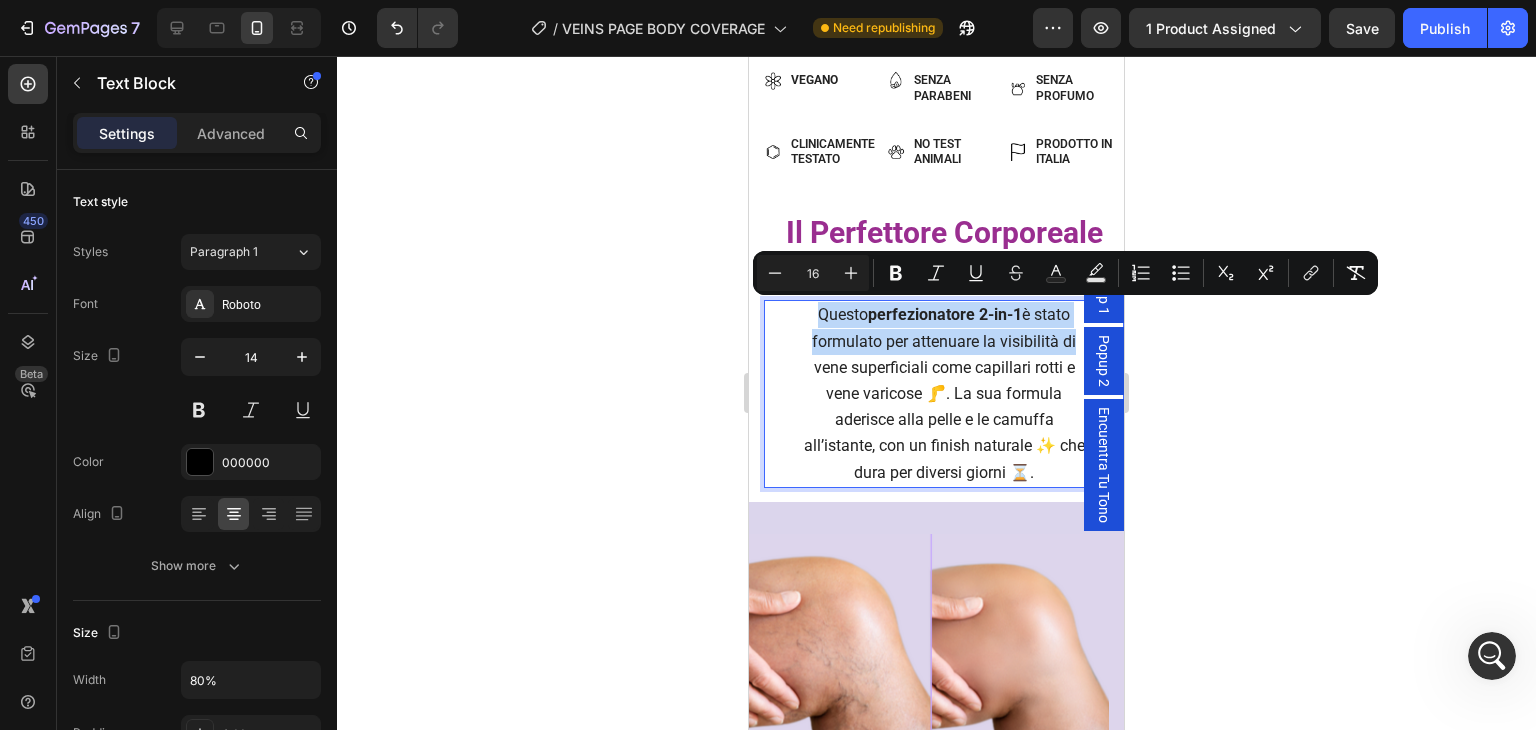 scroll, scrollTop: 11392, scrollLeft: 0, axis: vertical 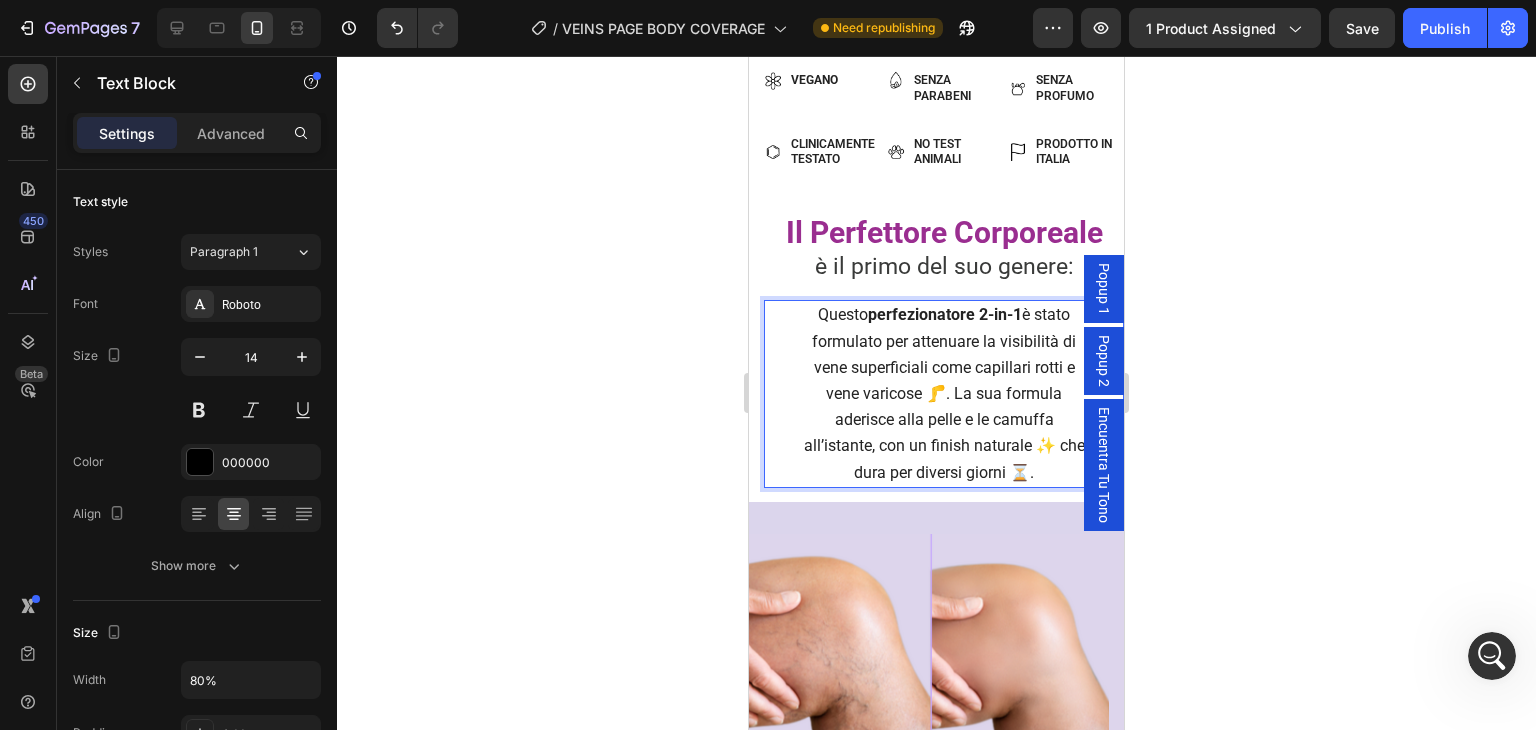 click on "perfezionatore 2-in-1" at bounding box center (945, 314) 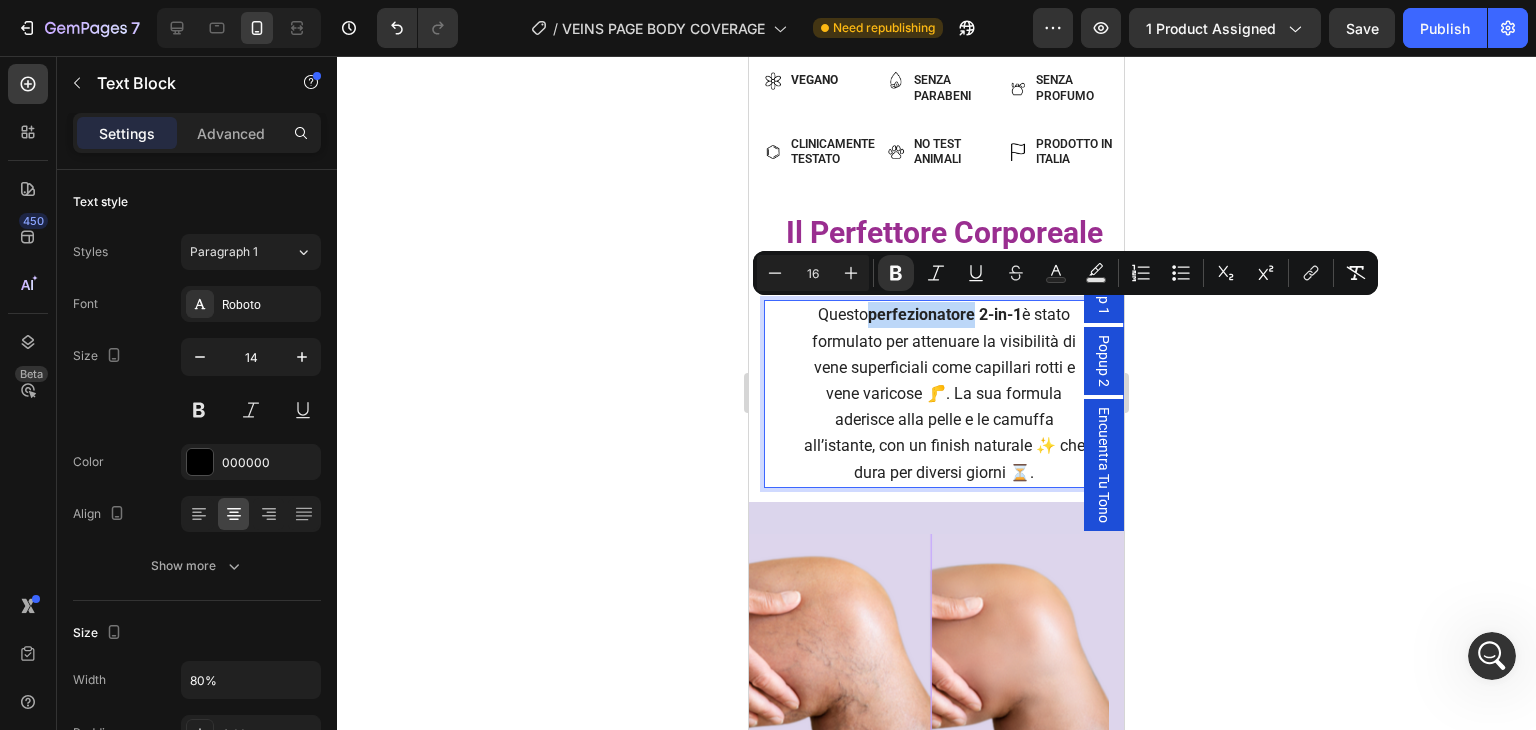 drag, startPoint x: 863, startPoint y: 313, endPoint x: 956, endPoint y: 313, distance: 93 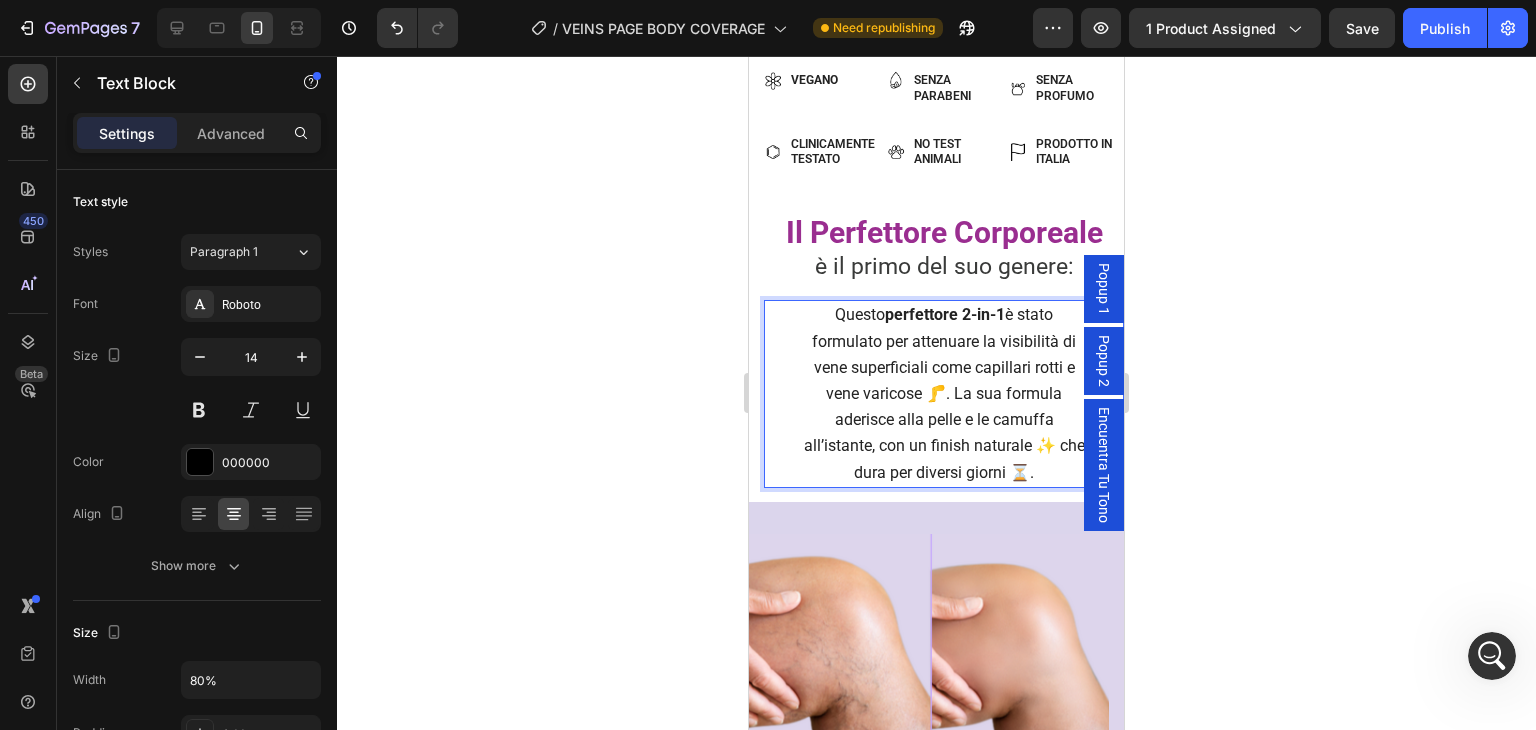 click on "Questo  perfettore 2-in-1  è stato formulato per attenuare la visibilità di vene superficiali come capillari rotti e vene varicose 🦵. La sua formula aderisce alla pelle e le camuffa all’istante, con un finish naturale ✨ che dura per diversi giorni ⏳." at bounding box center [944, 393] 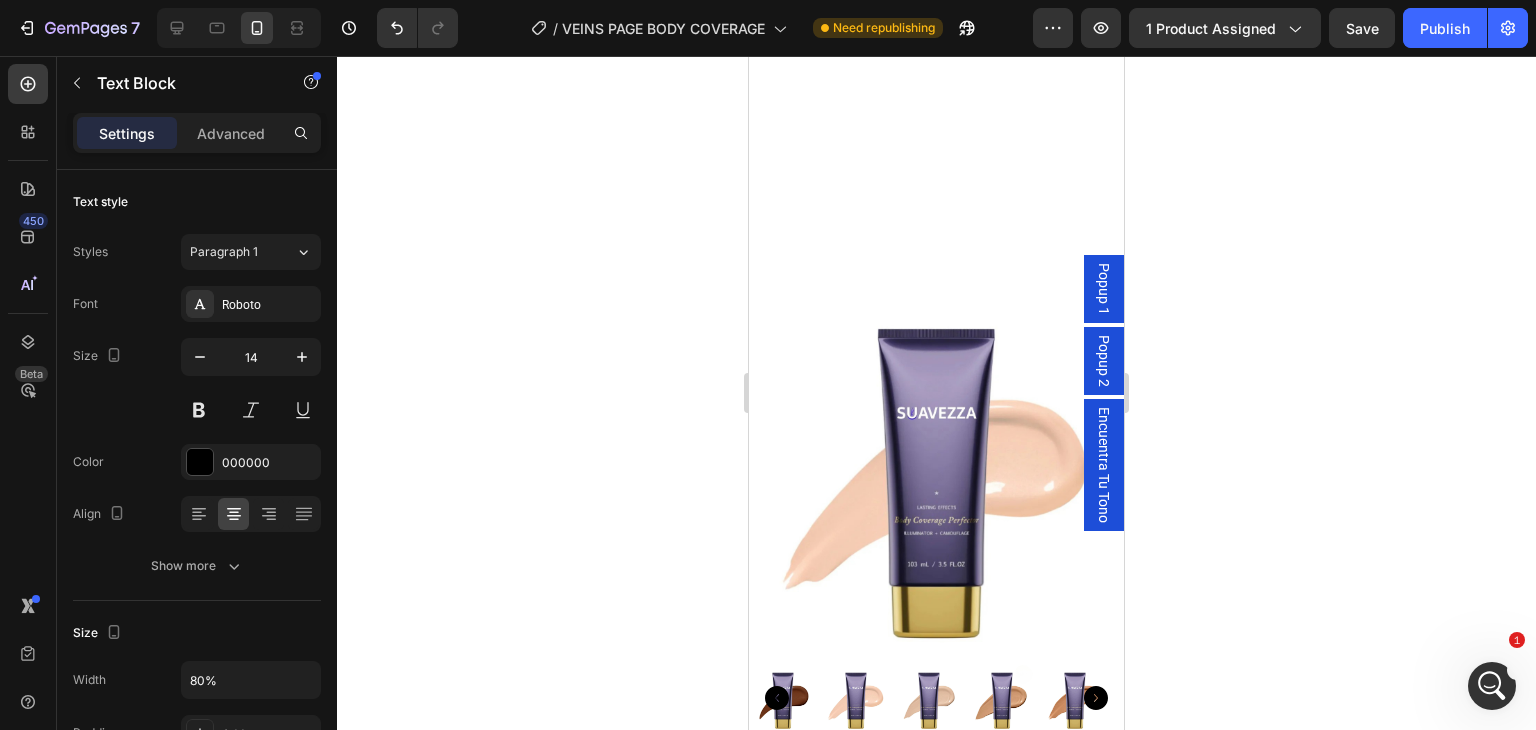 scroll, scrollTop: 4128, scrollLeft: 0, axis: vertical 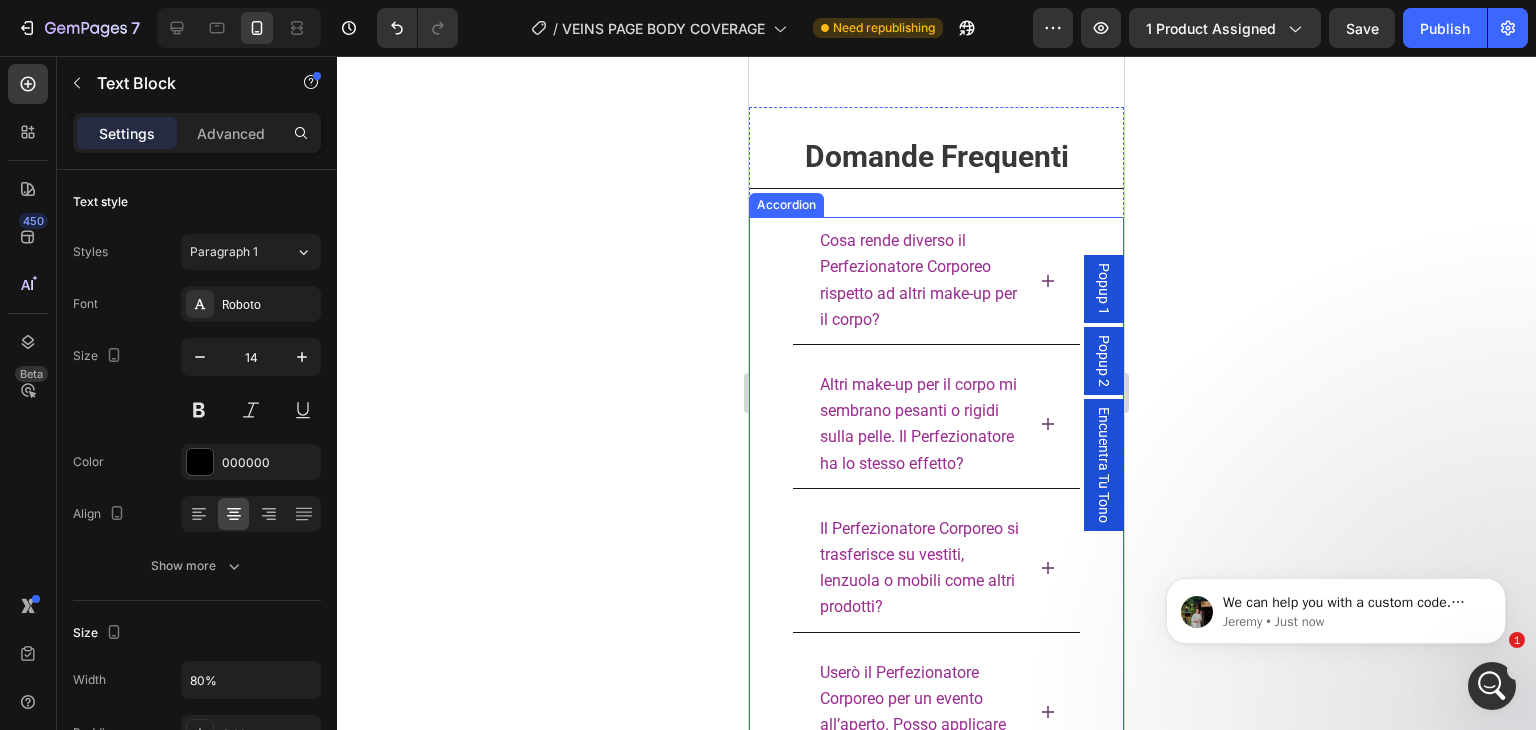 click on "Cosa rende diverso il Perfezionatore Corporeo rispetto ad altri make-up per il corpo?" at bounding box center (918, 280) 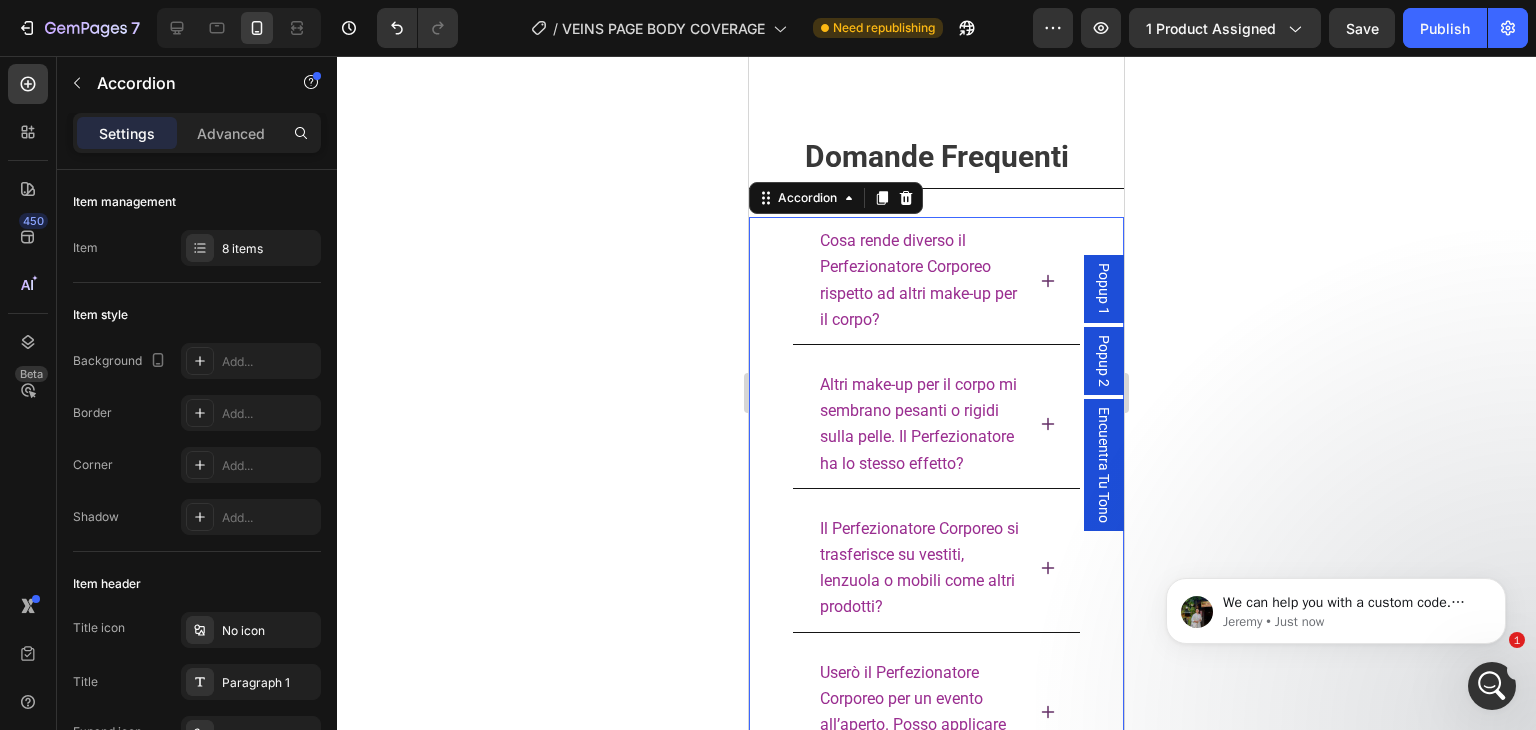 click on "Cosa rende diverso il Perfezionatore Corporeo rispetto ad altri make-up per il corpo?" at bounding box center (936, 281) 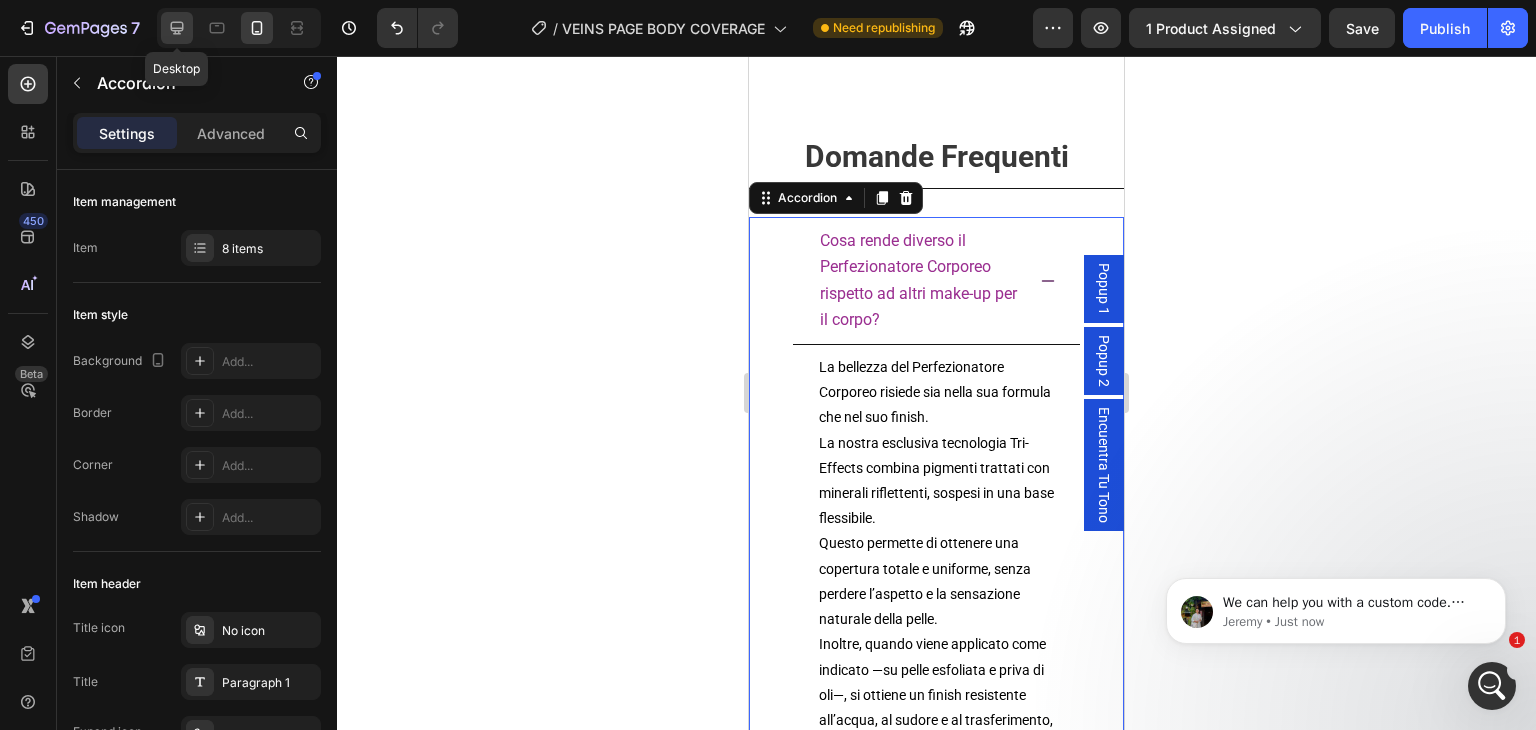 click 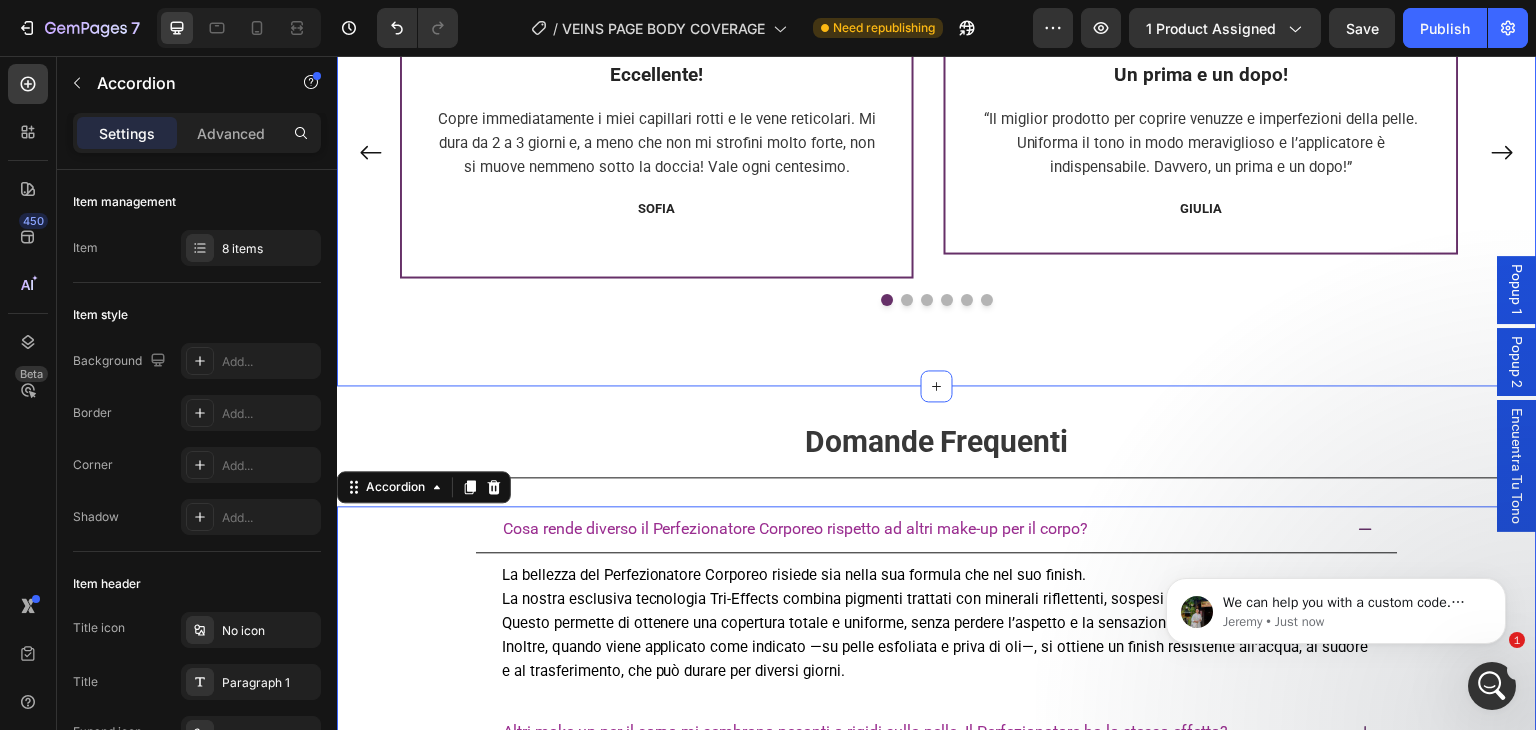 scroll, scrollTop: 5052, scrollLeft: 0, axis: vertical 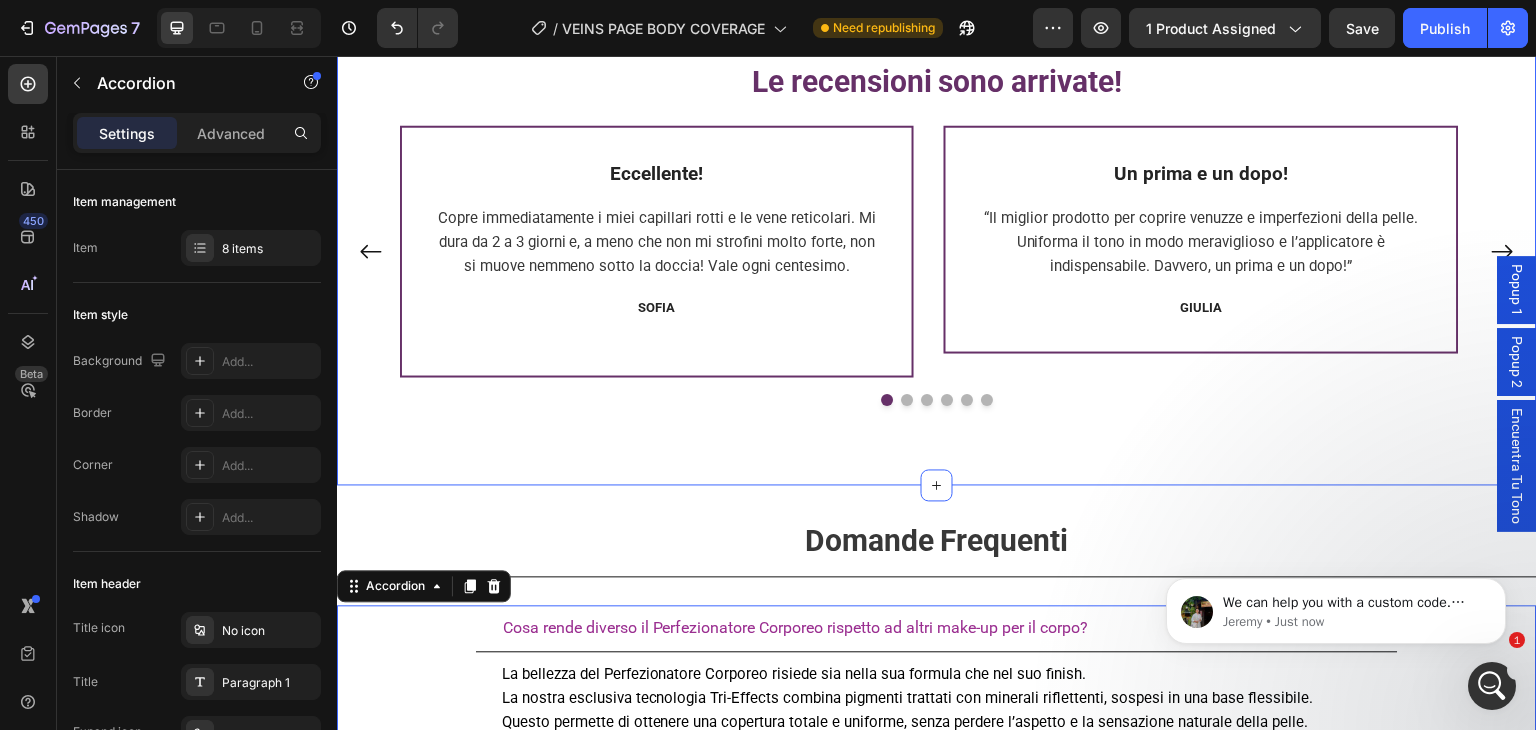 click 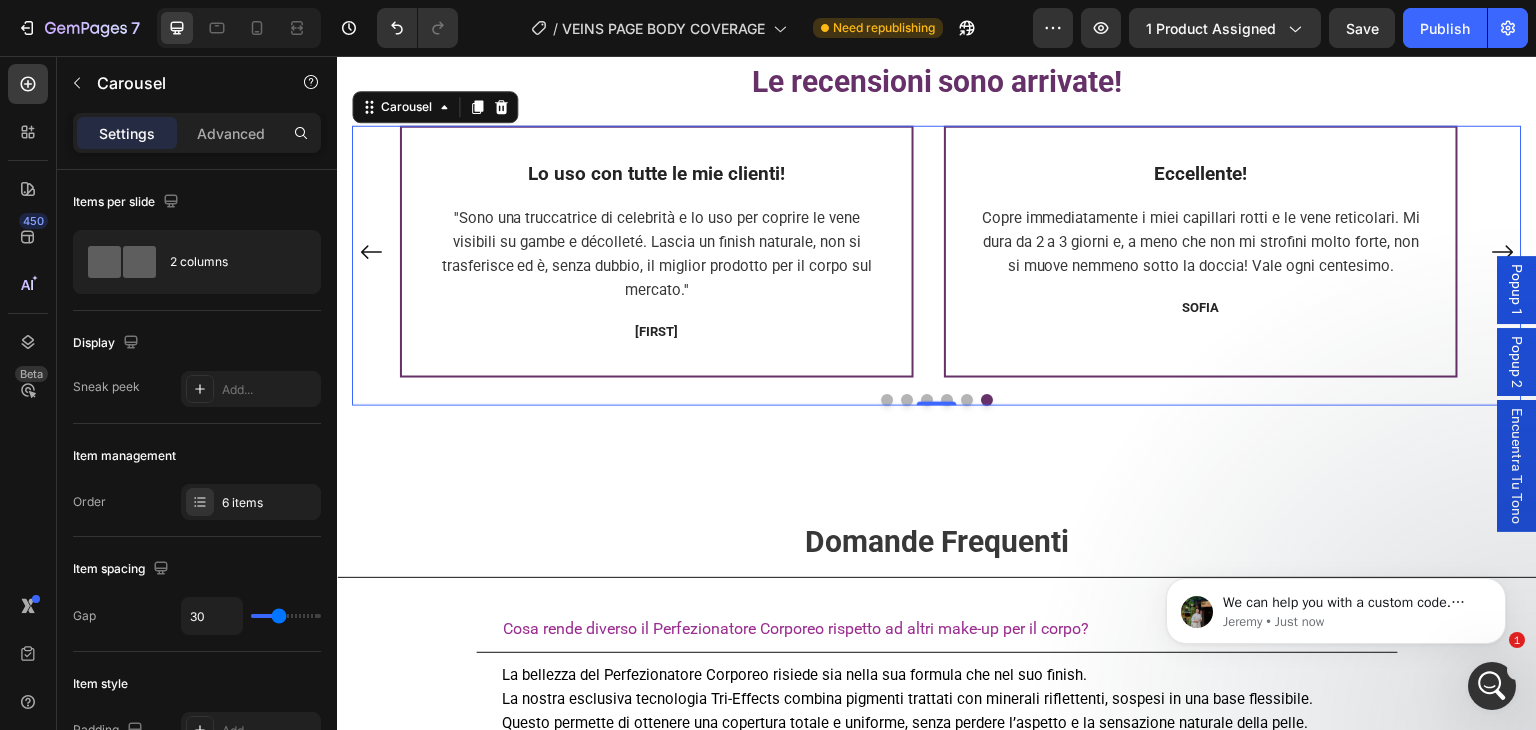 click 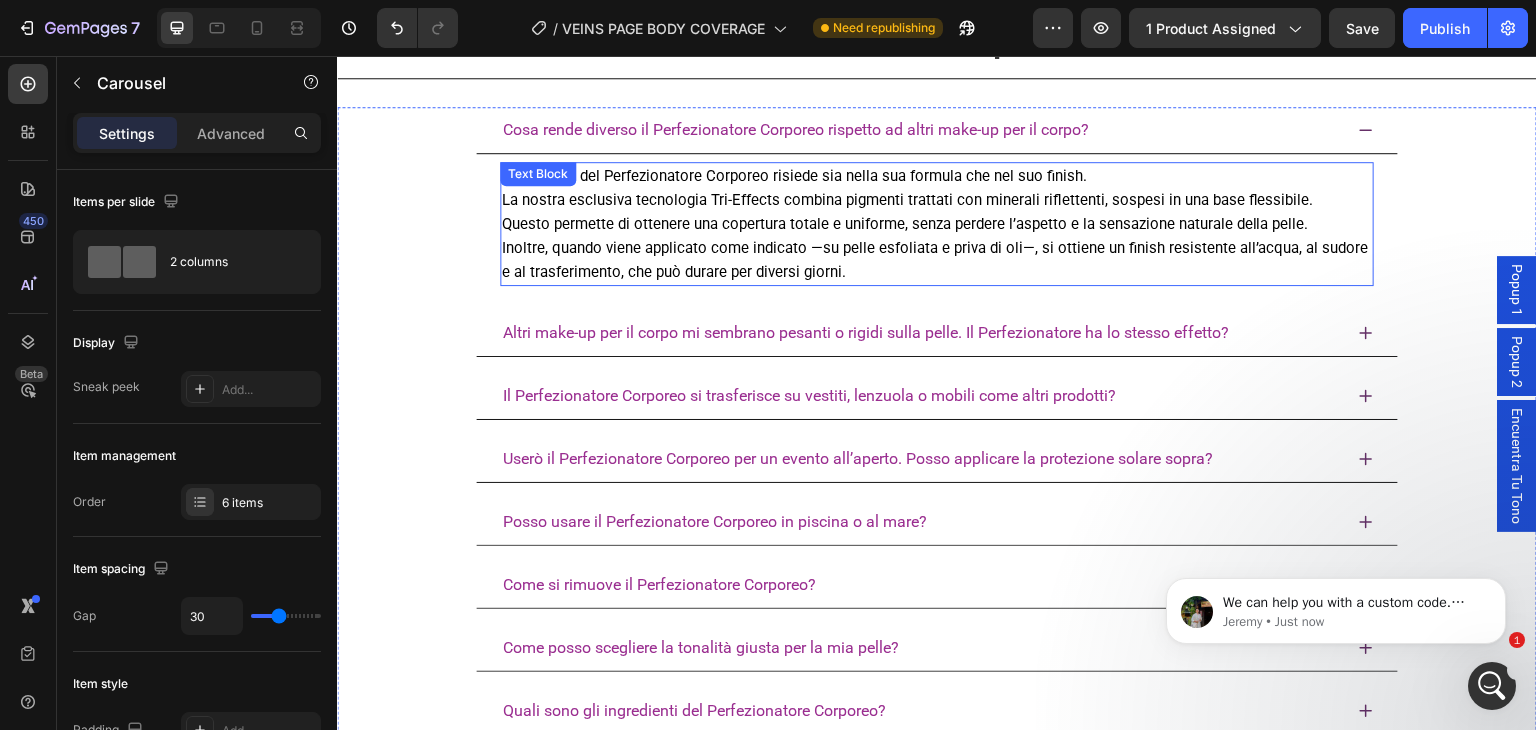 scroll, scrollTop: 5452, scrollLeft: 0, axis: vertical 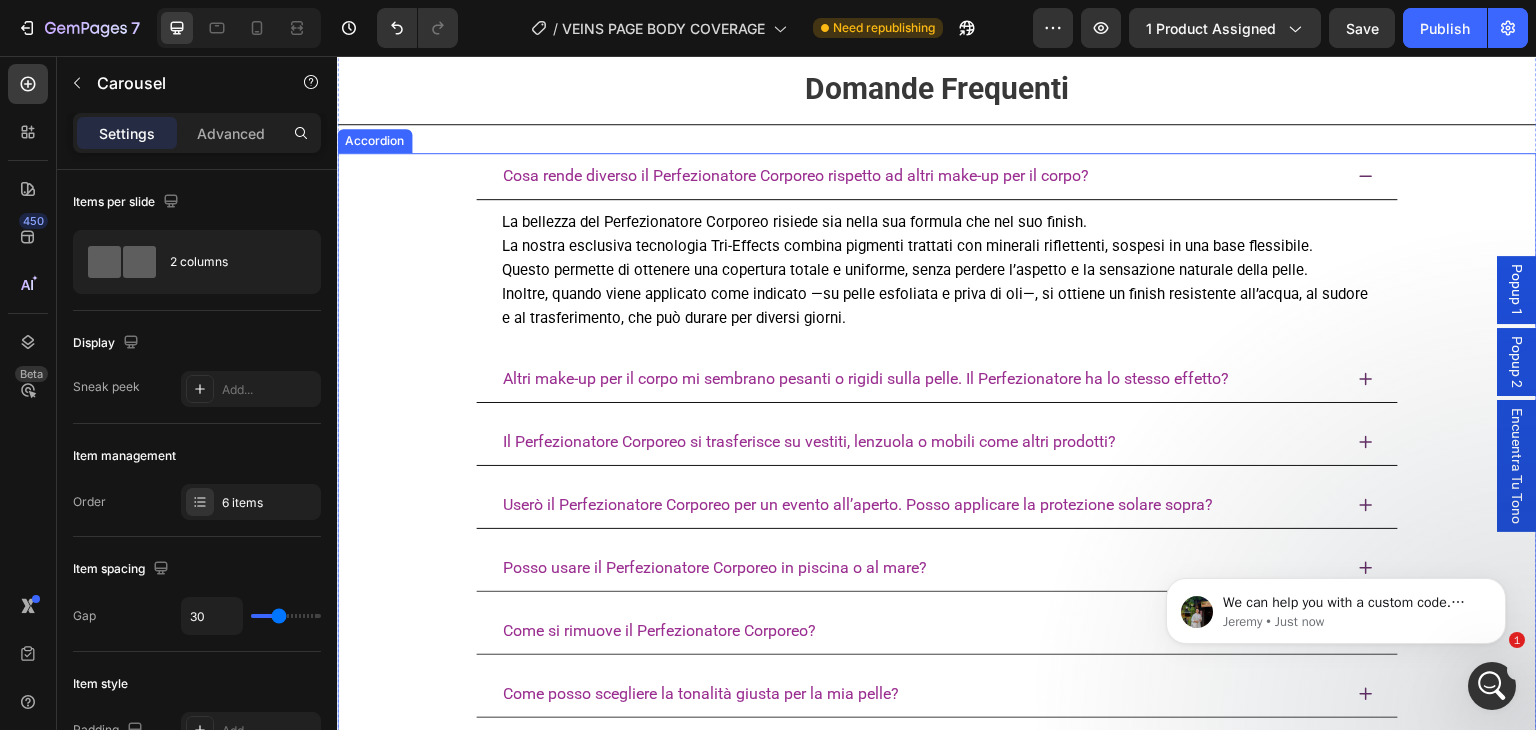 click on "Cosa rende diverso il Perfezionatore Corporeo rispetto ad altri make-up per il corpo?" at bounding box center [796, 175] 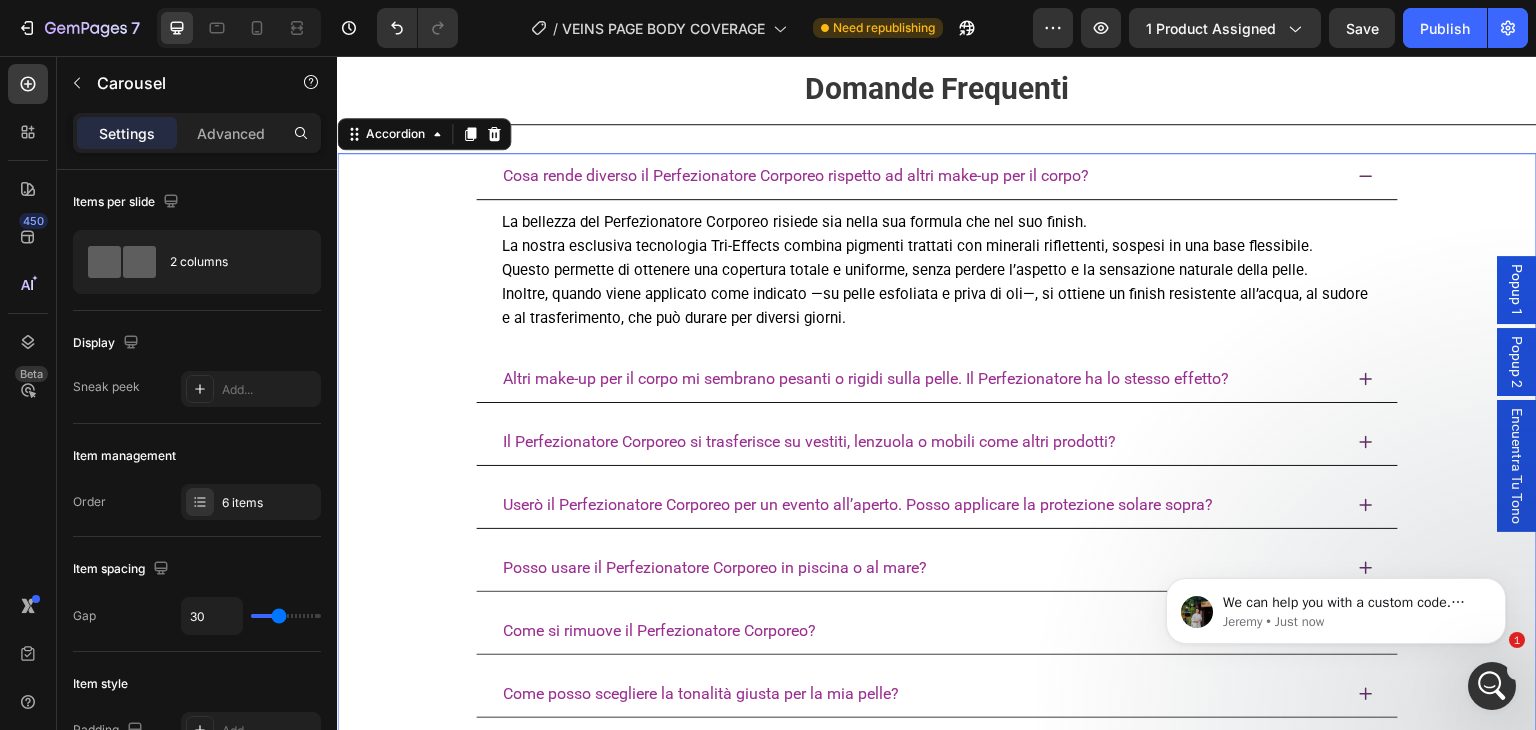 click on "Cosa rende diverso il Perfezionatore Corporeo rispetto ad altri make-up per il corpo?" at bounding box center (796, 175) 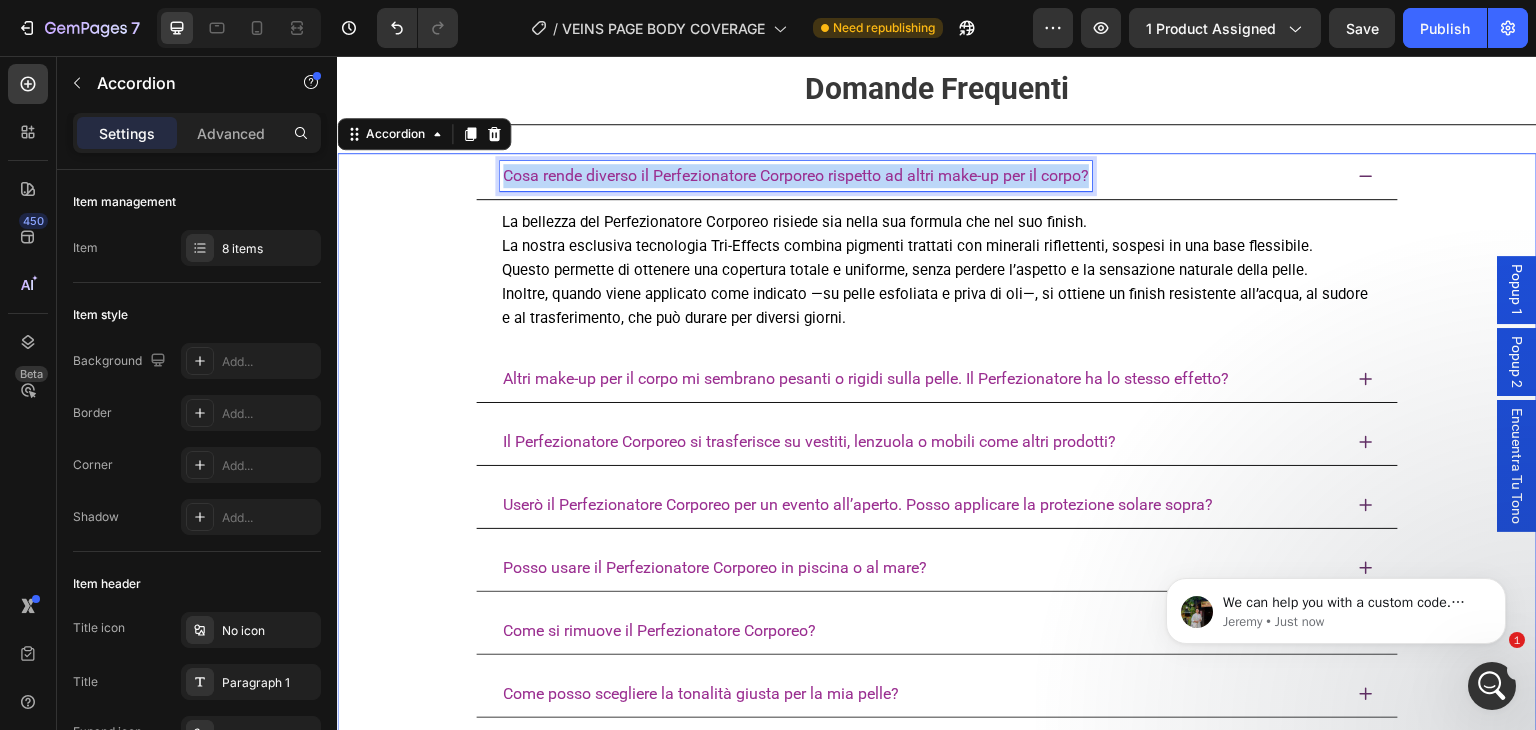click on "Cosa rende diverso il Perfezionatore Corporeo rispetto ad altri make-up per il corpo?" at bounding box center (796, 175) 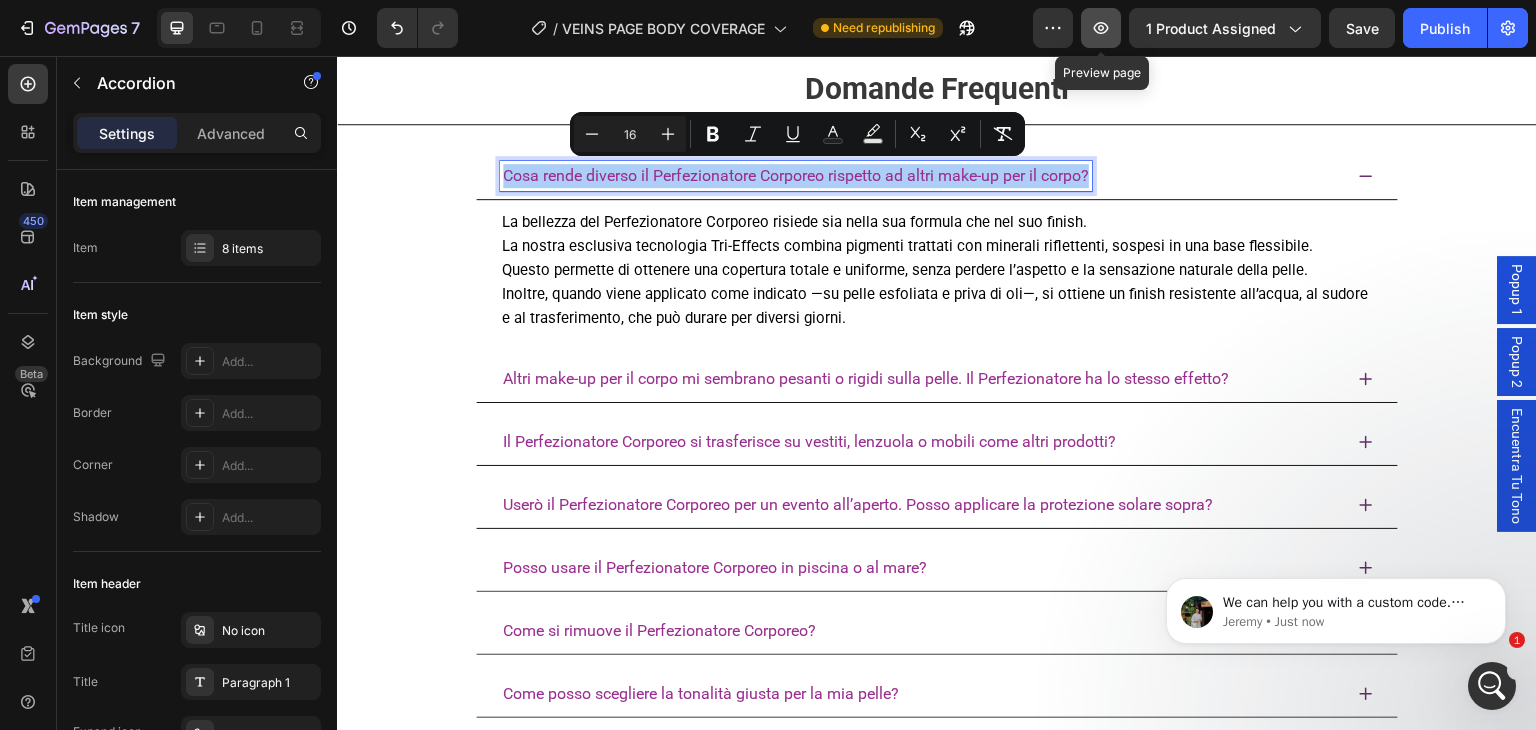 click 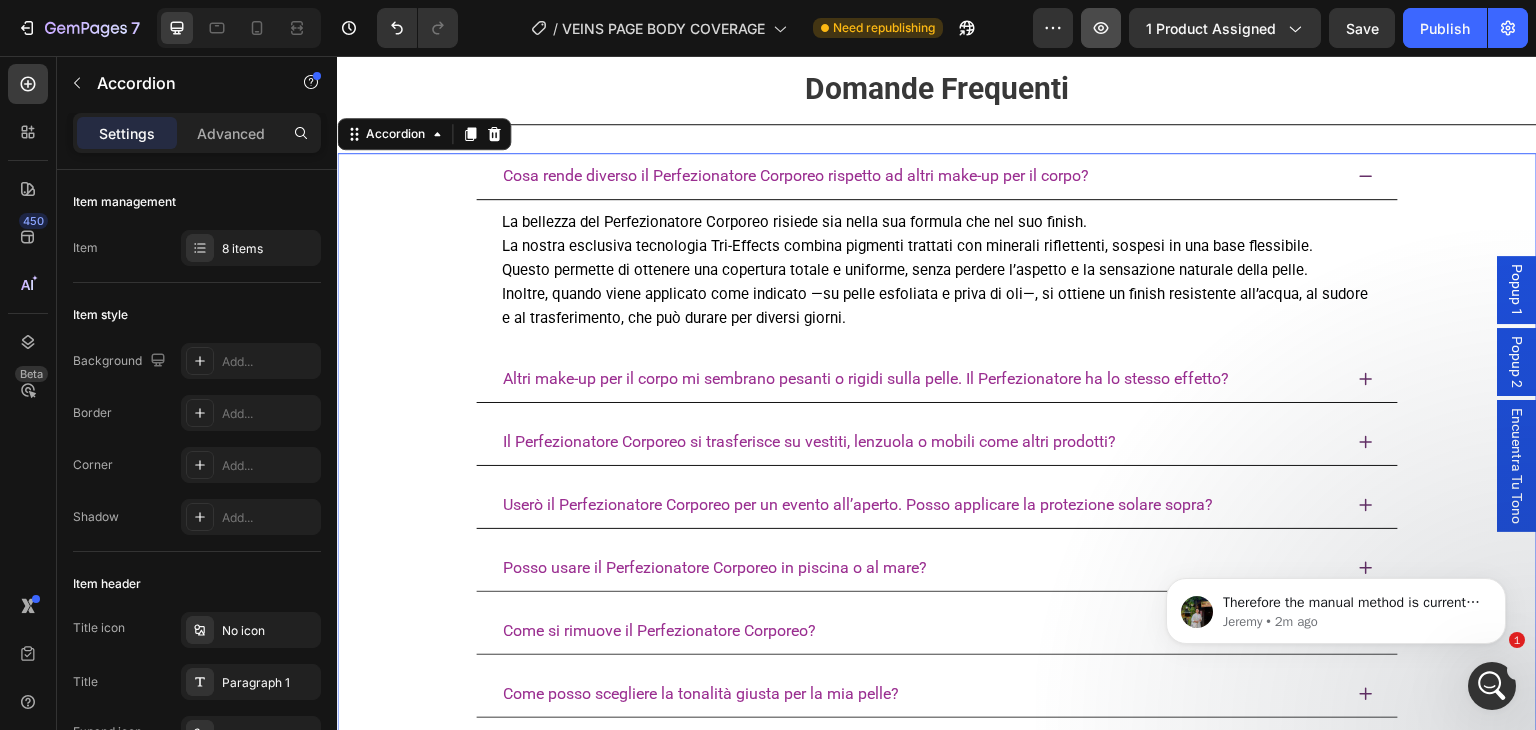 scroll, scrollTop: 11518, scrollLeft: 0, axis: vertical 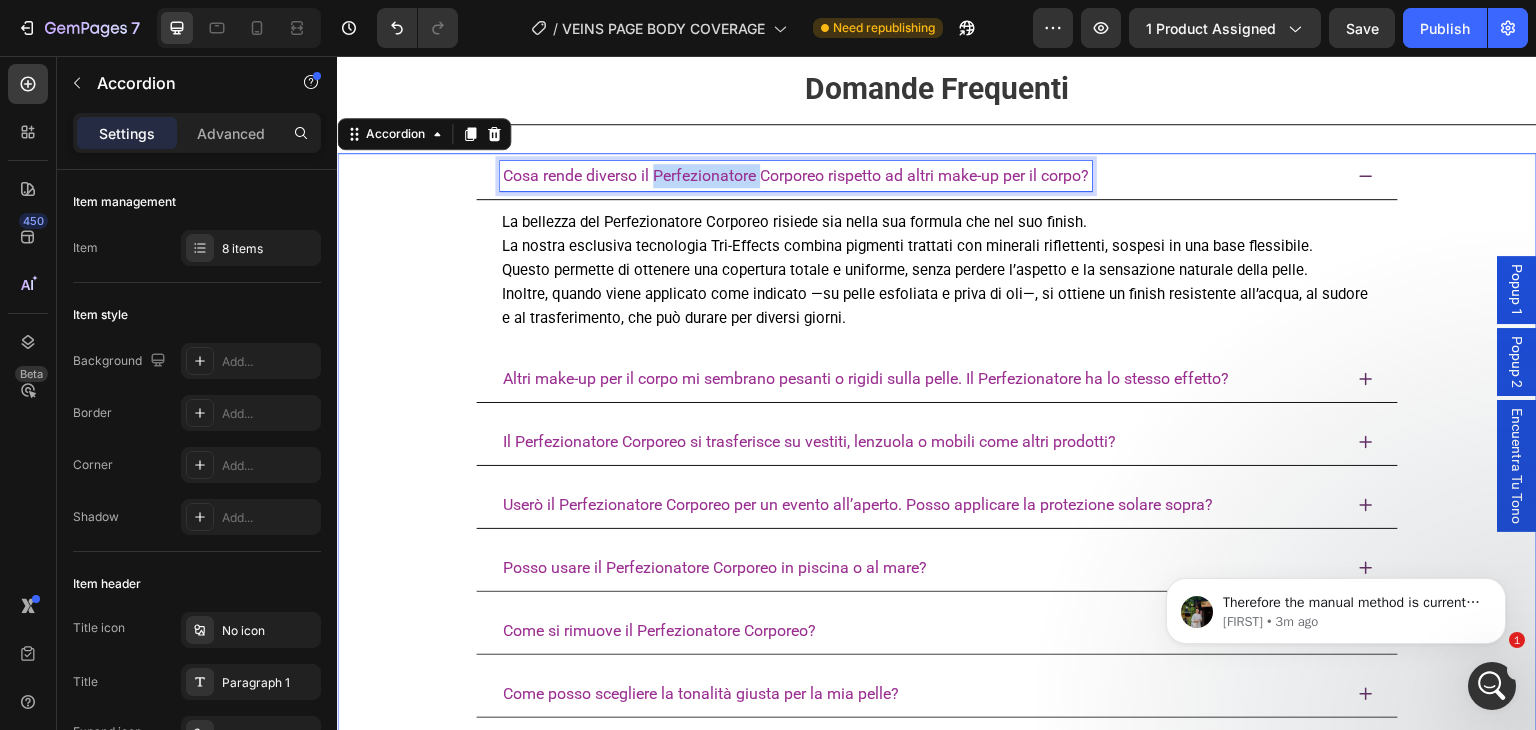 click on "Cosa rende diverso il Perfezionatore Corporeo rispetto ad altri make-up per il corpo?" at bounding box center (796, 175) 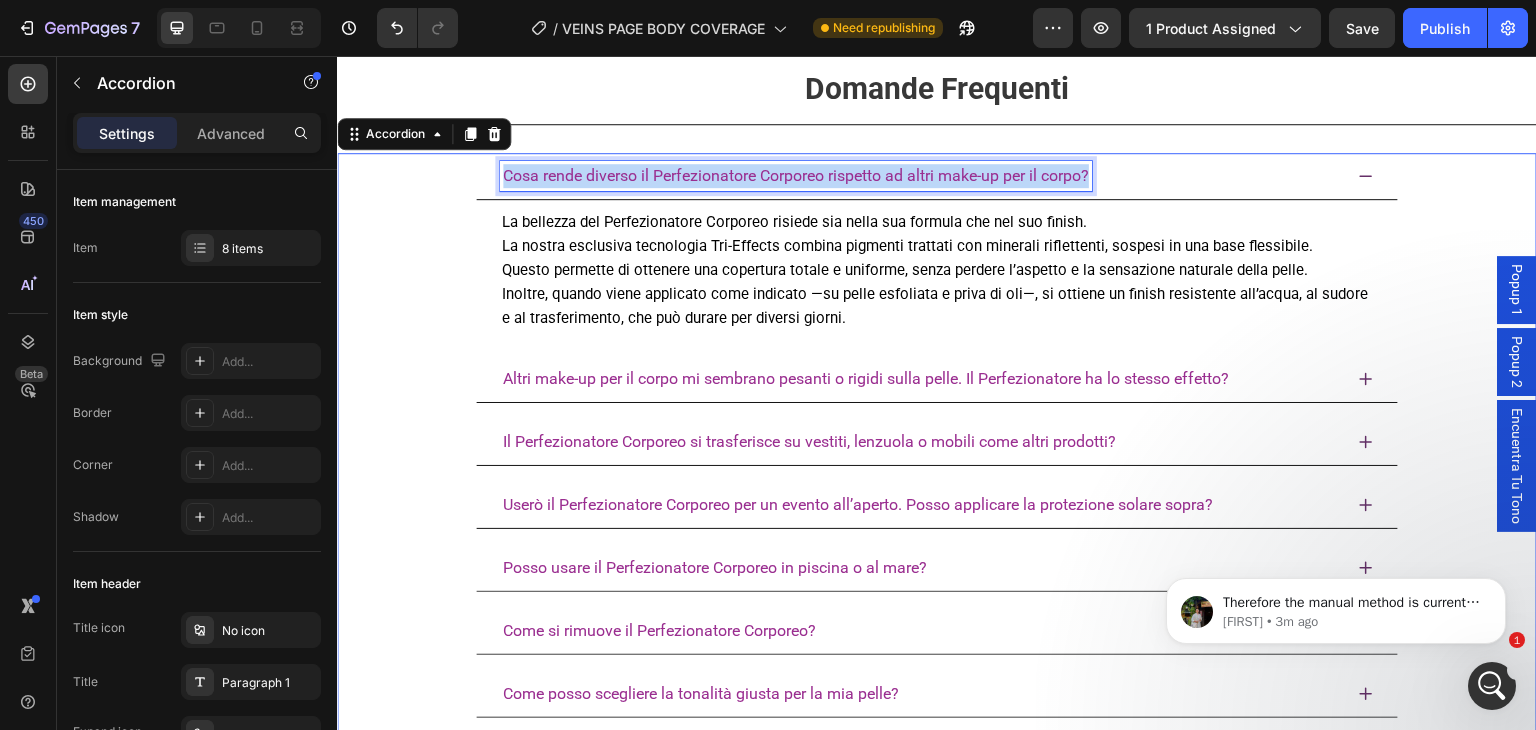 click on "Cosa rende diverso il Perfezionatore Corporeo rispetto ad altri make-up per il corpo?" at bounding box center (796, 175) 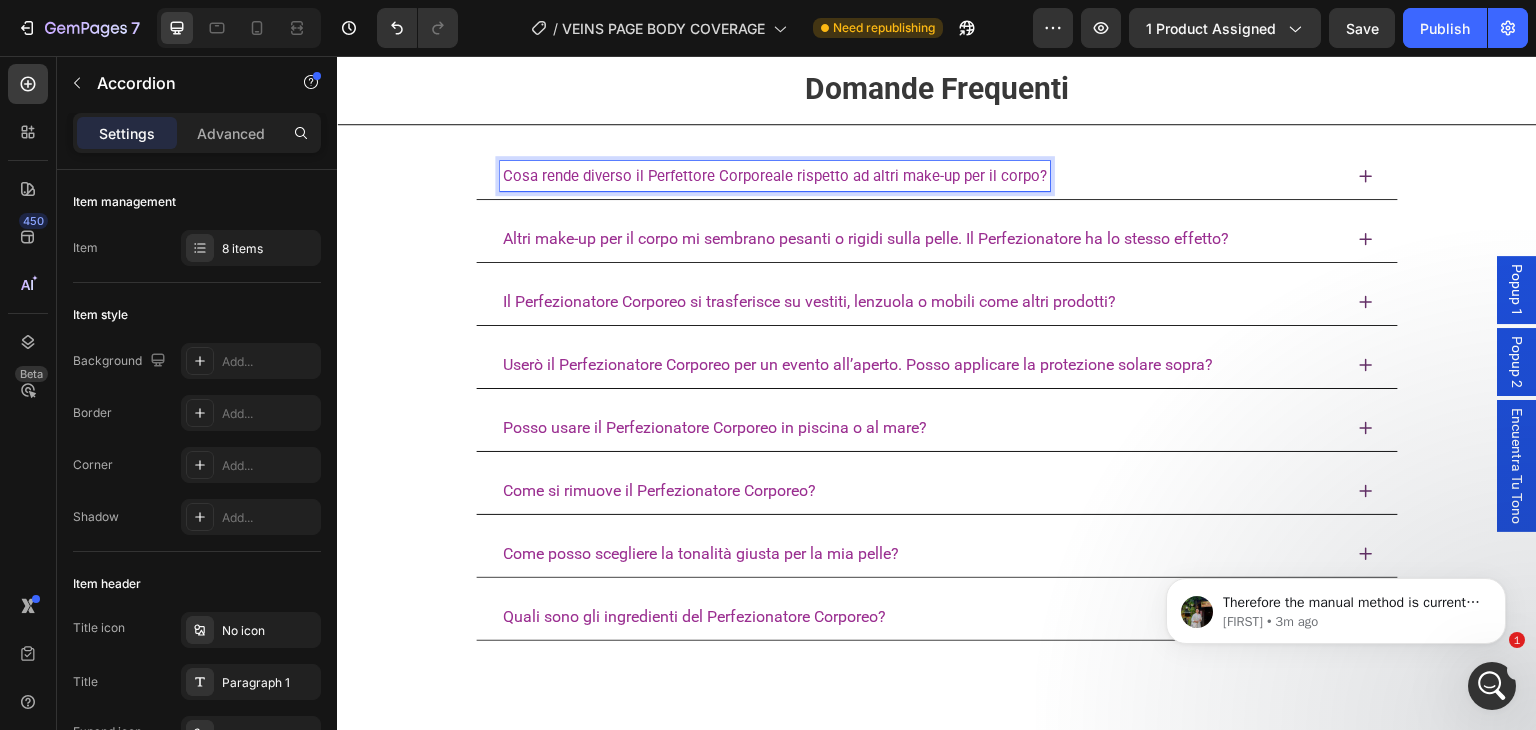 click on "Altri make-up per il corpo mi sembrano pesanti o rigidi sulla pelle. Il Perfezionatore ha lo stesso effetto?" at bounding box center [866, 238] 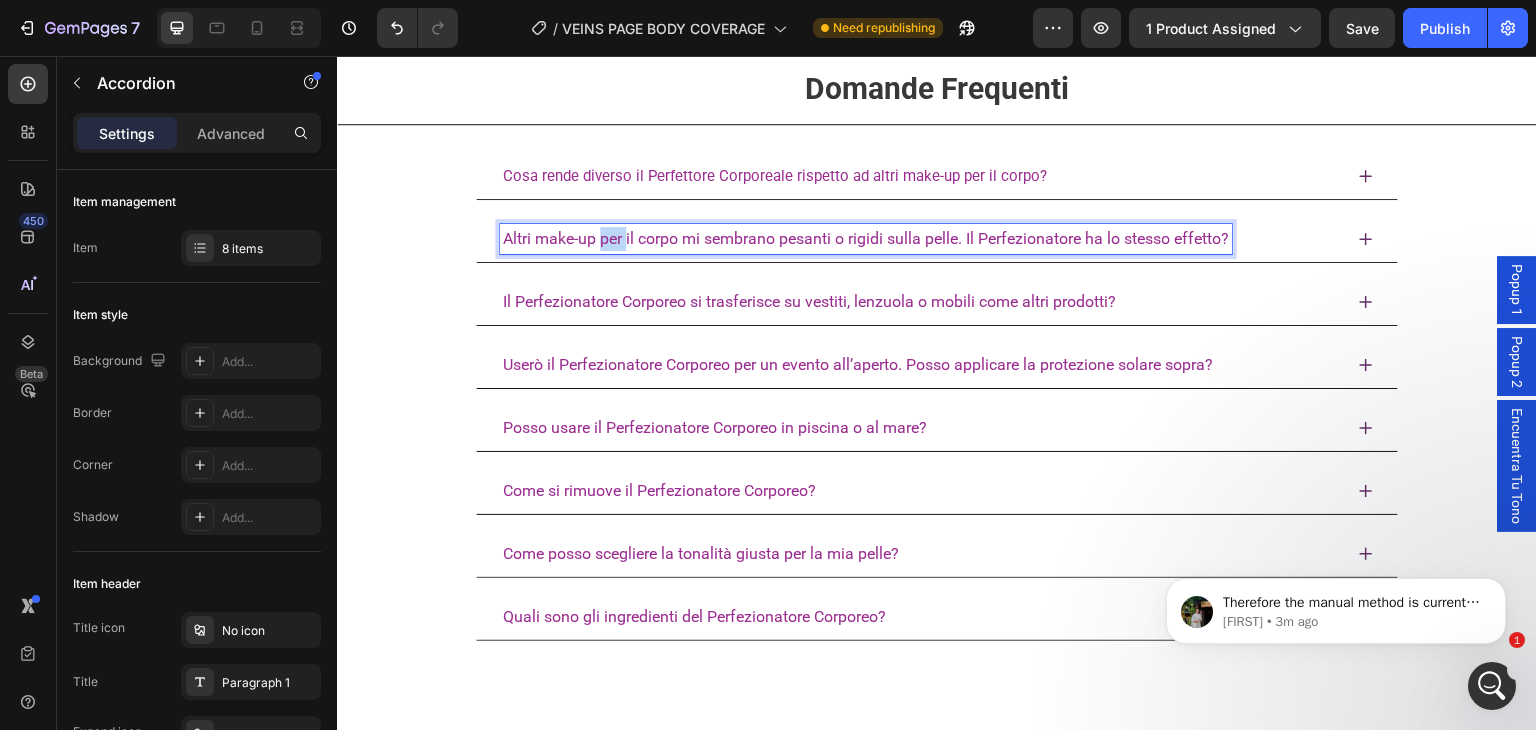click on "Altri make-up per il corpo mi sembrano pesanti o rigidi sulla pelle. Il Perfezionatore ha lo stesso effetto?" at bounding box center [866, 238] 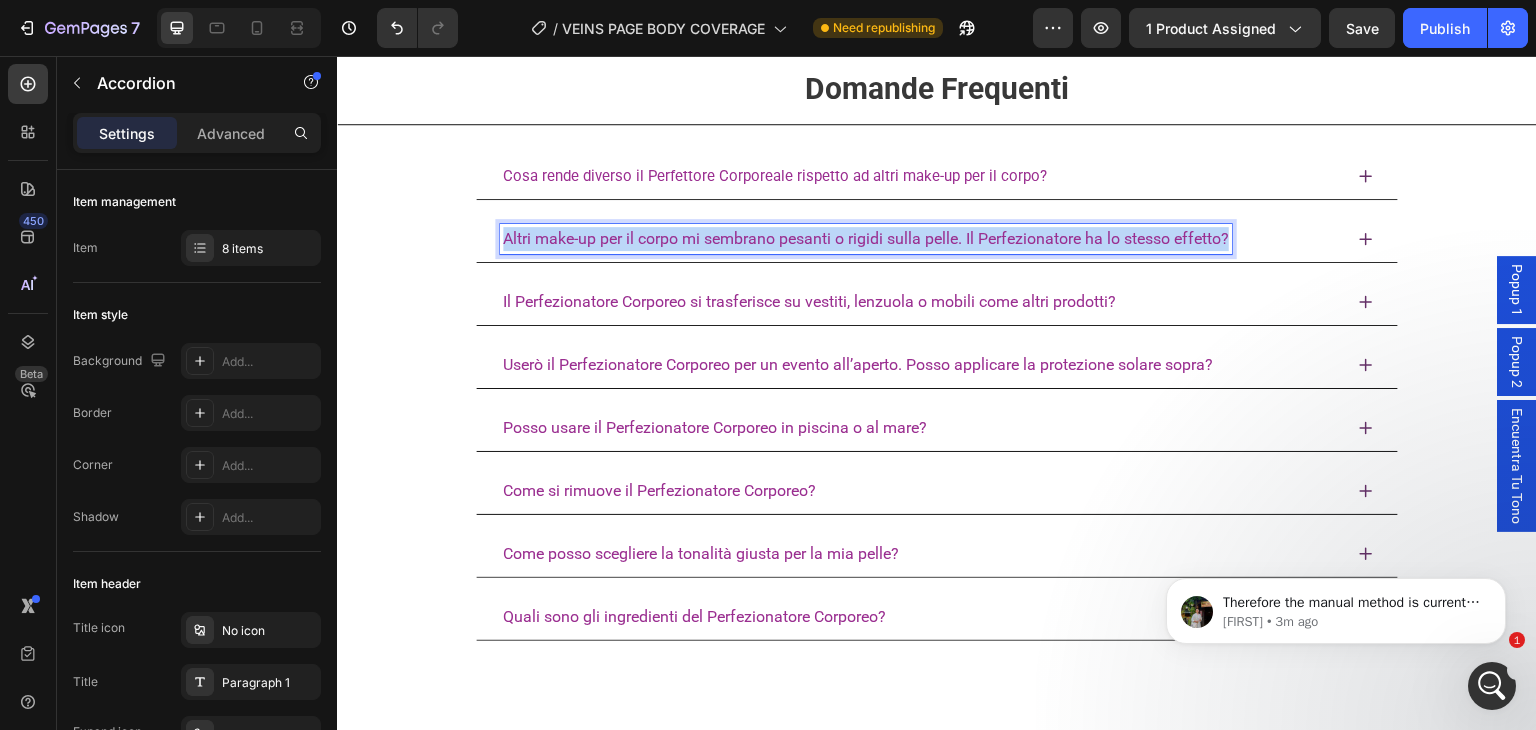 click on "Altri make-up per il corpo mi sembrano pesanti o rigidi sulla pelle. Il Perfezionatore ha lo stesso effetto?" at bounding box center (866, 238) 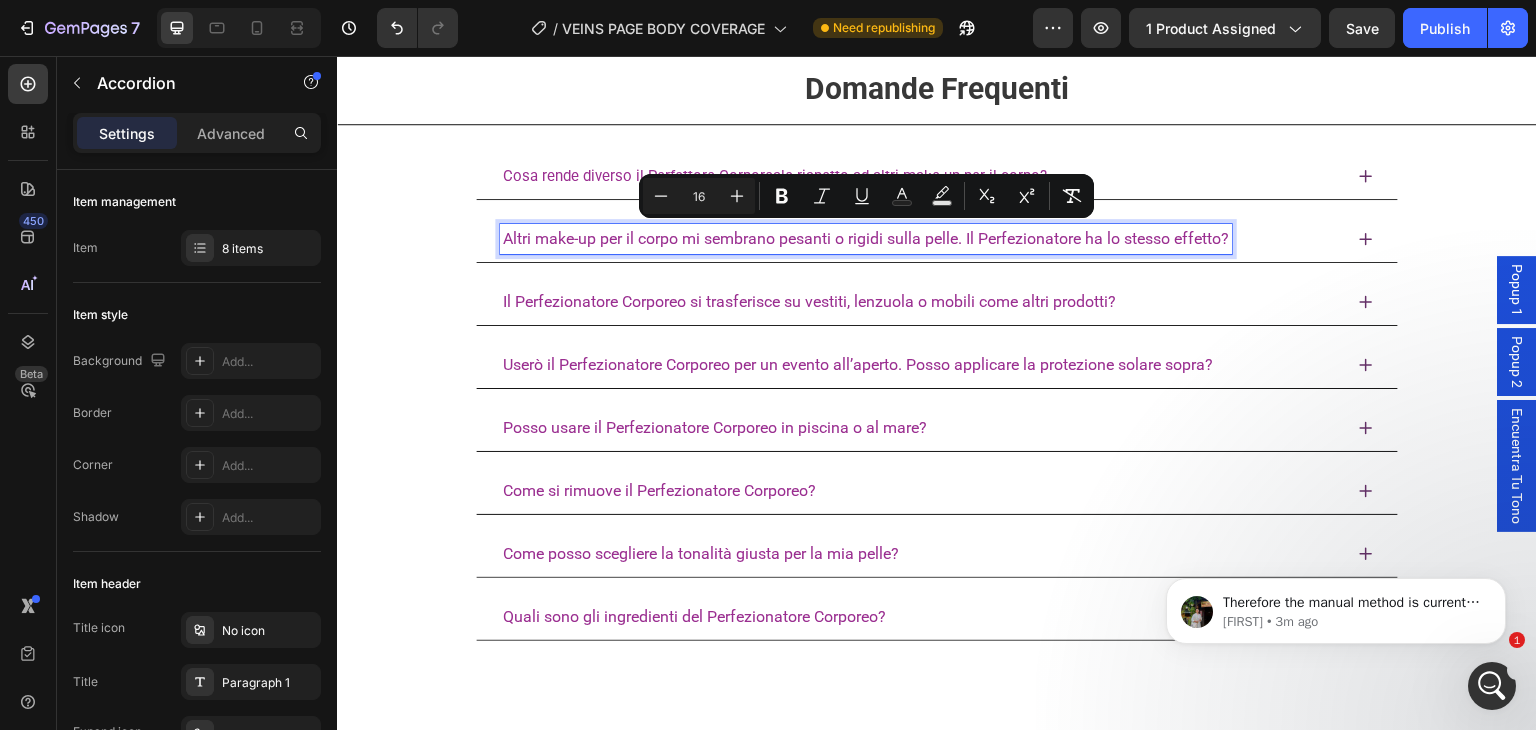 click on "Cosa rende diverso il Perfettore Corporeale rispetto ad altri make-up per il corpo?" at bounding box center [775, 176] 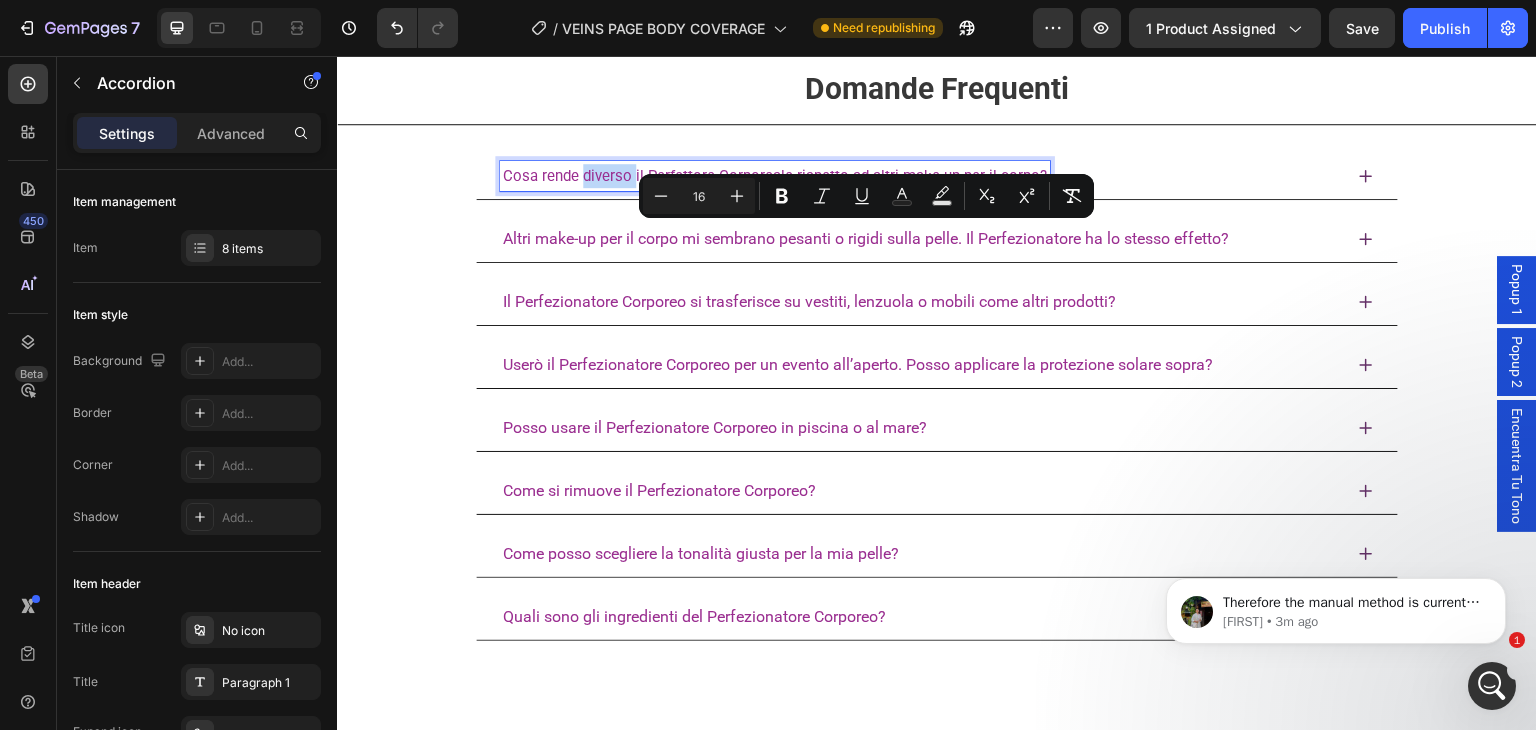 click on "Cosa rende diverso il Perfettore Corporeale rispetto ad altri make-up per il corpo?" at bounding box center [775, 176] 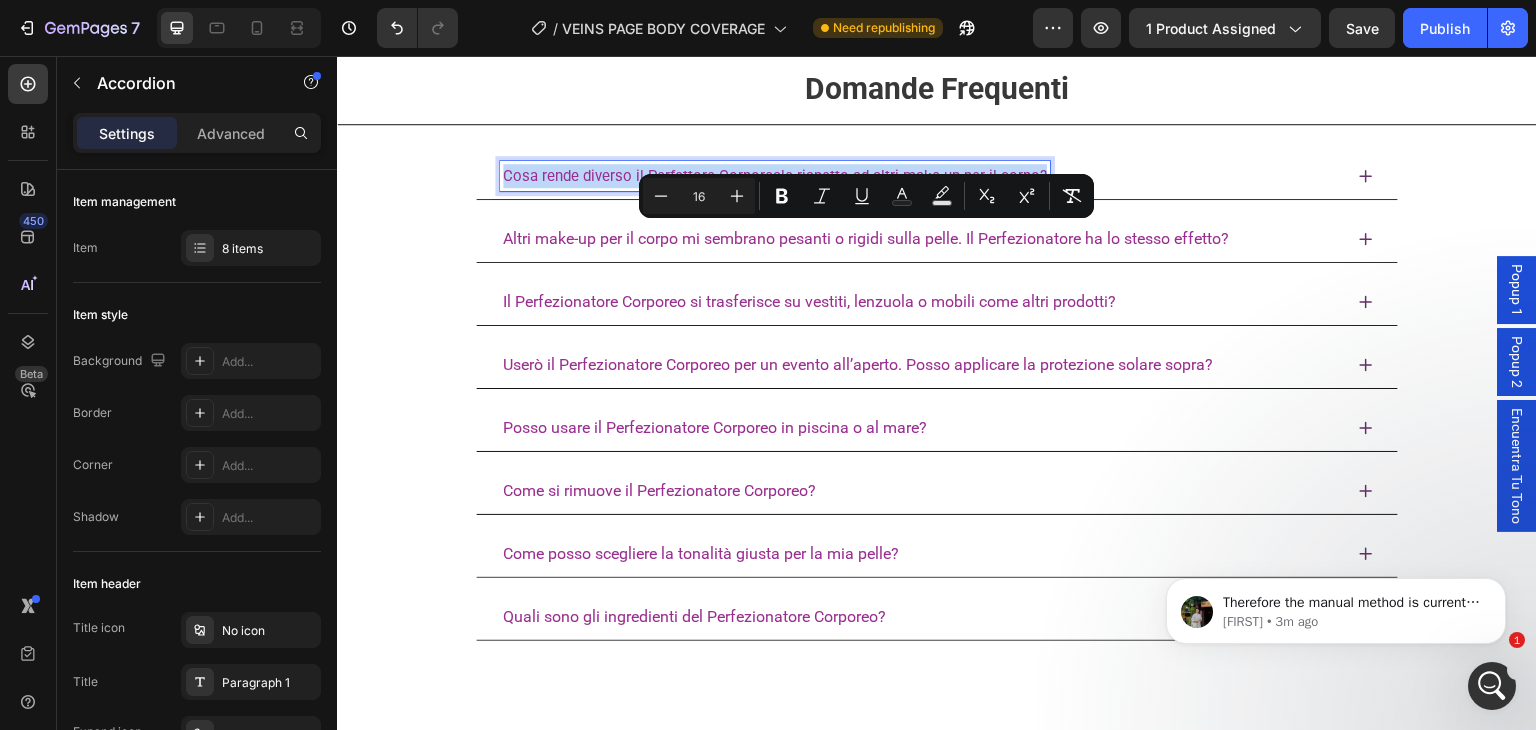 click on "Cosa rende diverso il Perfettore Corporeale rispetto ad altri make-up per il corpo?" at bounding box center (775, 176) 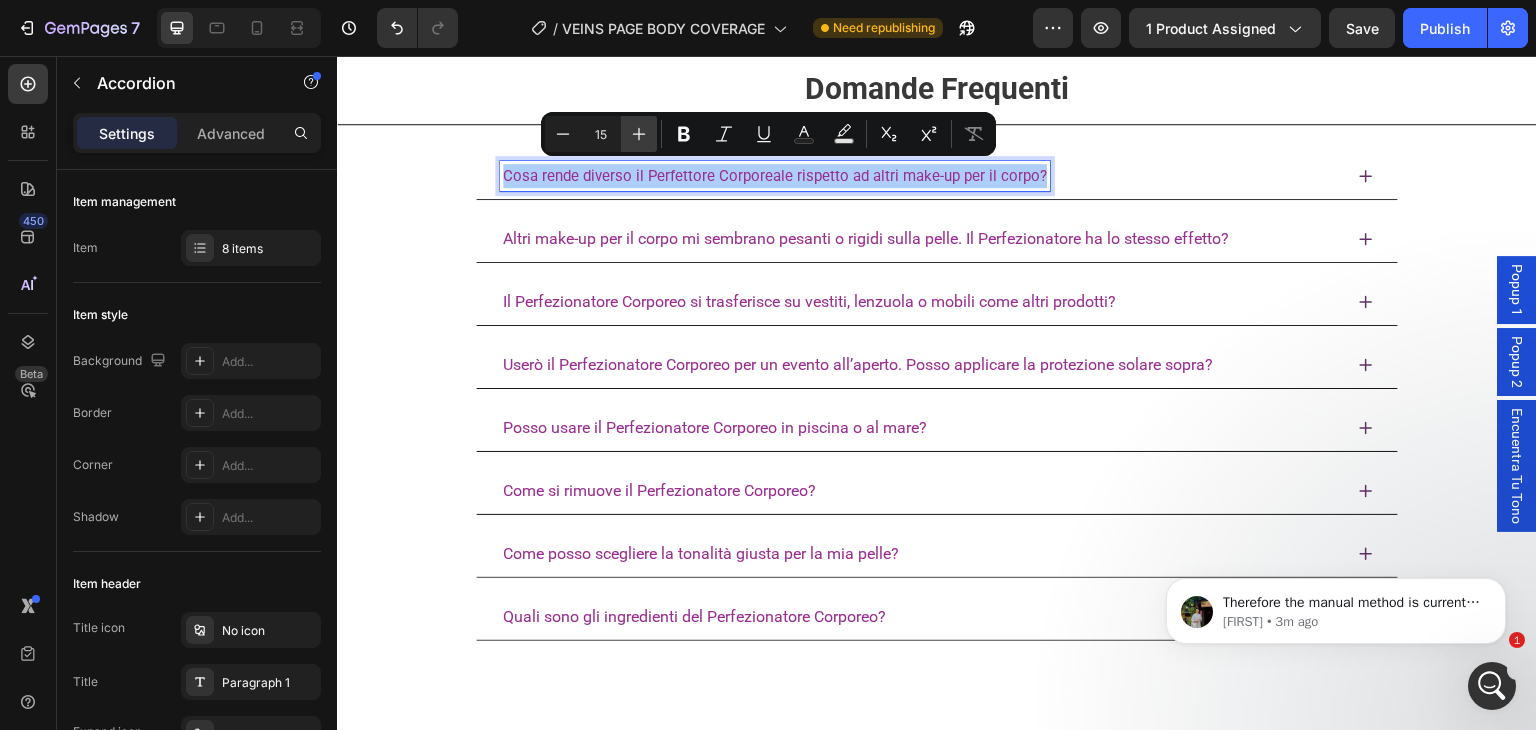 click on "Plus" at bounding box center [639, 134] 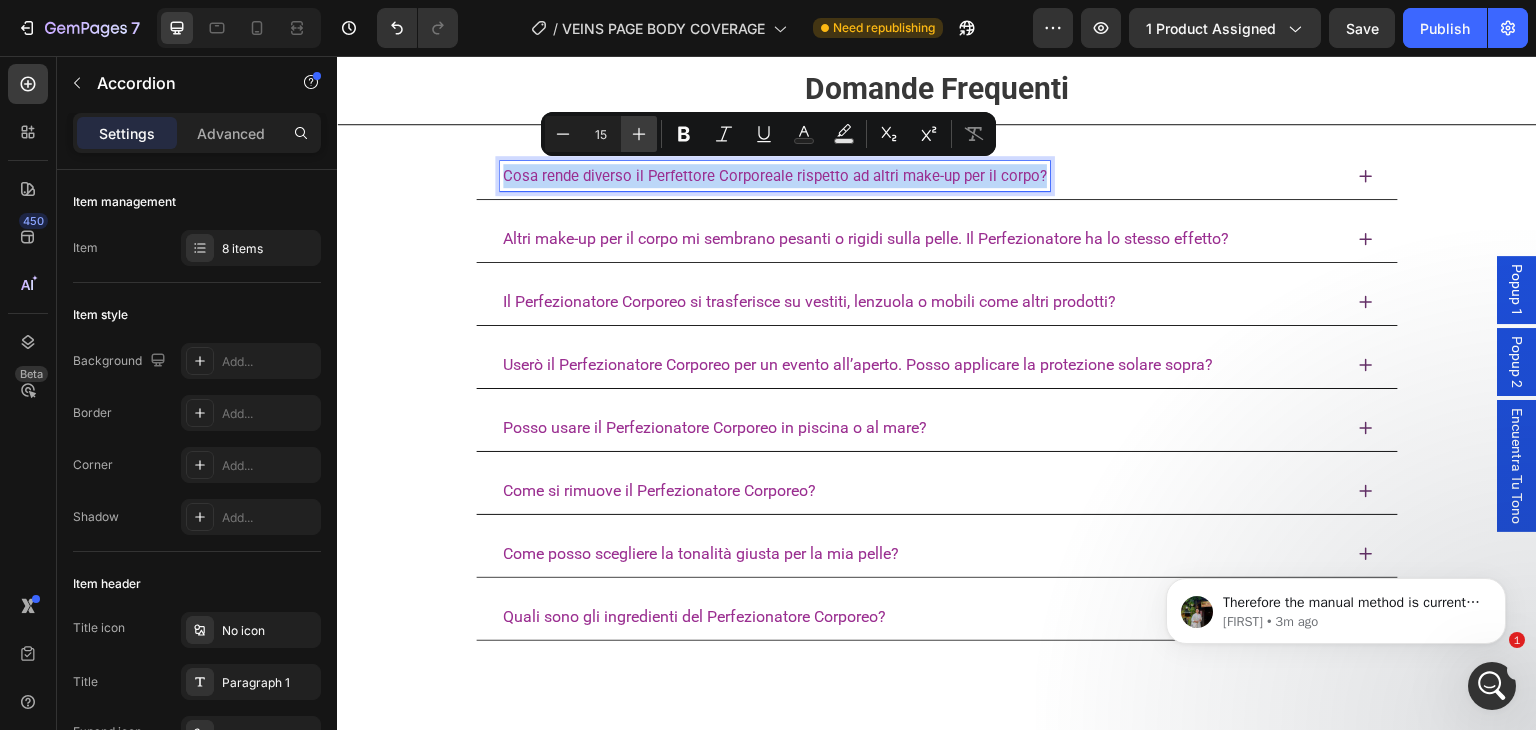 type on "16" 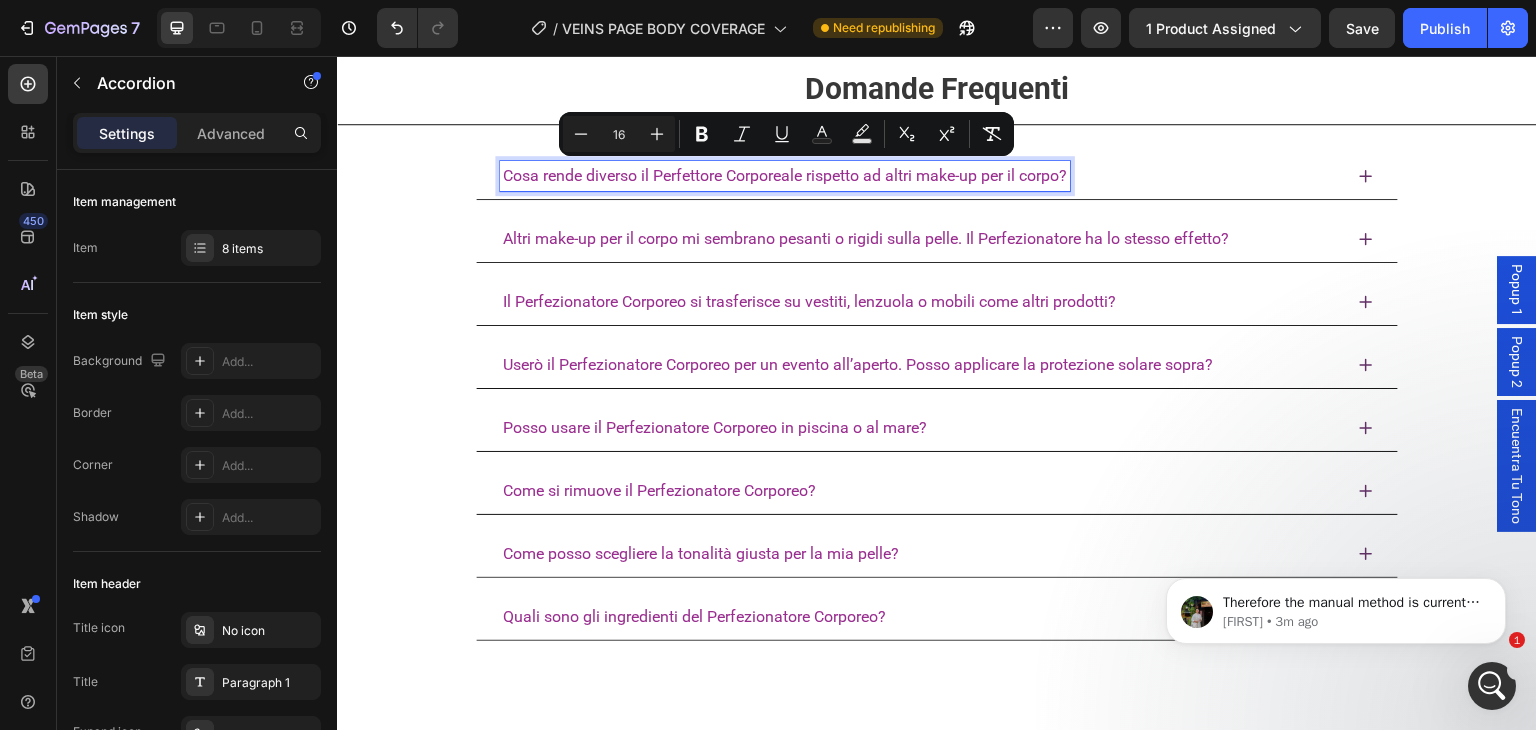 click on "Altri make-up per il corpo mi sembrano pesanti o rigidi sulla pelle. Il Perfezionatore ha lo stesso effetto?" at bounding box center (866, 238) 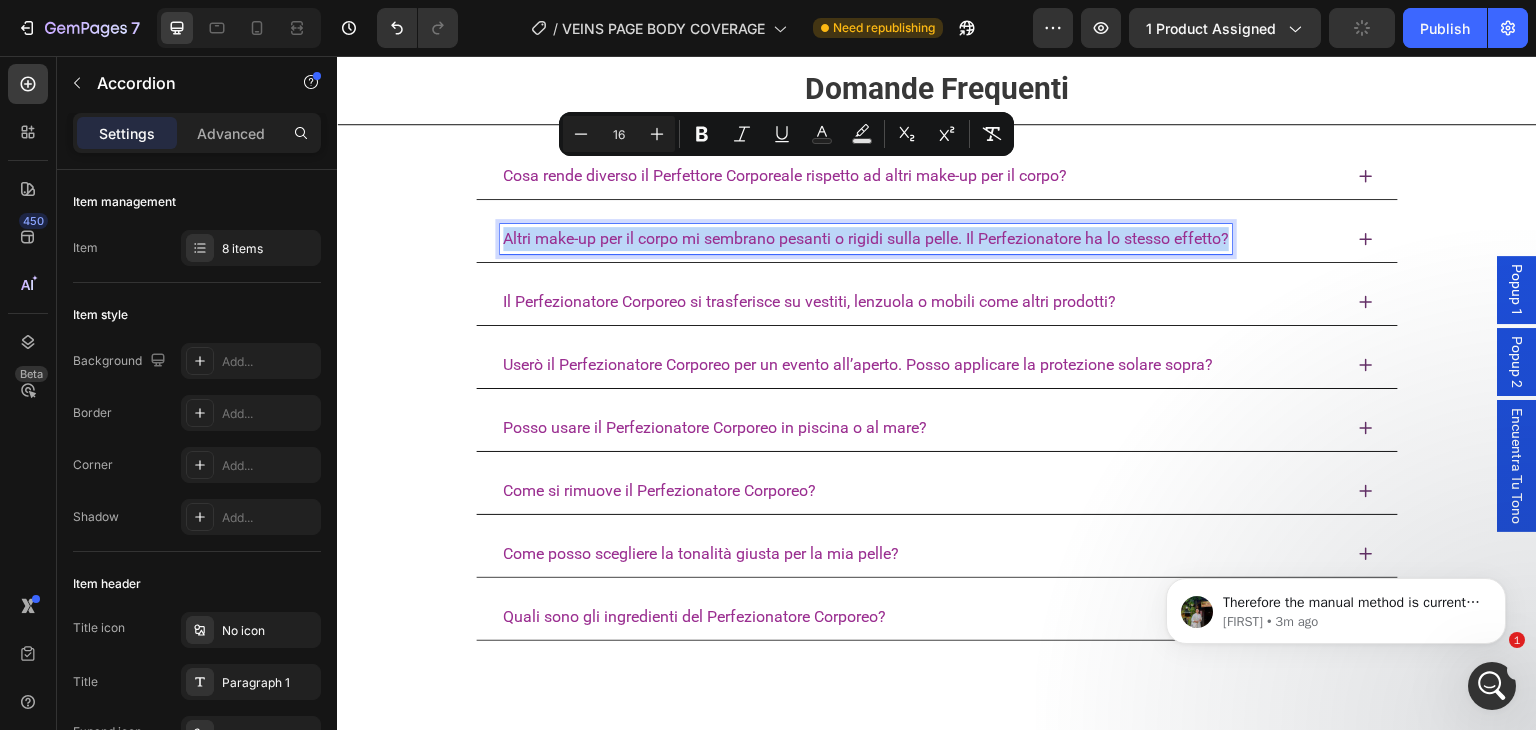 click on "Altri make-up per il corpo mi sembrano pesanti o rigidi sulla pelle. Il Perfezionatore ha lo stesso effetto?" at bounding box center [866, 238] 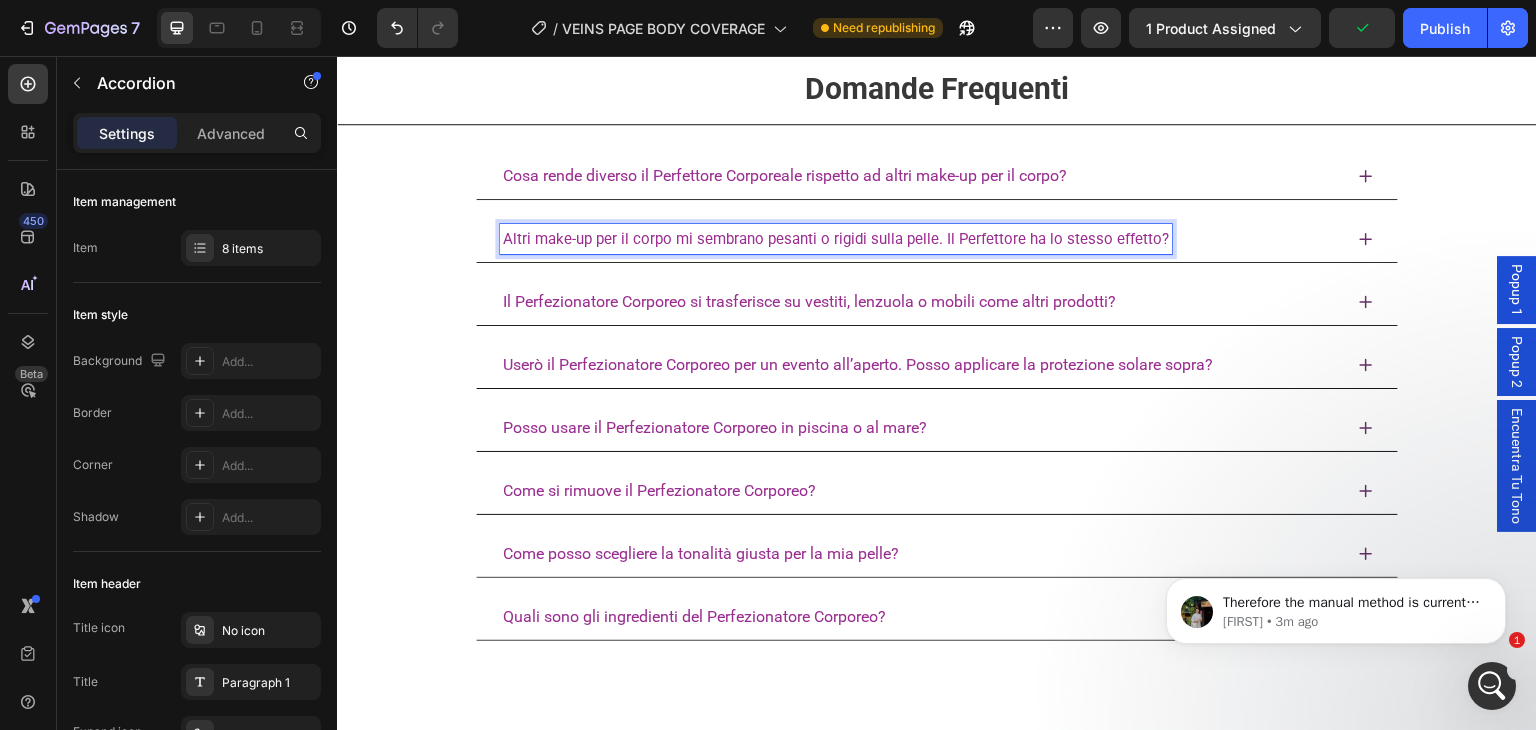 click on "Altri make-up per il corpo mi sembrano pesanti o rigidi sulla pelle. Il Perfettore ha lo stesso effetto?" at bounding box center (836, 239) 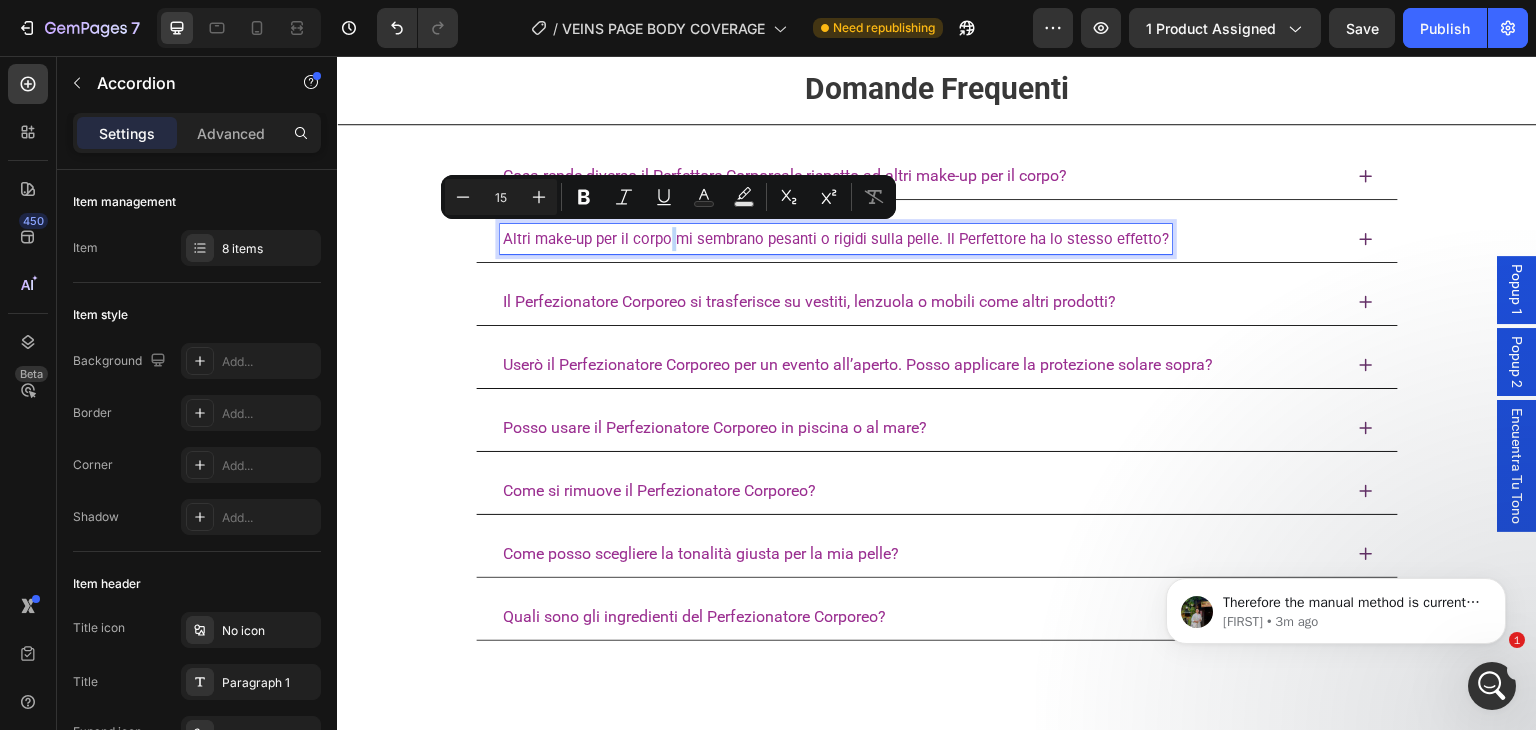 click on "Altri make-up per il corpo mi sembrano pesanti o rigidi sulla pelle. Il Perfettore ha lo stesso effetto?" at bounding box center [836, 239] 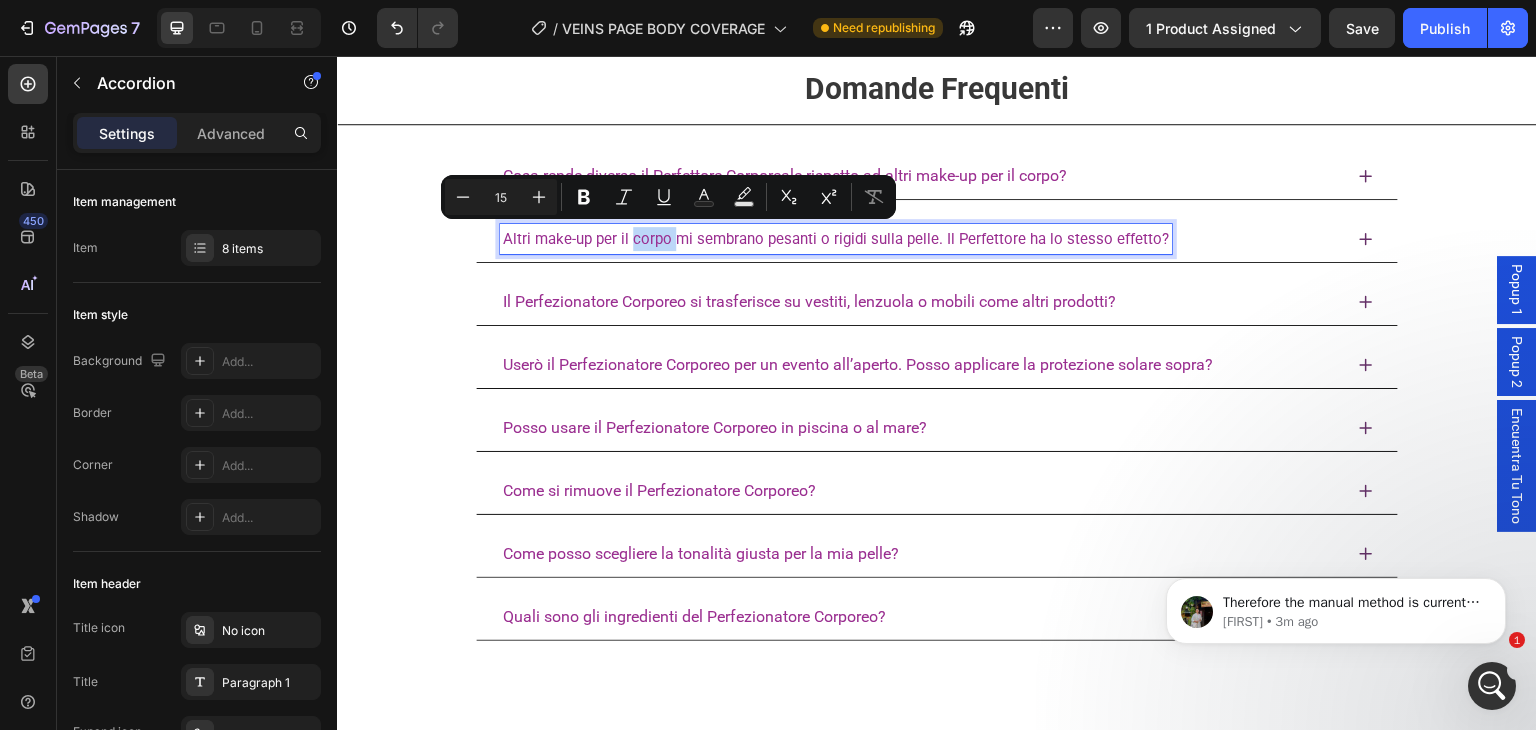 click on "Altri make-up per il corpo mi sembrano pesanti o rigidi sulla pelle. Il Perfettore ha lo stesso effetto?" at bounding box center (836, 239) 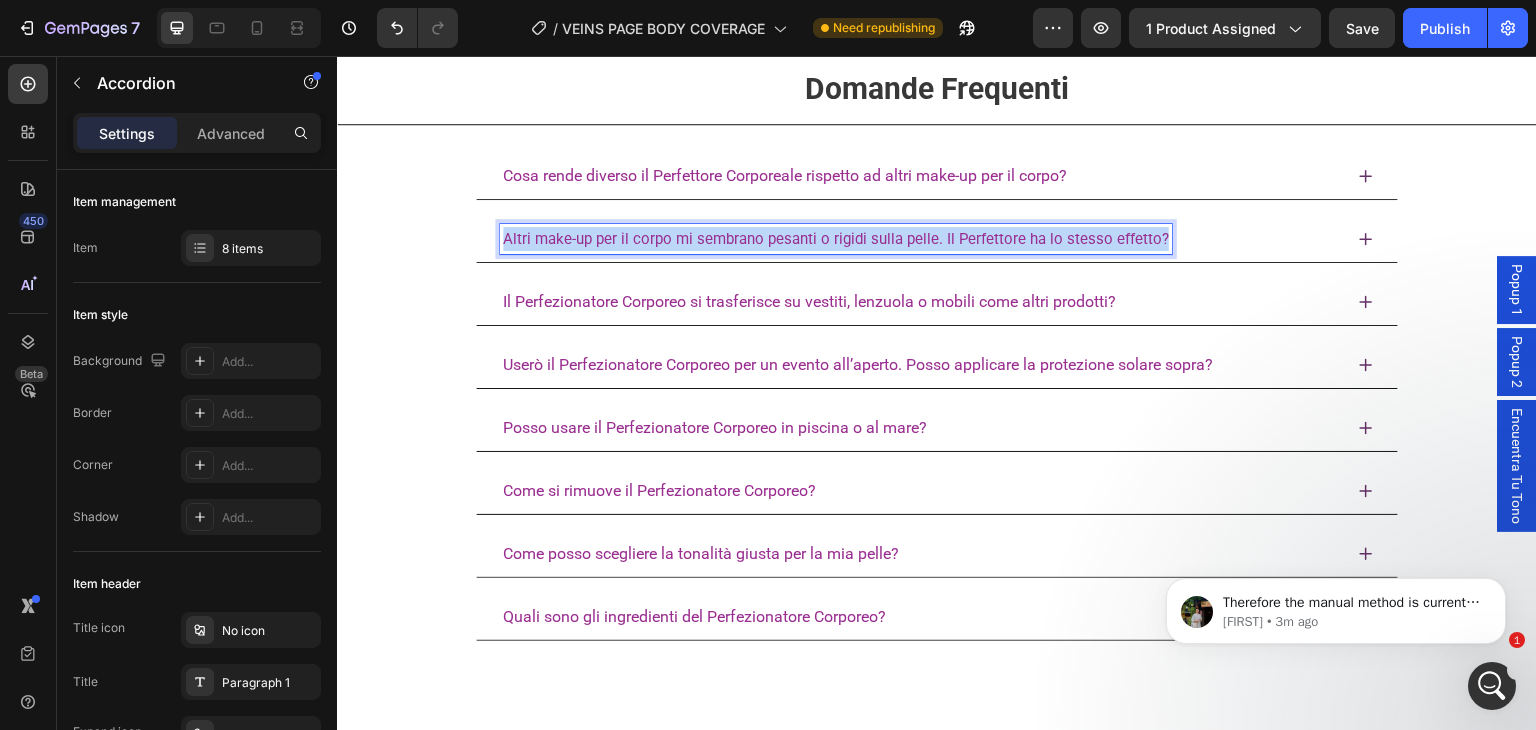 click on "Altri make-up per il corpo mi sembrano pesanti o rigidi sulla pelle. Il Perfettore ha lo stesso effetto?" at bounding box center [836, 239] 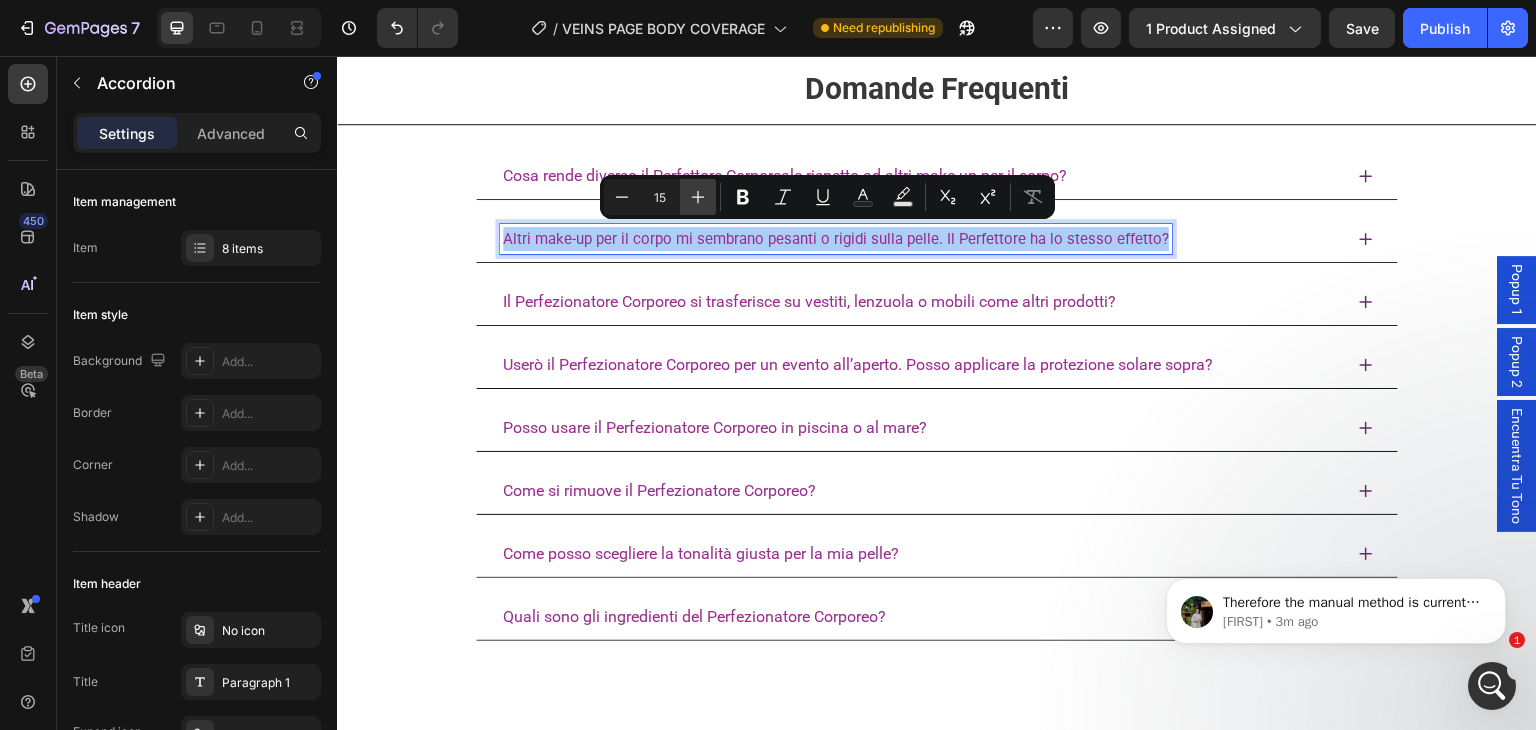 click 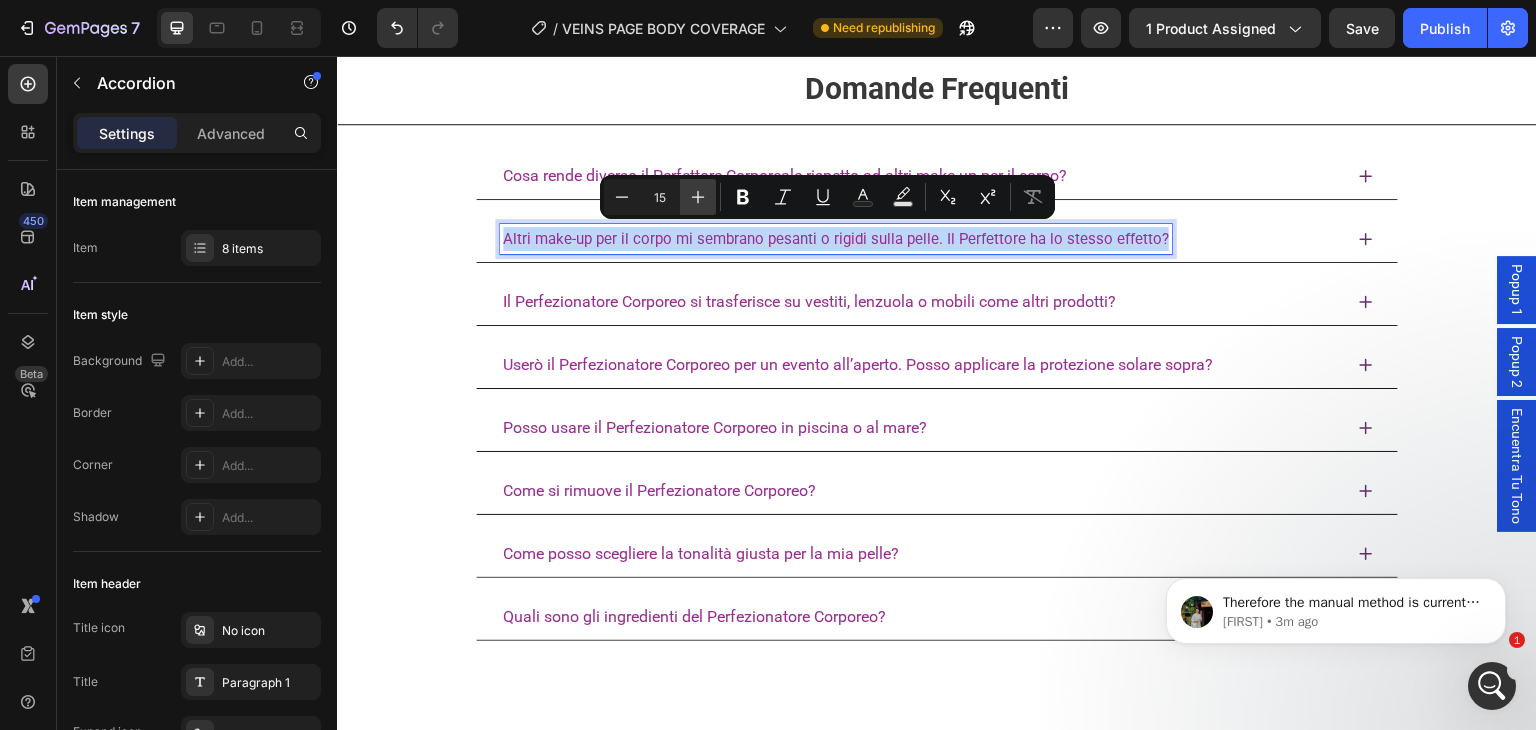 type on "16" 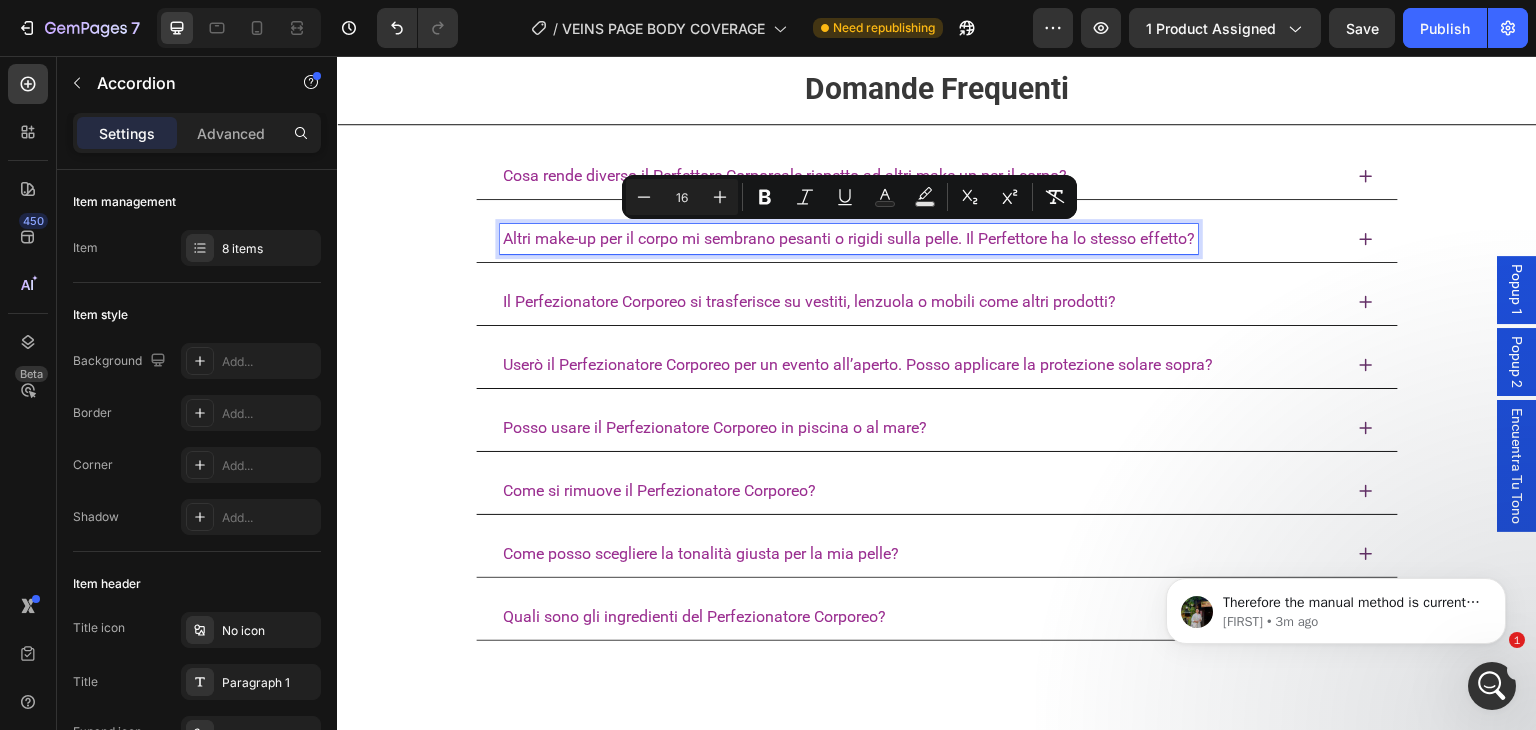 click on "Il Perfezionatore Corporeo si trasferisce su vestiti, lenzuola o mobili come altri prodotti?" at bounding box center (809, 301) 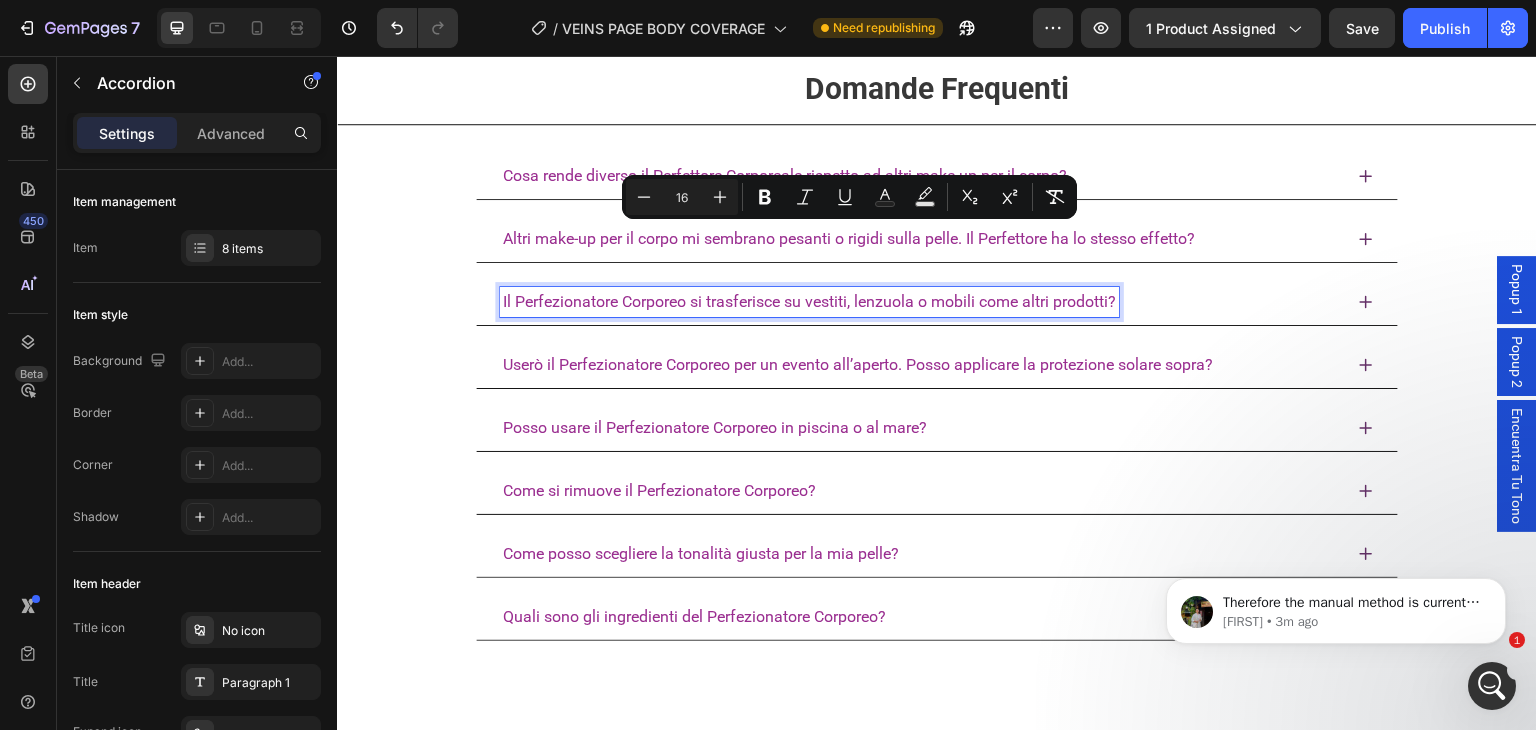 click on "Il Perfezionatore Corporeo si trasferisce su vestiti, lenzuola o mobili come altri prodotti?" at bounding box center [809, 301] 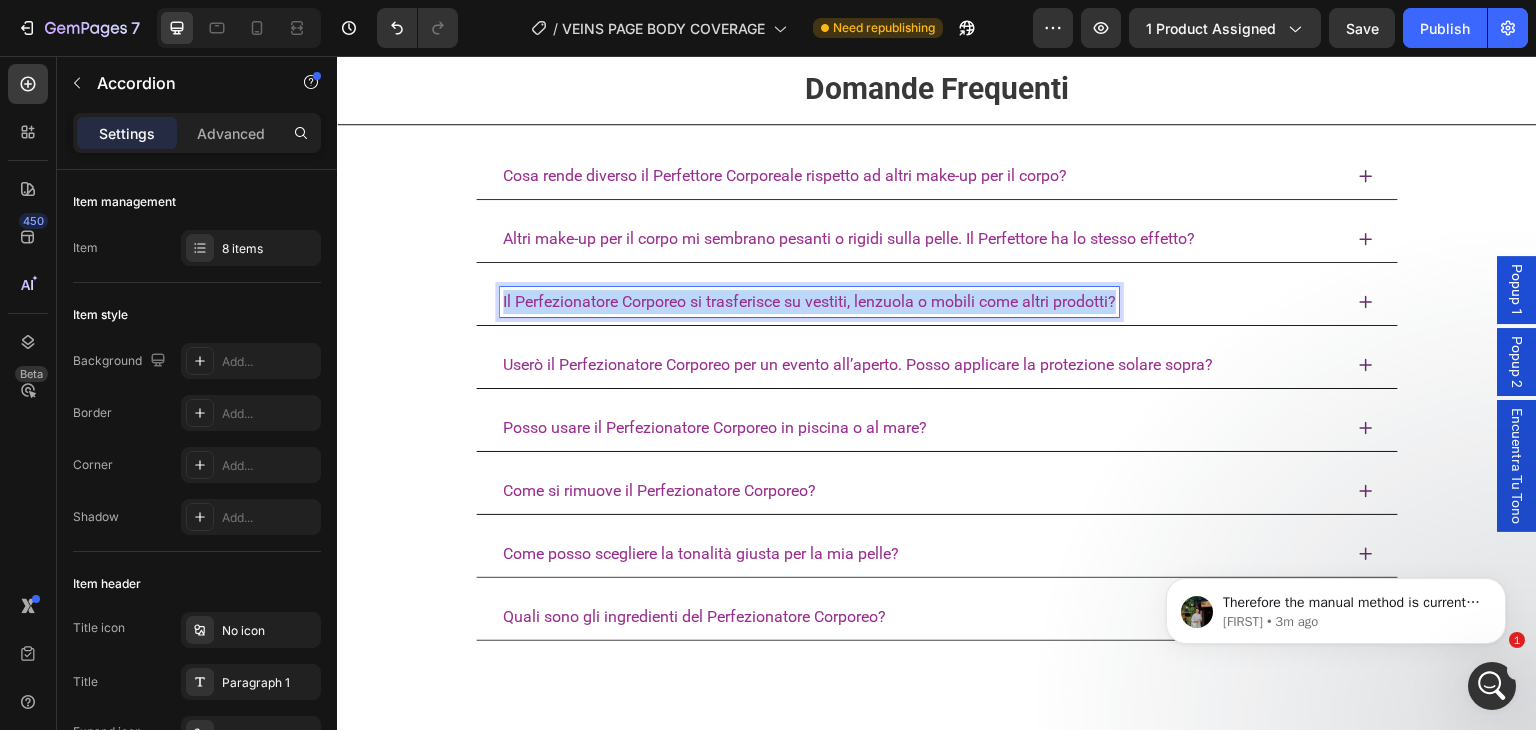 click on "Il Perfezionatore Corporeo si trasferisce su vestiti, lenzuola o mobili come altri prodotti?" at bounding box center (809, 301) 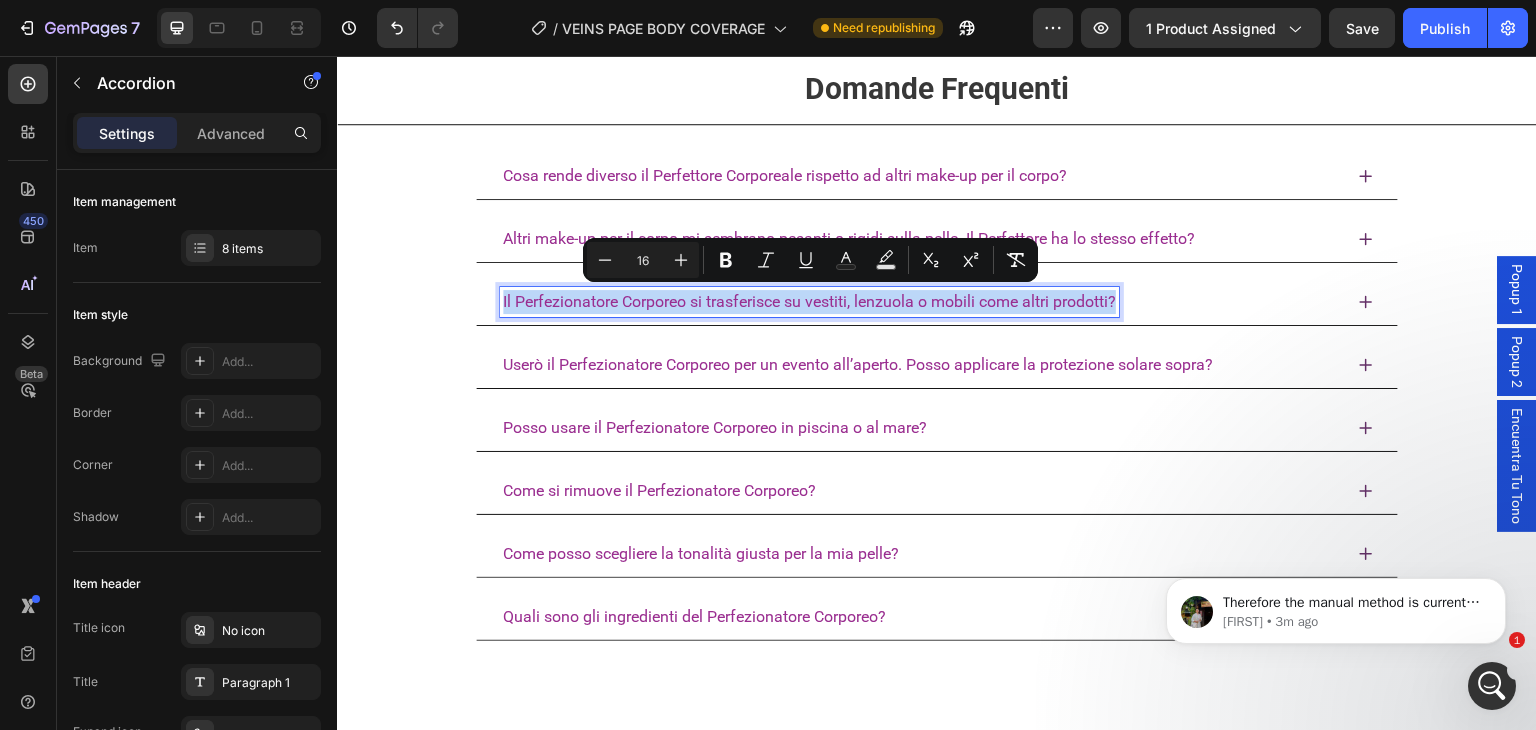 type on "15" 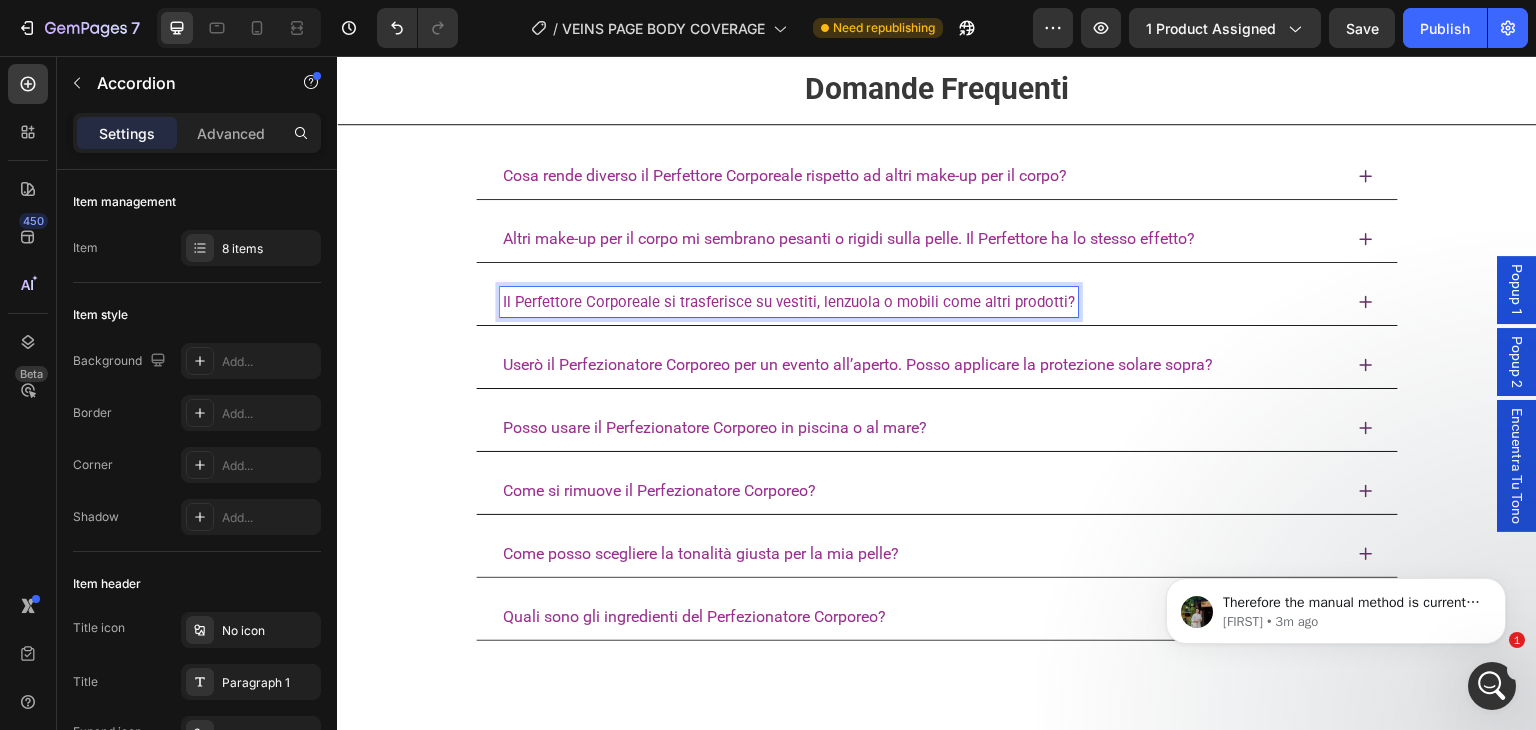 click on "Il Perfettore Corporeale si trasferisce su vestiti, lenzuola o mobili come altri prodotti?" at bounding box center (789, 302) 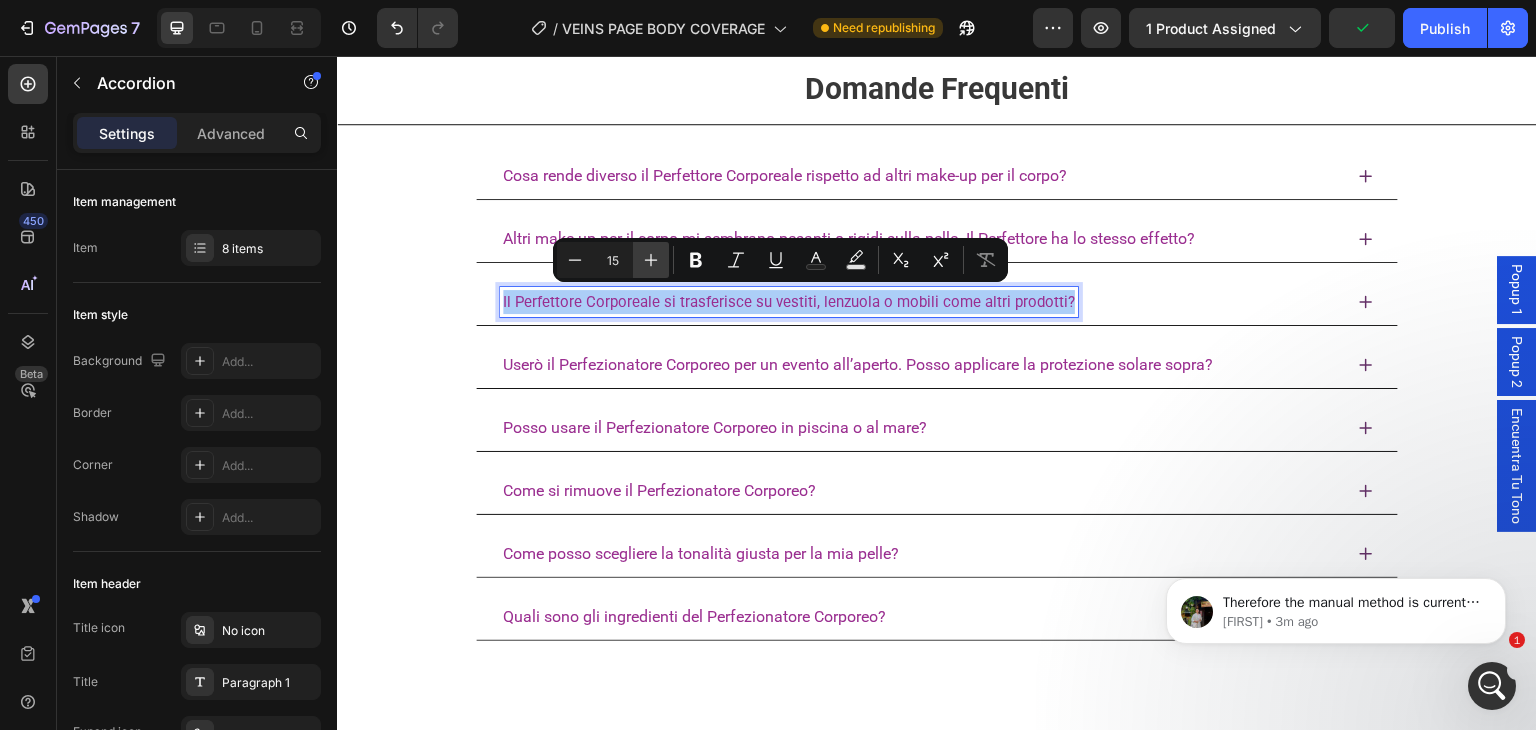 click 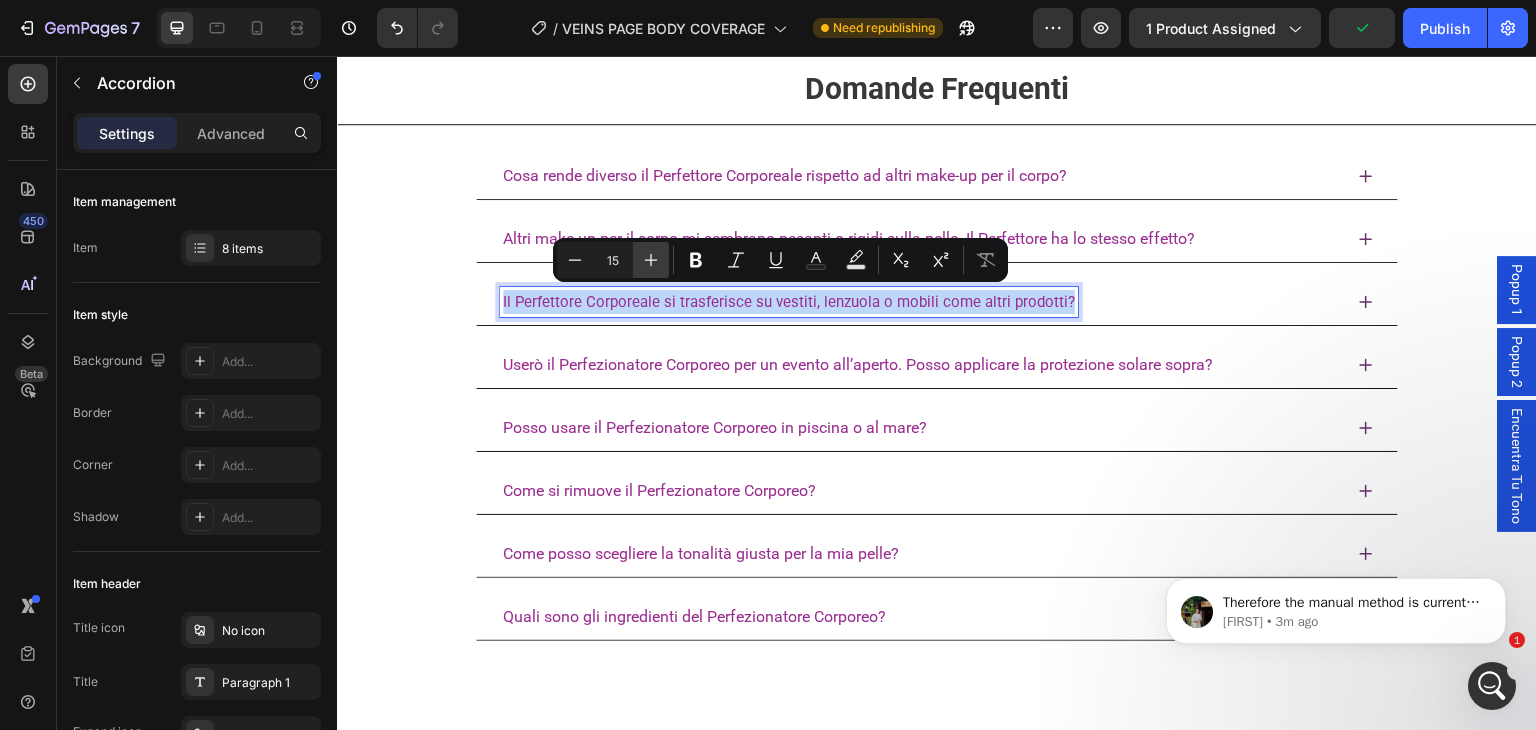 type on "16" 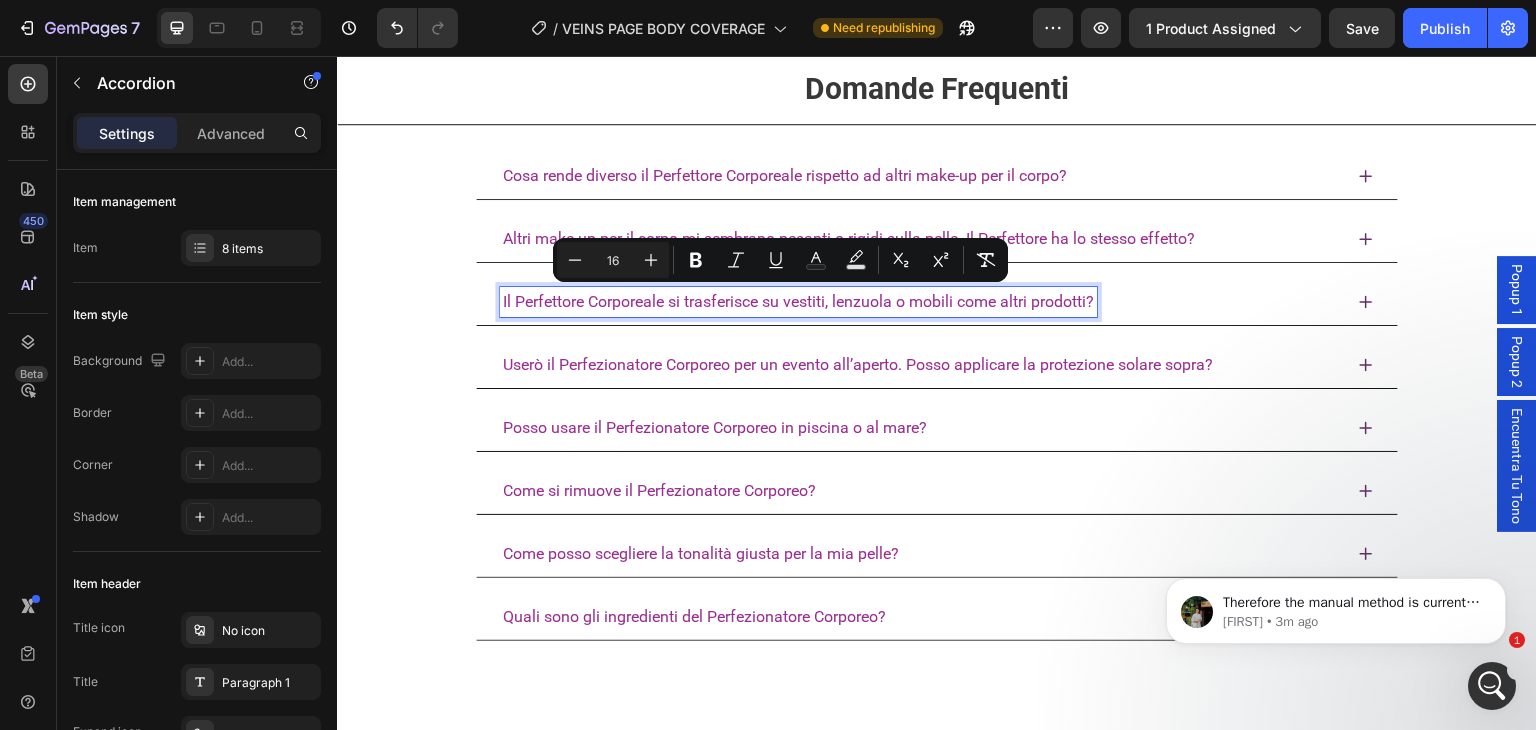 click on "Userò il Perfezionatore Corporeo per un evento all’aperto. Posso applicare la protezione solare sopra?" at bounding box center [858, 365] 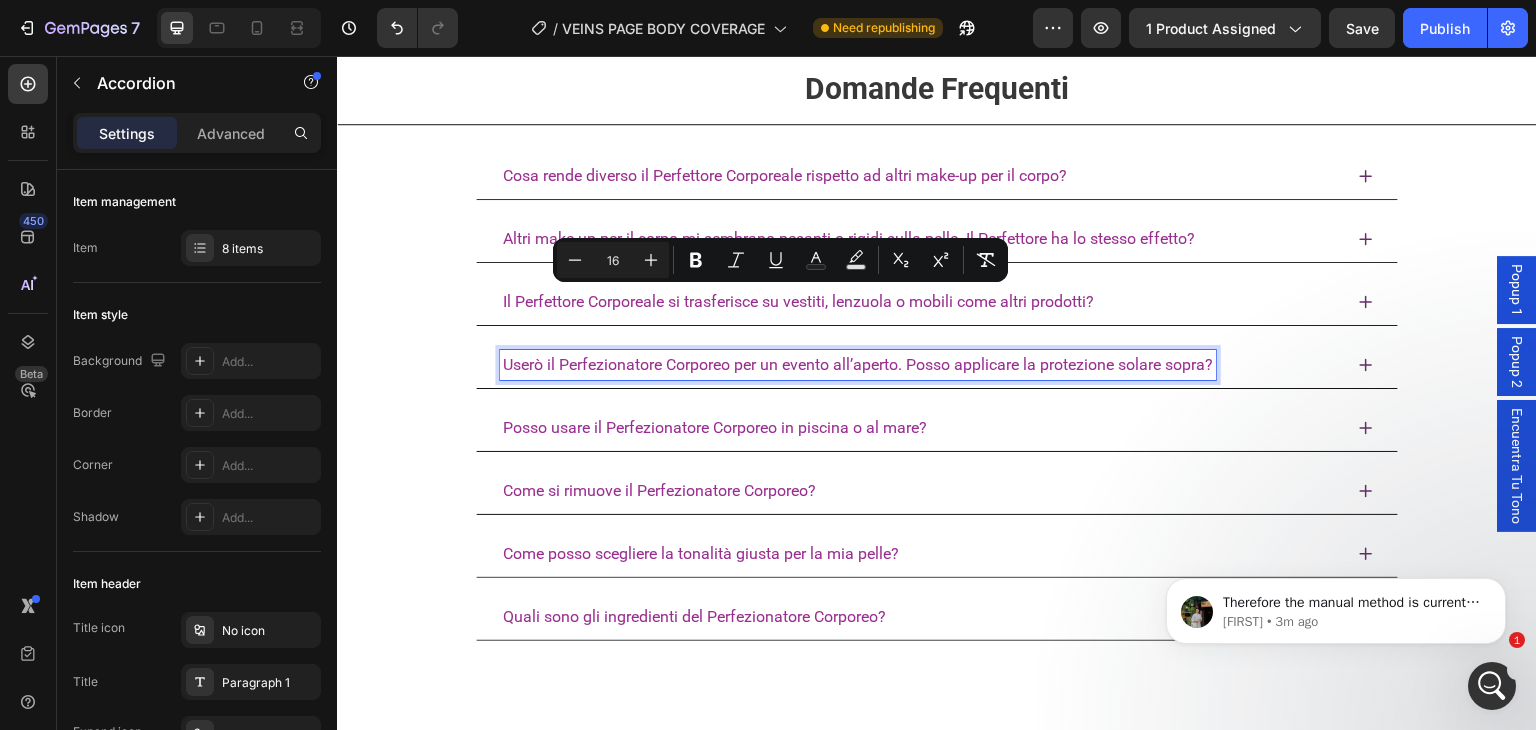 click on "Userò il Perfezionatore Corporeo per un evento all’aperto. Posso applicare la protezione solare sopra?" at bounding box center [858, 365] 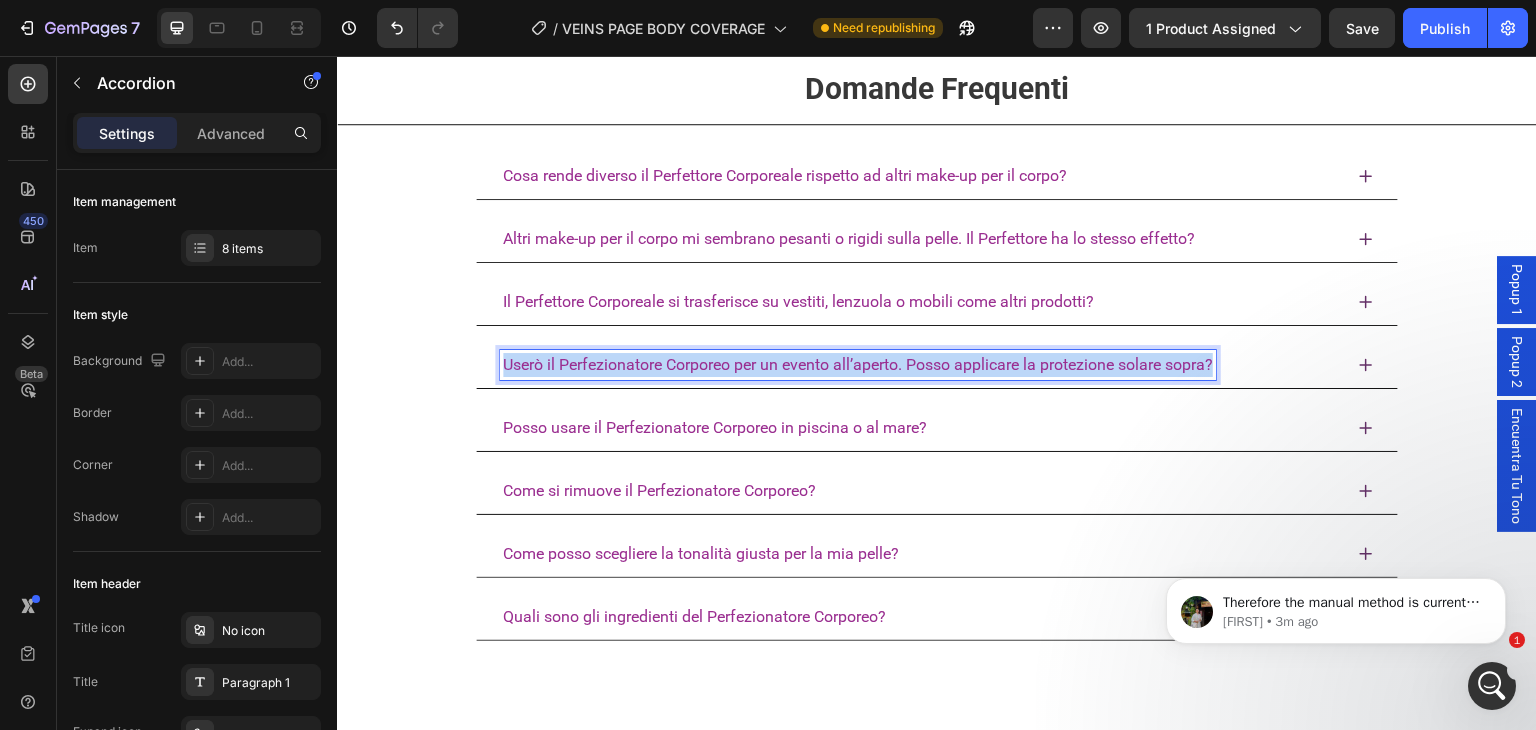 click on "Userò il Perfezionatore Corporeo per un evento all’aperto. Posso applicare la protezione solare sopra?" at bounding box center [858, 365] 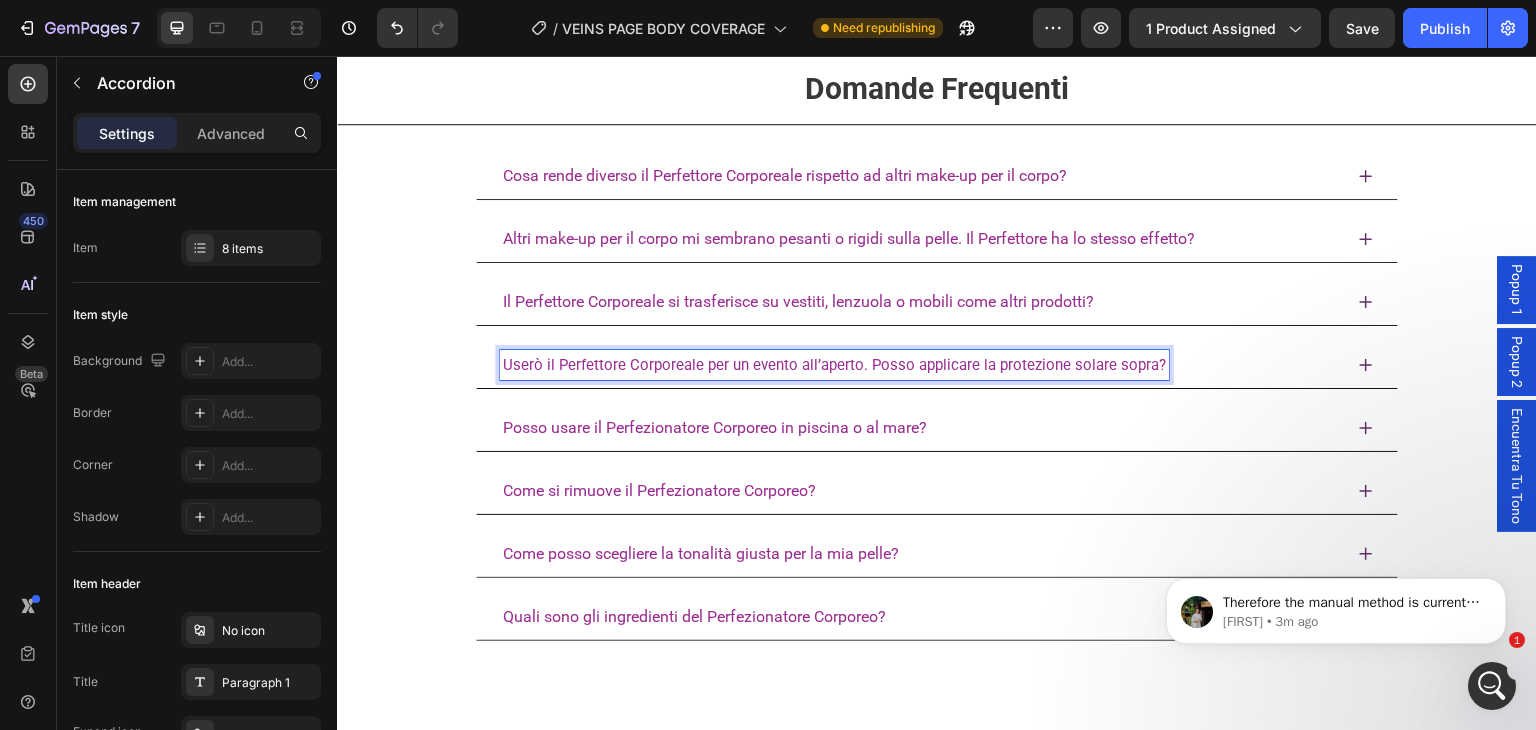 click on "Userò il Perfettore Corporeale per un evento all’aperto. Posso applicare la protezione solare sopra?" at bounding box center [834, 365] 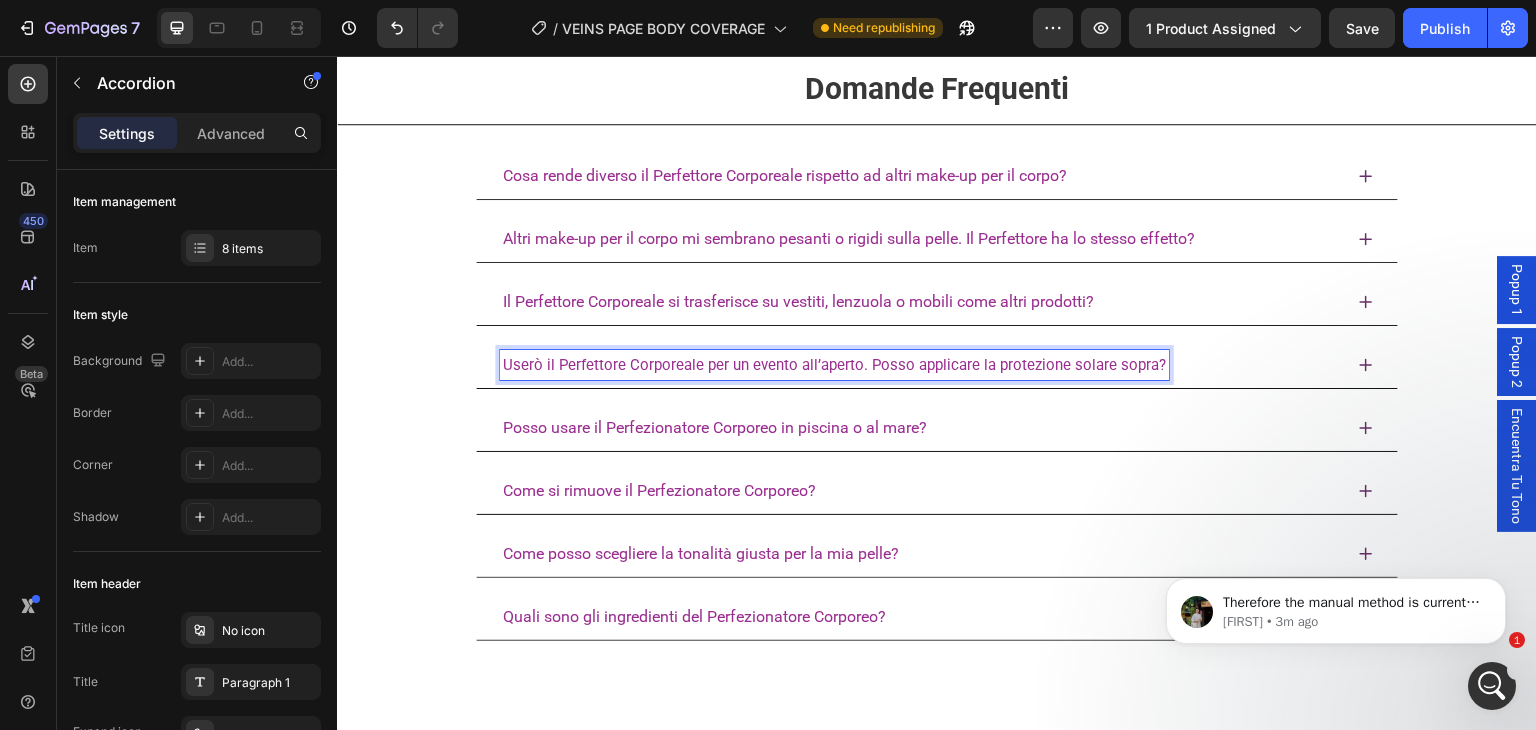 click on "Userò il Perfettore Corporeale per un evento all’aperto. Posso applicare la protezione solare sopra?" at bounding box center [834, 365] 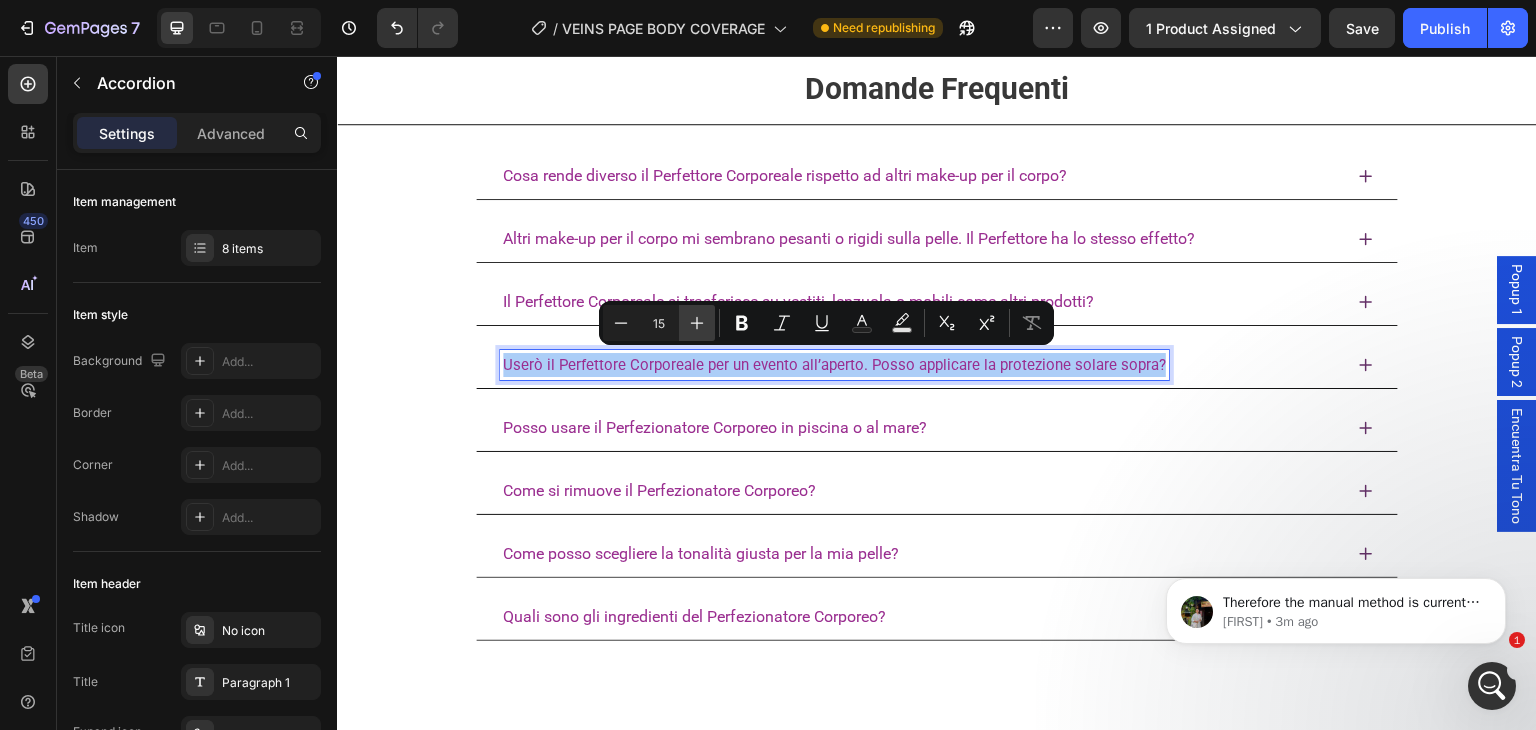 click 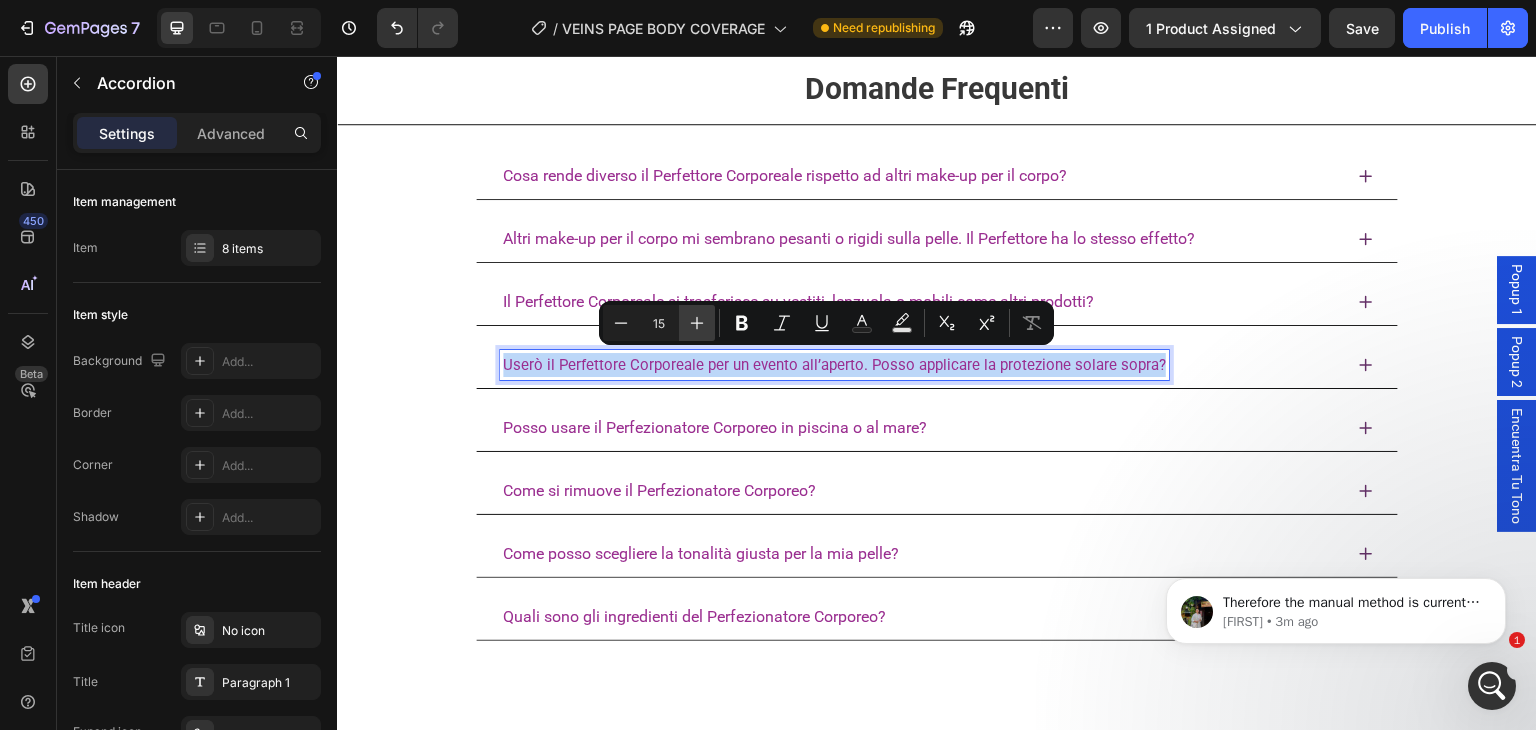 type on "16" 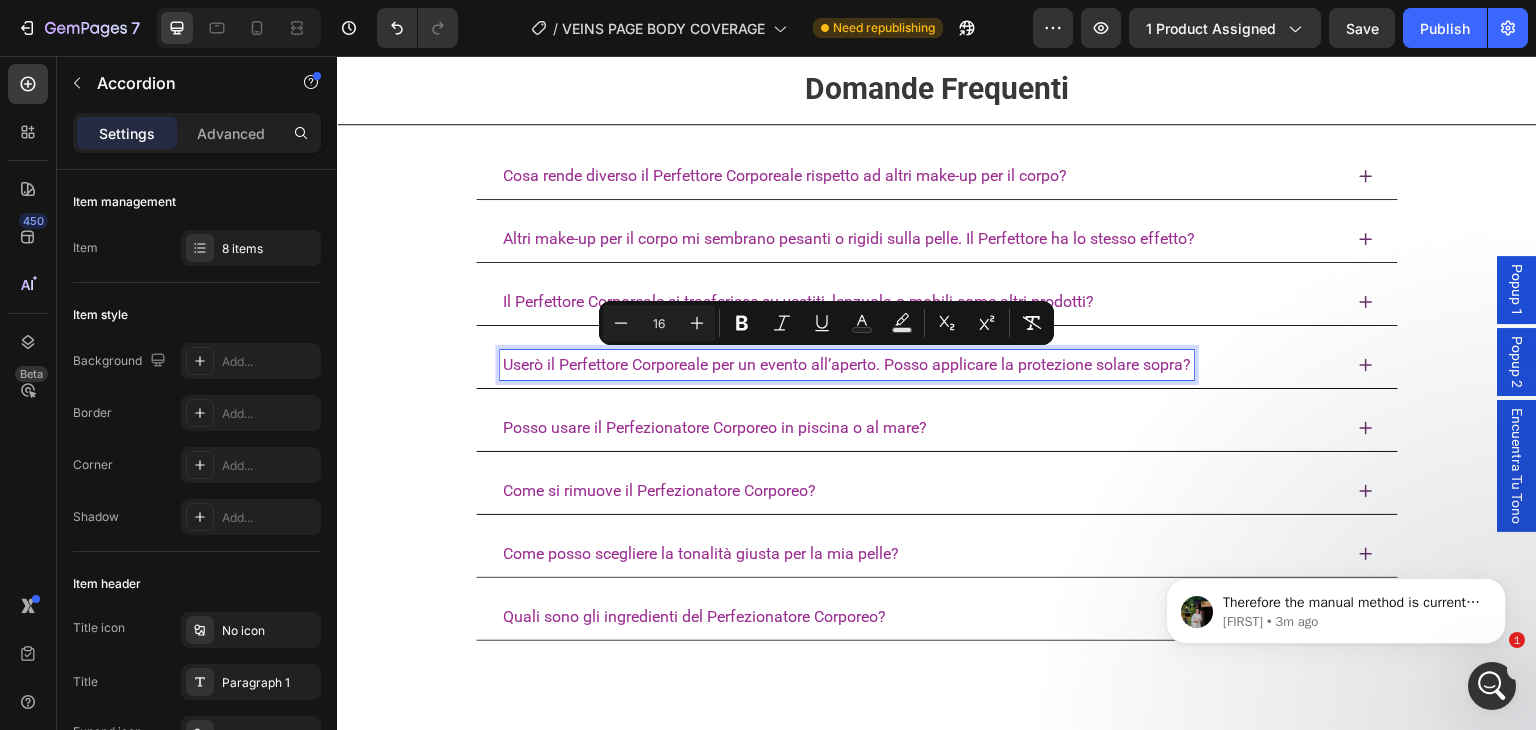 click on "Posso usare il Perfezionatore Corporeo in piscina o al mare?" at bounding box center (715, 427) 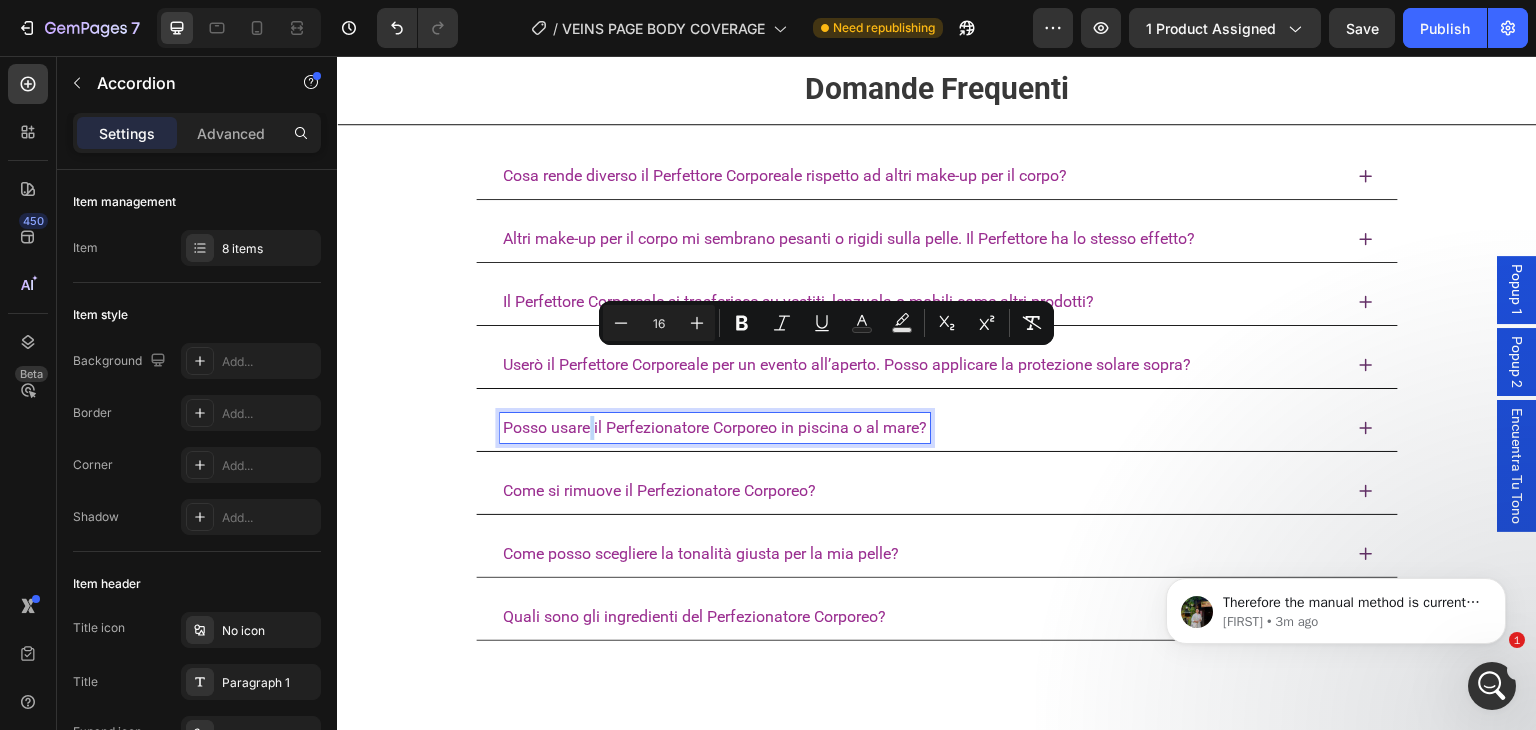 click on "Posso usare il Perfezionatore Corporeo in piscina o al mare?" at bounding box center (715, 427) 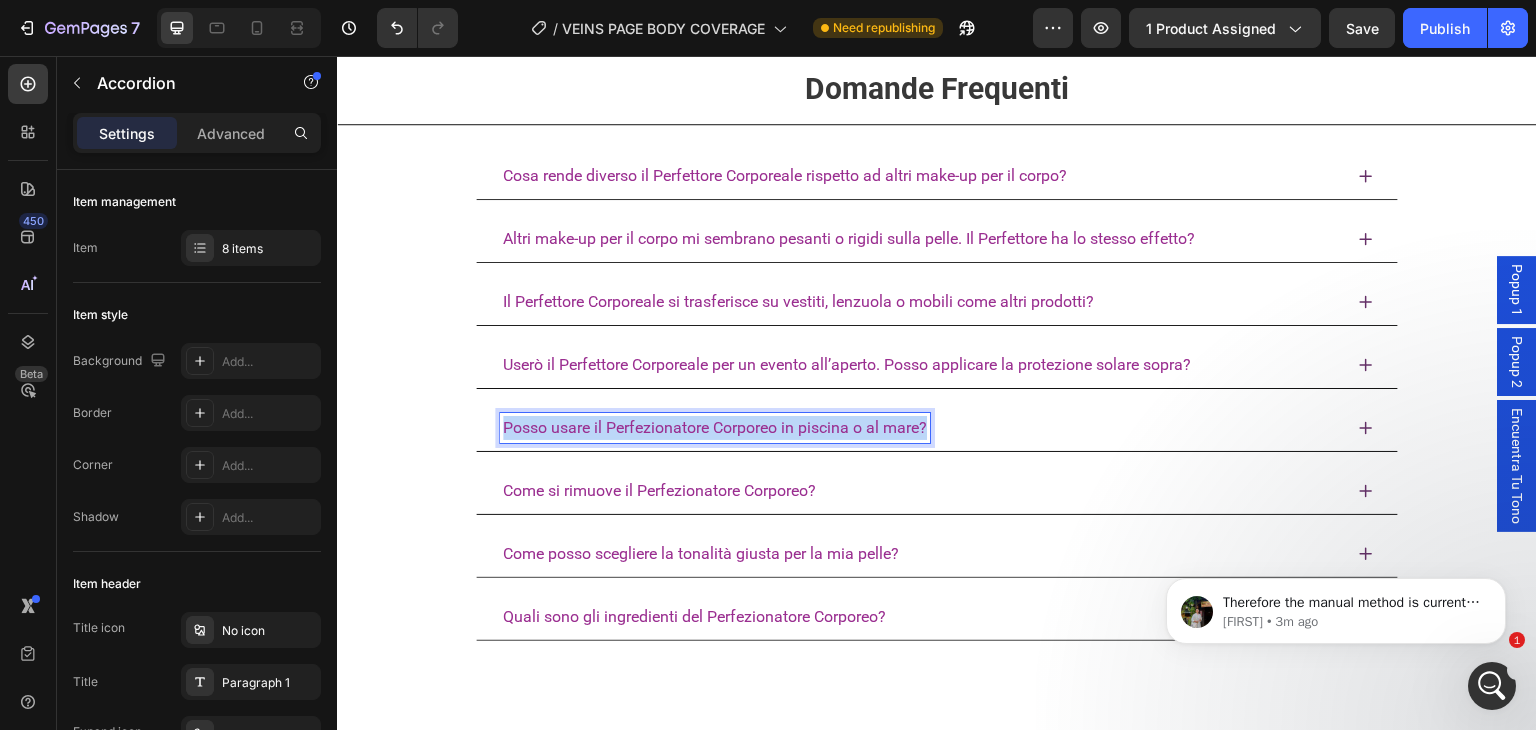 click on "Posso usare il Perfezionatore Corporeo in piscina o al mare?" at bounding box center [715, 427] 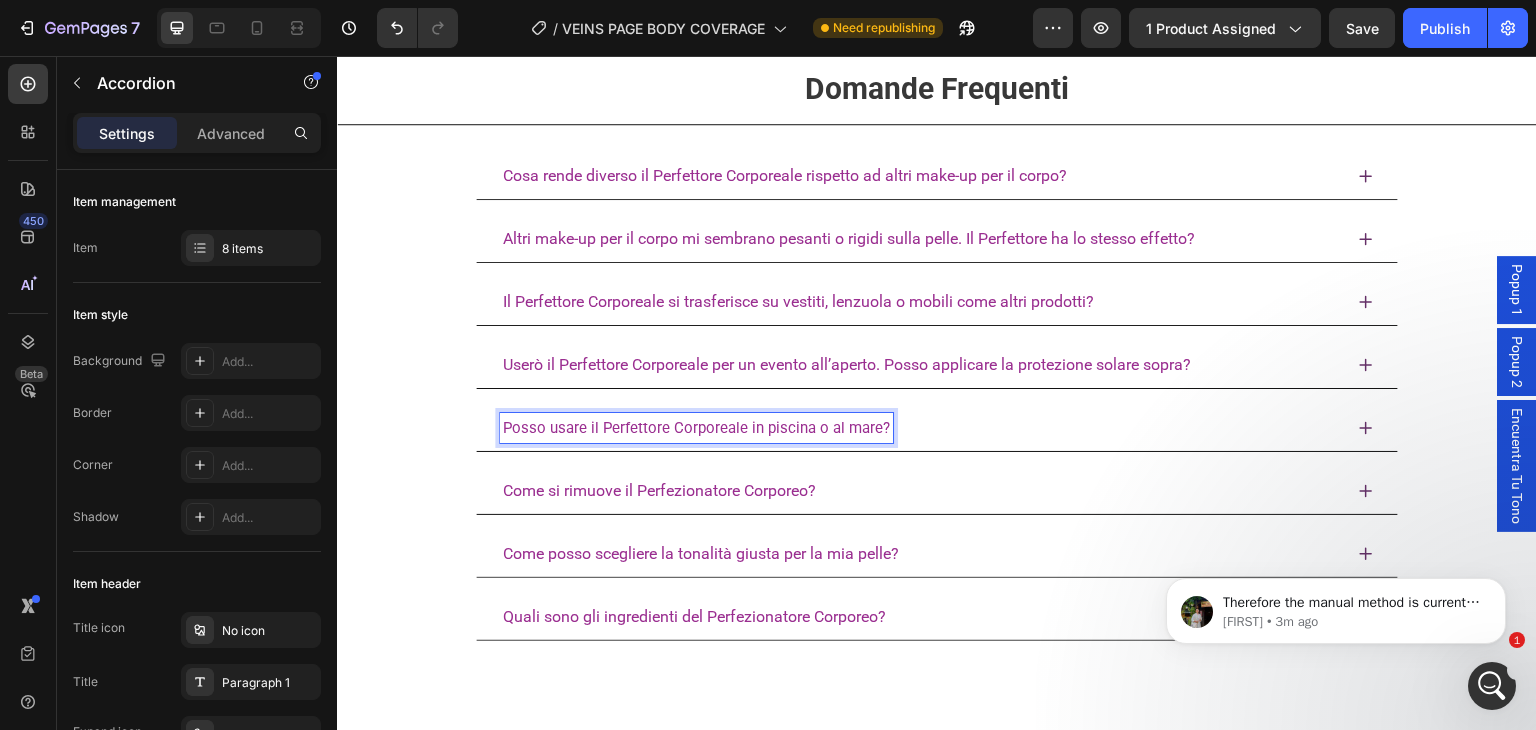 click on "Posso usare il Perfettore Corporeale in piscina o al mare?" at bounding box center [696, 428] 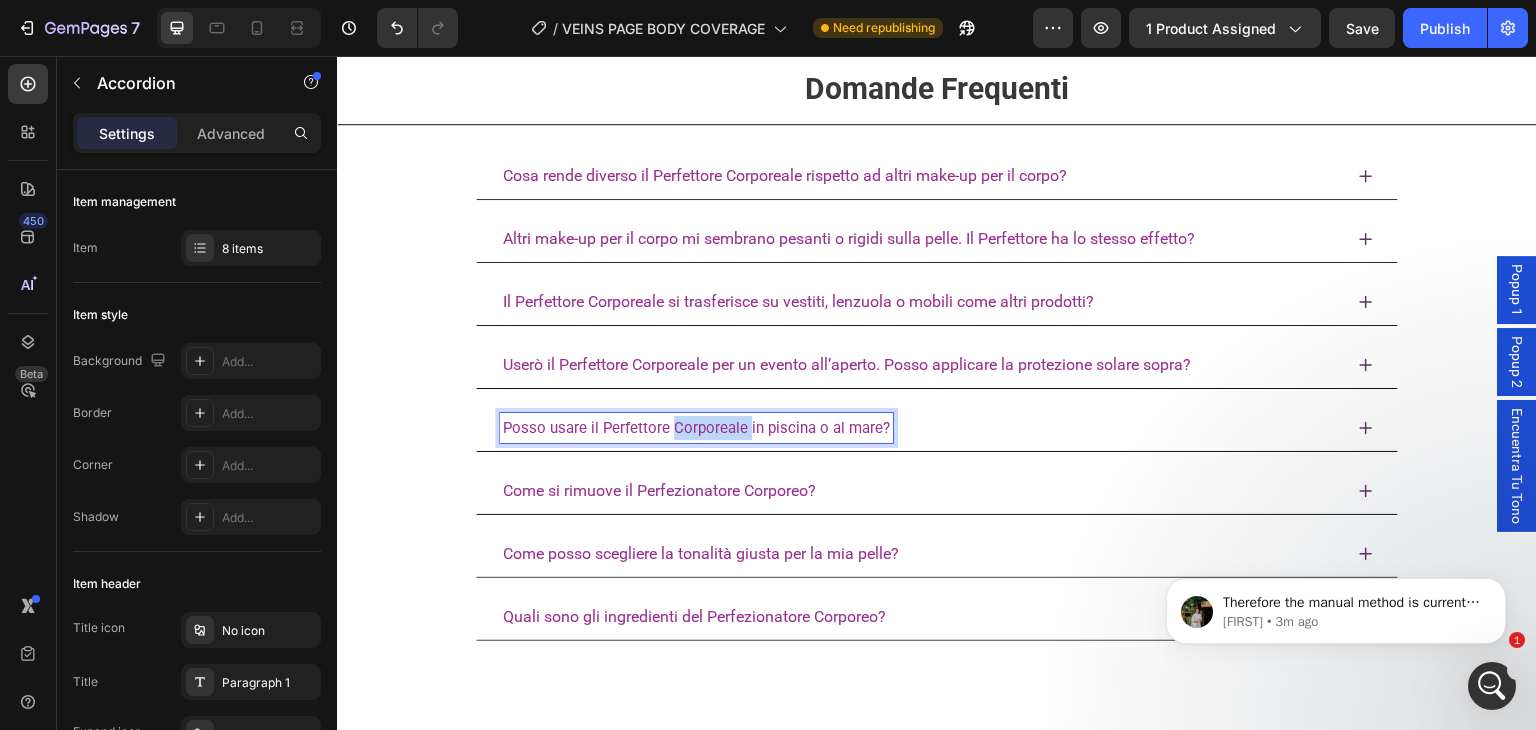 click on "Posso usare il Perfettore Corporeale in piscina o al mare?" at bounding box center (696, 428) 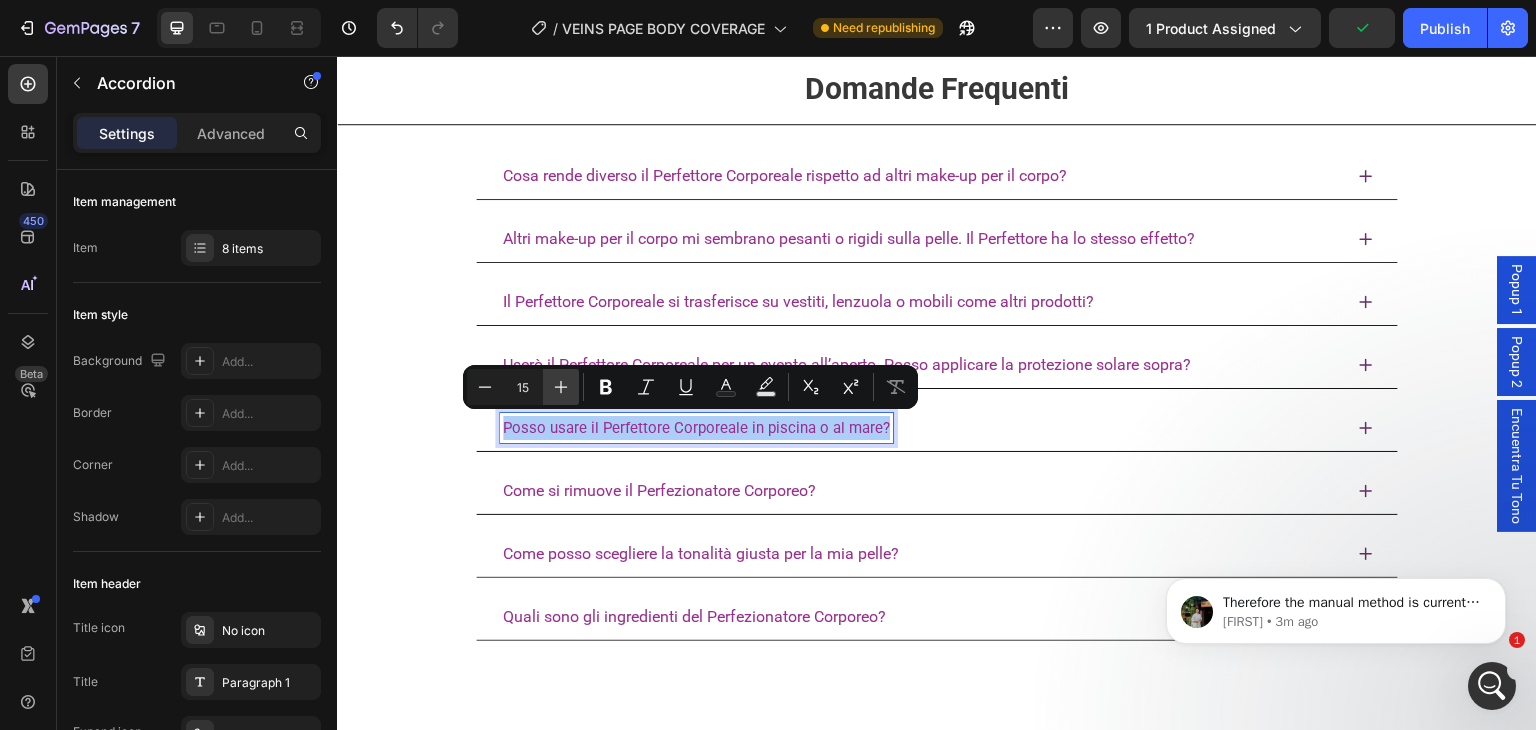 click 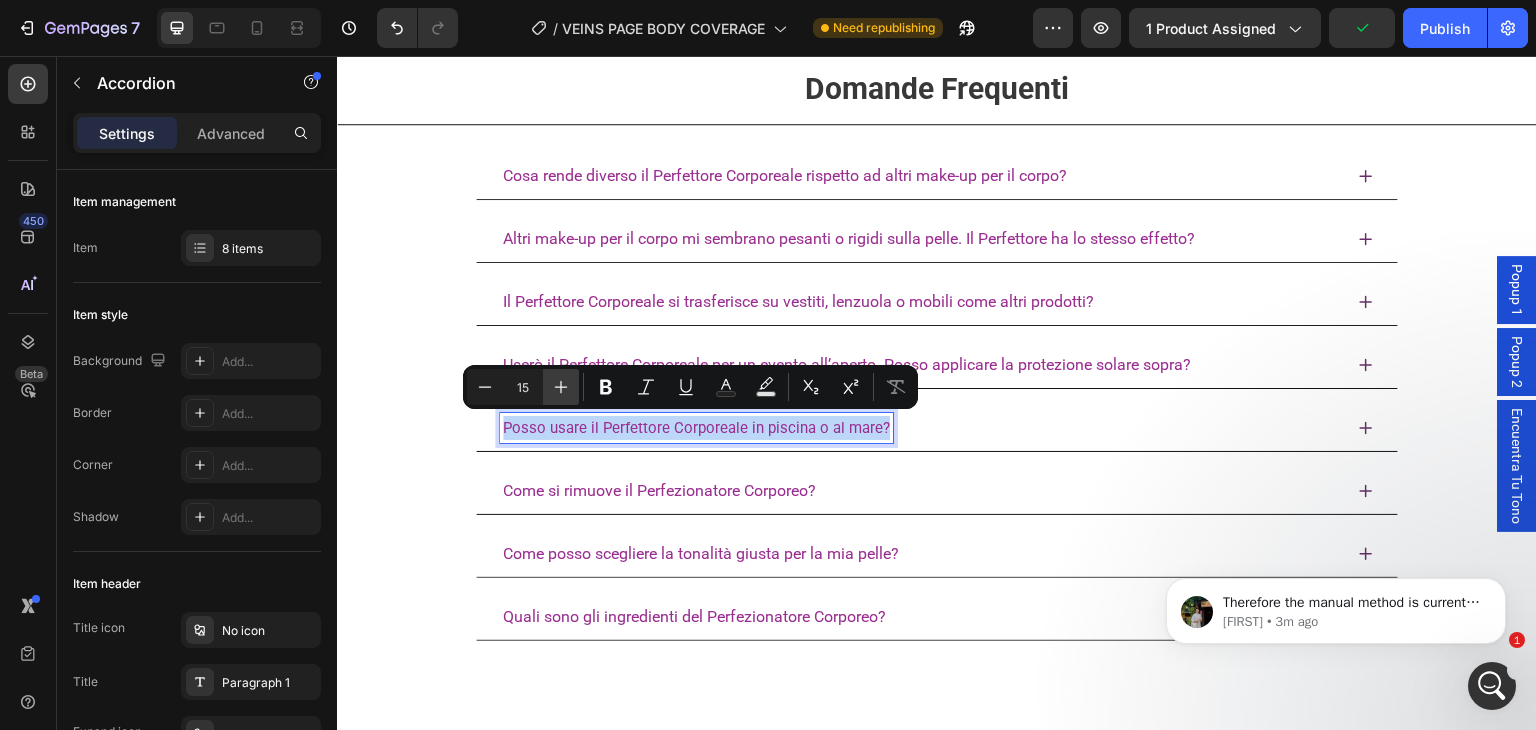 type on "16" 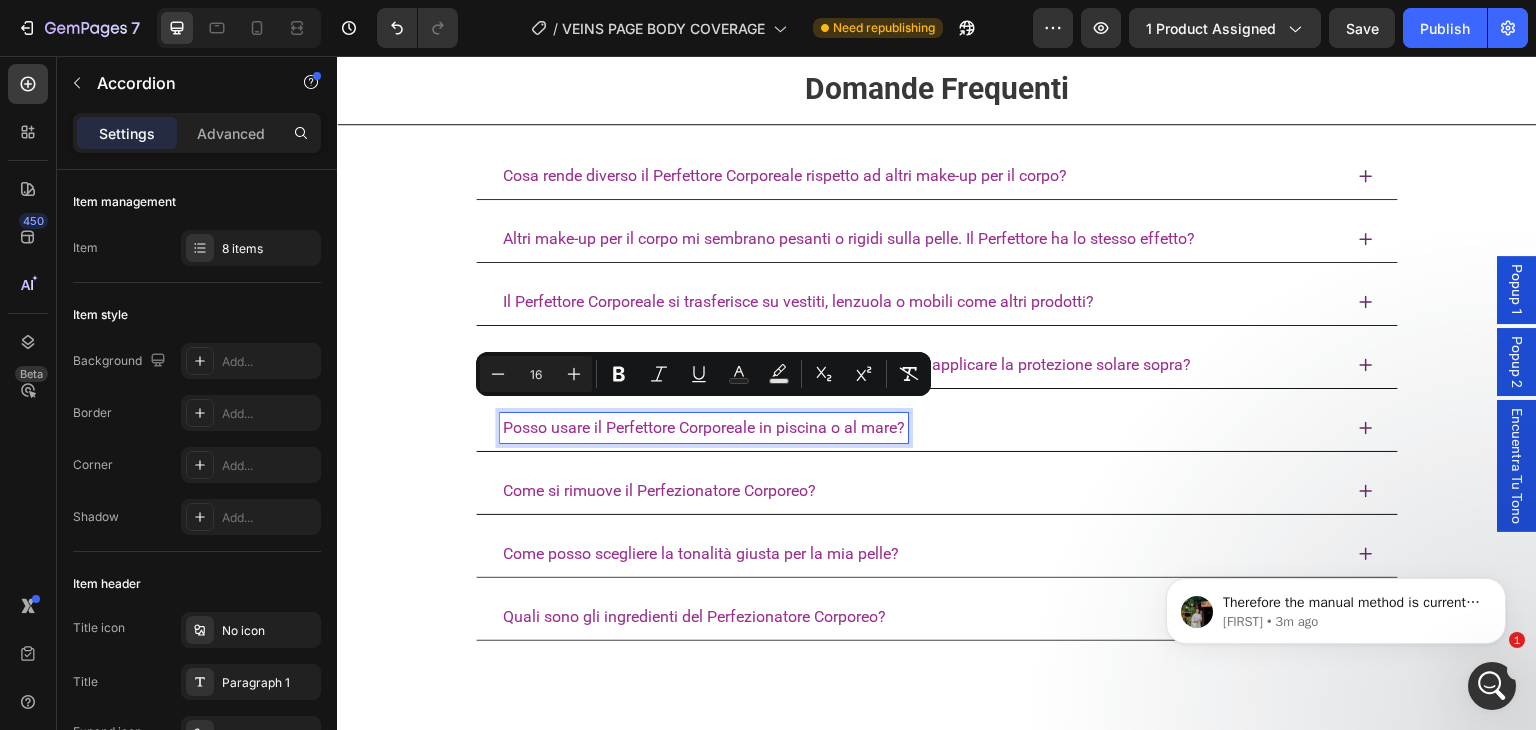 scroll, scrollTop: 5552, scrollLeft: 0, axis: vertical 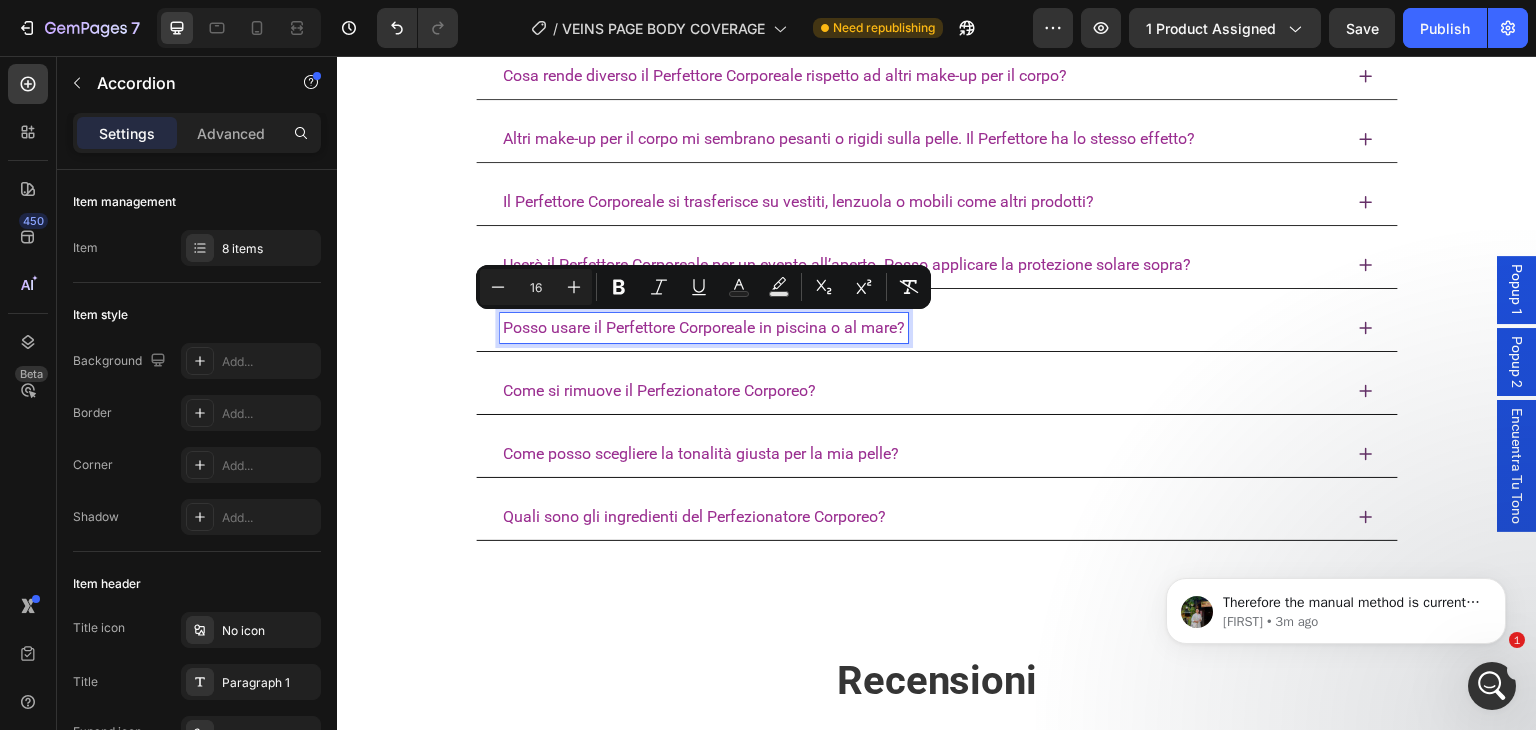 click on "Come si rimuove il Perfezionatore Corporeo?" at bounding box center [659, 390] 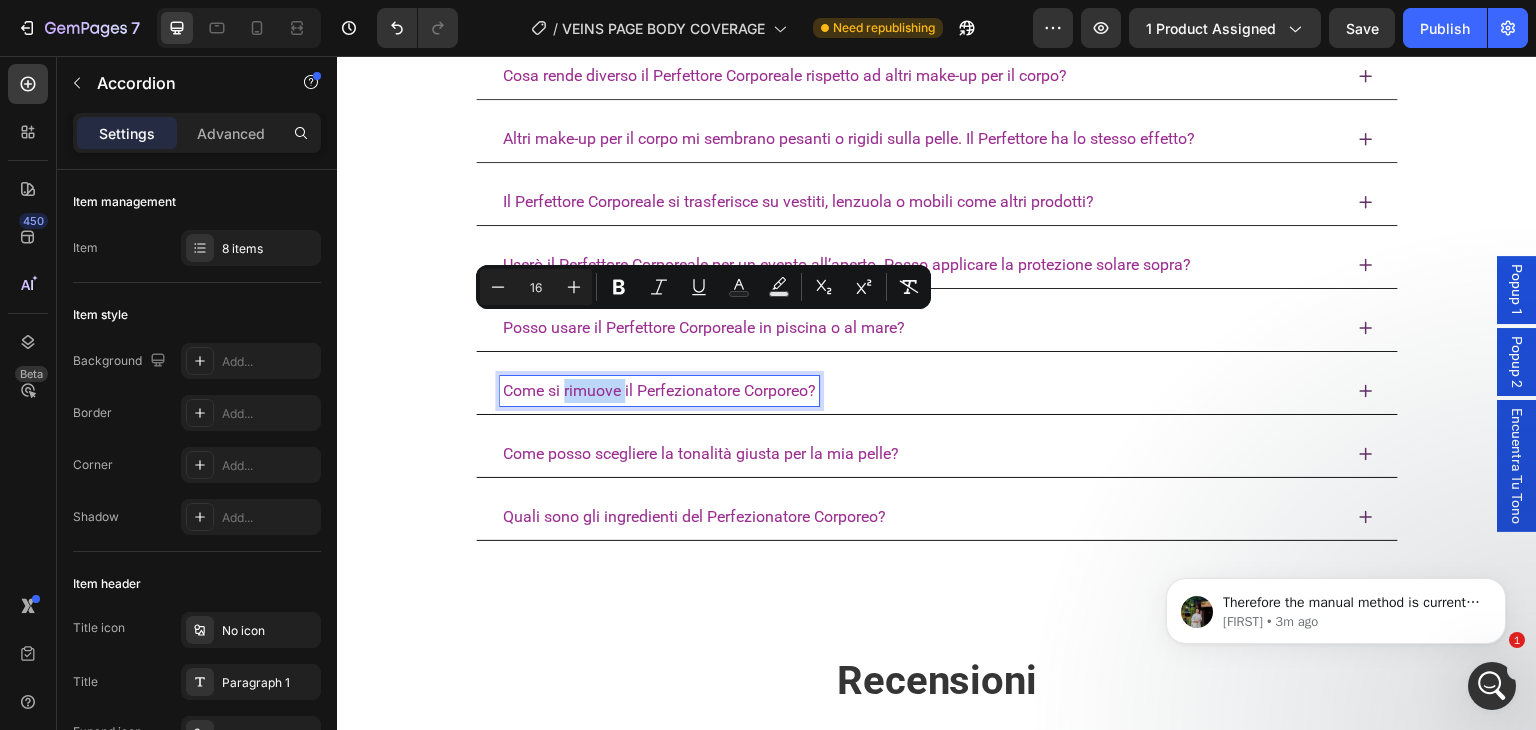 click on "Come si rimuove il Perfezionatore Corporeo?" at bounding box center (659, 390) 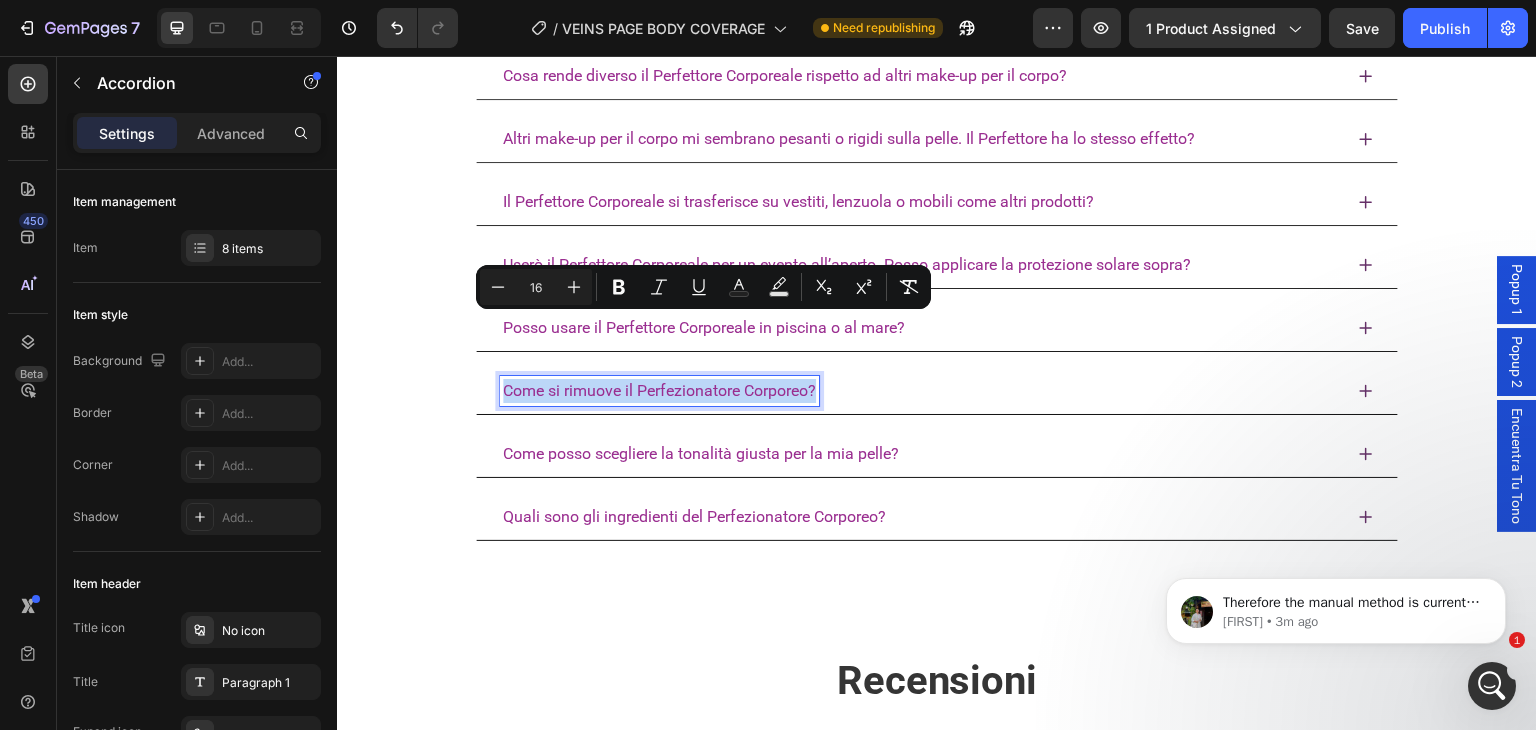 click on "Come si rimuove il Perfezionatore Corporeo?" at bounding box center (659, 390) 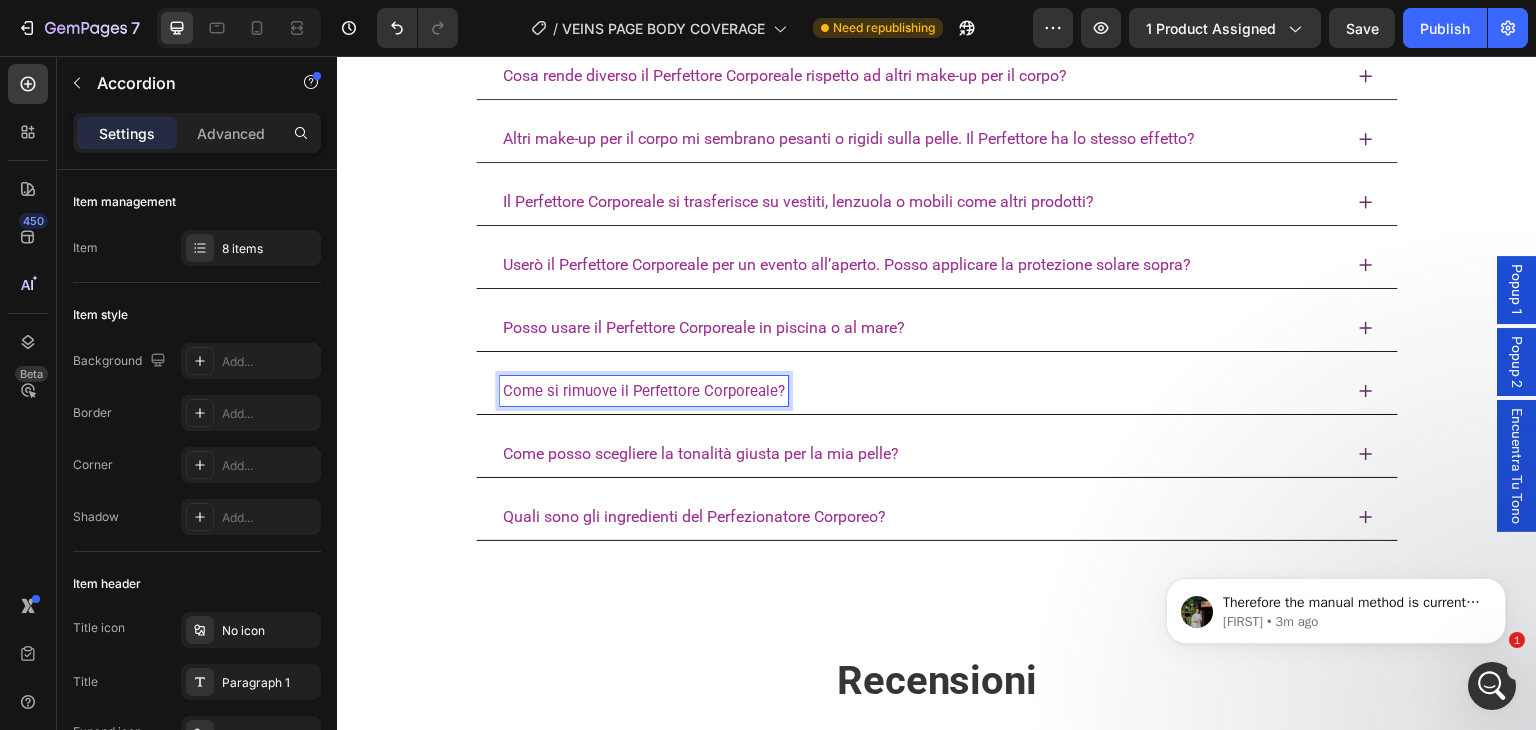 click on "Come si rimuove il Perfettore Corporeale?" at bounding box center [644, 391] 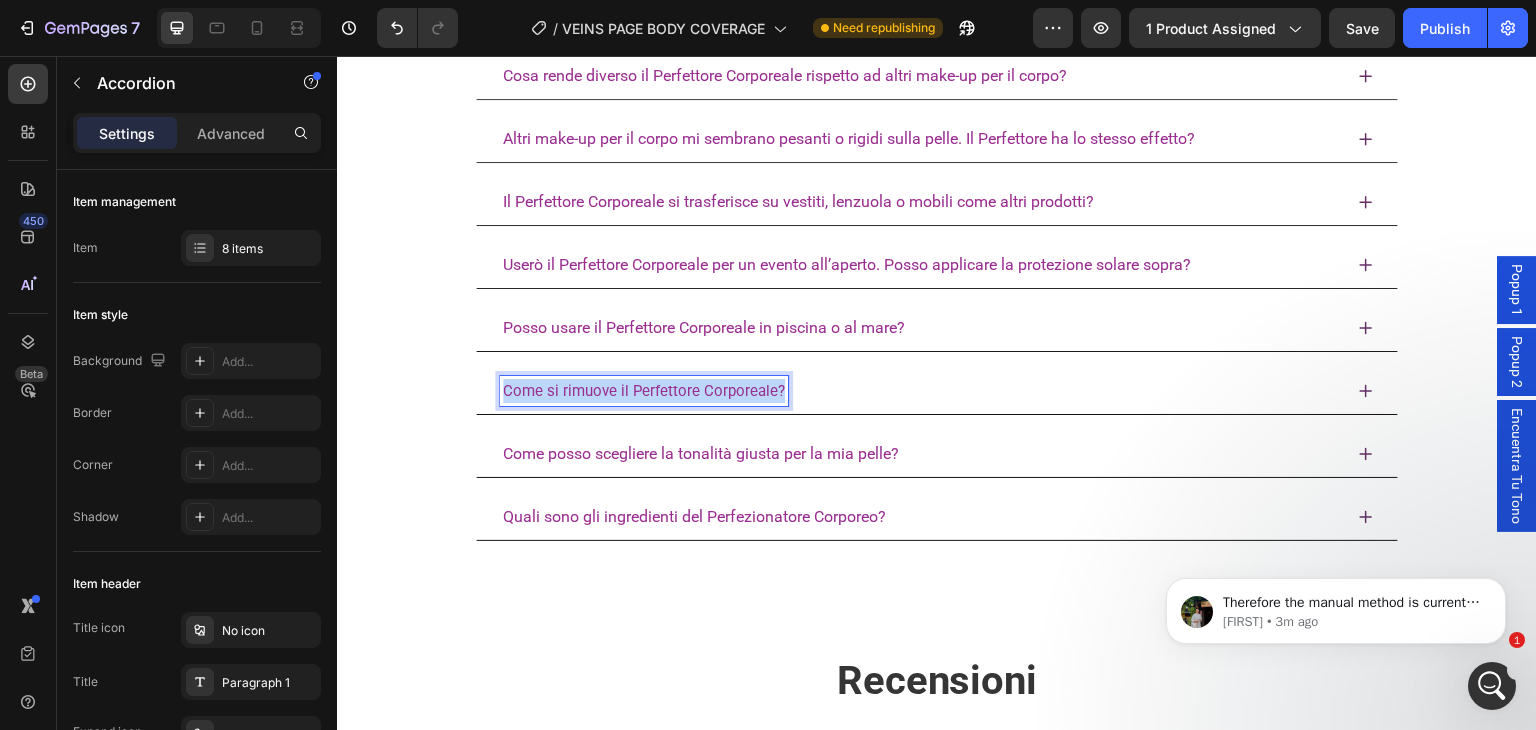 drag, startPoint x: 605, startPoint y: 394, endPoint x: 666, endPoint y: 338, distance: 82.80701 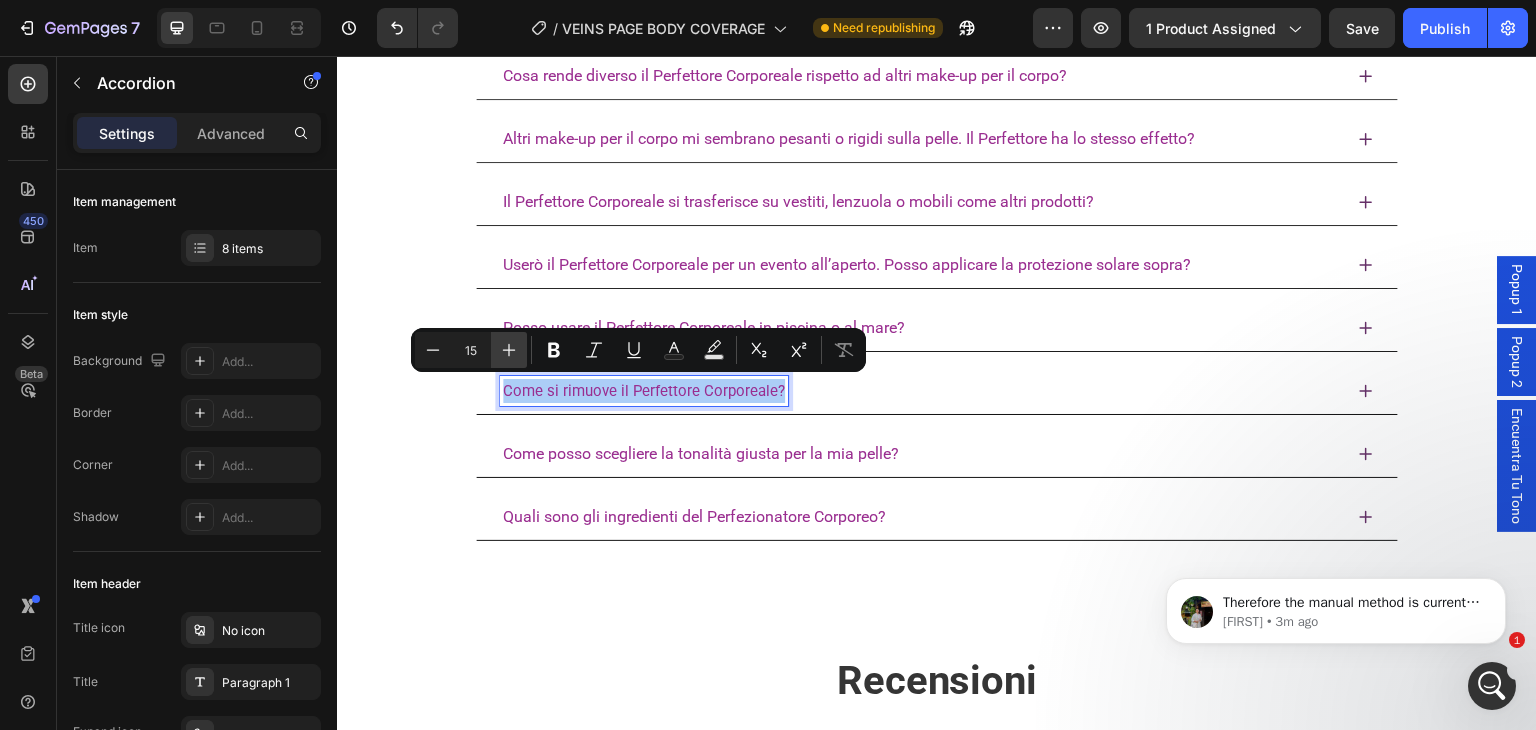 click on "Plus" at bounding box center (509, 350) 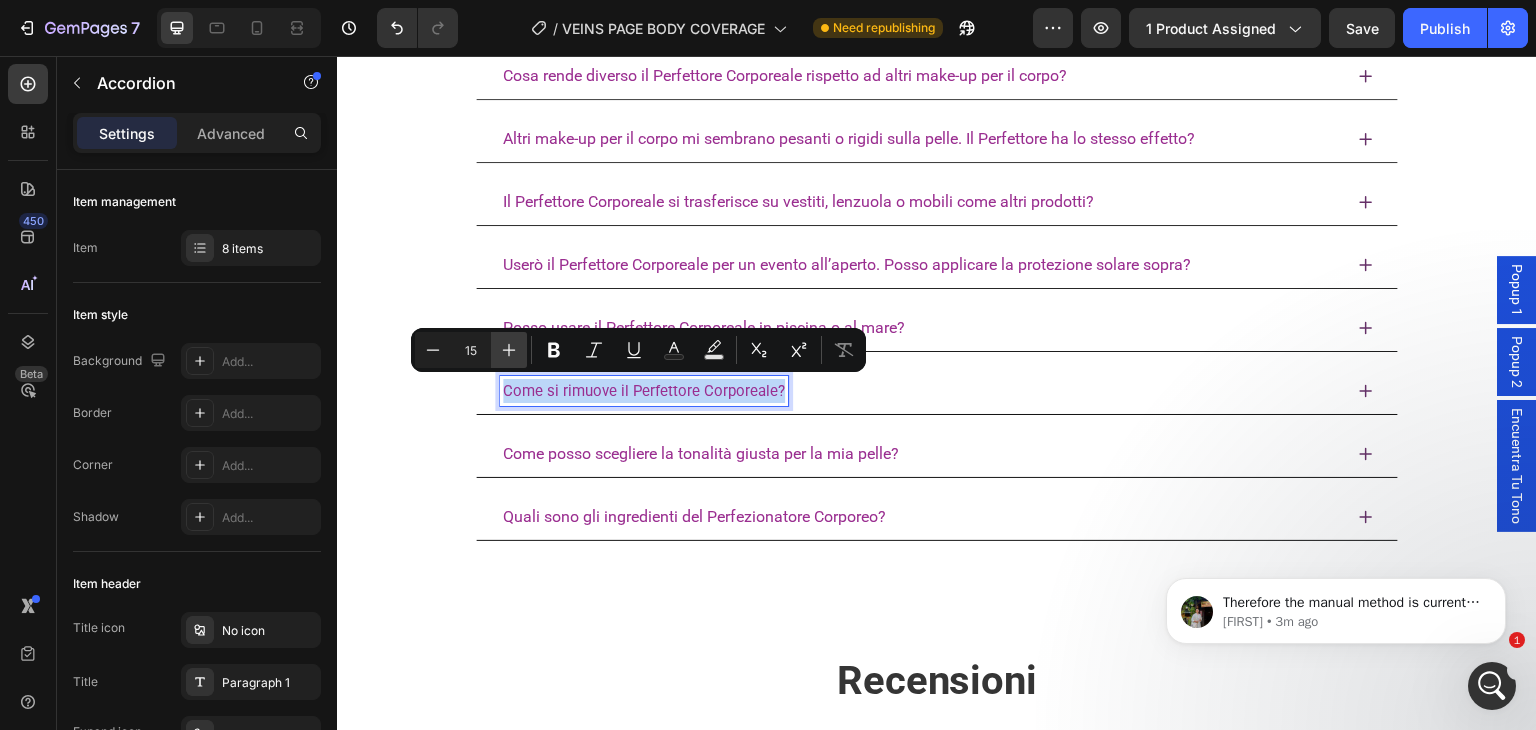 type on "16" 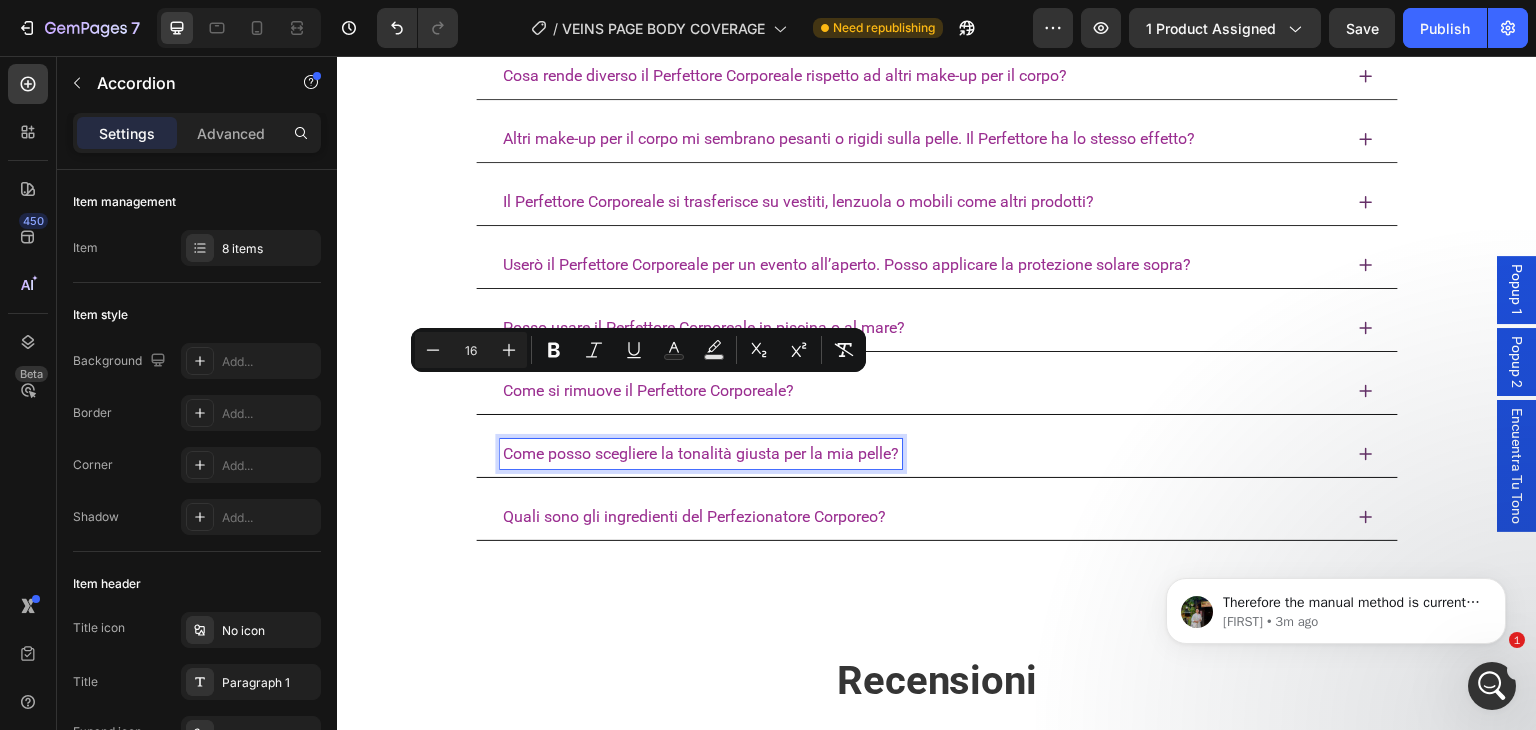 click on "Come posso scegliere la tonalità giusta per la mia pelle?" at bounding box center [701, 453] 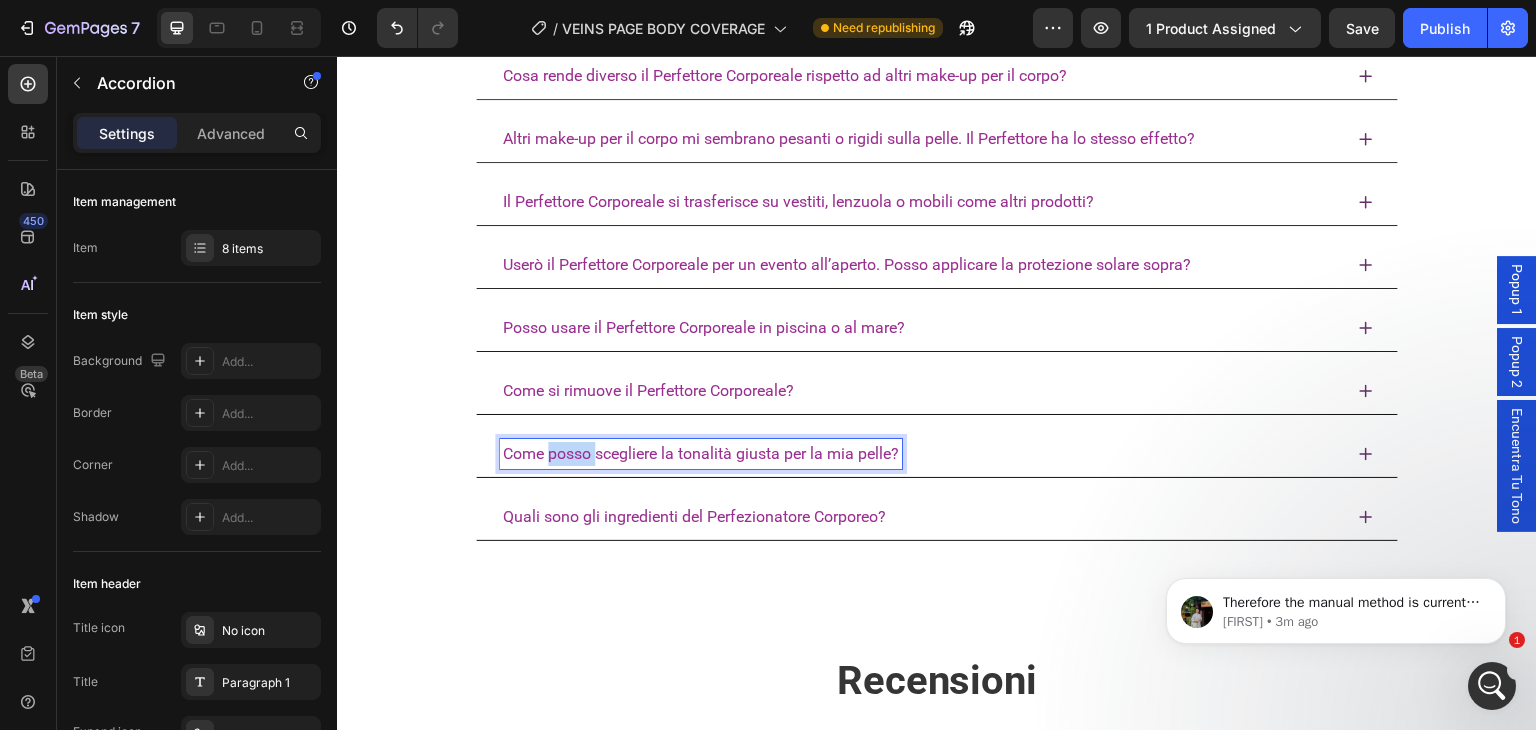 click on "Come posso scegliere la tonalità giusta per la mia pelle?" at bounding box center [701, 453] 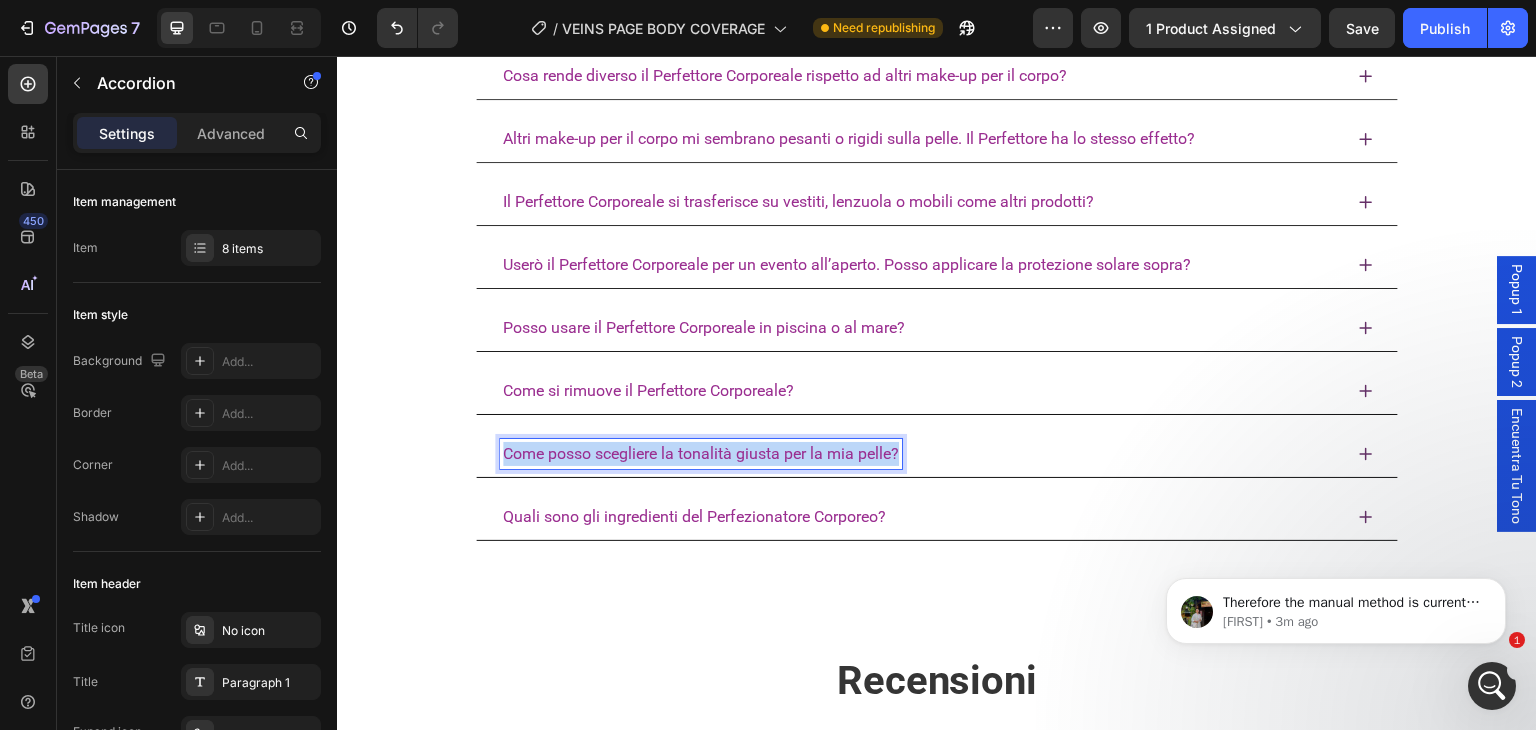 click on "Come posso scegliere la tonalità giusta per la mia pelle?" at bounding box center (701, 453) 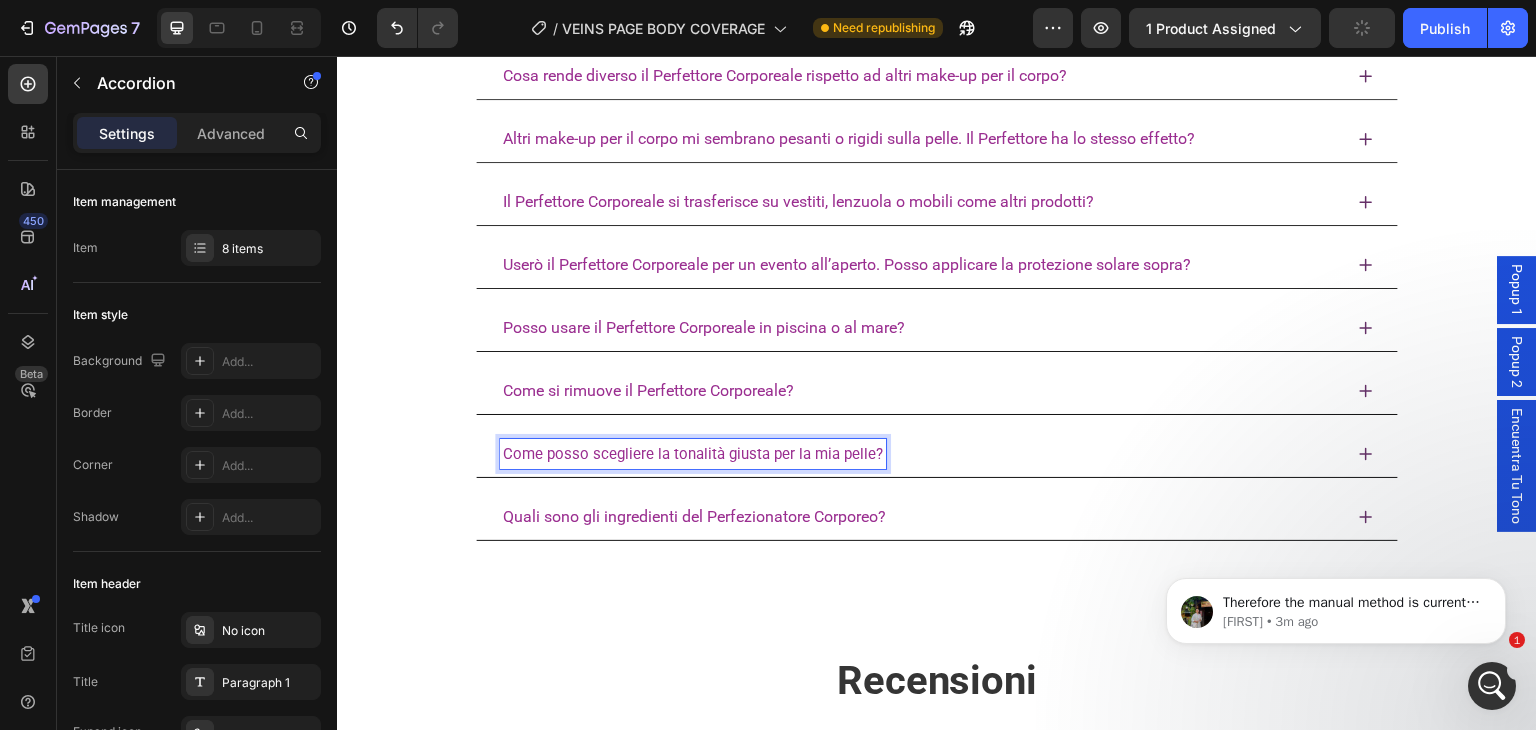 click on "Come posso scegliere la tonalità giusta per la mia pelle?" at bounding box center [693, 454] 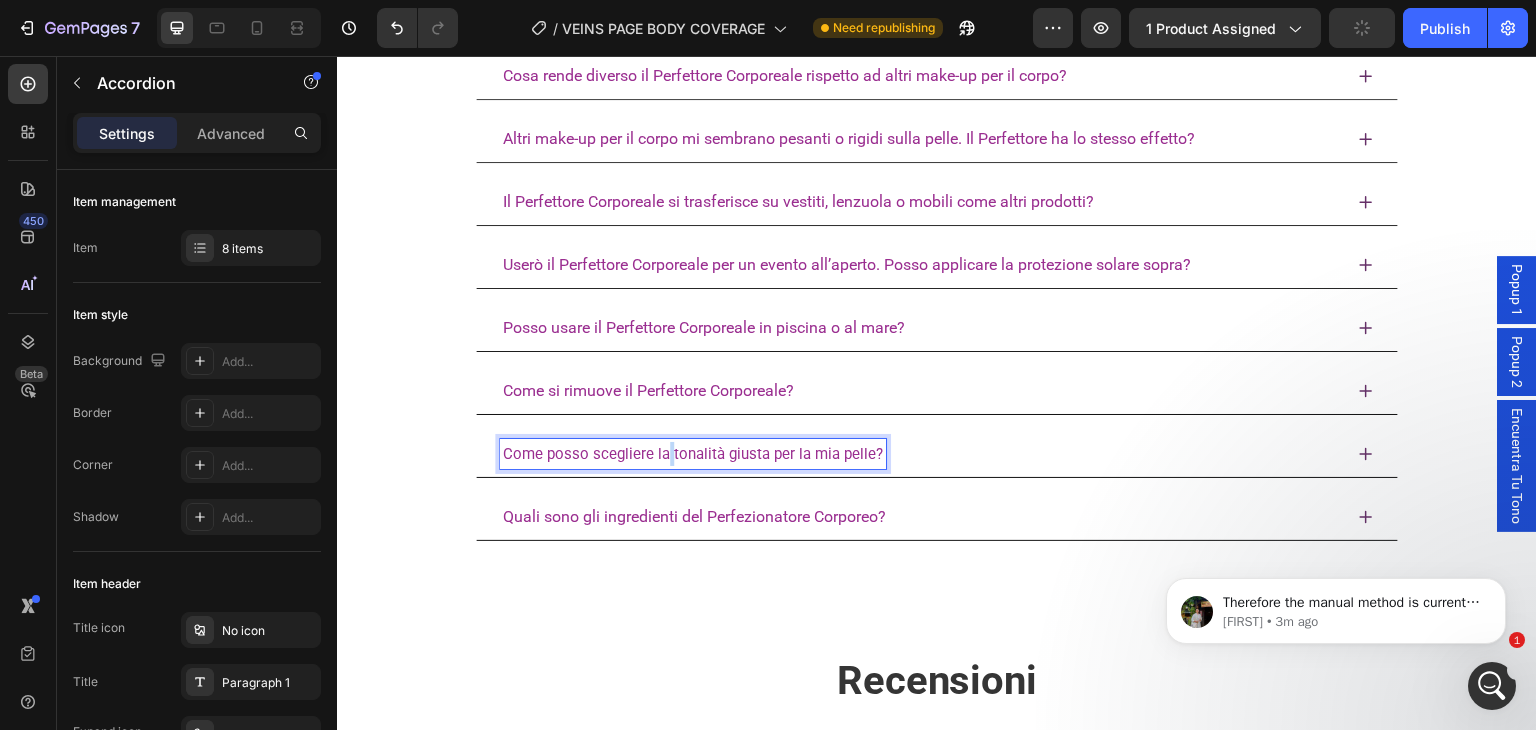 click on "Come posso scegliere la tonalità giusta per la mia pelle?" at bounding box center (693, 454) 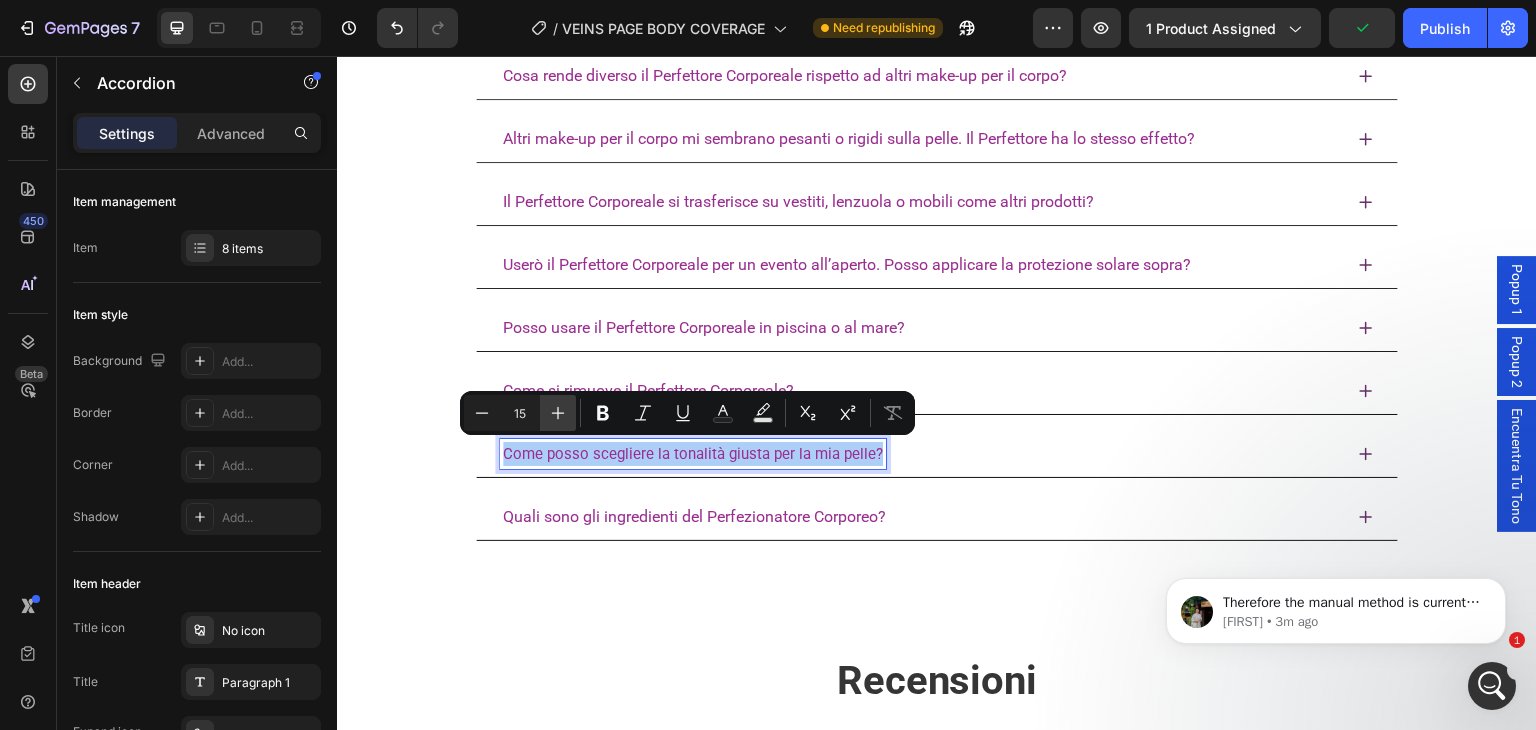 click 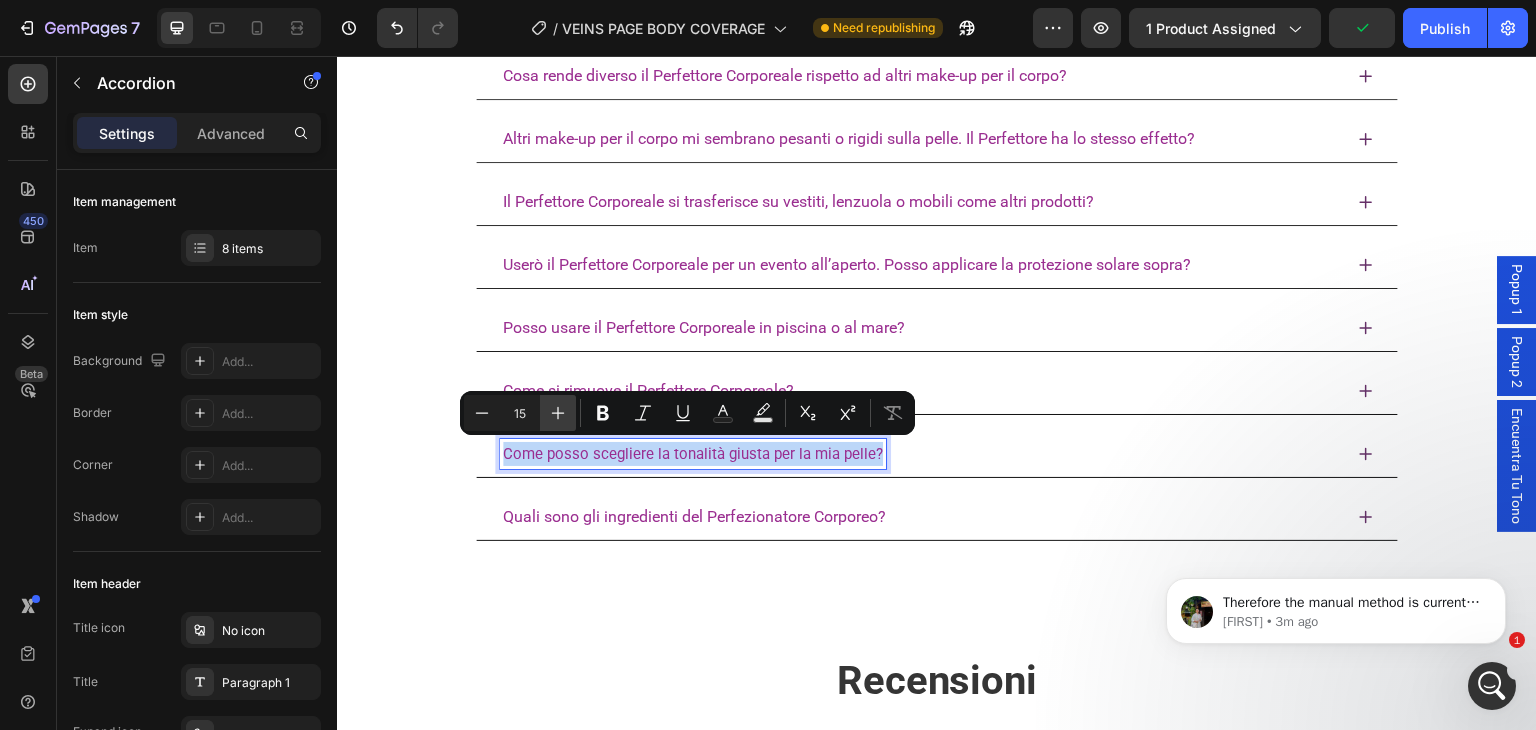 type on "16" 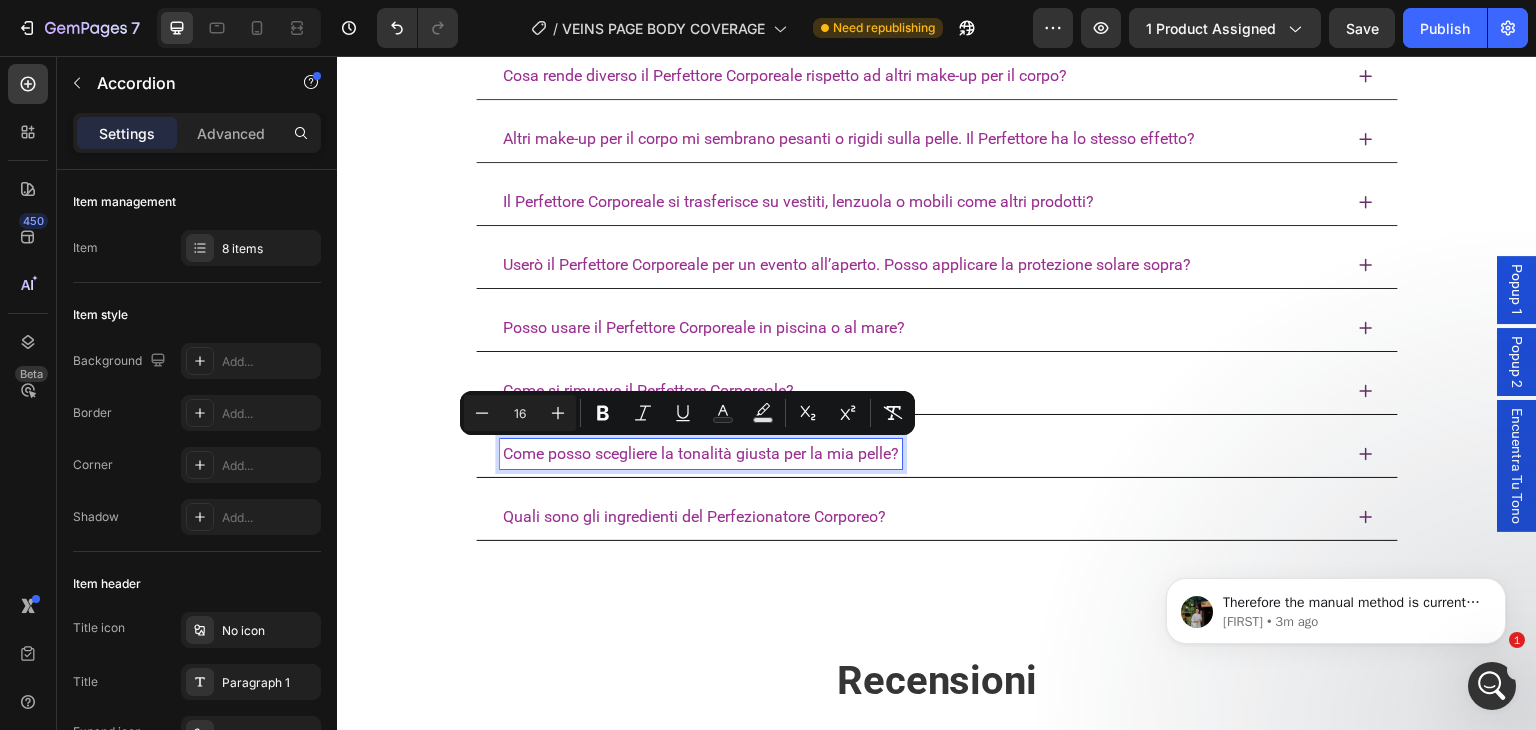 click on "Quali sono gli ingredienti del Perfezionatore Corporeo?" at bounding box center (694, 516) 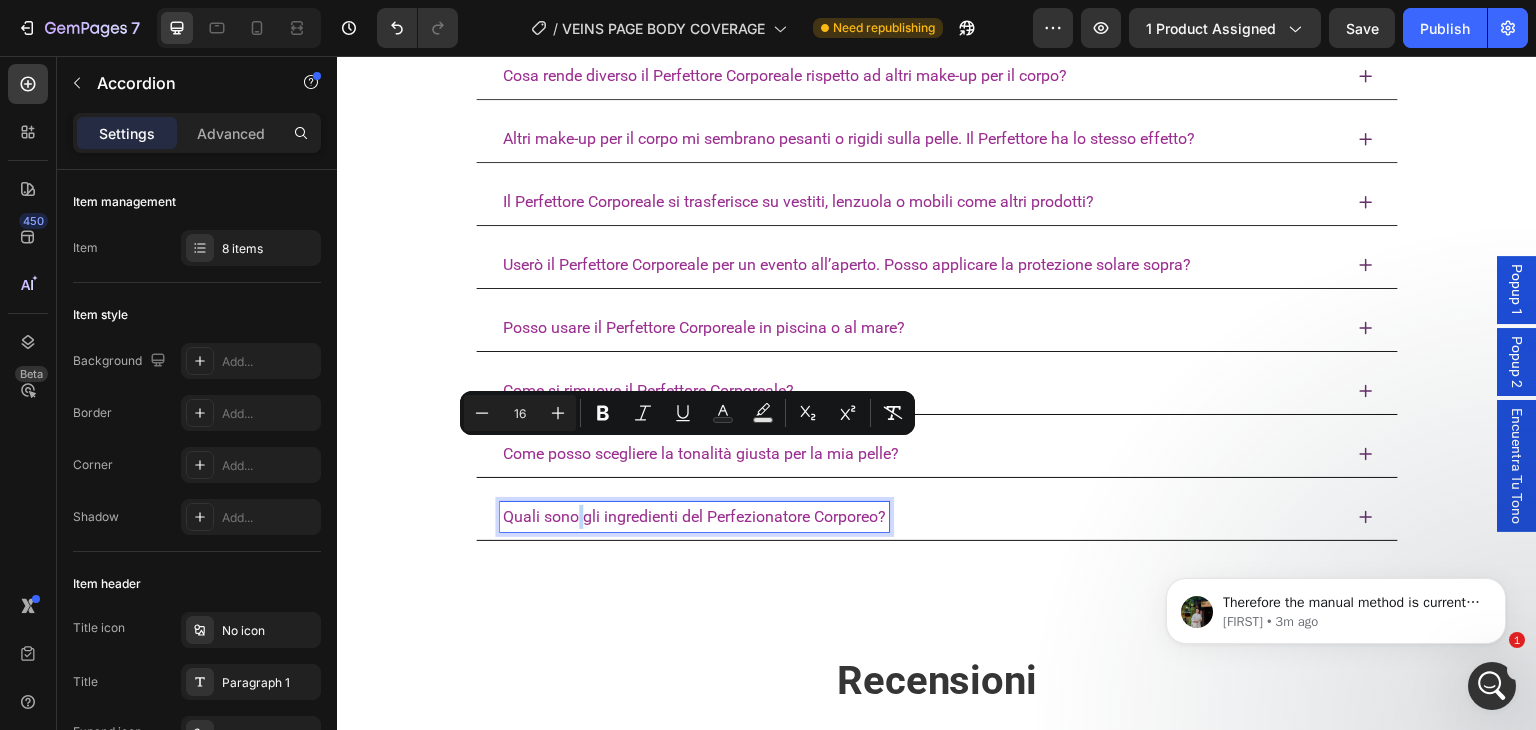 click on "Quali sono gli ingredienti del Perfezionatore Corporeo?" at bounding box center (694, 516) 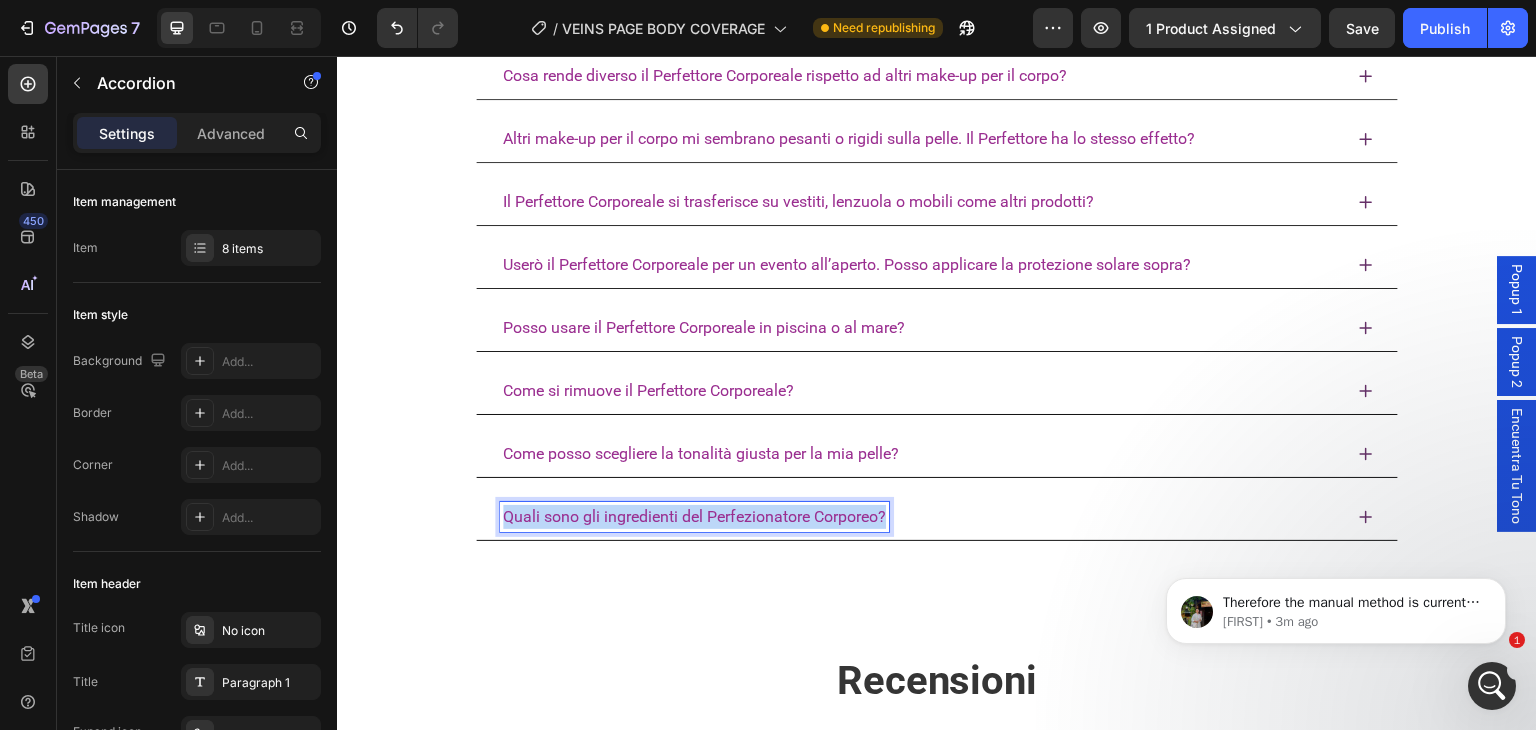 click on "Quali sono gli ingredienti del Perfezionatore Corporeo?" at bounding box center [694, 516] 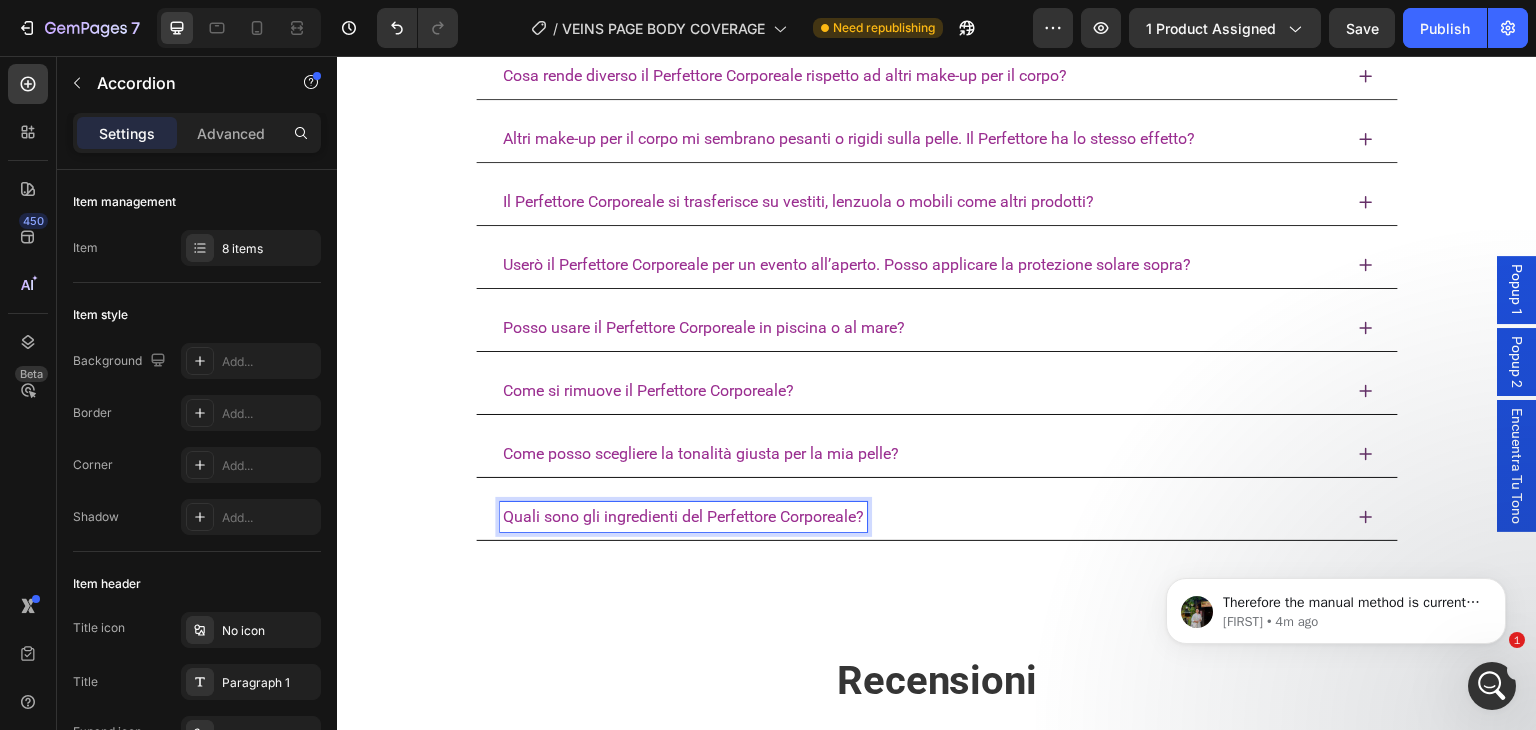click on "Quali sono gli ingredienti del Perfettore Corporeale?" at bounding box center (683, 516) 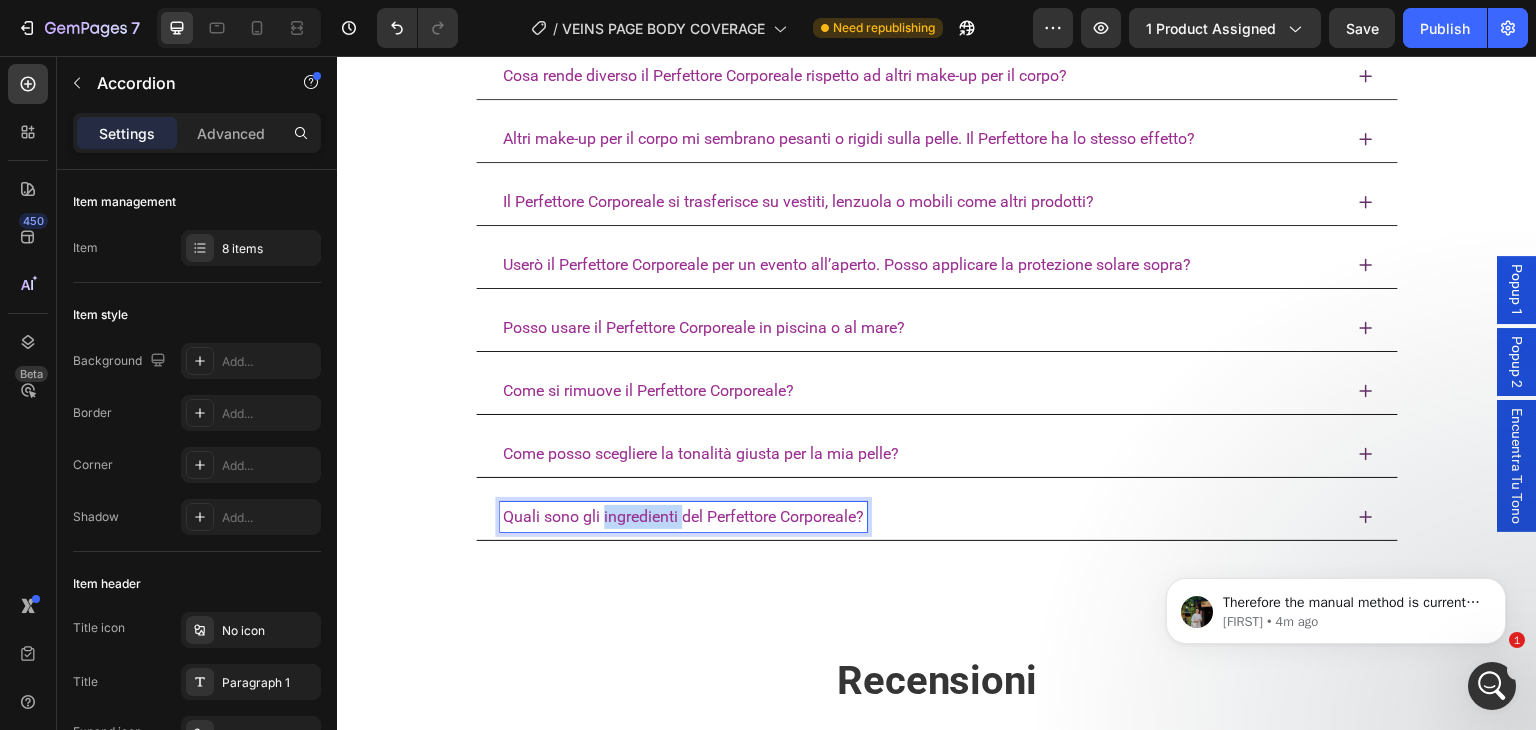 click on "Quali sono gli ingredienti del Perfettore Corporeale?" at bounding box center [683, 516] 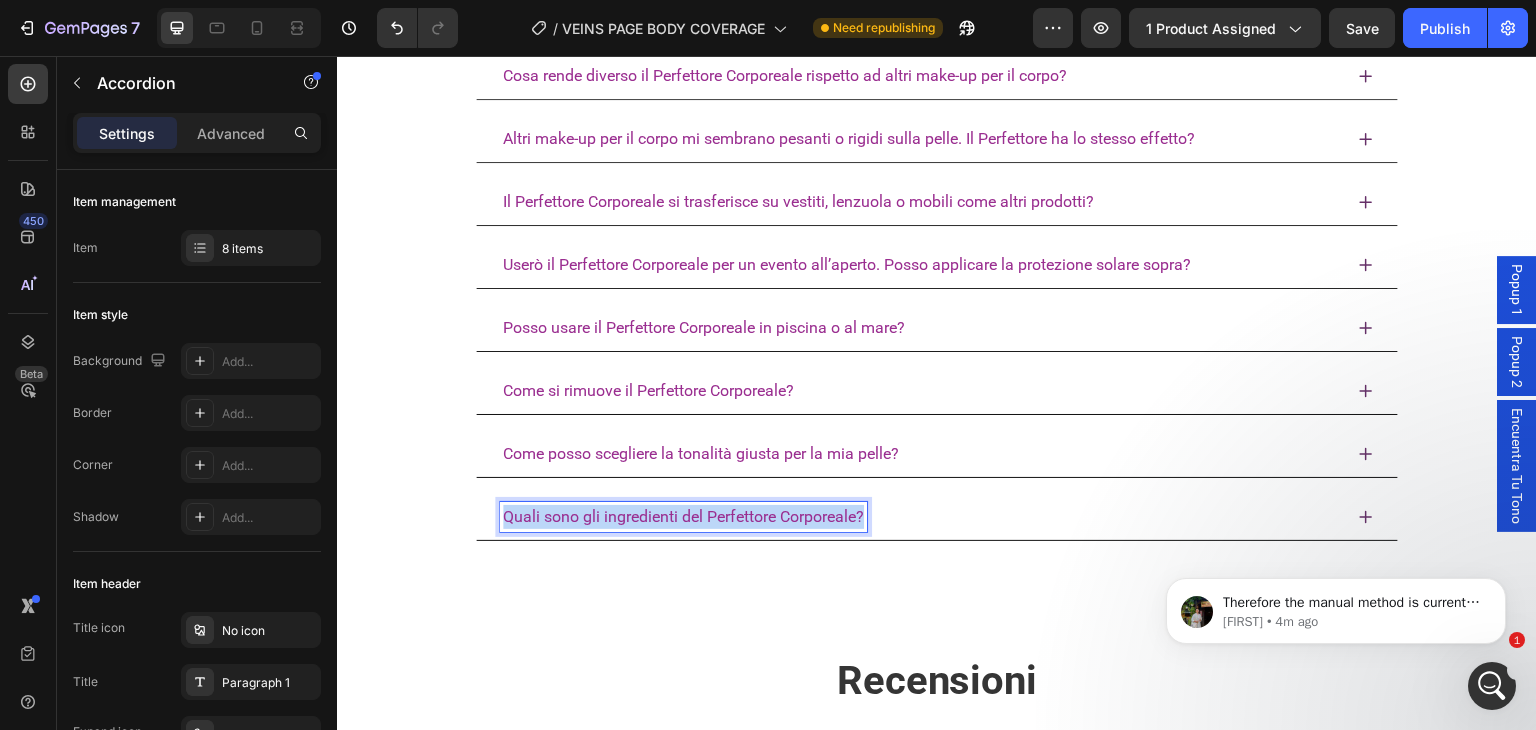 click on "Quali sono gli ingredienti del Perfettore Corporeale?" at bounding box center [683, 516] 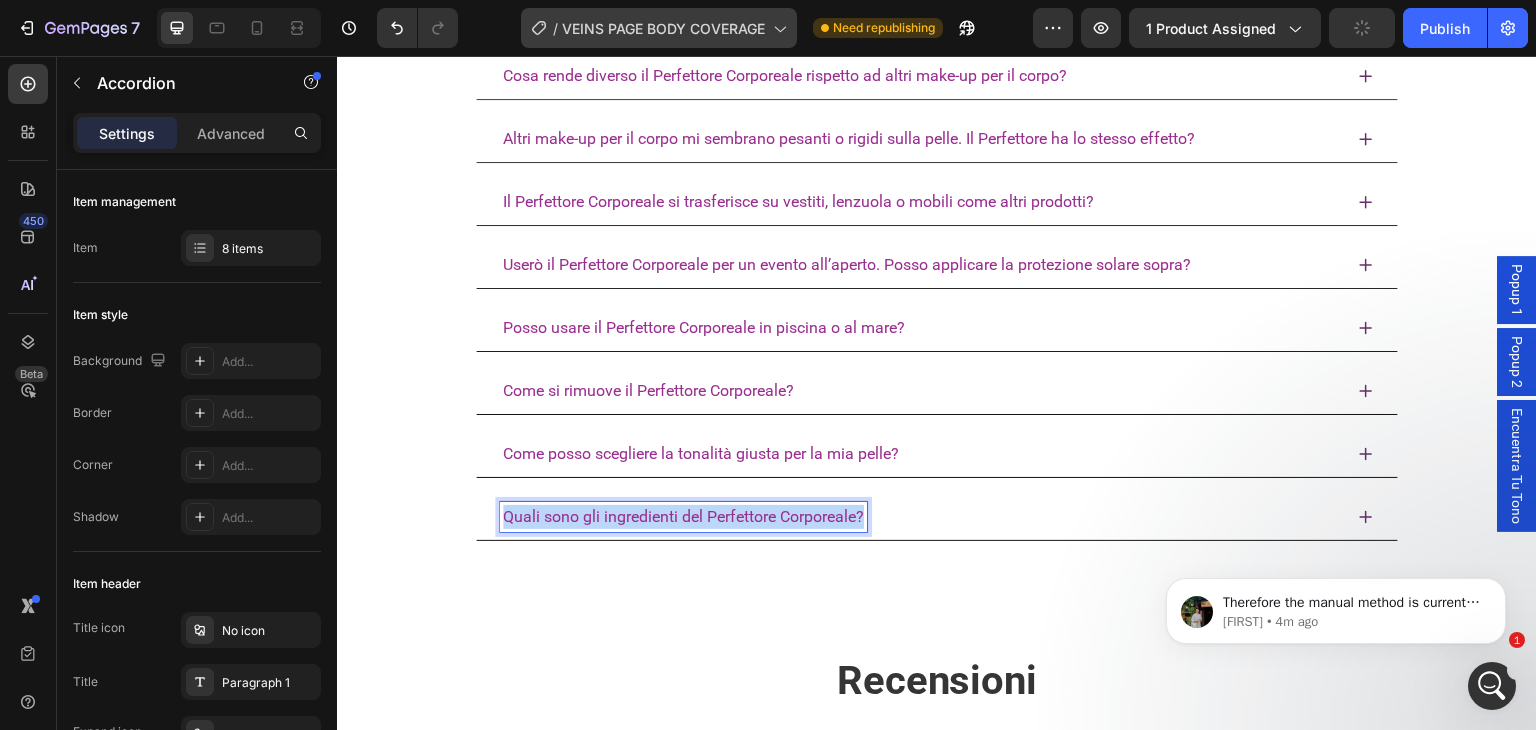 scroll, scrollTop: 5164, scrollLeft: 0, axis: vertical 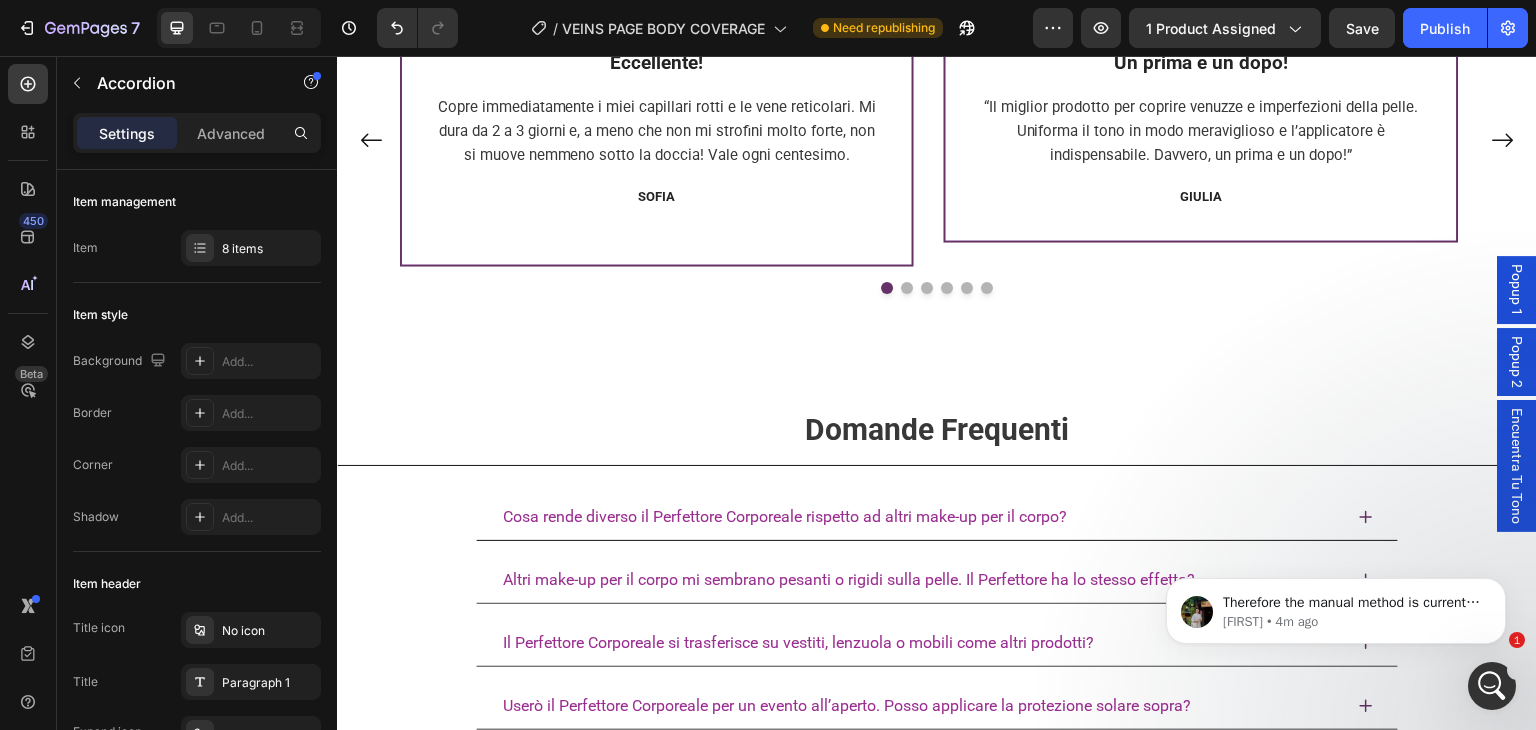 click on "Cosa rende diverso il Perfettore Corporeale rispetto ad altri make-up per il corpo?" at bounding box center (921, 517) 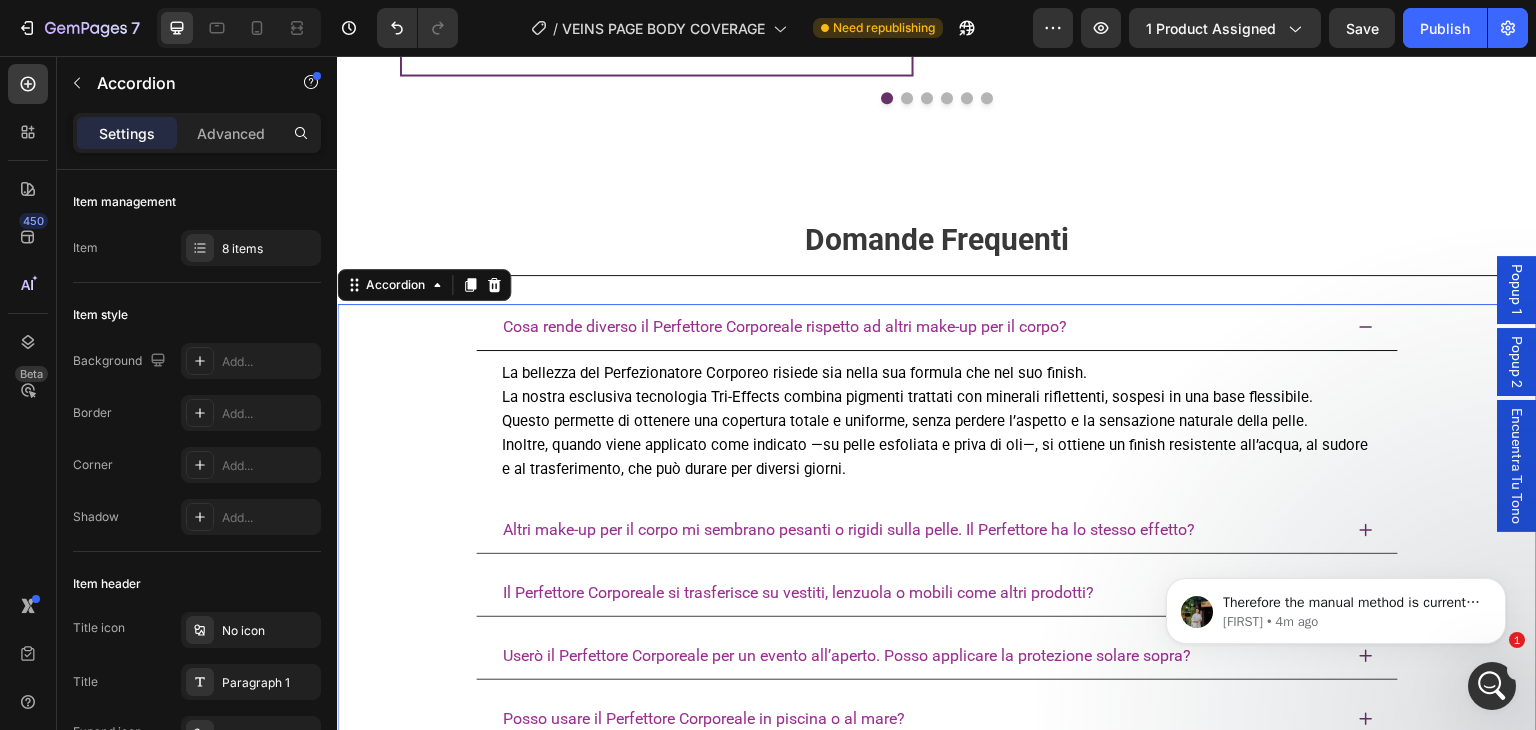 scroll, scrollTop: 5364, scrollLeft: 0, axis: vertical 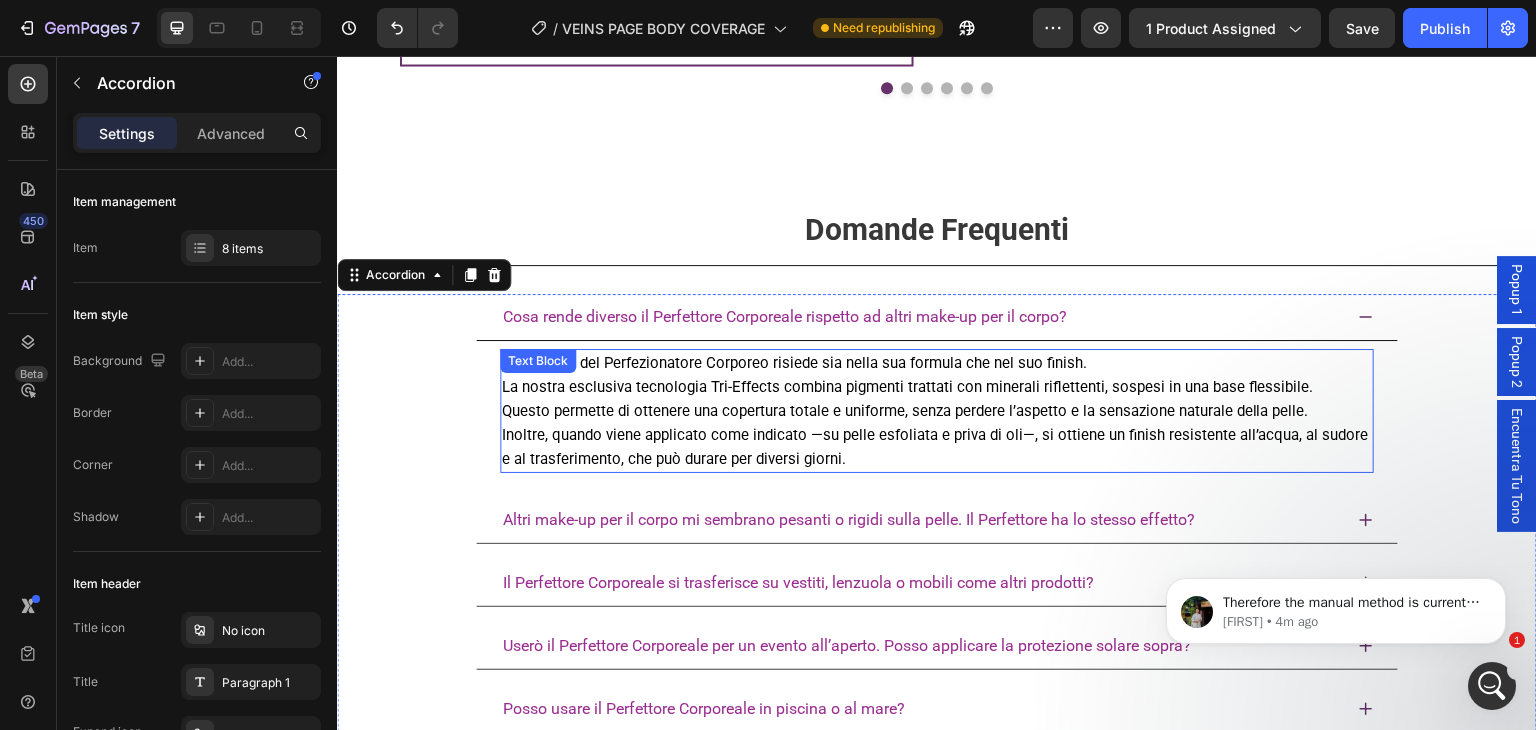 click on "Inoltre, quando viene applicato come indicato —su pelle esfoliata e priva di oli—, si ottiene un finish resistente all’acqua, al sudore e al trasferimento, che può durare per diversi giorni." at bounding box center (937, 447) 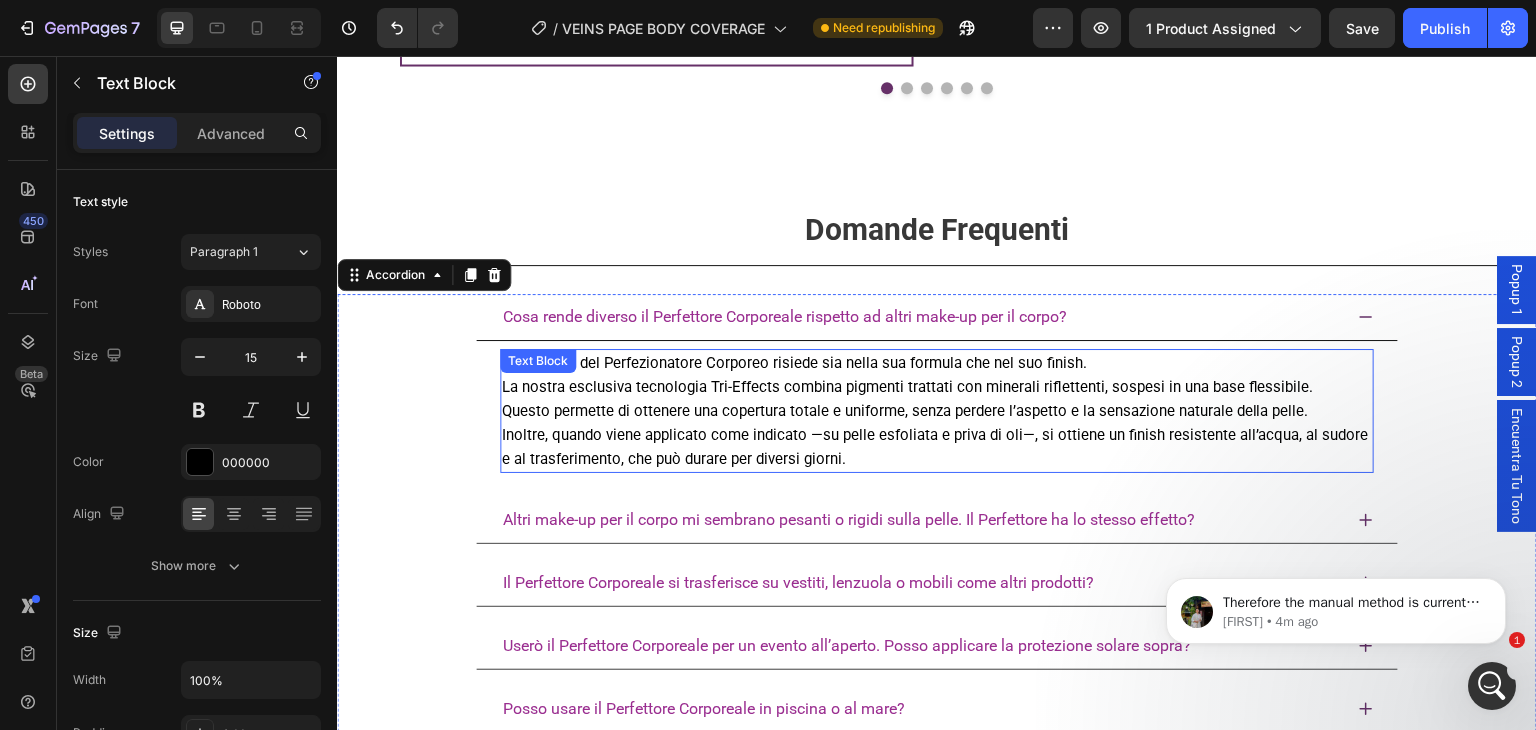 click on "Inoltre, quando viene applicato come indicato —su pelle esfoliata e priva di oli—, si ottiene un finish resistente all’acqua, al sudore e al trasferimento, che può durare per diversi giorni." at bounding box center (937, 447) 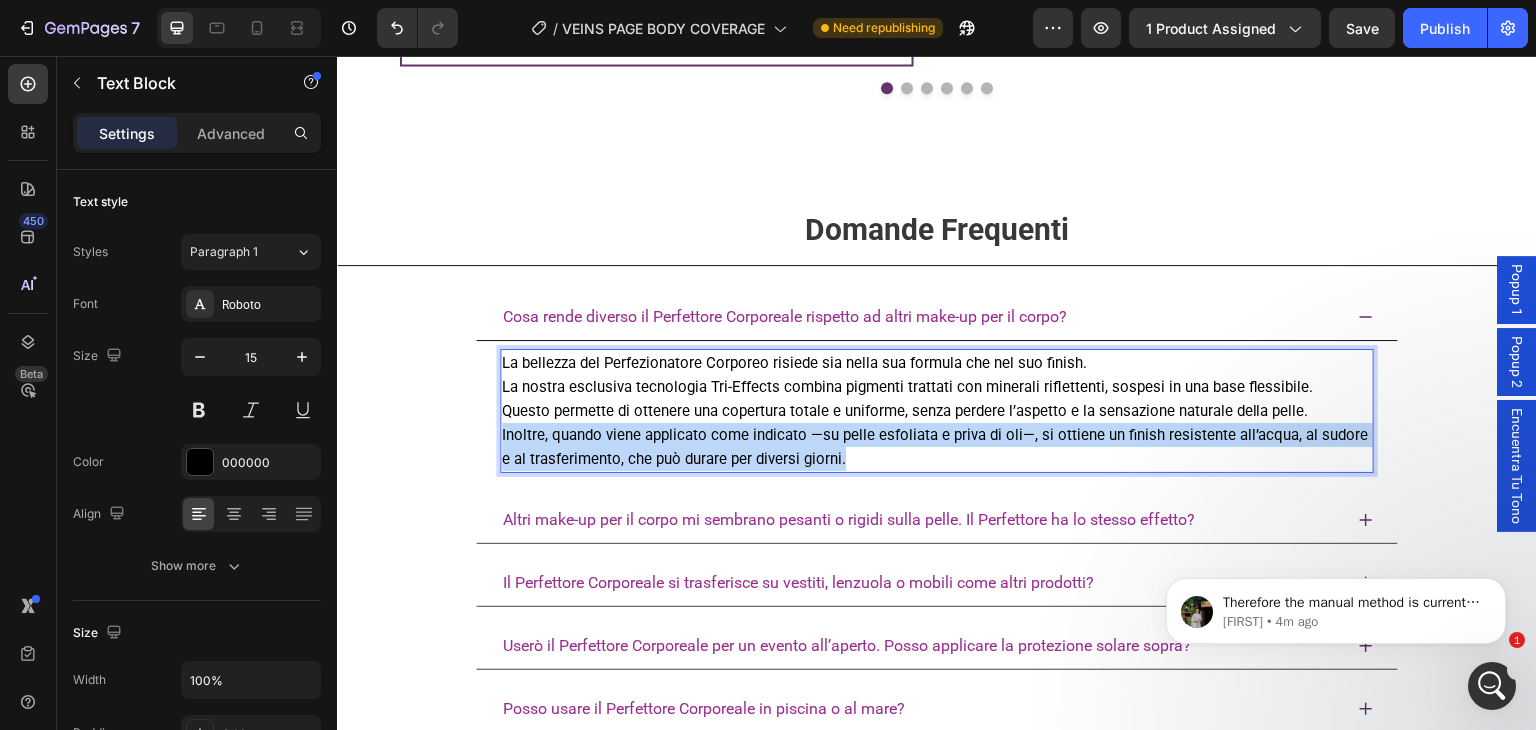 click on "Inoltre, quando viene applicato come indicato —su pelle esfoliata e priva di oli—, si ottiene un finish resistente all’acqua, al sudore e al trasferimento, che può durare per diversi giorni." at bounding box center (937, 447) 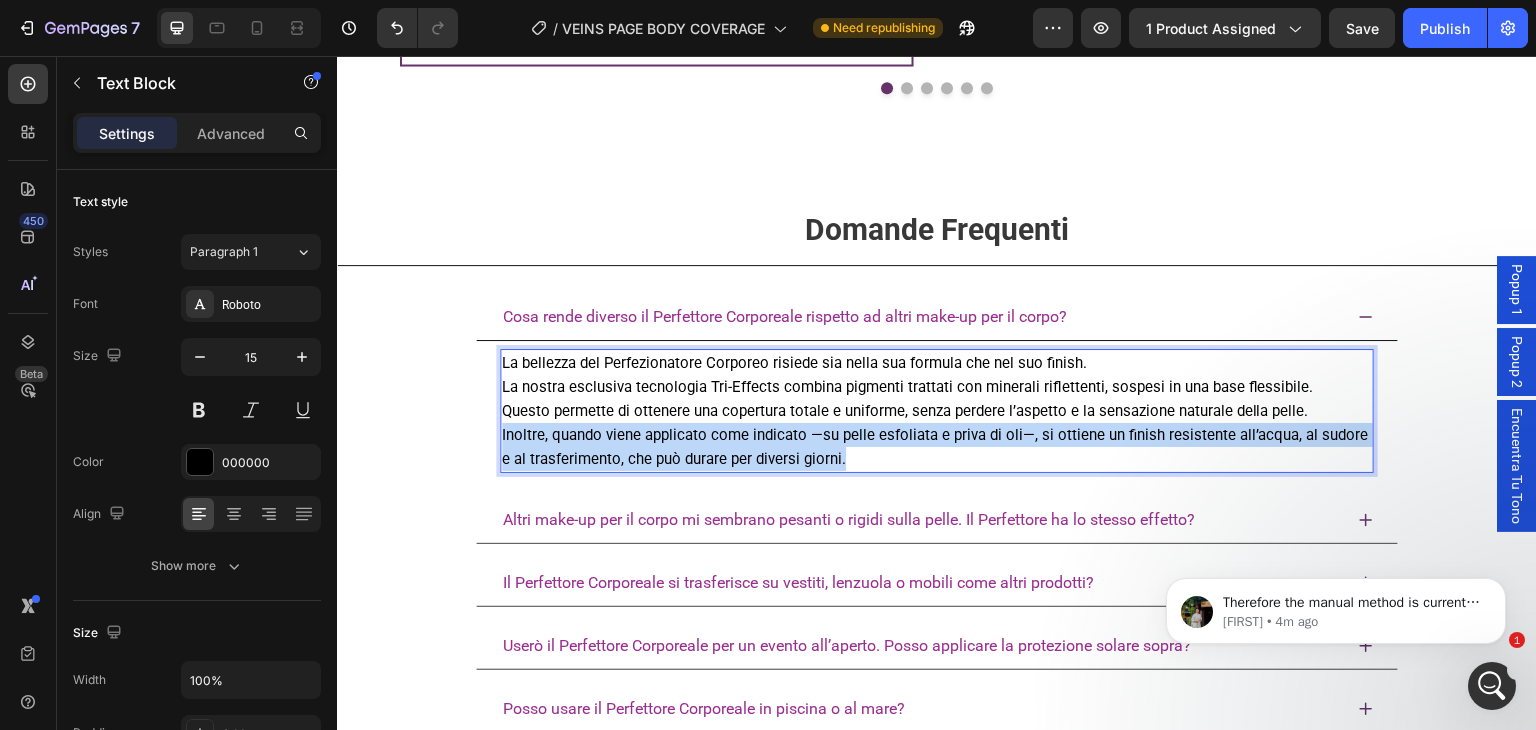 click on "Inoltre, quando viene applicato come indicato —su pelle esfoliata e priva di oli—, si ottiene un finish resistente all’acqua, al sudore e al trasferimento, che può durare per diversi giorni." at bounding box center [937, 447] 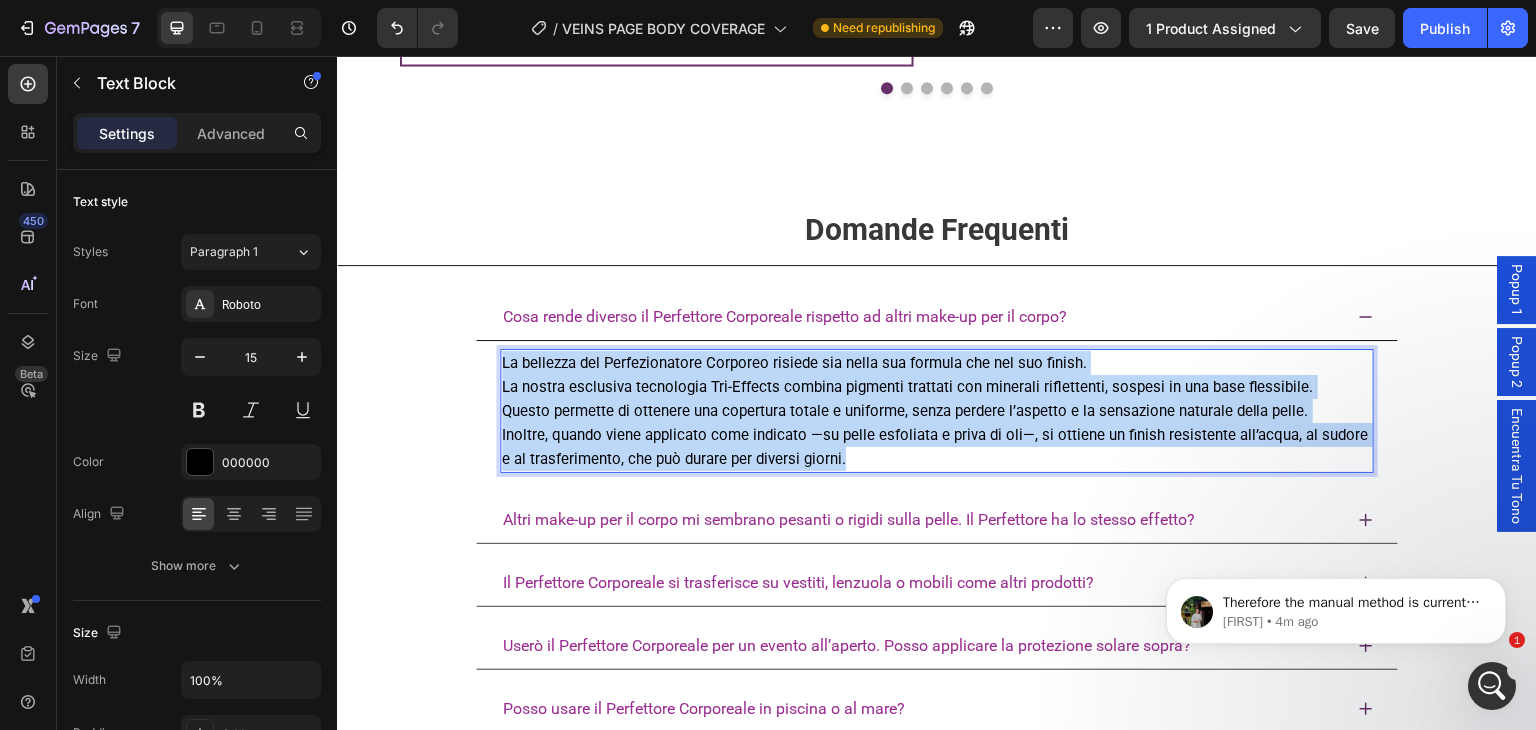 drag, startPoint x: 876, startPoint y: 454, endPoint x: 497, endPoint y: 350, distance: 393.0102 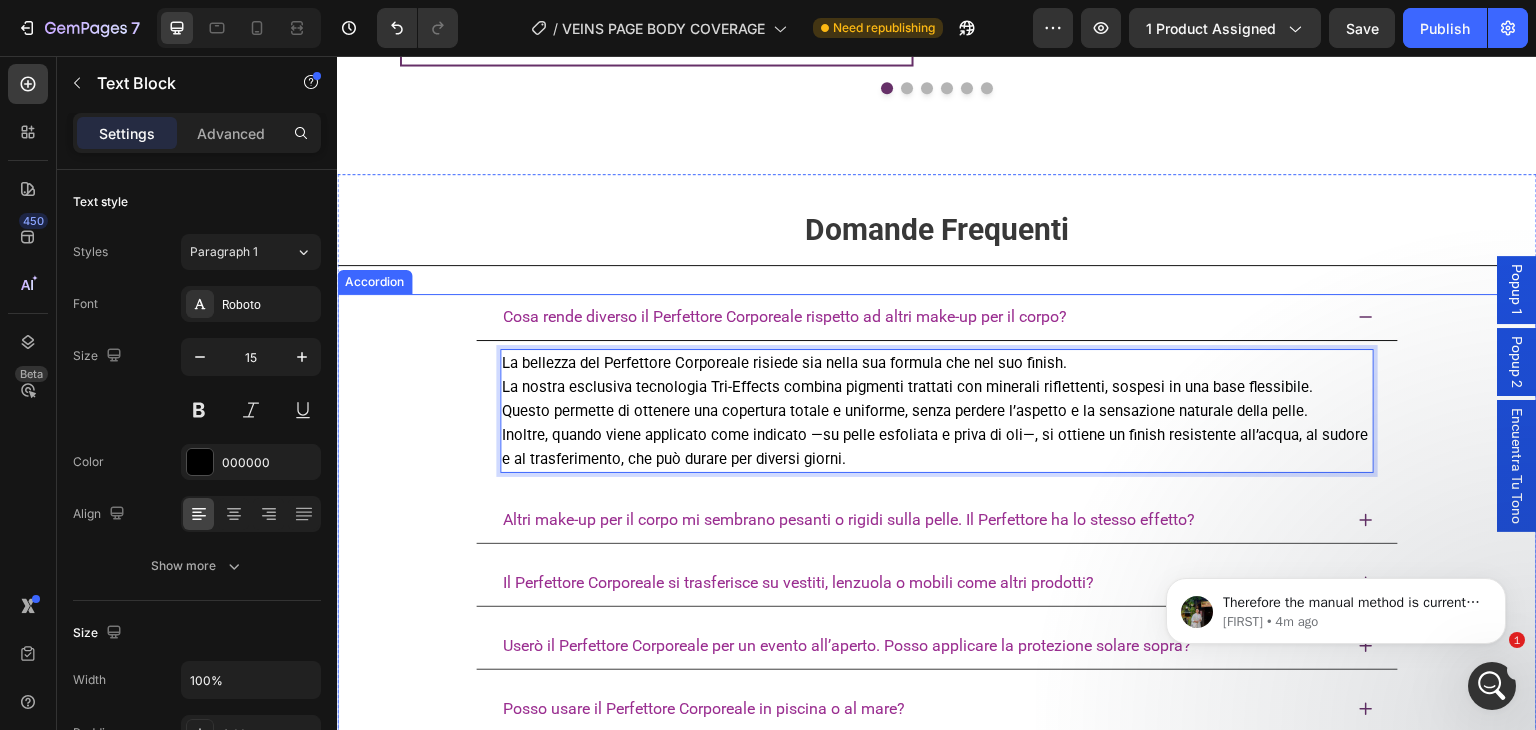 click on "Cosa rende diverso il Perfettore Corporeale rispetto ad altri make-up per il corpo?" at bounding box center (921, 317) 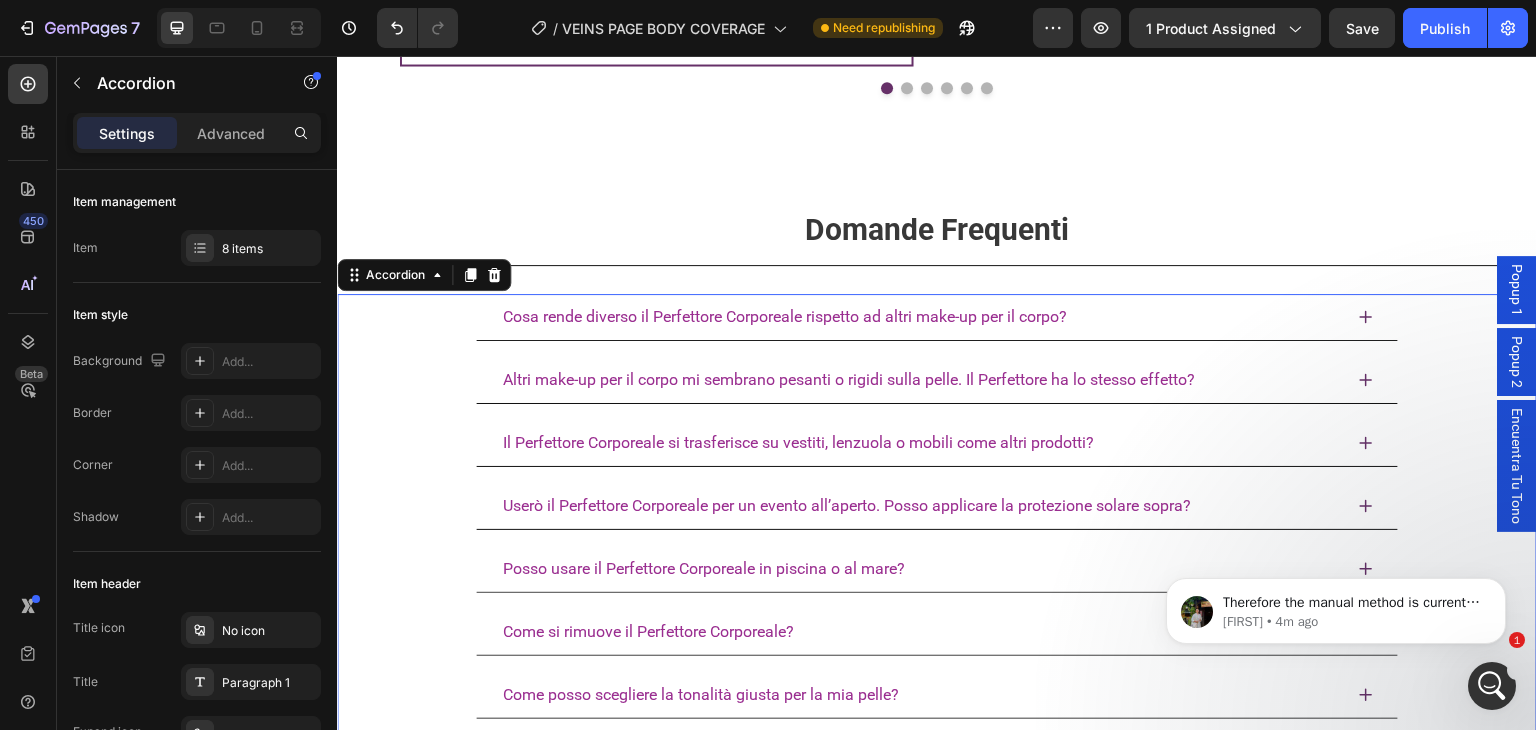 click on "Altri make-up per il corpo mi sembrano pesanti o rigidi sulla pelle. Il Perfettore ha lo stesso effetto?" at bounding box center [921, 380] 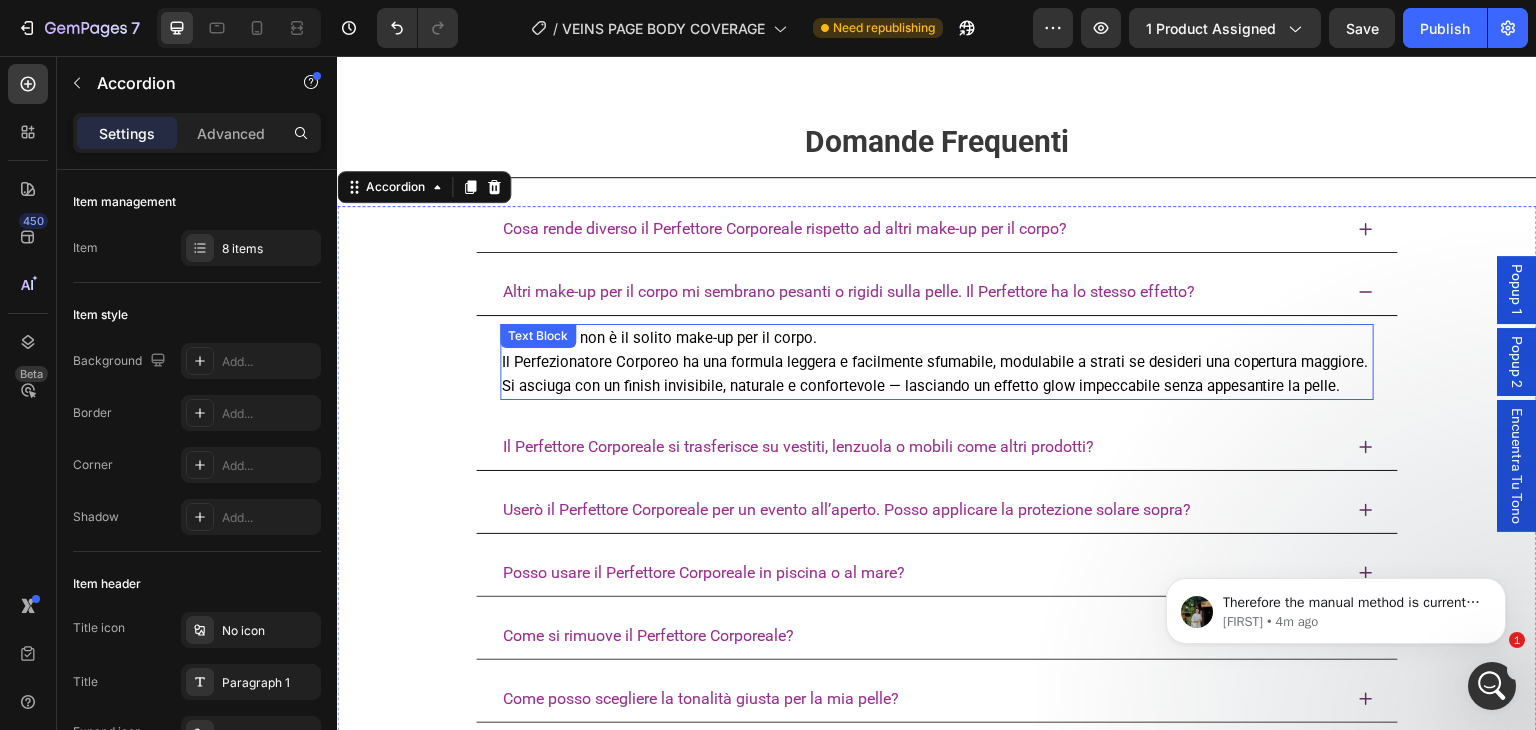 scroll, scrollTop: 5464, scrollLeft: 0, axis: vertical 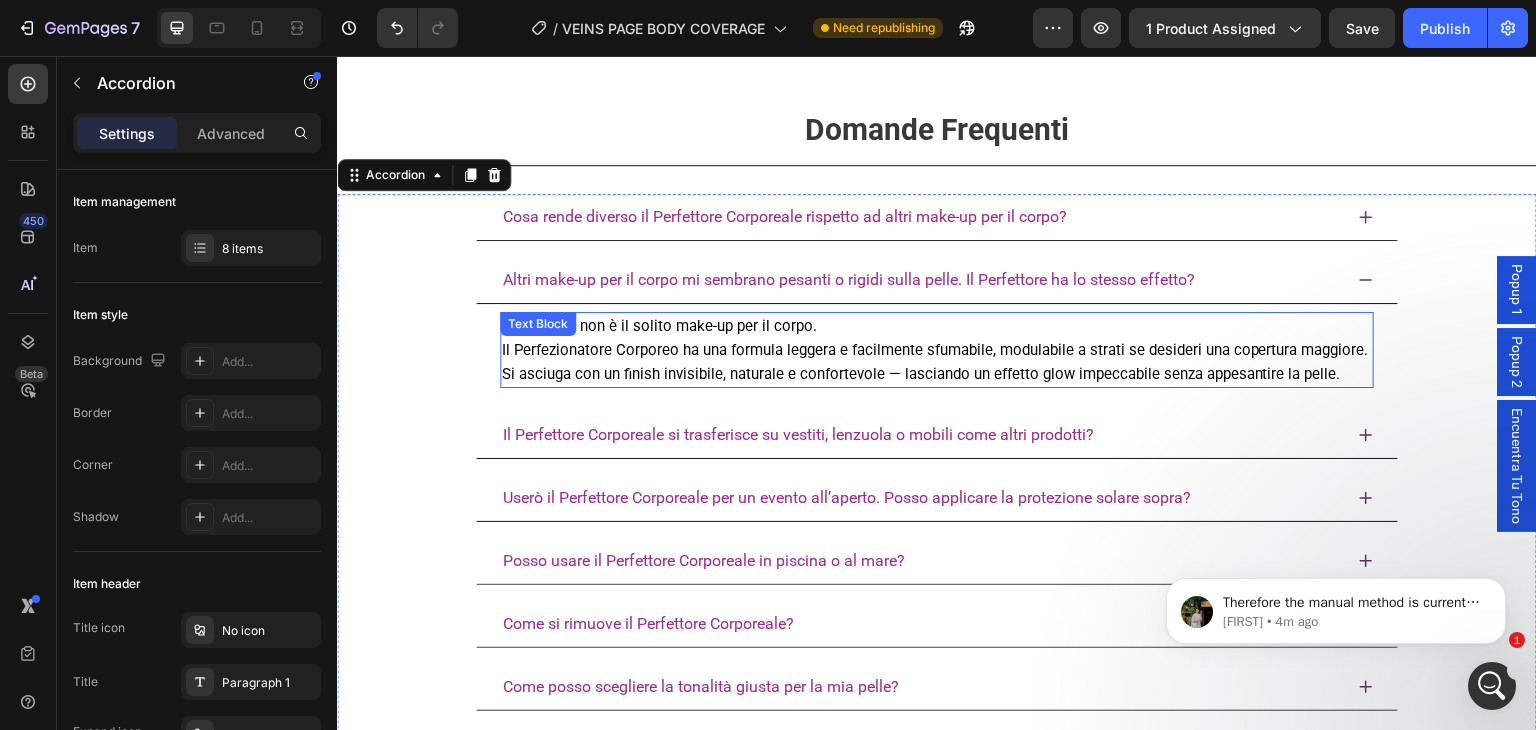 click on "No, questo non è il solito make-up per il corpo. Il Perfezionatore Corporeo ha una formula leggera e facilmente sfumabile, modulabile a strati se desideri una copertura maggiore. Si asciuga con un finish invisibile, naturale e confortevole — lasciando un effetto glow impeccabile senza appesantire la pelle." at bounding box center [937, 350] 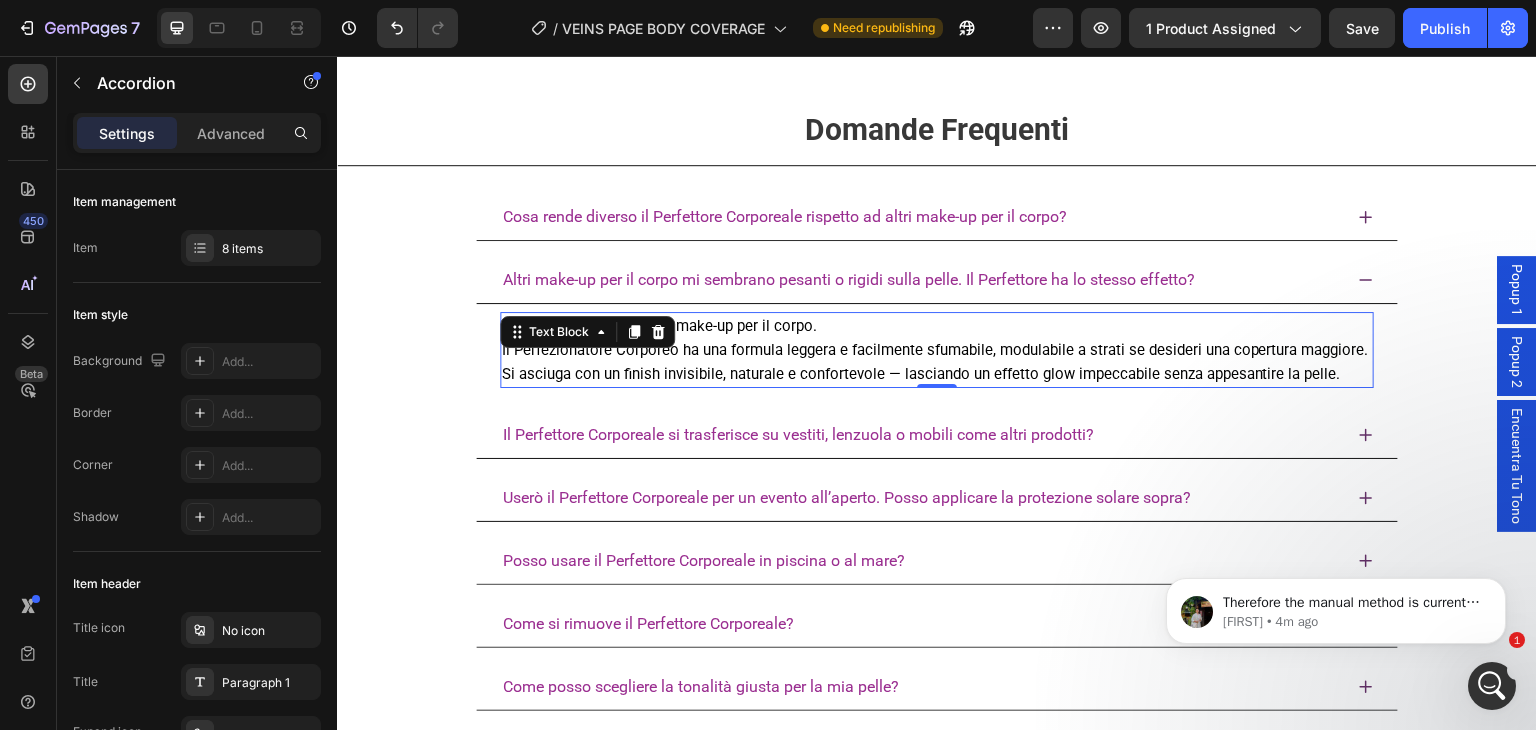 click on "No, questo non è il solito make-up per il corpo. Il Perfezionatore Corporeo ha una formula leggera e facilmente sfumabile, modulabile a strati se desideri una copertura maggiore. Si asciuga con un finish invisibile, naturale e confortevole — lasciando un effetto glow impeccabile senza appesantire la pelle." at bounding box center [937, 350] 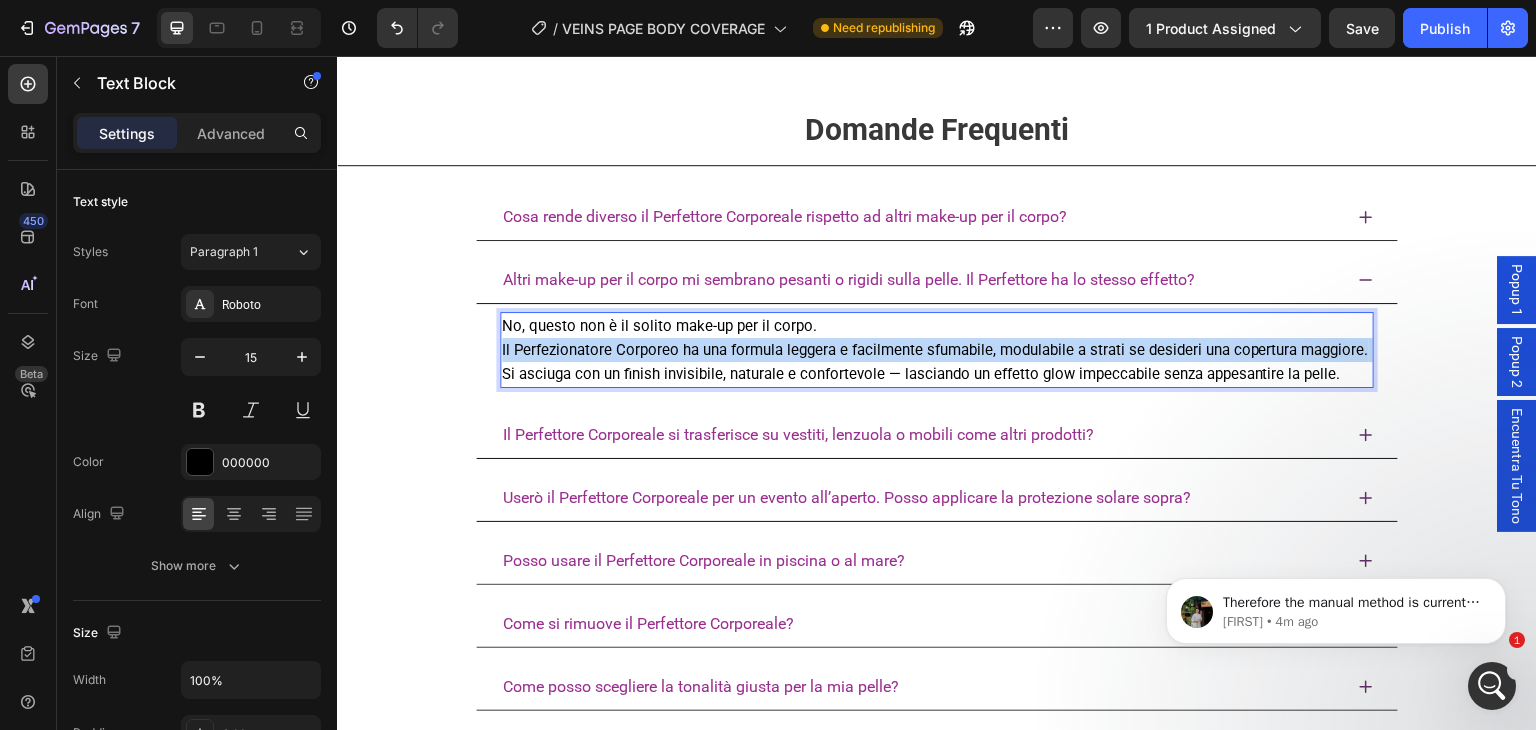 click on "No, questo non è il solito make-up per il corpo. Il Perfezionatore Corporeo ha una formula leggera e facilmente sfumabile, modulabile a strati se desideri una copertura maggiore. Si asciuga con un finish invisibile, naturale e confortevole — lasciando un effetto glow impeccabile senza appesantire la pelle." at bounding box center [937, 350] 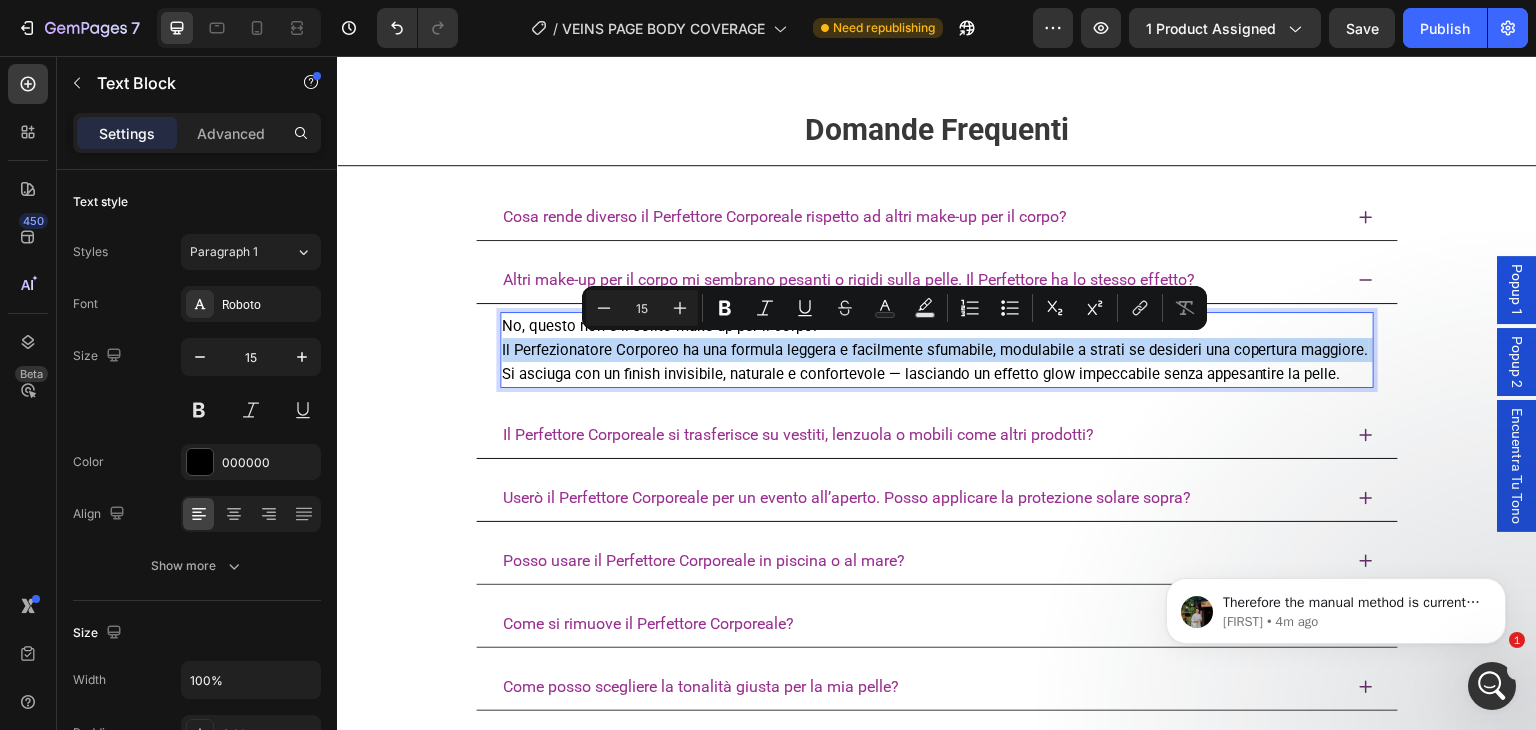 click on "No, questo non è il solito make-up per il corpo. Il Perfezionatore Corporeo ha una formula leggera e facilmente sfumabile, modulabile a strati se desideri una copertura maggiore. Si asciuga con un finish invisibile, naturale e confortevole — lasciando un effetto glow impeccabile senza appesantire la pelle." at bounding box center [937, 350] 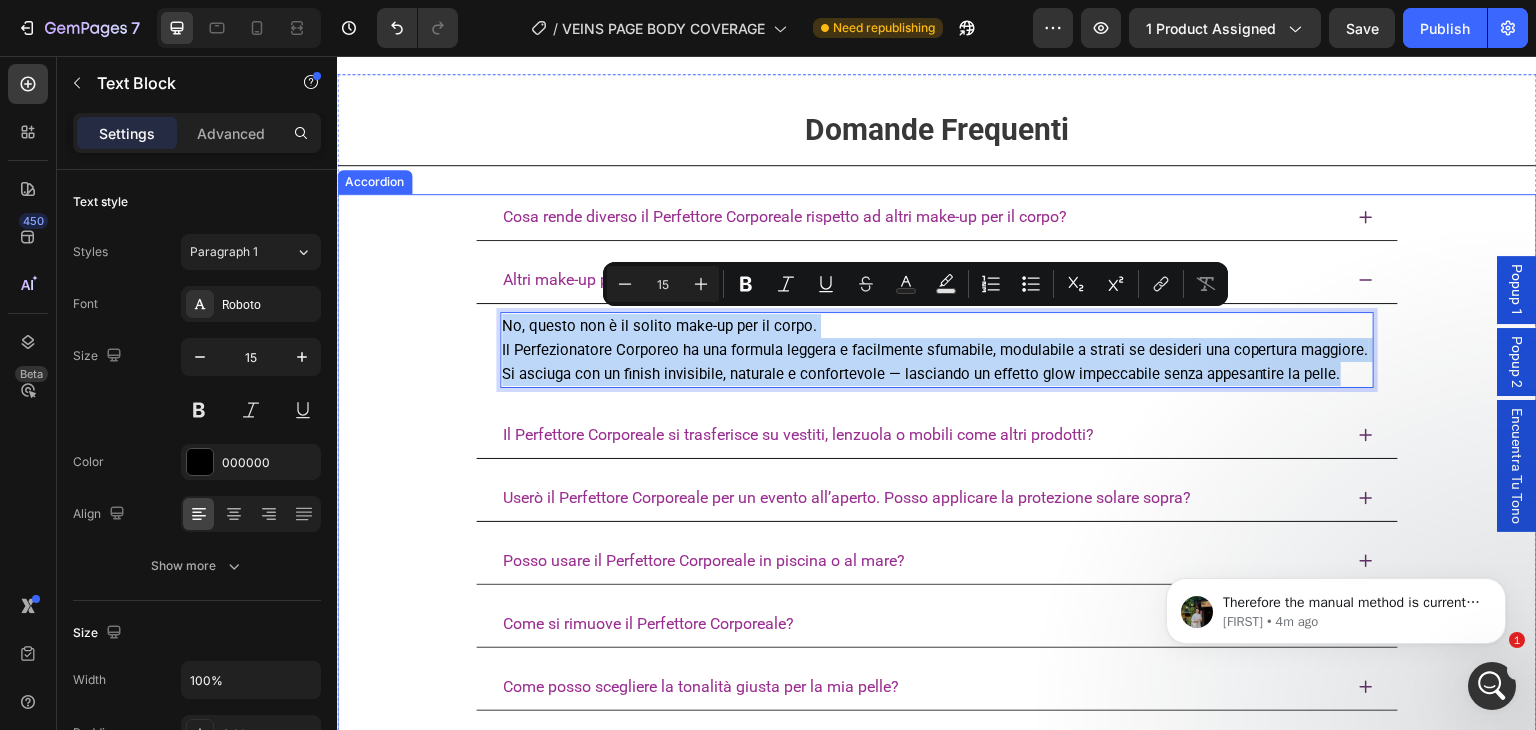 drag, startPoint x: 500, startPoint y: 323, endPoint x: 1368, endPoint y: 402, distance: 871.58765 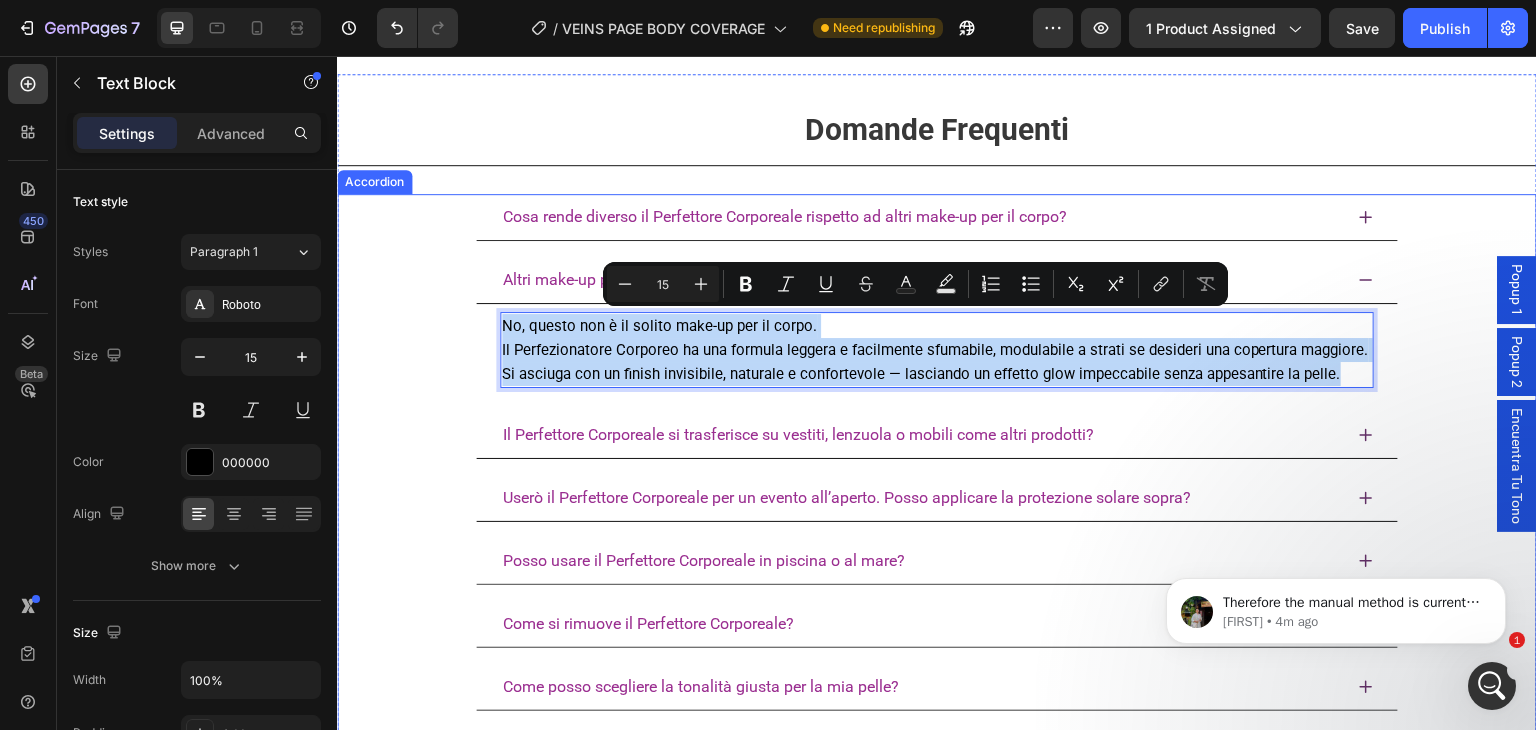 click on "No, questo non è il solito make-up per il corpo. Il Perfezionatore Corporeo ha una formula leggera e facilmente sfumabile, modulabile a strati se desideri una copertura maggiore. Si asciuga con un finish invisibile, naturale e confortevole — lasciando un effetto glow impeccabile senza appesantire la pelle. Text Block   0" at bounding box center (937, 350) 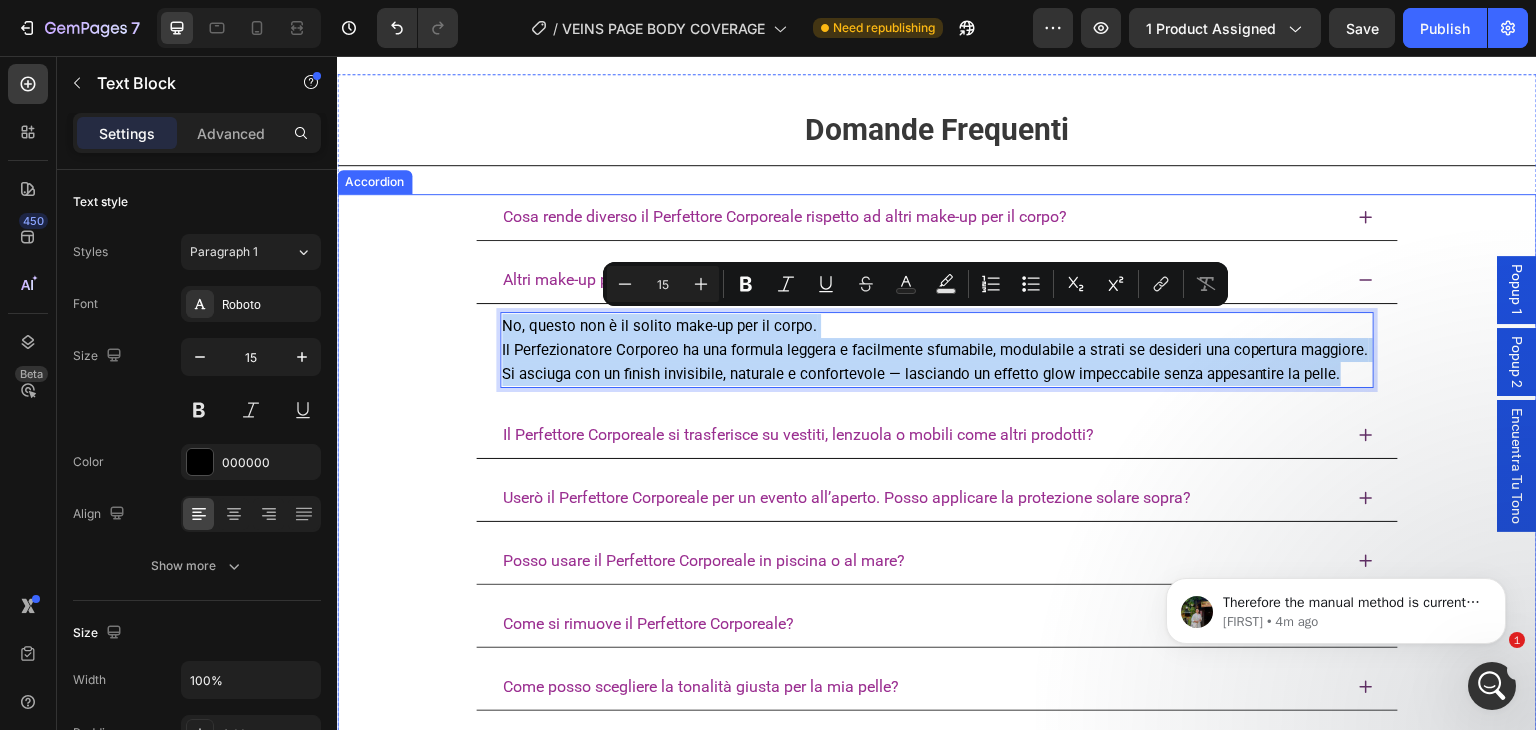 copy on "No, questo non è il solito make-up per il corpo. Il Perfezionatore Corporeo ha una formula leggera e facilmente sfumabile, modulabile a strati se desideri una copertura maggiore. Si asciuga con un finish invisibile, naturale e confortevole — lasciando un effetto glow impeccabile senza appesantire la pelle." 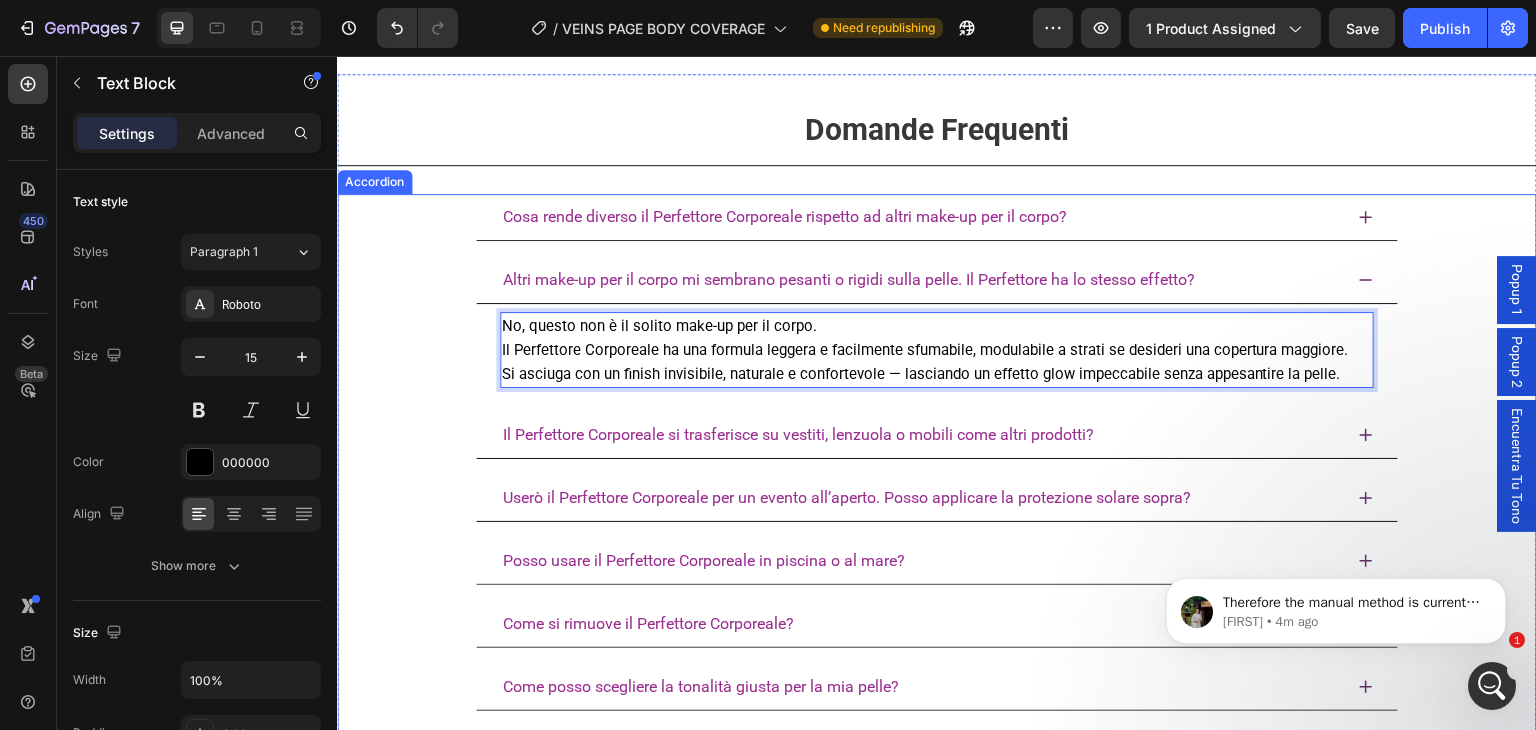click on "Altri make-up per il corpo mi sembrano pesanti o rigidi sulla pelle. Il Perfettore ha lo stesso effetto?" at bounding box center (921, 280) 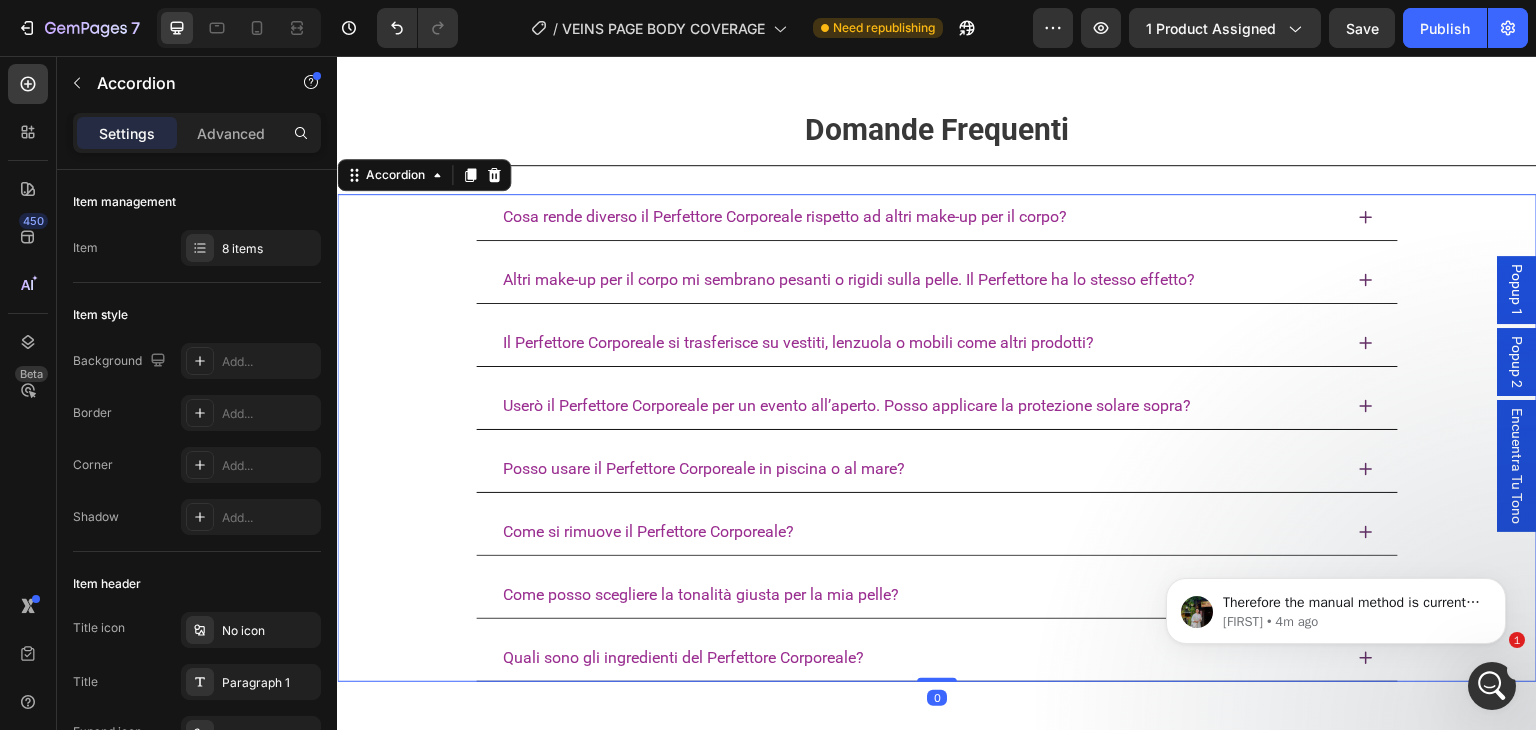 click on "Il Perfettore Corporeale si trasferisce su vestiti, lenzuola o mobili come altri prodotti?" at bounding box center (921, 343) 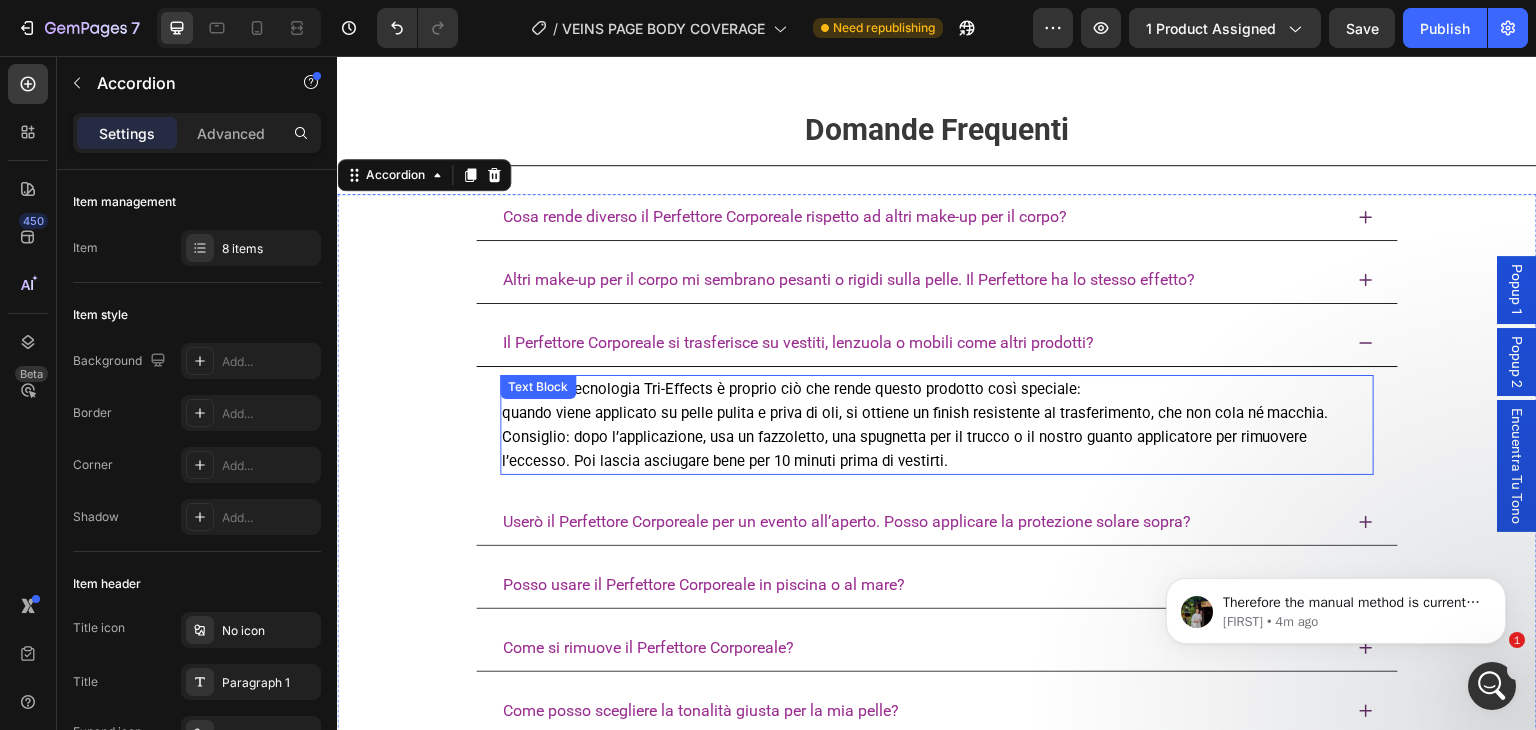 click on "La nostra tecnologia Tri-Effects è proprio ciò che rende questo prodotto così speciale: quando viene applicato su pelle pulita e priva di oli, si ottiene un finish resistente al trasferimento, che non cola né macchia." at bounding box center (937, 401) 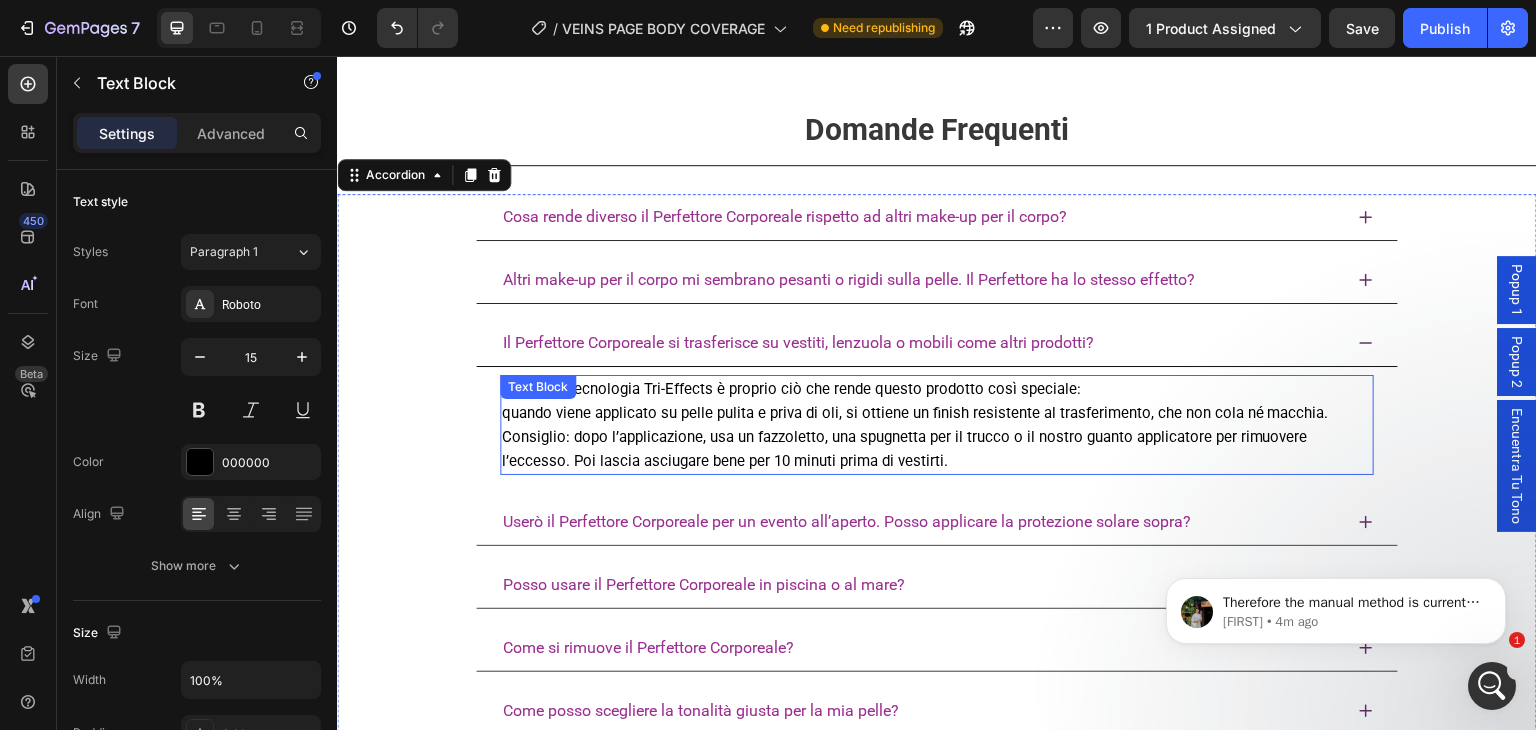 click on "La nostra tecnologia Tri-Effects è proprio ciò che rende questo prodotto così speciale: quando viene applicato su pelle pulita e priva di oli, si ottiene un finish resistente al trasferimento, che non cola né macchia." at bounding box center [937, 401] 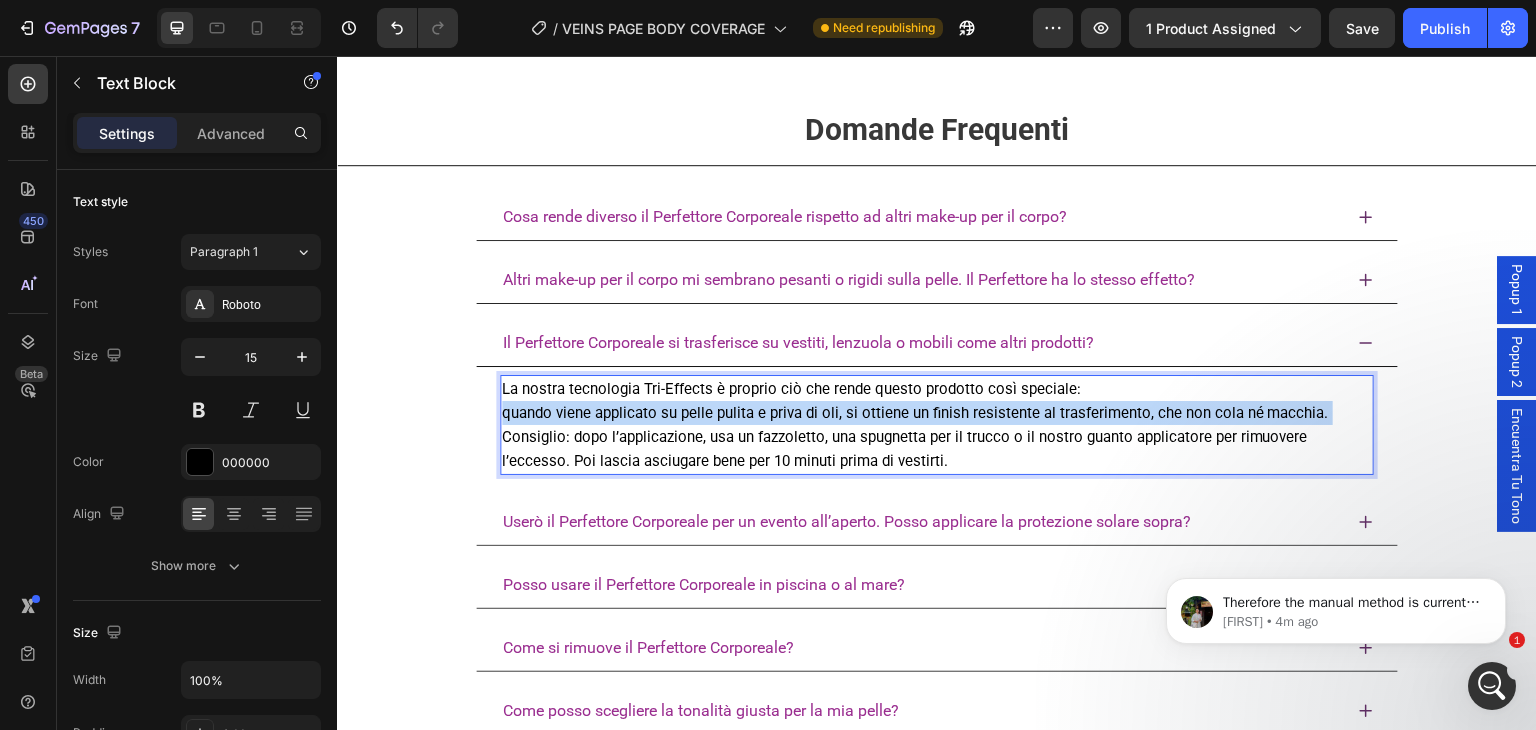 click on "La nostra tecnologia Tri-Effects è proprio ciò che rende questo prodotto così speciale: quando viene applicato su pelle pulita e priva di oli, si ottiene un finish resistente al trasferimento, che non cola né macchia." at bounding box center (937, 401) 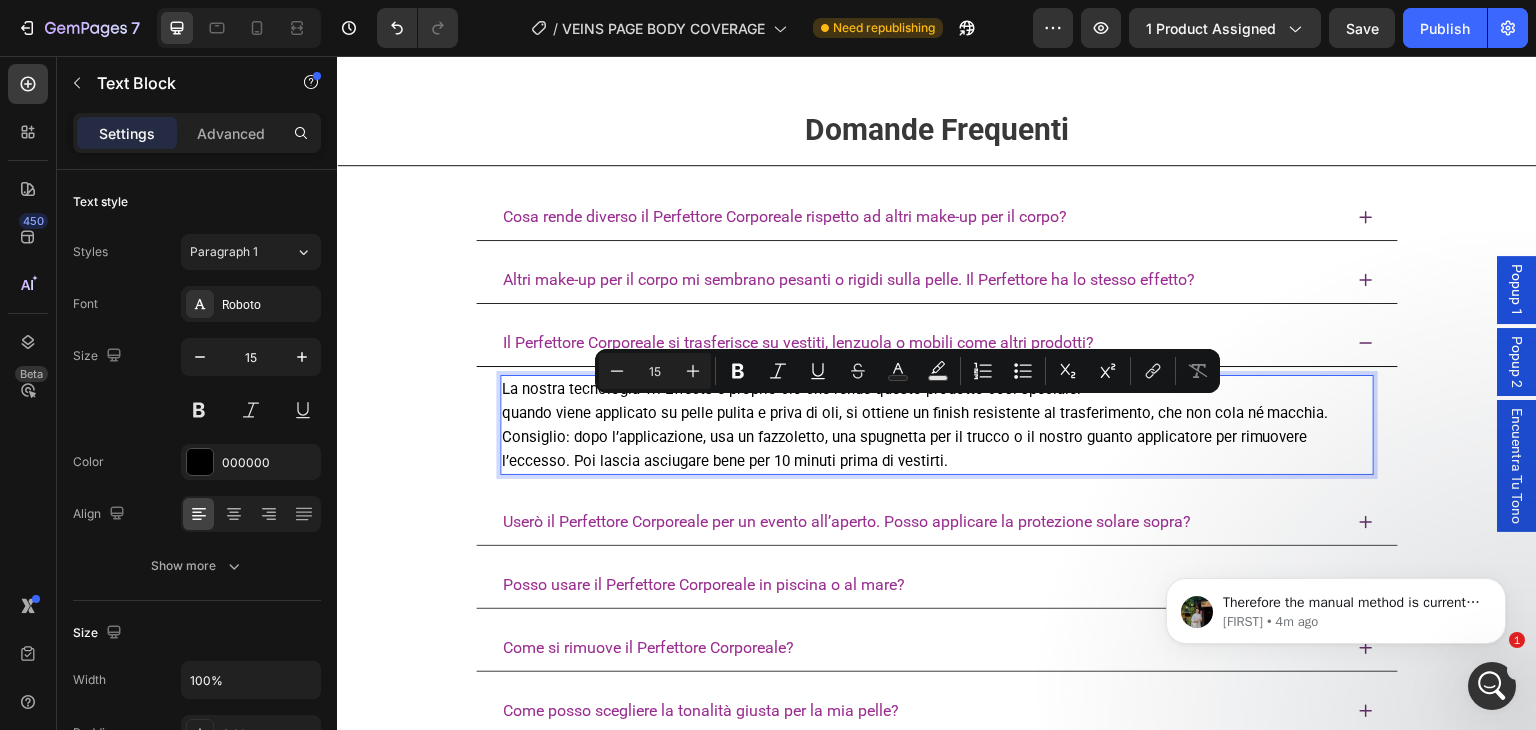 click on "Consiglio: dopo l’applicazione, usa un fazzoletto, una spugnetta per il trucco o il nostro guanto applicatore per rimuovere l’eccesso. Poi lascia asciugare bene per 10 minuti prima di vestirti." at bounding box center (937, 449) 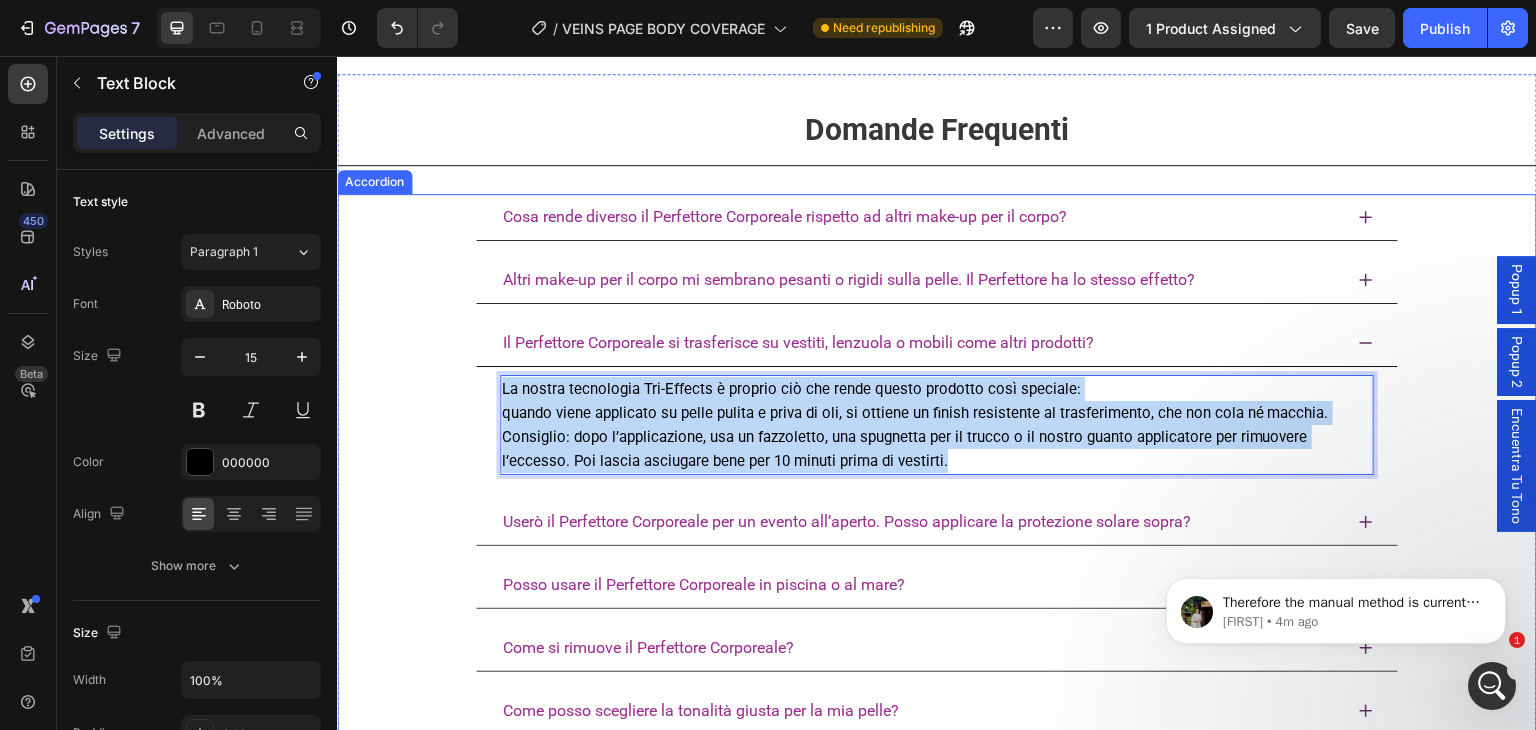 drag, startPoint x: 950, startPoint y: 447, endPoint x: 445, endPoint y: 358, distance: 512.7826 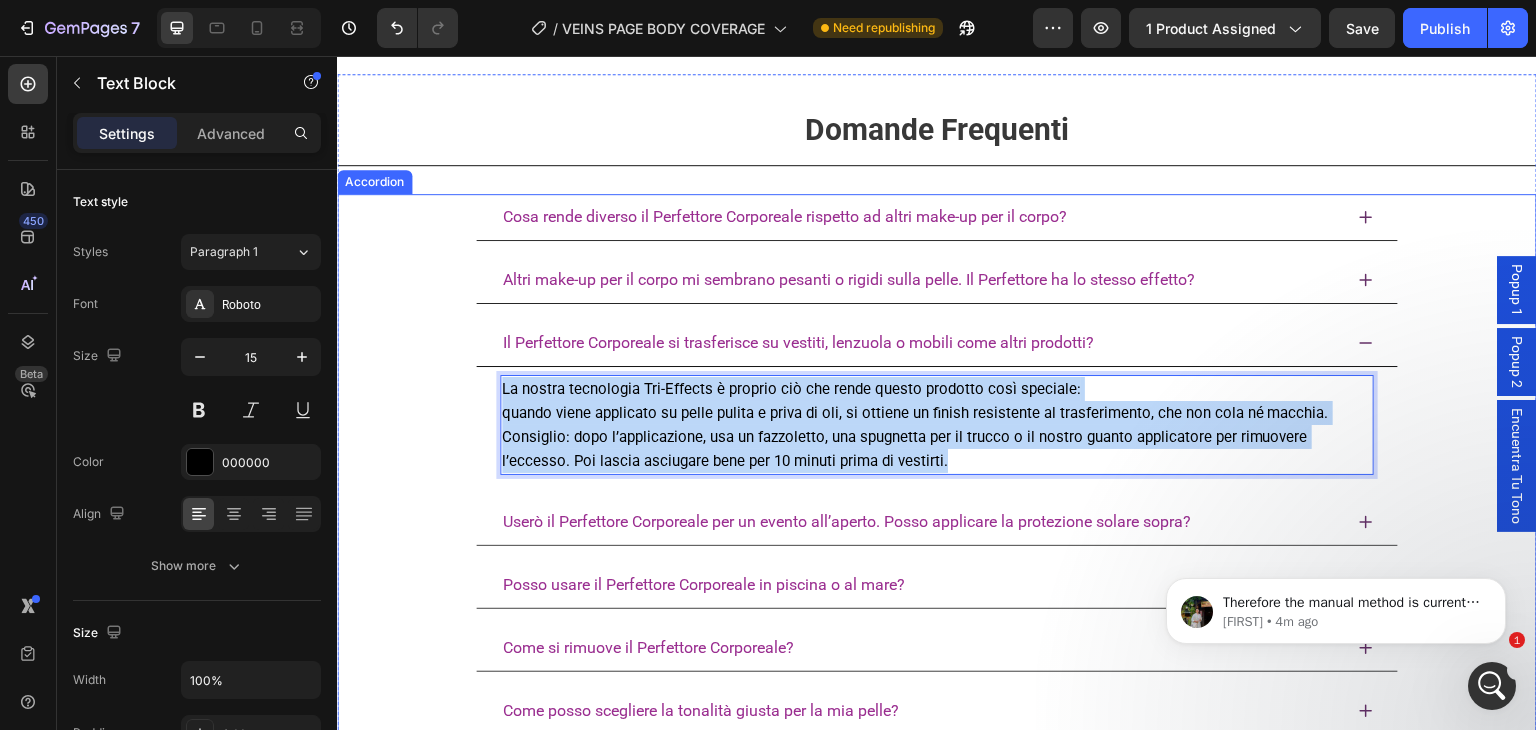 click on "Il Perfettore Corporeale si trasferisce su vestiti, lenzuola o mobili come altri prodotti? La nostra tecnologia Tri-Effects è proprio ciò che rende questo prodotto così speciale: quando viene applicato su pelle pulita e priva di oli, si ottiene un finish resistente al trasferimento, che non cola né macchia. Consiglio: dopo l’applicazione, usa un fazzoletto, una spugnetta per il trucco o il nostro guanto applicatore per rimuovere l’eccesso. Poi lascia asciugare bene per 10 minuti prima di vestirti. Text Block   0" at bounding box center [937, 401] 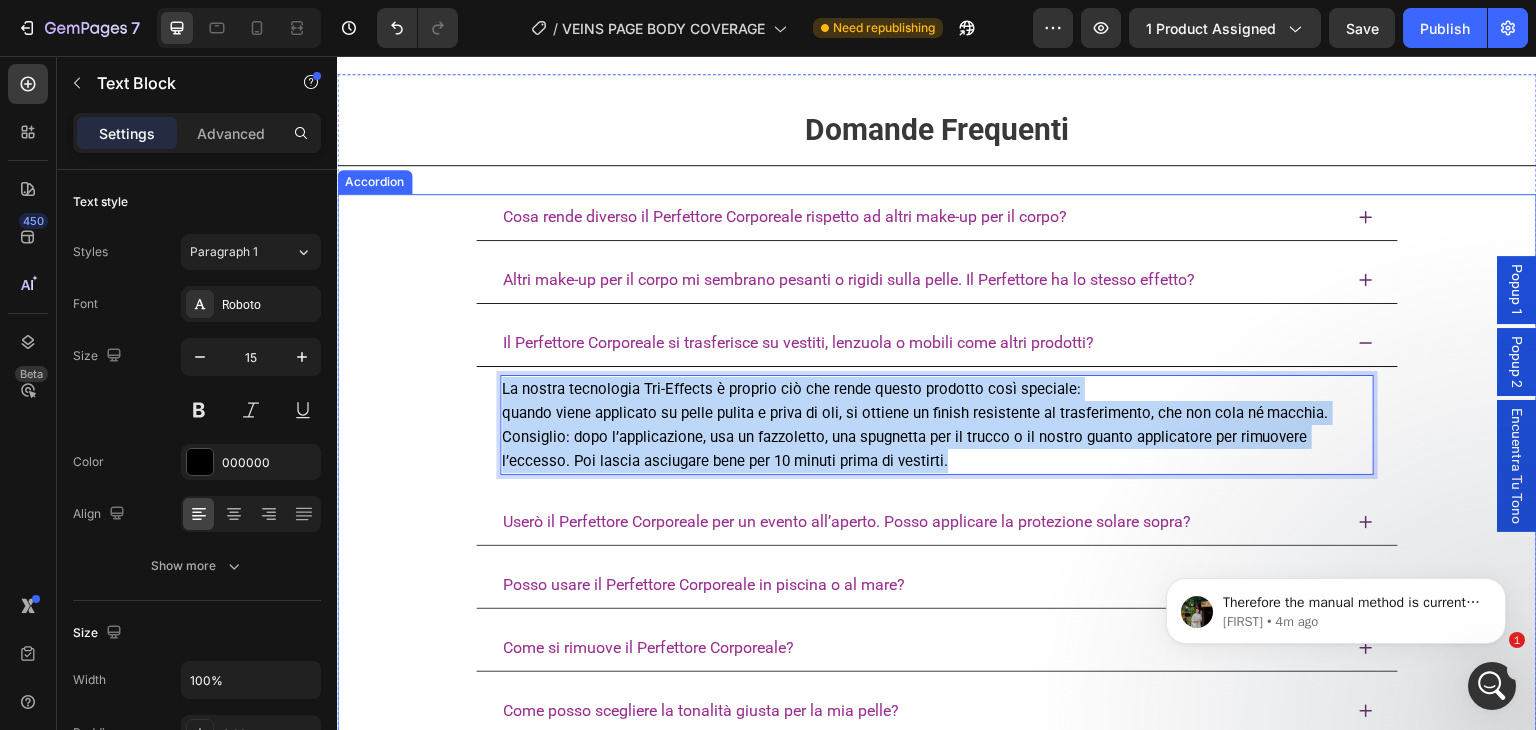 copy on "La nostra tecnologia Tri-Effects è proprio ciò che rende questo prodotto così speciale: quando viene applicato su pelle pulita e priva di oli, si ottiene un finish resistente al trasferimento, che non cola né macchia. Consiglio: dopo l’applicazione, usa un fazzoletto, una spugnetta per il trucco o il nostro guanto applicatore per rimuovere l’eccesso. Poi lascia asciugare bene per 10 minuti prima di vestirti." 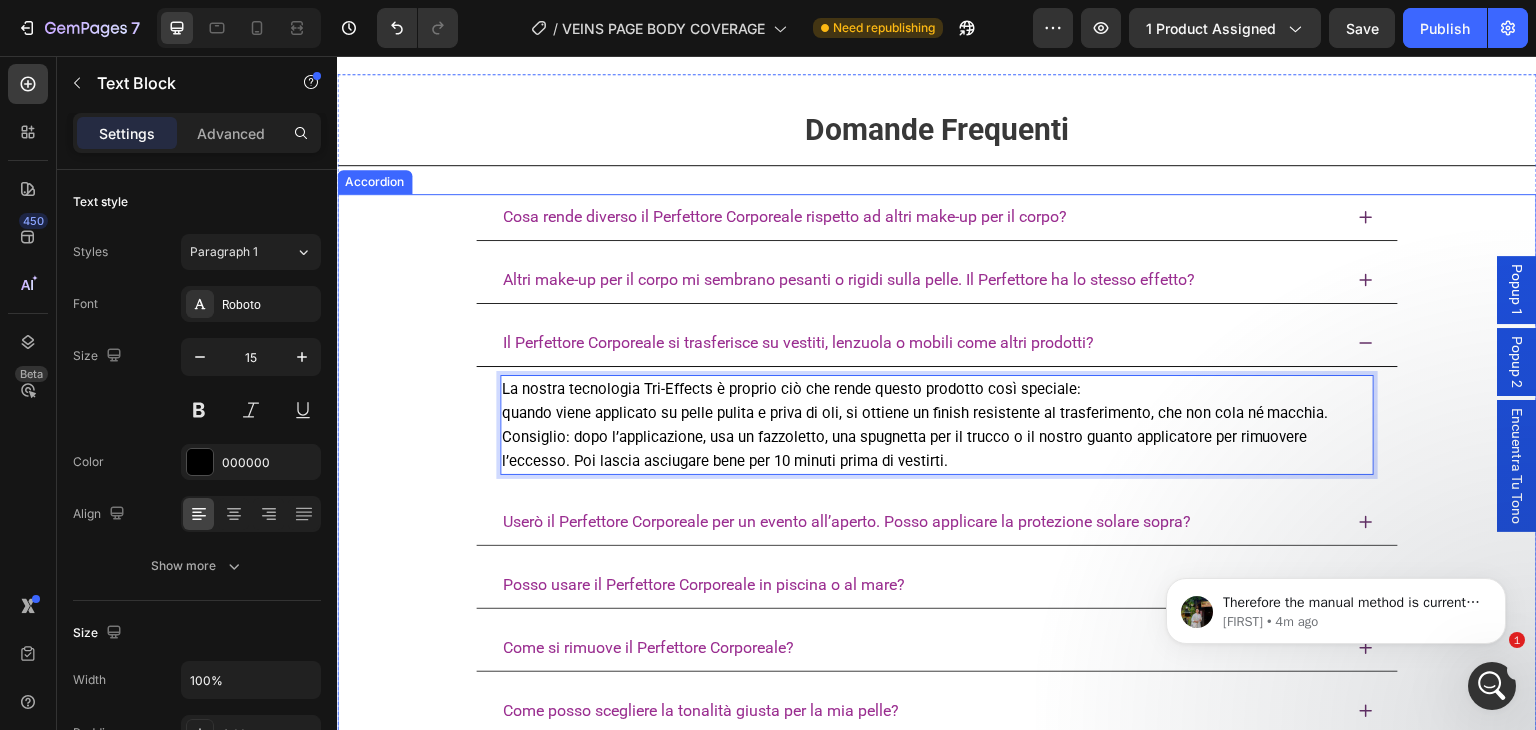 click on "Il Perfettore Corporeale si trasferisce su vestiti, lenzuola o mobili come altri prodotti?" at bounding box center (937, 343) 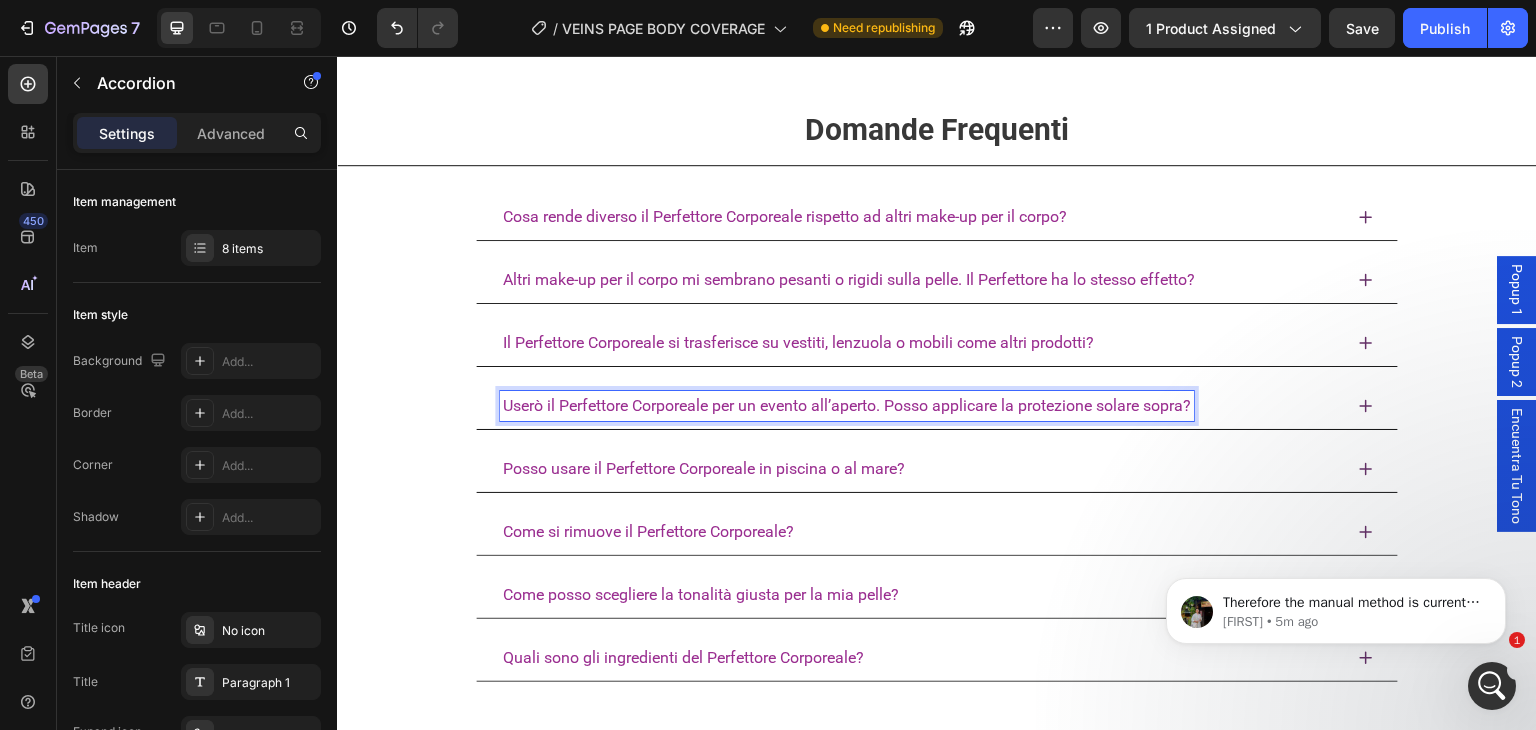 click on "Userò il Perfettore Corporeale per un evento all’aperto. Posso applicare la protezione solare sopra?" at bounding box center [921, 406] 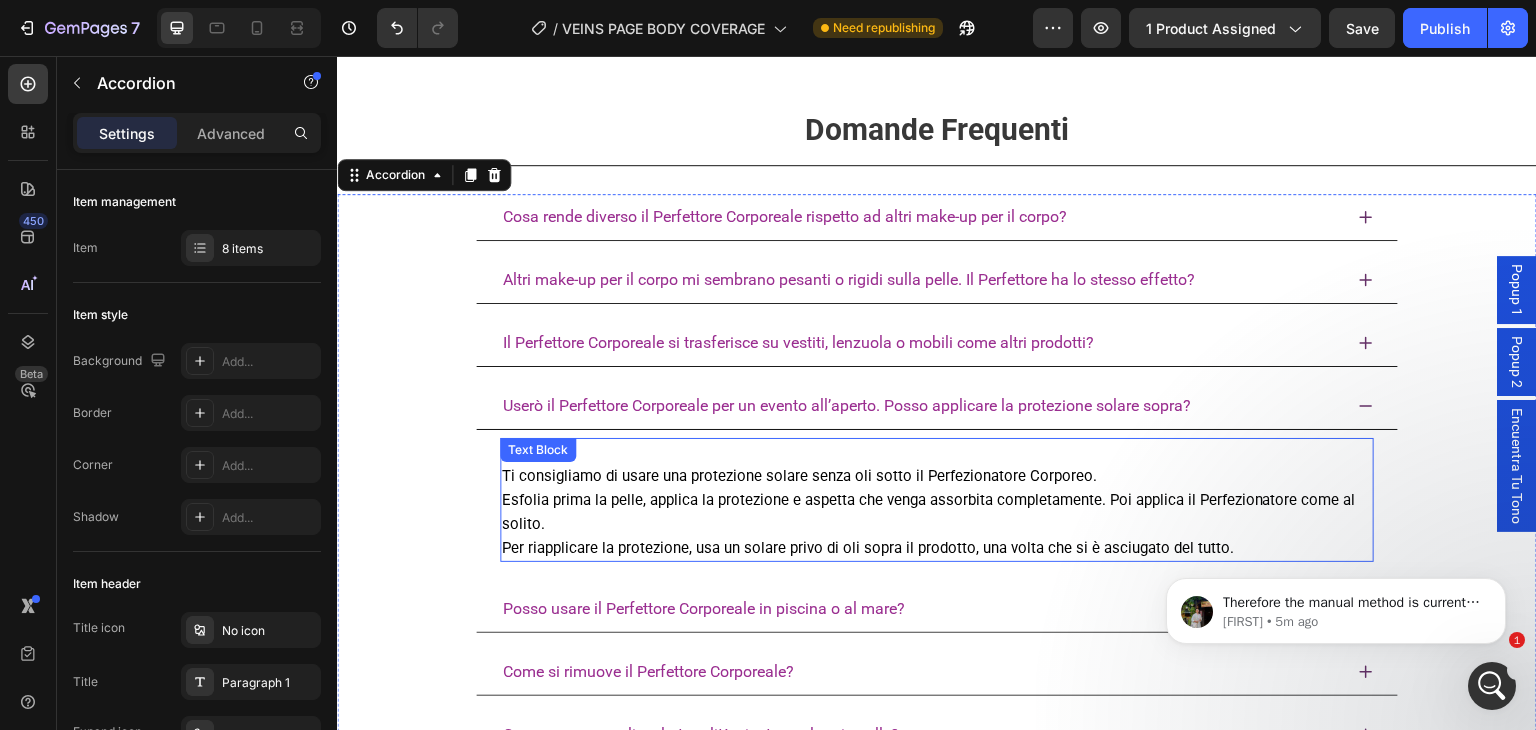 click on "Sì, certo! Ti consigliamo di usare una protezione solare senza oli sotto il Perfezionatore Corporeo. Esfolia prima la pelle, applica la protezione e aspetta che venga assorbita completamente. Poi applica il Perfezionatore come al solito. Per riapplicare la protezione, usa un solare privo di oli sopra il prodotto, una volta che si è asciugato del tutto." at bounding box center (937, 500) 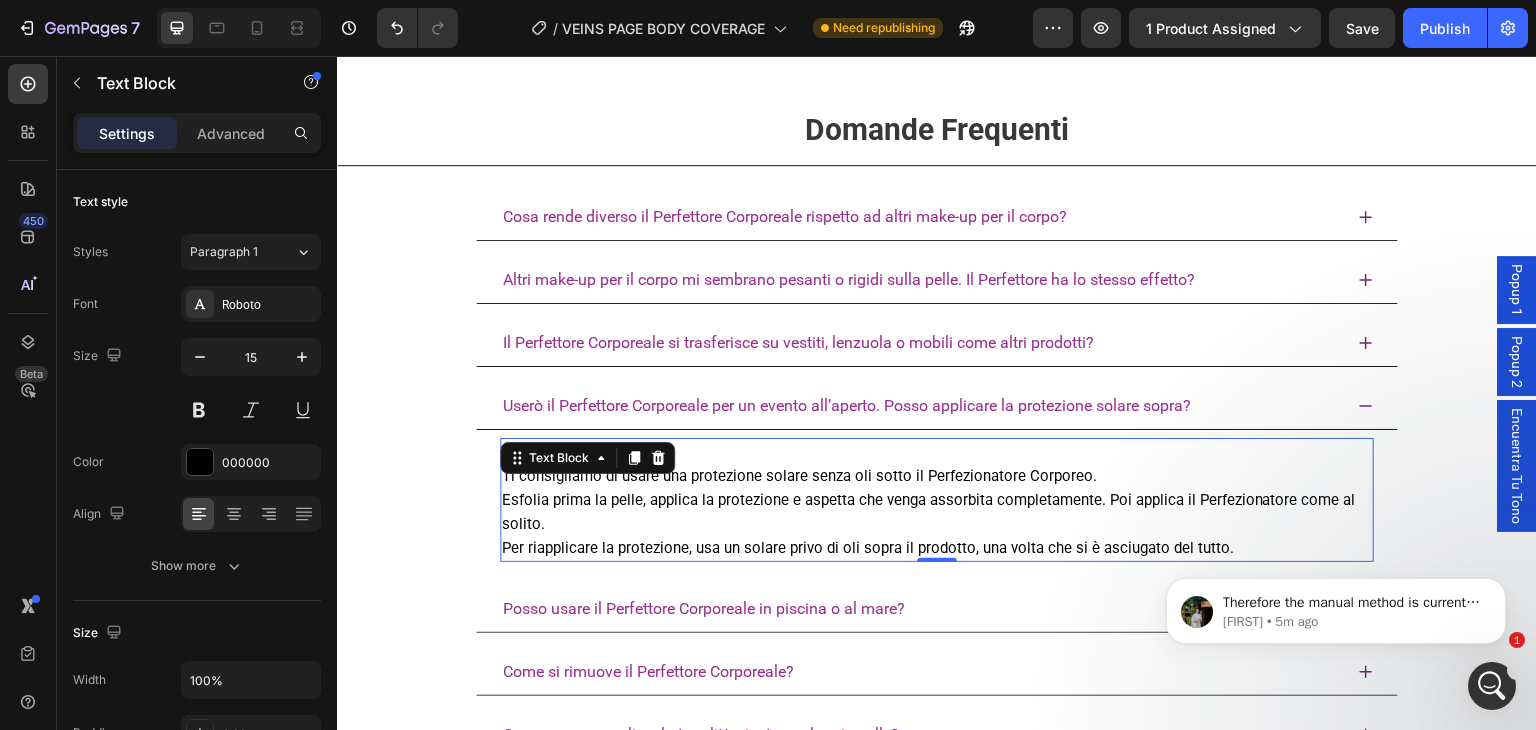 click on "Sì, certo! Ti consigliamo di usare una protezione solare senza oli sotto il Perfezionatore Corporeo. Esfolia prima la pelle, applica la protezione e aspetta che venga assorbita completamente. Poi applica il Perfezionatore come al solito. Per riapplicare la protezione, usa un solare privo di oli sopra il prodotto, una volta che si è asciugato del tutto." at bounding box center (937, 500) 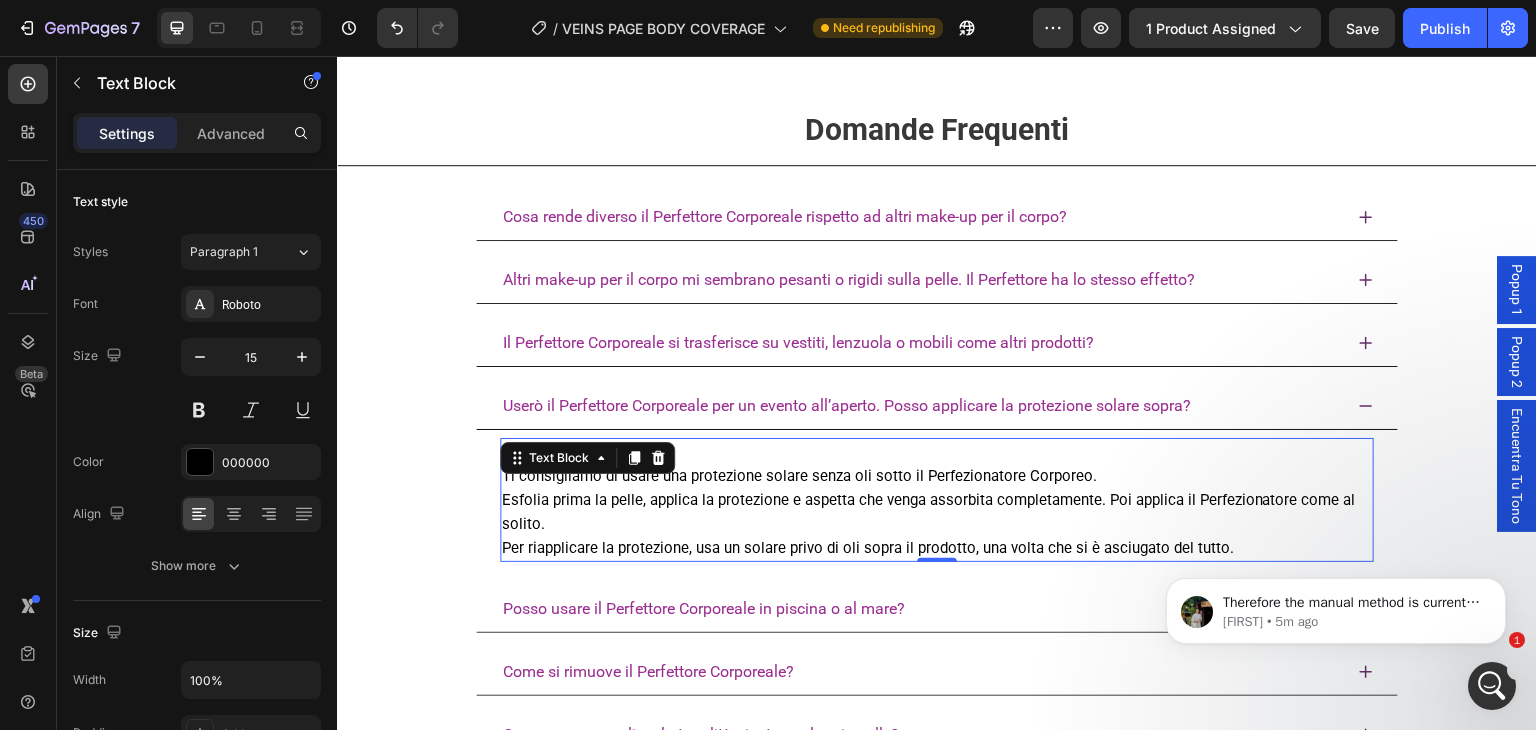 click on "Sì, certo! Ti consigliamo di usare una protezione solare senza oli sotto il Perfezionatore Corporeo. Esfolia prima la pelle, applica la protezione e aspetta che venga assorbita completamente. Poi applica il Perfezionatore come al solito. Per riapplicare la protezione, usa un solare privo di oli sopra il prodotto, una volta che si è asciugato del tutto." at bounding box center (937, 500) 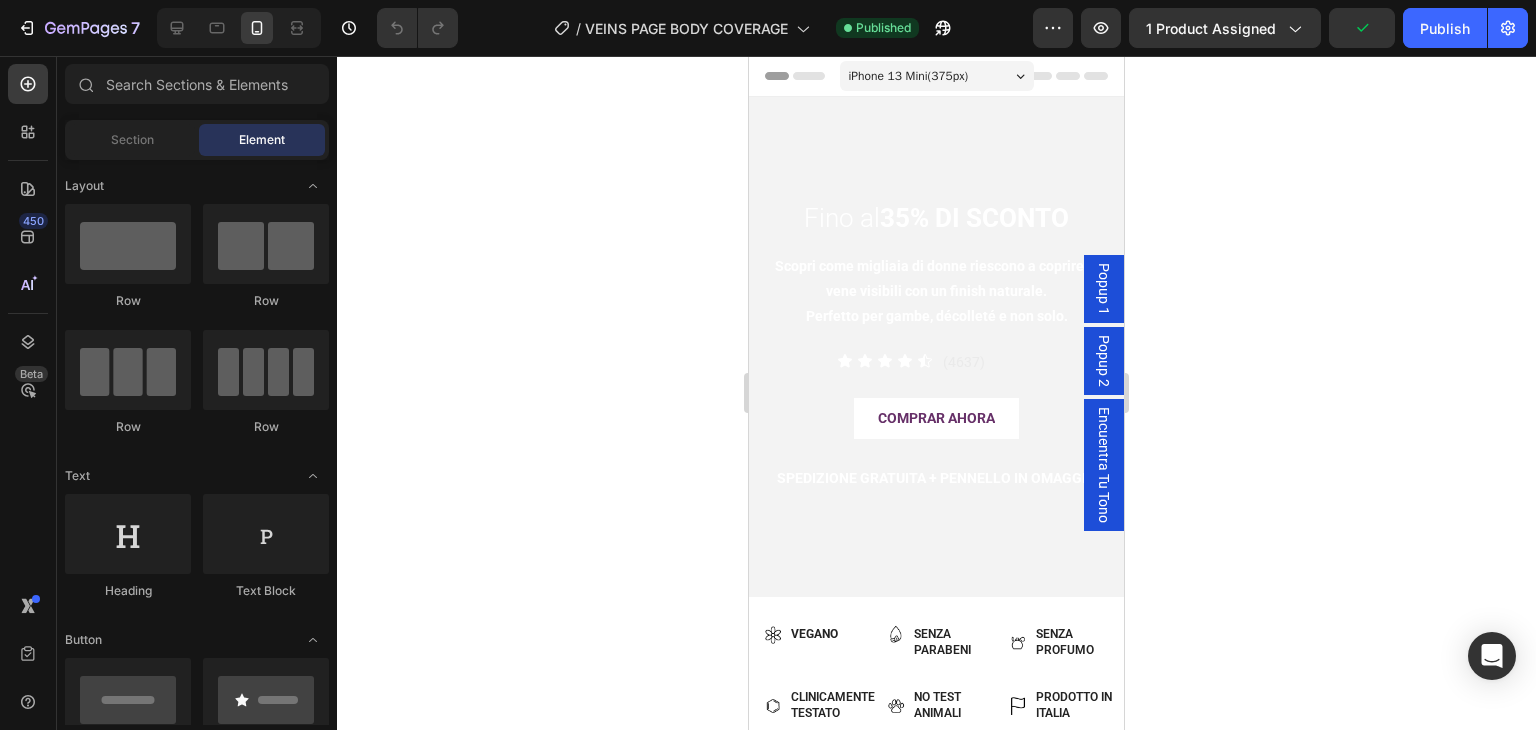 scroll, scrollTop: 0, scrollLeft: 0, axis: both 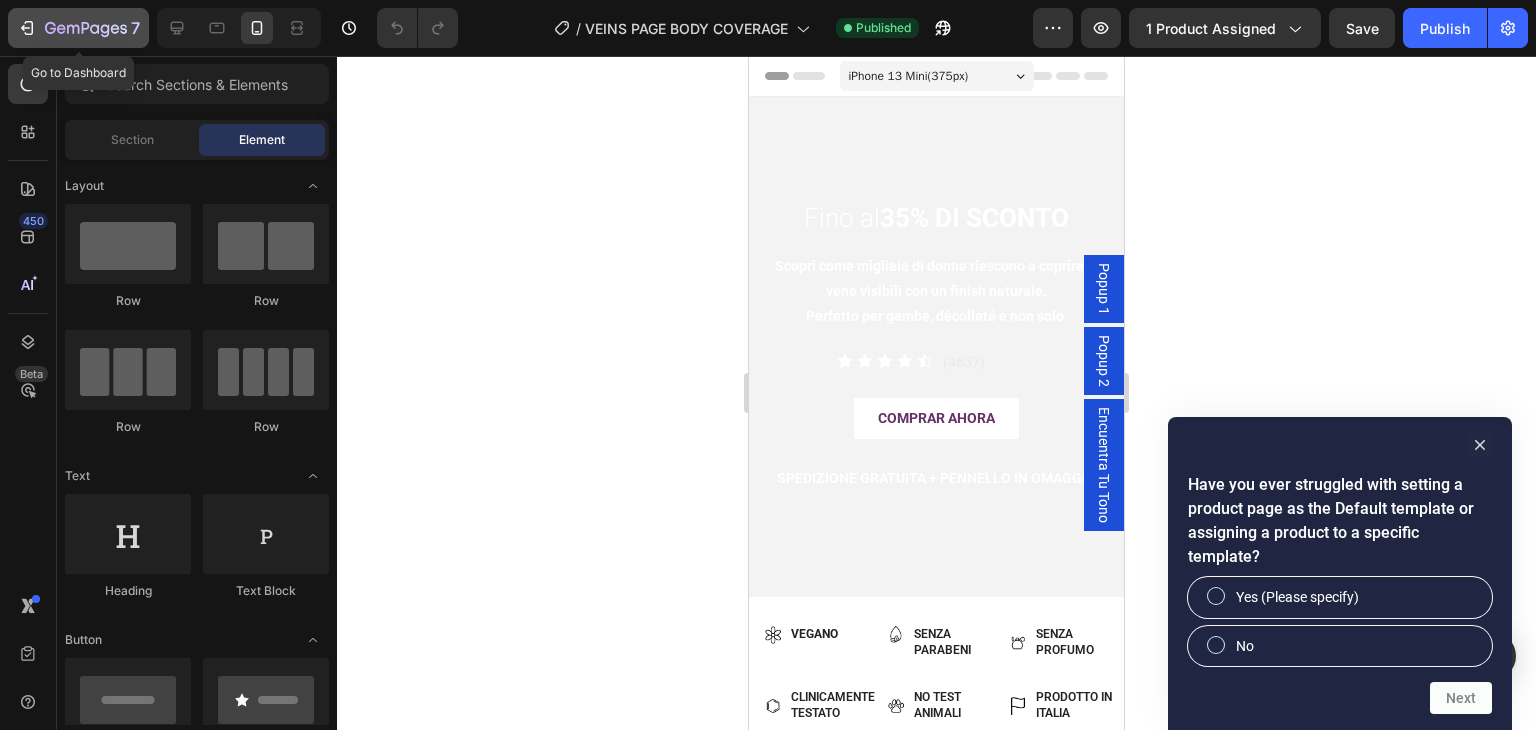 click on "7" at bounding box center (78, 28) 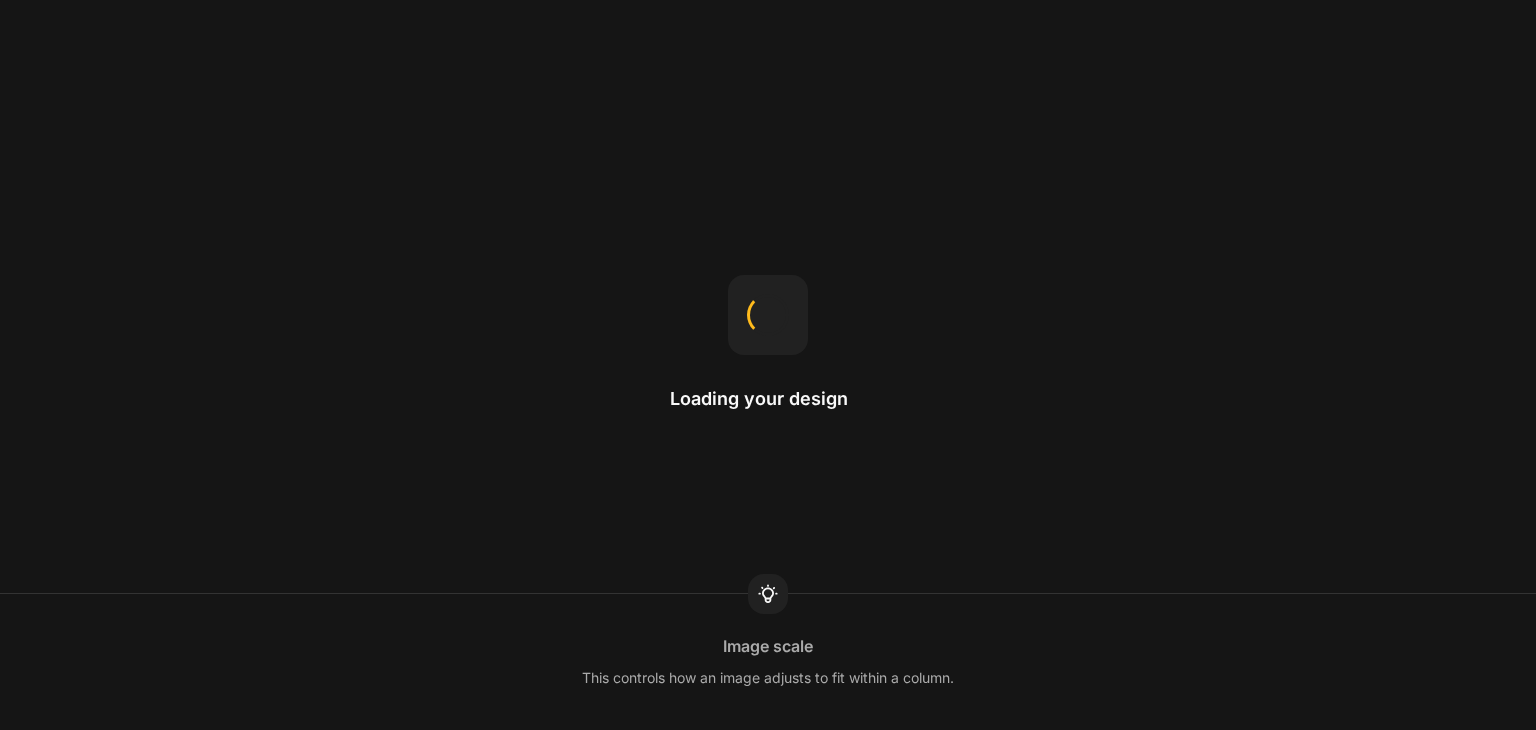 scroll, scrollTop: 0, scrollLeft: 0, axis: both 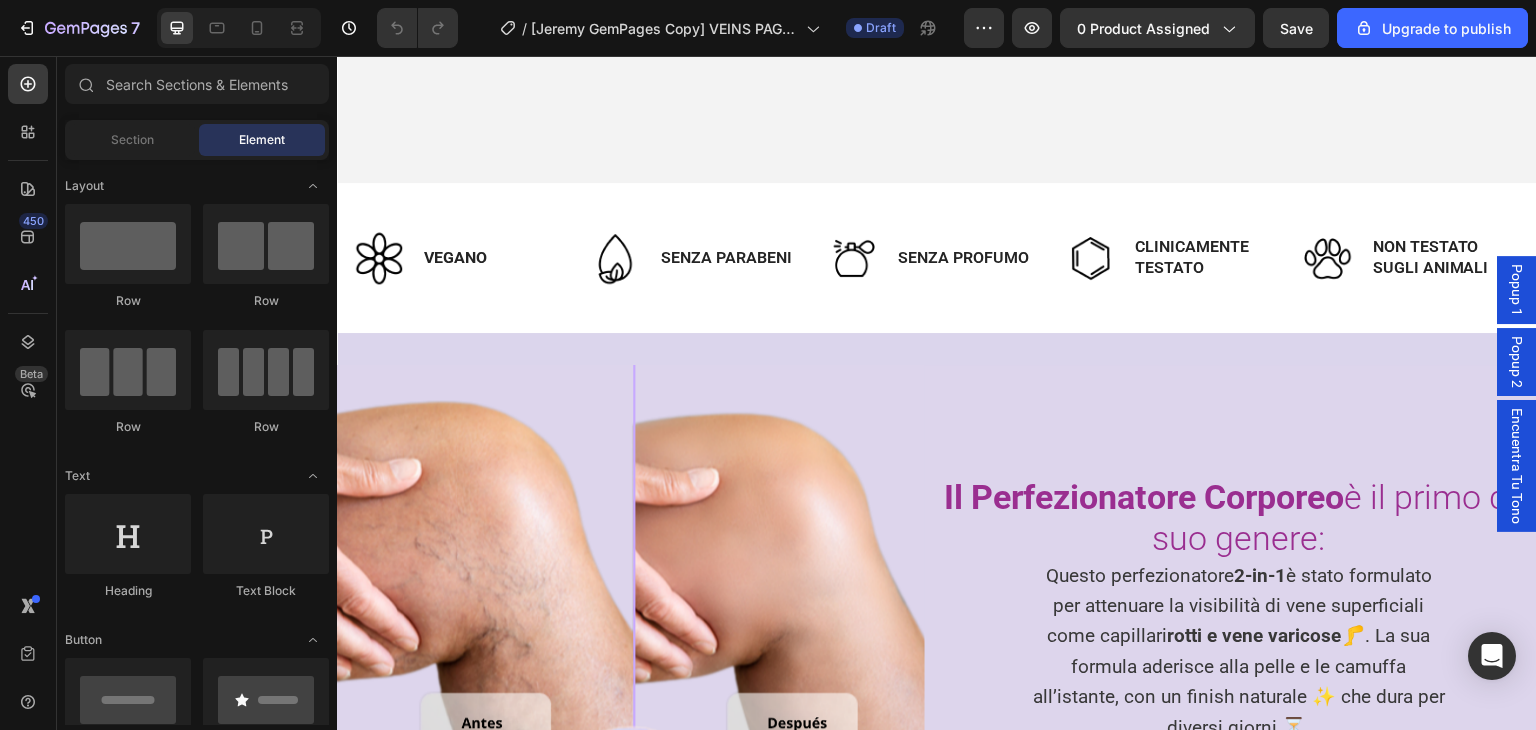 click on "Encuentra Tu Tono" at bounding box center (1517, 466) 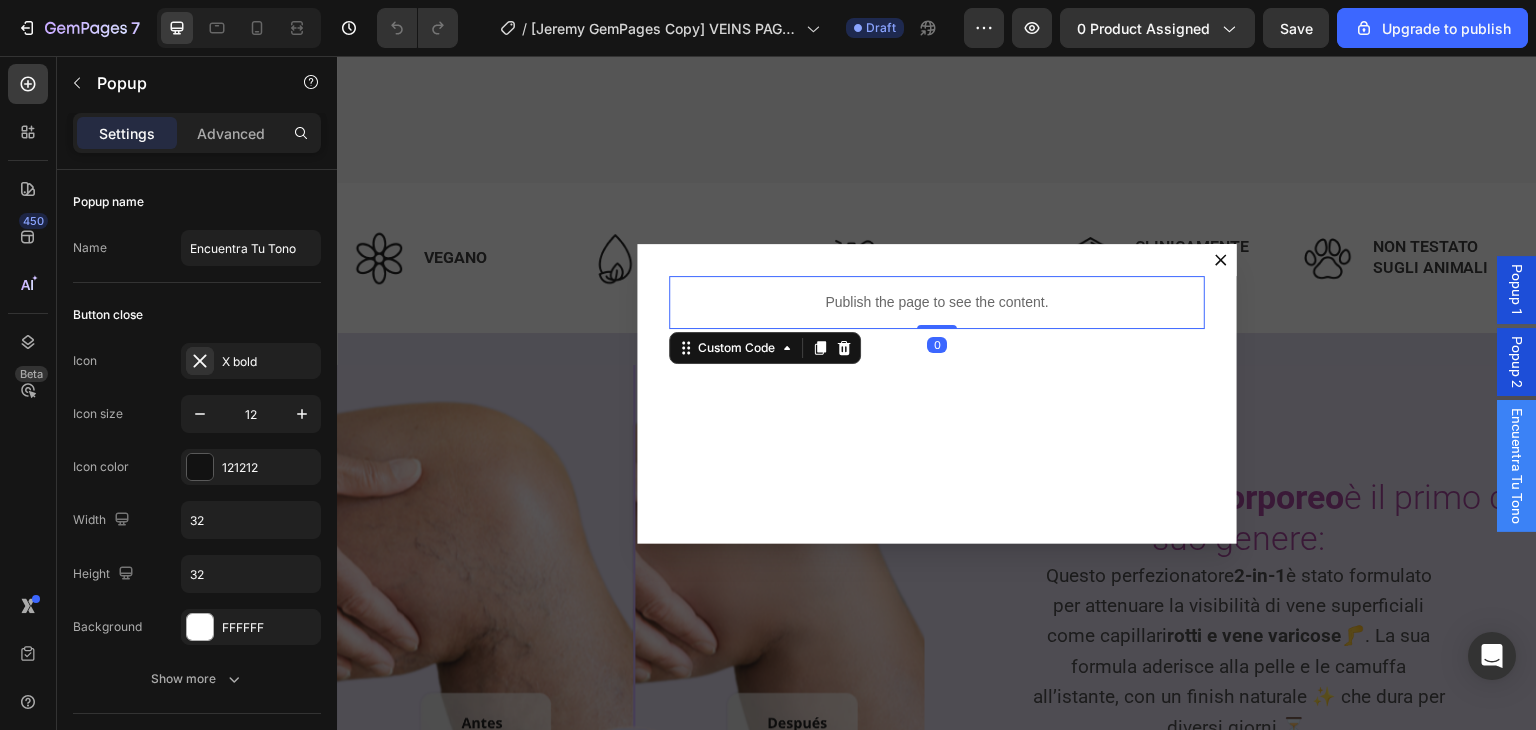 click on "Publish the page to see the content." at bounding box center [937, 302] 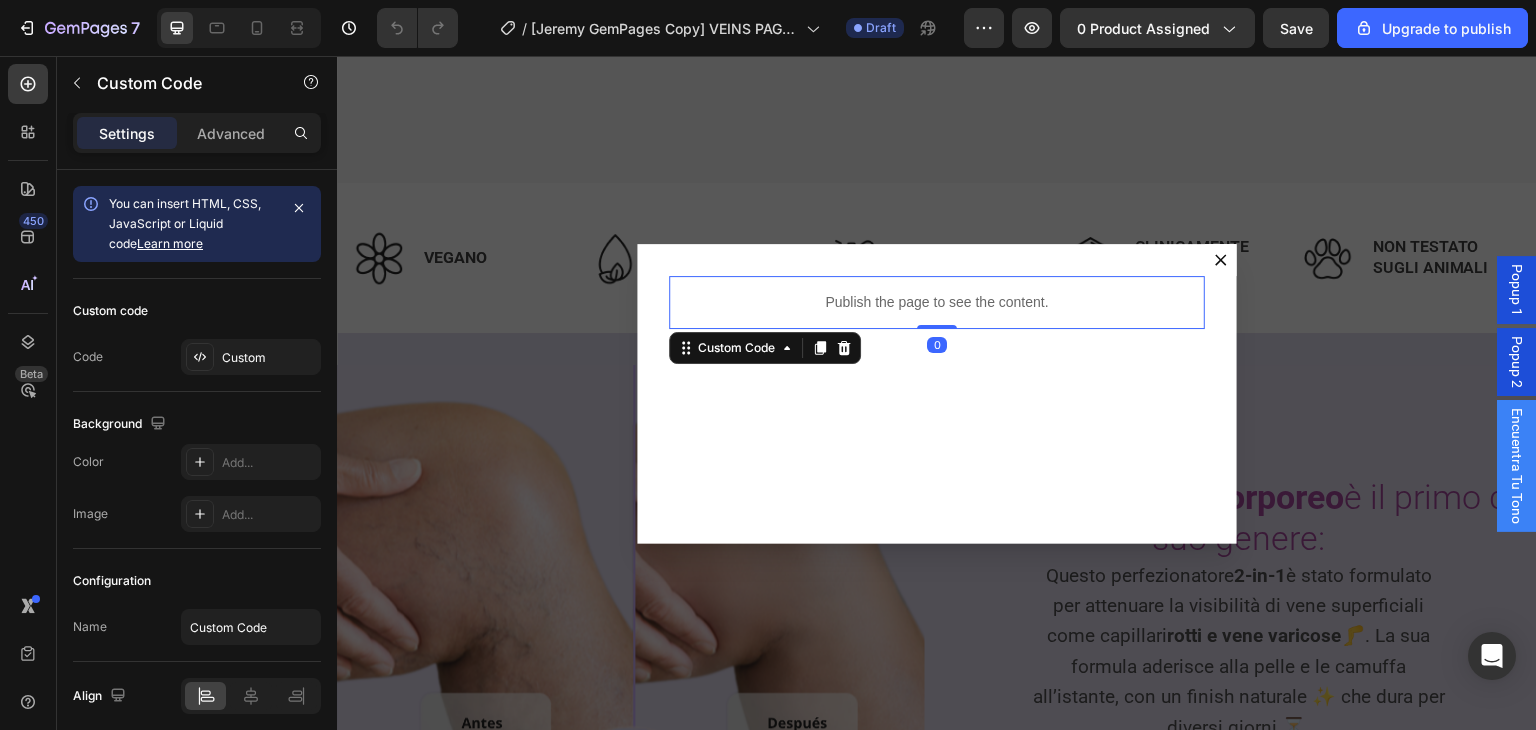 click on "Publish the page to see the content." at bounding box center (937, 302) 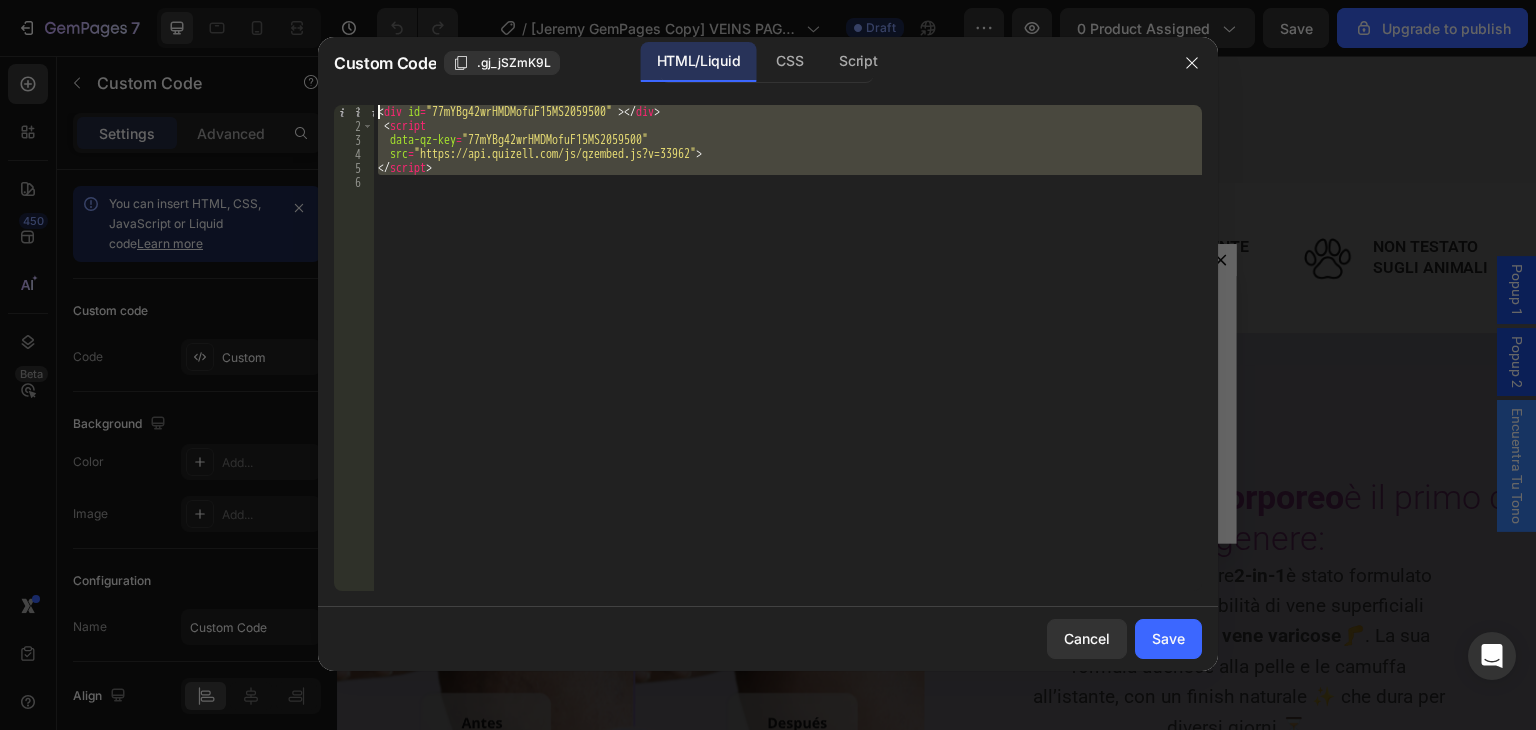 drag, startPoint x: 578, startPoint y: 193, endPoint x: 295, endPoint y: 73, distance: 307.39062 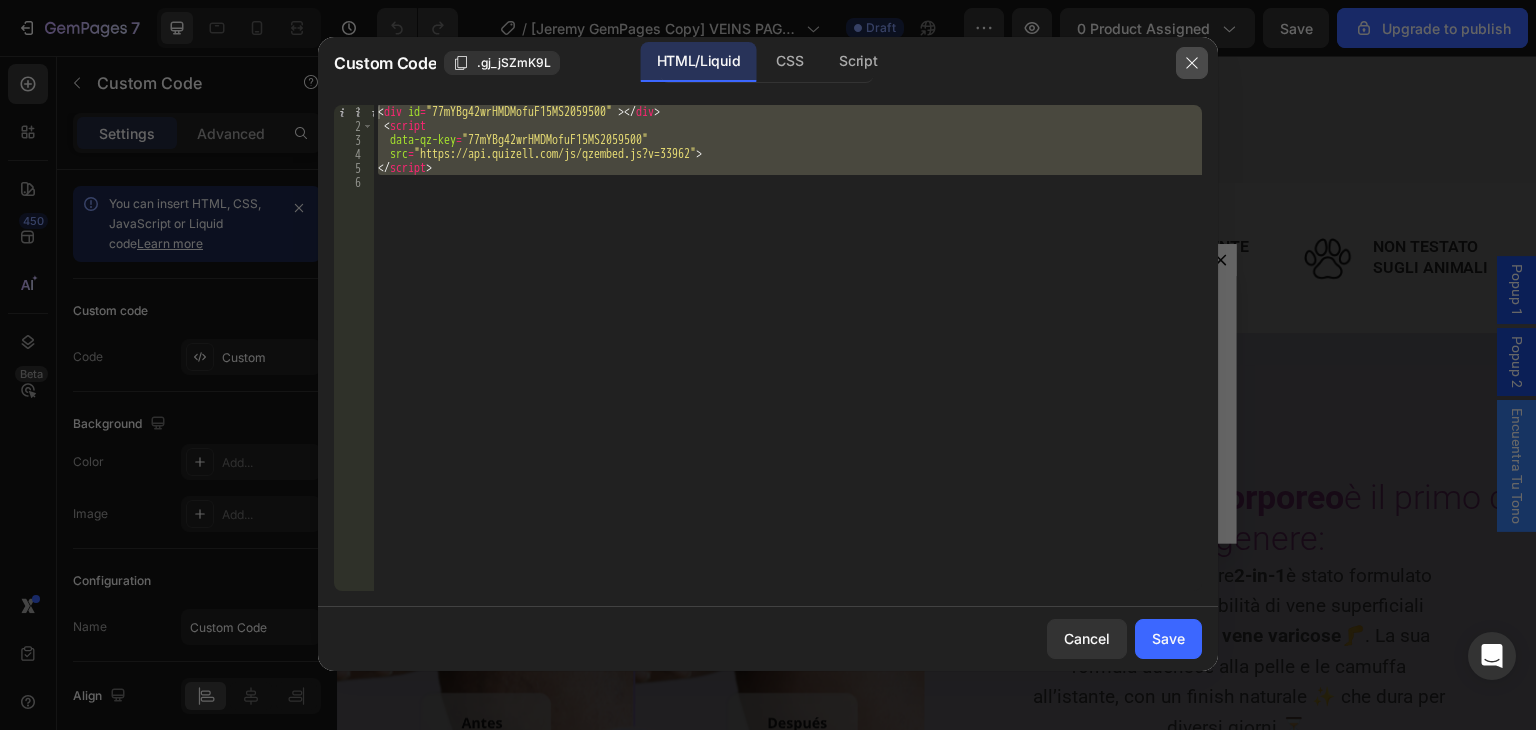 click 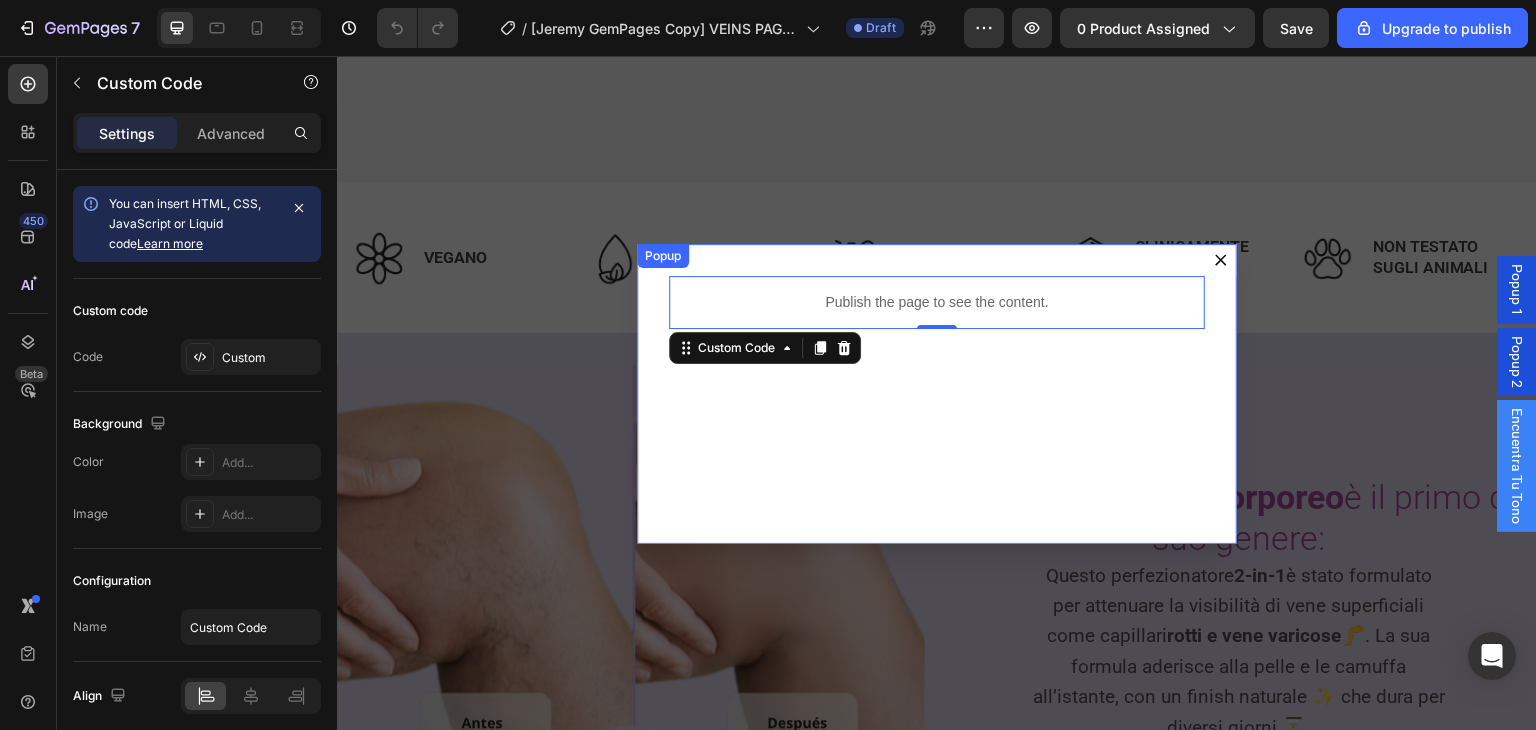 click 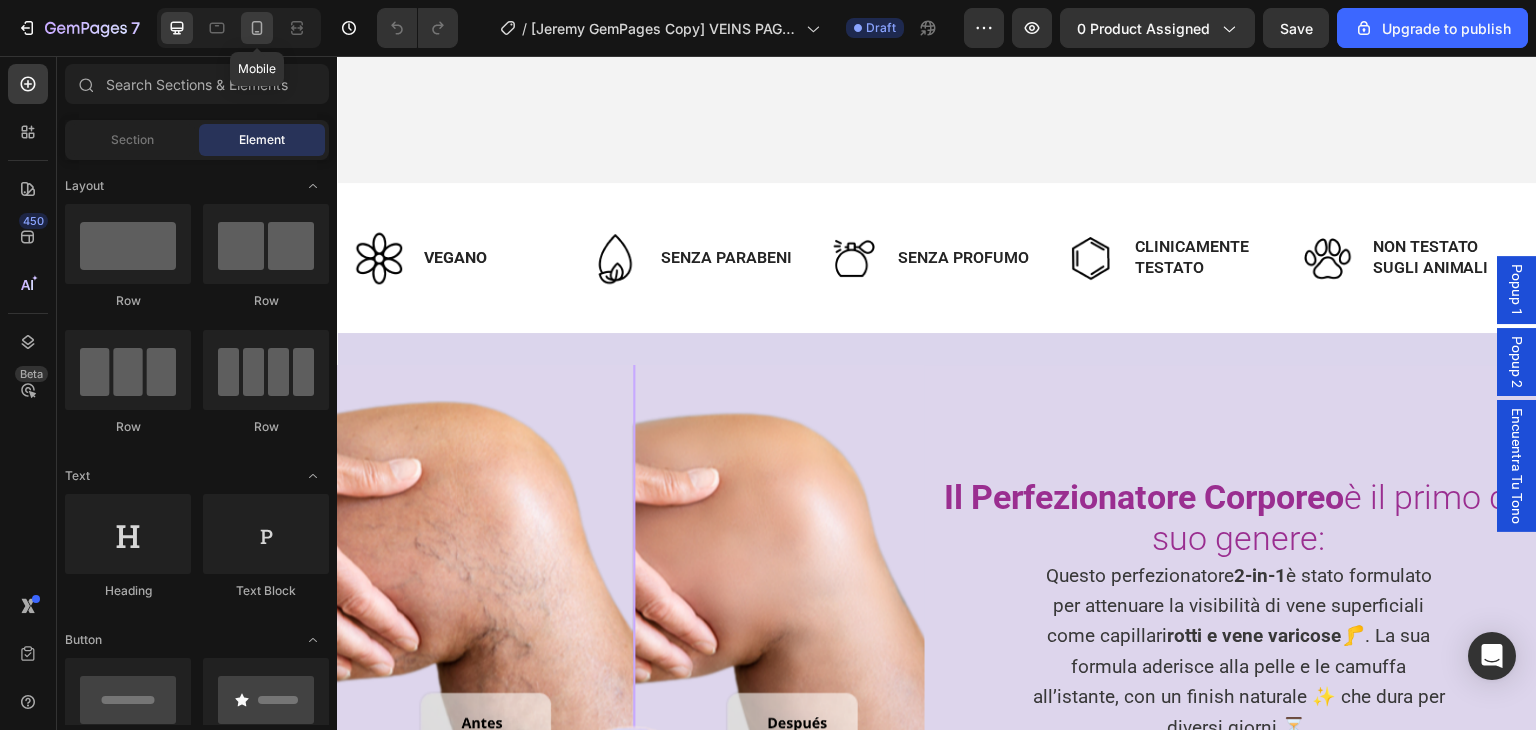 click 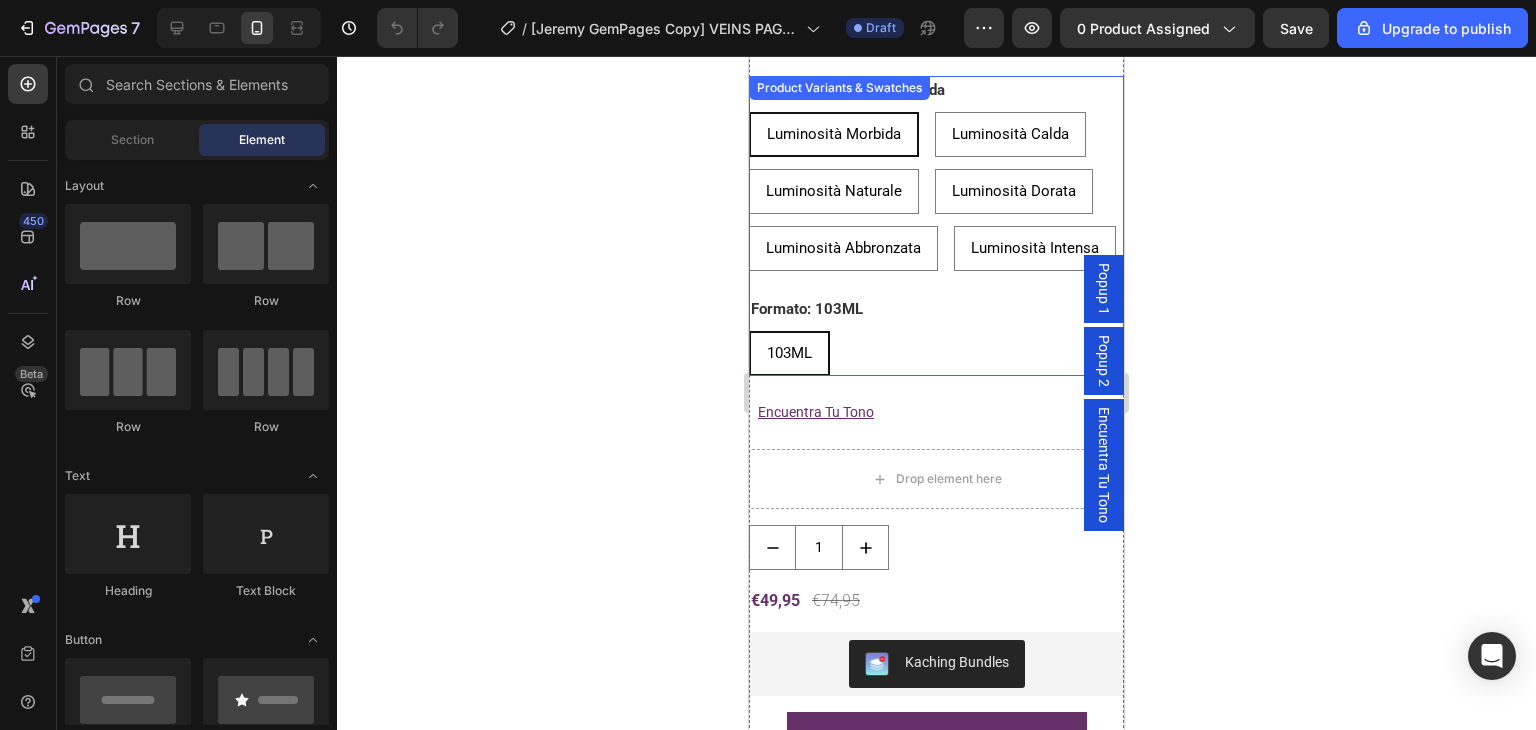 scroll, scrollTop: 4189, scrollLeft: 0, axis: vertical 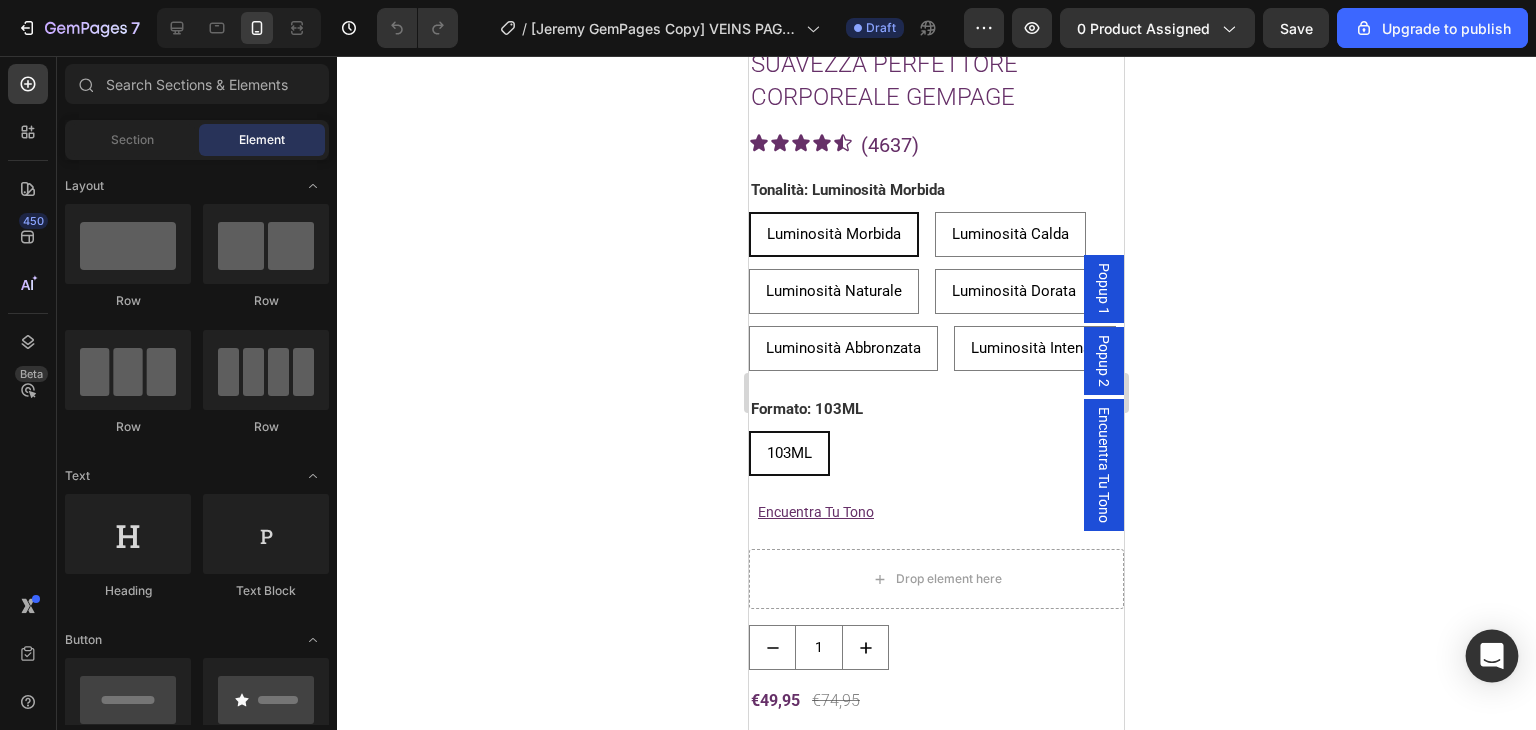 click at bounding box center (1492, 656) 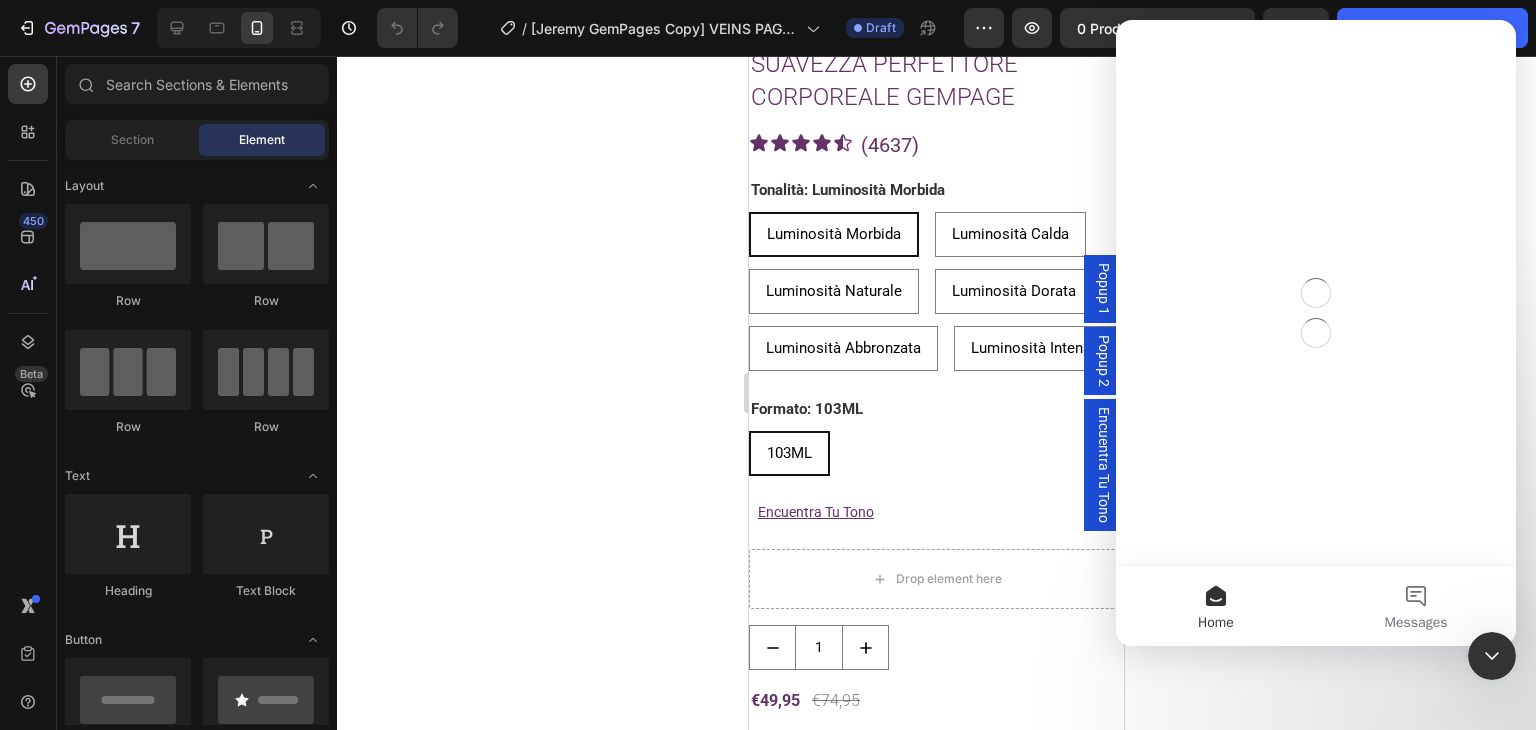 scroll, scrollTop: 0, scrollLeft: 0, axis: both 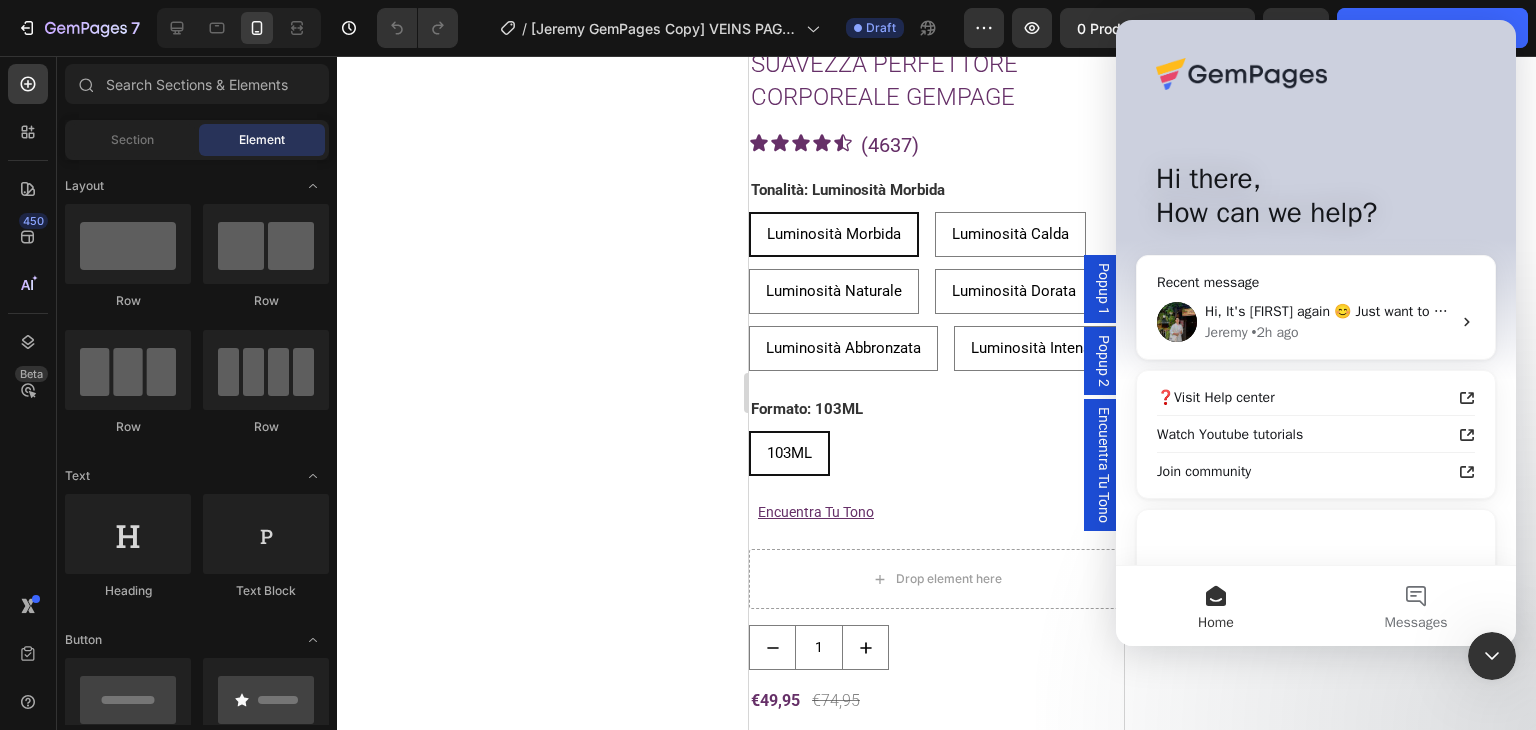 click at bounding box center [1492, 656] 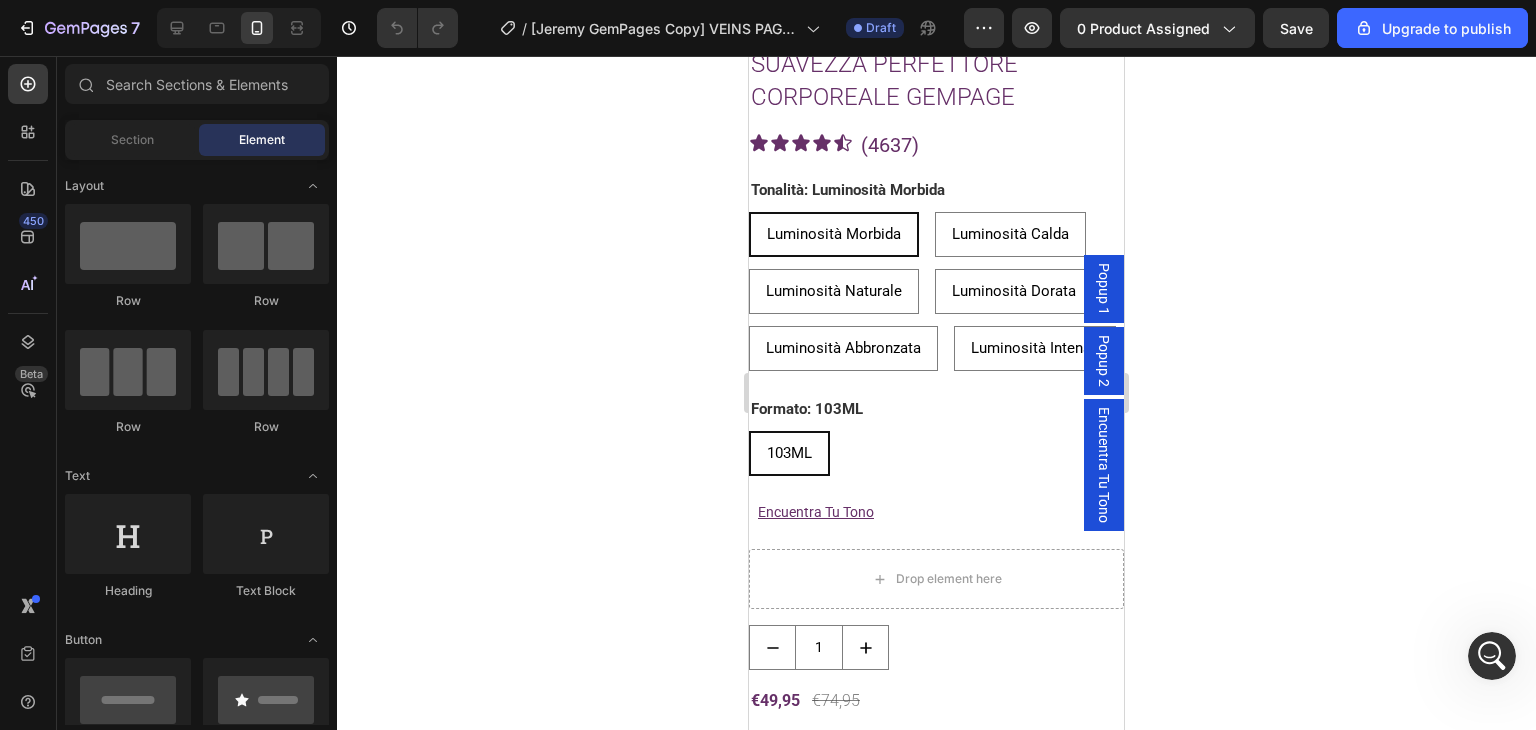 scroll, scrollTop: 0, scrollLeft: 0, axis: both 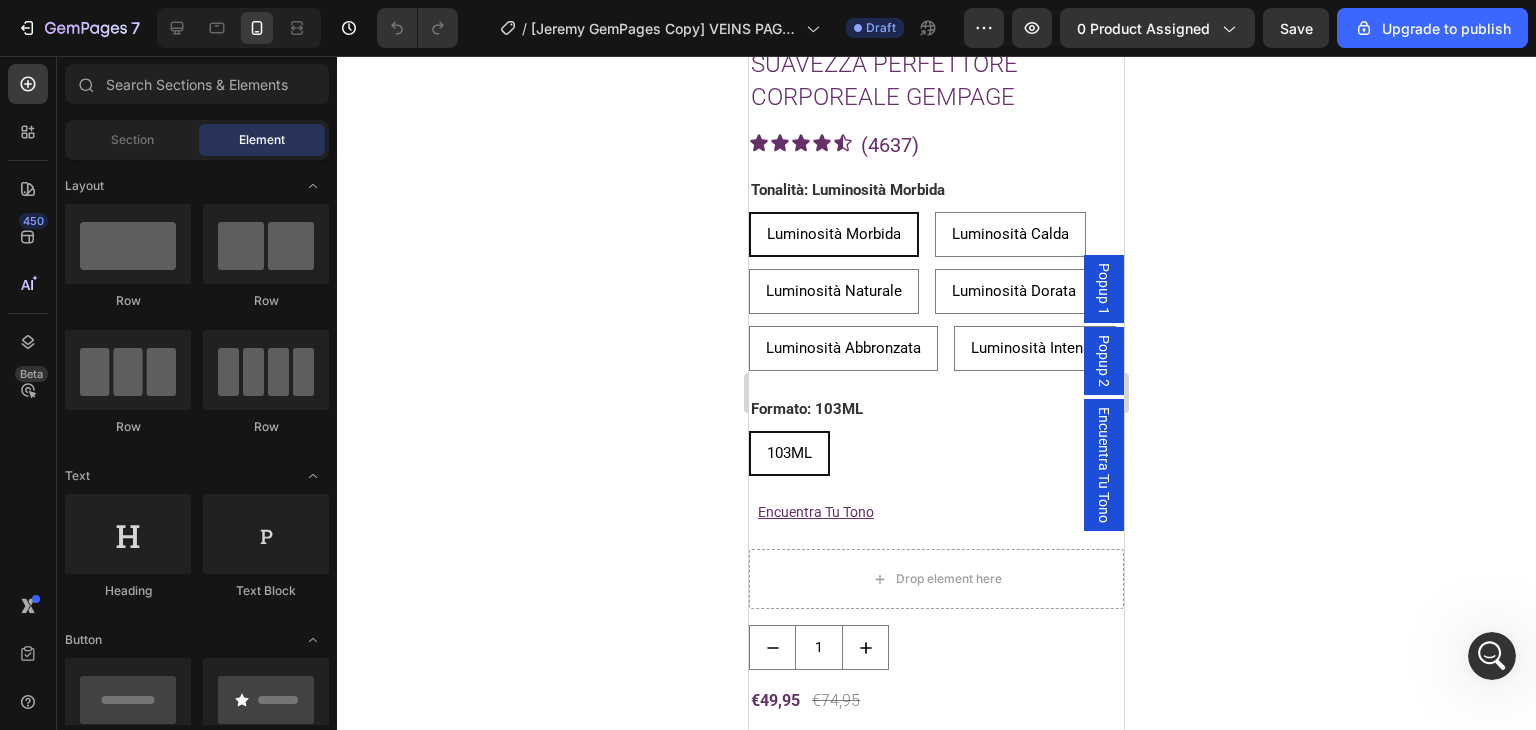 click at bounding box center [1492, 656] 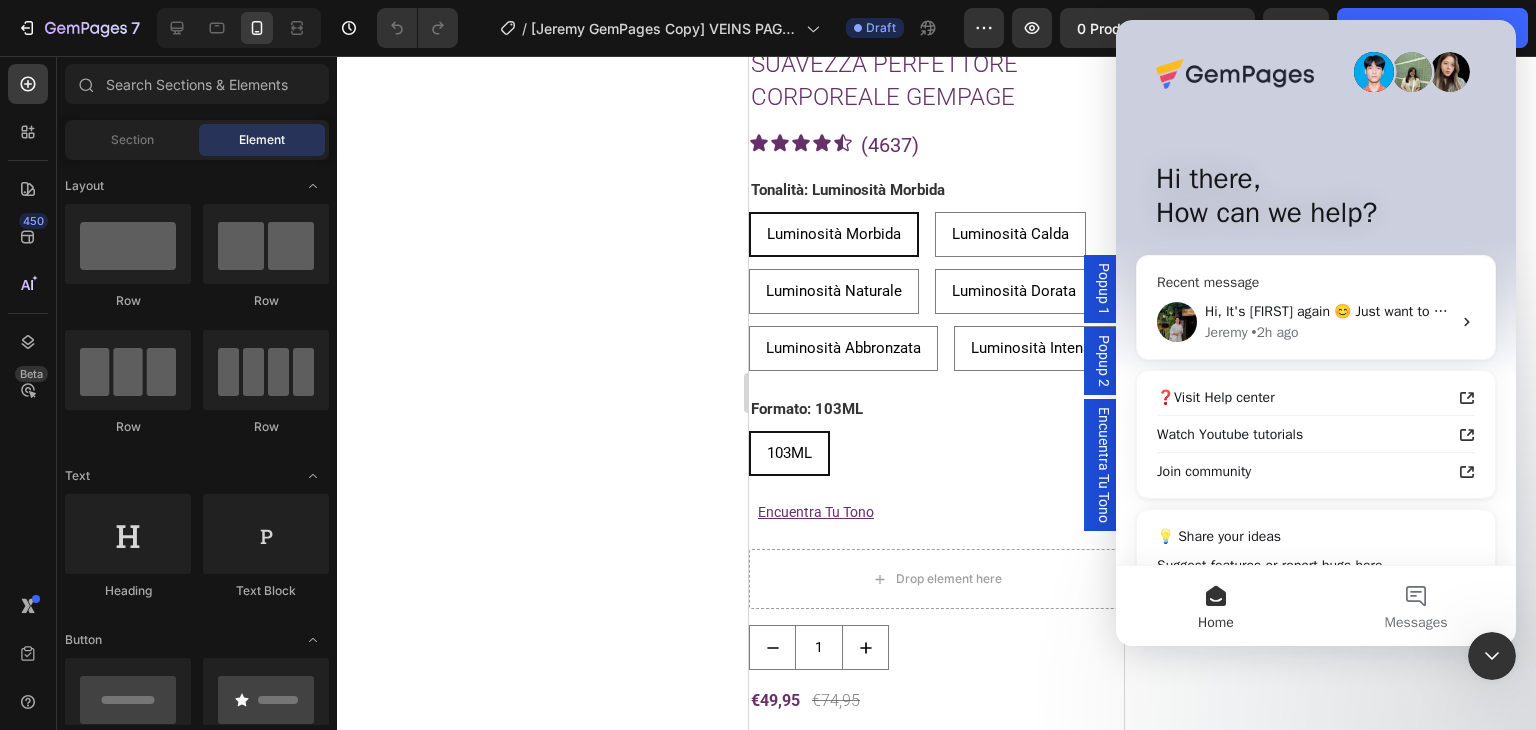 click on "•  2h ago" at bounding box center [1275, 332] 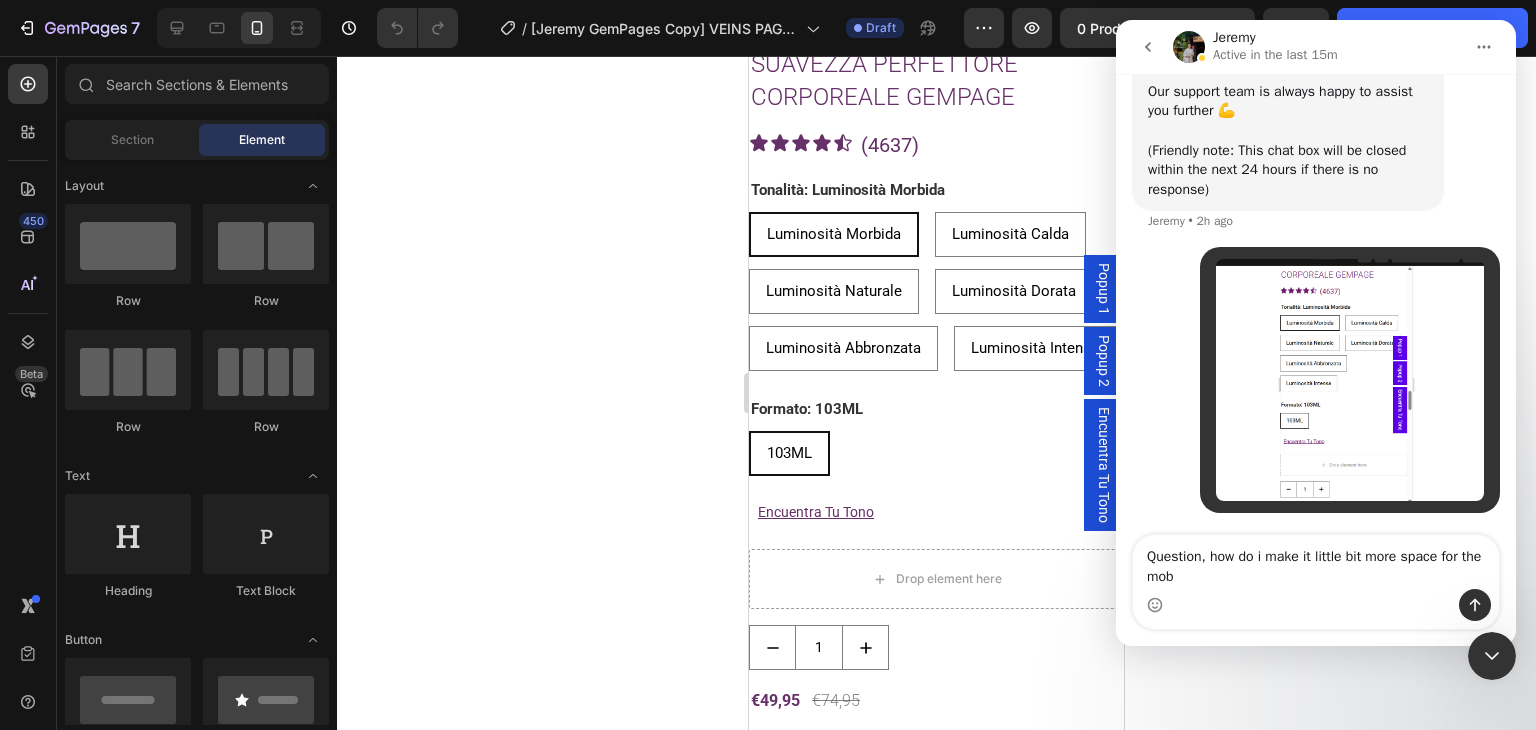 scroll, scrollTop: 10348, scrollLeft: 0, axis: vertical 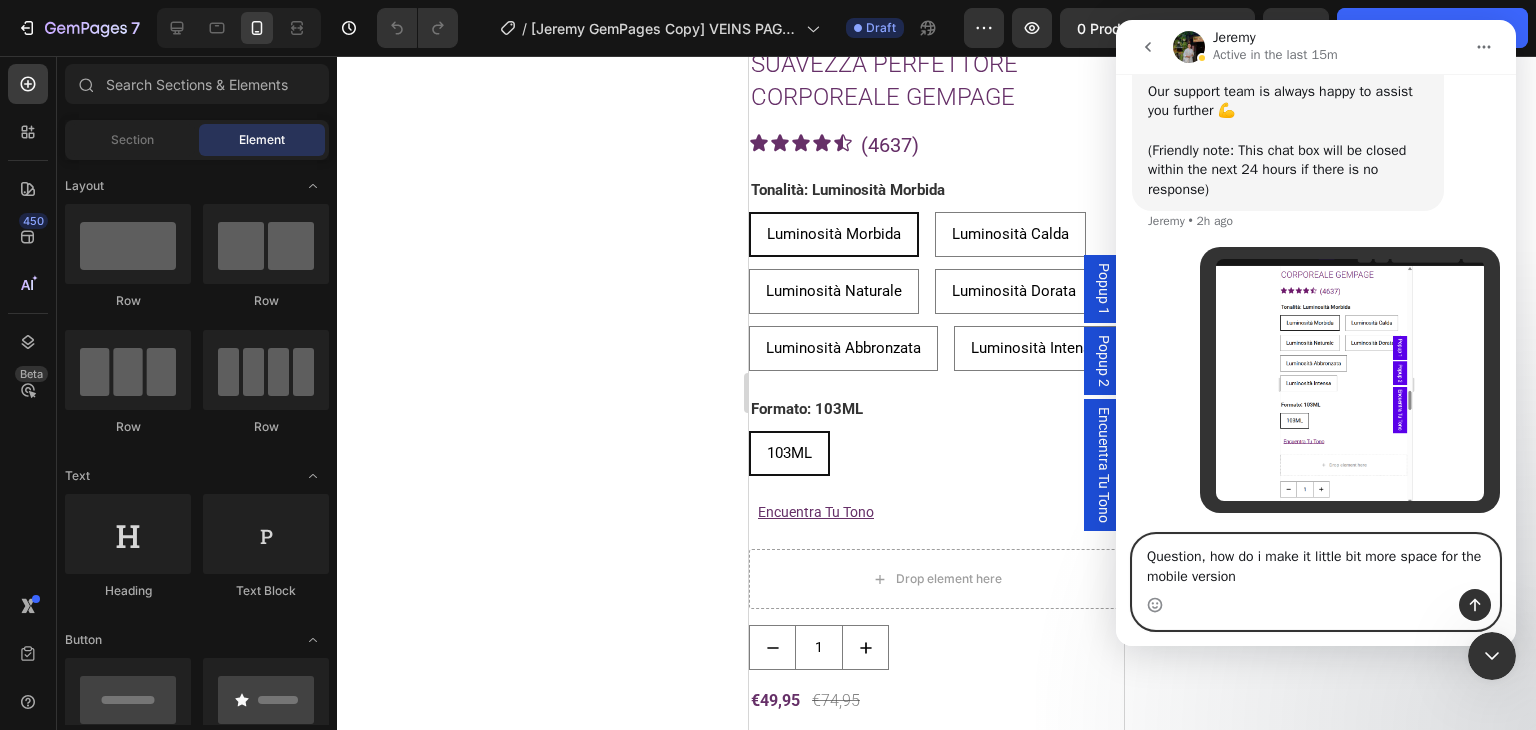 paste on "On the sides?" 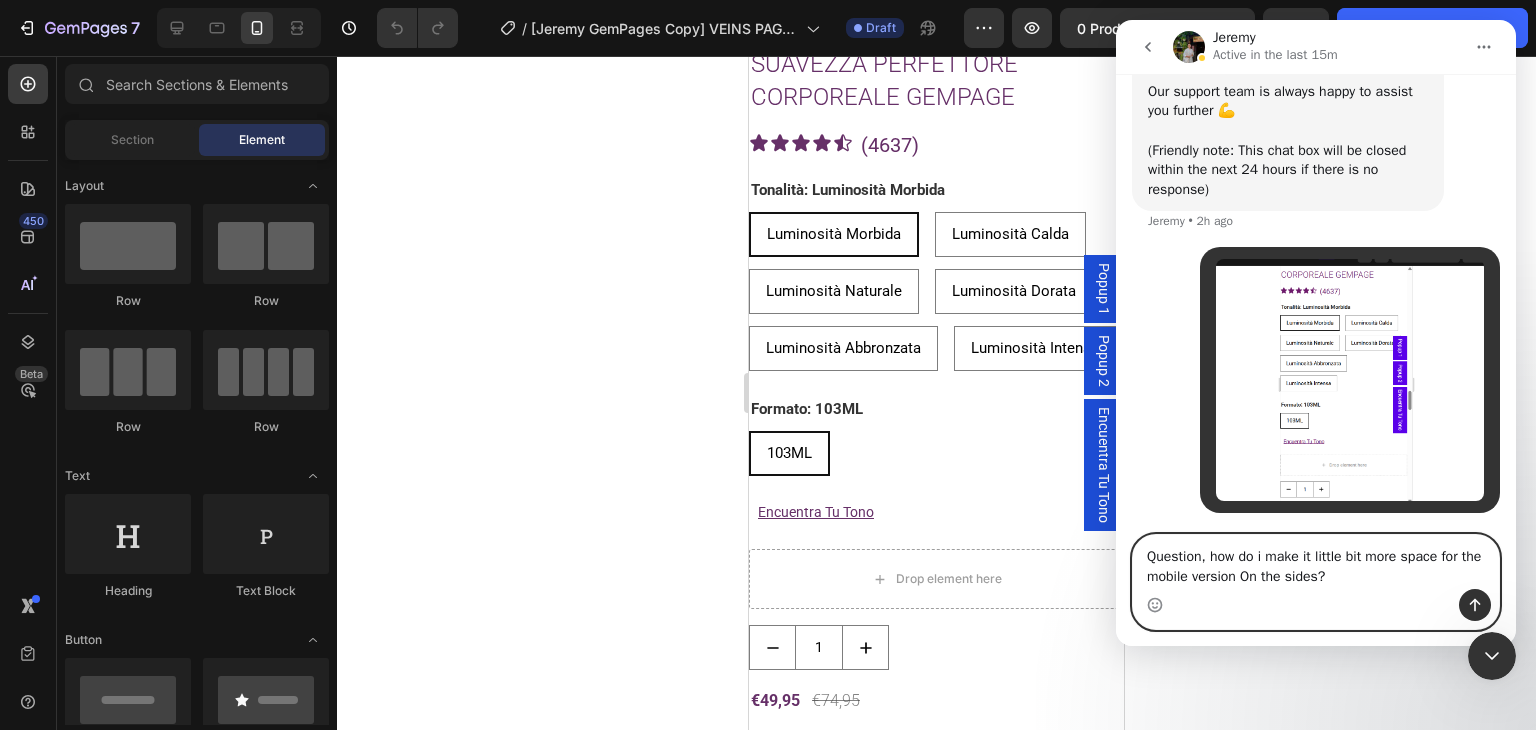 click on "Question, how do i make it little bit more space for the mobile version On the sides?" at bounding box center (1316, 562) 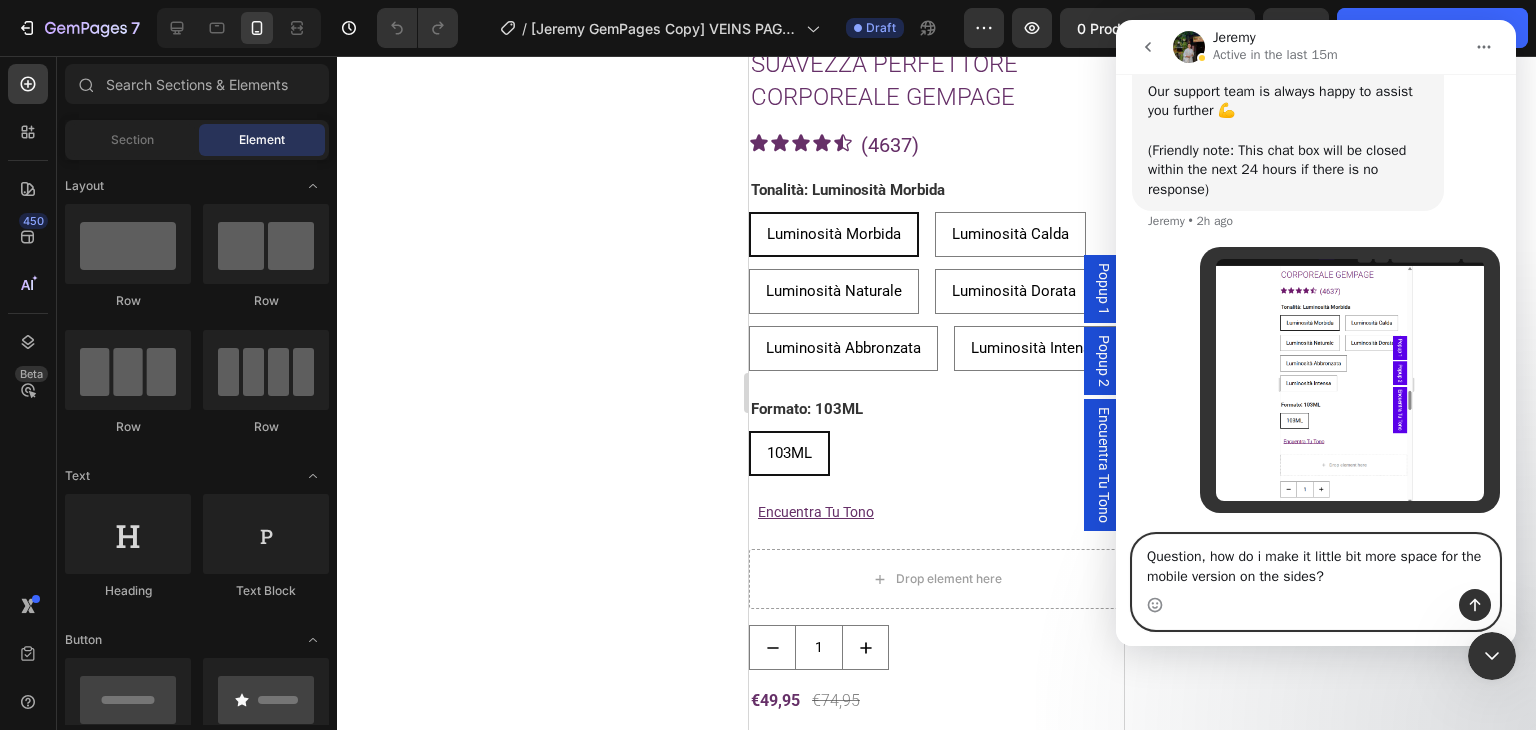 click on "Question, how do i make it little bit more space for the mobile version on the sides?" at bounding box center (1316, 562) 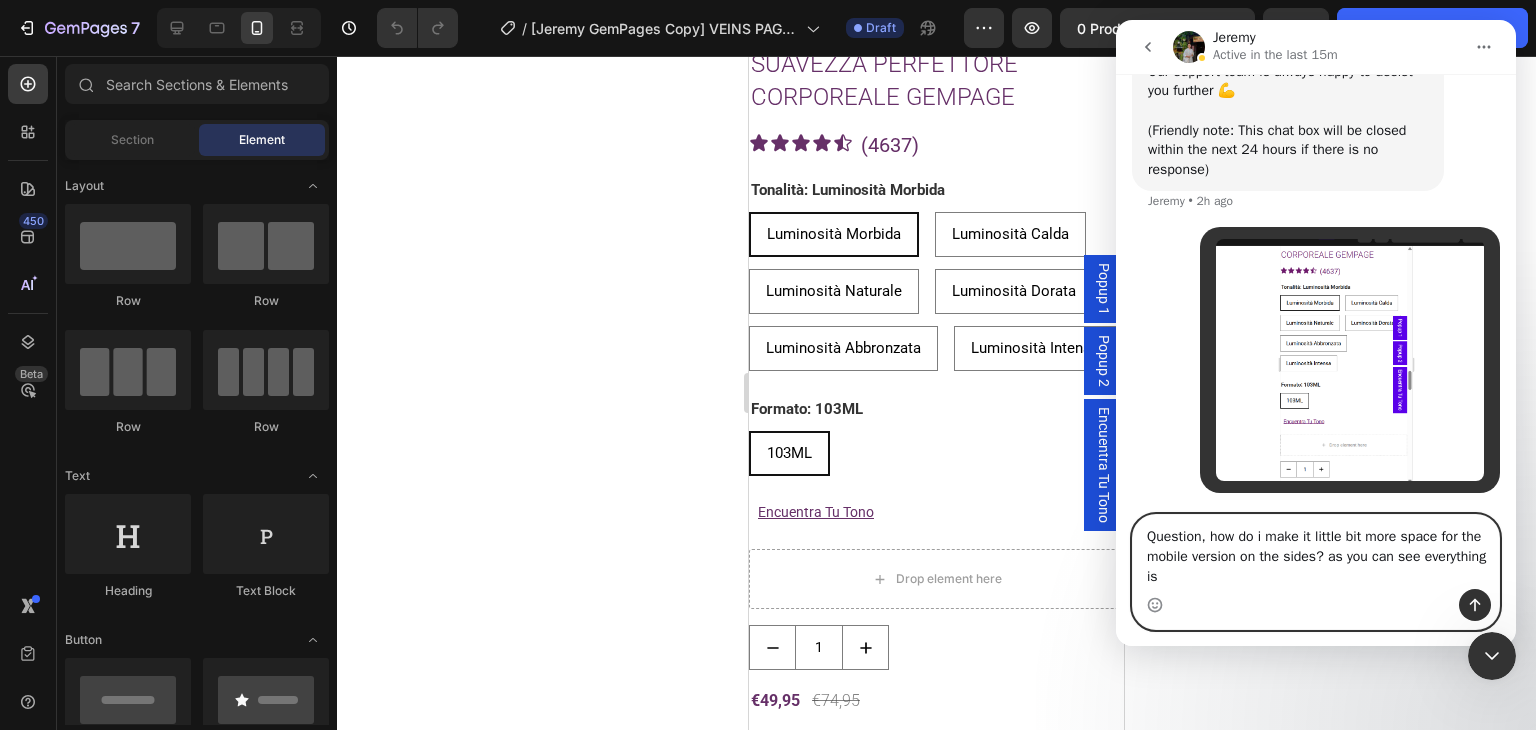 scroll, scrollTop: 10368, scrollLeft: 0, axis: vertical 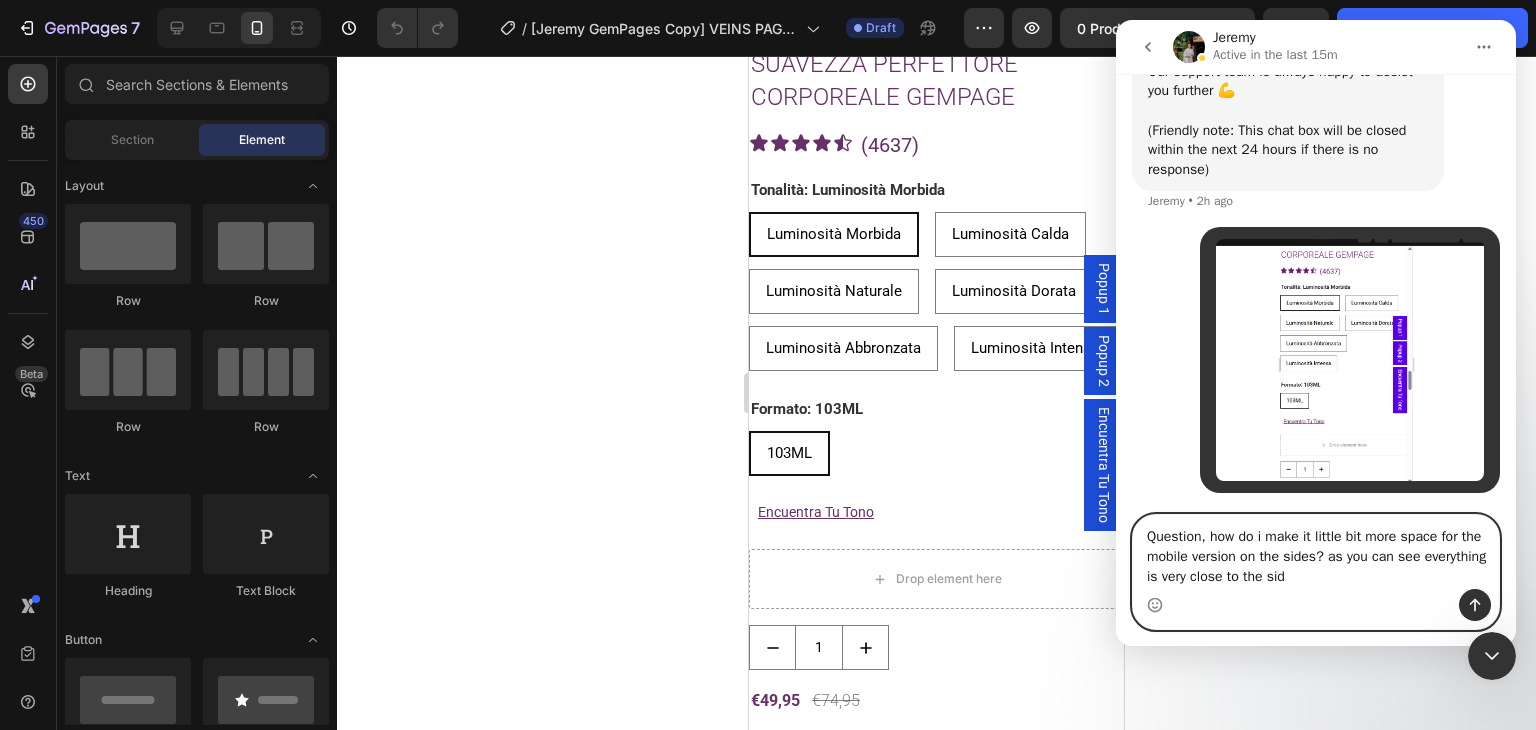 type on "Question, how do i make it little bit more space for the mobile version on the sides? as you can see everything is very close to the side" 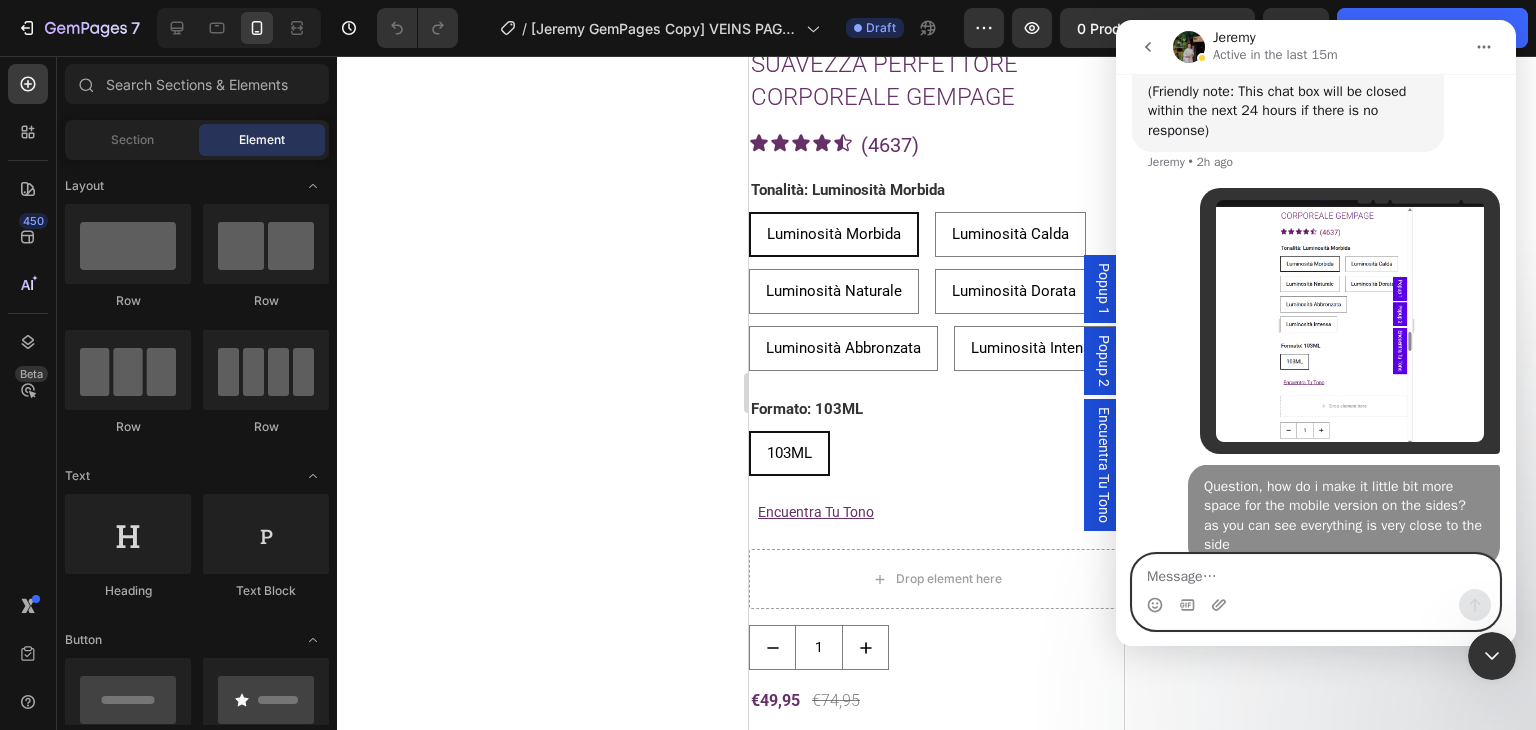 scroll, scrollTop: 10433, scrollLeft: 0, axis: vertical 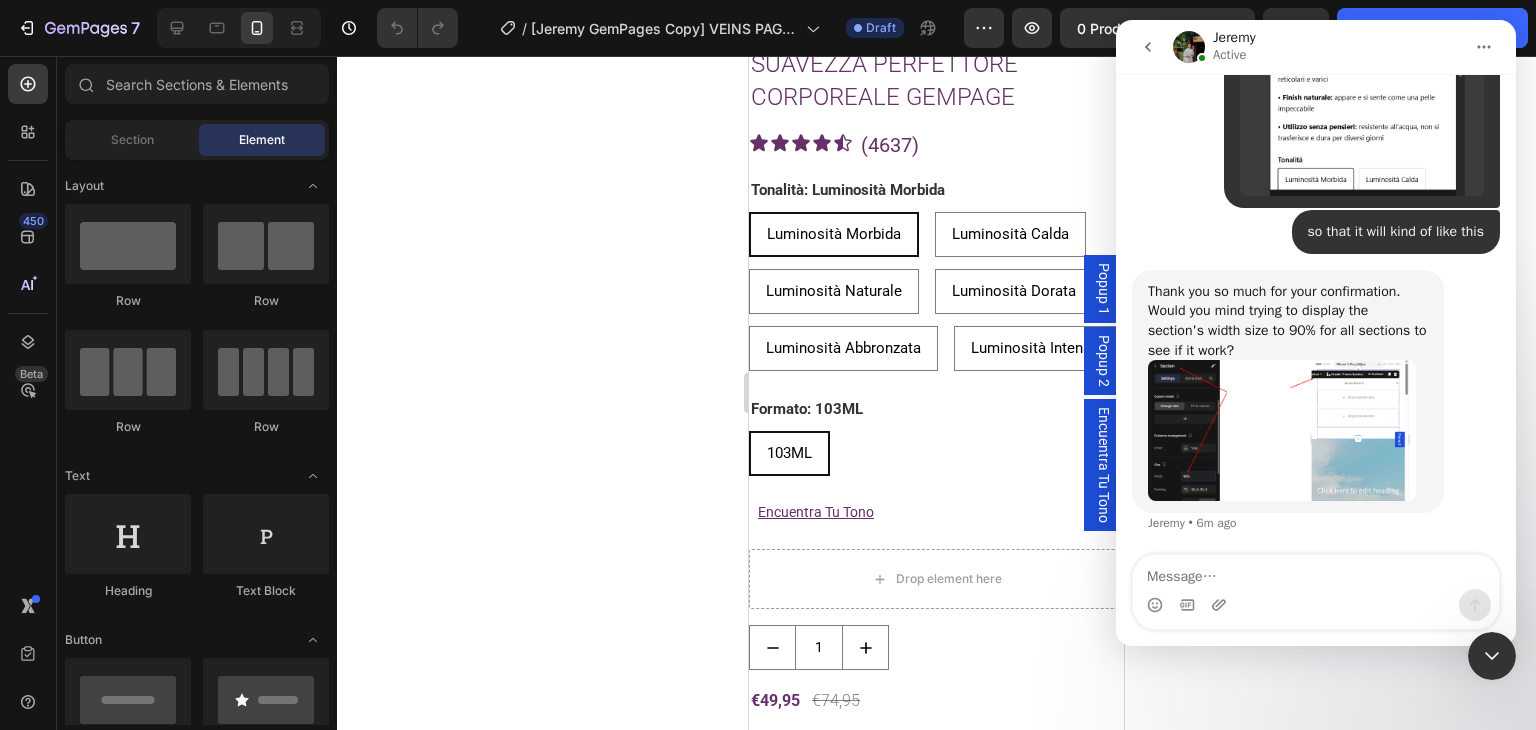 click at bounding box center (1282, 430) 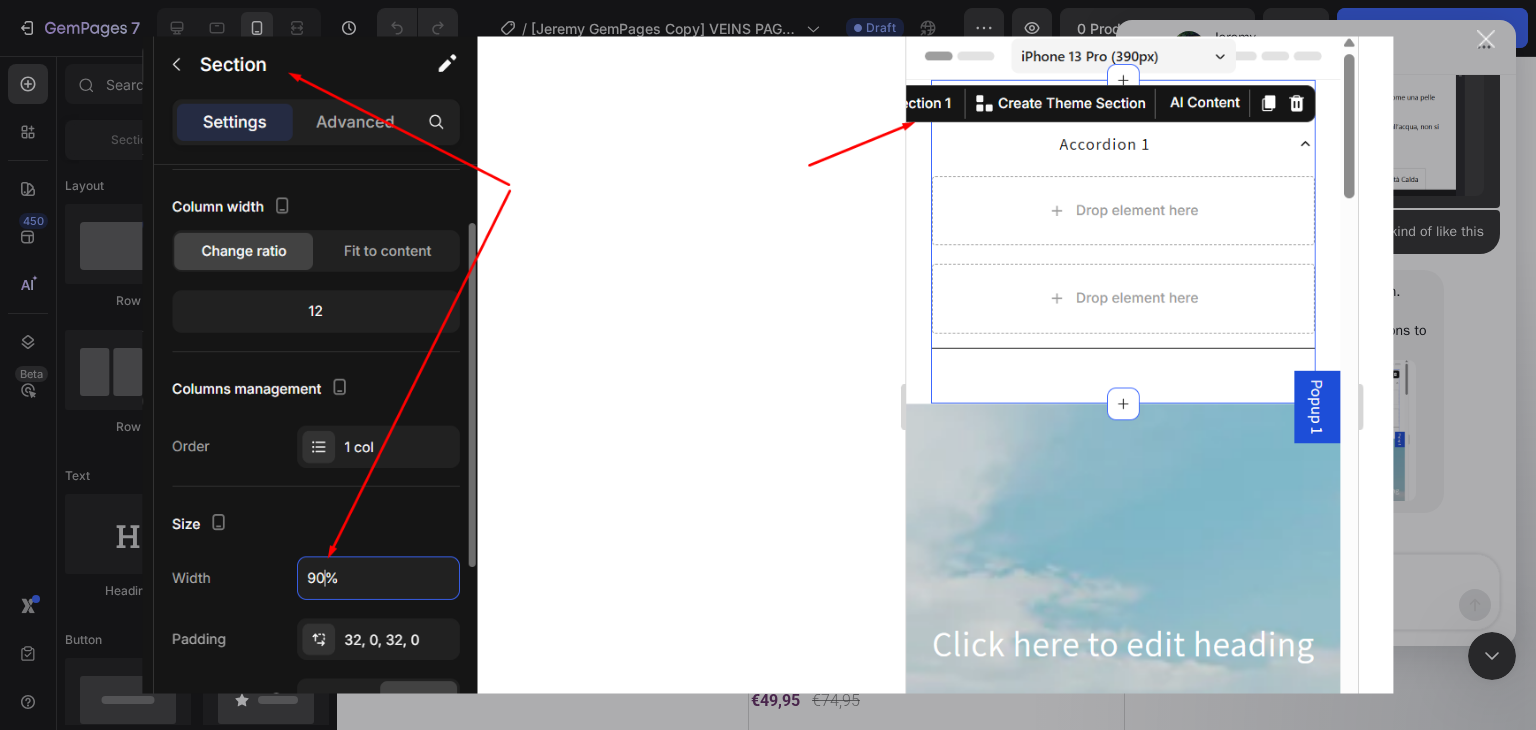 scroll, scrollTop: 0, scrollLeft: 0, axis: both 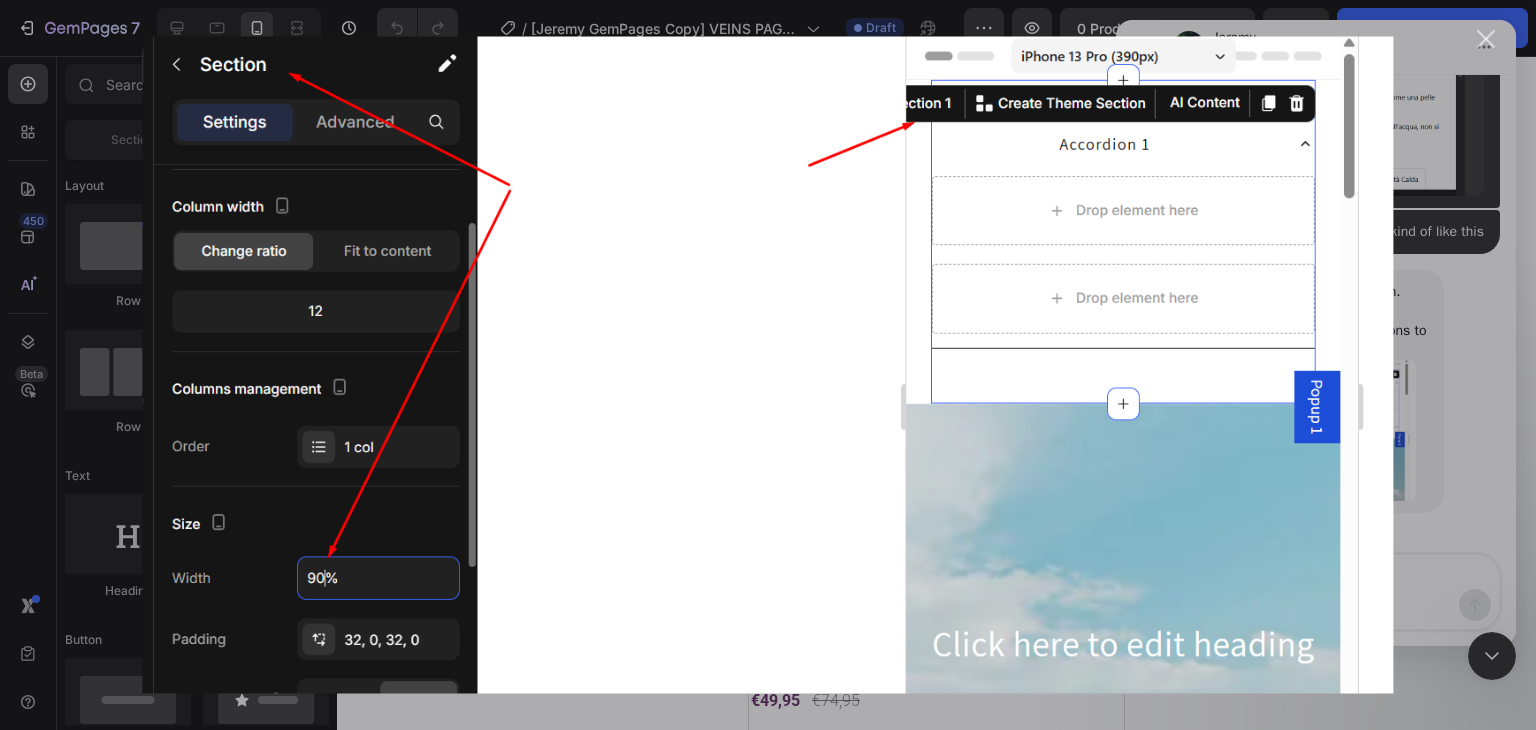 click at bounding box center [768, 365] 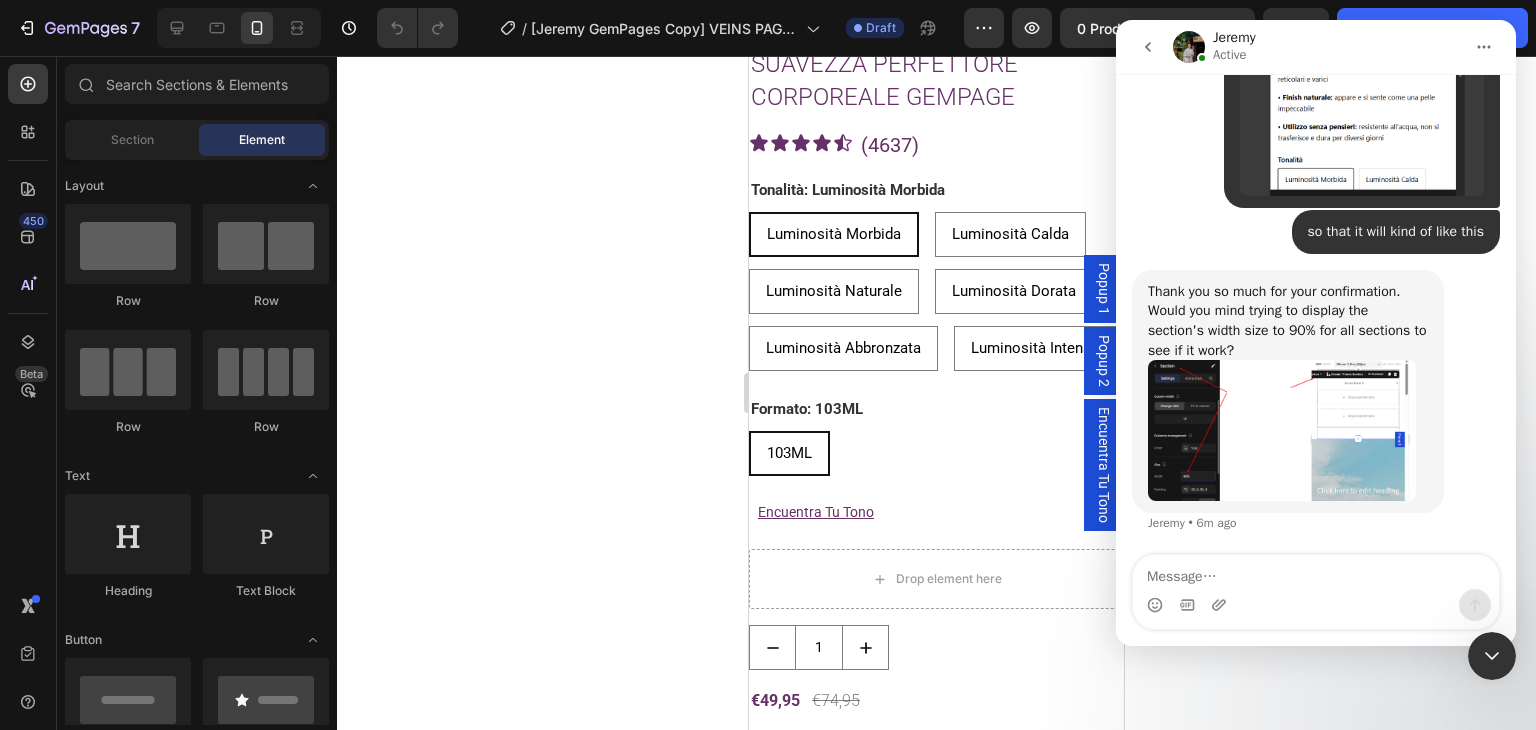 click at bounding box center (1282, 430) 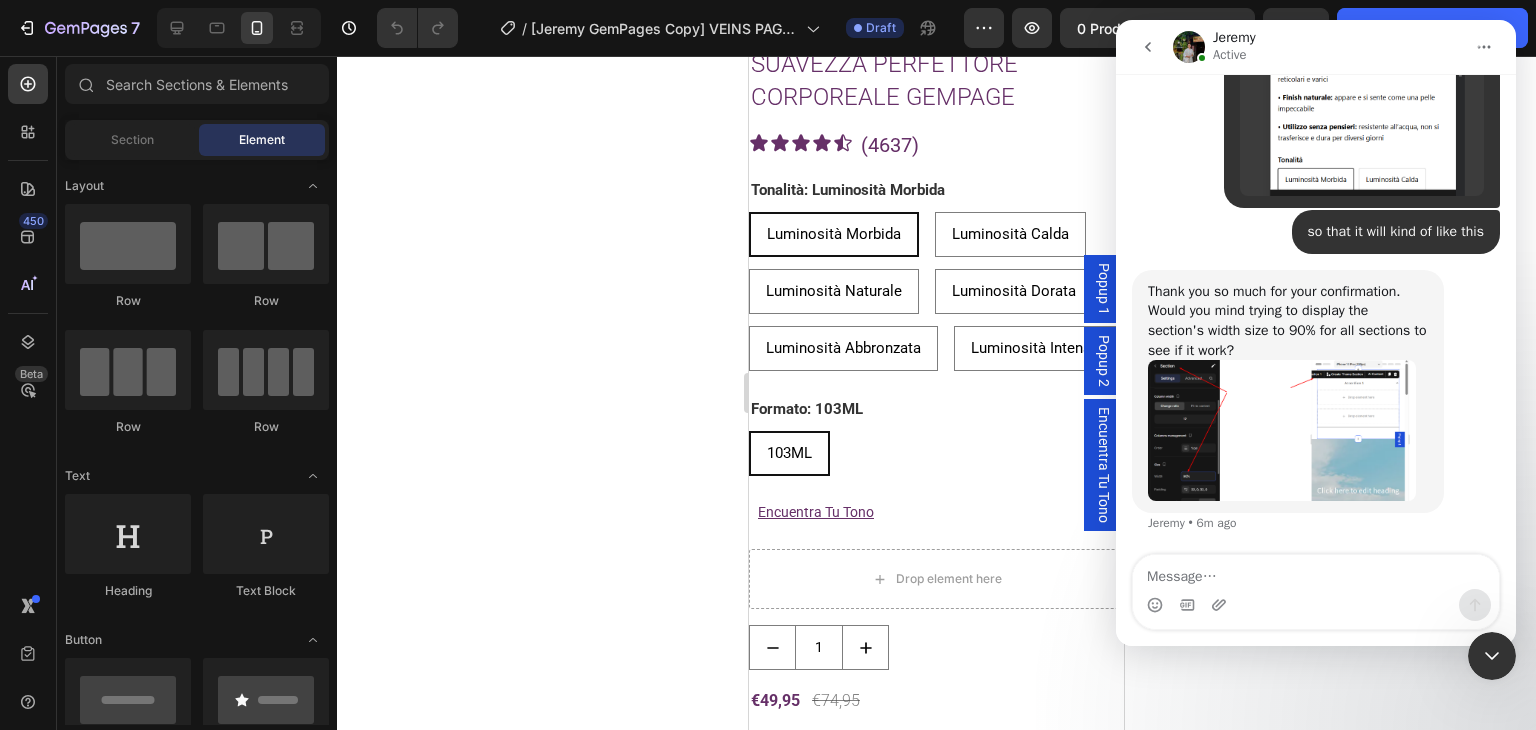 scroll, scrollTop: 0, scrollLeft: 0, axis: both 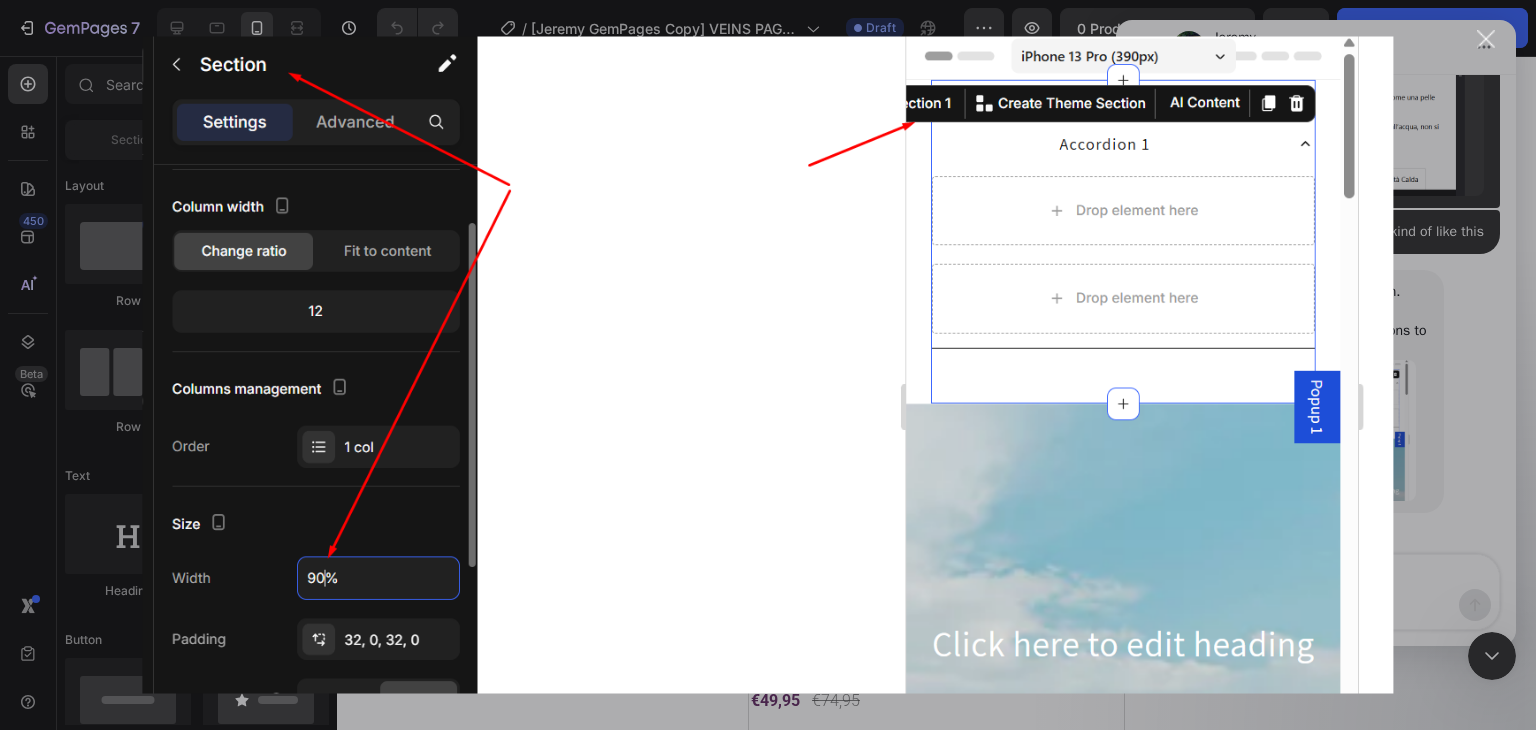 click at bounding box center (1486, 39) 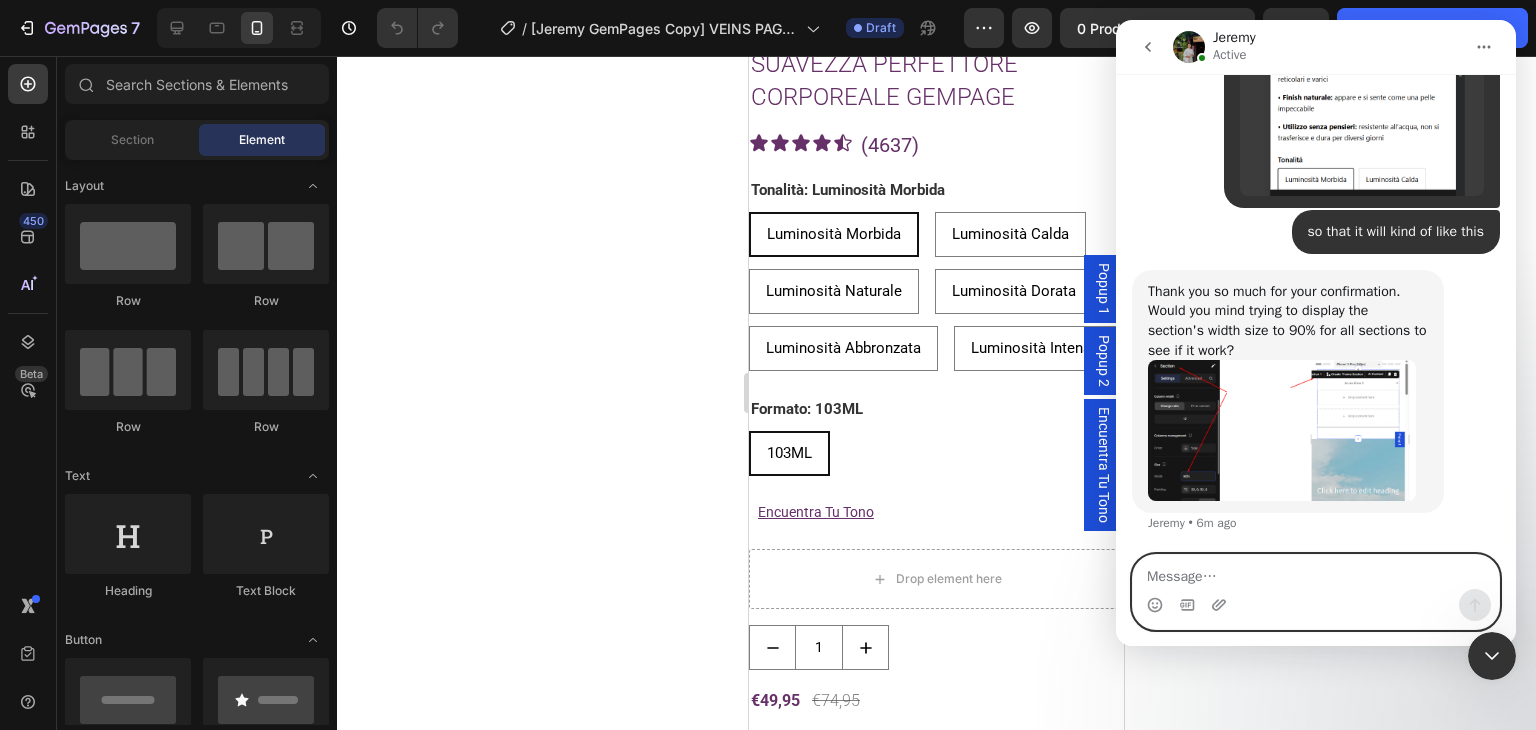click at bounding box center [1316, 572] 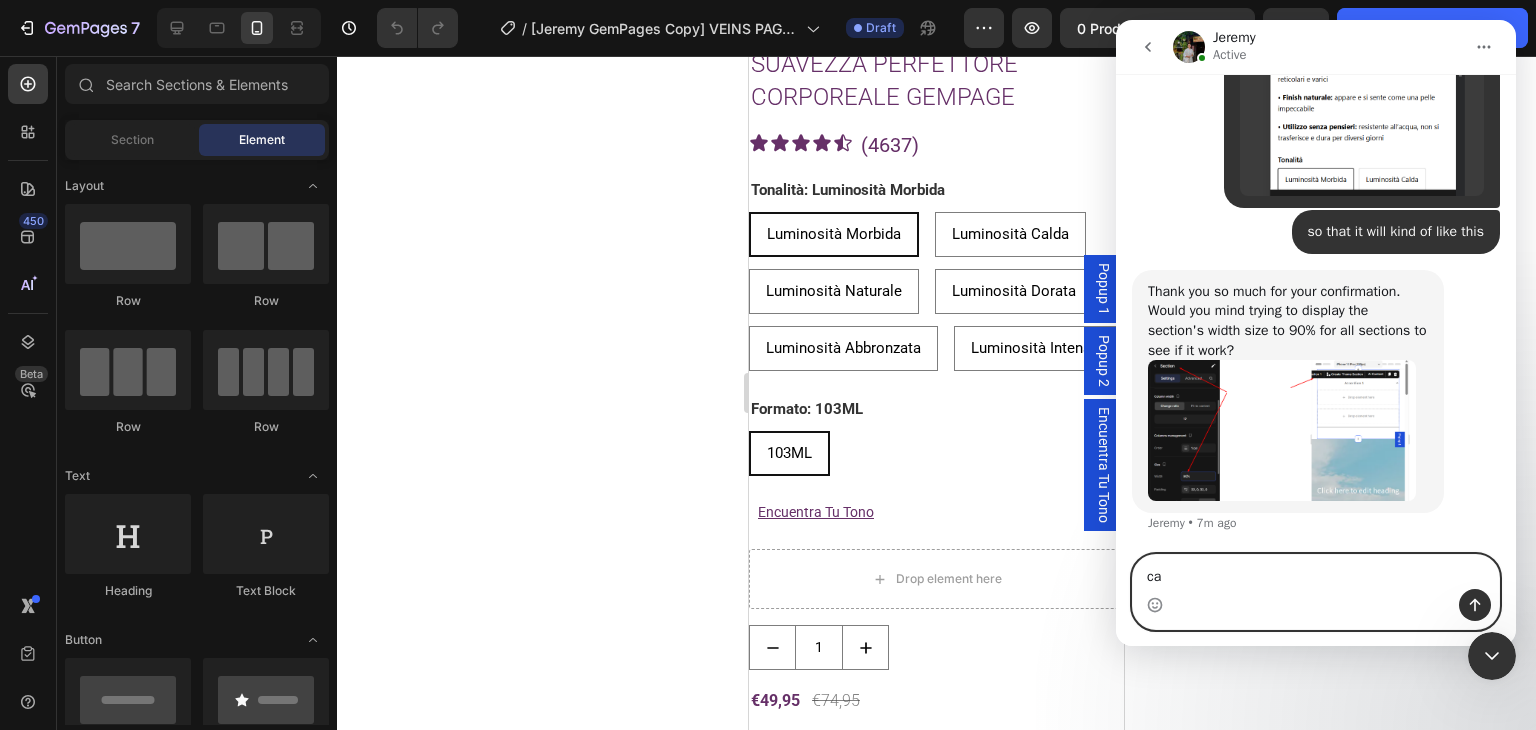 type on "c" 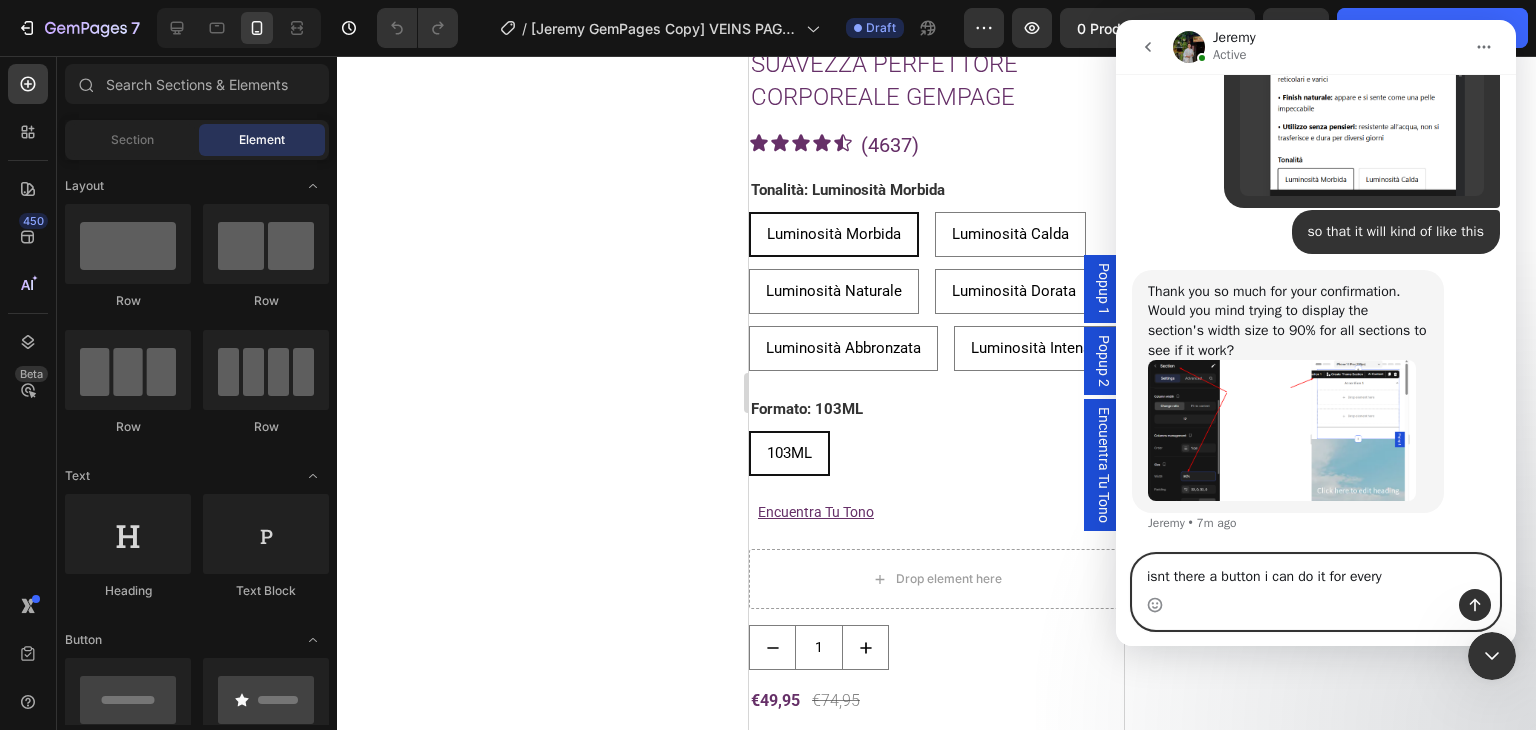 click on "isnt there a button i can do it for every" at bounding box center [1316, 572] 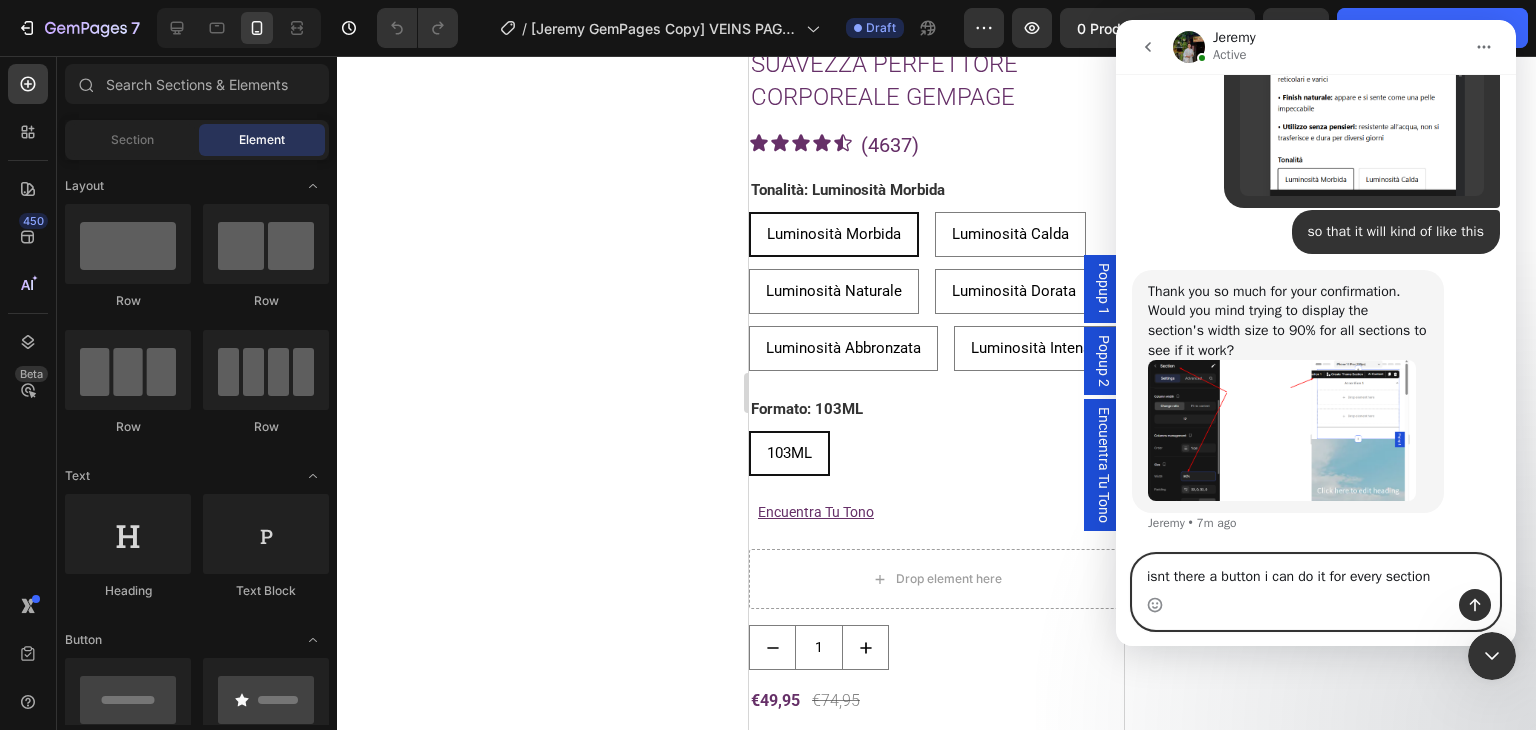 scroll, scrollTop: 11210, scrollLeft: 0, axis: vertical 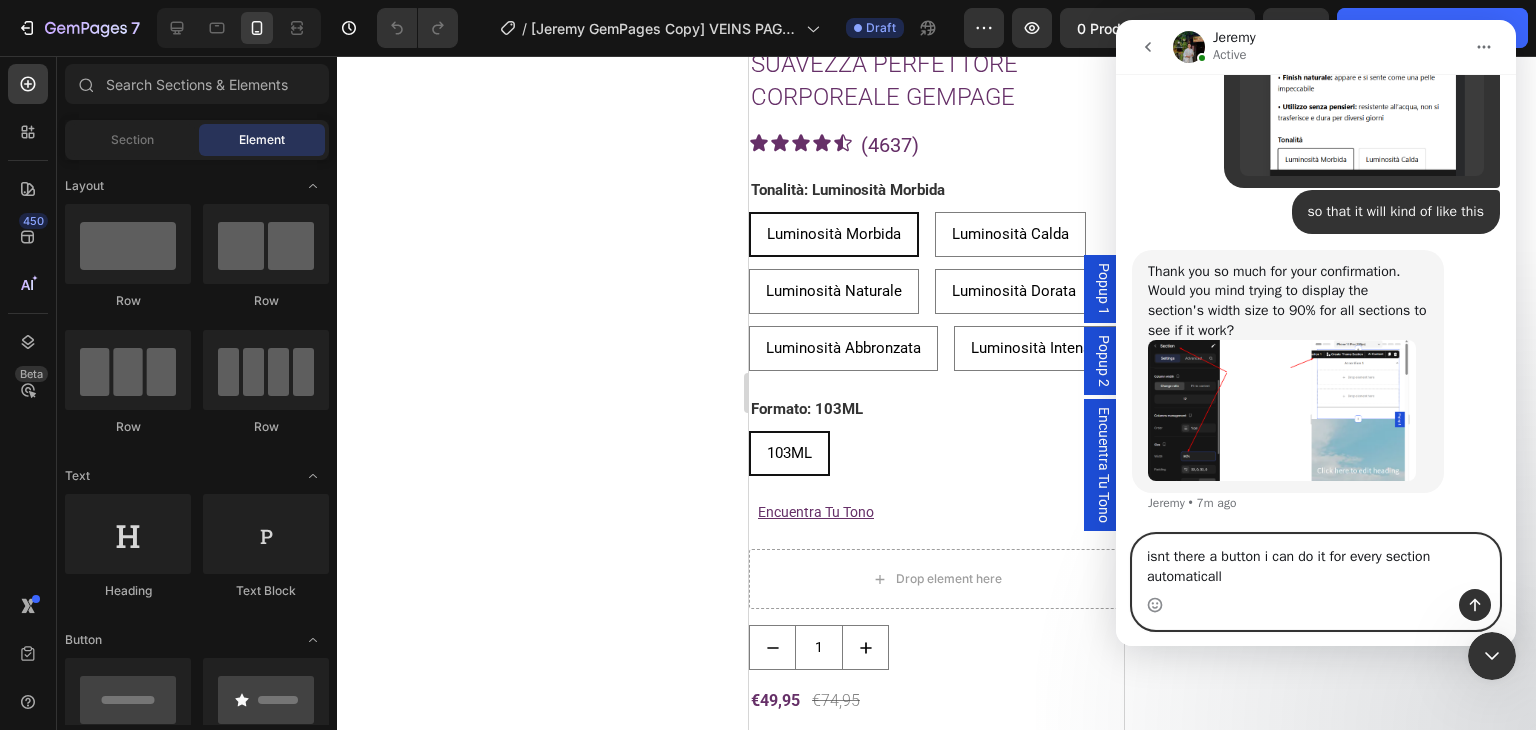 type on "isnt there a button i can do it for every section automatically" 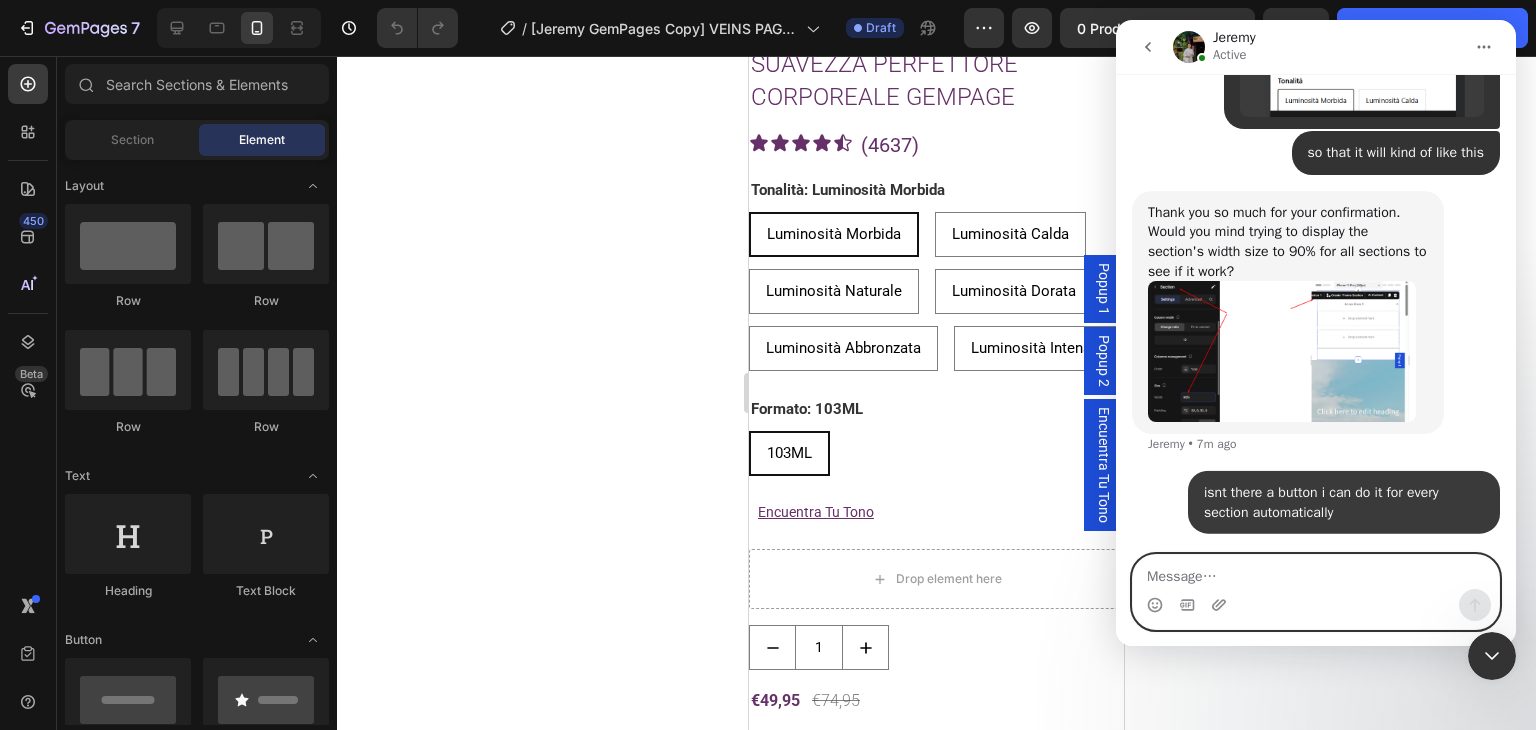scroll, scrollTop: 11269, scrollLeft: 0, axis: vertical 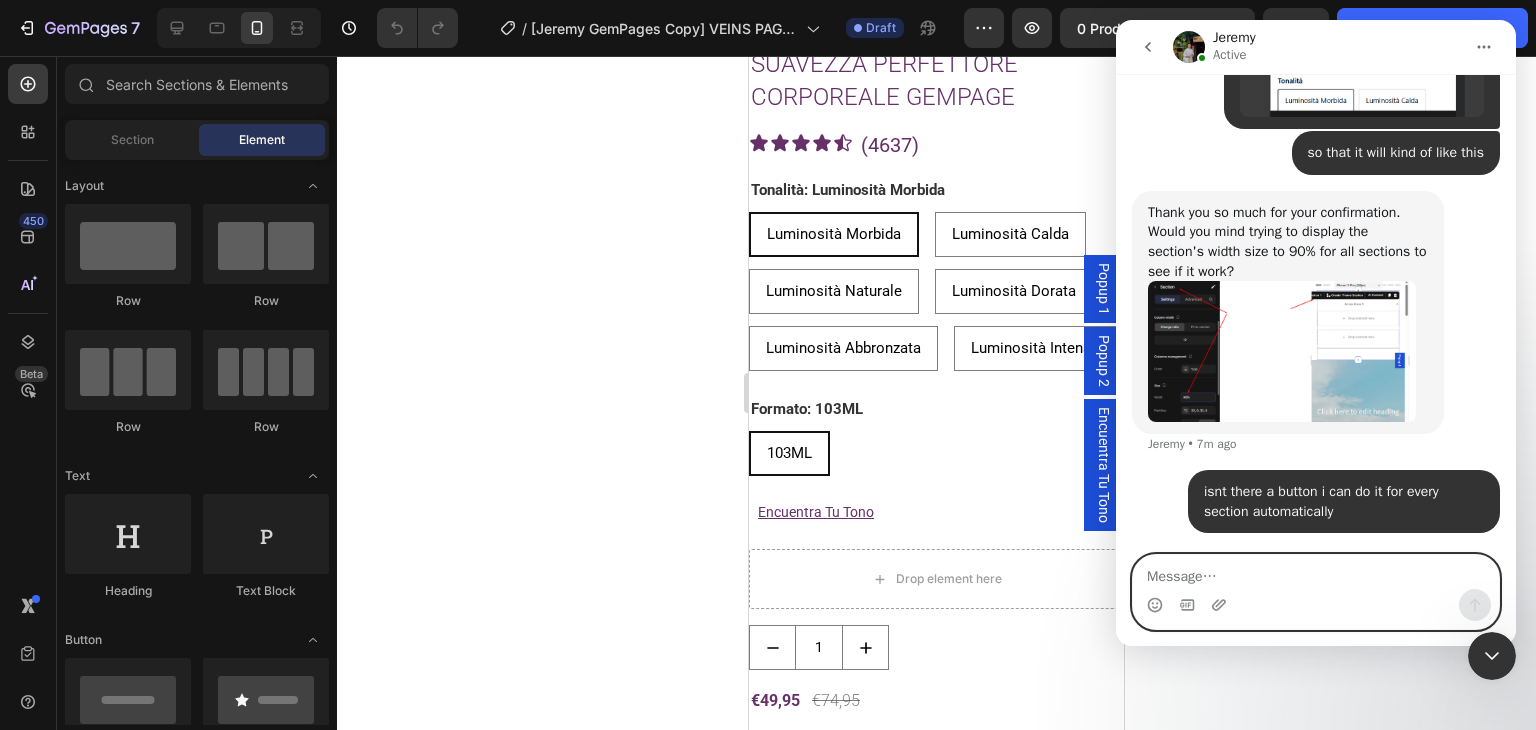click at bounding box center [1316, 572] 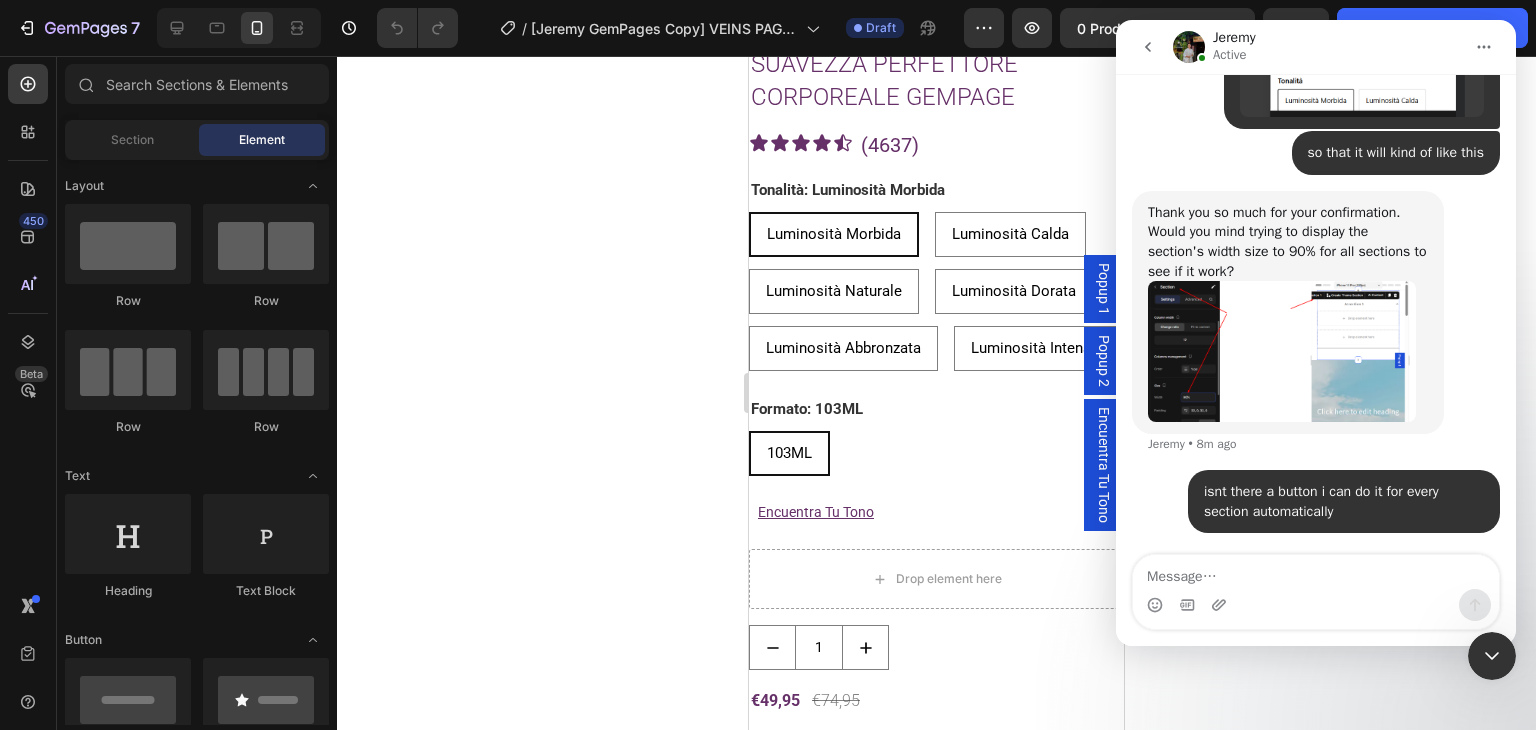 click 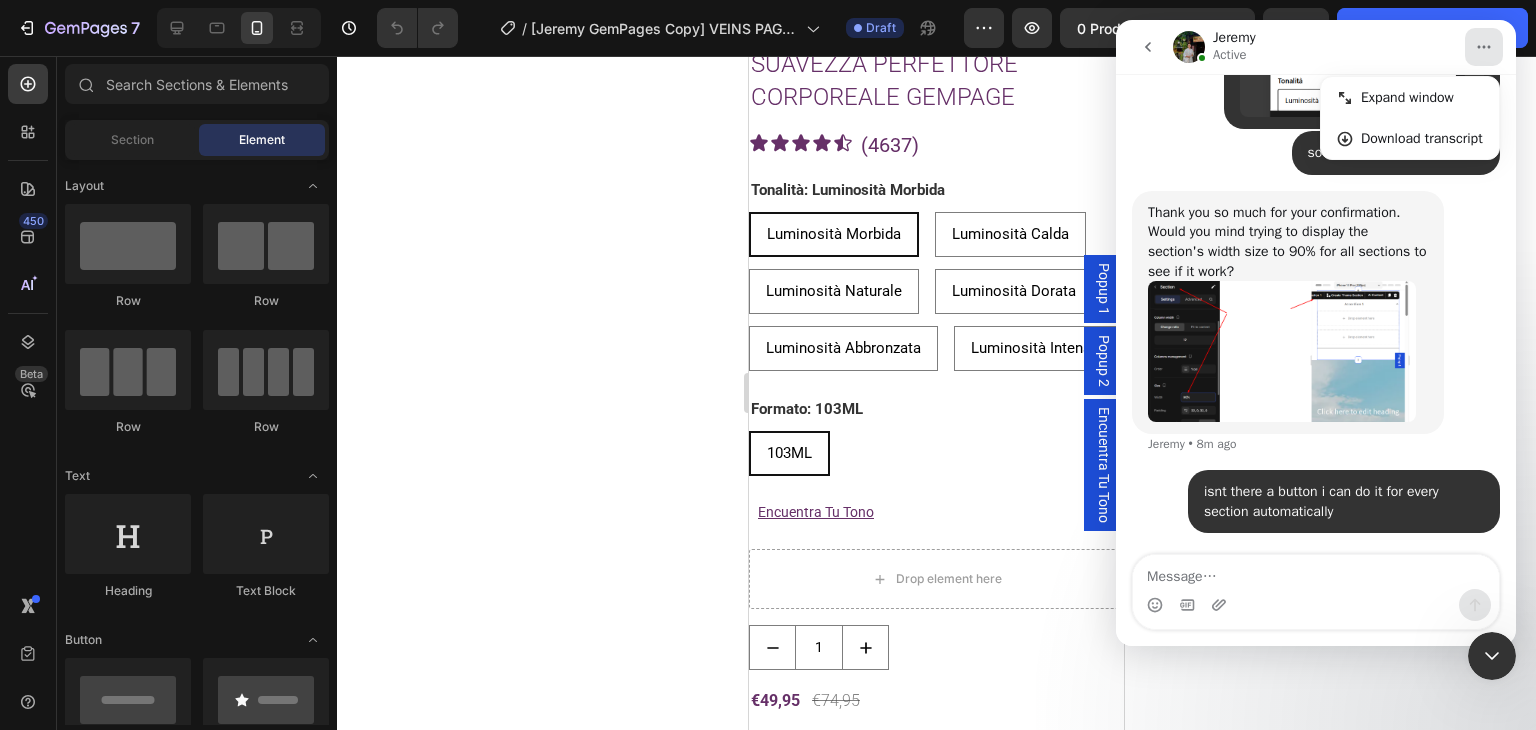 click on "Jeremy Active" at bounding box center [1318, 47] 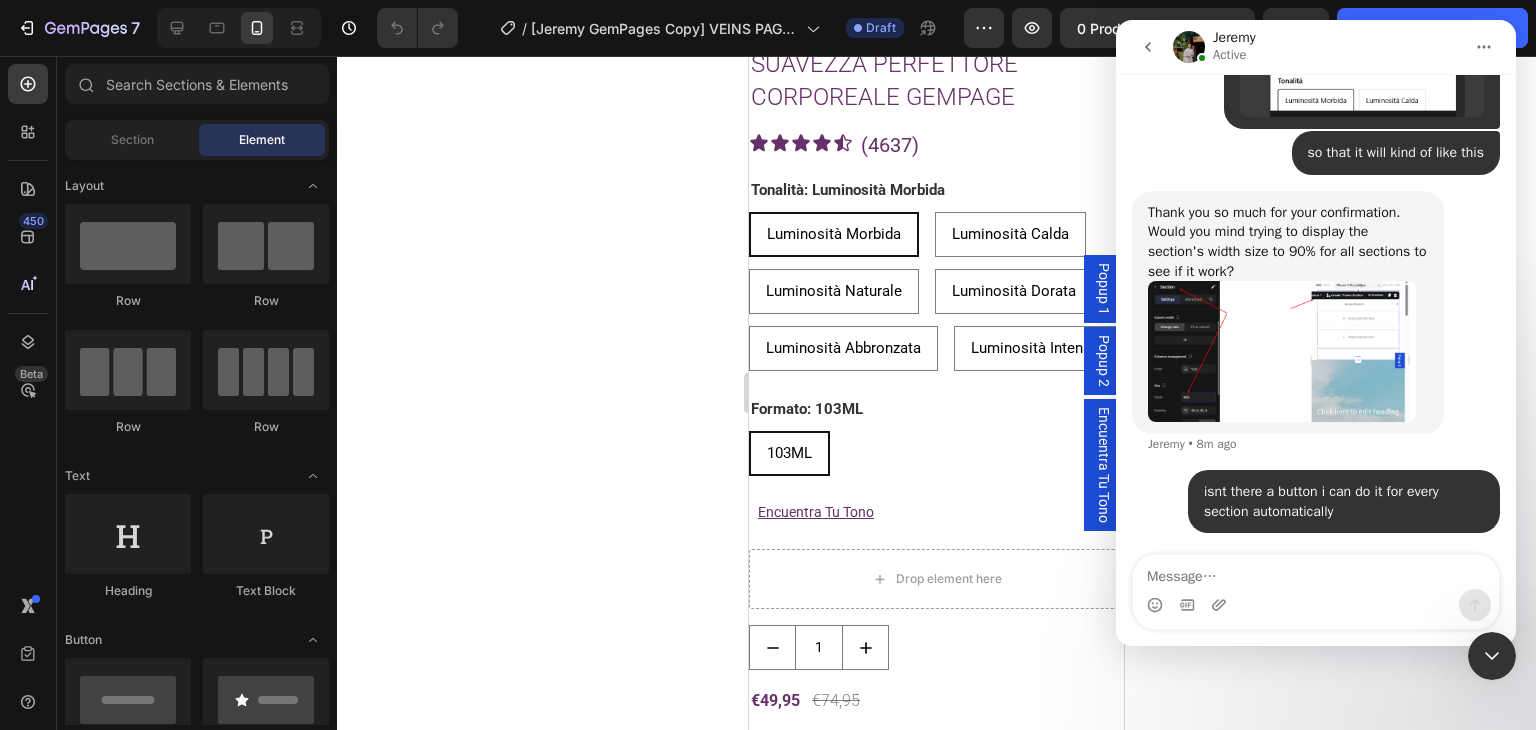 click on "Active" at bounding box center [1230, 55] 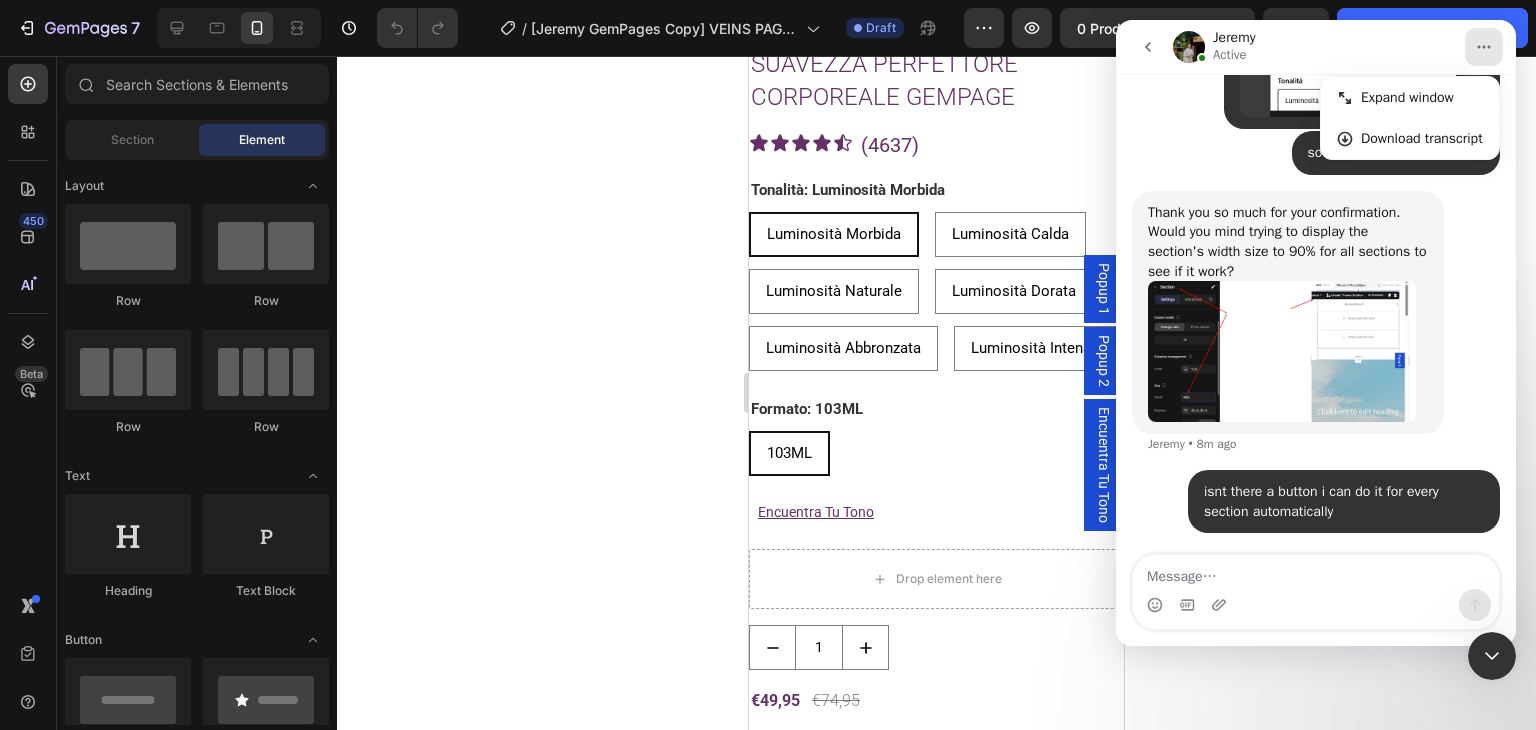 click on "Jeremy Active Expand window Download transcript" at bounding box center [1316, 47] 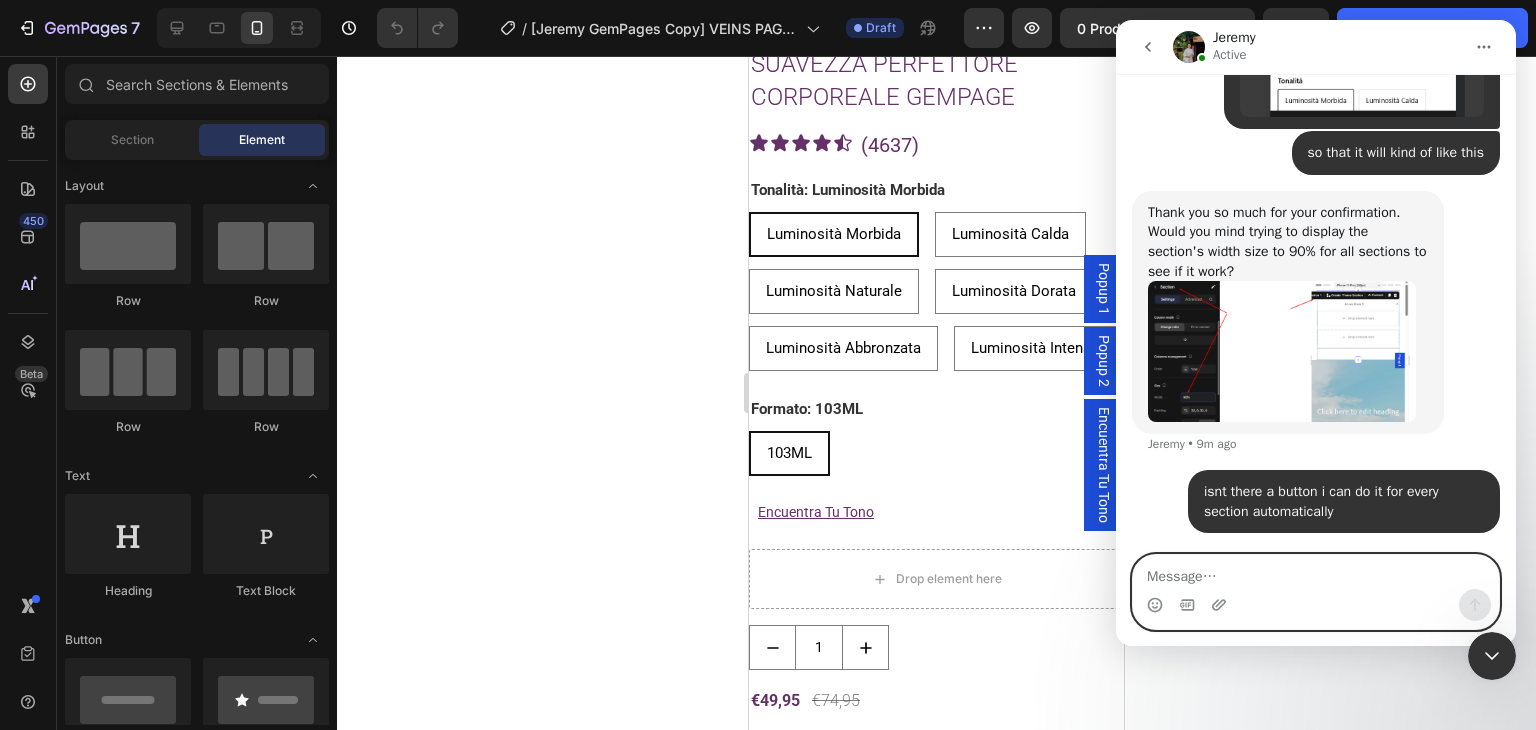 click at bounding box center [1316, 572] 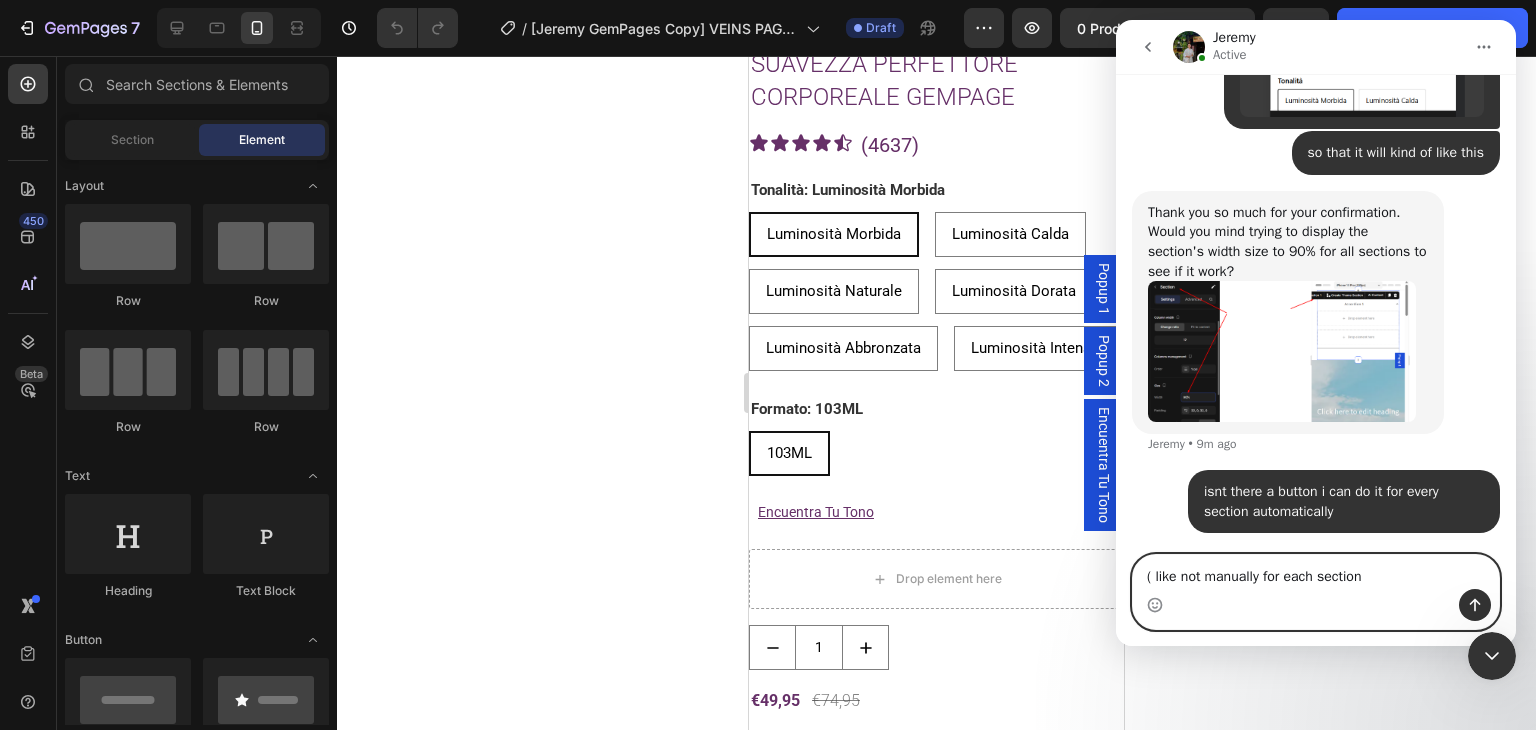 type on "( like not manually for each section )" 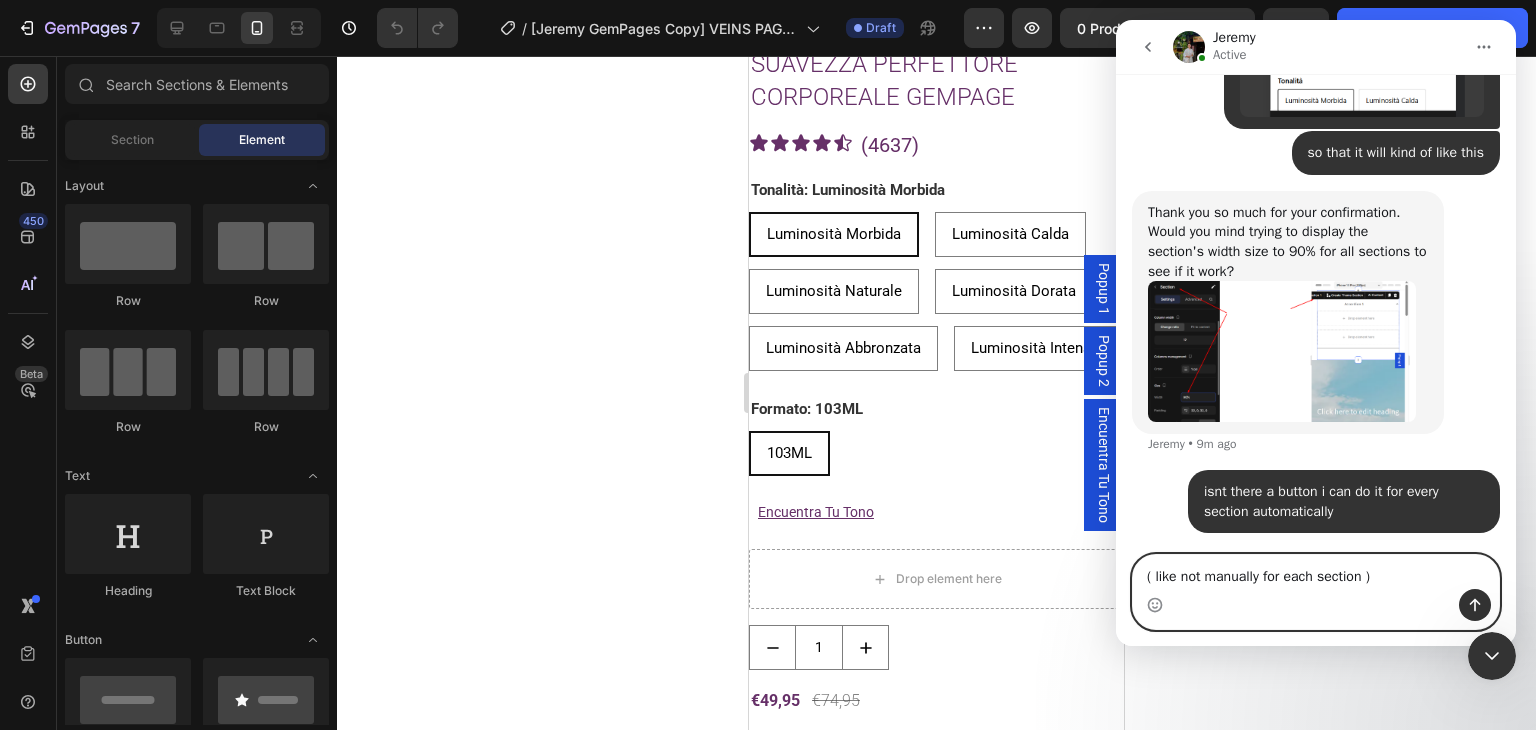 type 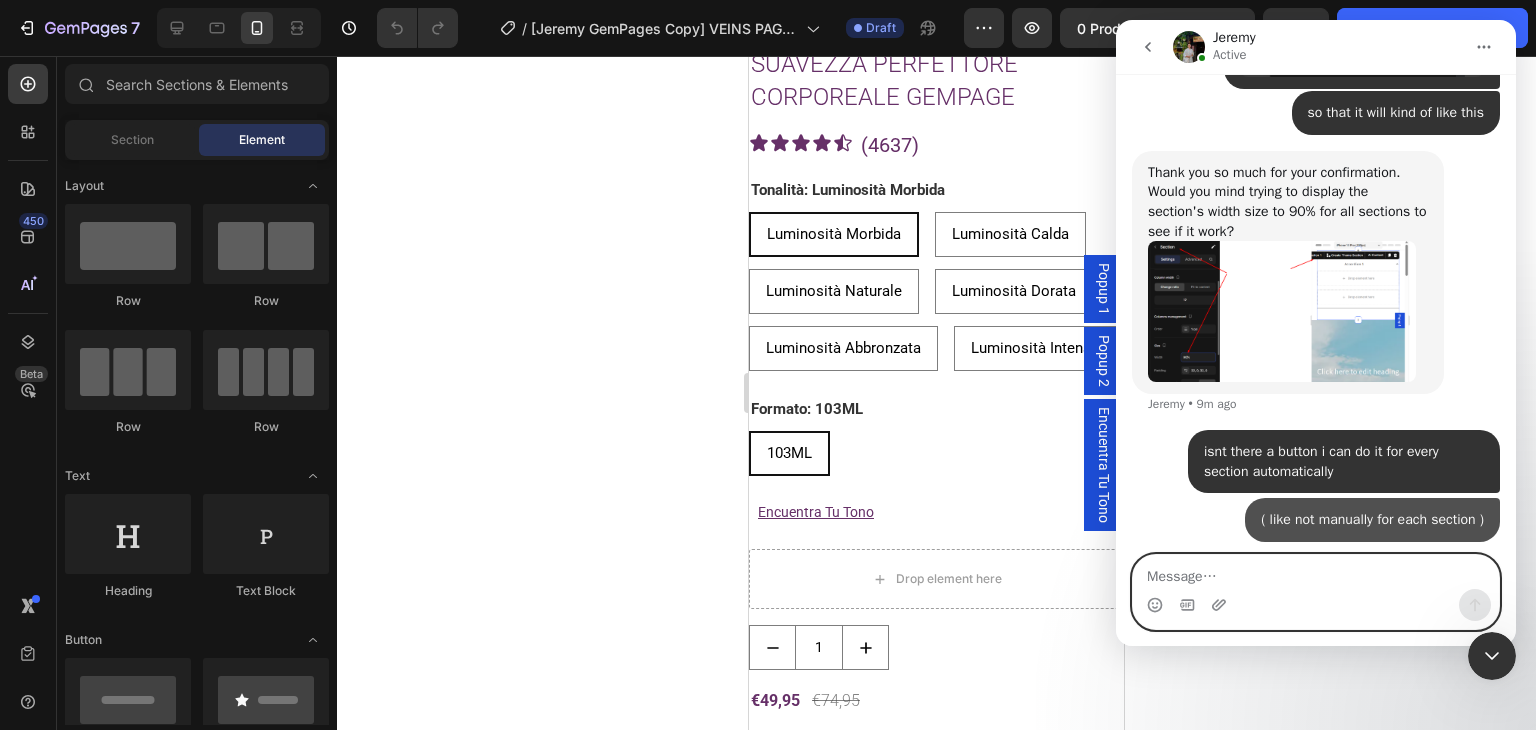 scroll, scrollTop: 11315, scrollLeft: 0, axis: vertical 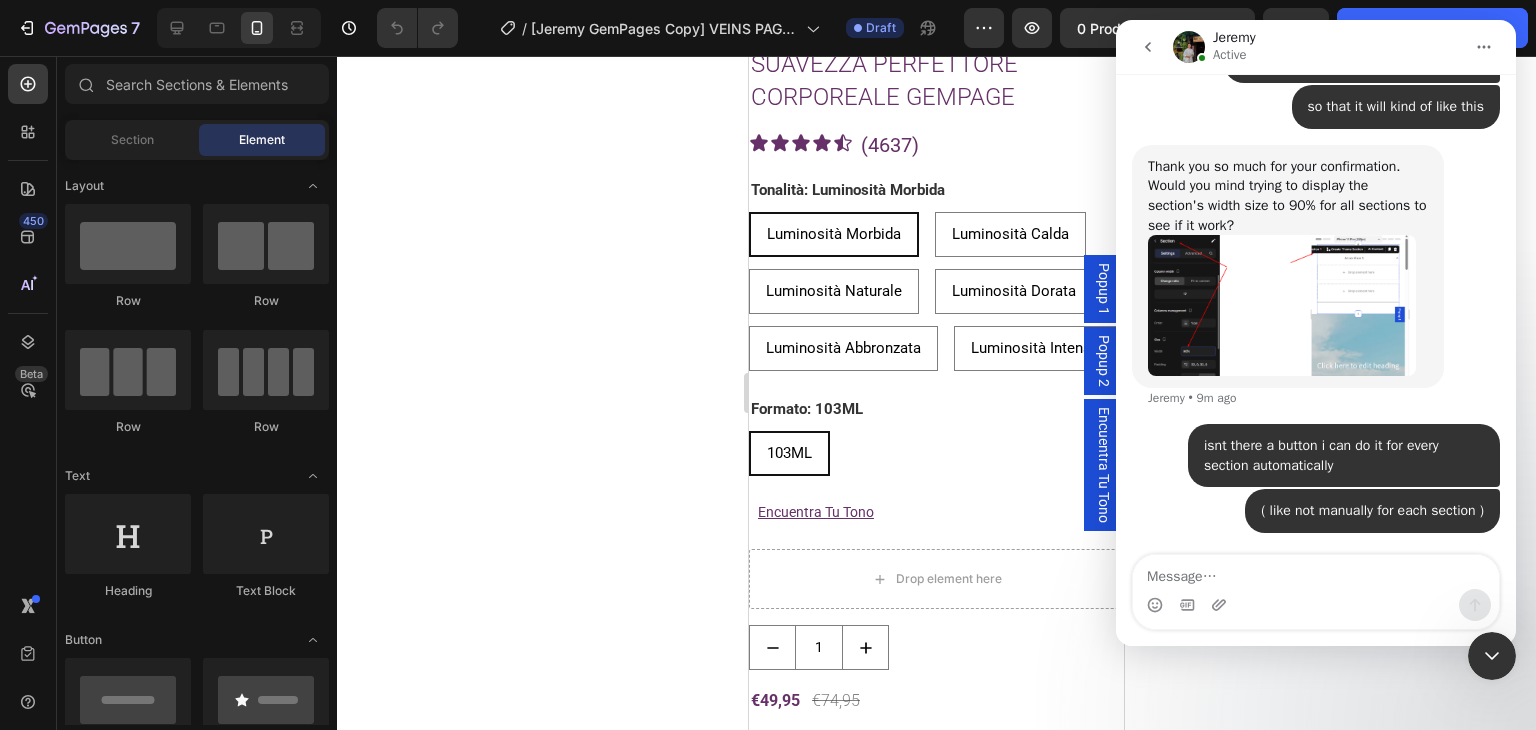 click 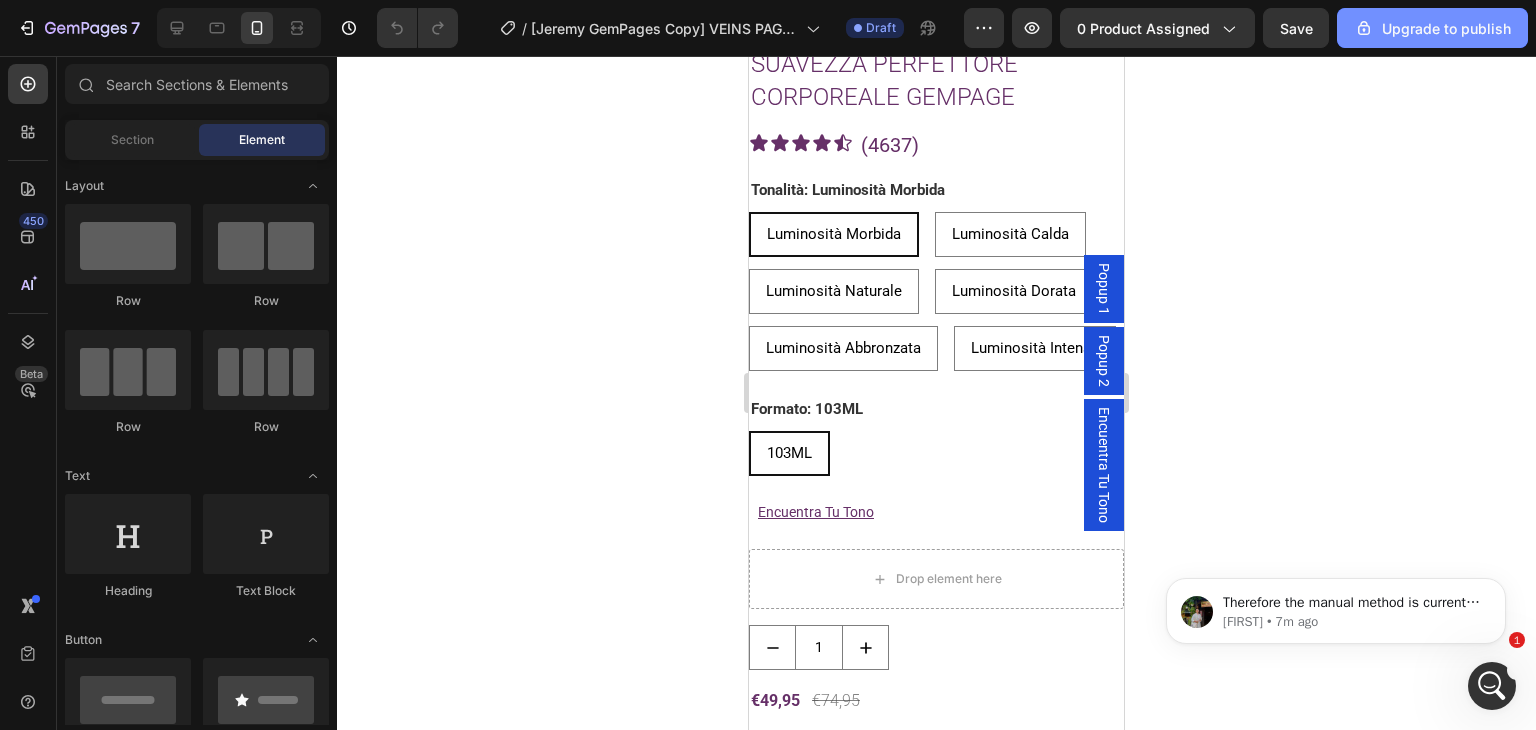 scroll, scrollTop: 11464, scrollLeft: 0, axis: vertical 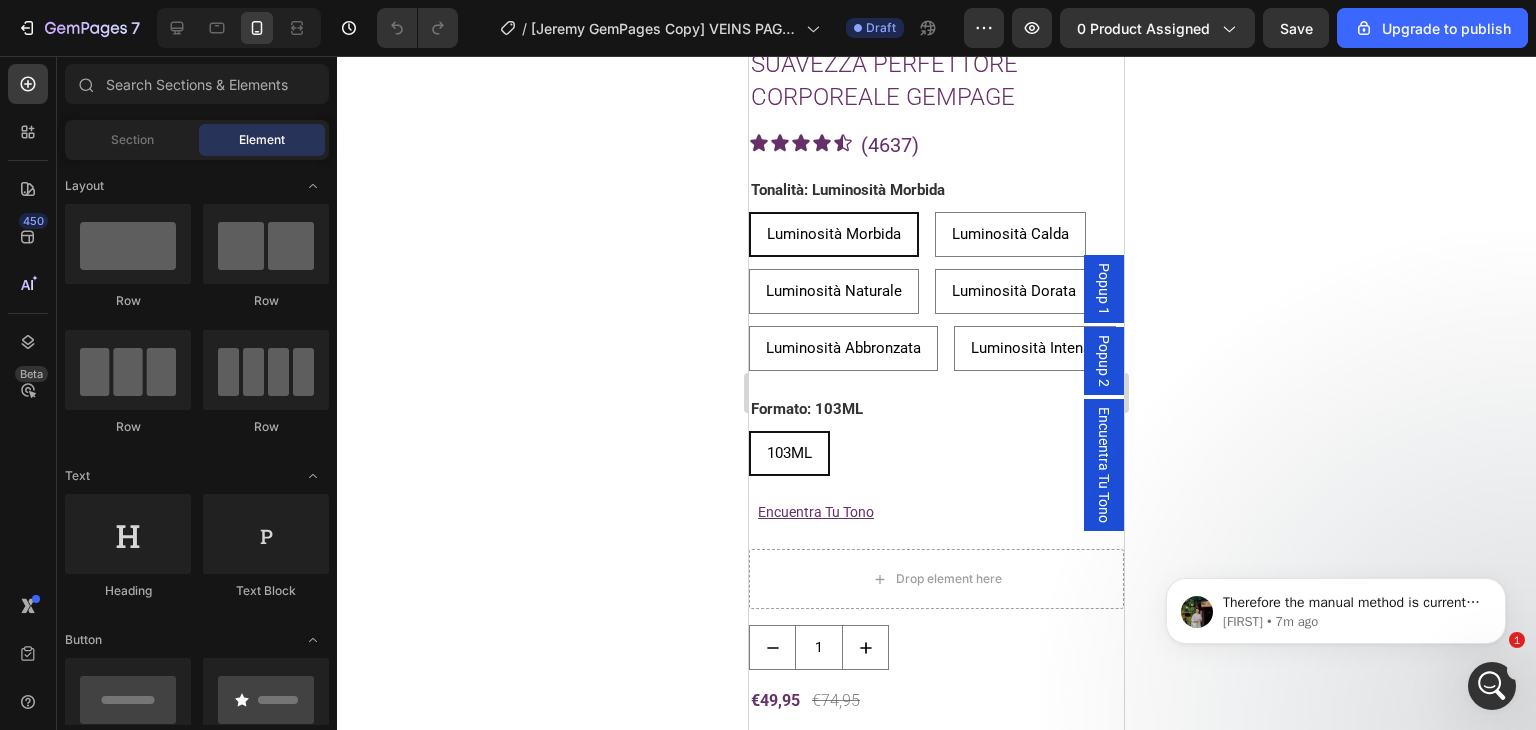 click 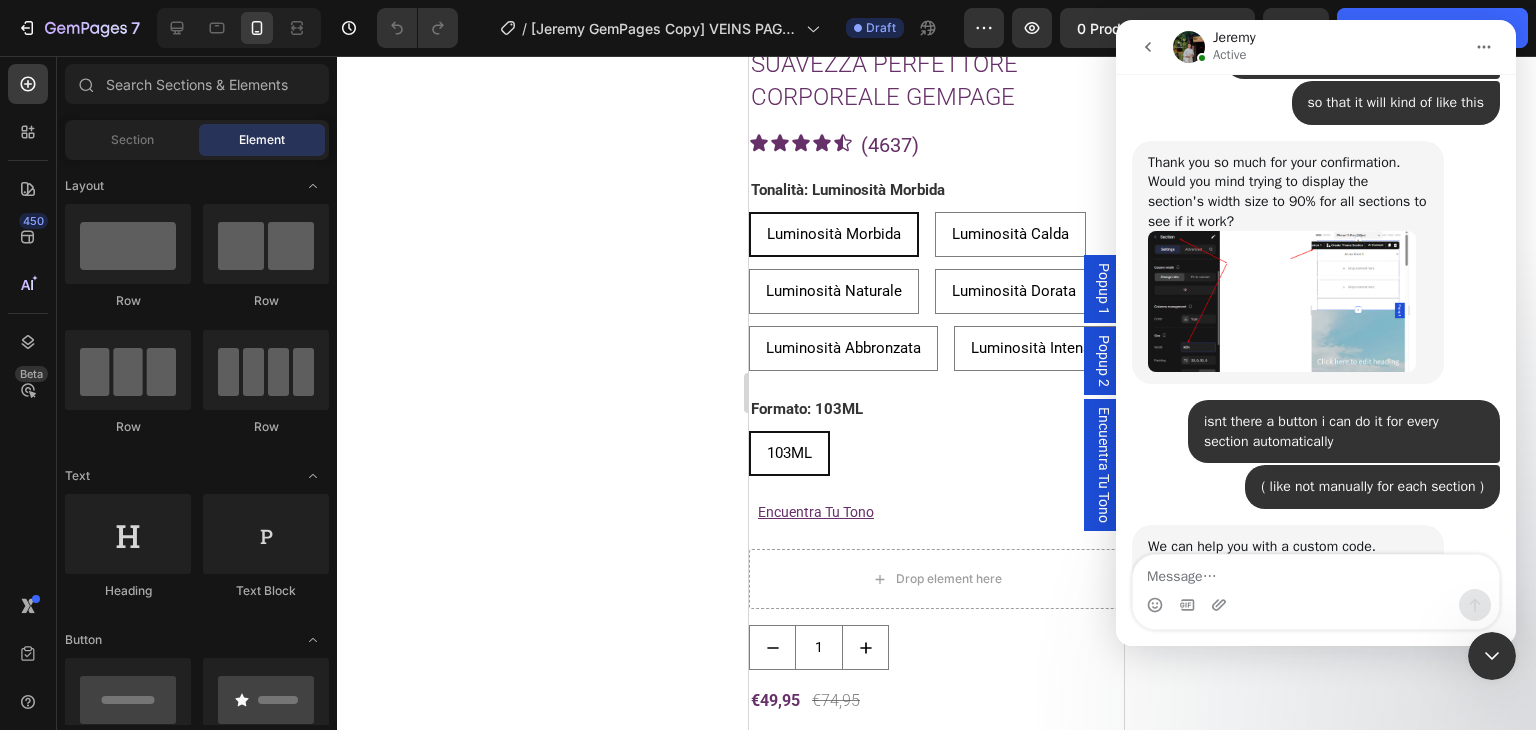 scroll, scrollTop: 11518, scrollLeft: 0, axis: vertical 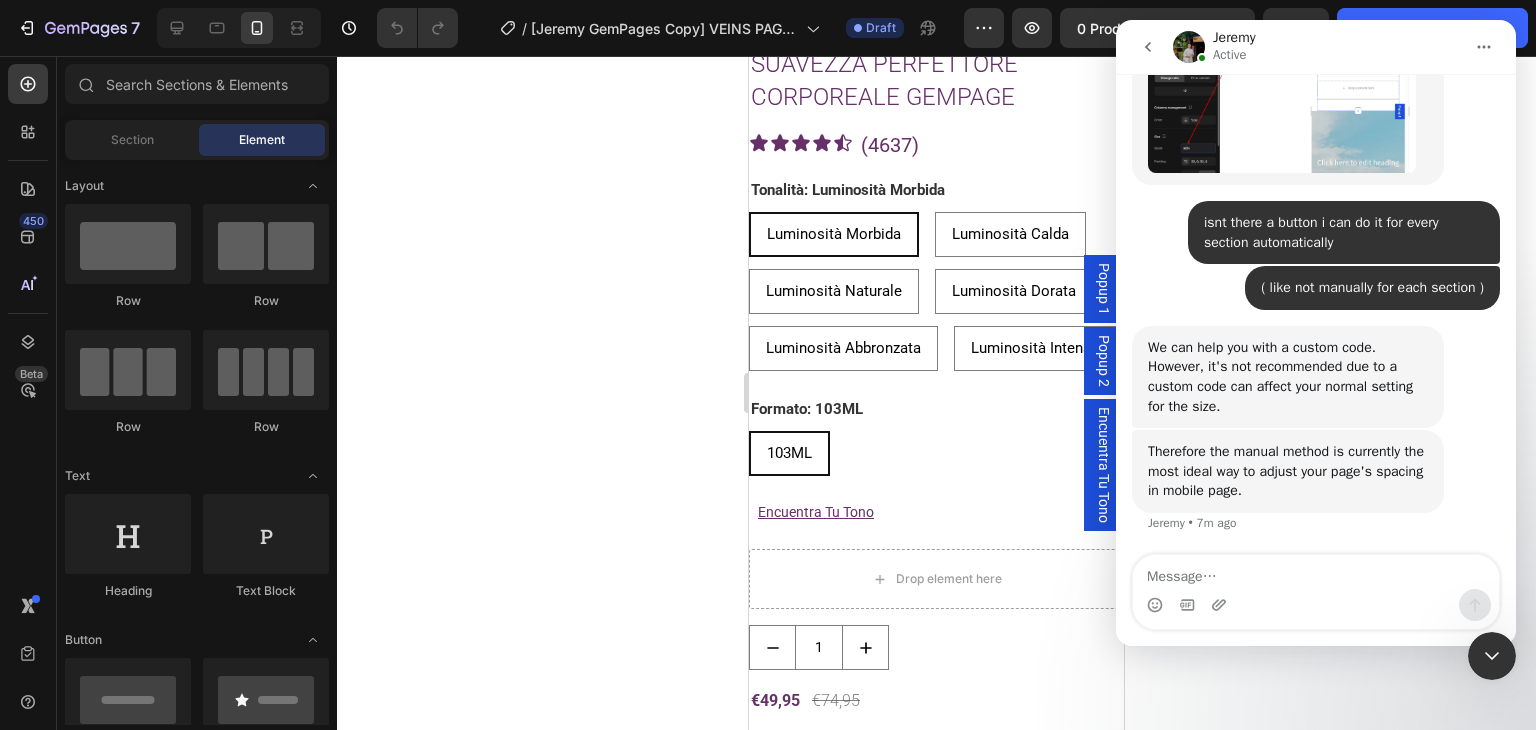 click at bounding box center [1316, 572] 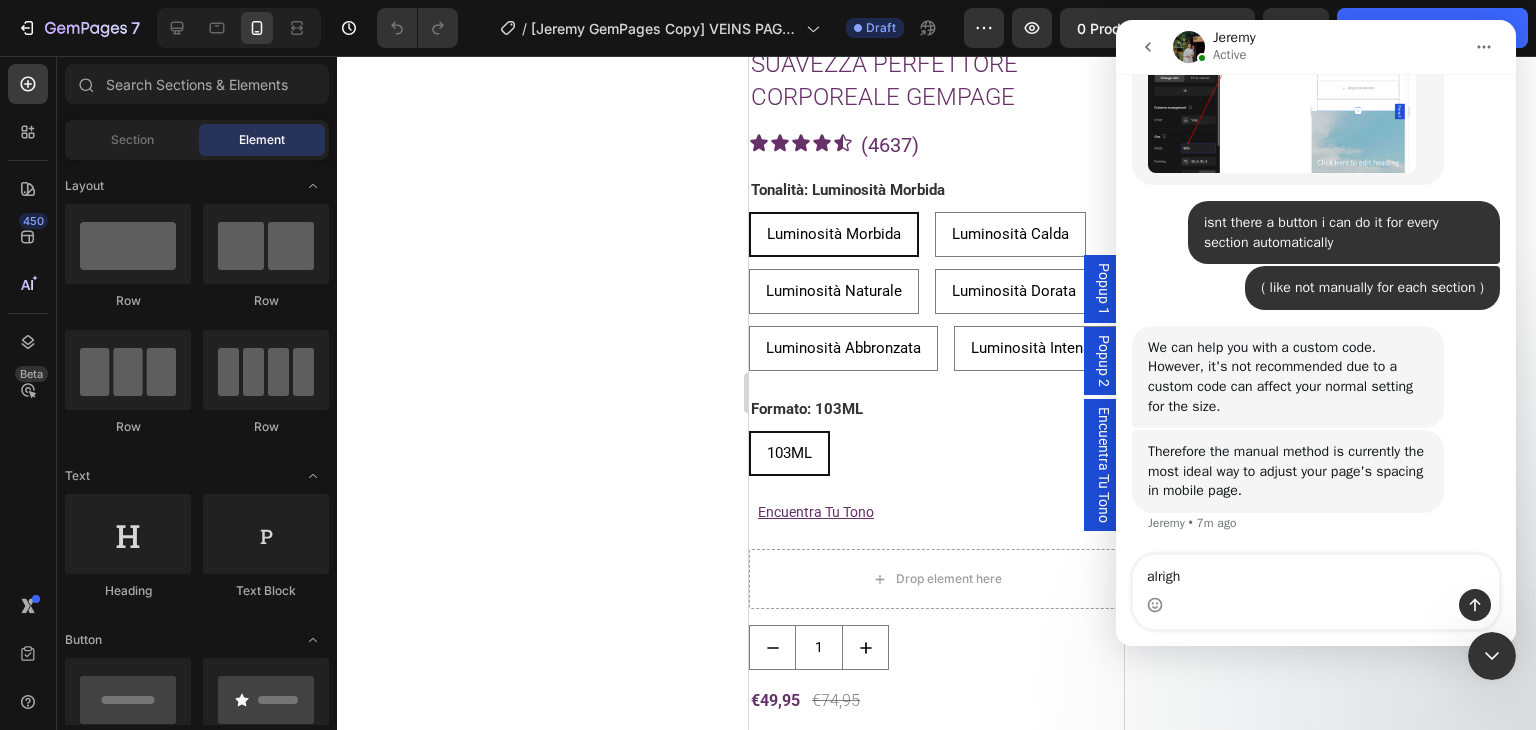 type on "alright" 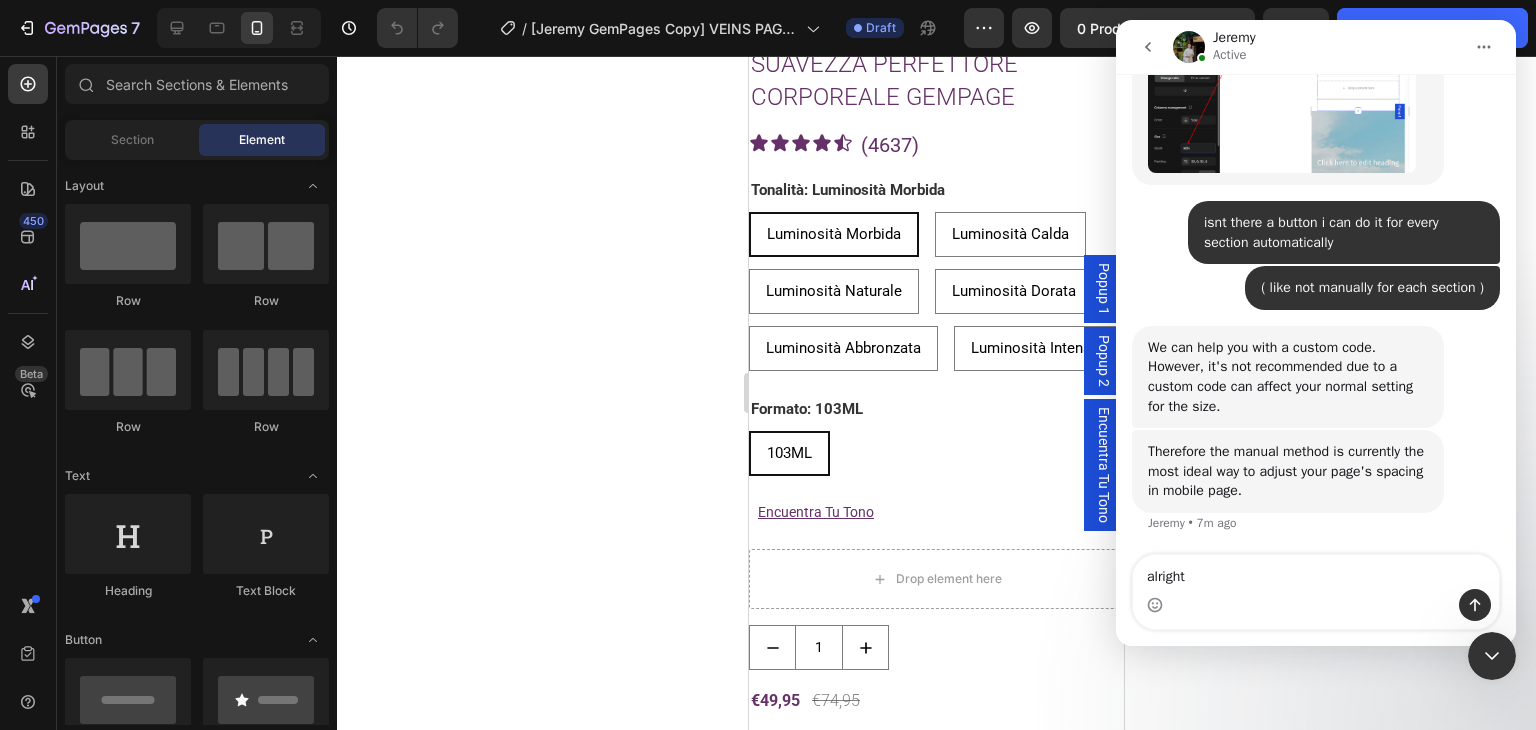 type 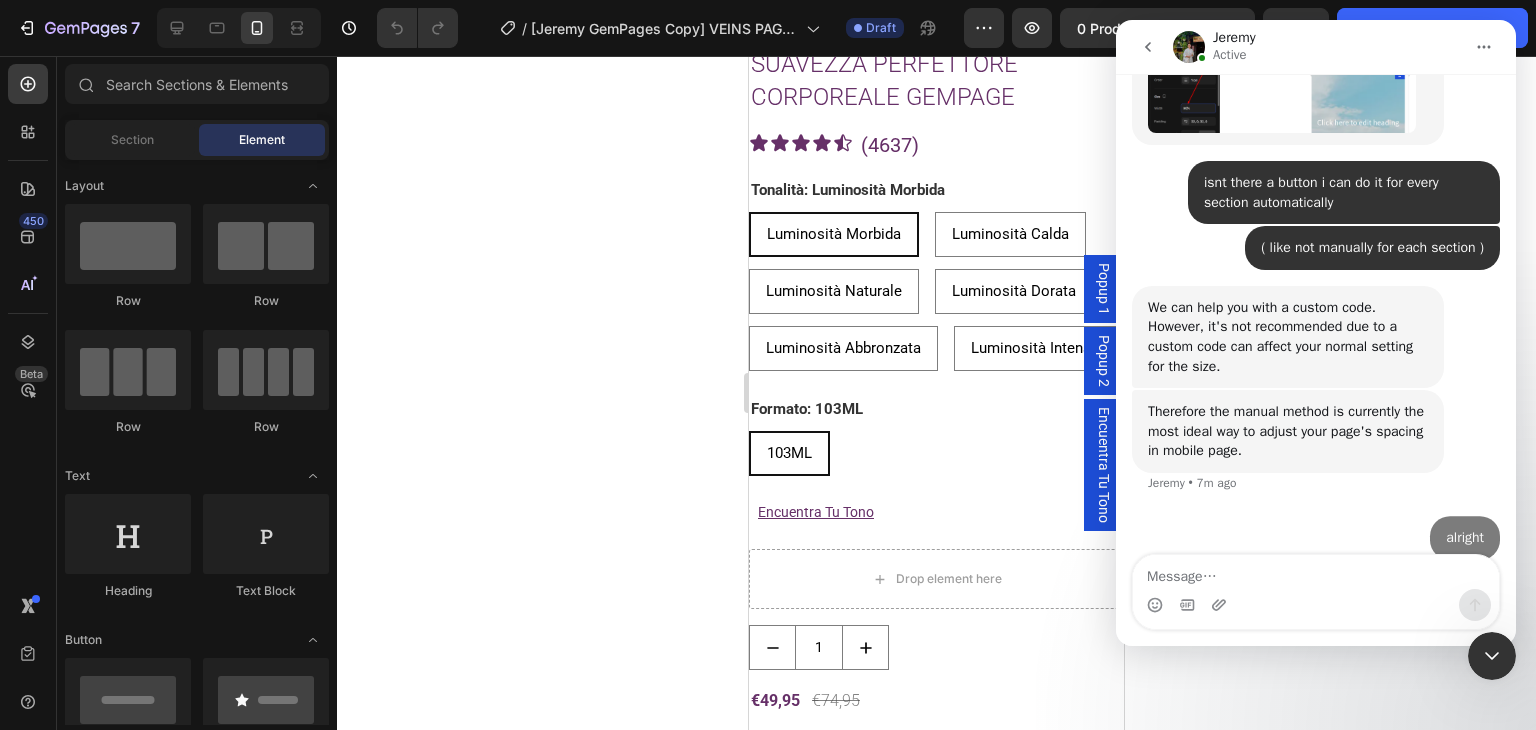 scroll, scrollTop: 11578, scrollLeft: 0, axis: vertical 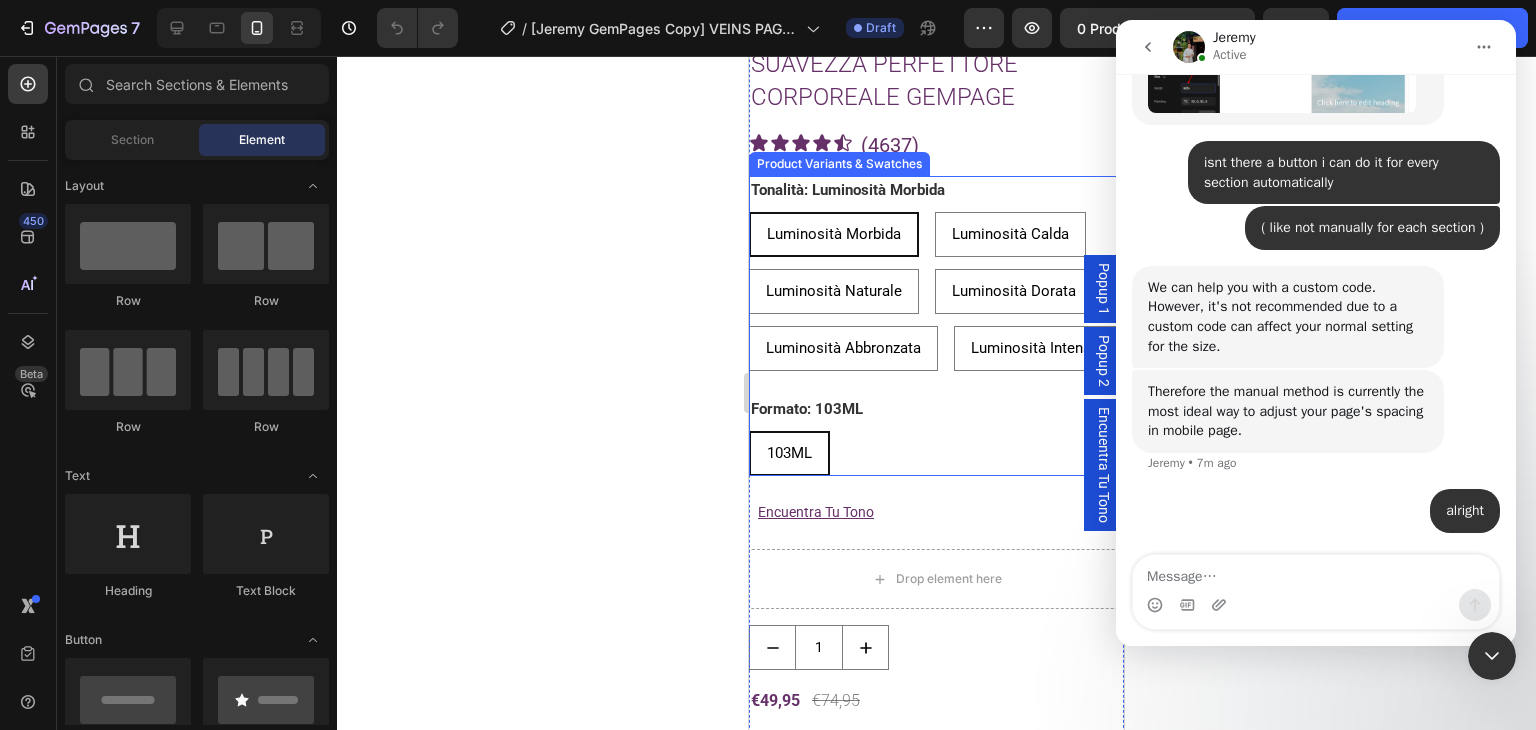 click on "103ML 103ML 103ML" at bounding box center [936, 453] 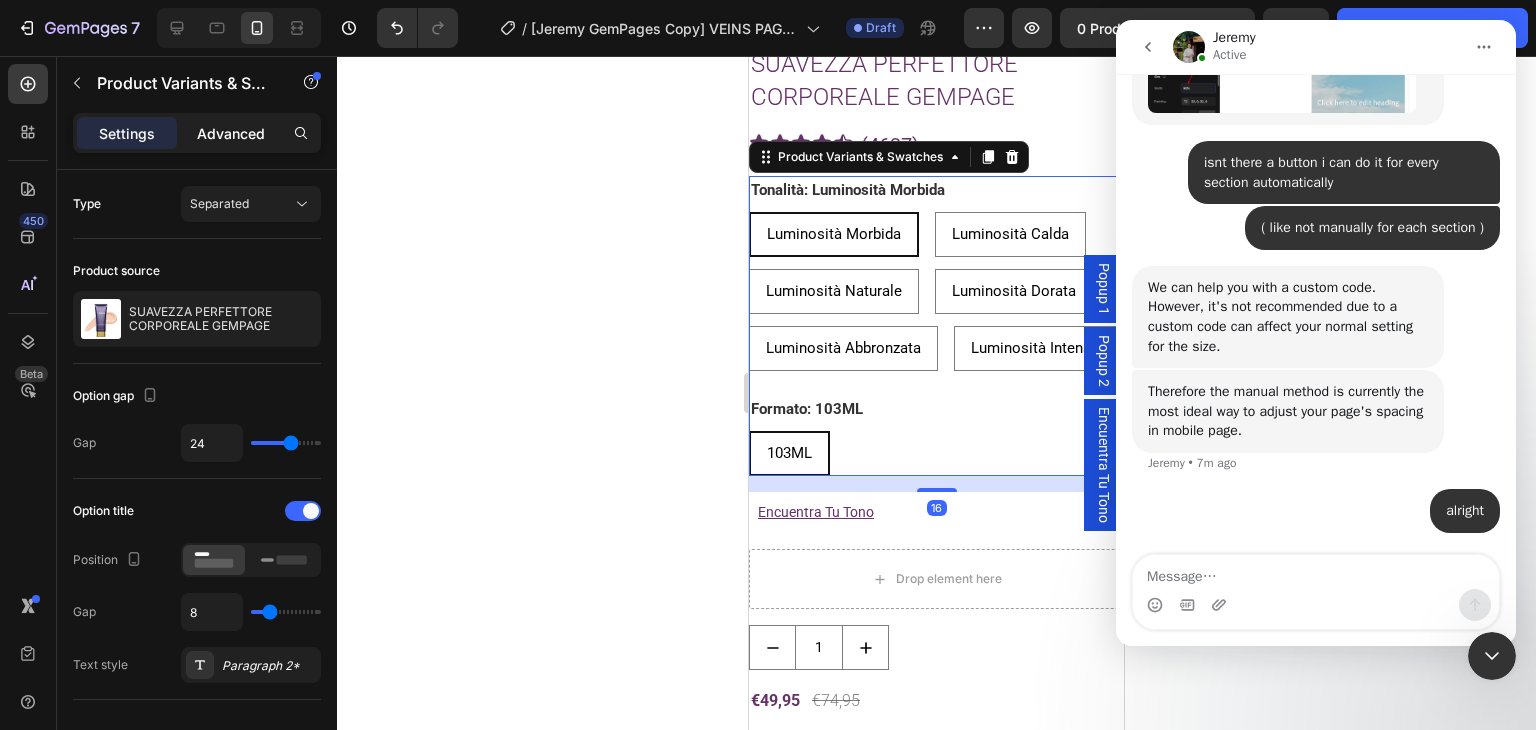 click on "Advanced" at bounding box center [231, 133] 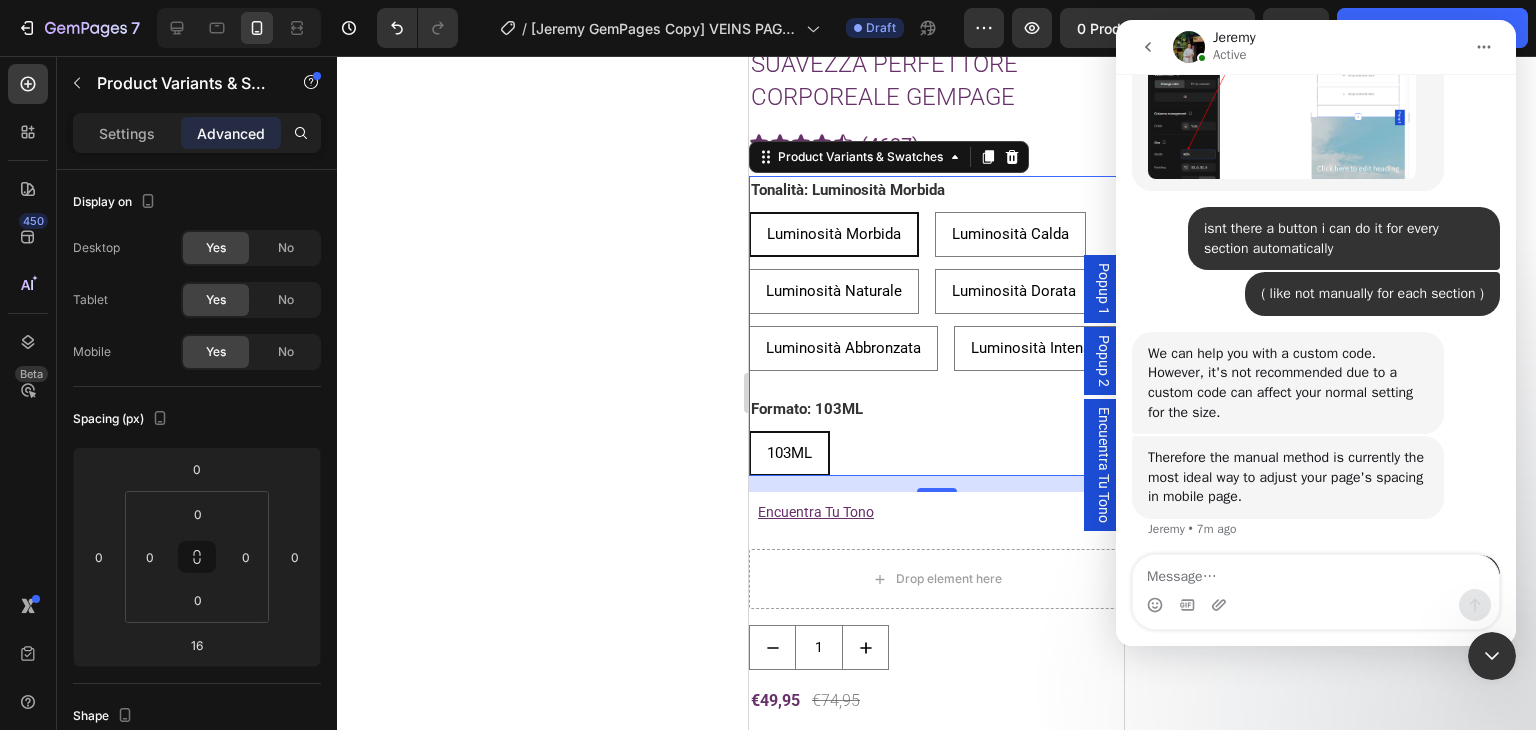 scroll, scrollTop: 11378, scrollLeft: 0, axis: vertical 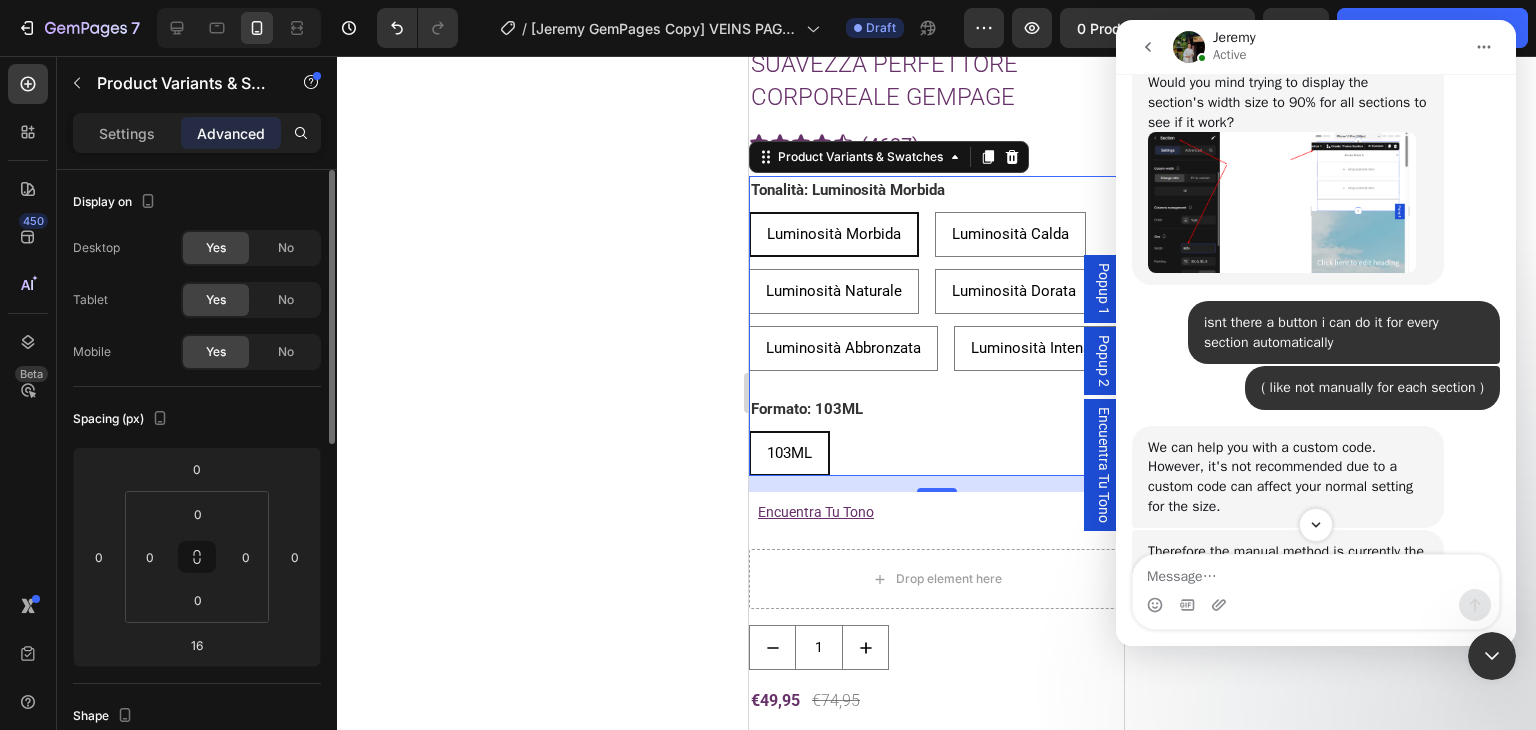 click on "Settings" at bounding box center (127, 133) 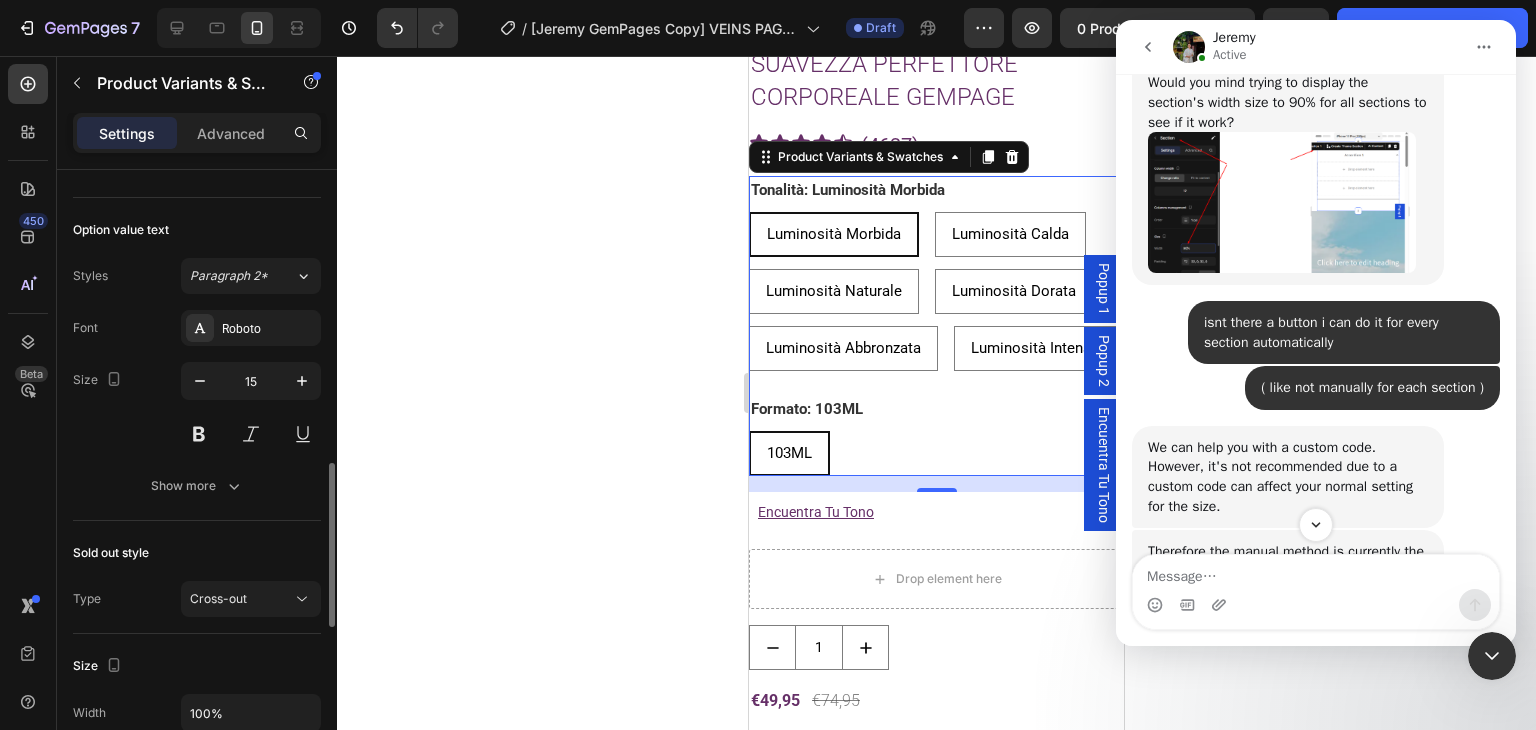 scroll, scrollTop: 1400, scrollLeft: 0, axis: vertical 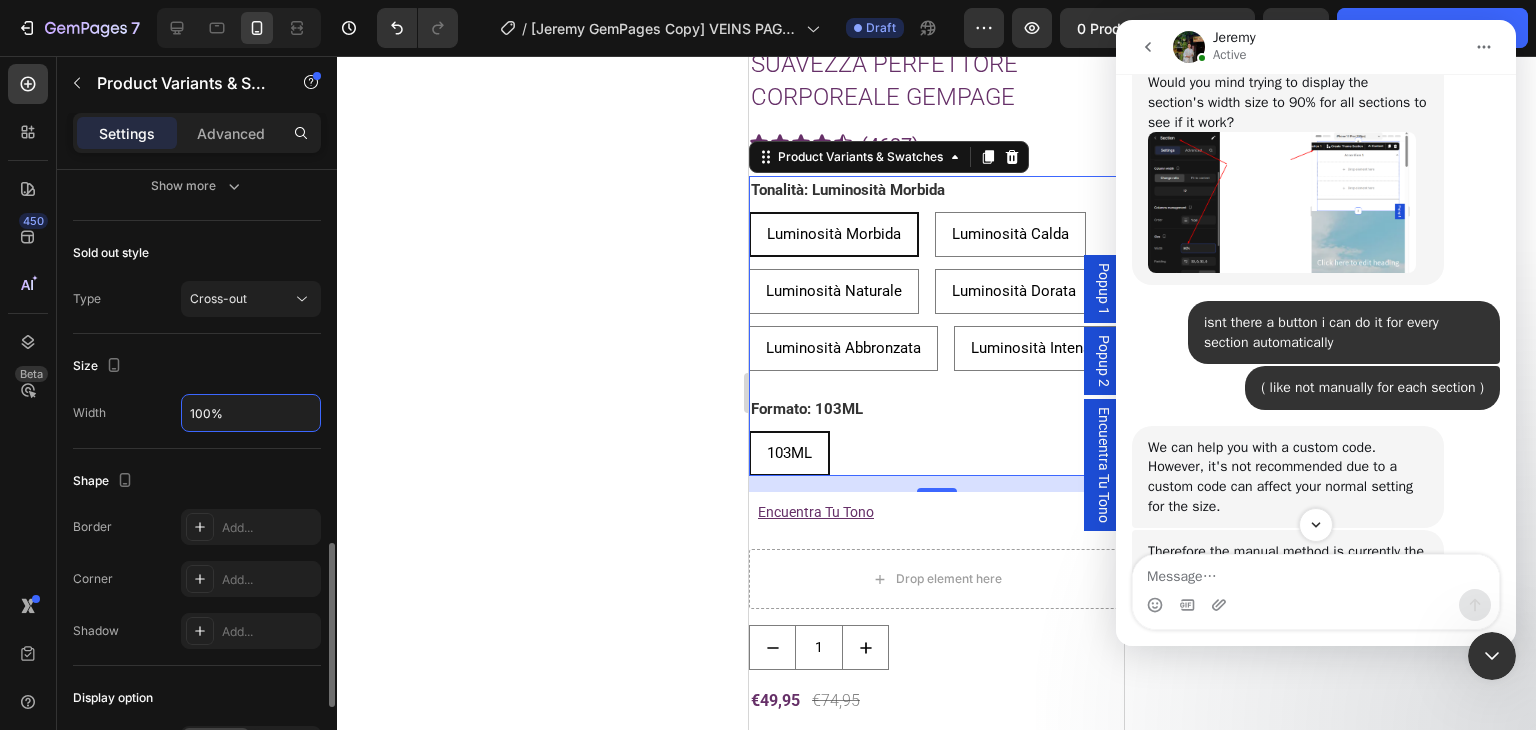 click on "100%" at bounding box center [251, 413] 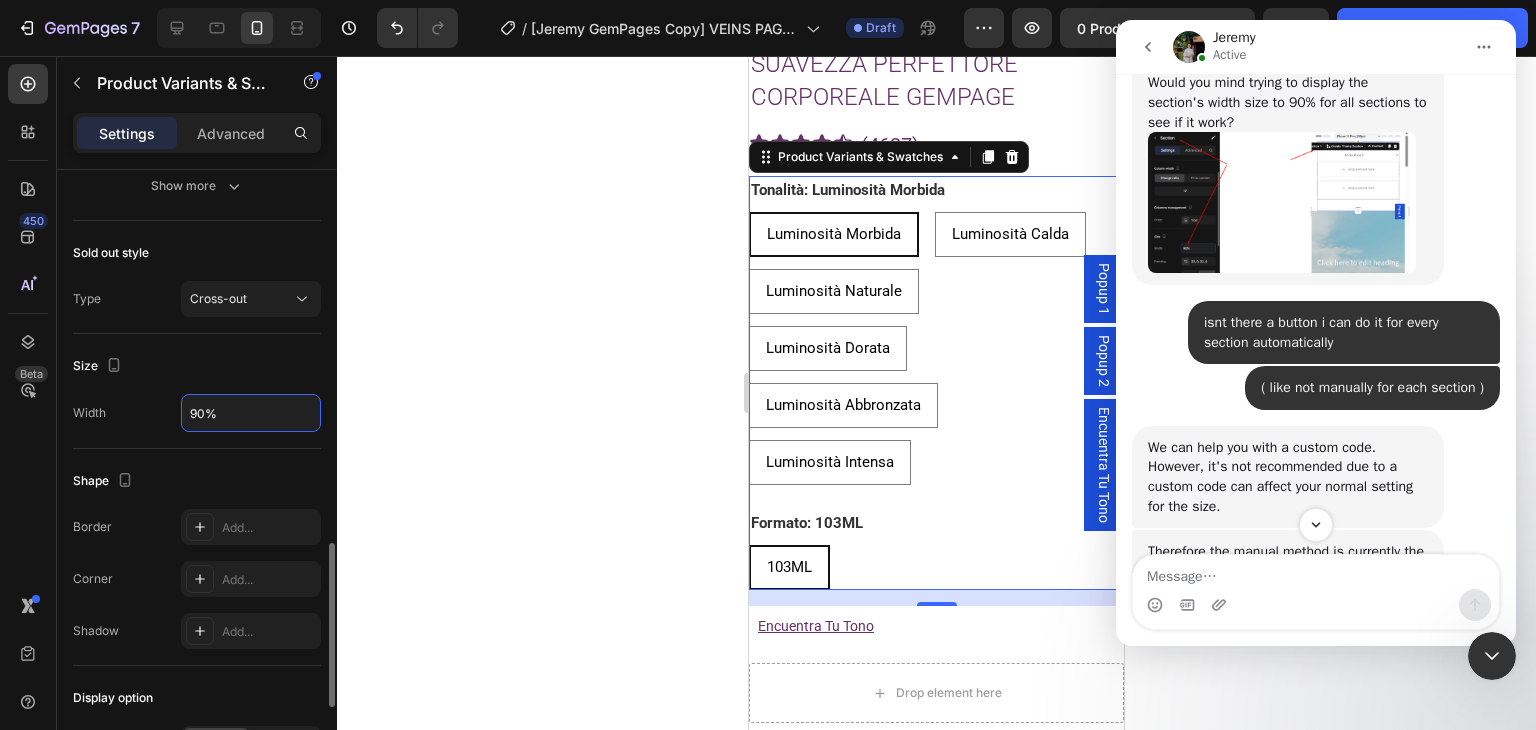 click on "Size Width 90%" 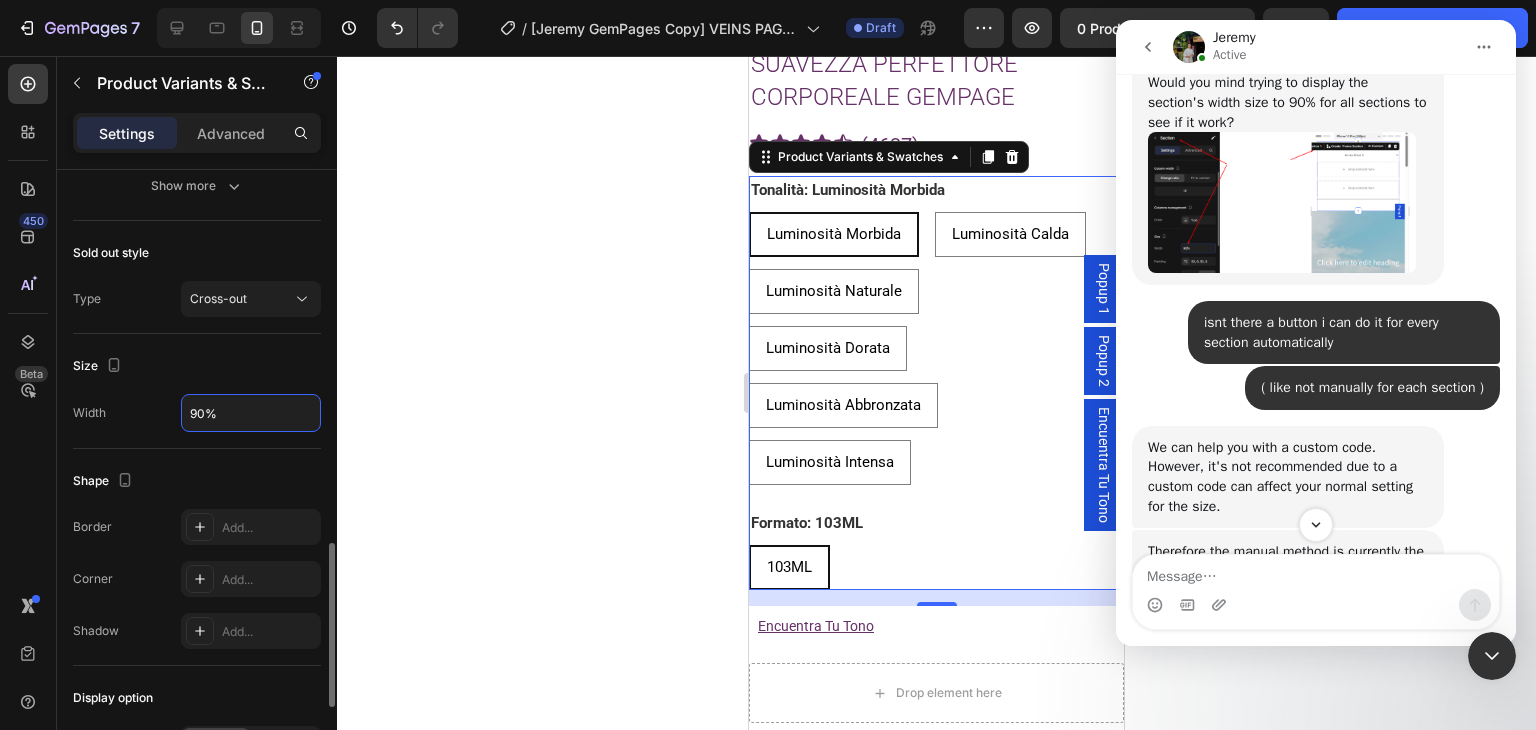 click on "90%" at bounding box center (251, 413) 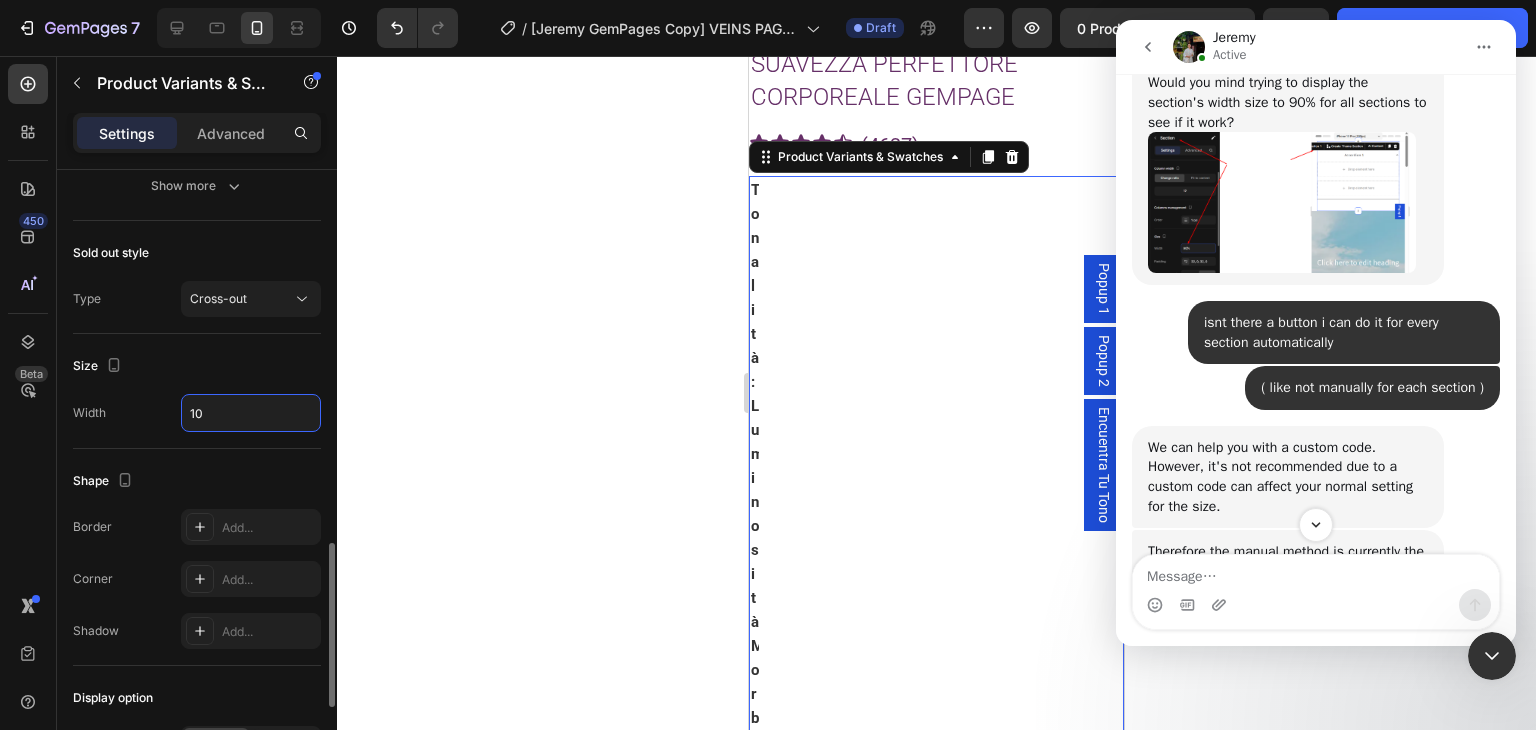 type on "1" 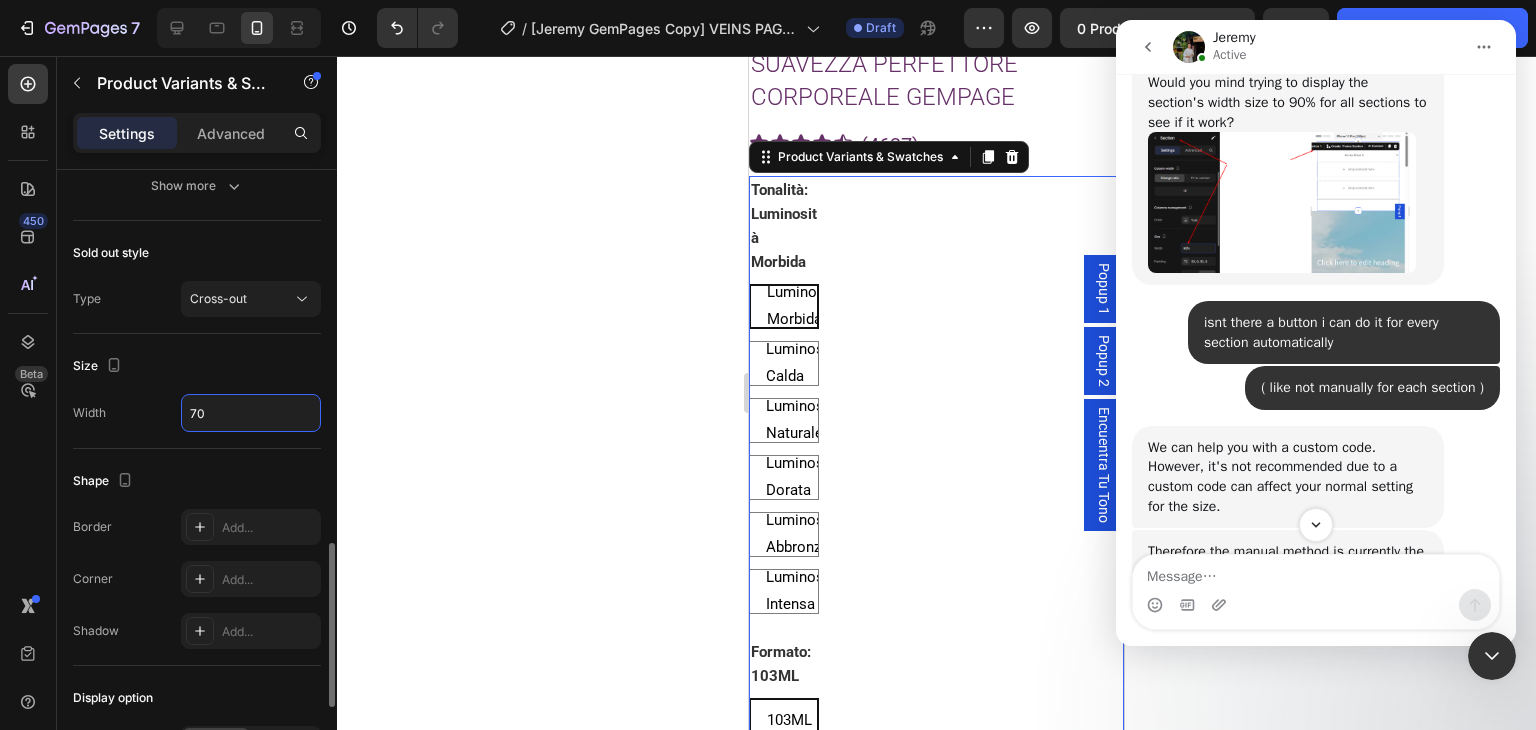 type on "7" 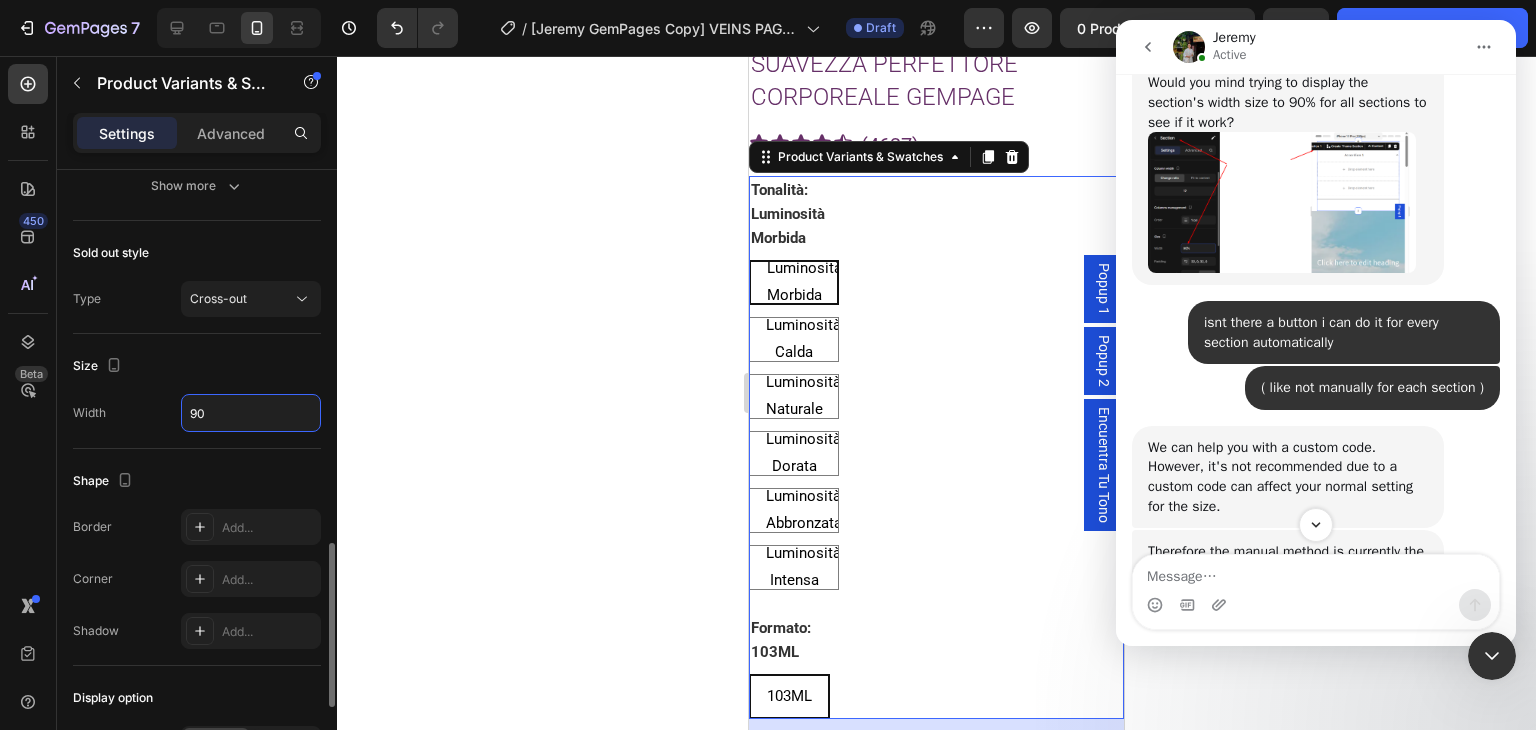 click on "Size" at bounding box center (197, 366) 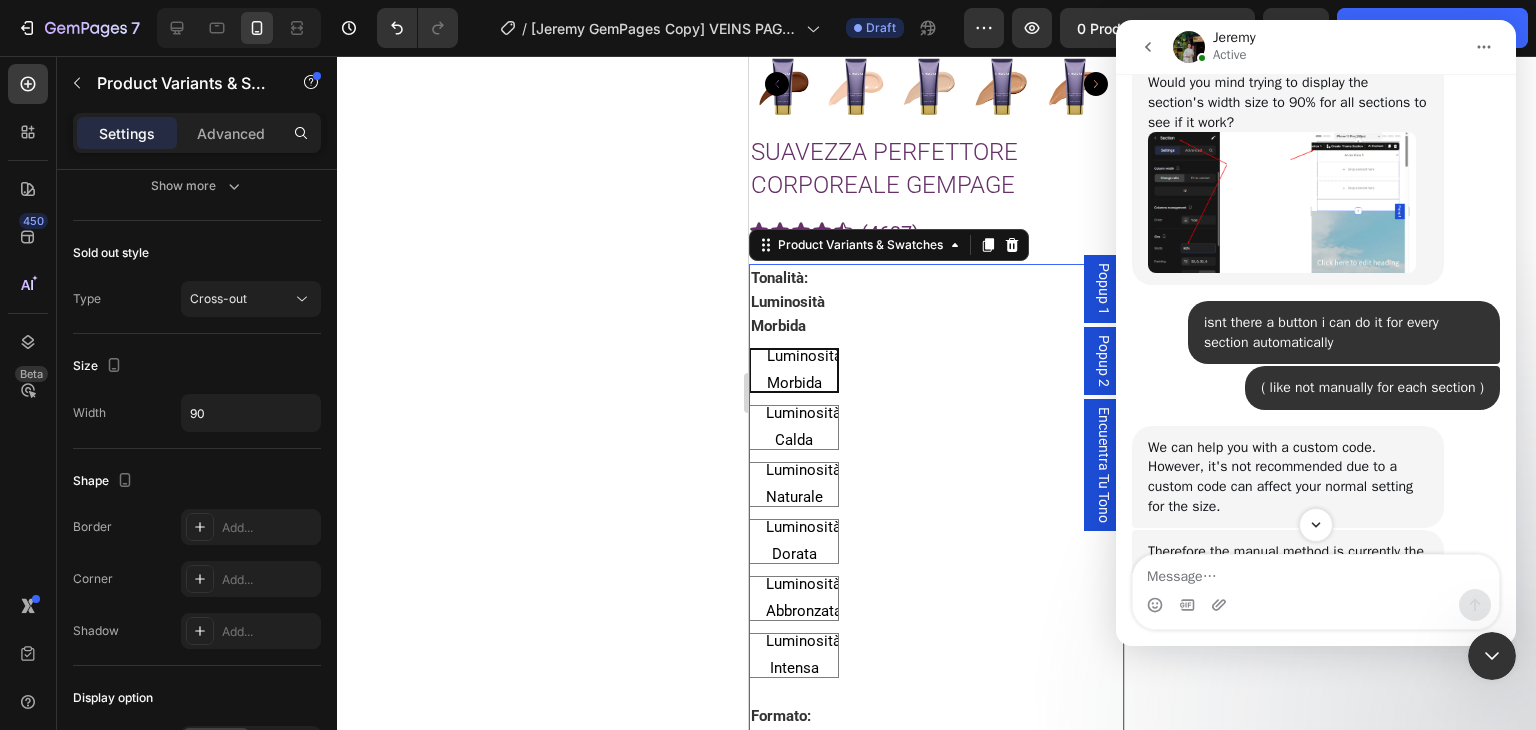 scroll, scrollTop: 4089, scrollLeft: 0, axis: vertical 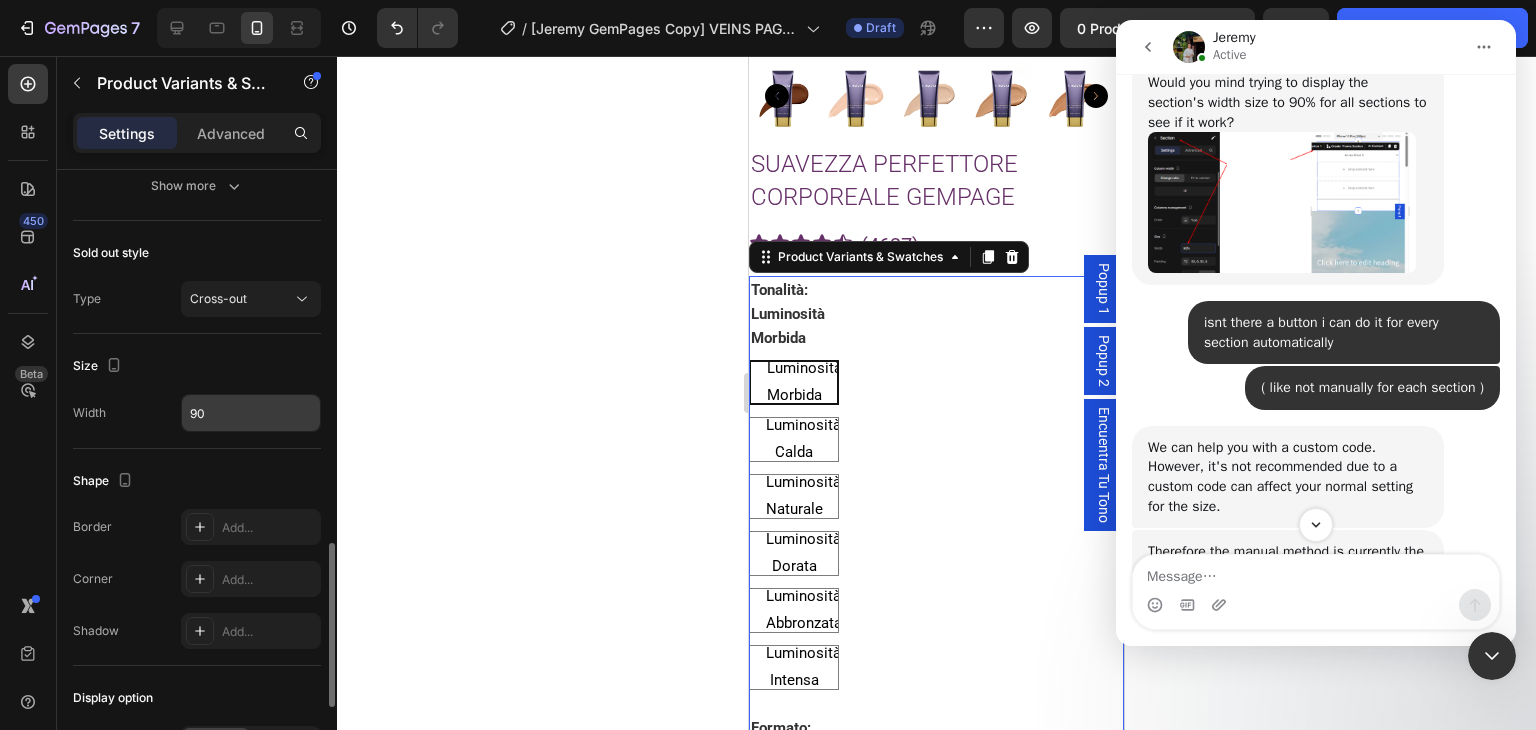 click on "90" at bounding box center (251, 413) 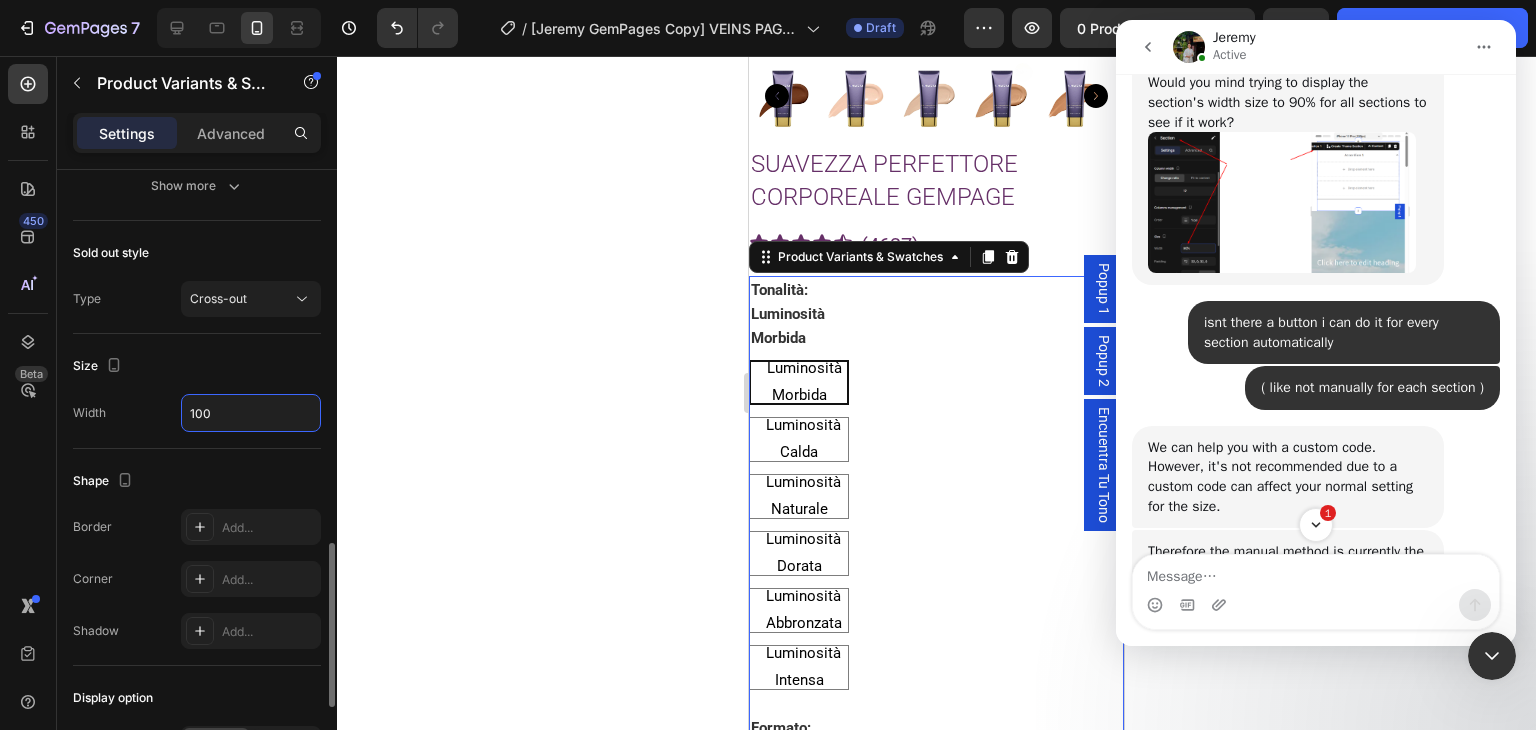 type on "100" 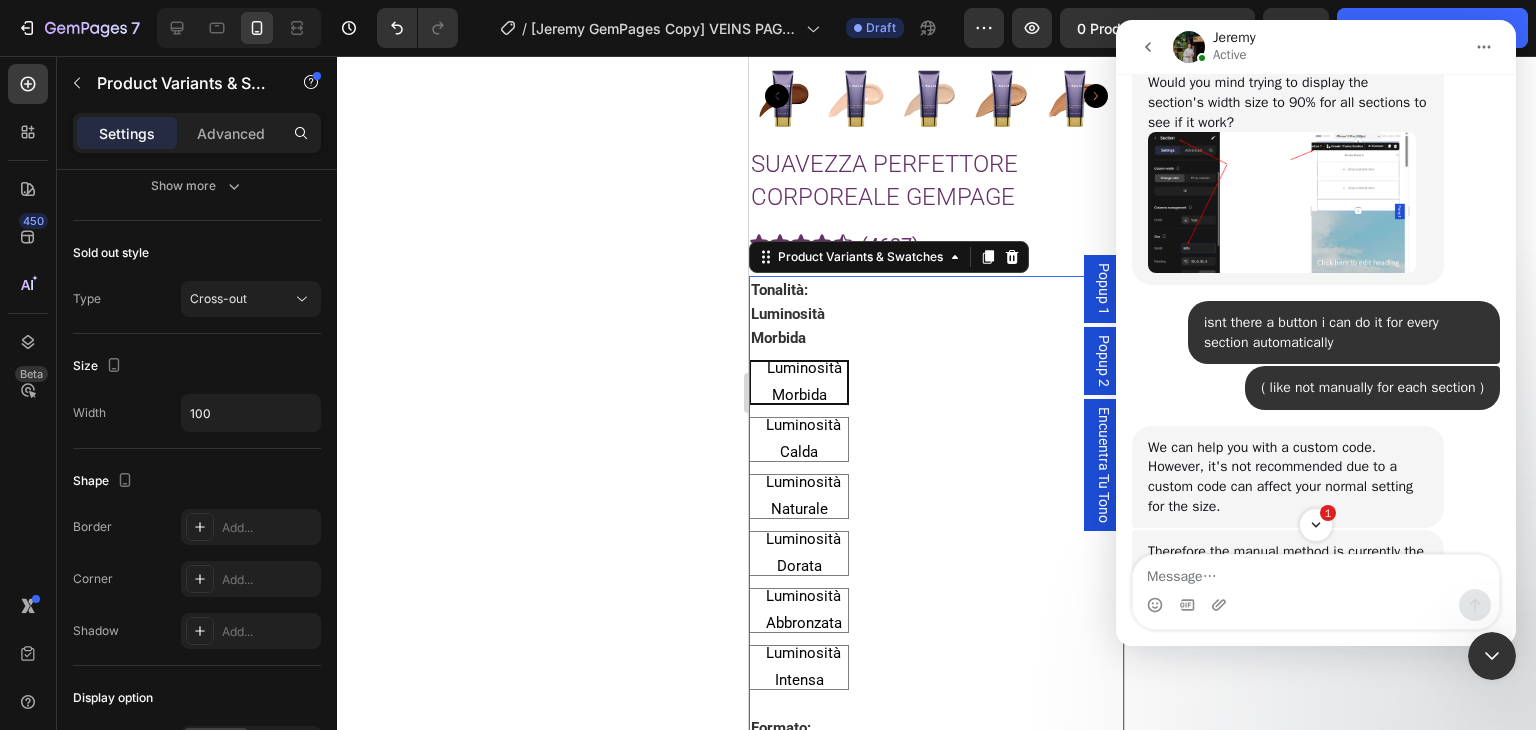 click 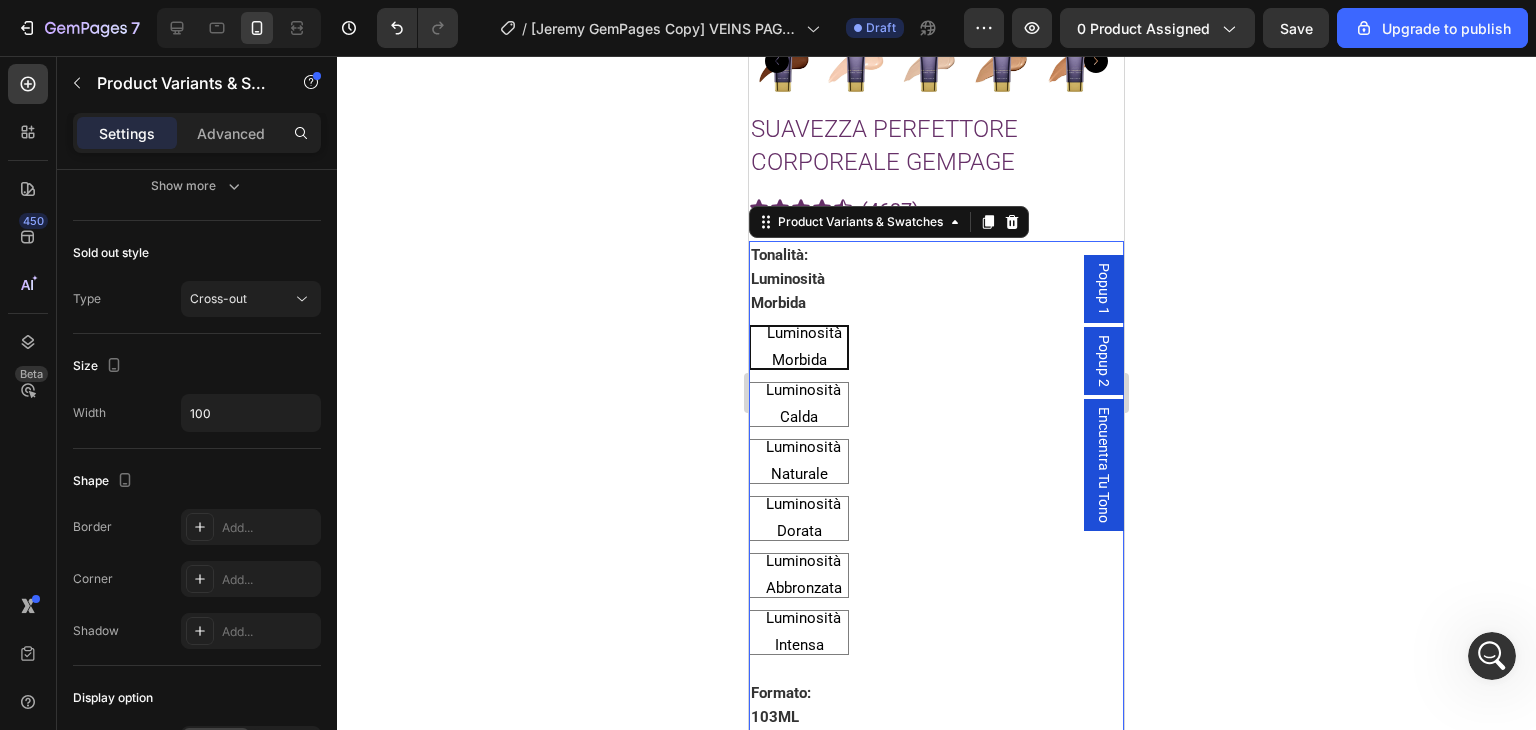 scroll, scrollTop: 4089, scrollLeft: 0, axis: vertical 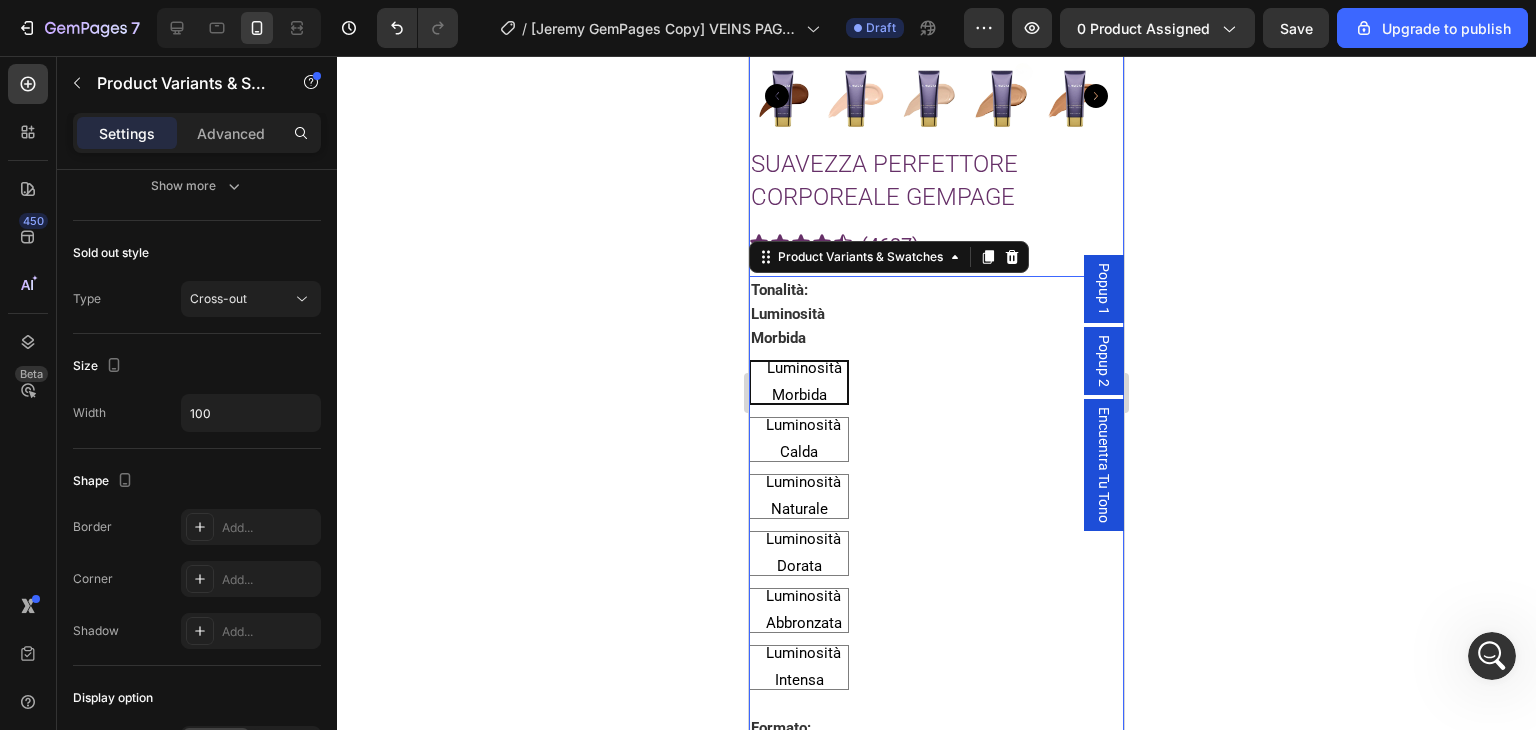 click on "SUAVEZZA PERFETTORE CORPOREALE GEMPAGE" at bounding box center (936, 181) 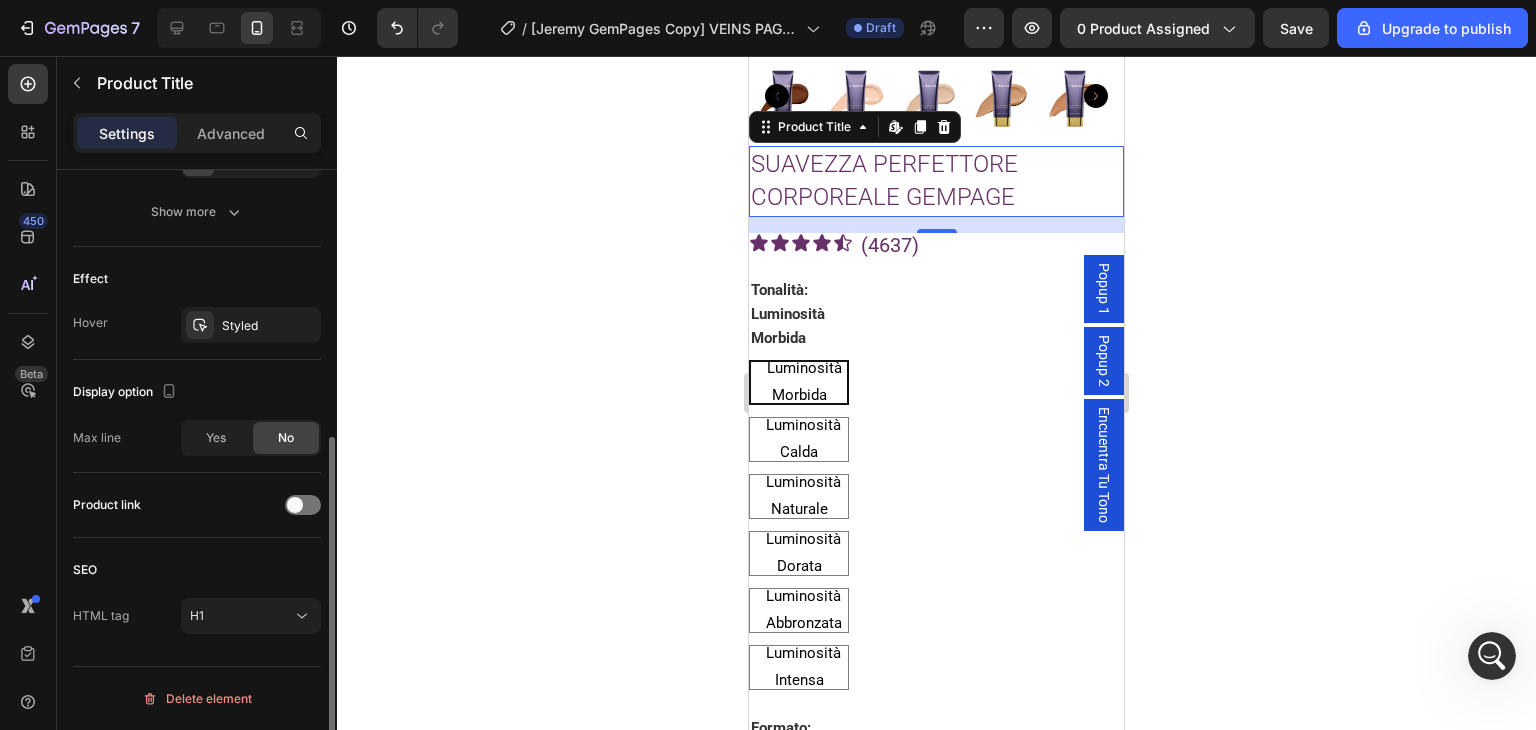 scroll, scrollTop: 0, scrollLeft: 0, axis: both 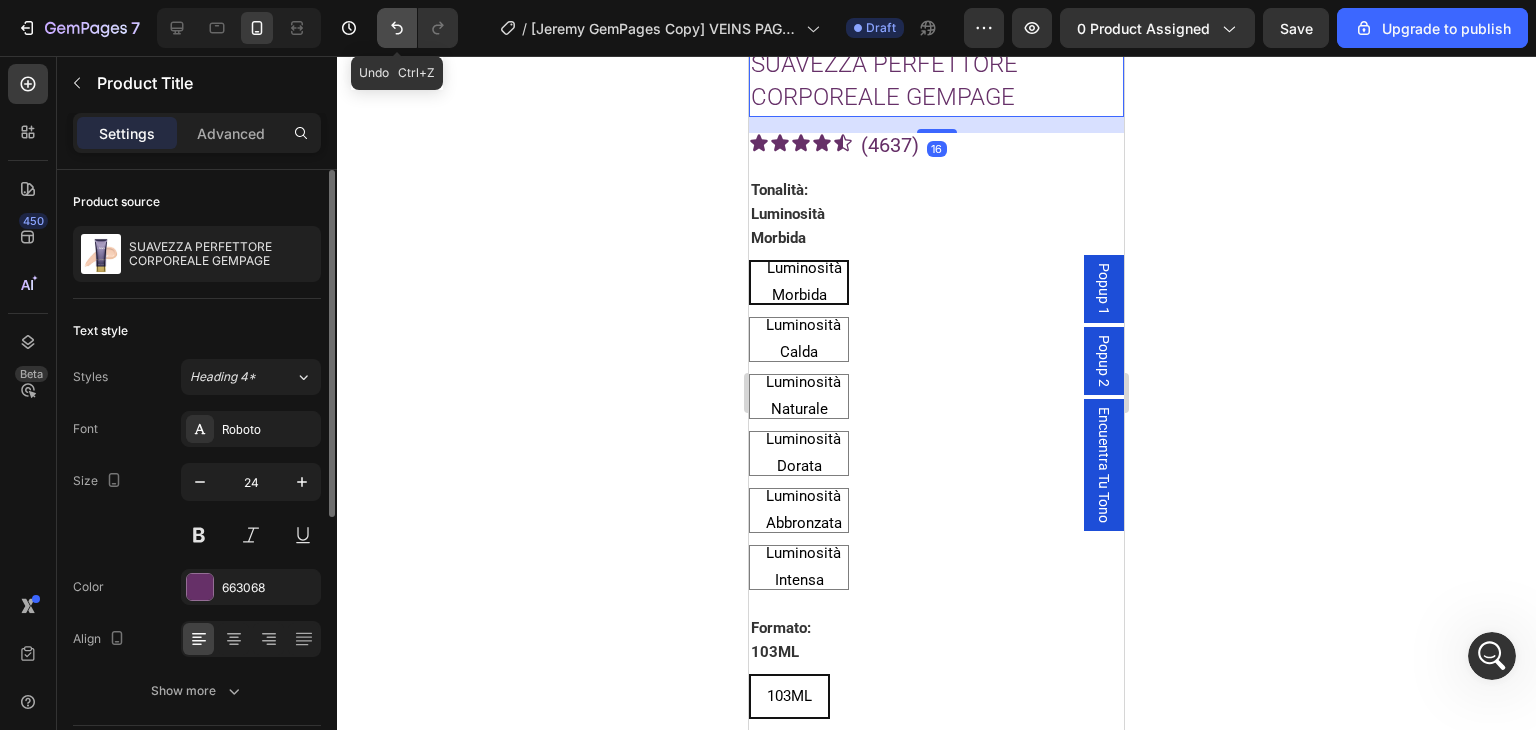 click 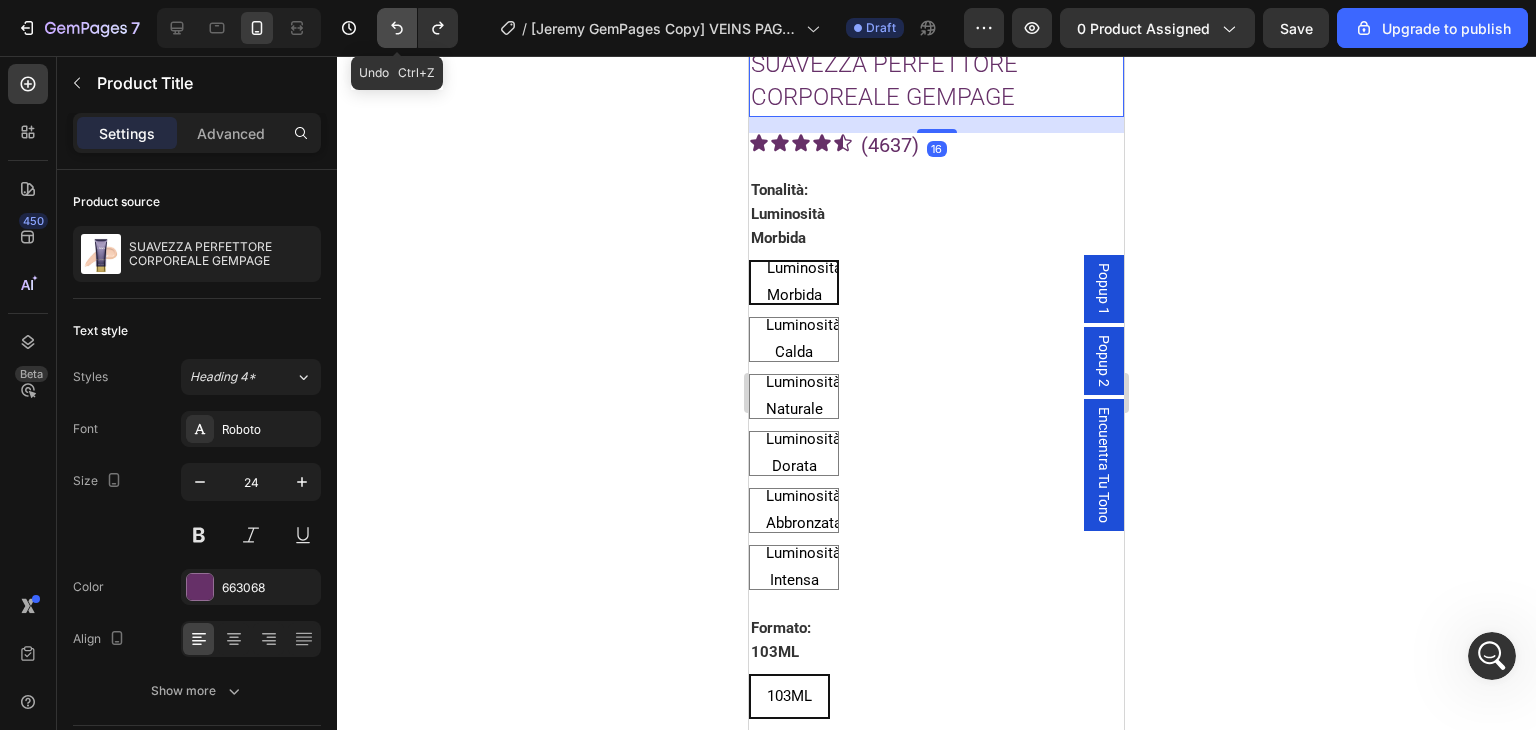 click 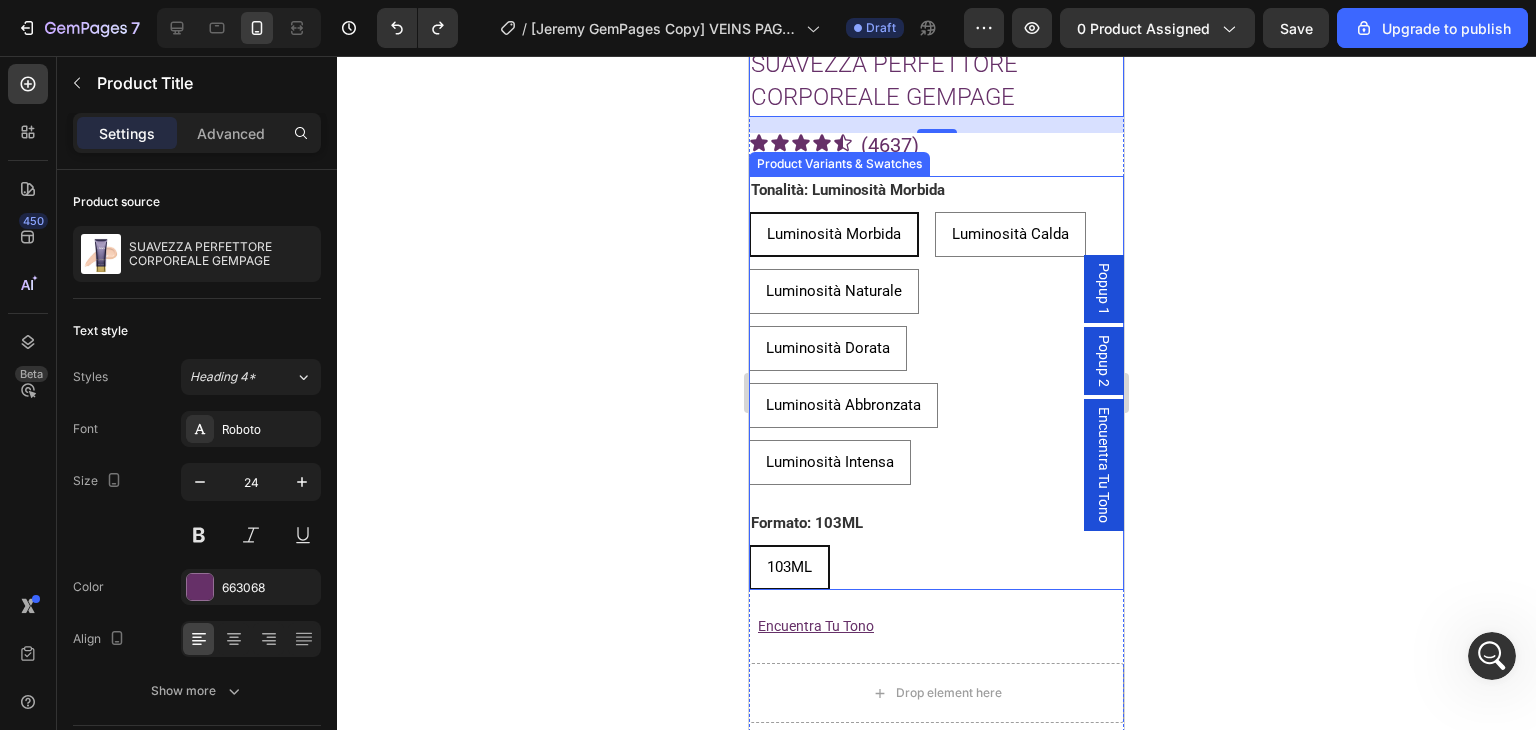 click on "Luminosità Morbida Luminosità Morbida Luminosità Morbida Luminosità Calda Luminosità Calda Luminosità Calda Luminosità Naturale Luminosità Naturale Luminosità Naturale Luminosità Dorata Luminosità Dorata Luminosità Dorata Luminosità Abbronzata Luminosità Abbronzata Luminosità Abbronzata Luminosità Intensa Luminosità Intensa Luminosità Intensa" at bounding box center (918, 348) 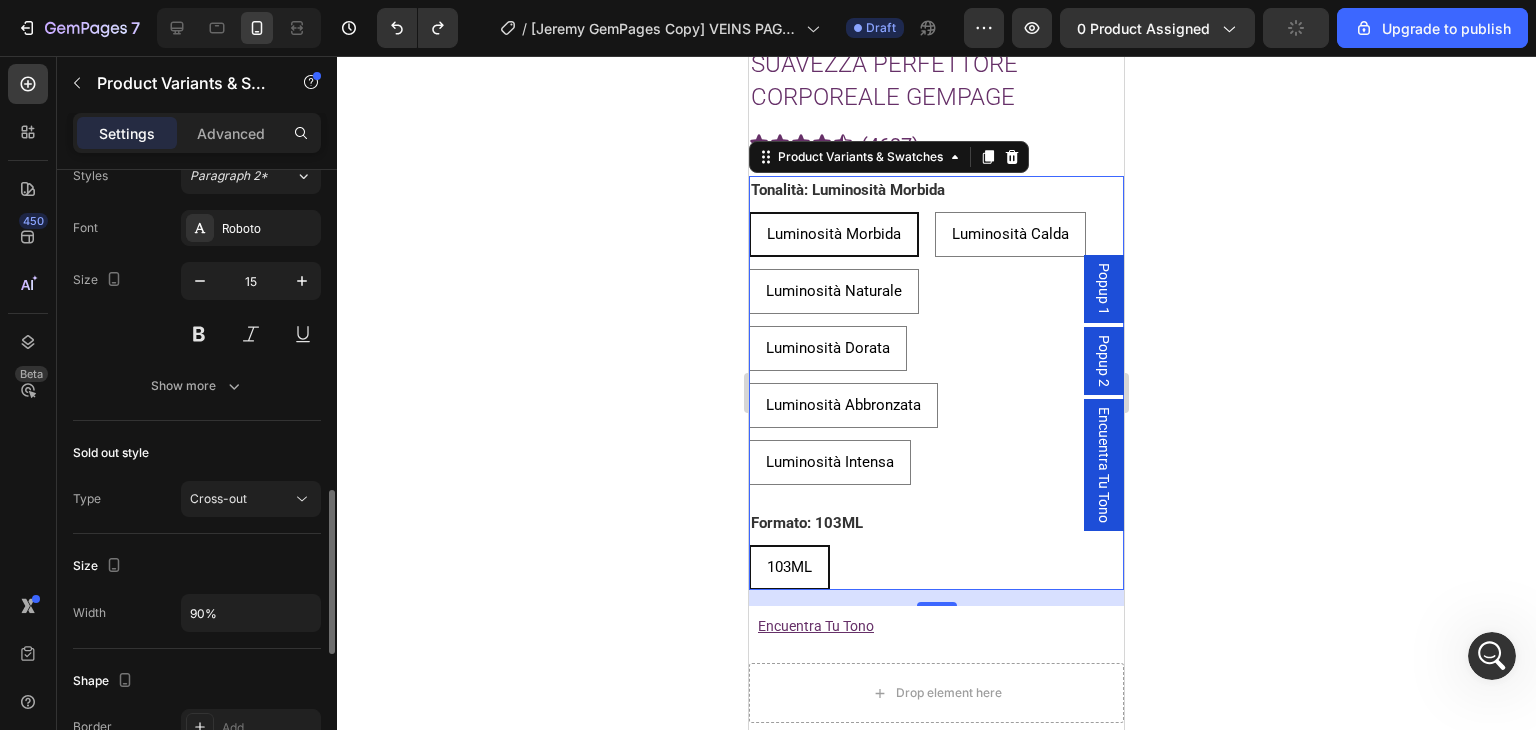 scroll, scrollTop: 1300, scrollLeft: 0, axis: vertical 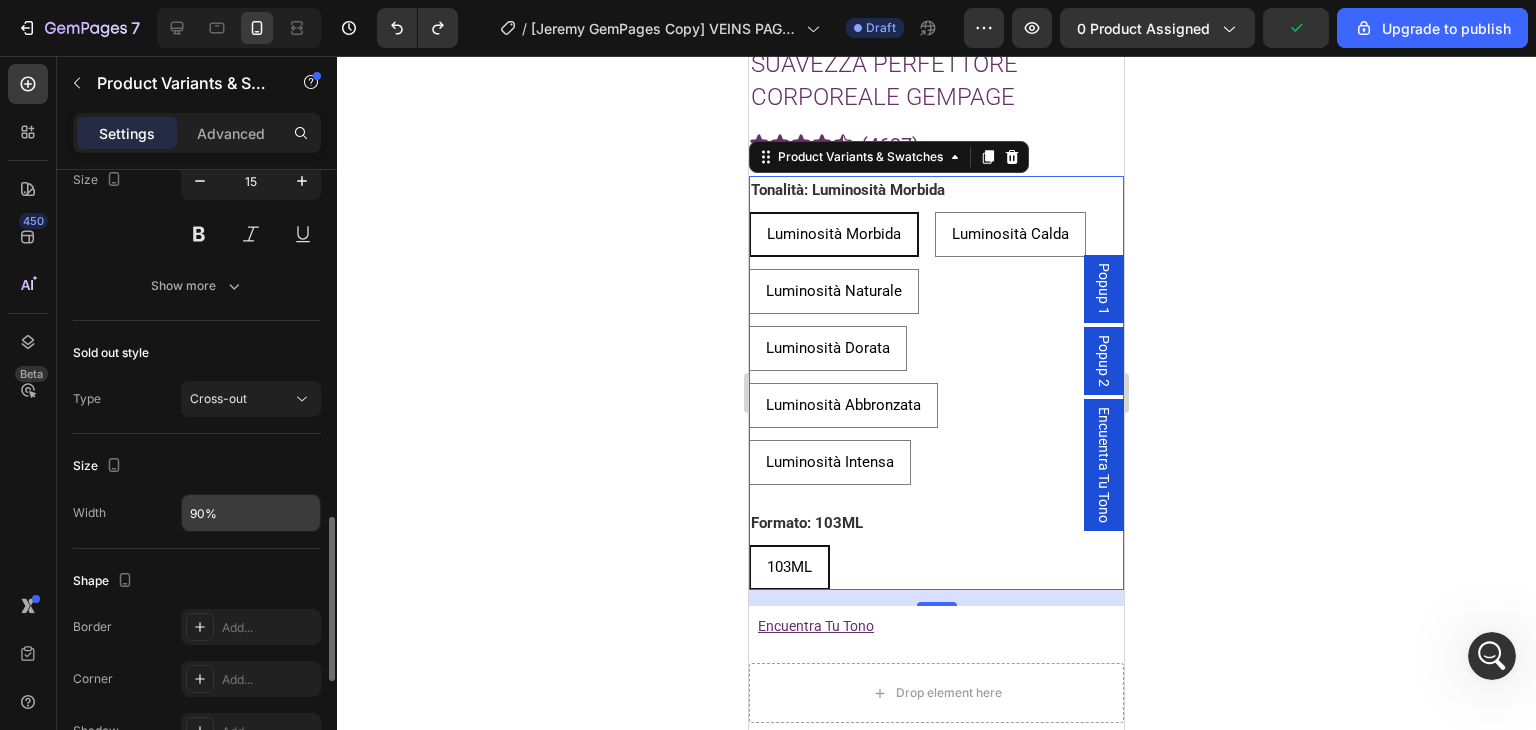 click on "90%" at bounding box center [251, 513] 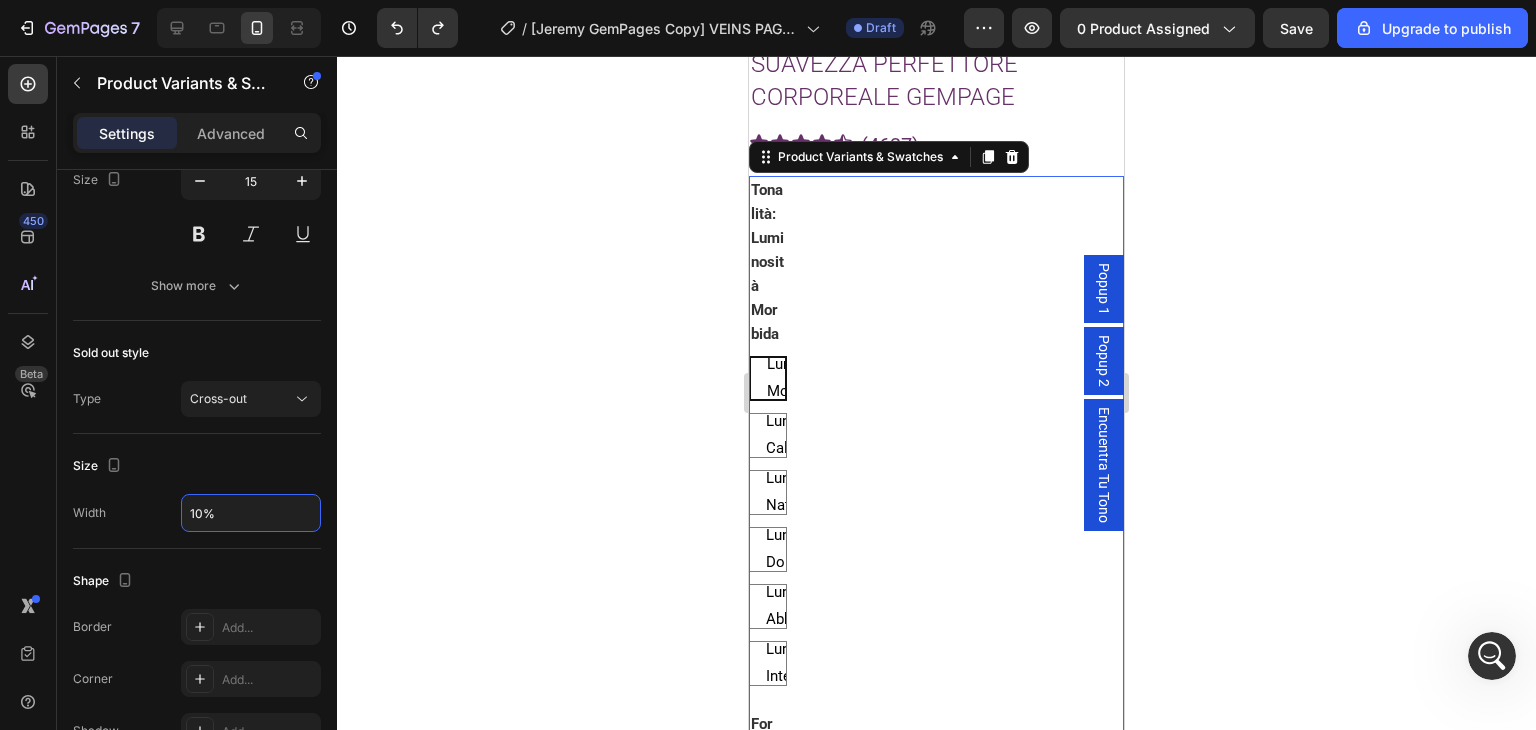 type on "100%" 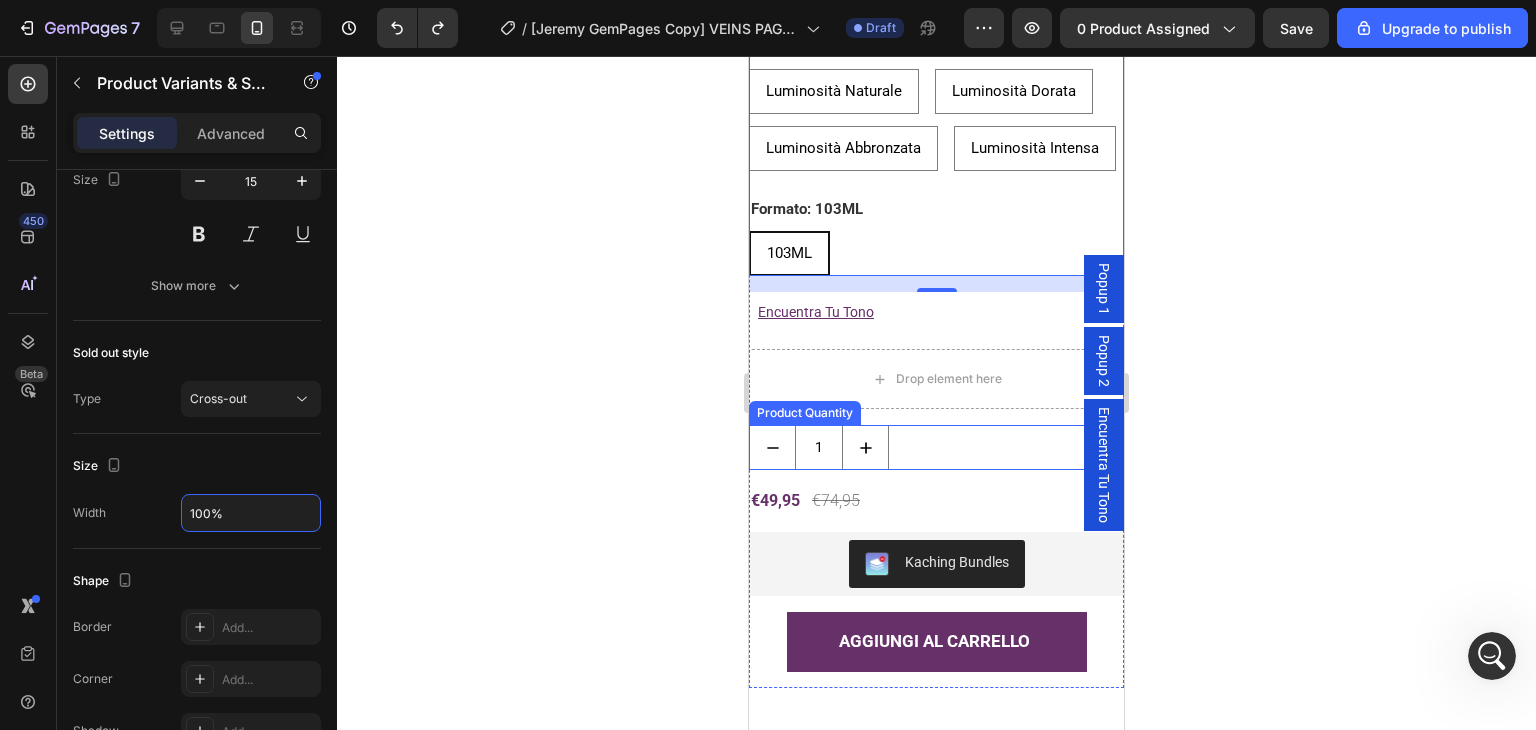 scroll, scrollTop: 4489, scrollLeft: 0, axis: vertical 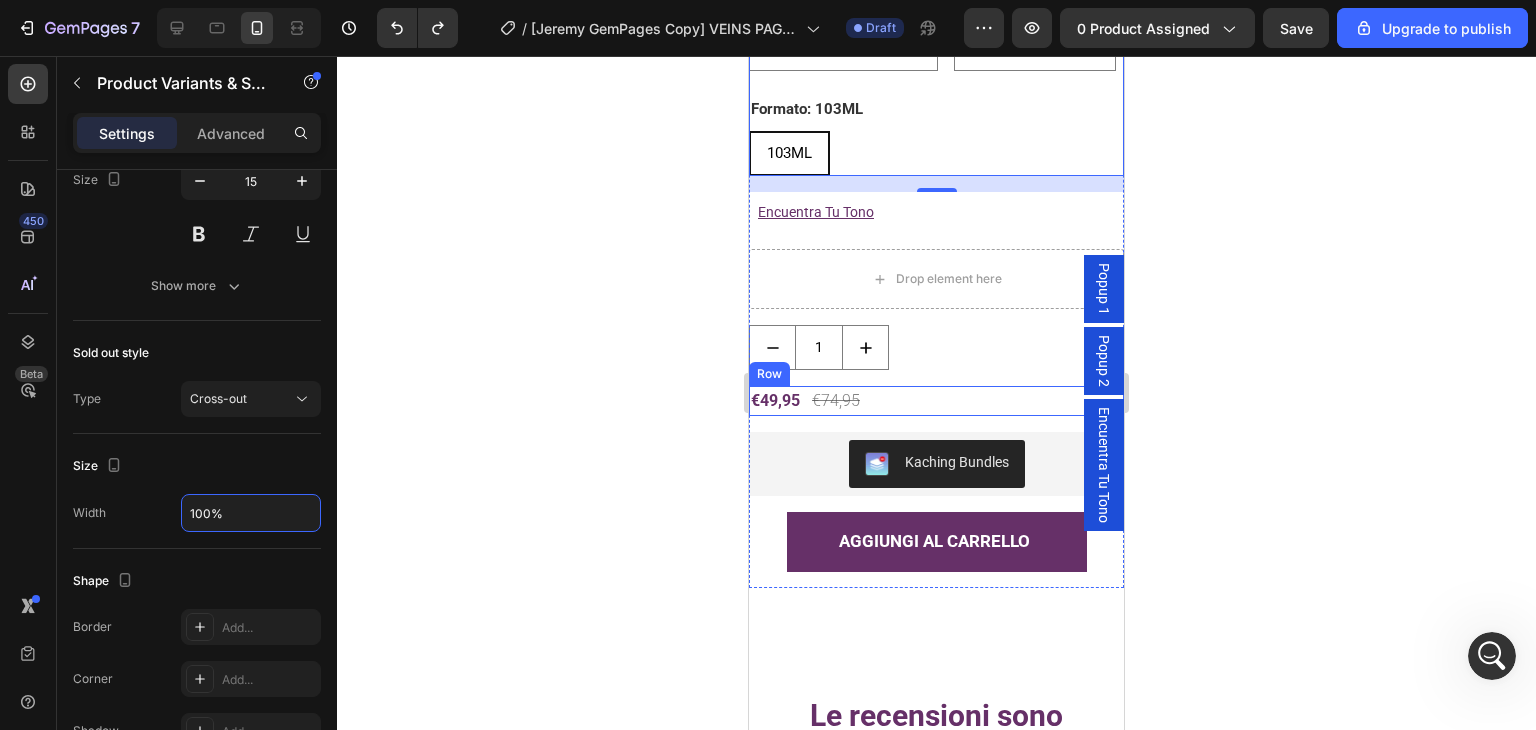 click on "€49,95 Product Price Product Price €74,95 Product Price Product Price Row" at bounding box center (936, 401) 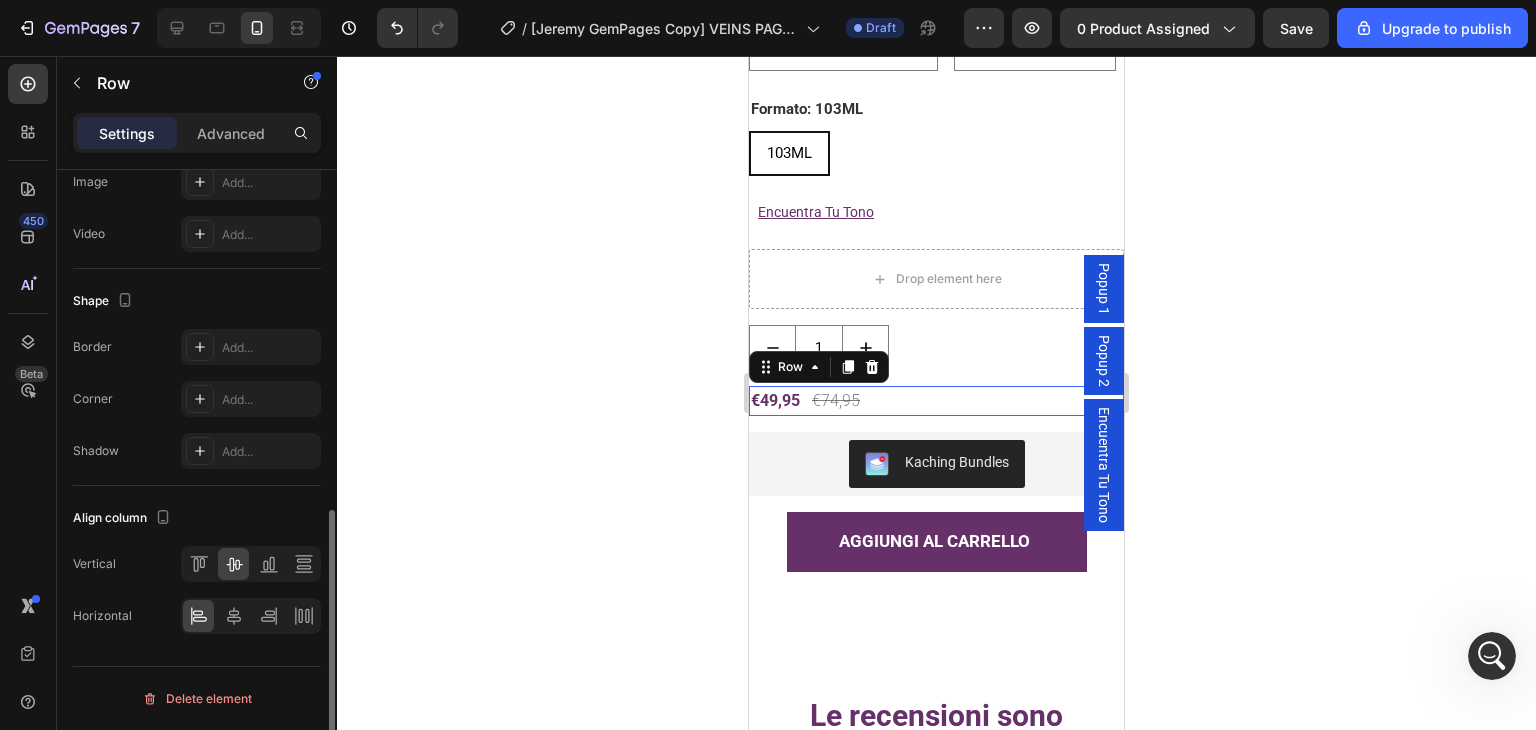 scroll, scrollTop: 0, scrollLeft: 0, axis: both 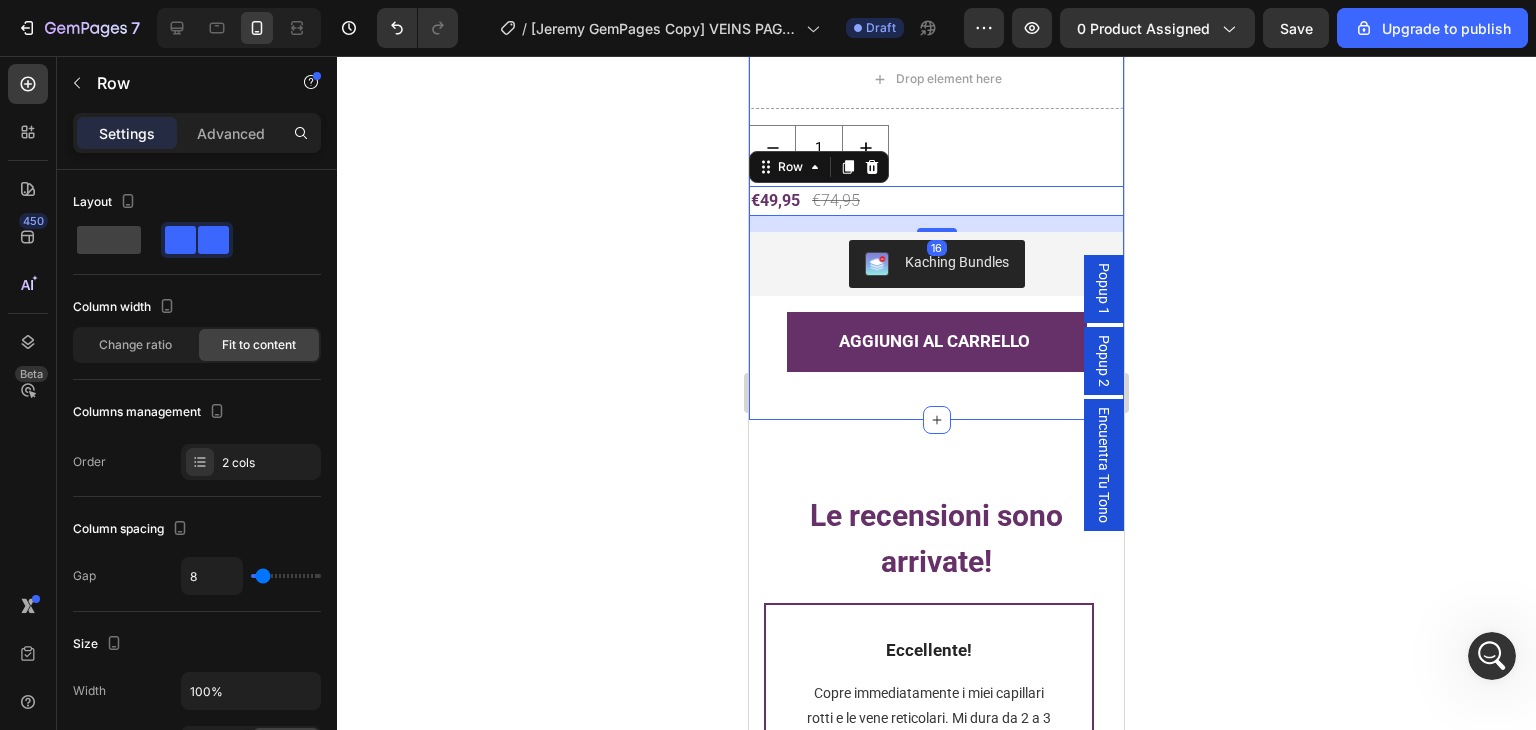 click on "Le recensioni sono arrivate! Heading Eccellente! Text block Copre immediatamente i miei capillari rotti e le vene reticolari. Mi dura da 2 a 3 giorni e, a meno che non mi strofini molto forte, non si muove nemmeno sotto la doccia! Vale ogni centesimo. Text block SOFIA Text block Row Un prima e un dopo! Text block “Il miglior prodotto per coprire venuzze e imperfezioni della pelle. Uniforma il tono in modo meraviglioso e l’applicatore è indispensabile. Davvero, un prima e un dopo!” Text block GIULIA Text block Row Ho ricevuto tantissimi complimenti Text block “Ho ricevuto molti complimenti per la mia pelle quando l’ho usato su braccia, gambe, collo e viso. Ha una copertura bellissima.” Text block CHIARA Text block Row Non macchia i vestiti Text block “Asciuga molto bene e non si trasferisce sui vestiti. Anche con il sudore è rimasto intatto e non si è sciolto.” Text block FRANCESCA Text block Row Il miglior make-up per coprire le imperfezioni Text block Text block VALENTINA Text block Row" at bounding box center (936, 699) 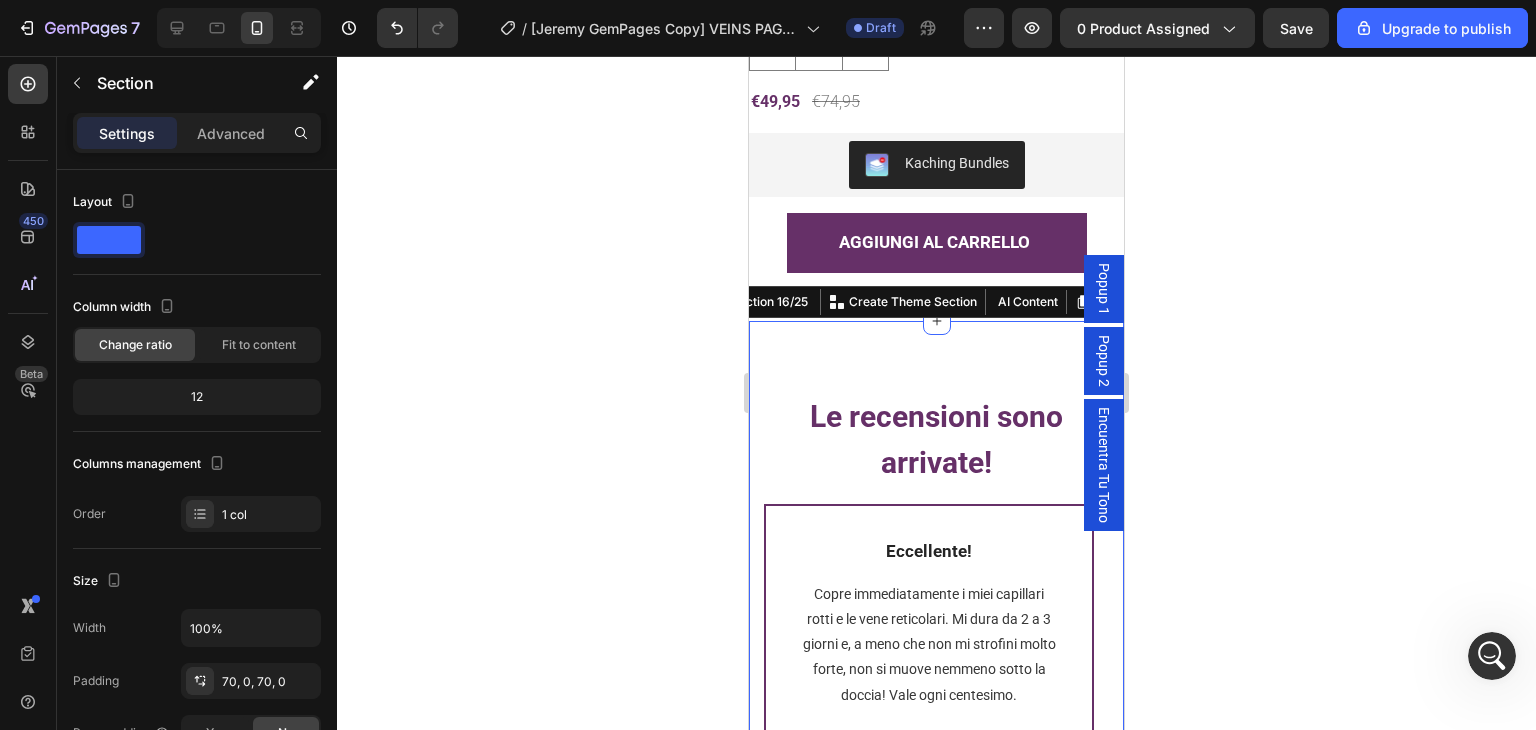 scroll, scrollTop: 4789, scrollLeft: 0, axis: vertical 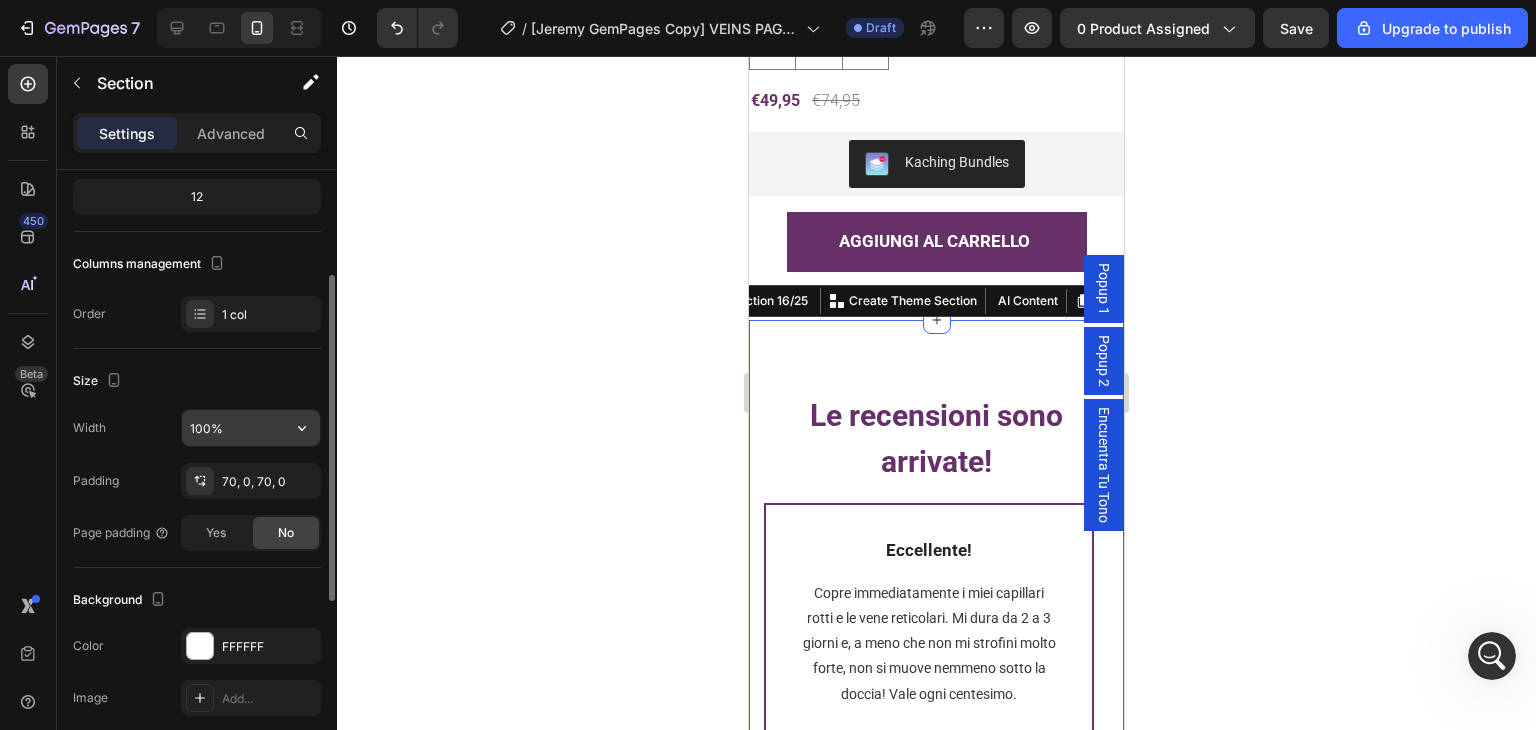 click on "100%" at bounding box center [251, 428] 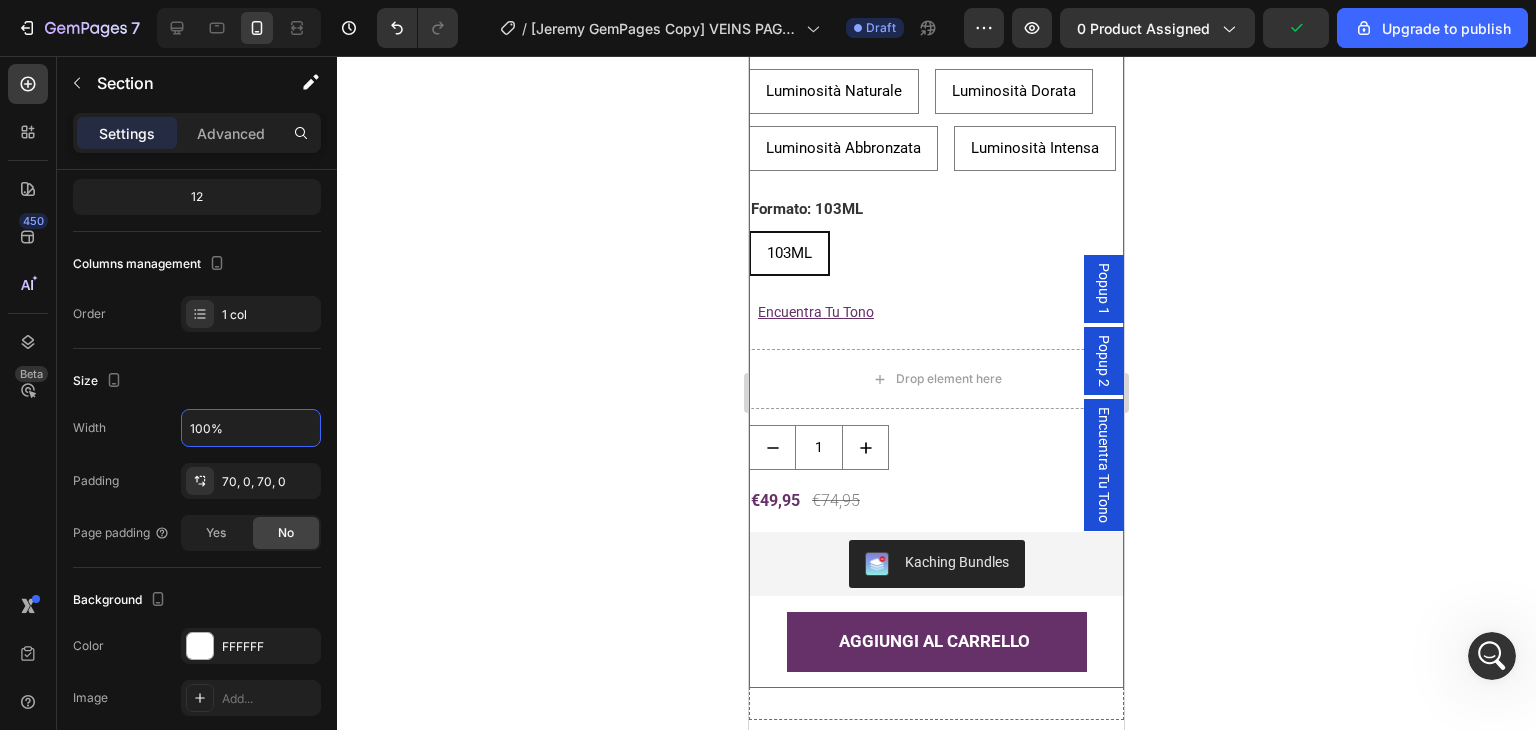 scroll, scrollTop: 4589, scrollLeft: 0, axis: vertical 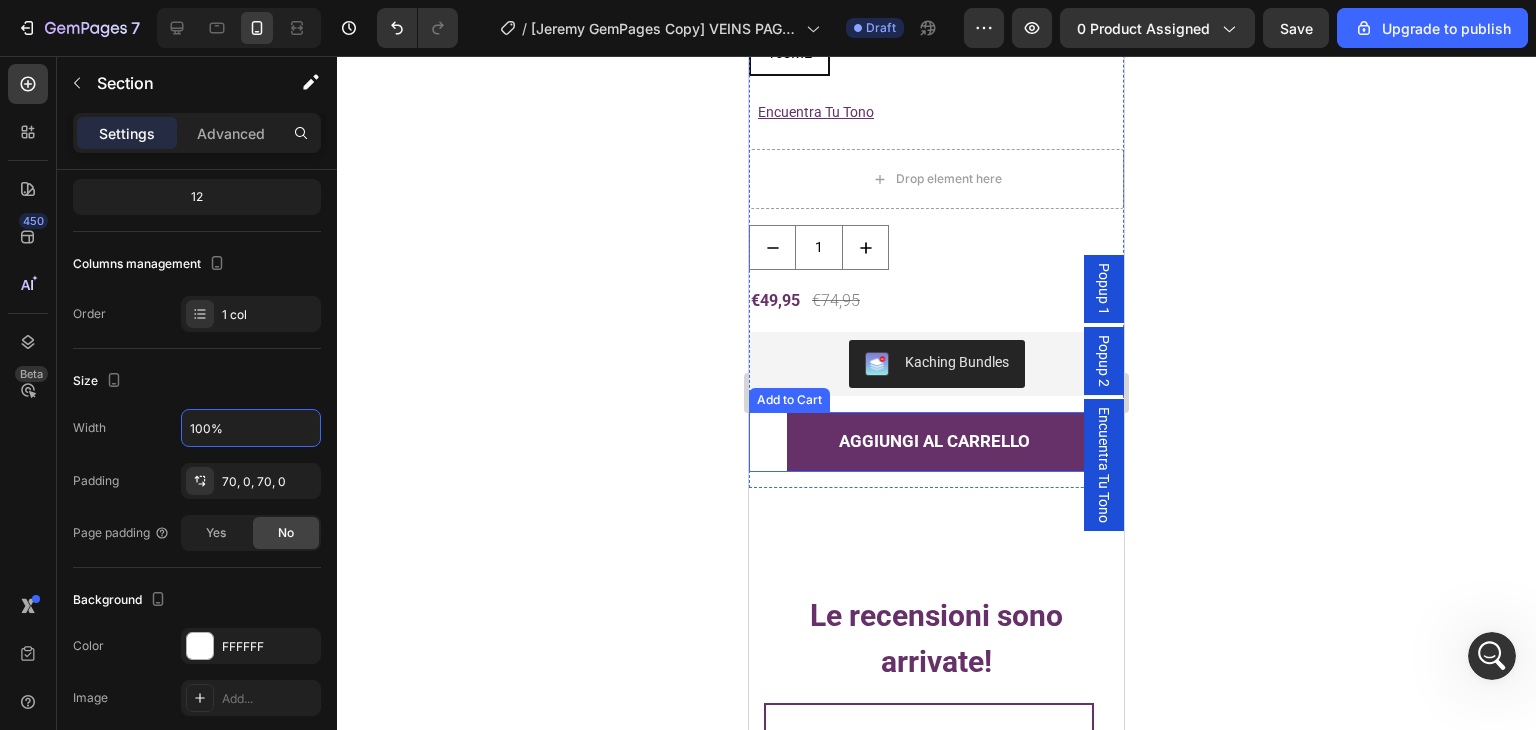 click on "AGGIUNGI AL CARRELLO Add to Cart" at bounding box center (936, 442) 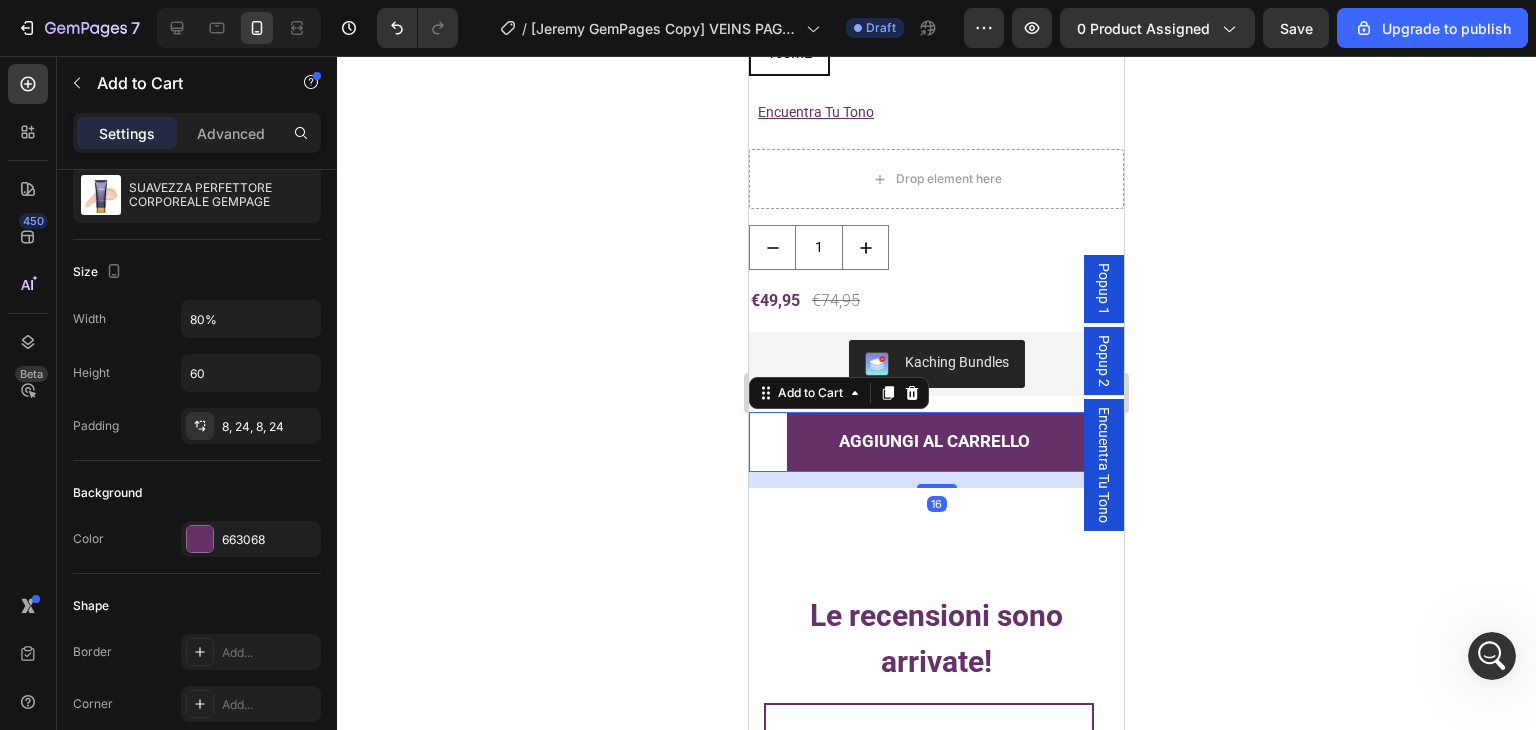 scroll, scrollTop: 0, scrollLeft: 0, axis: both 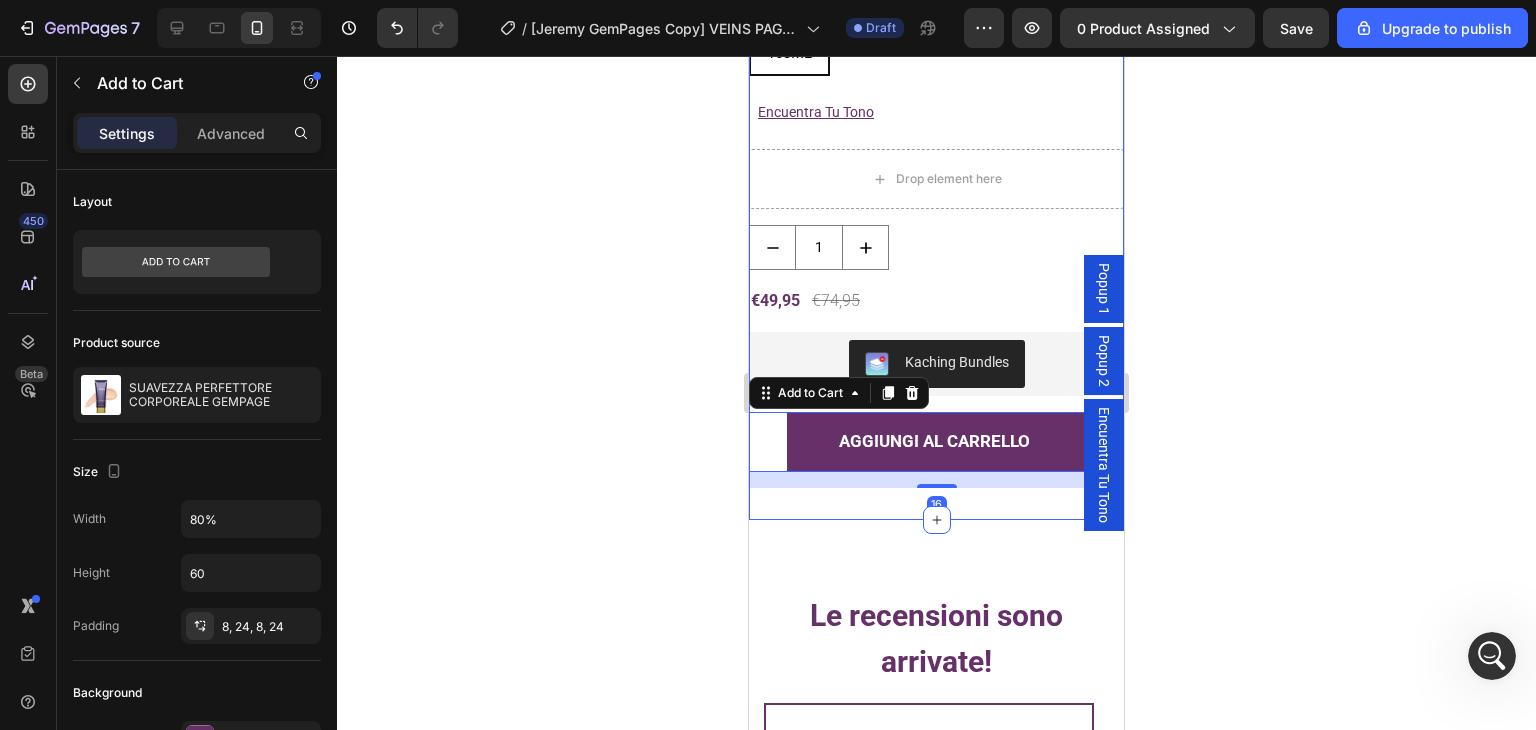 click 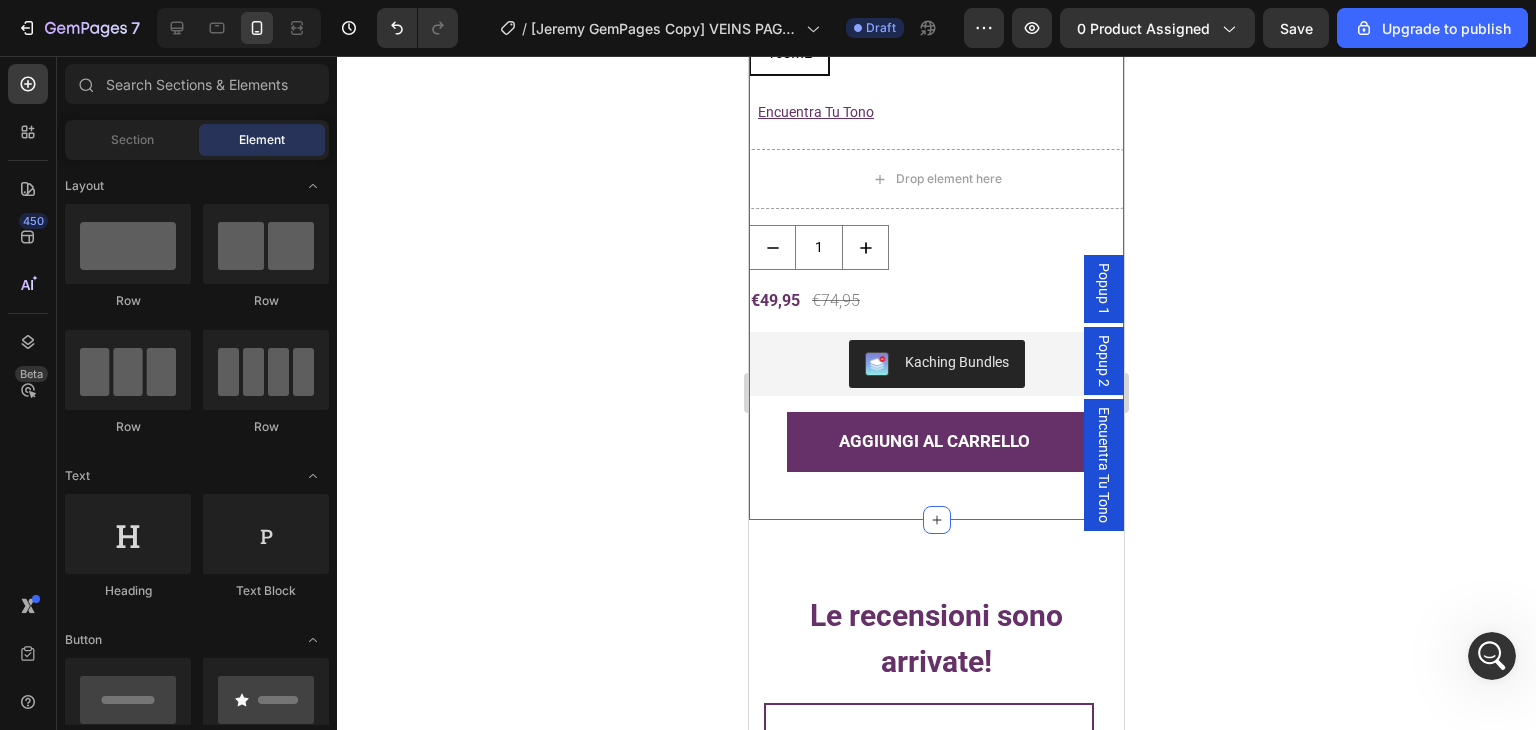 click on "Product Images SUAVEZZA PERFETTORE CORPOREALE GEMPAGE Product Title Icon Icon Icon Icon Icon Icon List (4637) Text Block Row Tonalità: Luminosità Morbida Luminosità Morbida Luminosità Morbida Luminosità Morbida Luminosità Calda Luminosità Calda Luminosità Calda Luminosità Naturale Luminosità Naturale Luminosità Naturale Luminosità Dorata Luminosità Dorata Luminosità Dorata Luminosità Abbronzata Luminosità Abbronzata Luminosità Abbronzata Luminosità Intensa Luminosità Intensa Luminosità Intensa Formato: 103ML 103ML 103ML 103ML Product Variants & Swatches Encuentra Tu Tono Button
Drop element here Row
1
Product Quantity €49,95 Product Price Product Price €74,95 Product Price Product Price Row Kaching Bundles Kaching Bundles AGGIUNGI AL CARRELLO Add to Cart Product Section 15/25" at bounding box center [936, -167] 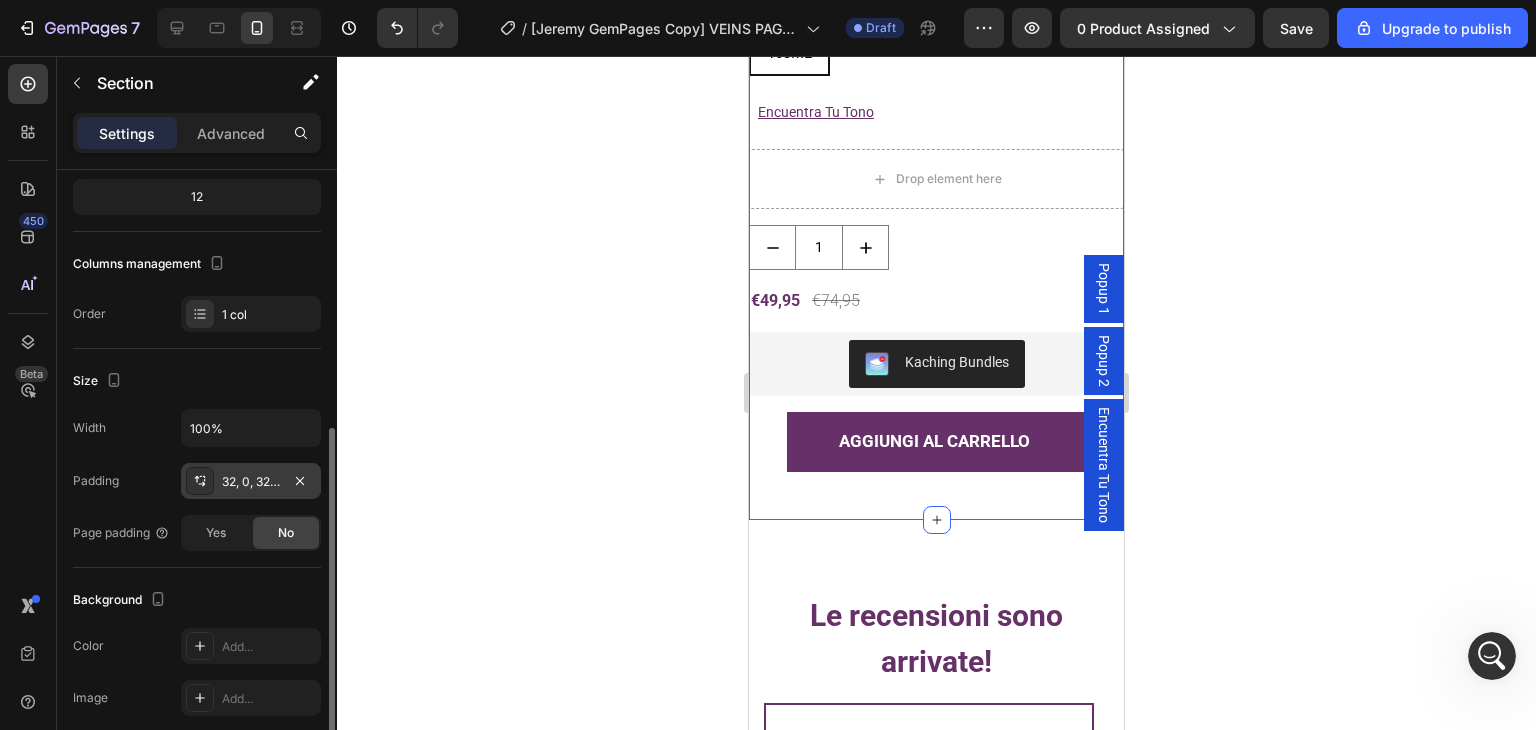 scroll, scrollTop: 300, scrollLeft: 0, axis: vertical 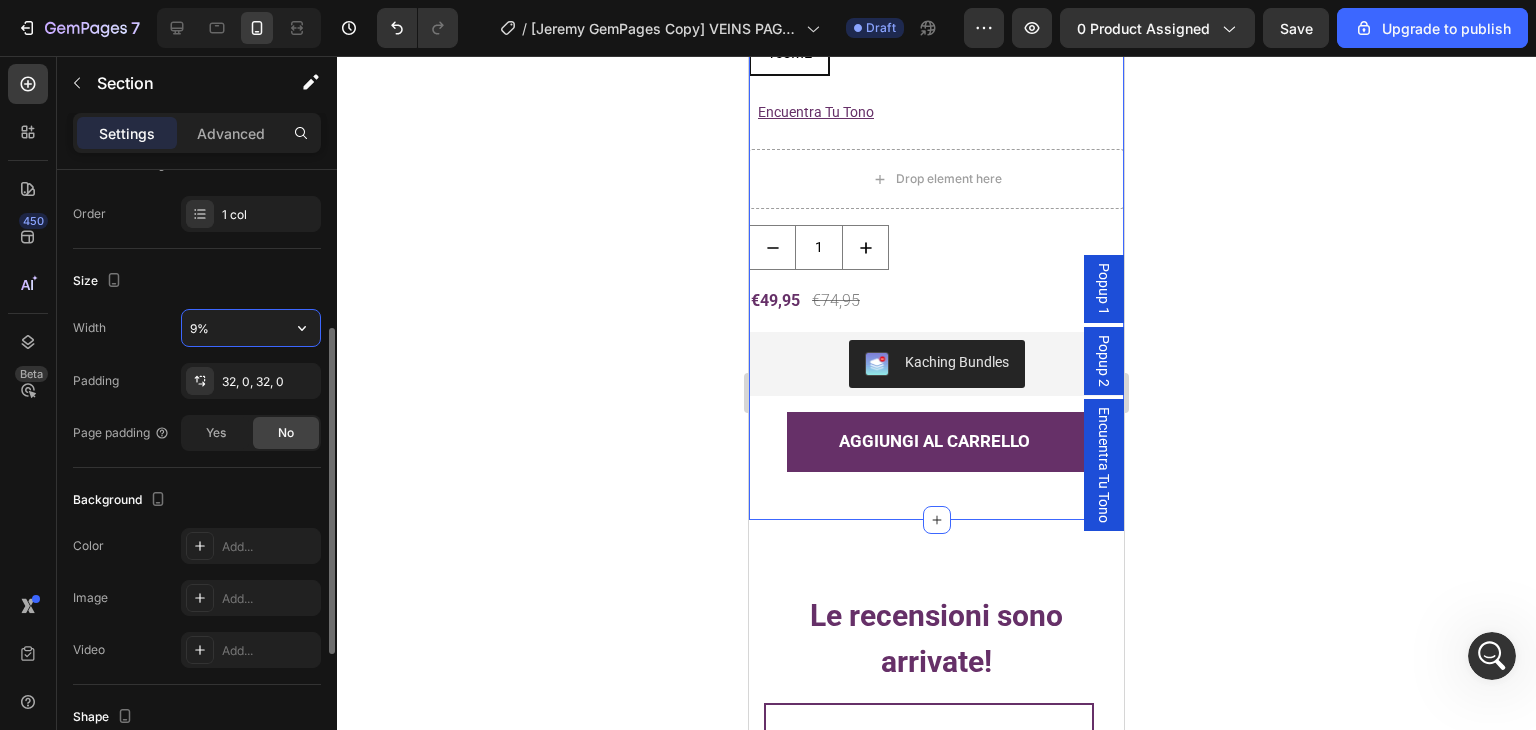 type on "90%" 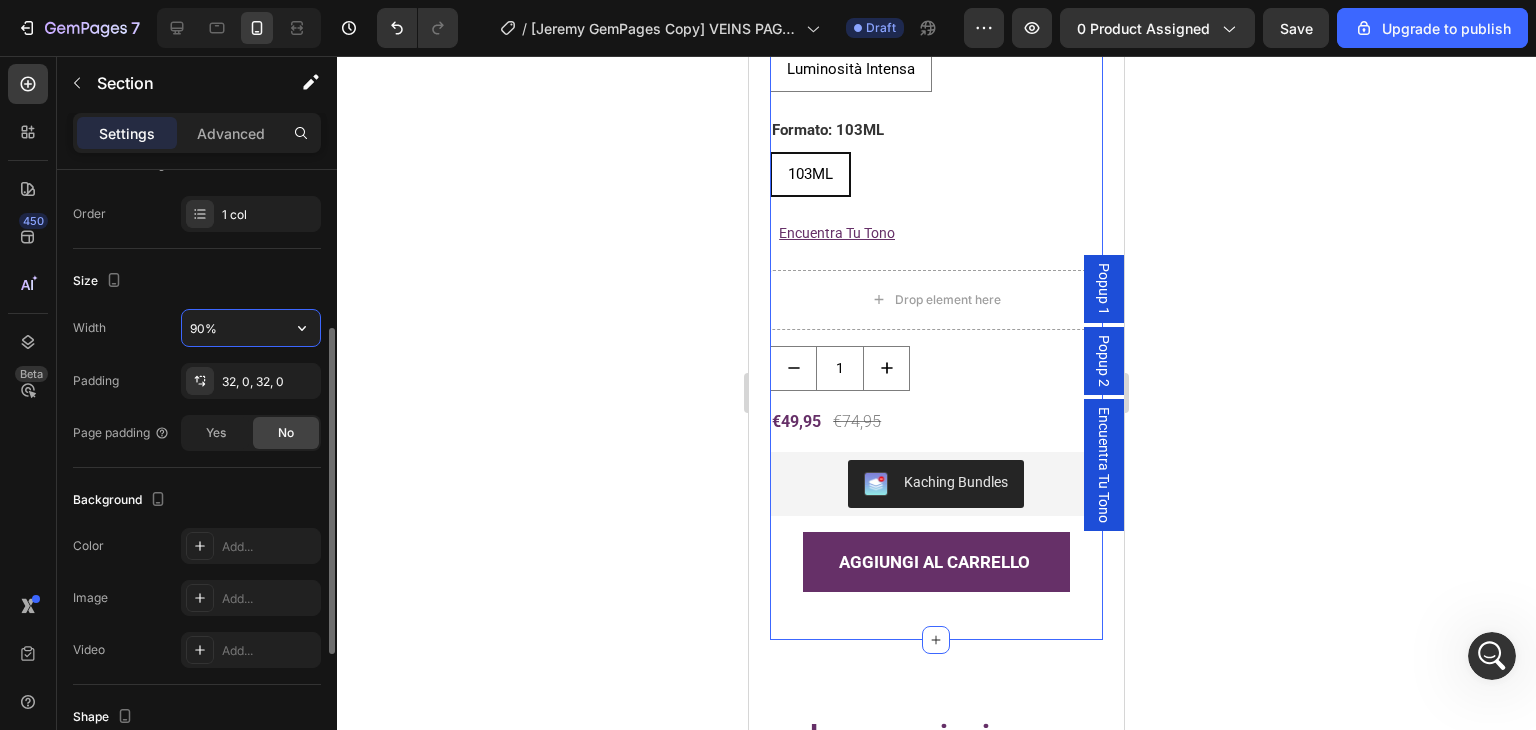 scroll, scrollTop: 4521, scrollLeft: 0, axis: vertical 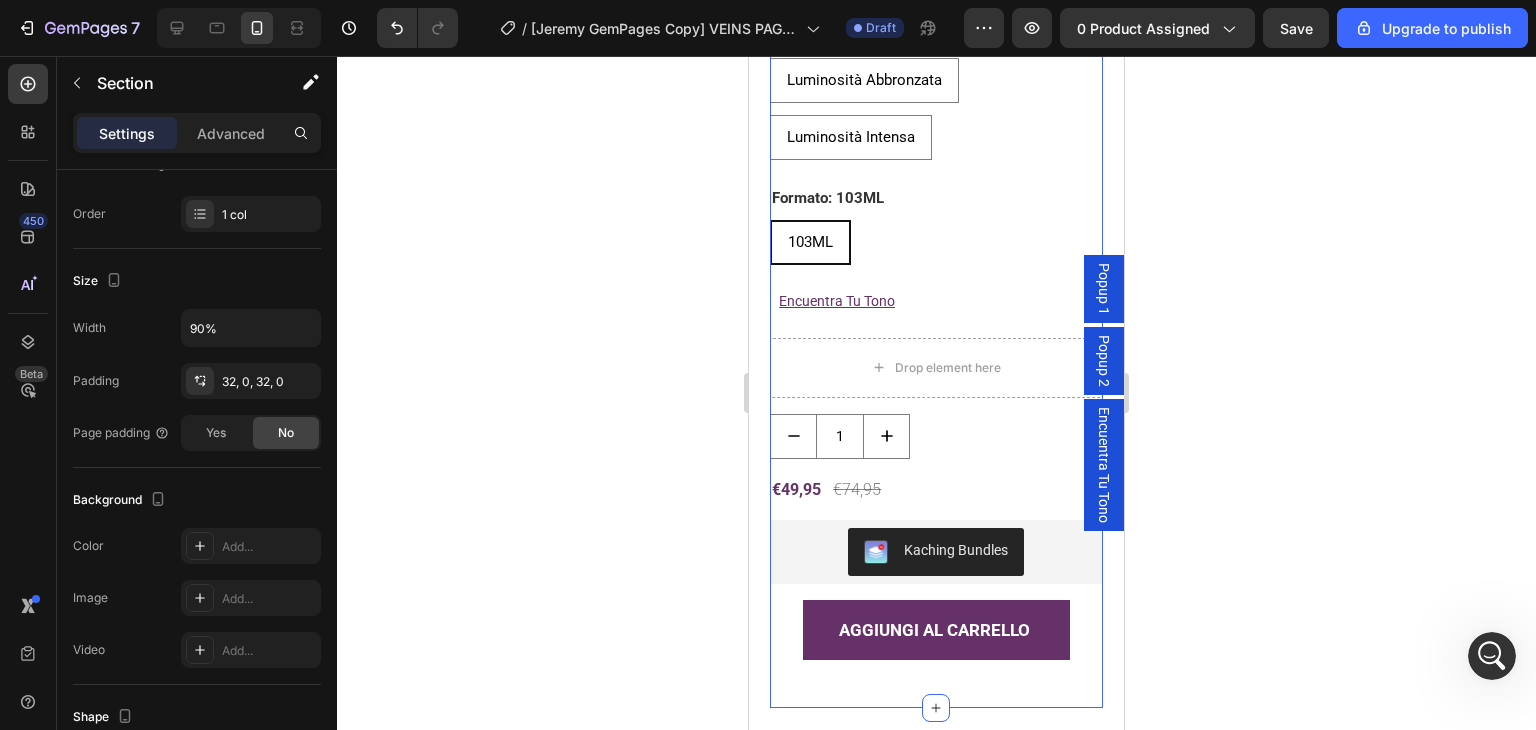 click 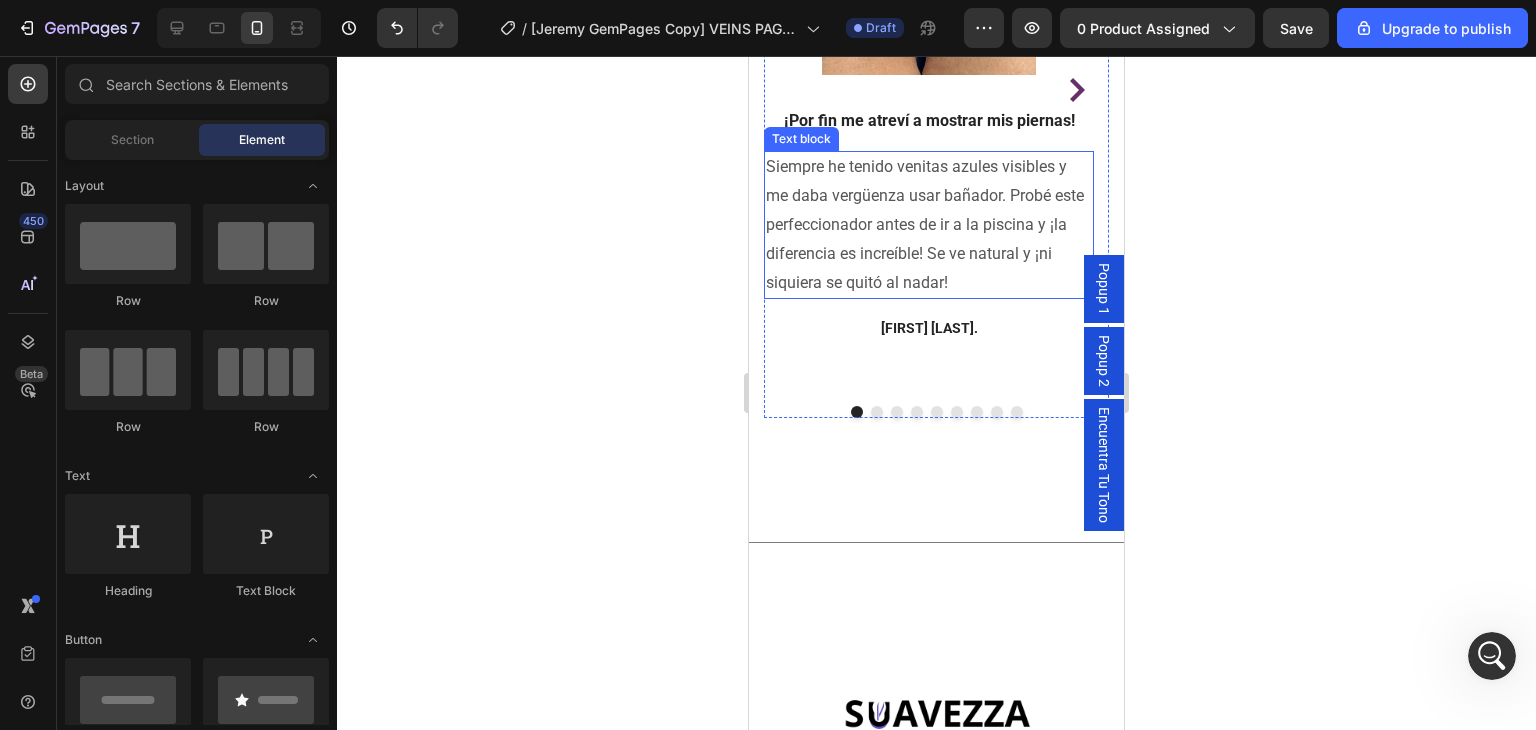 scroll, scrollTop: 7360, scrollLeft: 0, axis: vertical 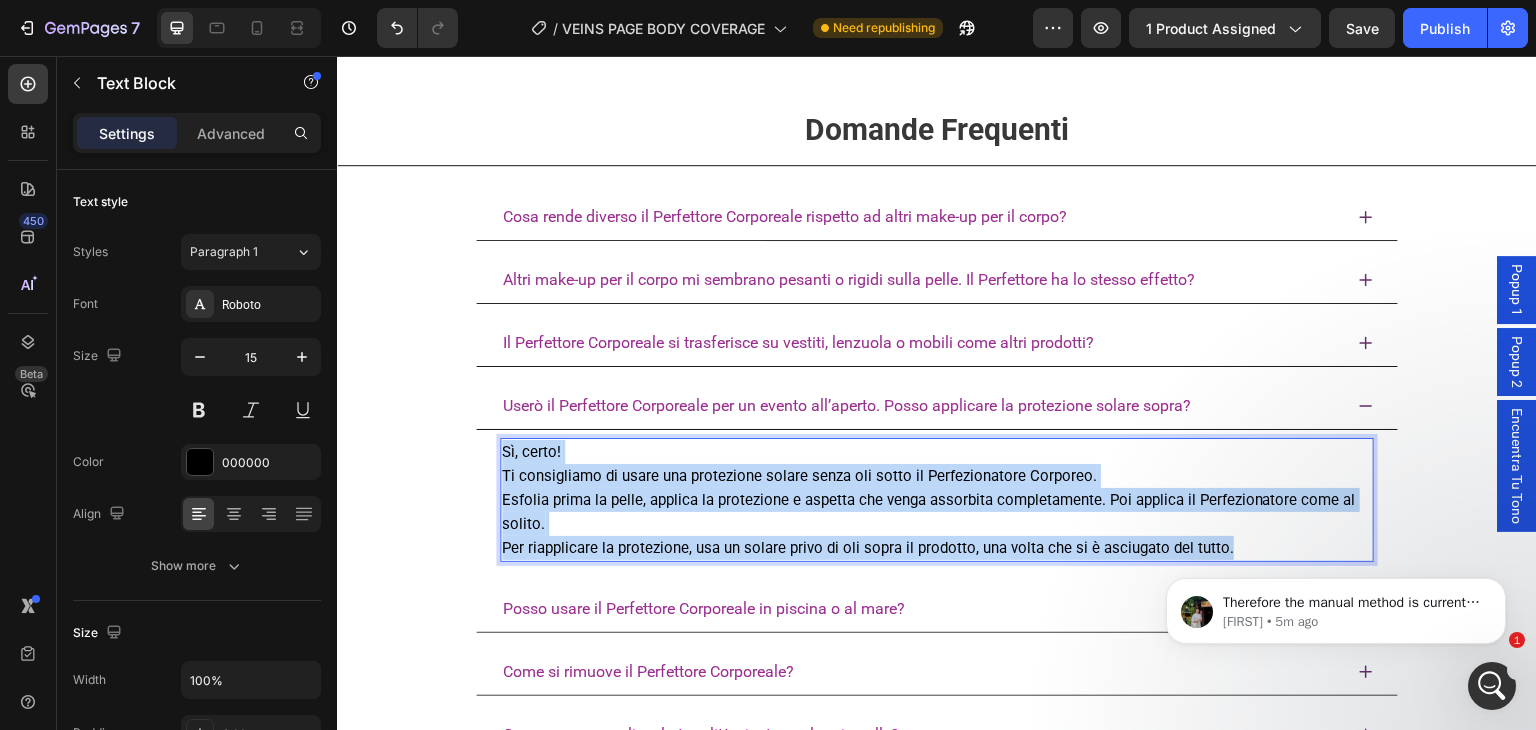 drag, startPoint x: 504, startPoint y: 454, endPoint x: 1258, endPoint y: 550, distance: 760.08685 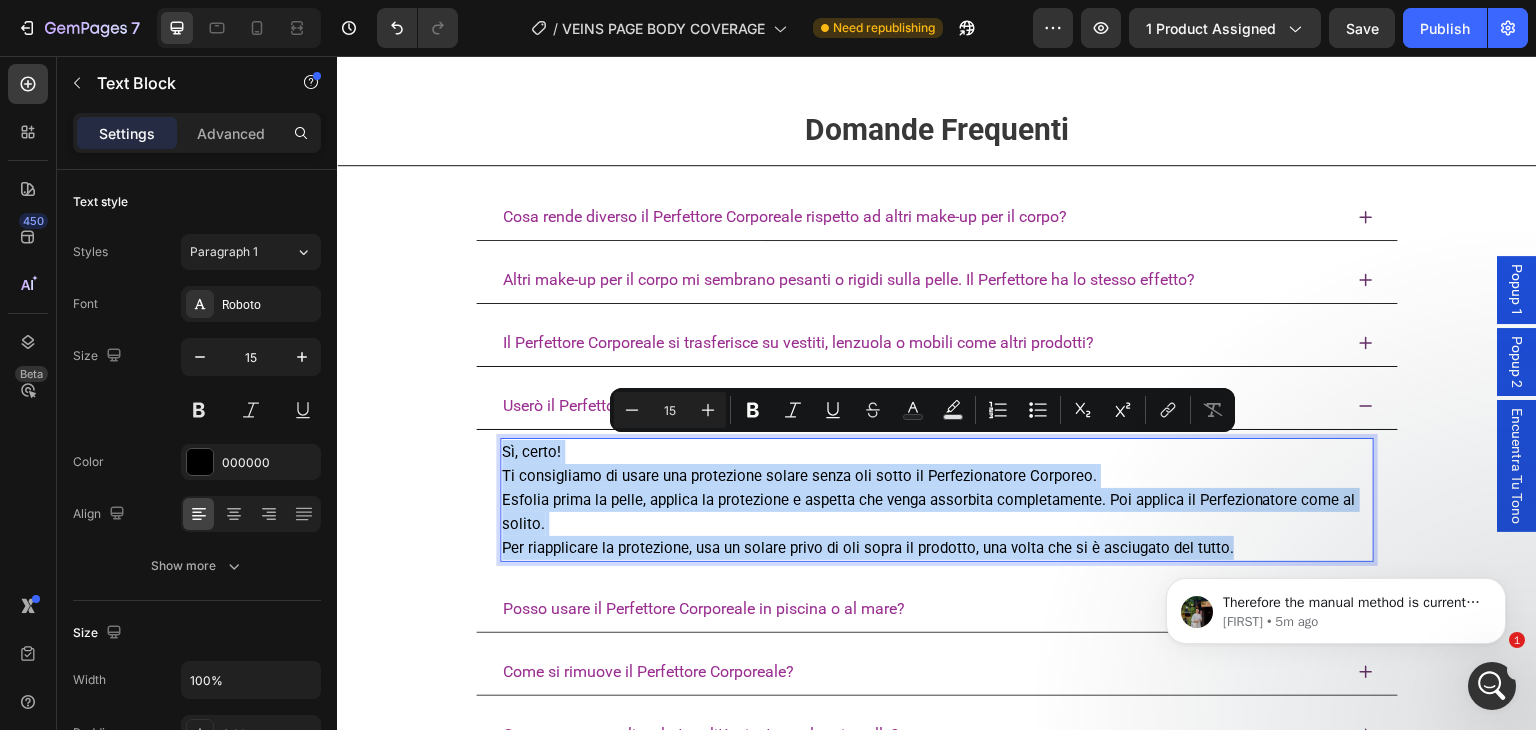 copy on "Sì, certo! Ti consigliamo di usare una protezione solare senza oli sotto il Perfezionatore Corporeo. Esfolia prima la pelle, applica la protezione e aspetta che venga assorbita completamente. Poi applica il Perfezionatore come al solito. Per riapplicare la protezione, usa un solare privo di oli sopra il prodotto, una volta che si è asciugato del tutto." 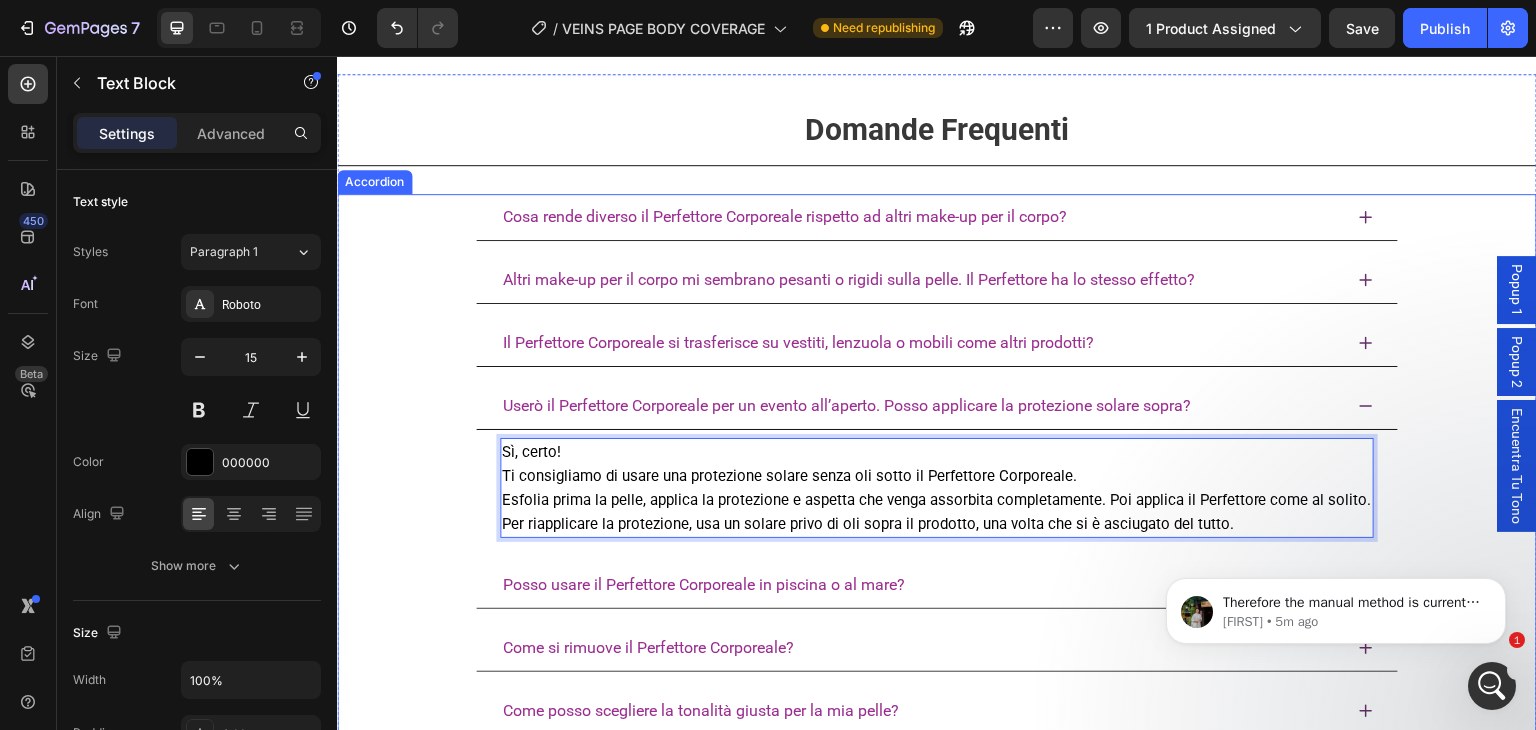 click on "Userò il Perfettore Corporeale per un evento all’aperto. Posso applicare la protezione solare sopra?" at bounding box center (921, 406) 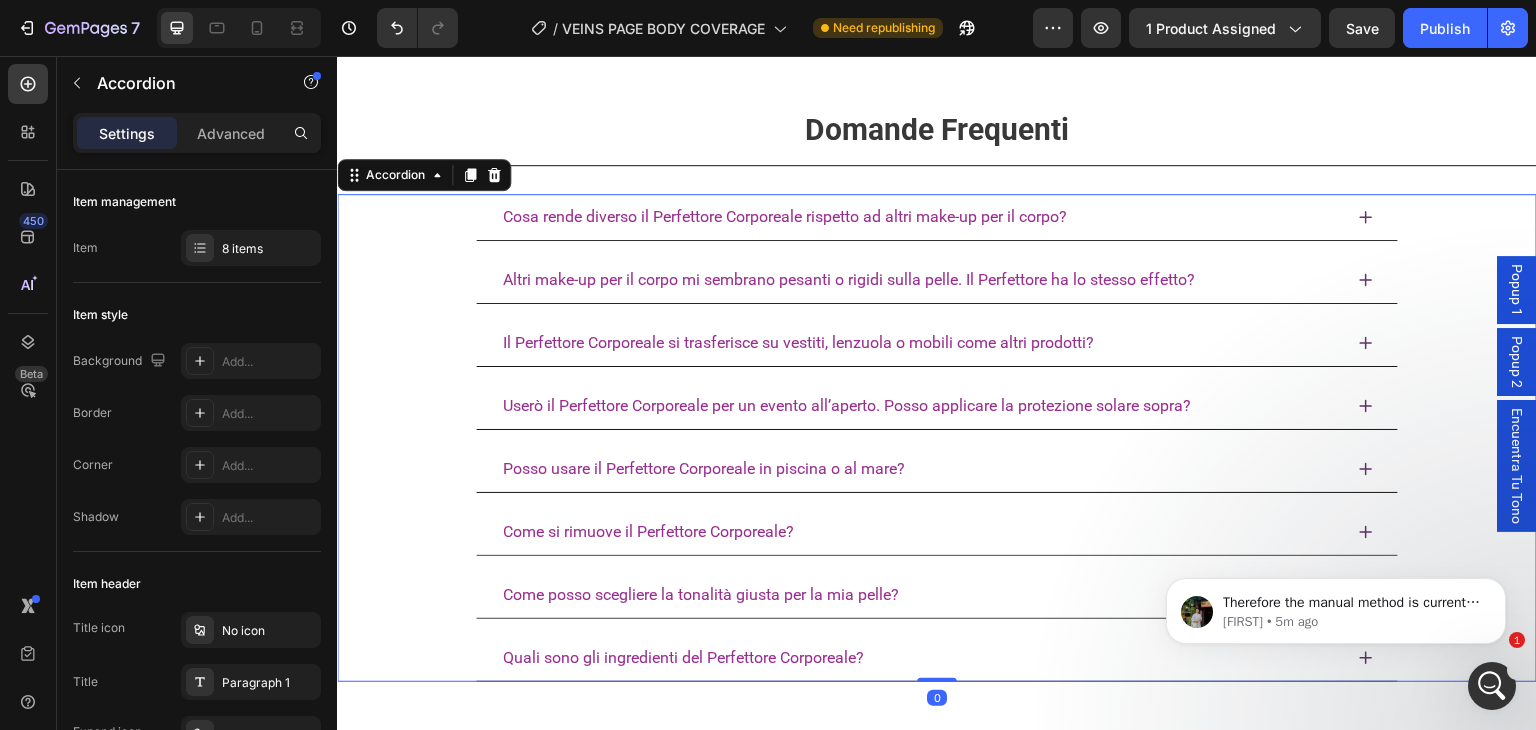 click on "Cosa rende diverso il Perfettore Corporeale rispetto ad altri make-up per il corpo?
Altri make-up per il corpo mi sembrano pesanti o rigidi sulla pelle. Il Perfettore ha lo stesso effetto?
Il Perfettore Corporeale si trasferisce su vestiti, lenzuola o mobili come altri prodotti?
Userò il Perfettore Corporeale per un evento all’aperto. Posso applicare la protezione solare sopra?
Posso usare il Perfettore Corporeale in piscina o al mare?
Come si rimuove il Perfettore Corporeale?
Come posso scegliere la tonalità giusta per la mia pelle?
Quali sono gli ingredienti del Perfettore Corporeale?" at bounding box center (937, 438) 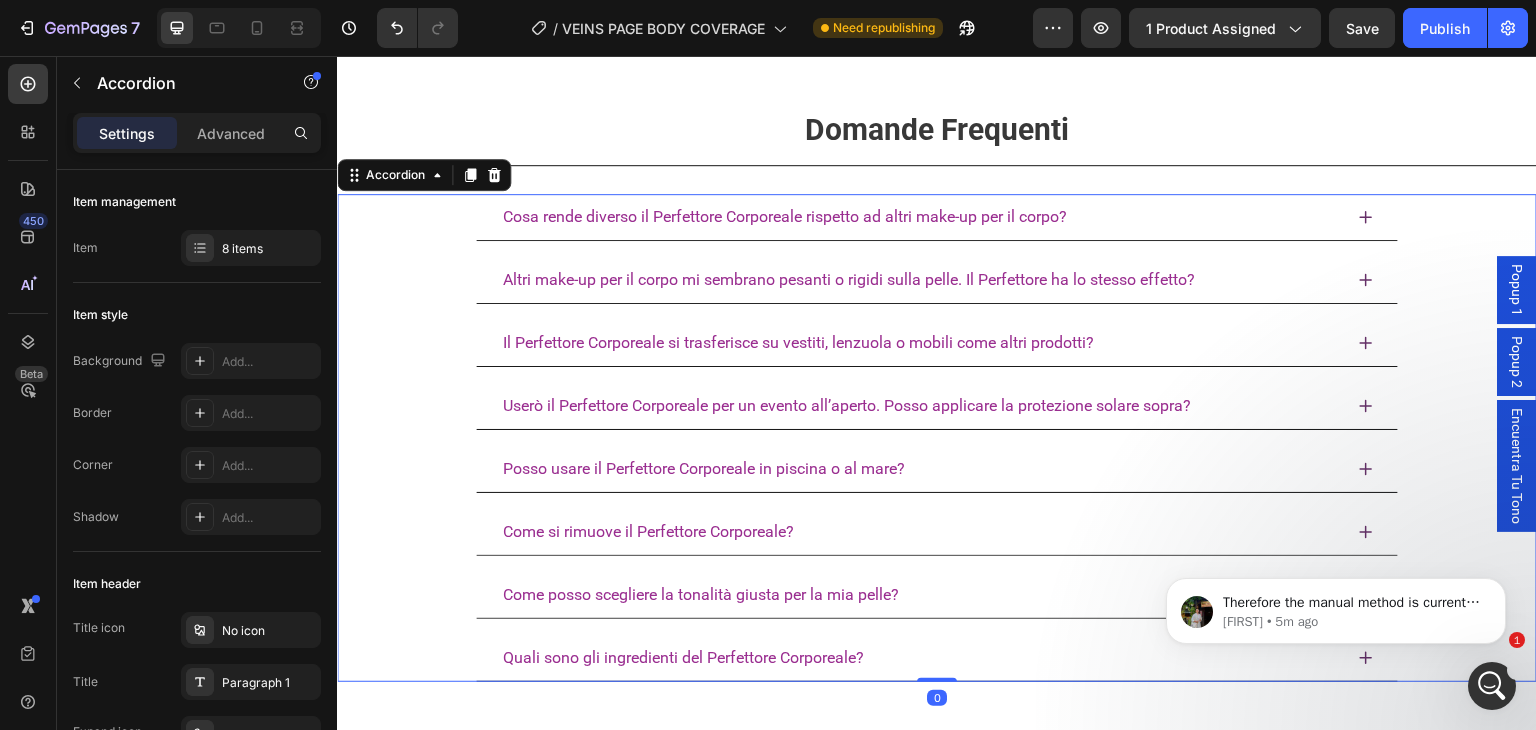 click on "Posso usare il Perfettore Corporeale in piscina o al mare?" at bounding box center [921, 469] 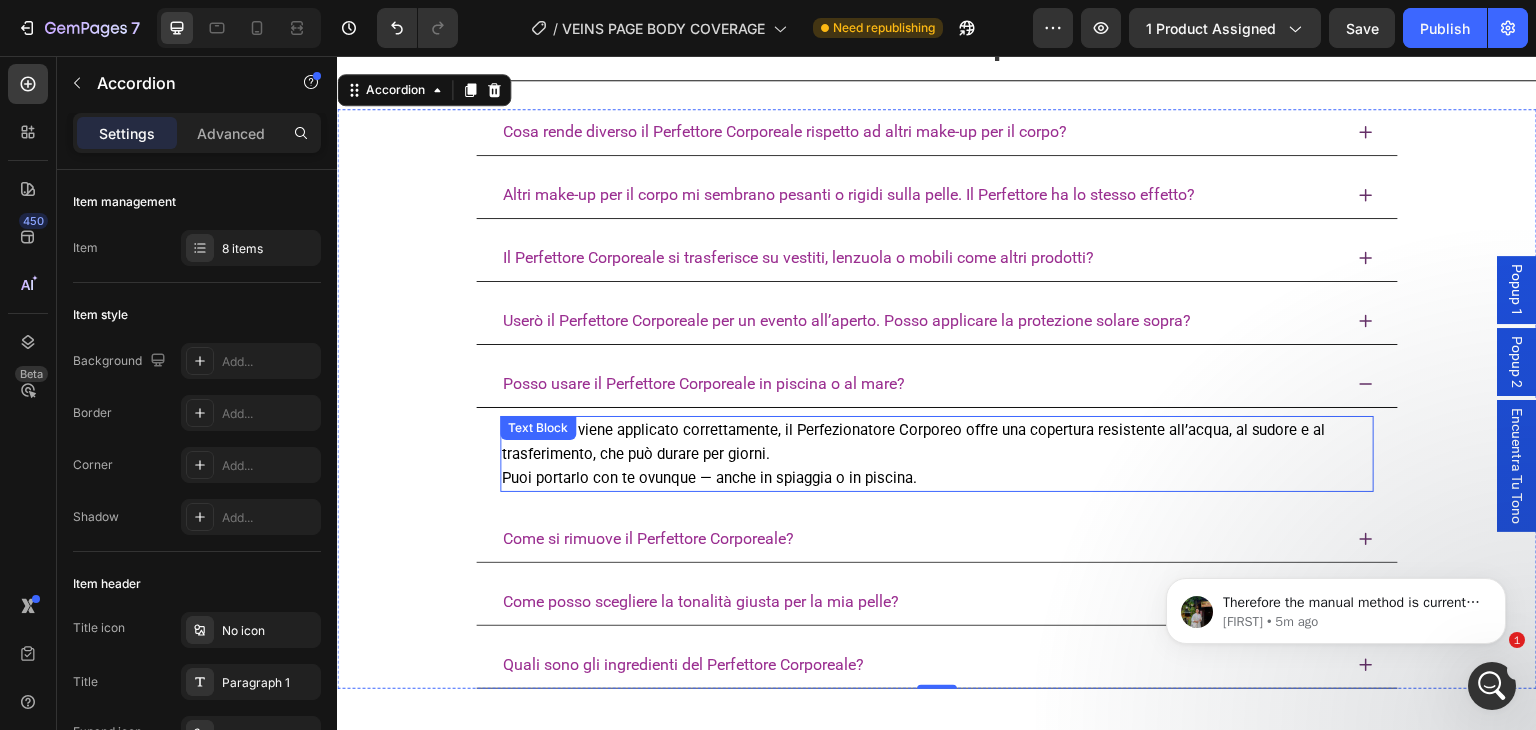 scroll, scrollTop: 5564, scrollLeft: 0, axis: vertical 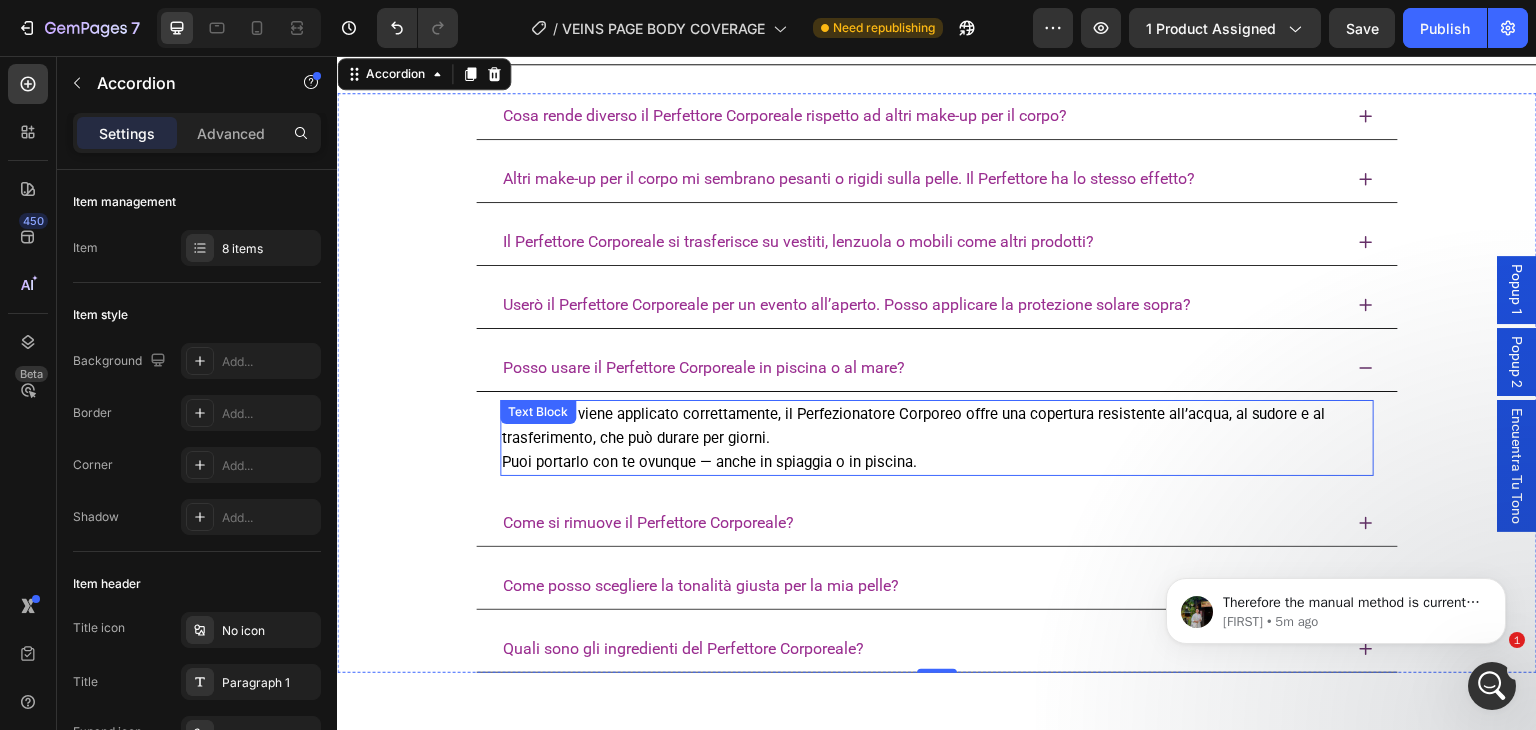 click on "Sì. Quando viene applicato correttamente, il Perfezionatore Corporeo offre una copertura resistente all’acqua, al sudore e al trasferimento, che può durare per giorni. Puoi portarlo con te ovunque — anche in spiaggia o in piscina." at bounding box center (937, 438) 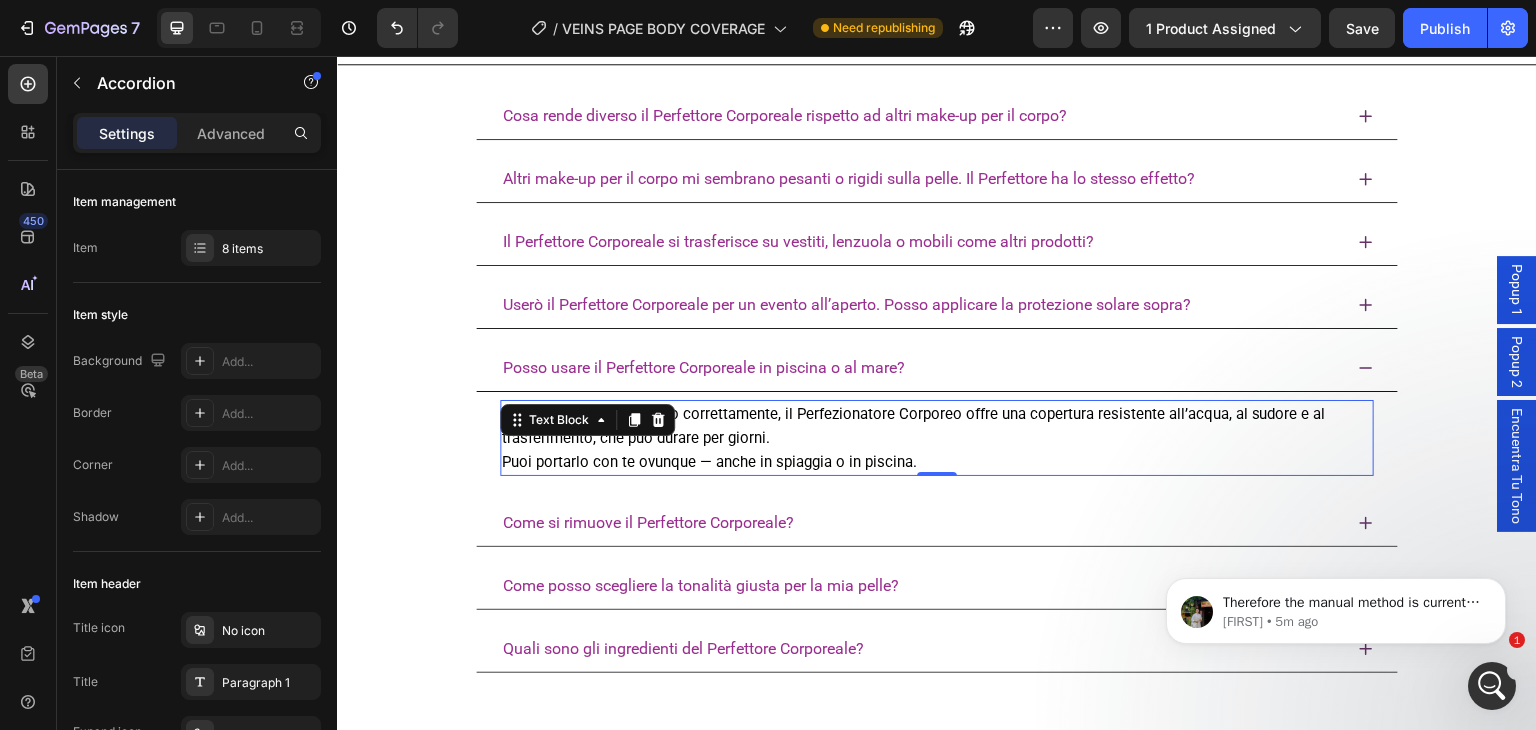 click on "Sì. Quando viene applicato correttamente, il Perfezionatore Corporeo offre una copertura resistente all’acqua, al sudore e al trasferimento, che può durare per giorni. Puoi portarlo con te ovunque — anche in spiaggia o in piscina." at bounding box center [937, 438] 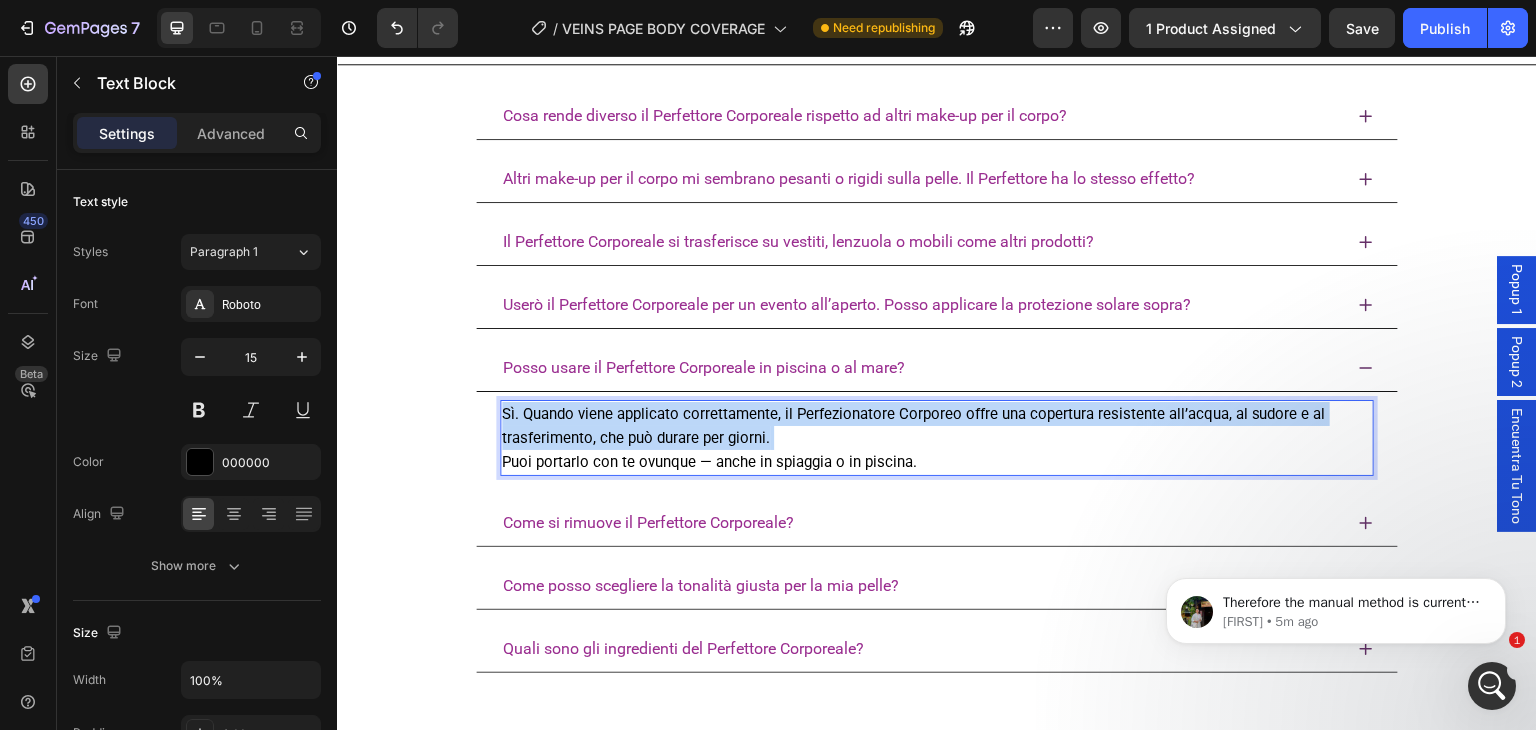 click on "Sì. Quando viene applicato correttamente, il Perfezionatore Corporeo offre una copertura resistente all’acqua, al sudore e al trasferimento, che può durare per giorni. Puoi portarlo con te ovunque — anche in spiaggia o in piscina." at bounding box center [937, 438] 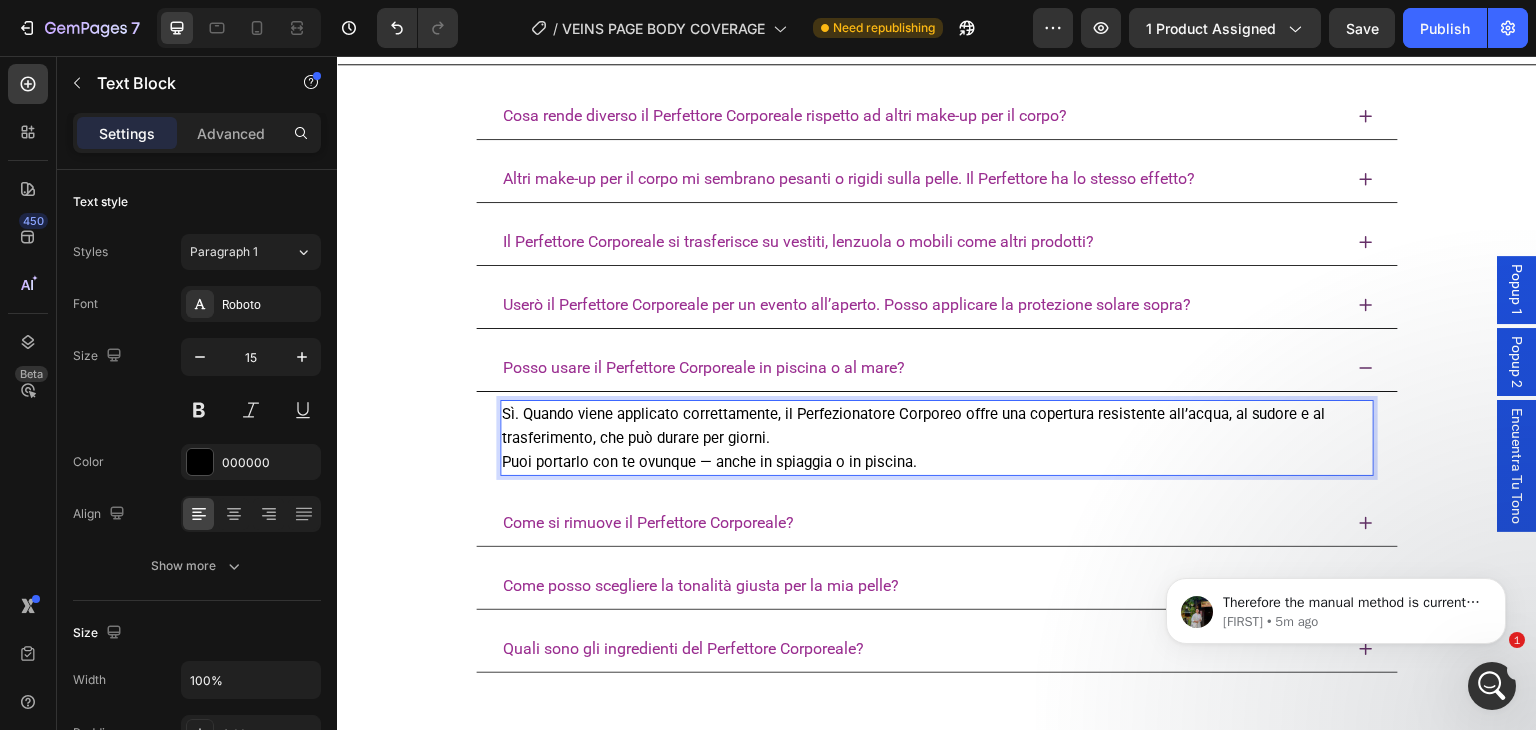 click on "Sì. Quando viene applicato correttamente, il Perfezionatore Corporeo offre una copertura resistente all’acqua, al sudore e al trasferimento, che può durare per giorni. Puoi portarlo con te ovunque — anche in spiaggia o in piscina." at bounding box center [937, 438] 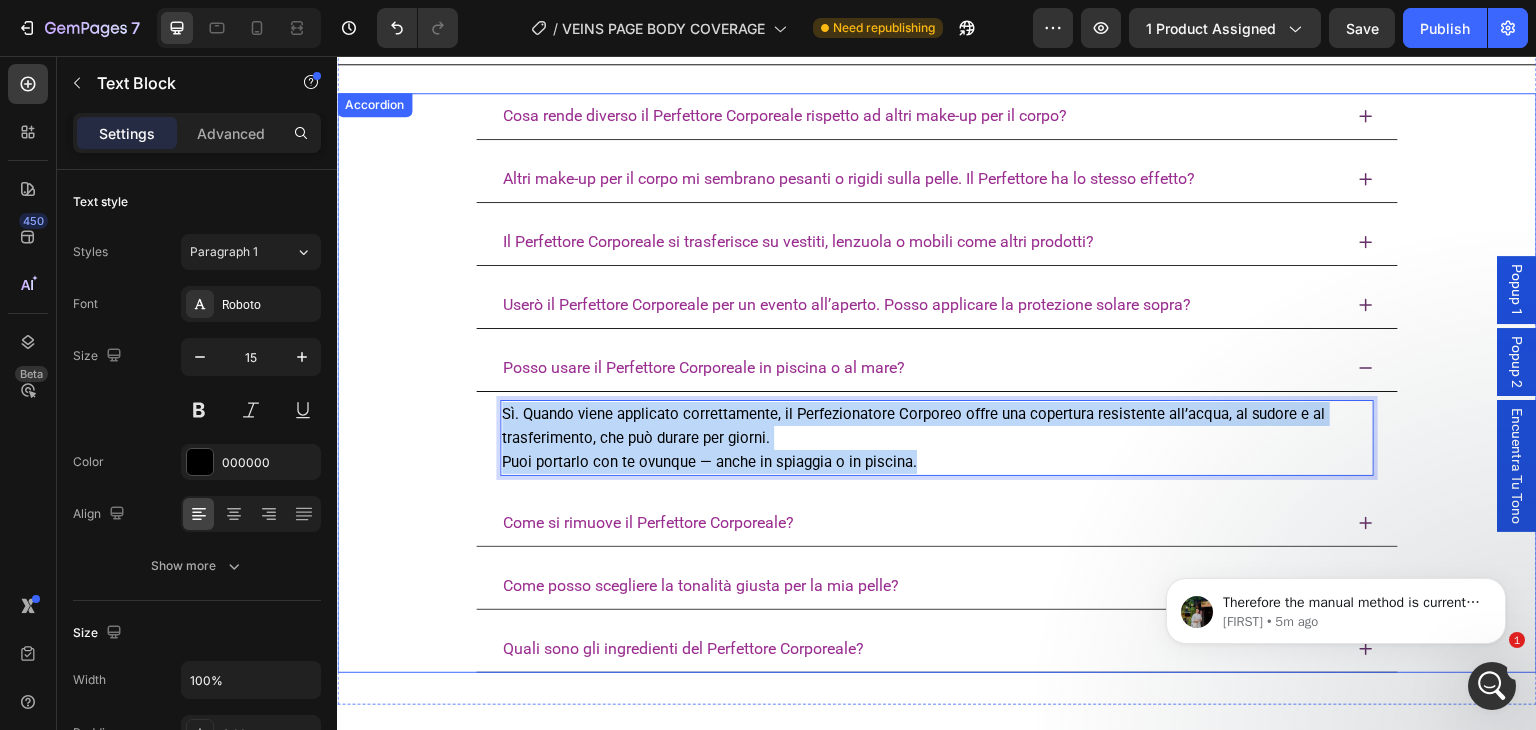 drag, startPoint x: 910, startPoint y: 458, endPoint x: 468, endPoint y: 402, distance: 445.5334 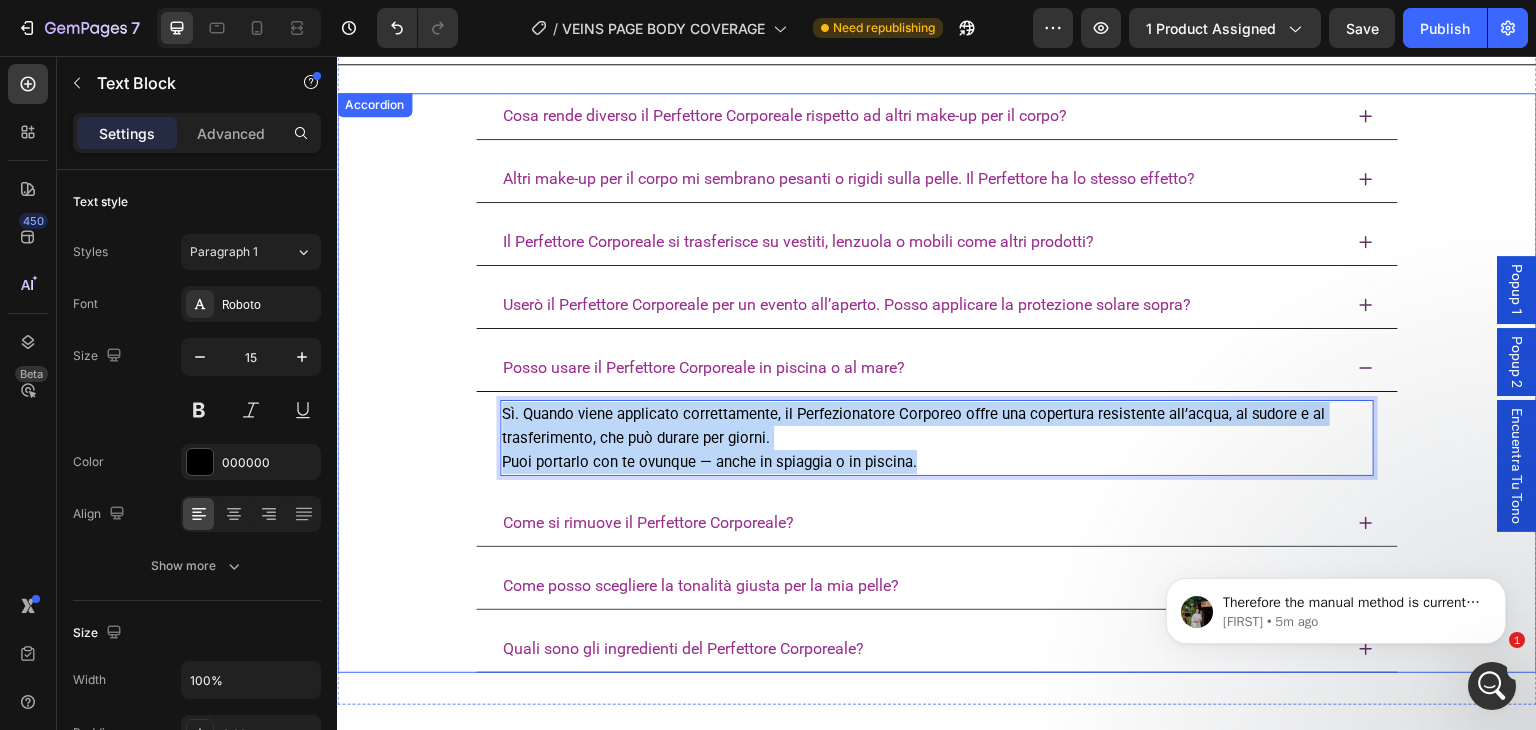 click on "Posso usare il Perfettore Corporeale in piscina o al mare? Sì. Quando viene applicato correttamente, il Perfezionatore Corporeo offre una copertura resistente all’acqua, al sudore e al trasferimento, che può durare per giorni. Puoi portarlo con te ovunque — anche in spiaggia o in piscina. Text Block   0" at bounding box center [937, 414] 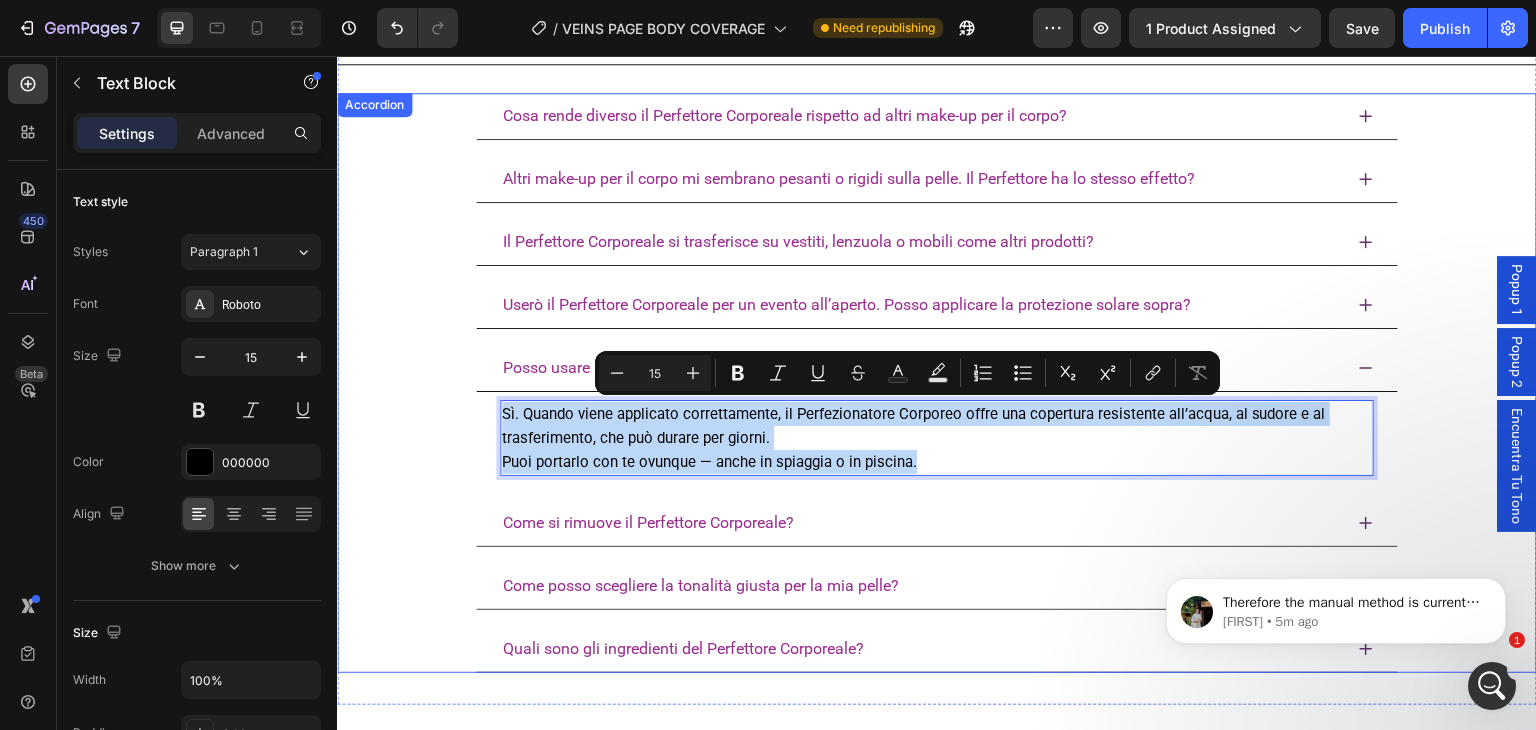 copy on "Sì. Quando viene applicato correttamente, il Perfezionatore Corporeo offre una copertura resistente all’acqua, al sudore e al trasferimento, che può durare per giorni. Puoi portarlo con te ovunque — anche in spiaggia o in piscina." 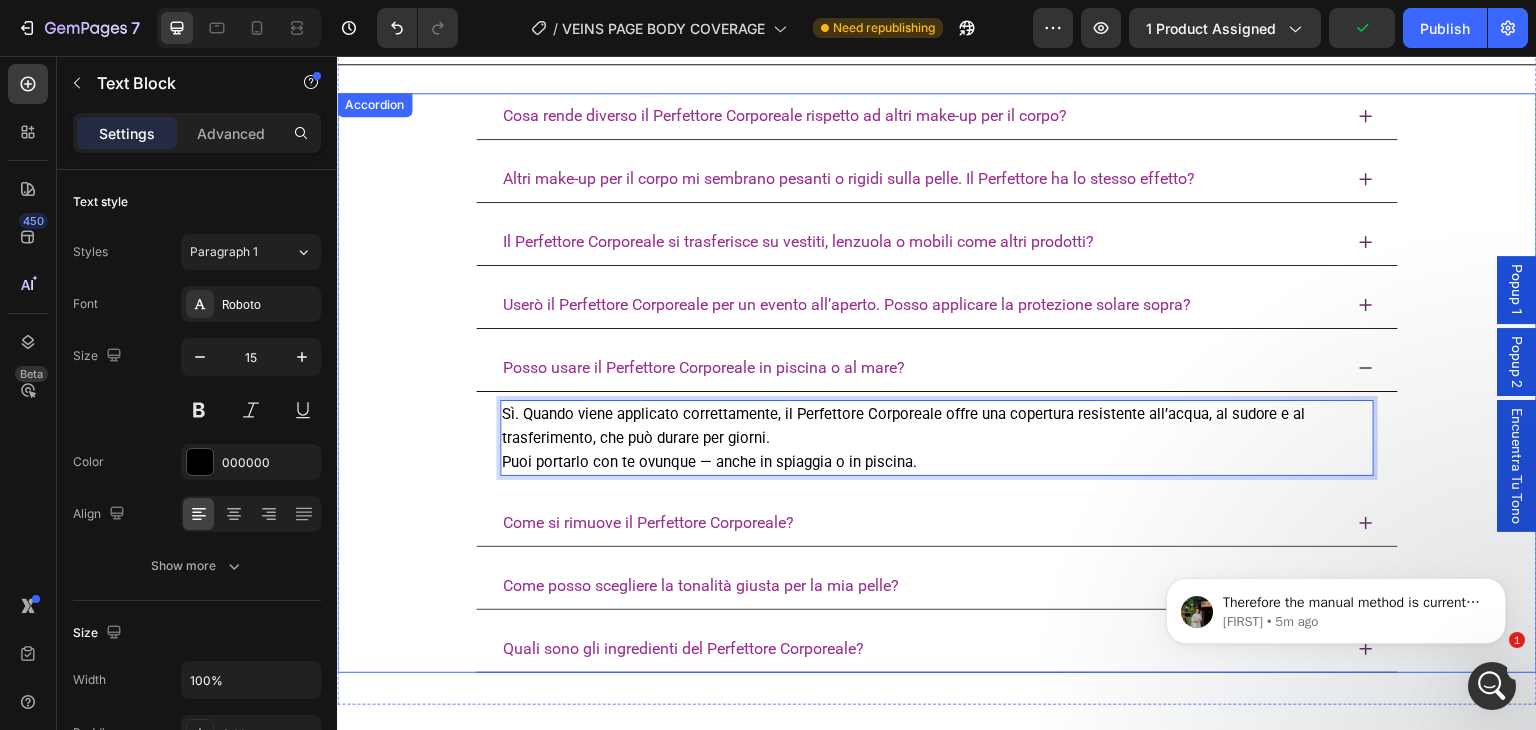 click on "Posso usare il Perfettore Corporeale in piscina o al mare?" at bounding box center [921, 368] 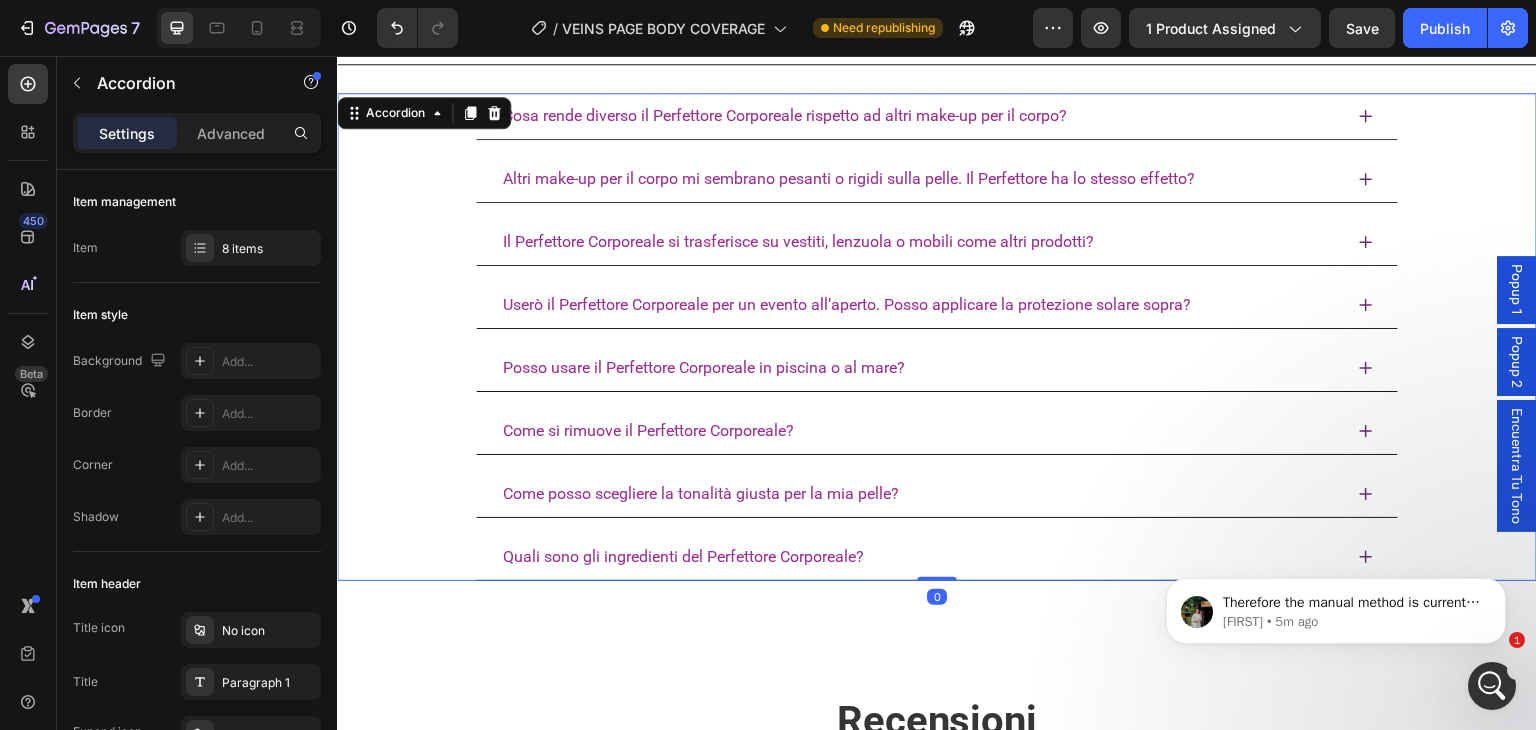 click on "Cosa rende diverso il Perfettore Corporeale rispetto ad altri make-up per il corpo?
Altri make-up per il corpo mi sembrano pesanti o rigidi sulla pelle. Il Perfettore ha lo stesso effetto?
Il Perfettore Corporeale si trasferisce su vestiti, lenzuola o mobili come altri prodotti?
Userò il Perfettore Corporeale per un evento all’aperto. Posso applicare la protezione solare sopra?
Posso usare il Perfettore Corporeale in piscina o al mare? Sì. Quando viene applicato correttamente, il Perfettore Corporeale offre una copertura resistente all’acqua, al sudore e al trasferimento, che può durare per giorni. Puoi portarlo con te ovunque — anche in spiaggia o in piscina. Text Block
Come si rimuove il Perfettore Corporeale?
Come posso scegliere la tonalità giusta per la mia pelle?
Quali sono gli ingredienti del Perfettore Corporeale?" at bounding box center [937, 337] 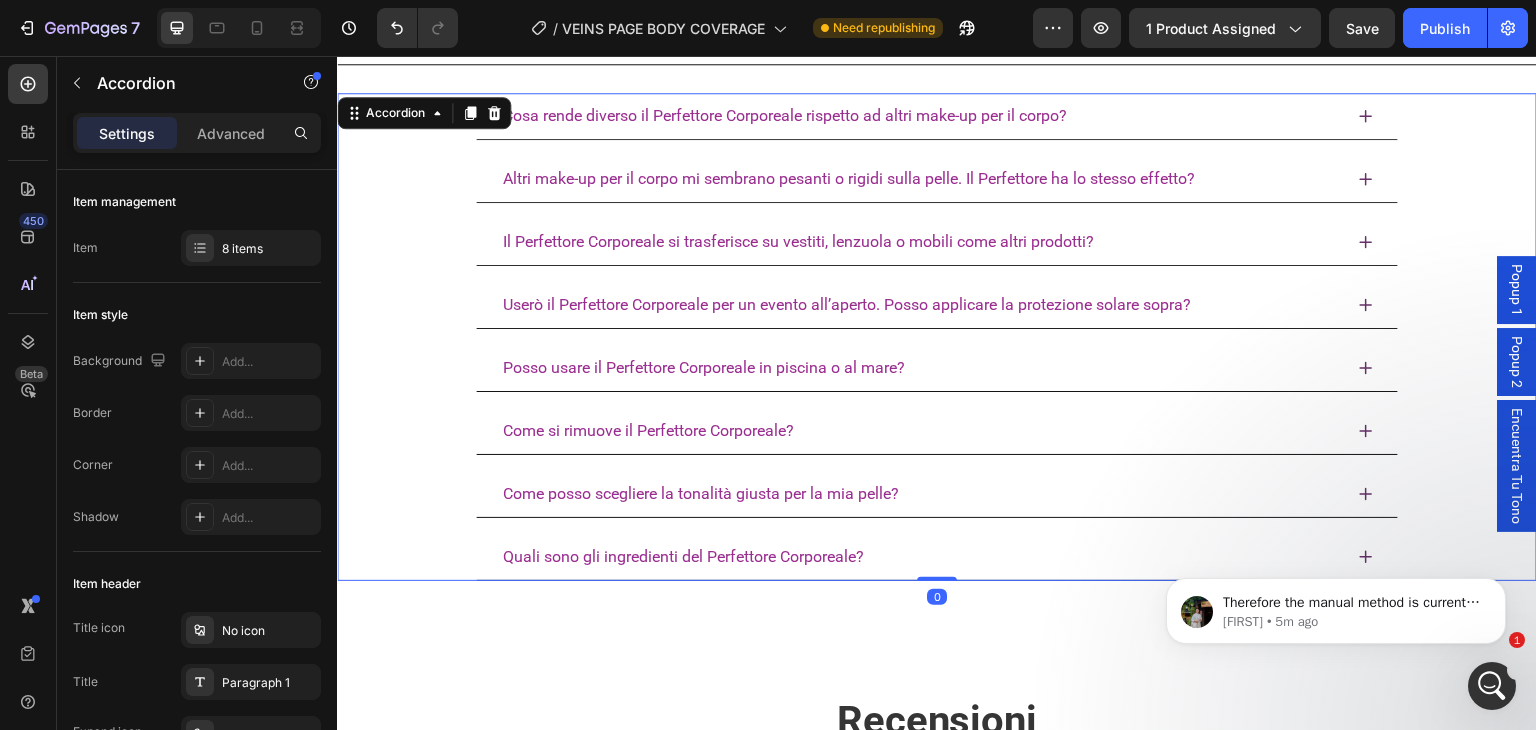 click on "Come si rimuove il Perfettore Corporeale?" at bounding box center (921, 431) 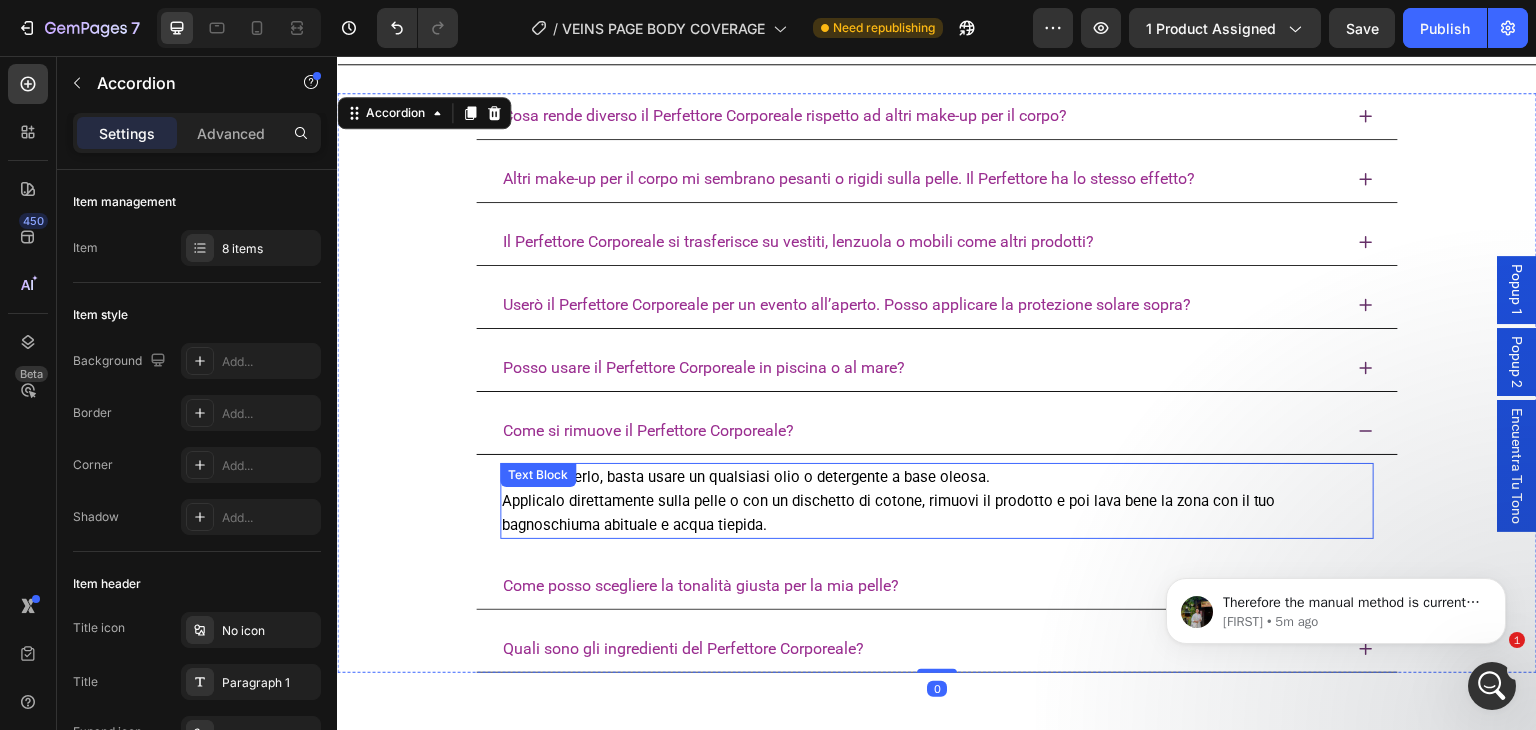 click on "Per rimuoverlo, basta usare un qualsiasi olio o detergente a base oleosa. Applicalo direttamente sulla pelle o con un dischetto di cotone, rimuovi il prodotto e poi lava bene la zona con il tuo bagnoschiuma abituale e acqua tiepida." at bounding box center (937, 501) 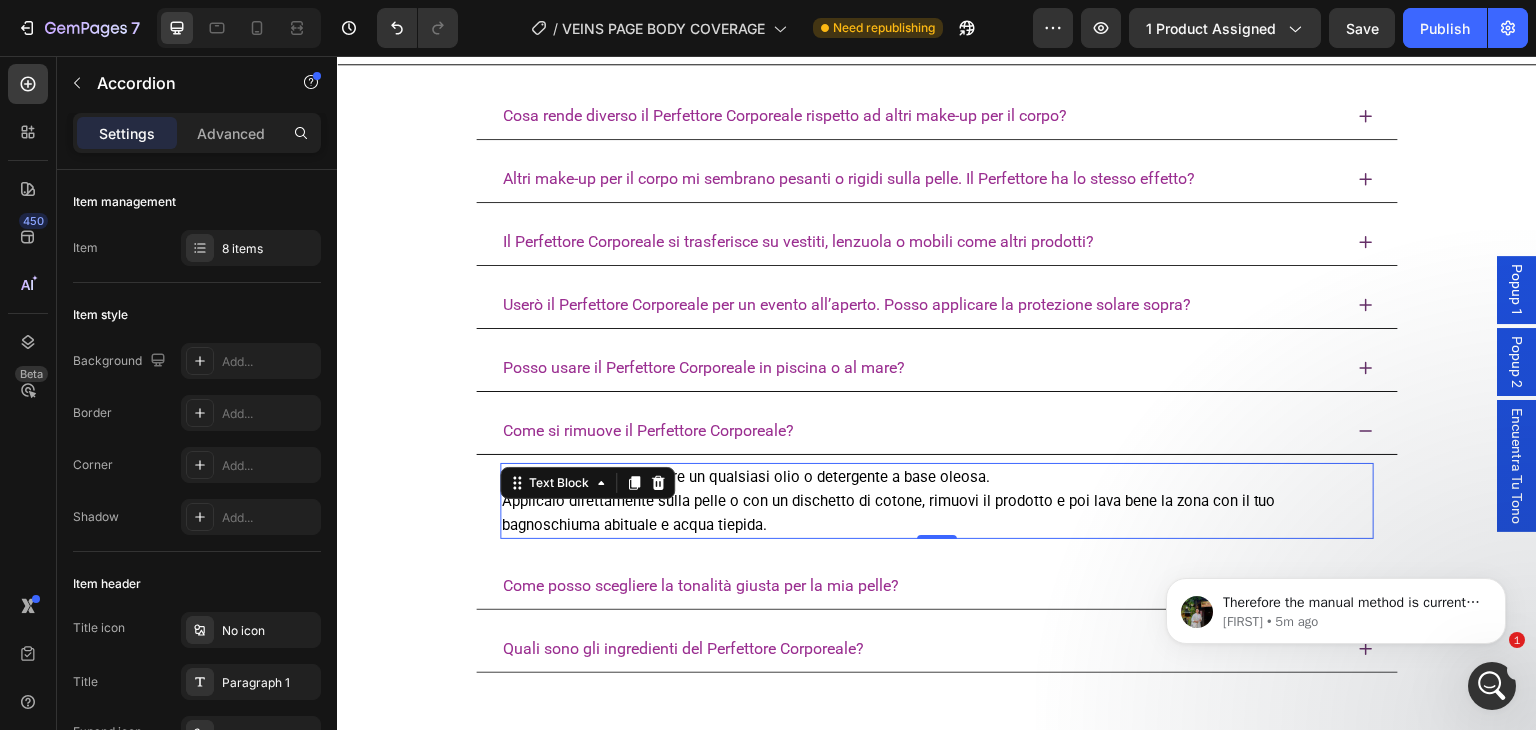 click on "Per rimuoverlo, basta usare un qualsiasi olio o detergente a base oleosa. Applicalo direttamente sulla pelle o con un dischetto di cotone, rimuovi il prodotto e poi lava bene la zona con il tuo bagnoschiuma abituale e acqua tiepida." at bounding box center (937, 501) 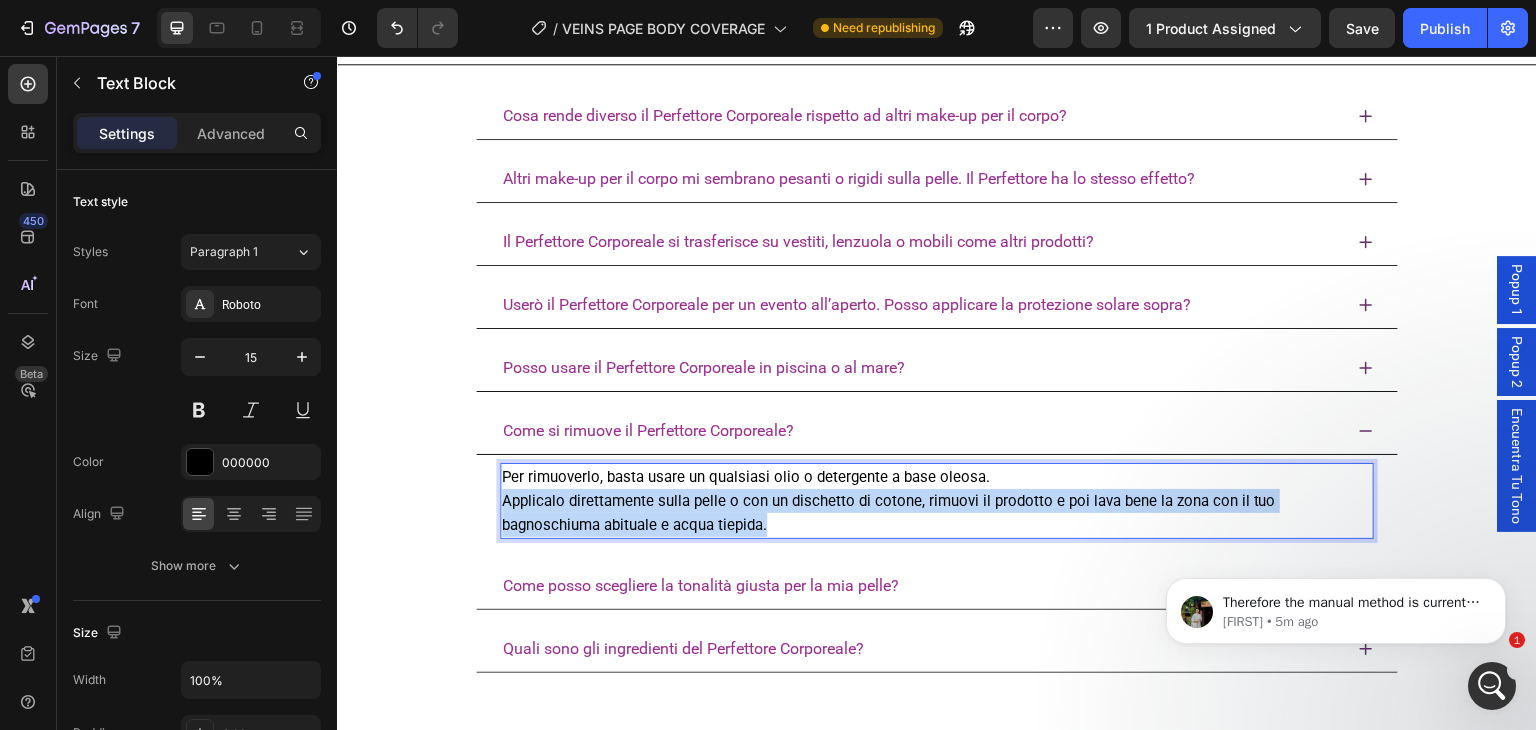 click on "Per rimuoverlo, basta usare un qualsiasi olio o detergente a base oleosa. Applicalo direttamente sulla pelle o con un dischetto di cotone, rimuovi il prodotto e poi lava bene la zona con il tuo bagnoschiuma abituale e acqua tiepida." at bounding box center [937, 501] 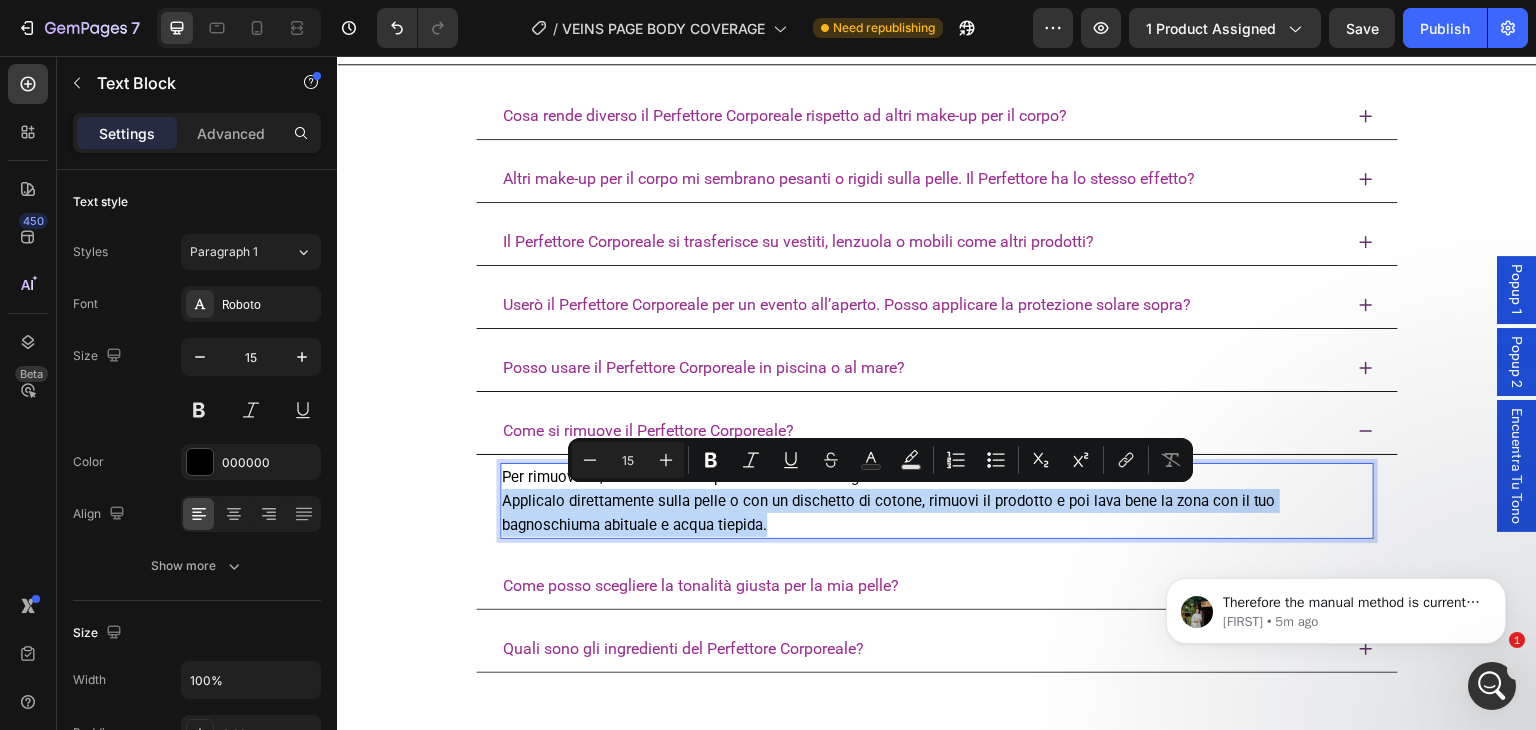 click on "Per rimuoverlo, basta usare un qualsiasi olio o detergente a base oleosa. Applicalo direttamente sulla pelle o con un dischetto di cotone, rimuovi il prodotto e poi lava bene la zona con il tuo bagnoschiuma abituale e acqua tiepida." at bounding box center [937, 501] 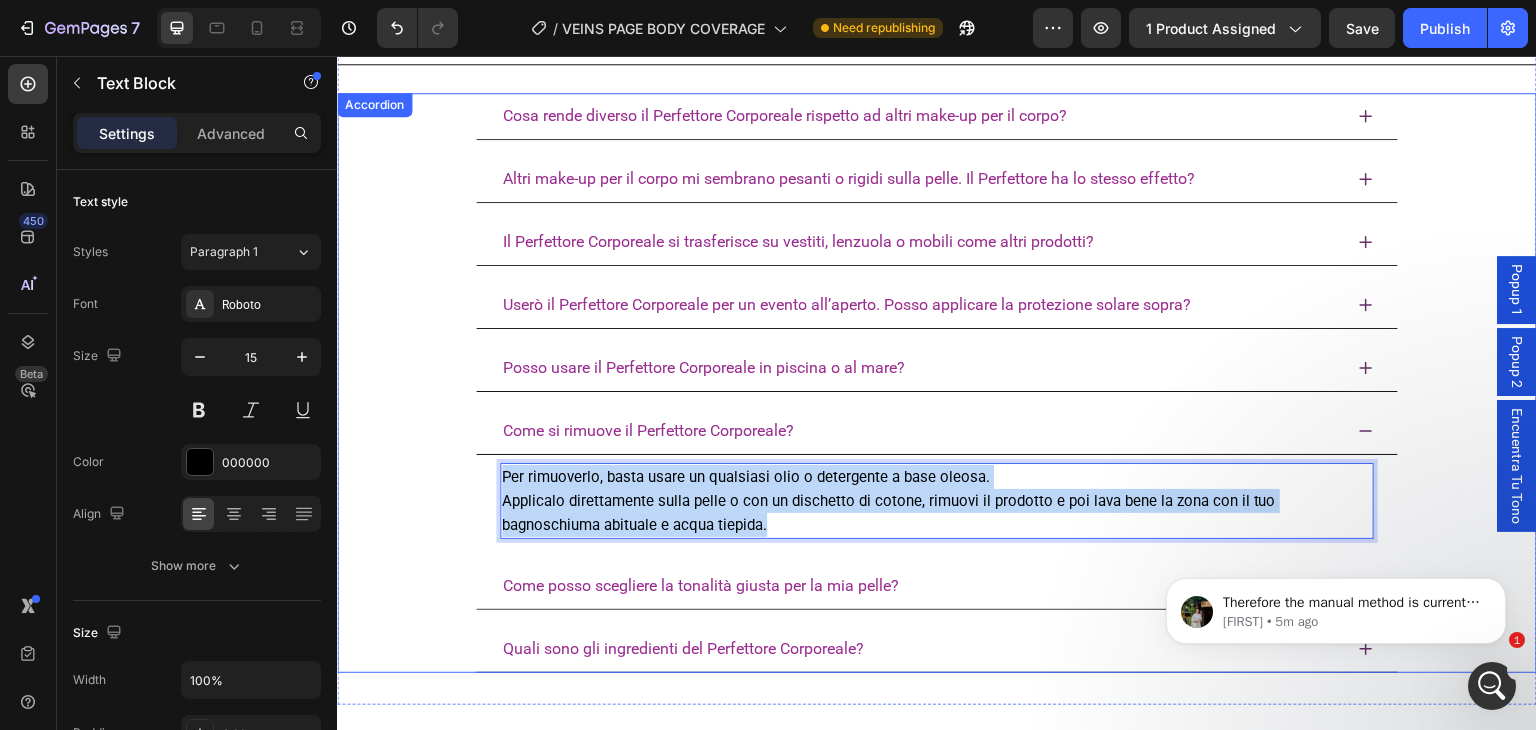 drag, startPoint x: 873, startPoint y: 530, endPoint x: 428, endPoint y: 468, distance: 449.29834 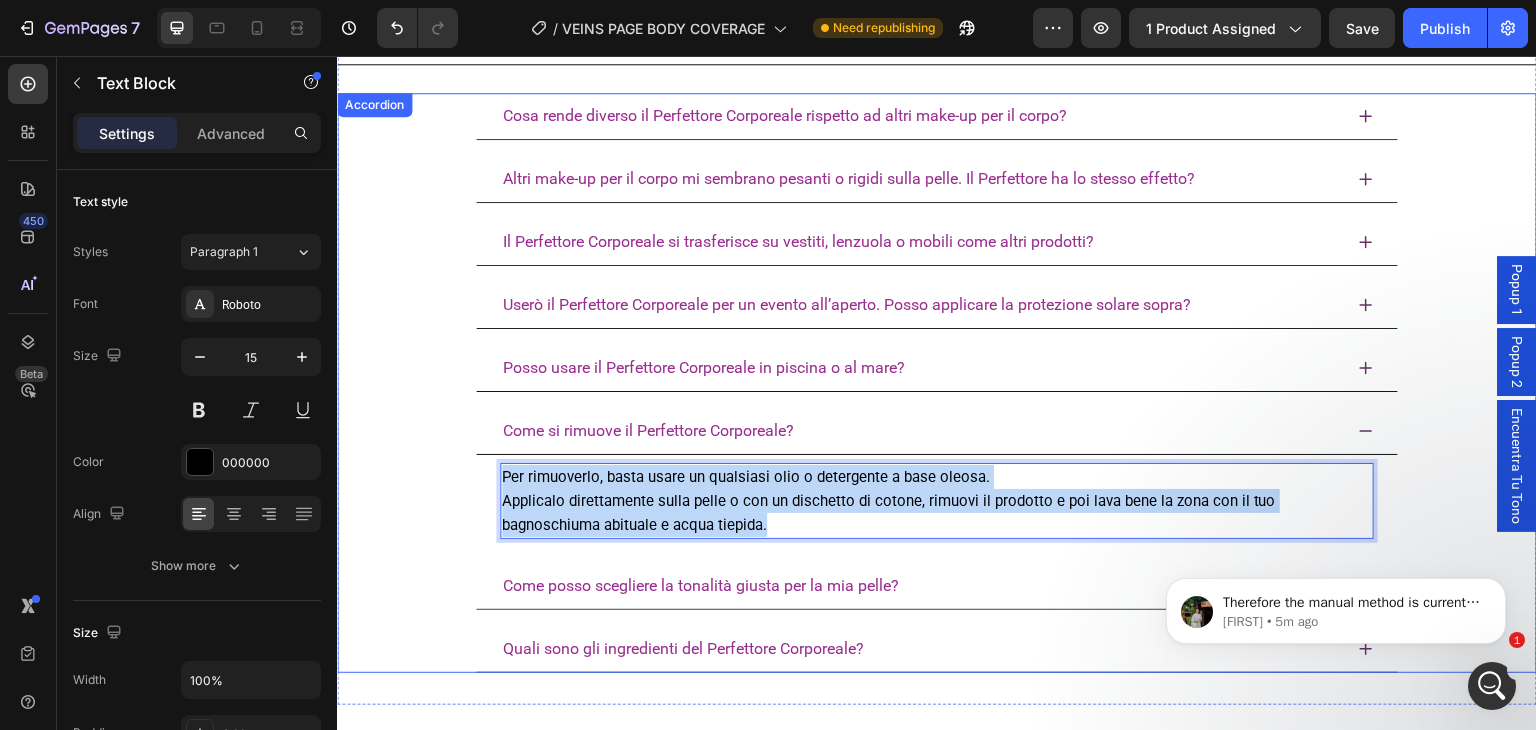 click on "Come si rimuove il Perfettore Corporeale? Per rimuoverlo, basta usare un qualsiasi olio o detergente a base oleosa. Applicalo direttamente sulla pelle o con un dischetto di cotone, rimuovi il prodotto e poi lava bene la zona con il tuo bagnoschiuma abituale e acqua tiepida. Text Block   0" at bounding box center (937, 477) 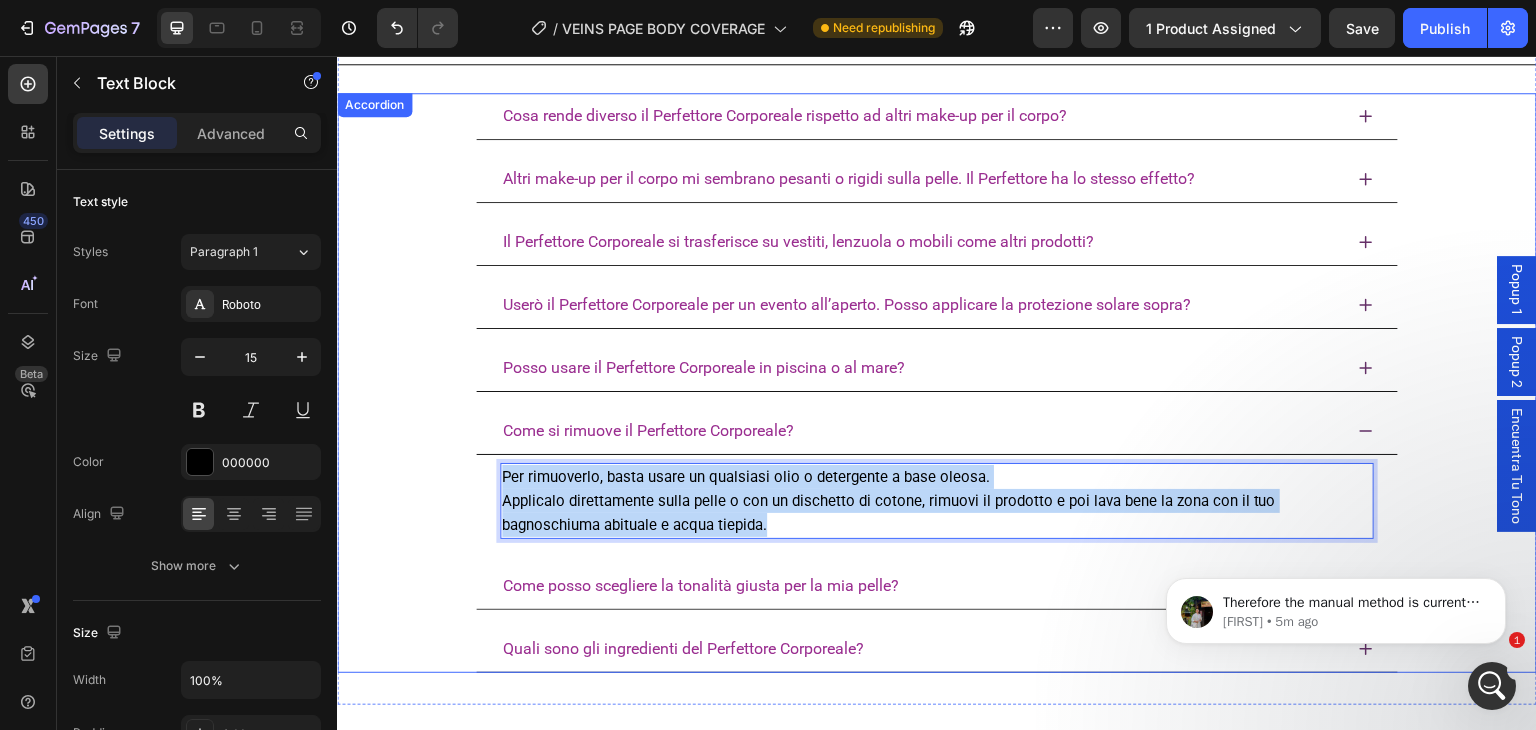 copy on "Per rimuoverlo, basta usare un qualsiasi olio o detergente a base oleosa. Applicalo direttamente sulla pelle o con un dischetto di cotone, rimuovi il prodotto e poi lava bene la zona con il tuo bagnoschiuma abituale e acqua tiepida." 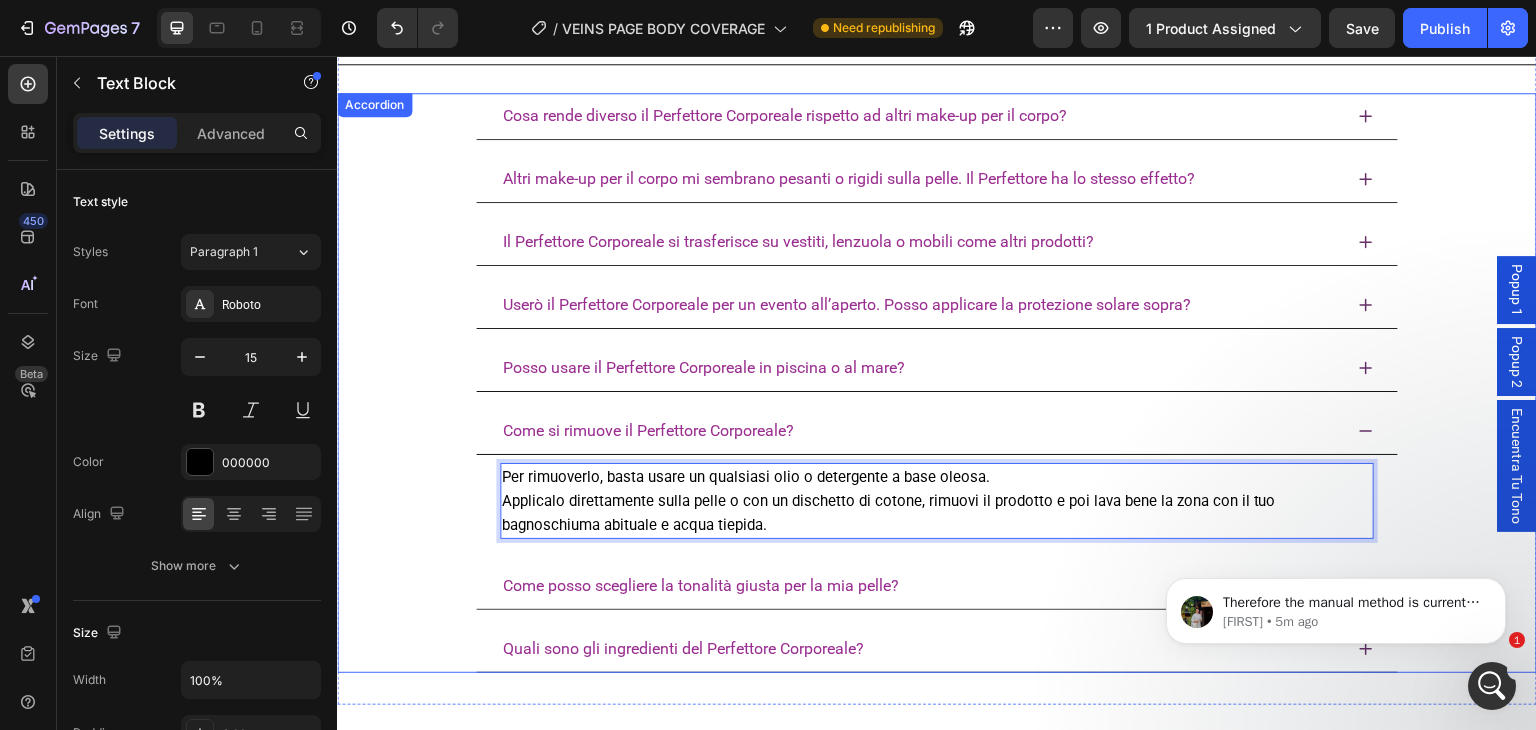 click on "Come si rimuove il Perfettore Corporeale?" at bounding box center [921, 431] 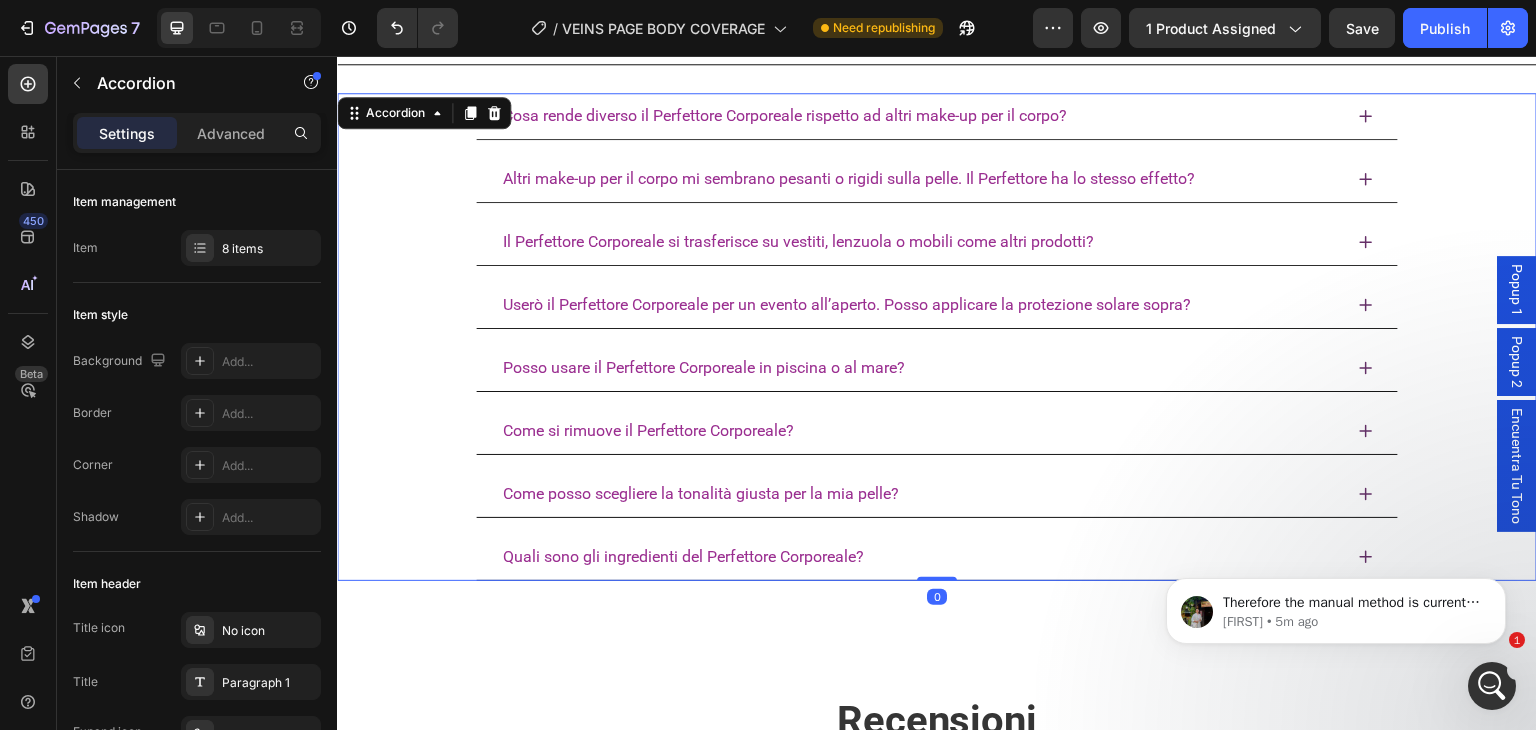 click on "Come posso scegliere la tonalità giusta per la mia pelle?" at bounding box center (921, 494) 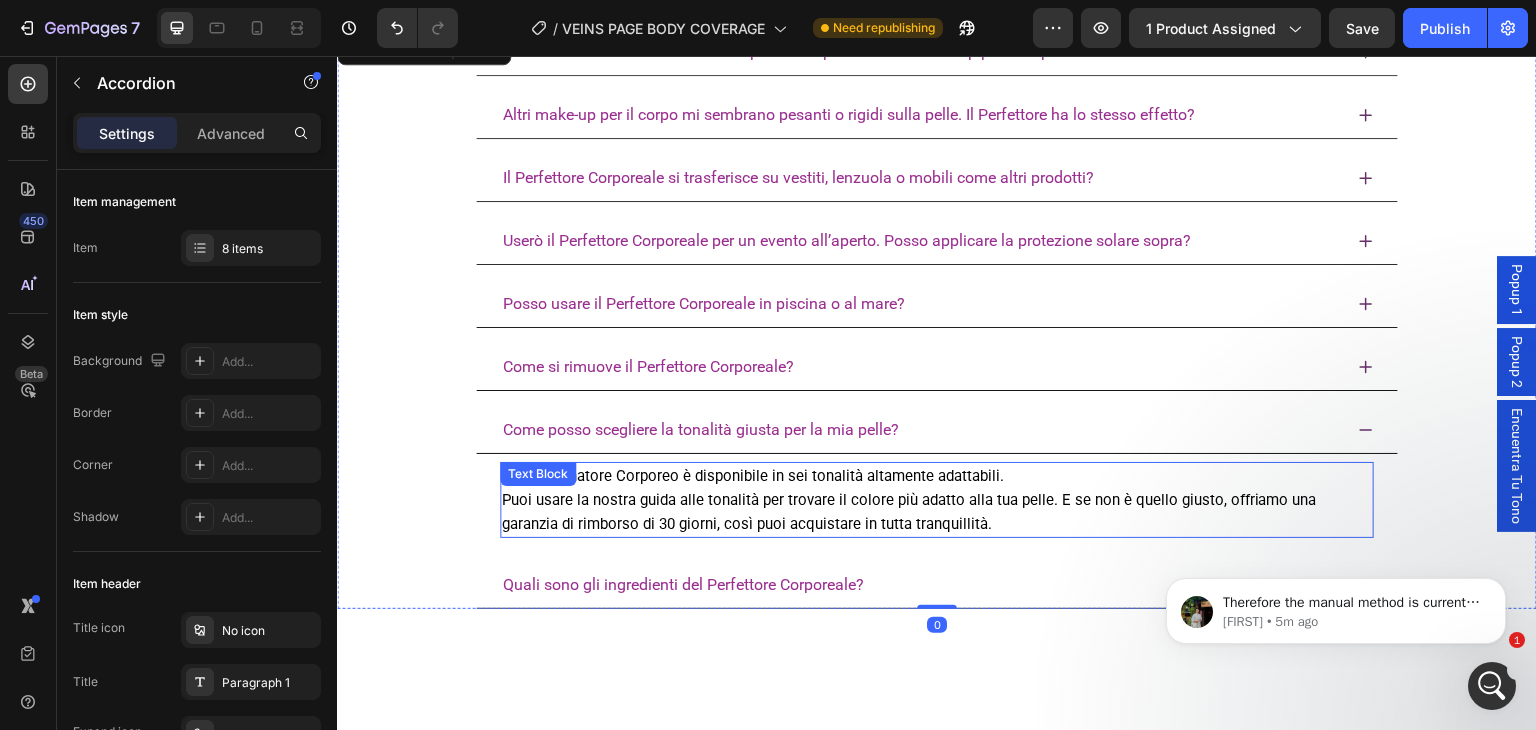 scroll, scrollTop: 5664, scrollLeft: 0, axis: vertical 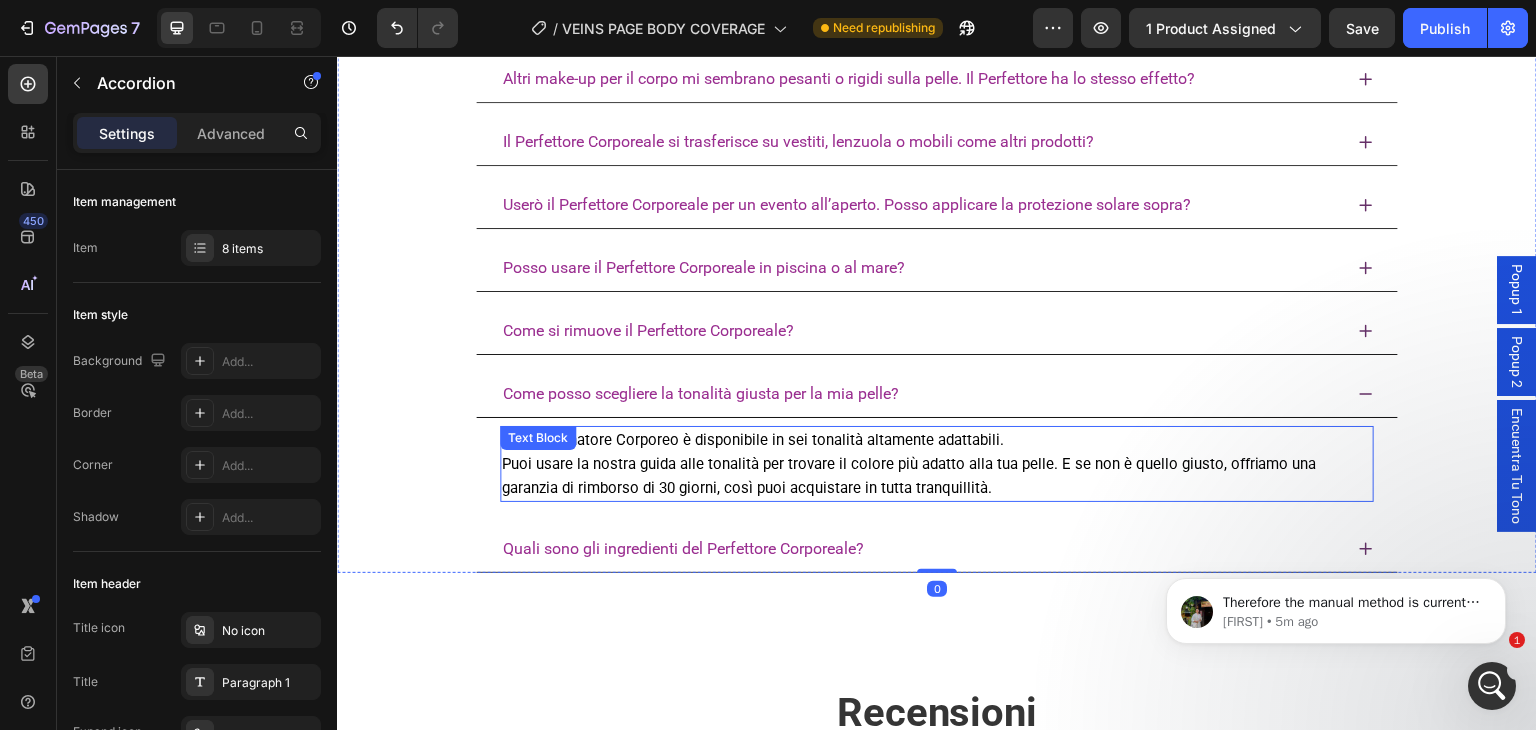 click on "Il Perfezionatore Corporeo è disponibile in sei tonalità altamente adattabili. Puoi usare la nostra guida alle tonalità per trovare il colore più adatto alla tua pelle. E se non è quello giusto, offriamo una garanzia di rimborso di 30 giorni, così puoi acquistare in tutta tranquillità." at bounding box center (937, 464) 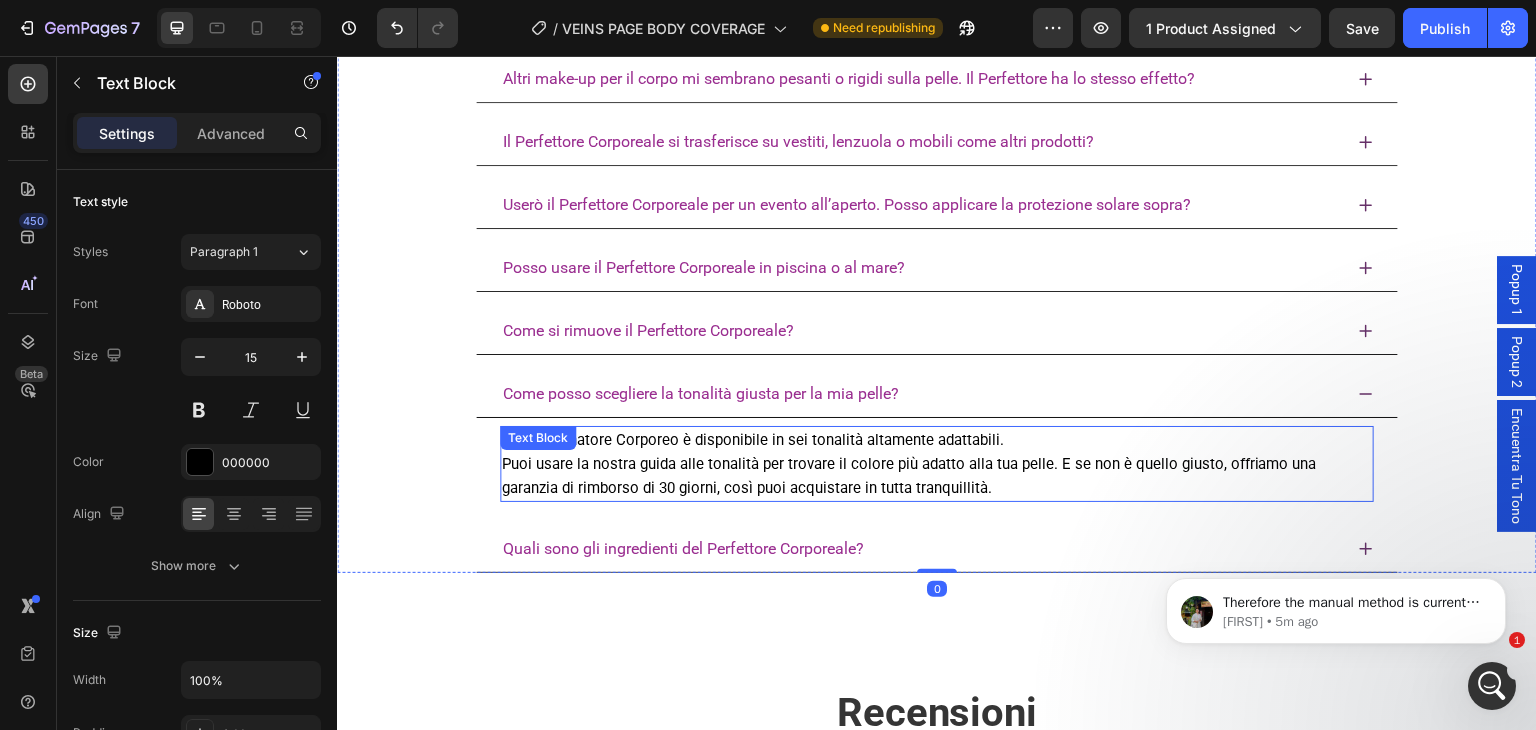 click on "Il Perfezionatore Corporeo è disponibile in sei tonalità altamente adattabili. Puoi usare la nostra guida alle tonalità per trovare il colore più adatto alla tua pelle. E se non è quello giusto, offriamo una garanzia di rimborso di 30 giorni, così puoi acquistare in tutta tranquillità." at bounding box center (937, 464) 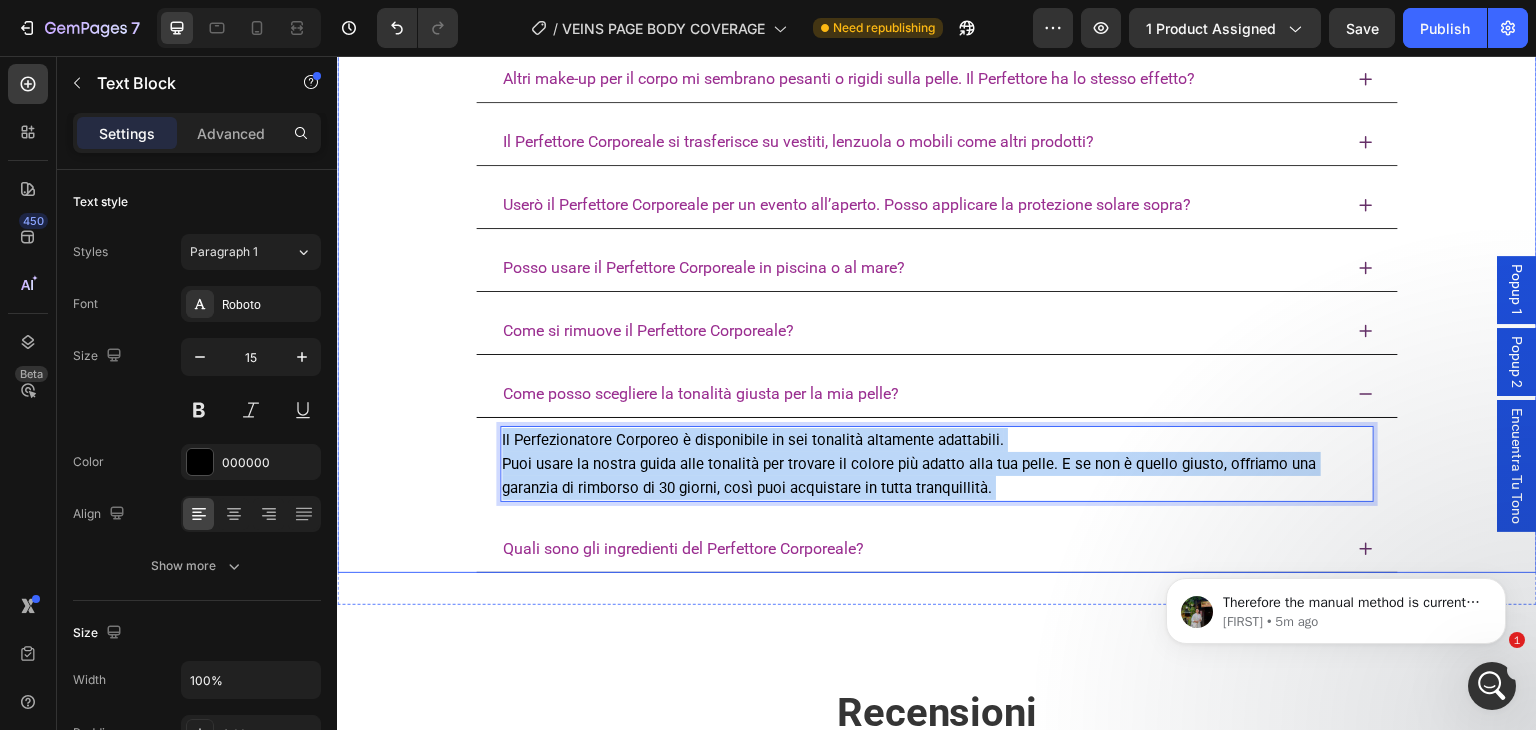 drag, startPoint x: 1042, startPoint y: 487, endPoint x: 449, endPoint y: 421, distance: 596.66156 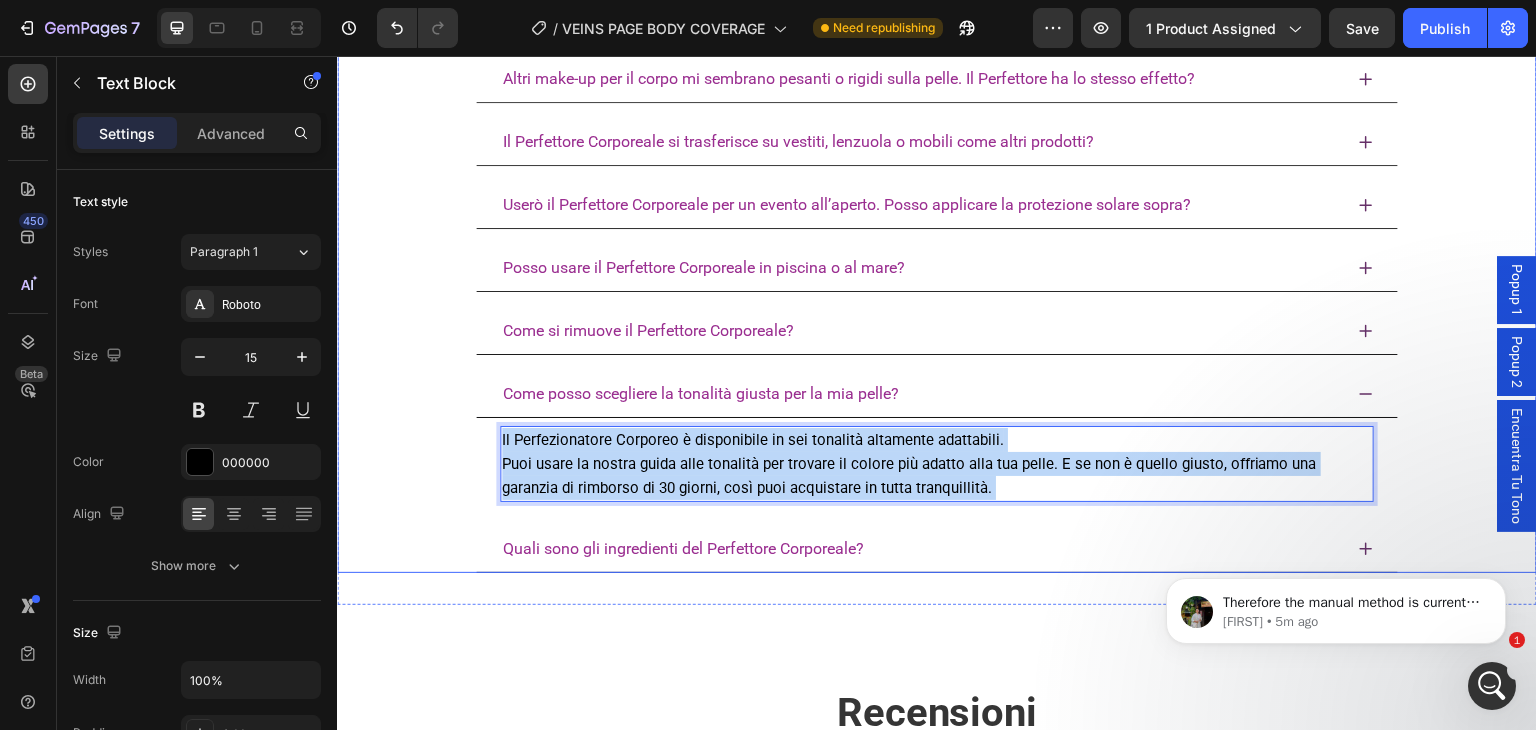 click on "Come posso scegliere la tonalità giusta per la mia pelle? Il Perfezionatore Corporeo è disponibile in sei tonalità altamente adattabili. Puoi usare la nostra guida alle tonalità per trovare il colore più adatto alla tua pelle. E se non è quello giusto, offriamo una garanzia di rimborso di 30 giorni, così puoi acquistare in tutta tranquillità. Text Block   0" at bounding box center (937, 440) 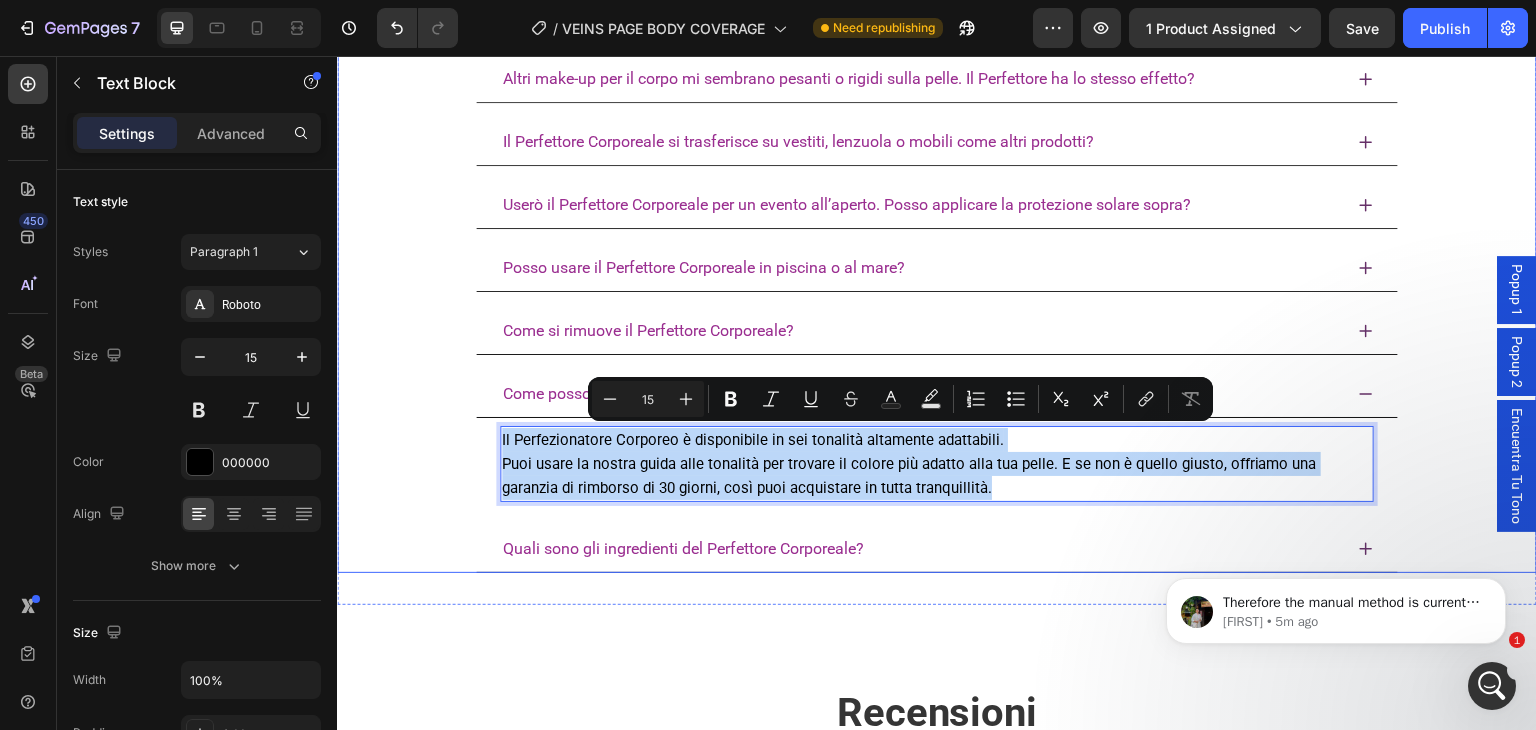 drag, startPoint x: 1028, startPoint y: 487, endPoint x: 488, endPoint y: 436, distance: 542.403 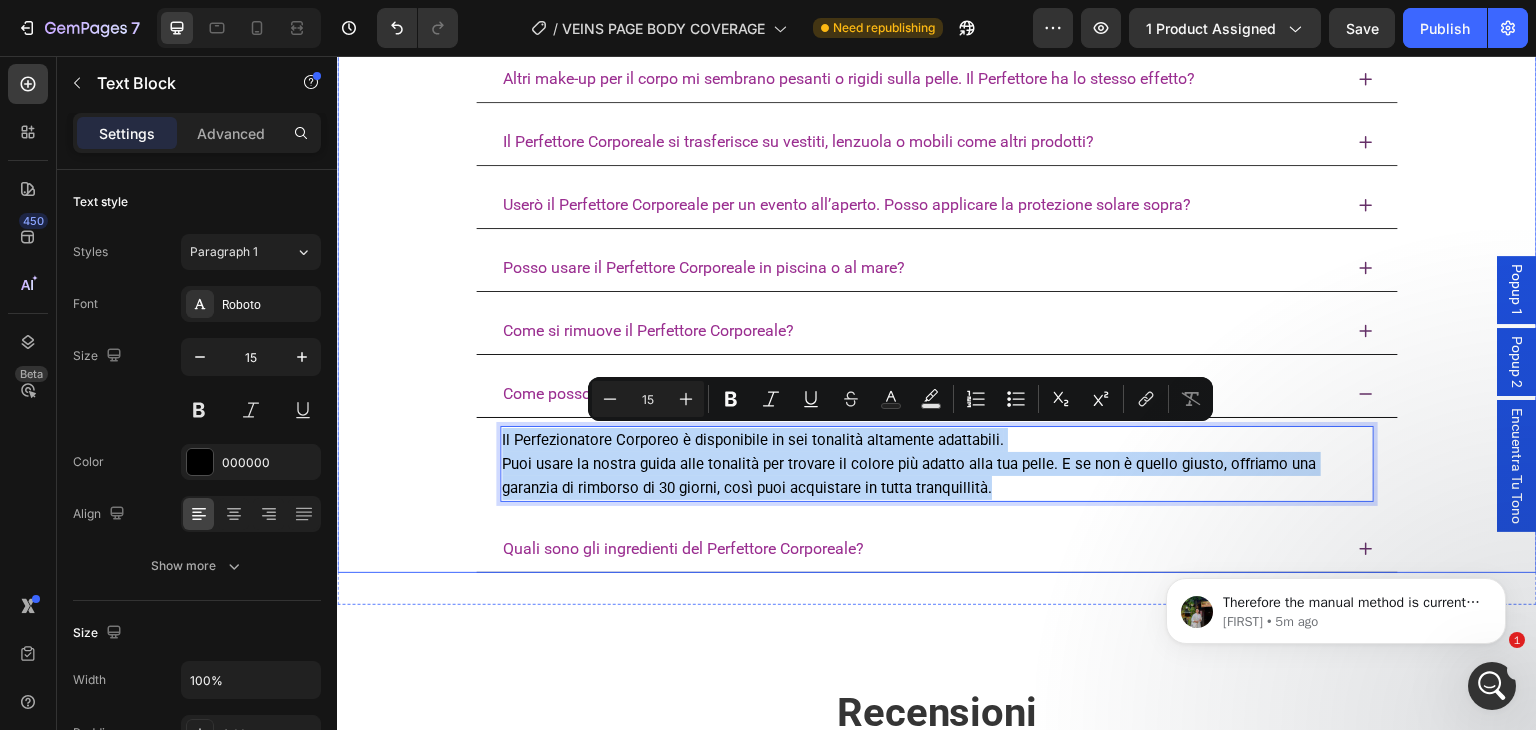 click on "Il Perfezionatore Corporeo è disponibile in sei tonalità altamente adattabili. Puoi usare la nostra guida alle tonalità per trovare il colore più adatto alla tua pelle. E se non è quello giusto, offriamo una garanzia di rimborso di 30 giorni, così puoi acquistare in tutta tranquillità. Text Block   0" at bounding box center [937, 464] 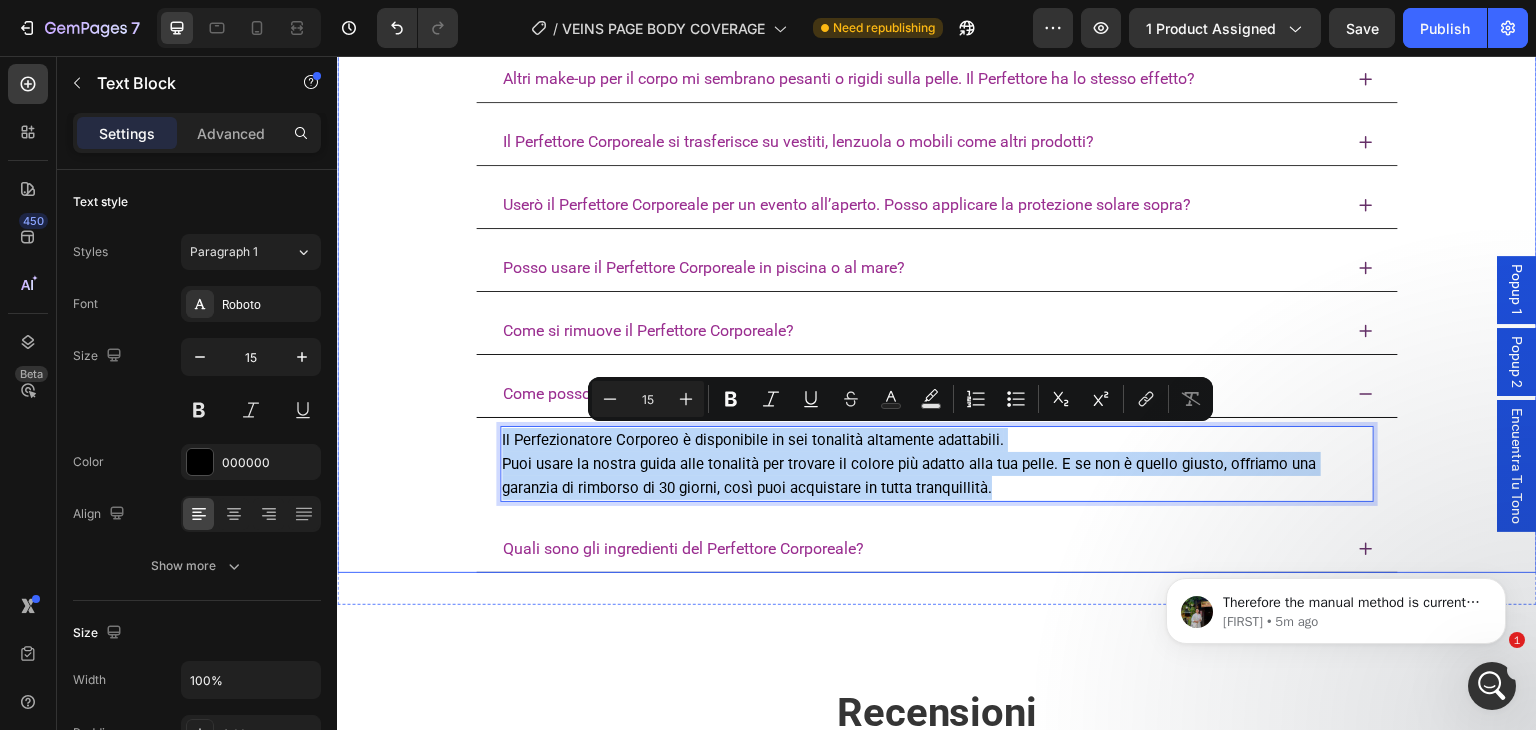 copy on "Il Perfezionatore Corporeo è disponibile in sei tonalità altamente adattabili. Puoi usare la nostra guida alle tonalità per trovare il colore più adatto alla tua pelle. E se non è quello giusto, offriamo una garanzia di rimborso di 30 giorni, così puoi acquistare in tutta tranquillità." 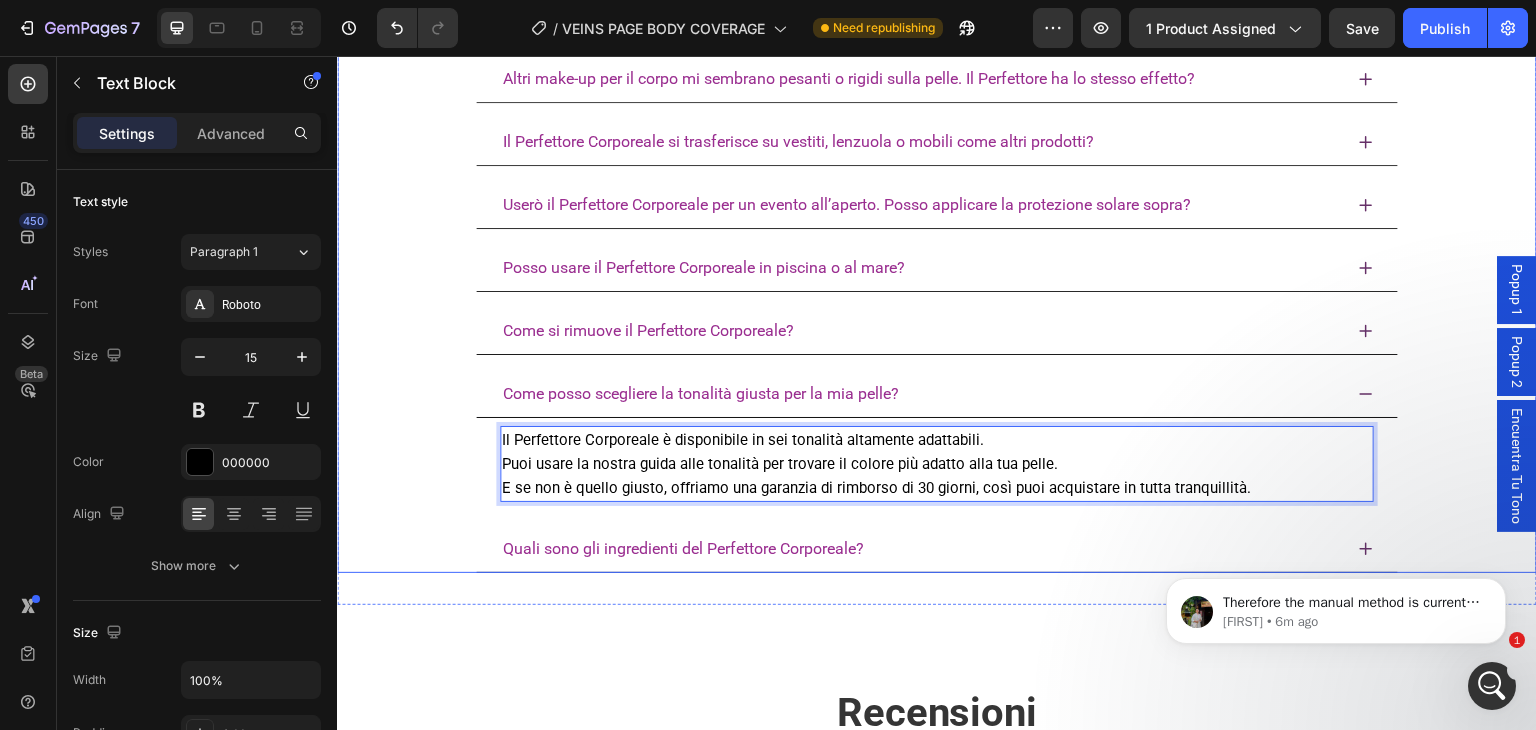 click on "Come posso scegliere la tonalità giusta per la mia pelle?" at bounding box center [921, 394] 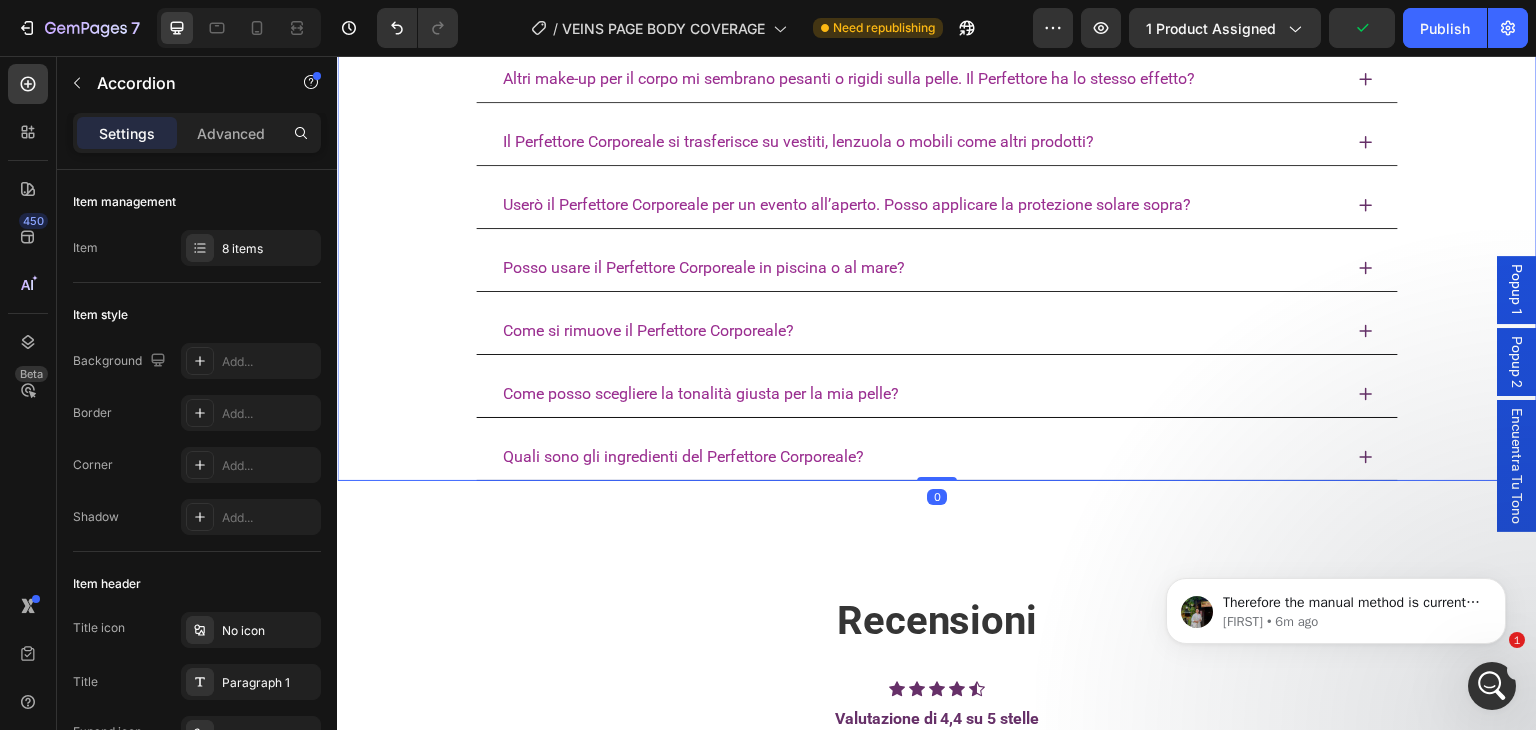 click on "Come posso scegliere la tonalità giusta per la mia pelle?" at bounding box center (921, 394) 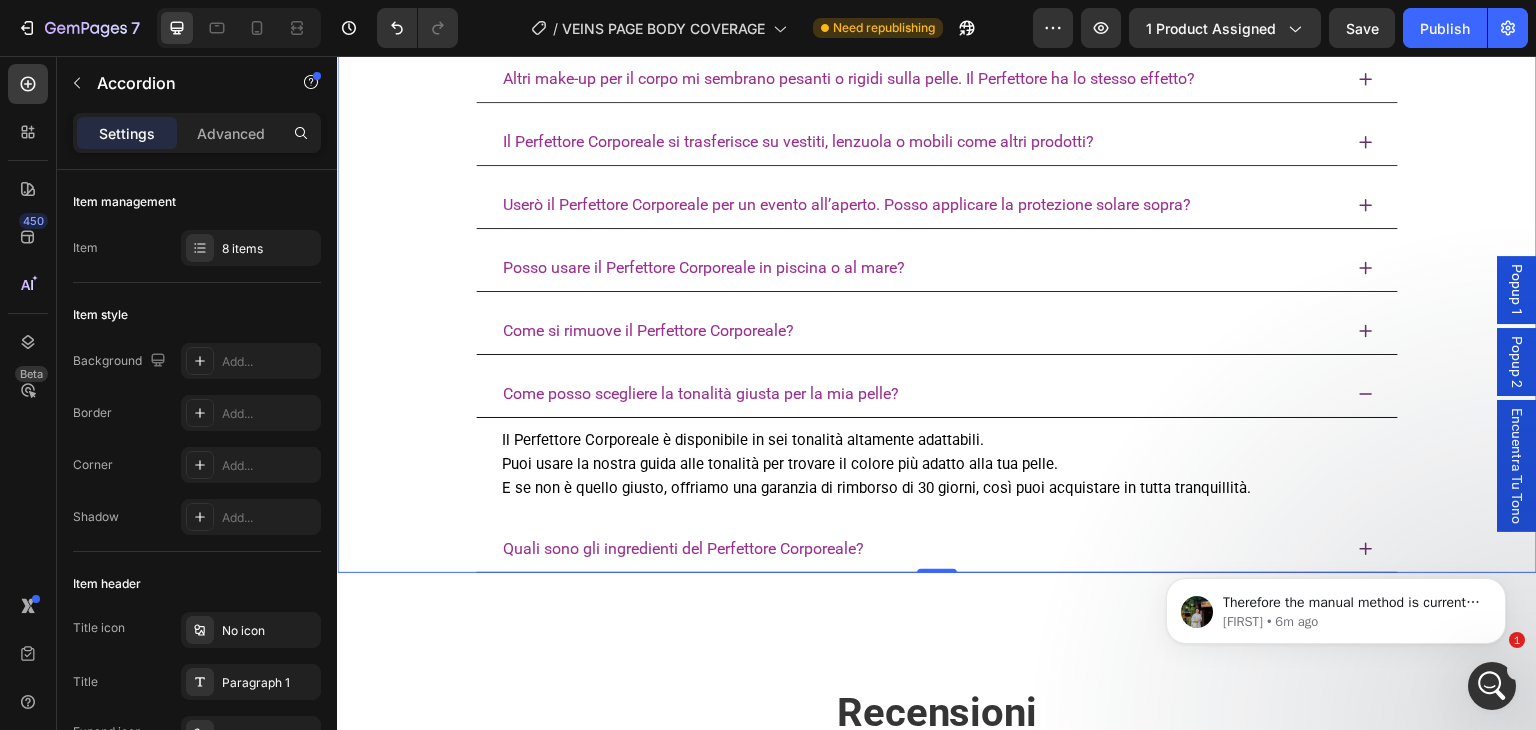 click on "Come posso scegliere la tonalità giusta per la mia pelle?" at bounding box center [937, 394] 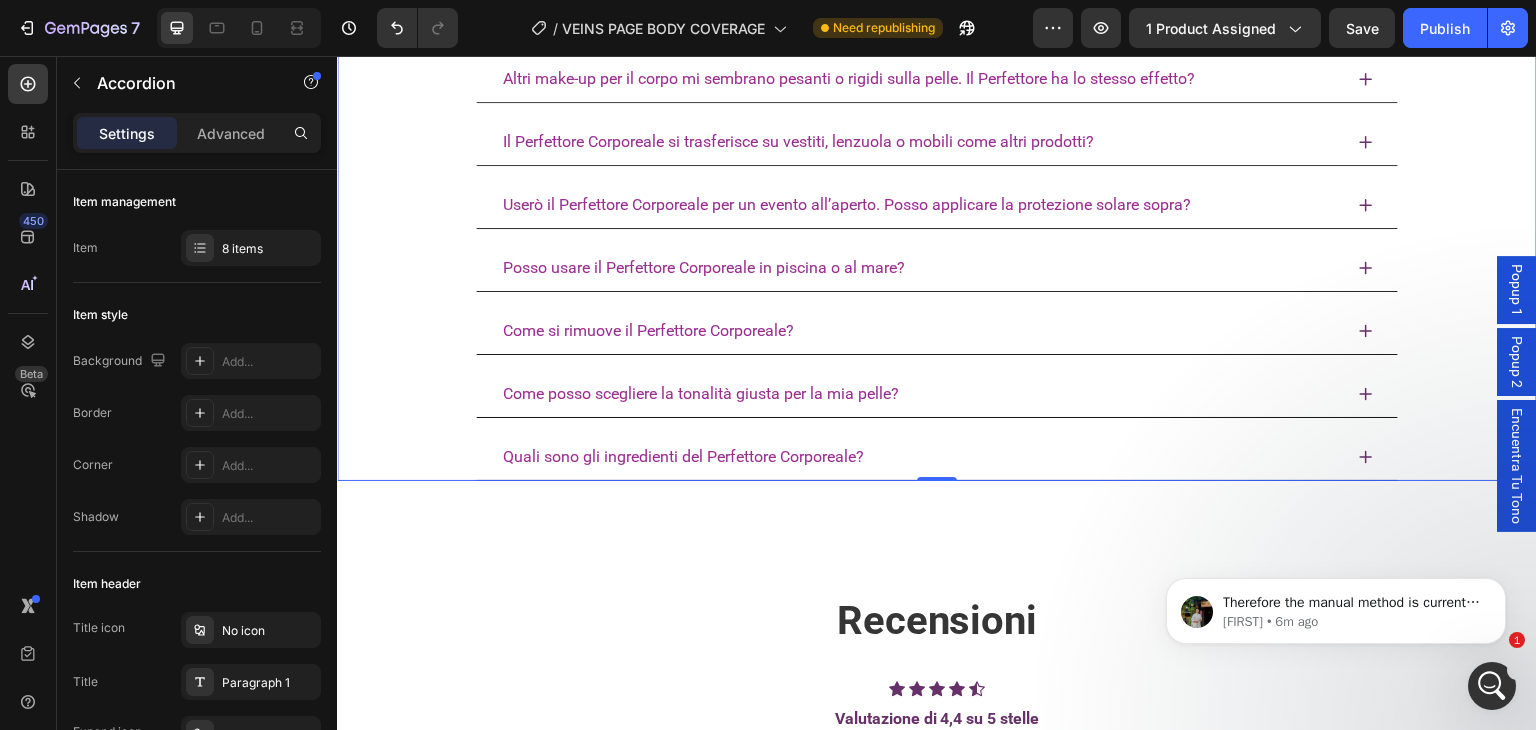 click on "Quali sono gli ingredienti del Perfettore Corporeale?" at bounding box center [921, 457] 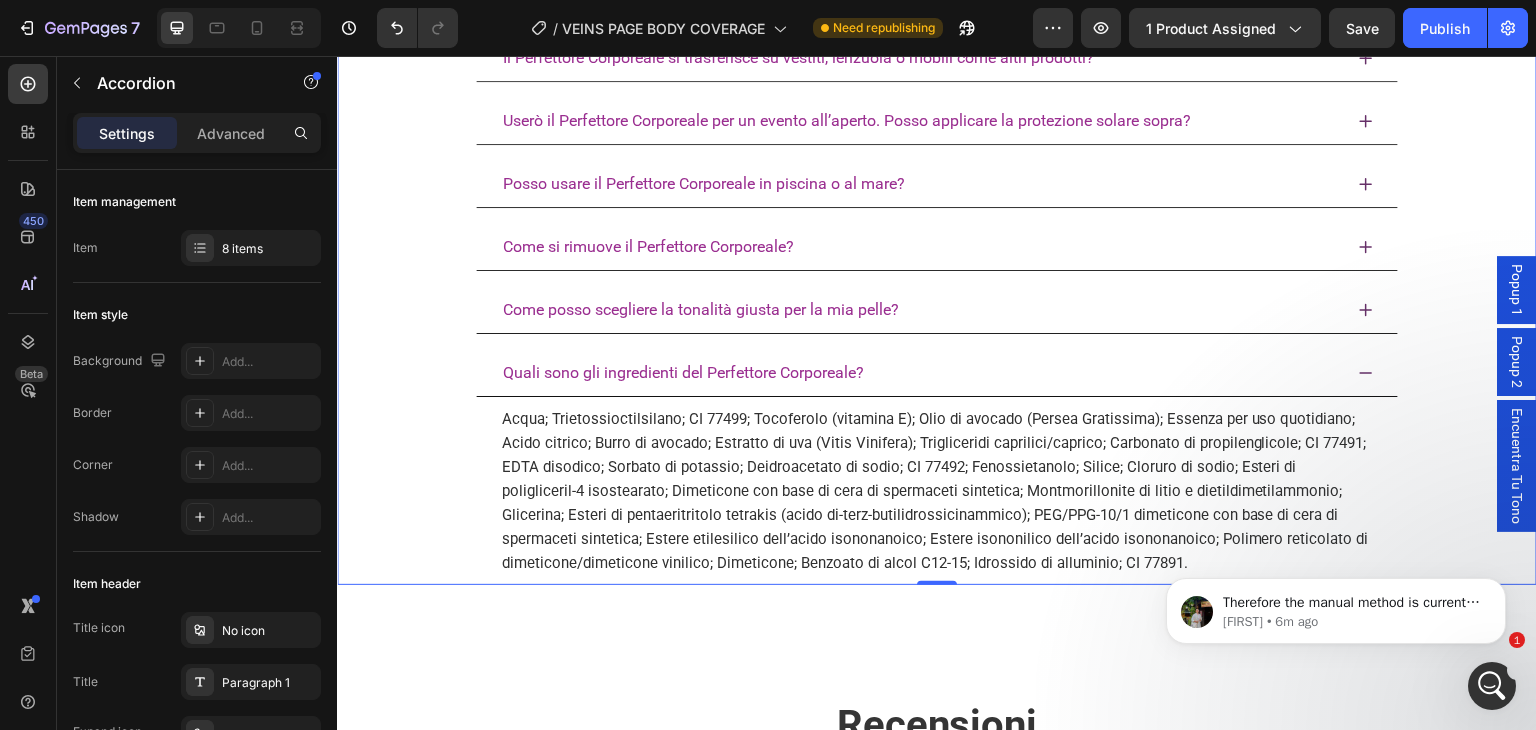 scroll, scrollTop: 5864, scrollLeft: 0, axis: vertical 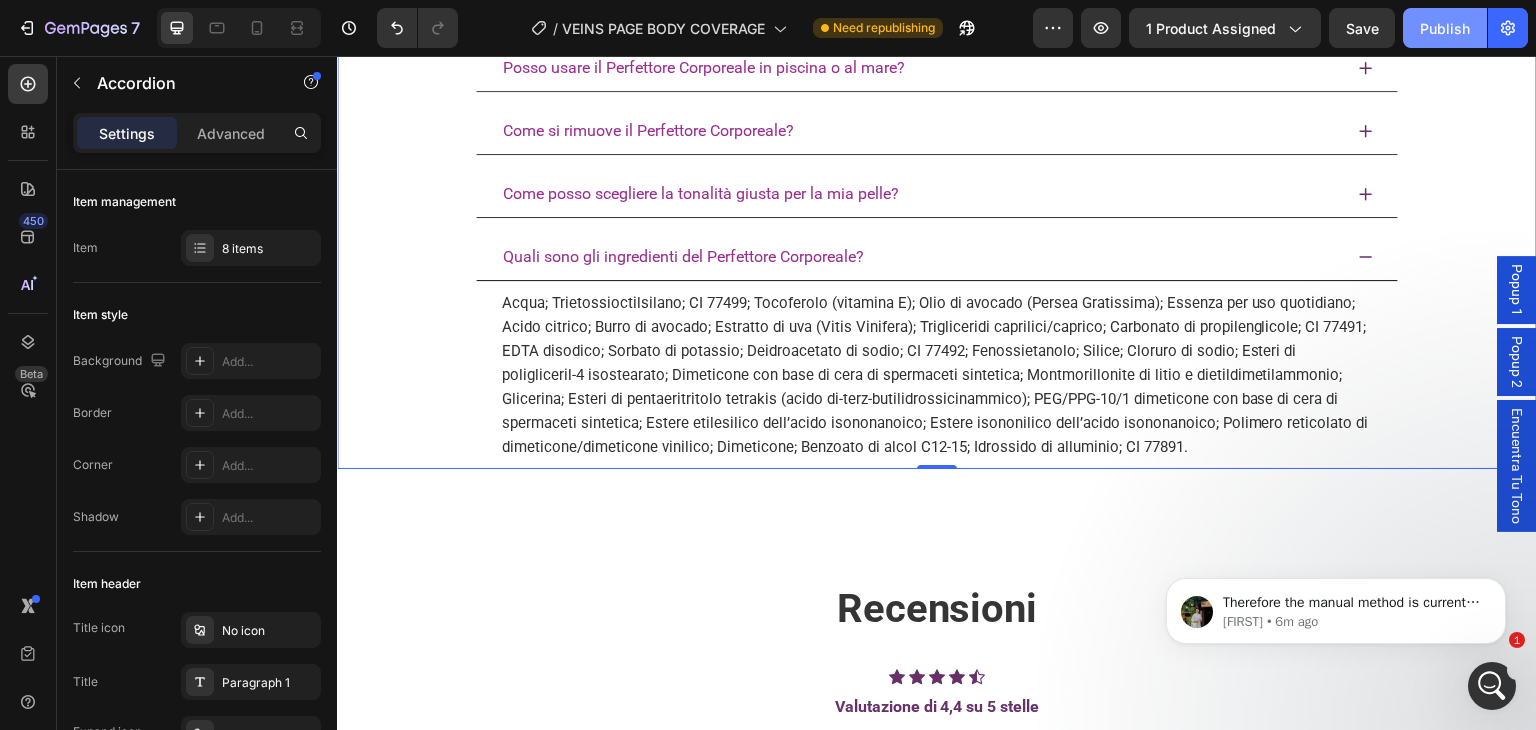 click on "Publish" at bounding box center (1445, 28) 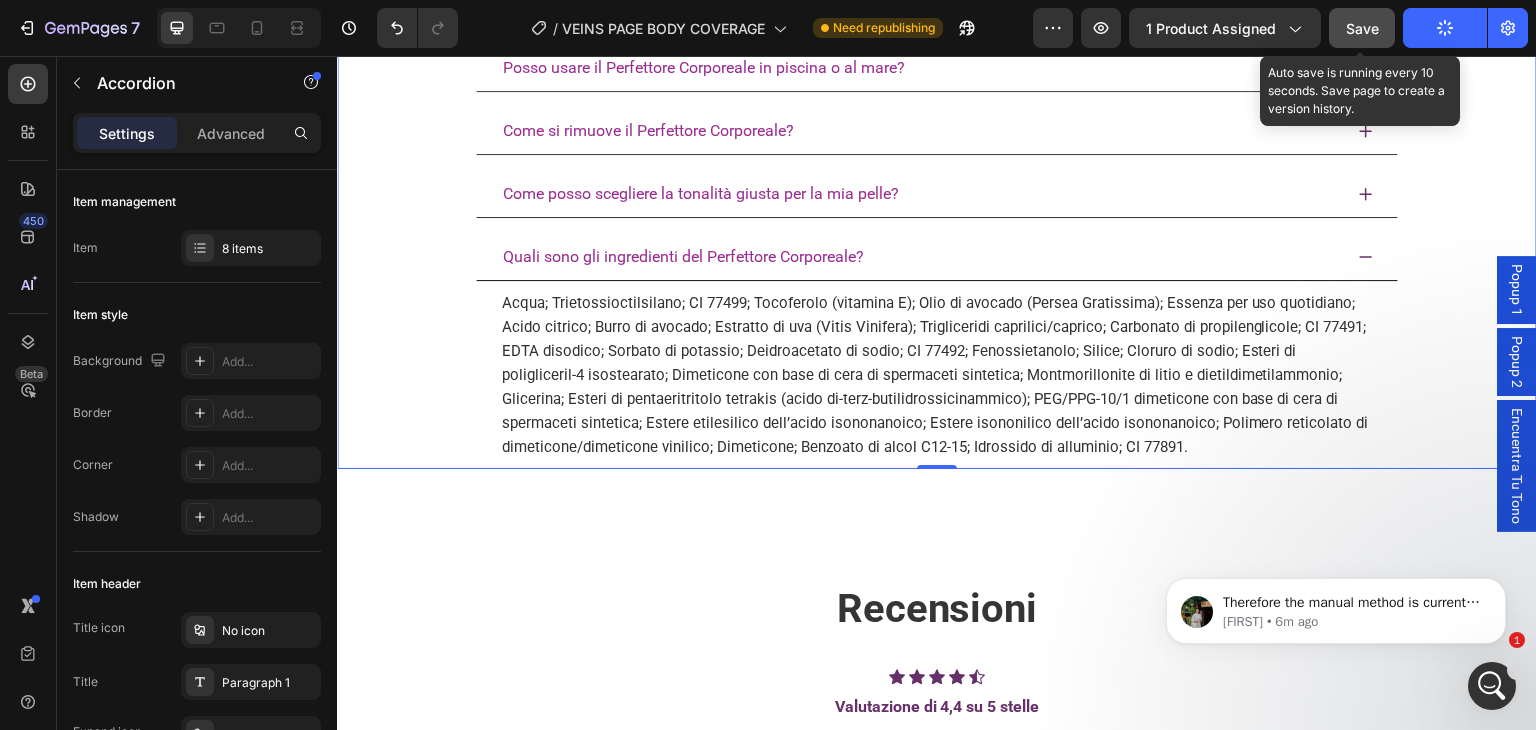 click on "Save" at bounding box center (1362, 28) 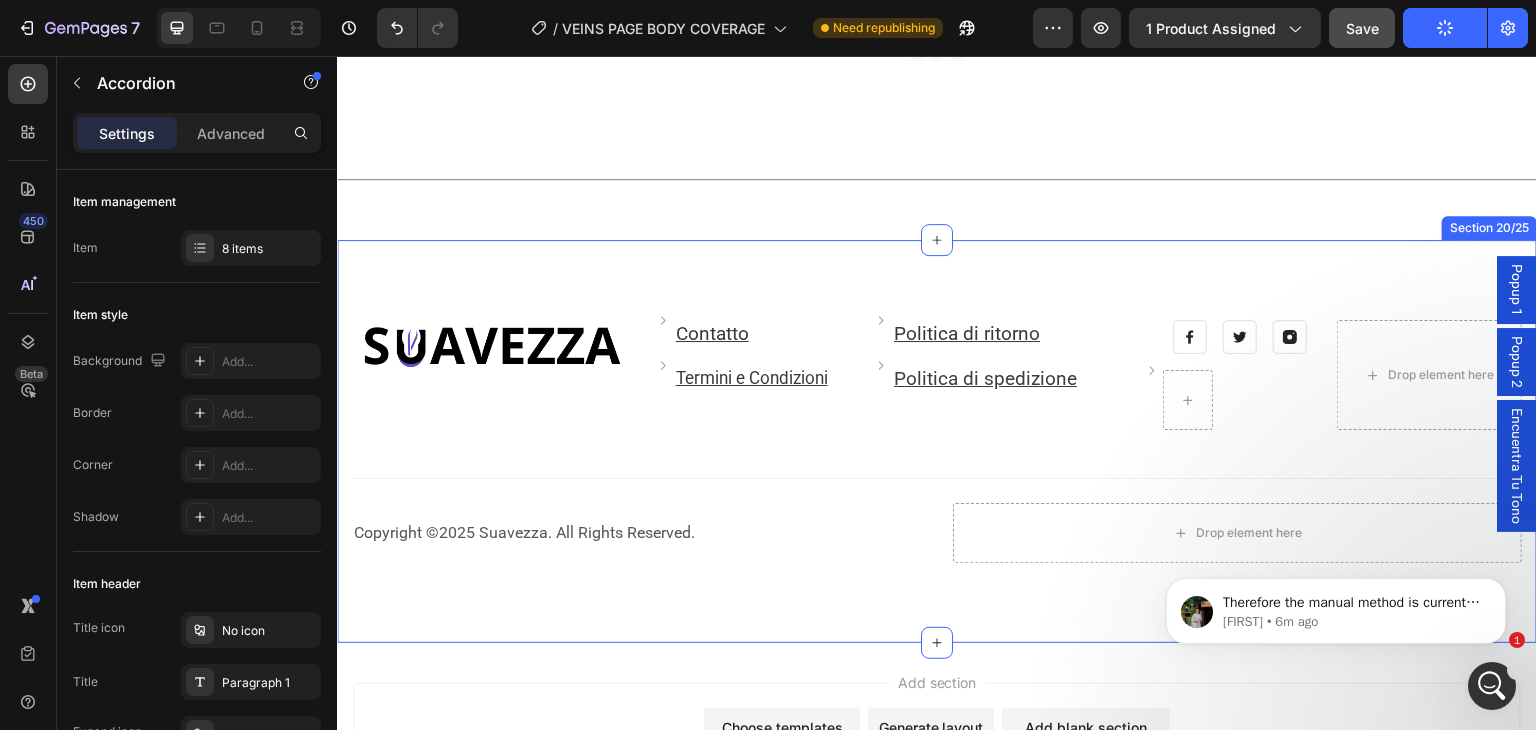scroll, scrollTop: 7264, scrollLeft: 0, axis: vertical 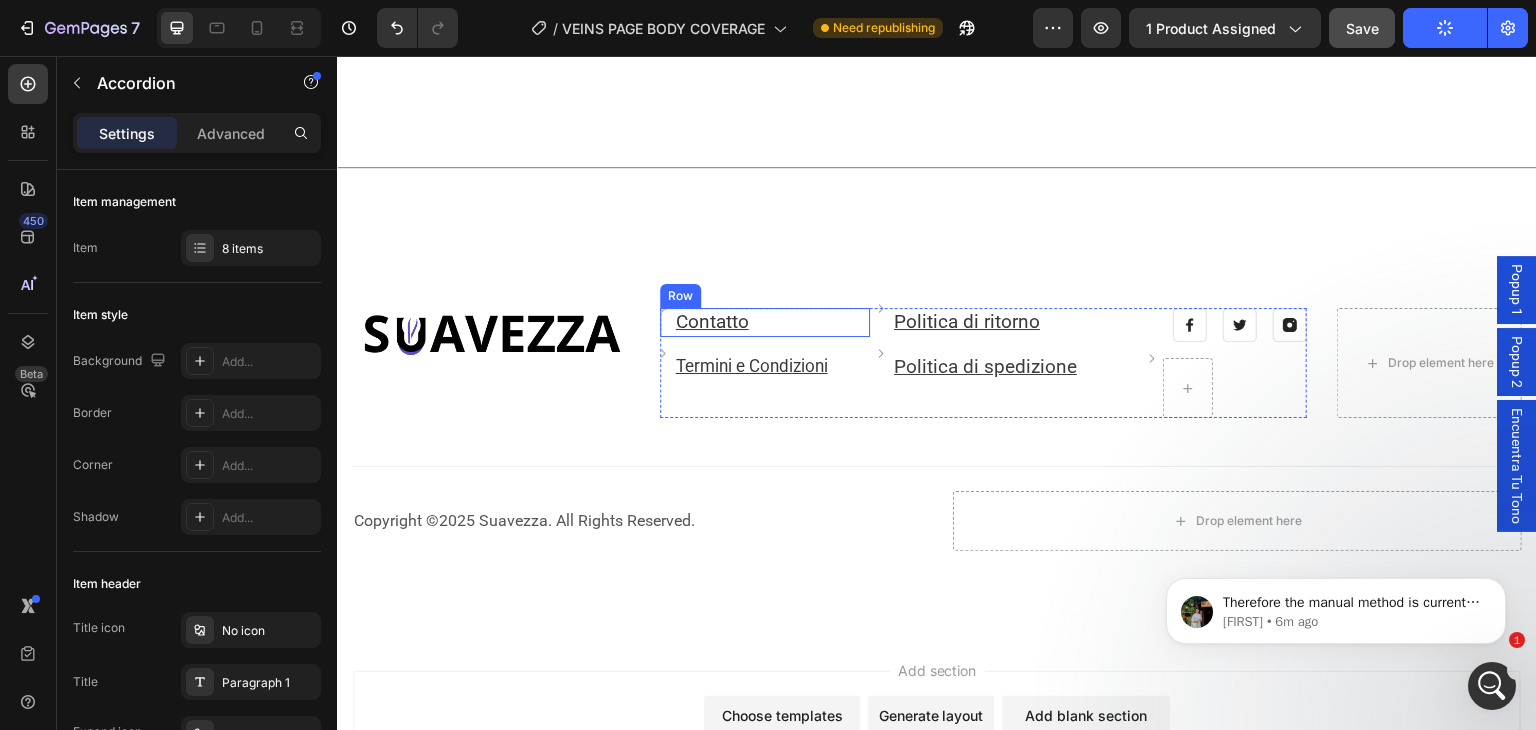 click on "Image Contatto Text block Row" at bounding box center (765, 322) 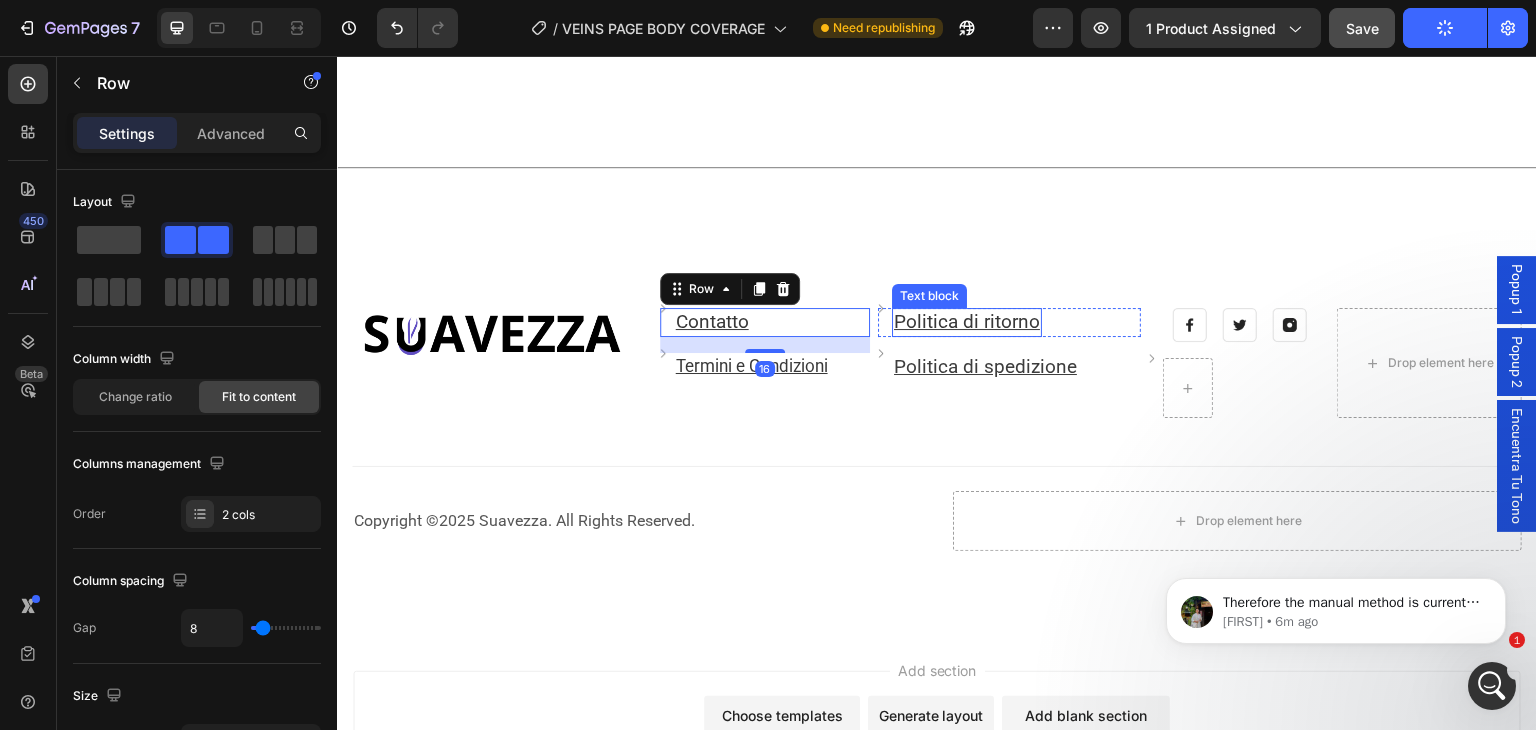 click on "Image Politica di ritorno Text block Row" at bounding box center (1009, 322) 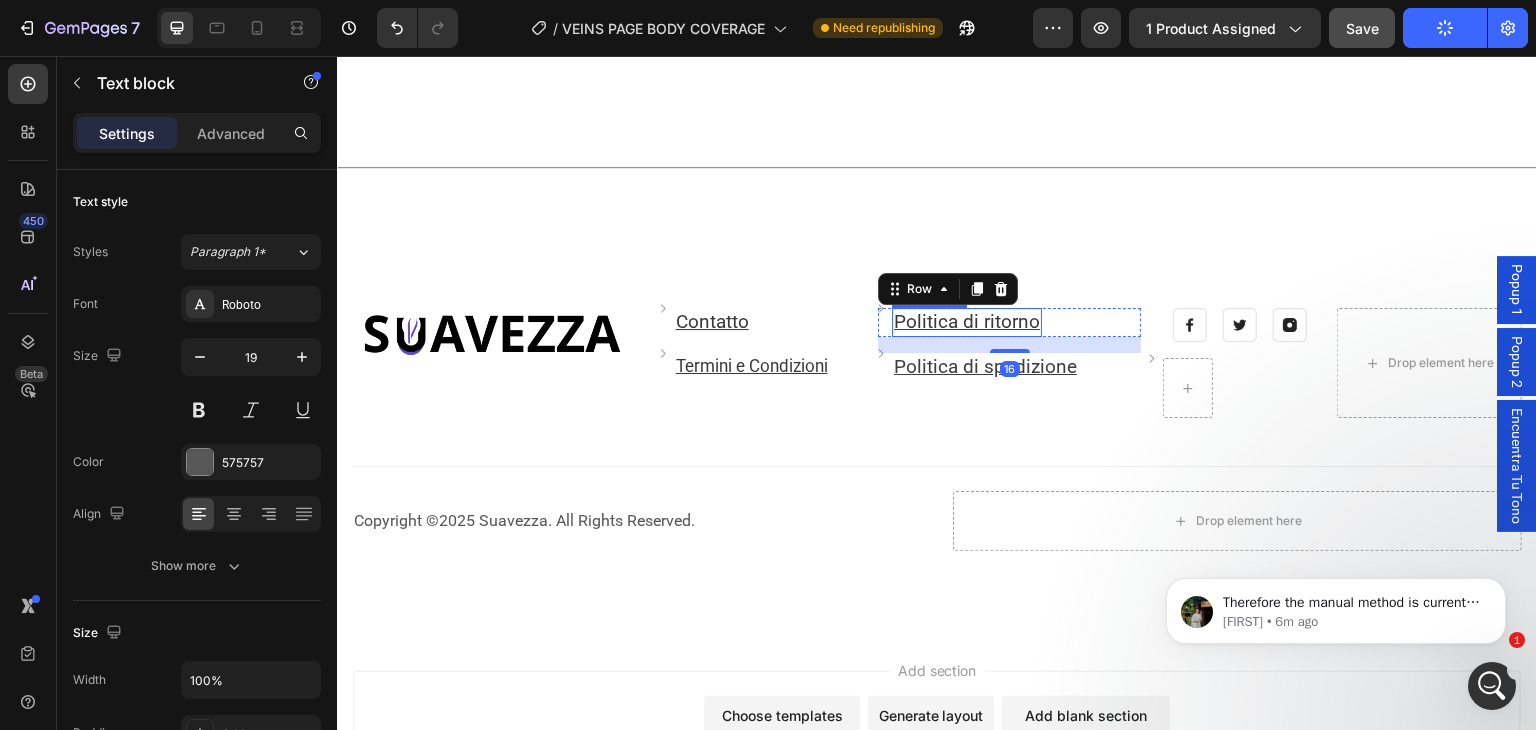 click on "Politica di ritorno" at bounding box center [967, 321] 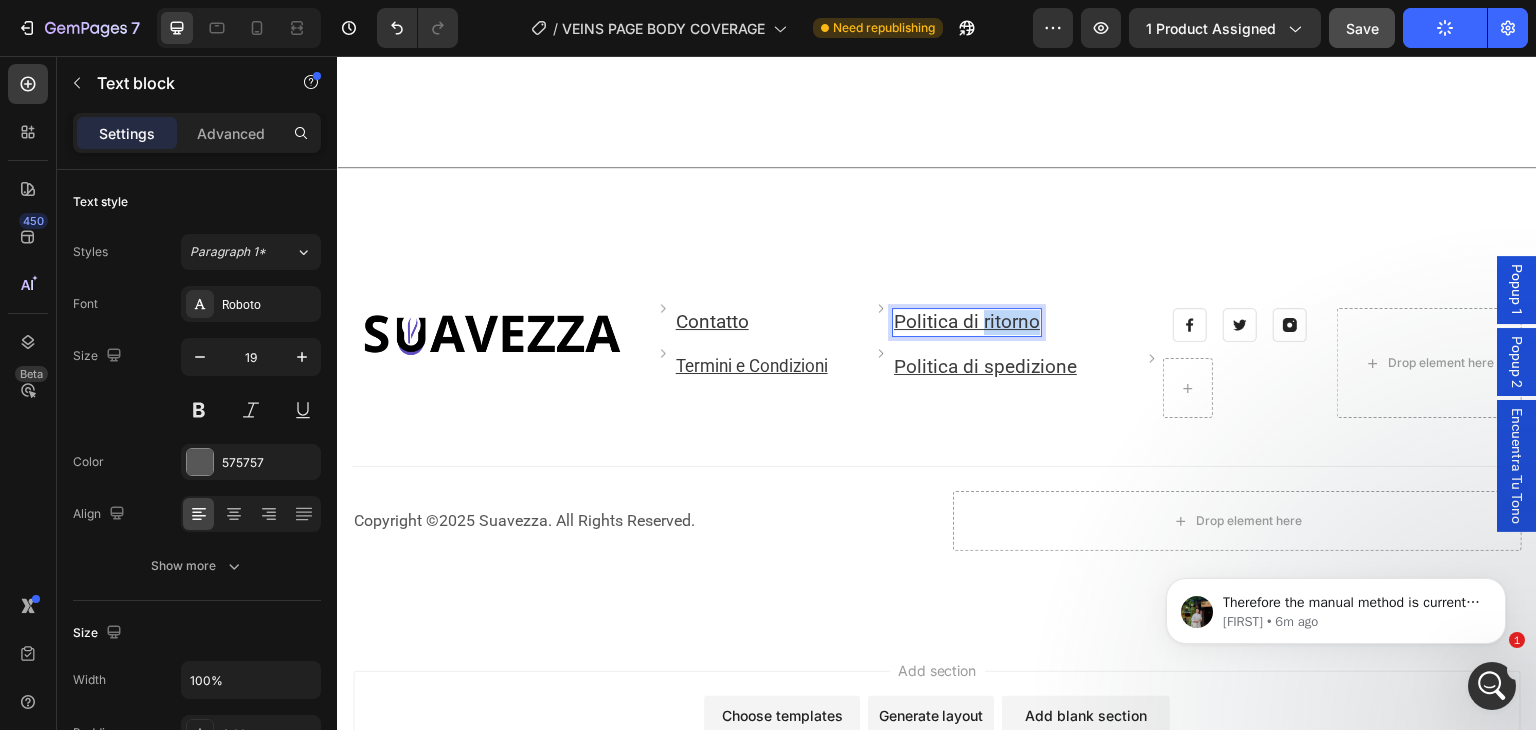 click on "Politica di ritorno" at bounding box center [967, 321] 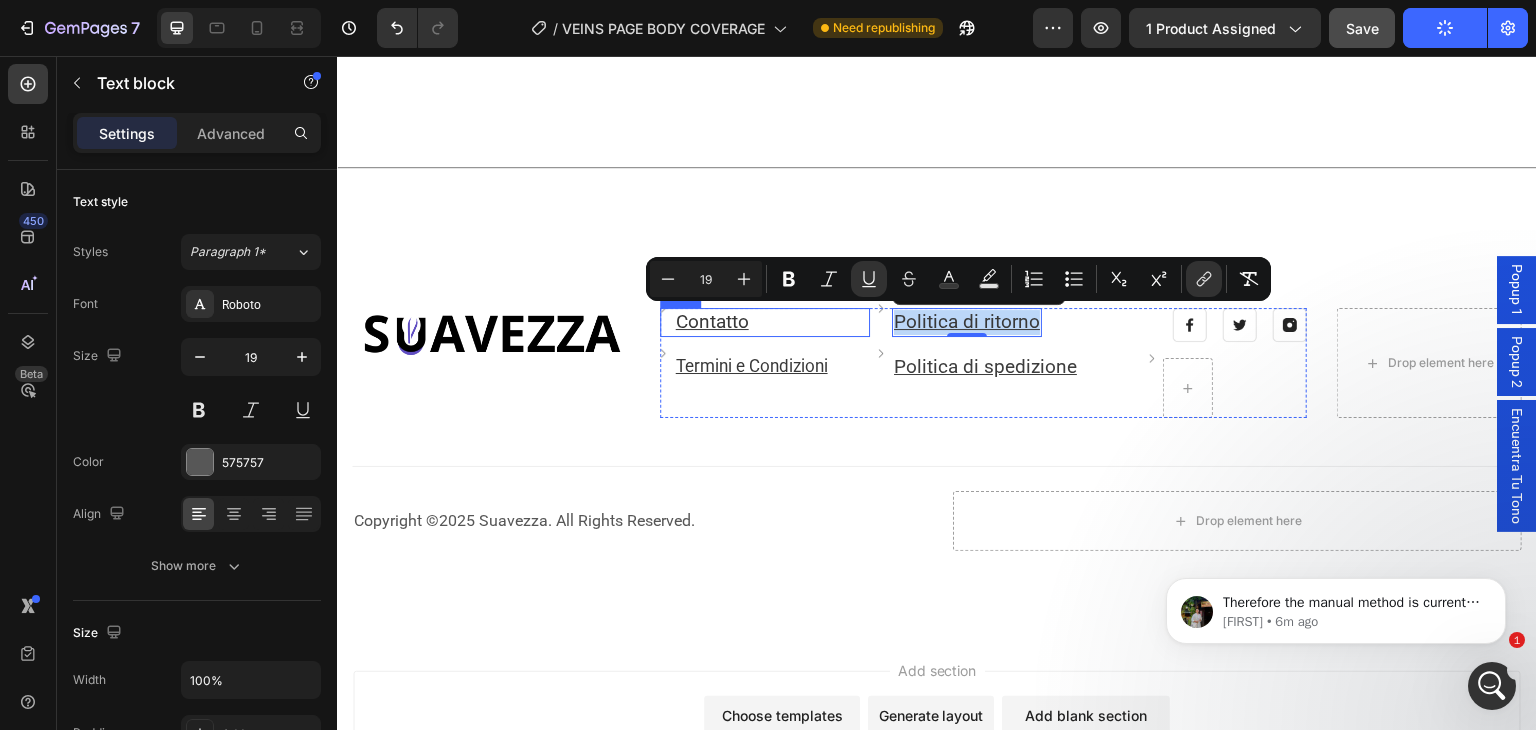 click on "Image Contatto Text block Row" at bounding box center [765, 322] 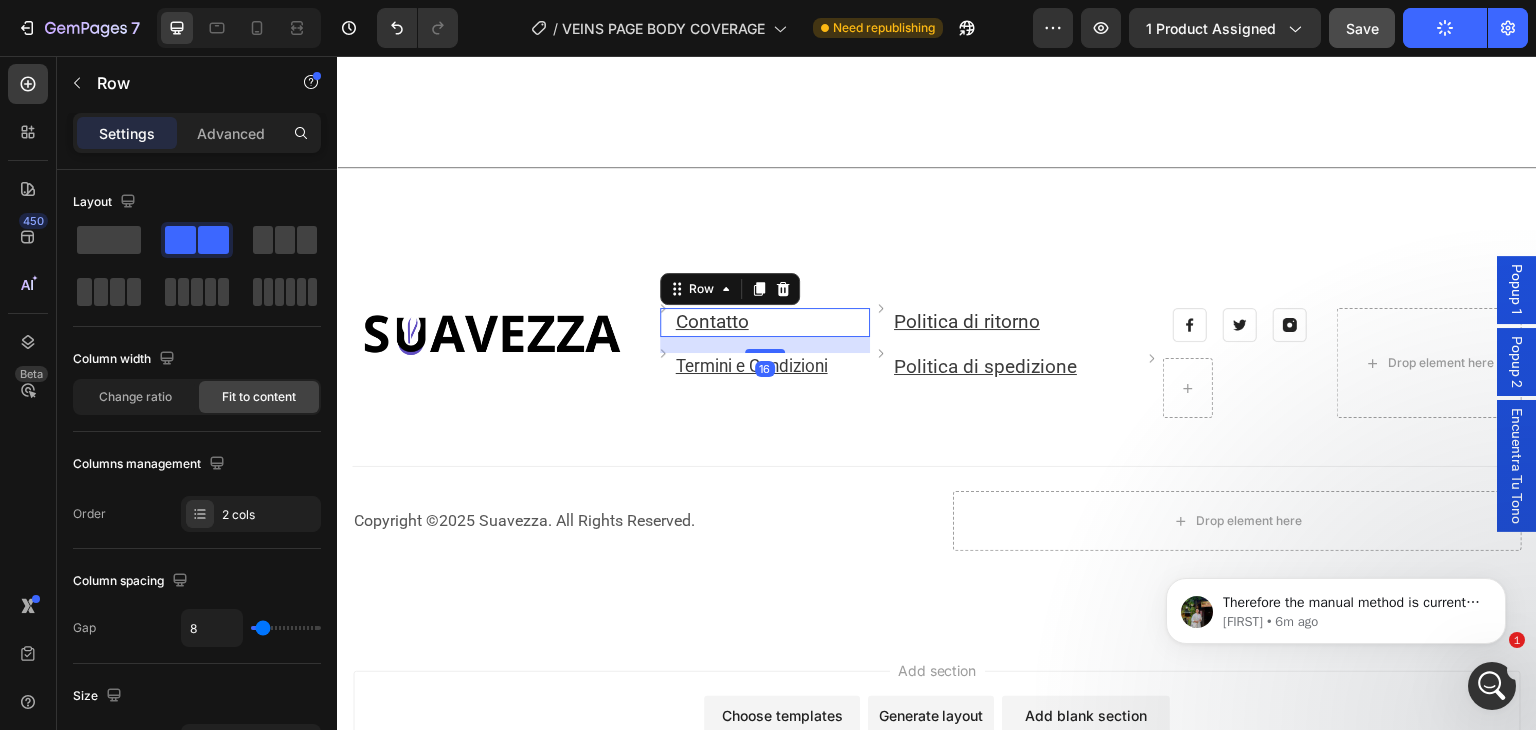 click on "Contatto" at bounding box center (712, 321) 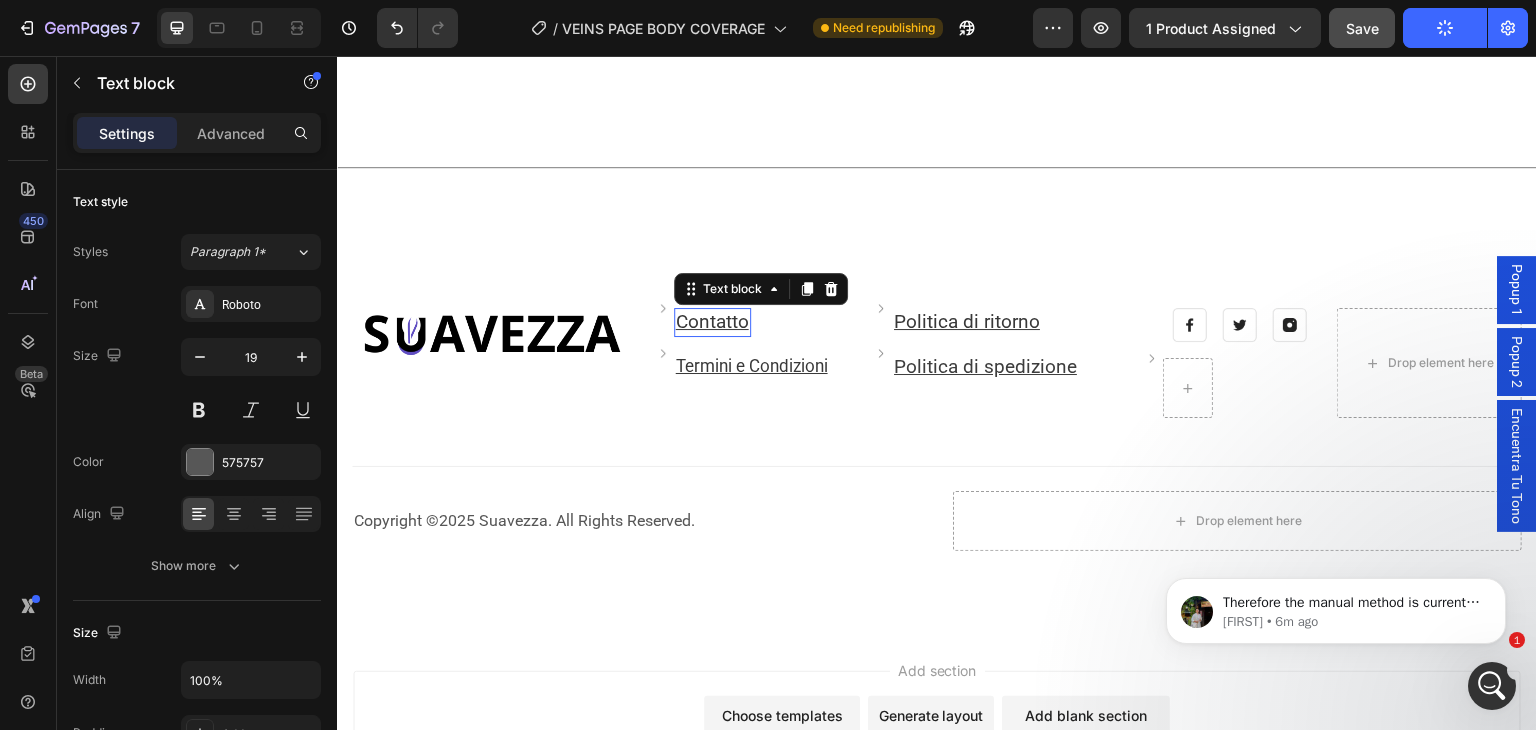 click on "Contatto" at bounding box center (712, 321) 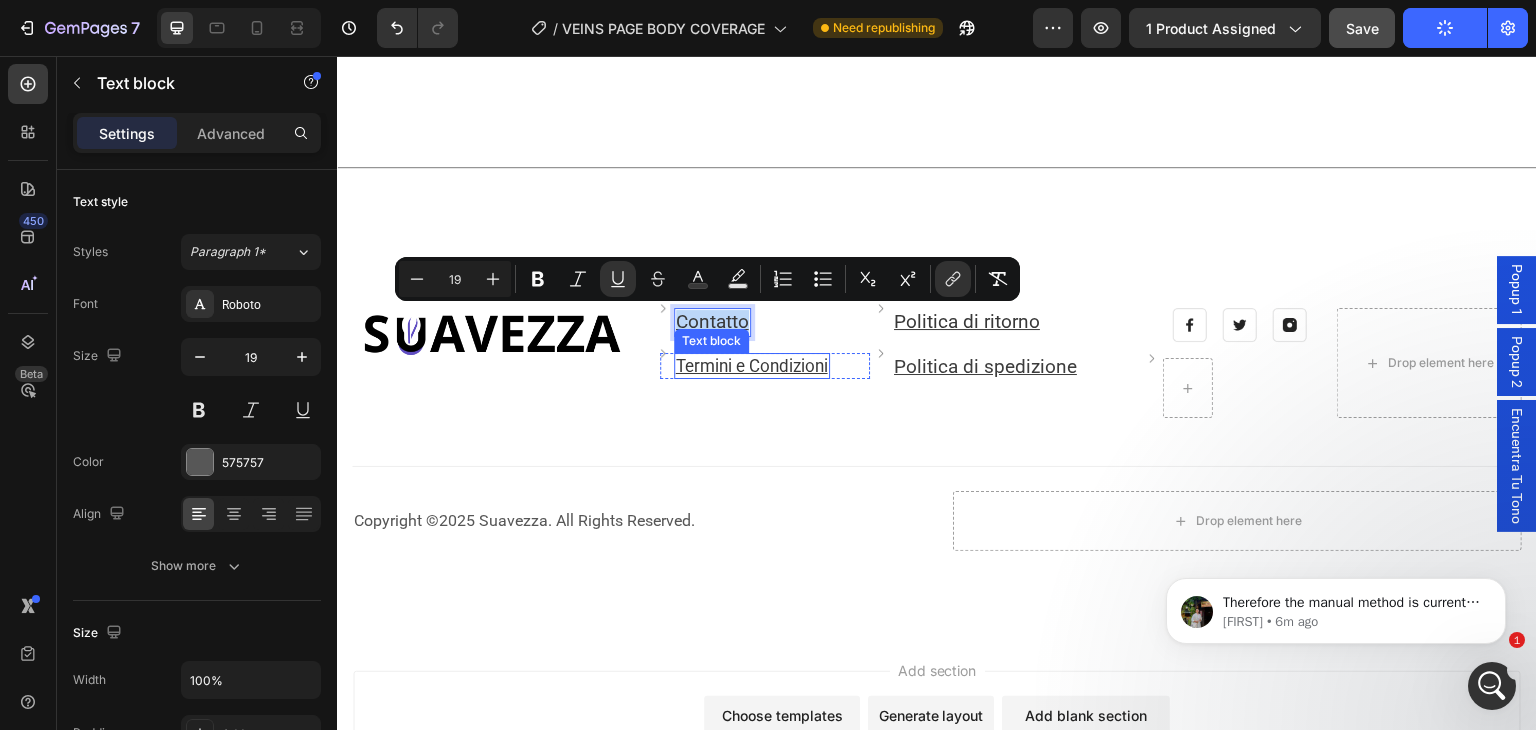 click on "Termini e Condizioni" at bounding box center [752, 366] 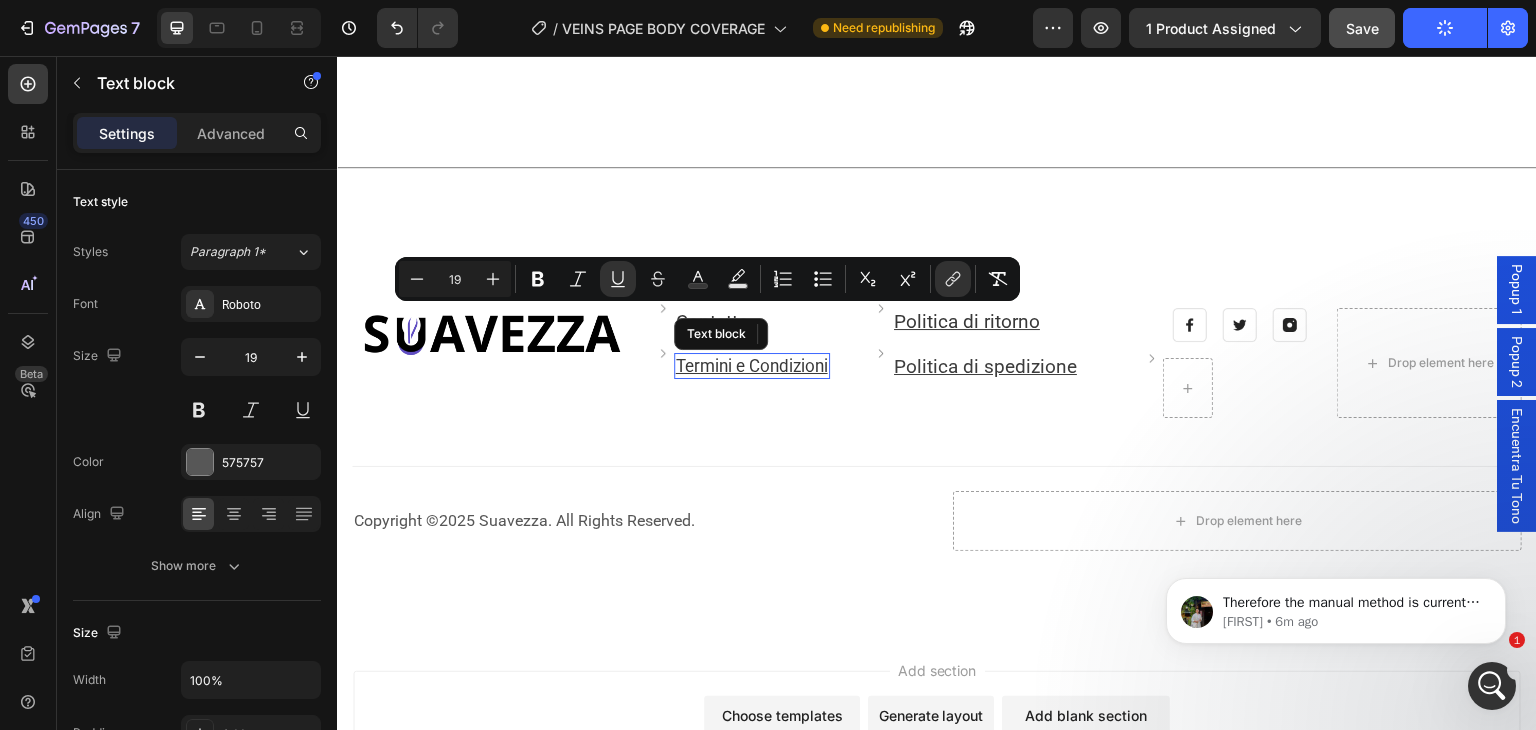 click on "Termini e Condizioni" at bounding box center (752, 366) 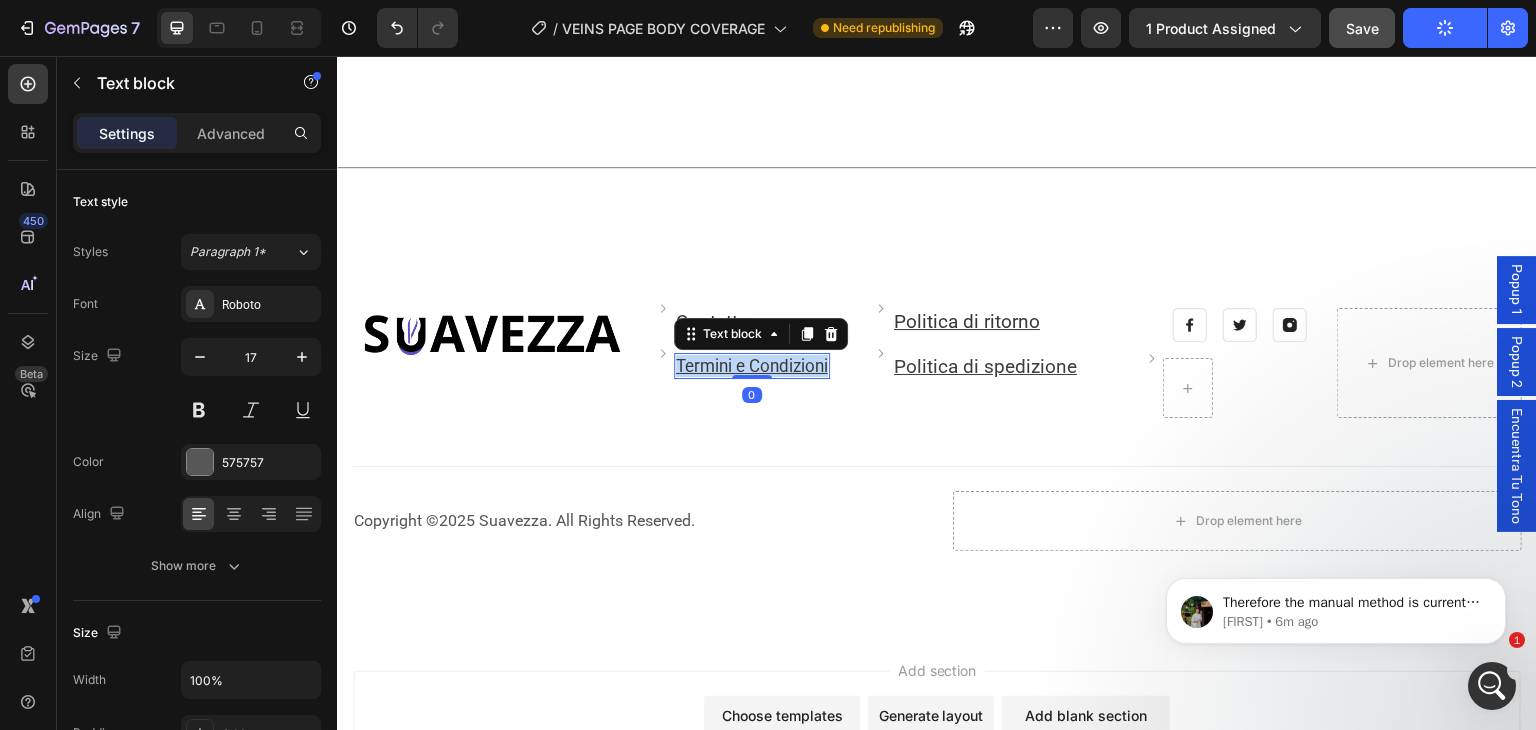 click on "Termini e Condizioni" at bounding box center (752, 366) 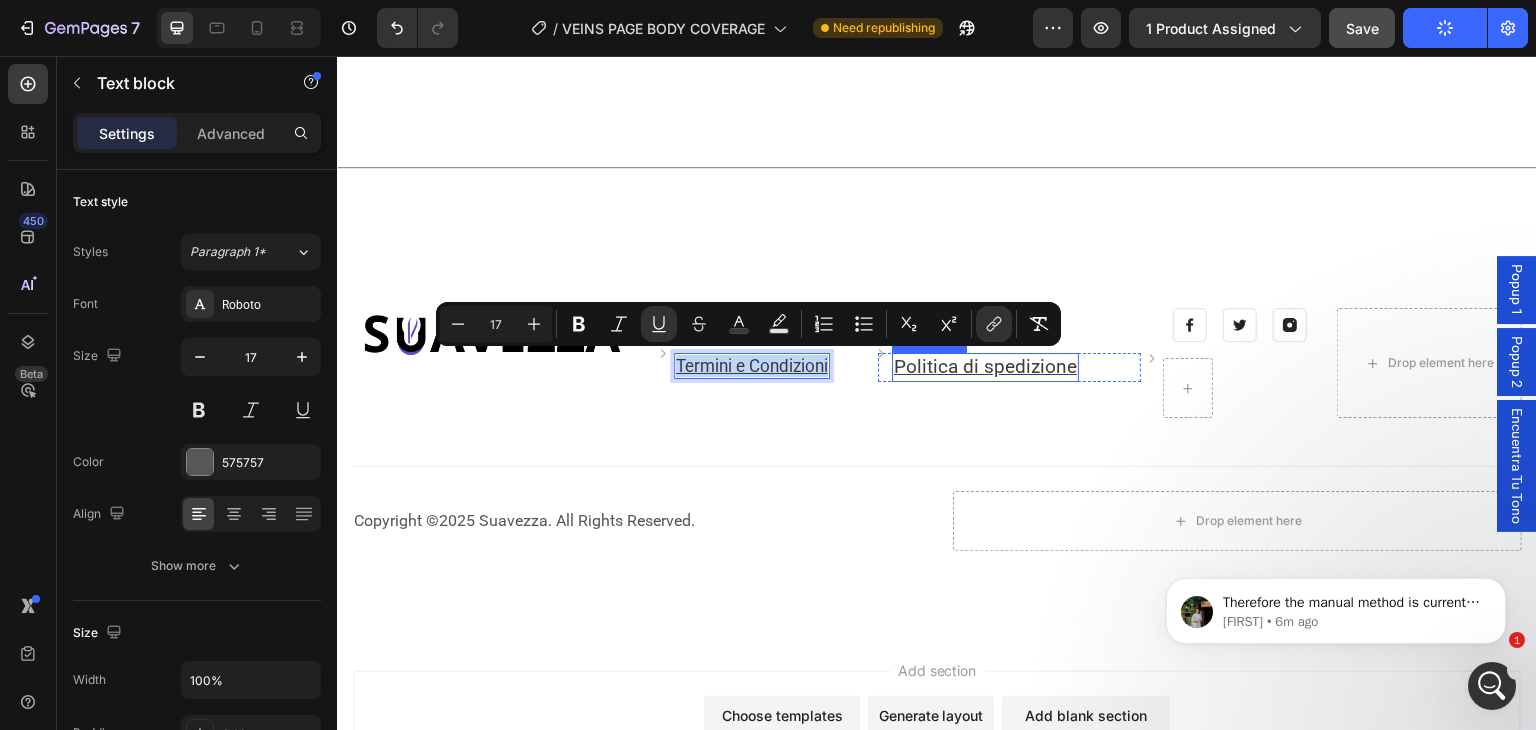 click on "Politica di spedizione" at bounding box center (985, 366) 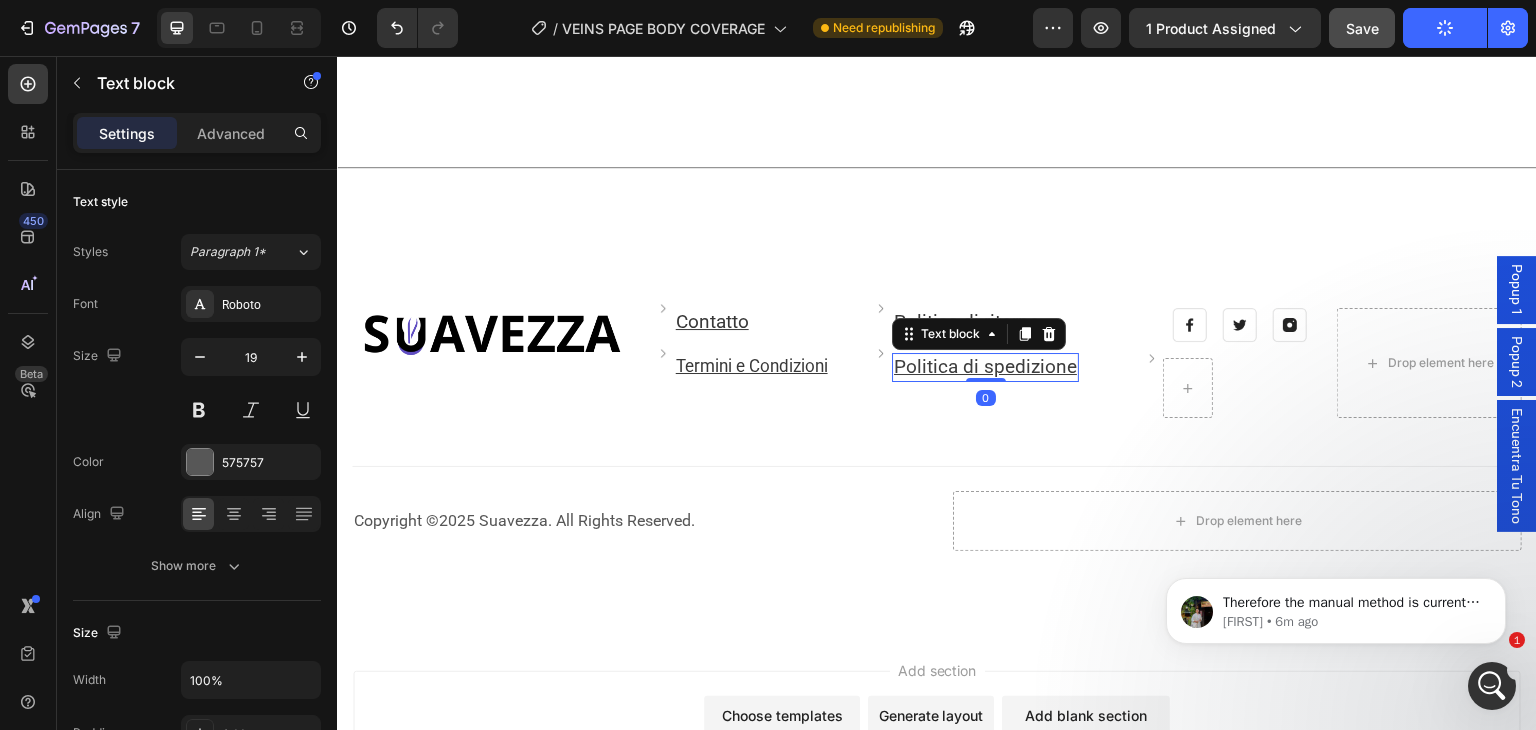 click on "Politica di spedizione" at bounding box center (985, 366) 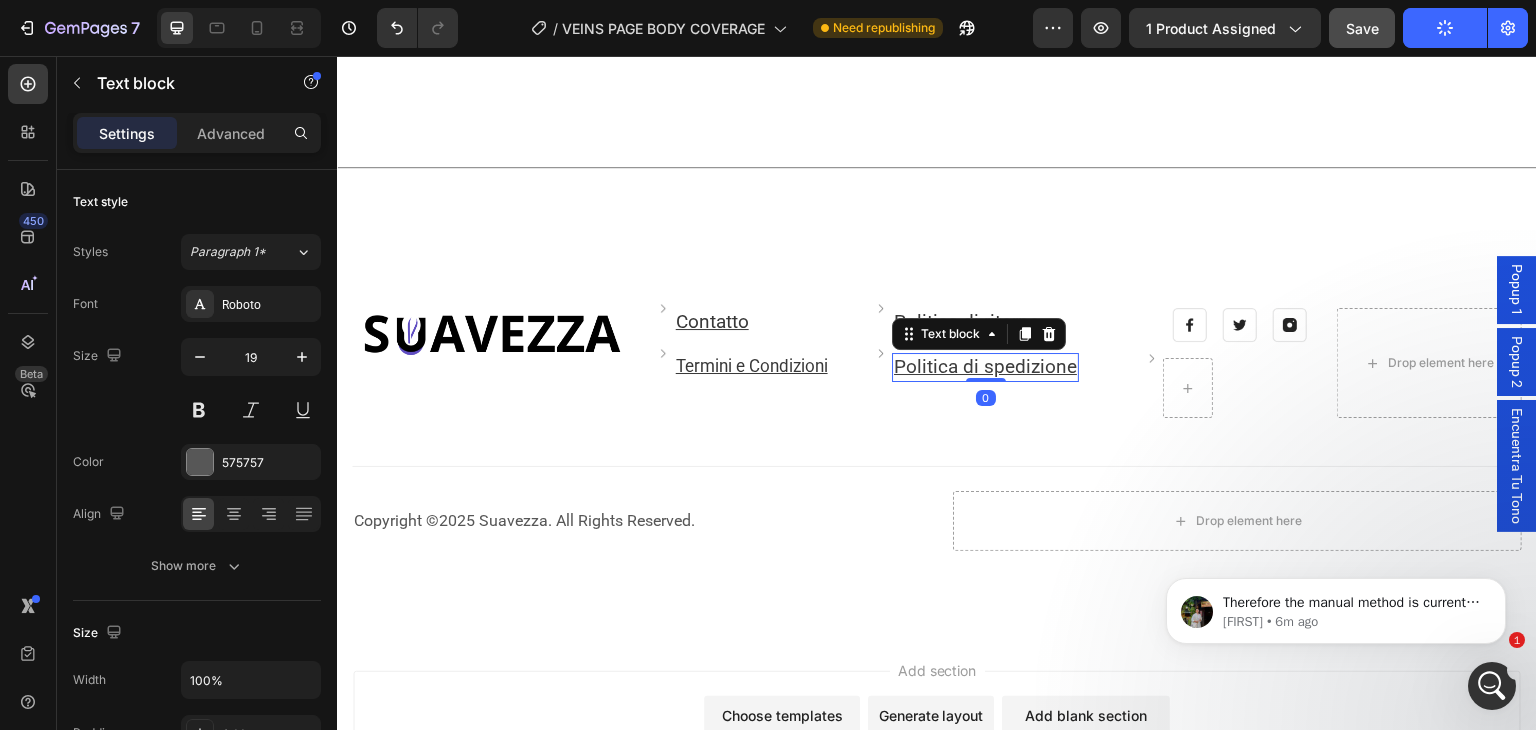 click on "Politica di spedizione" at bounding box center [985, 366] 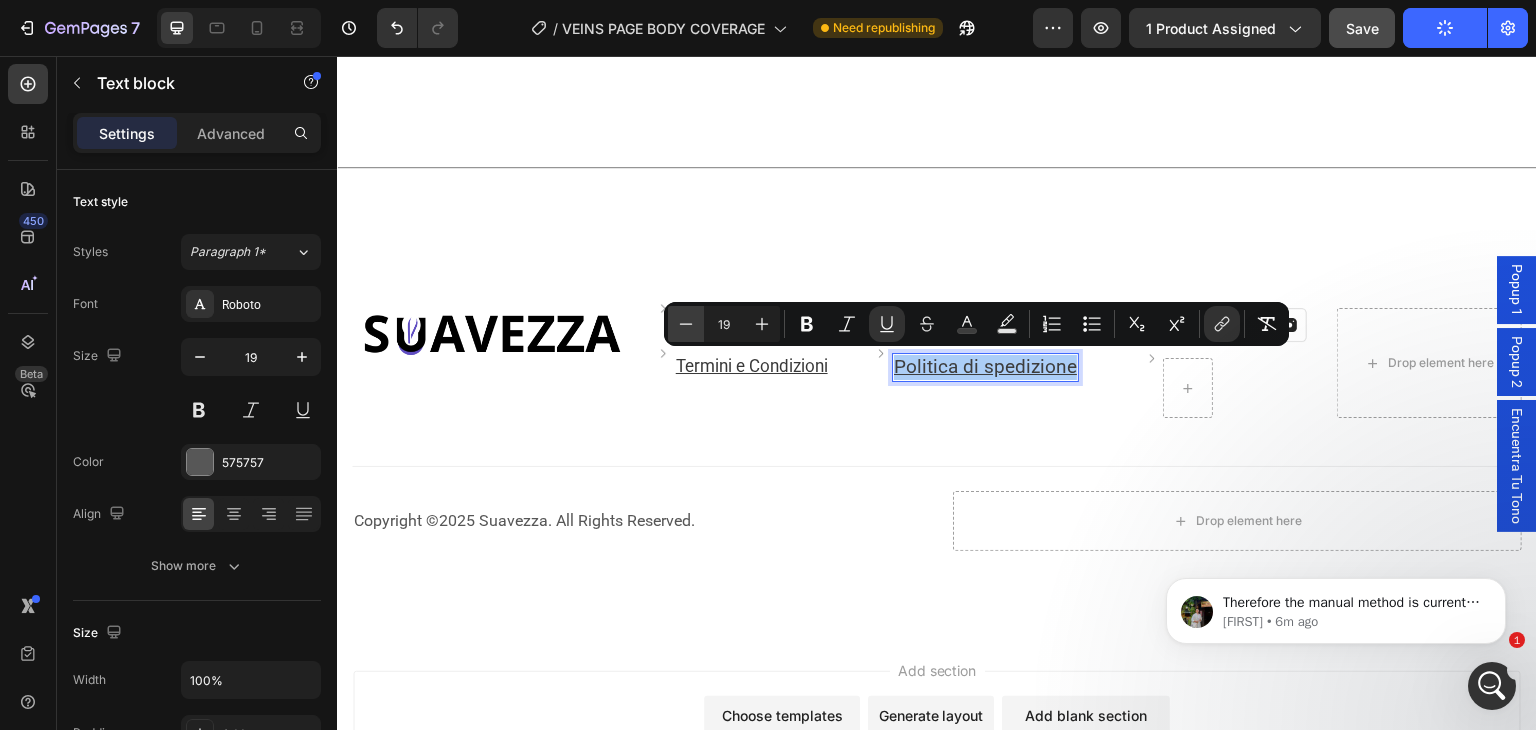 click on "Minus" at bounding box center (686, 324) 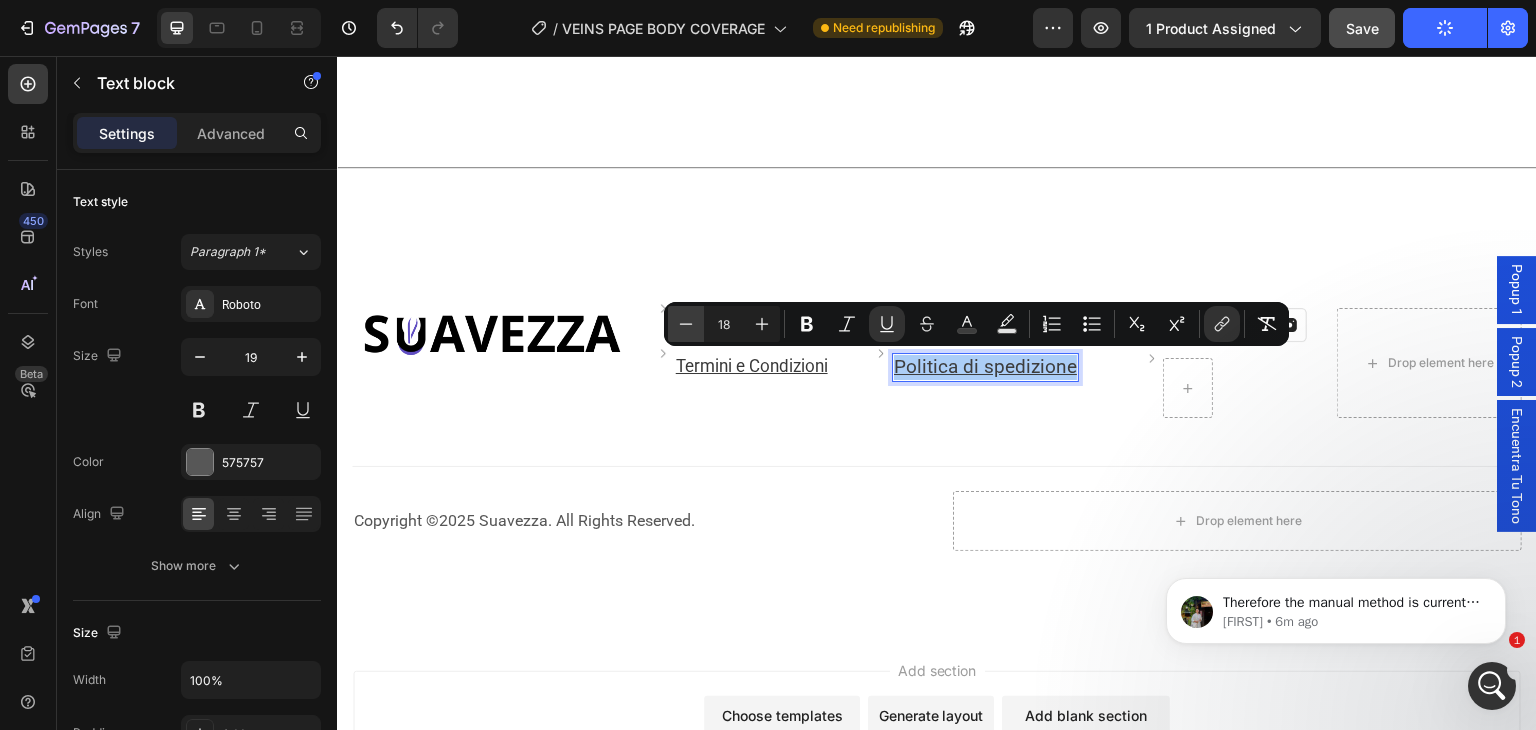 click on "Minus" at bounding box center [686, 324] 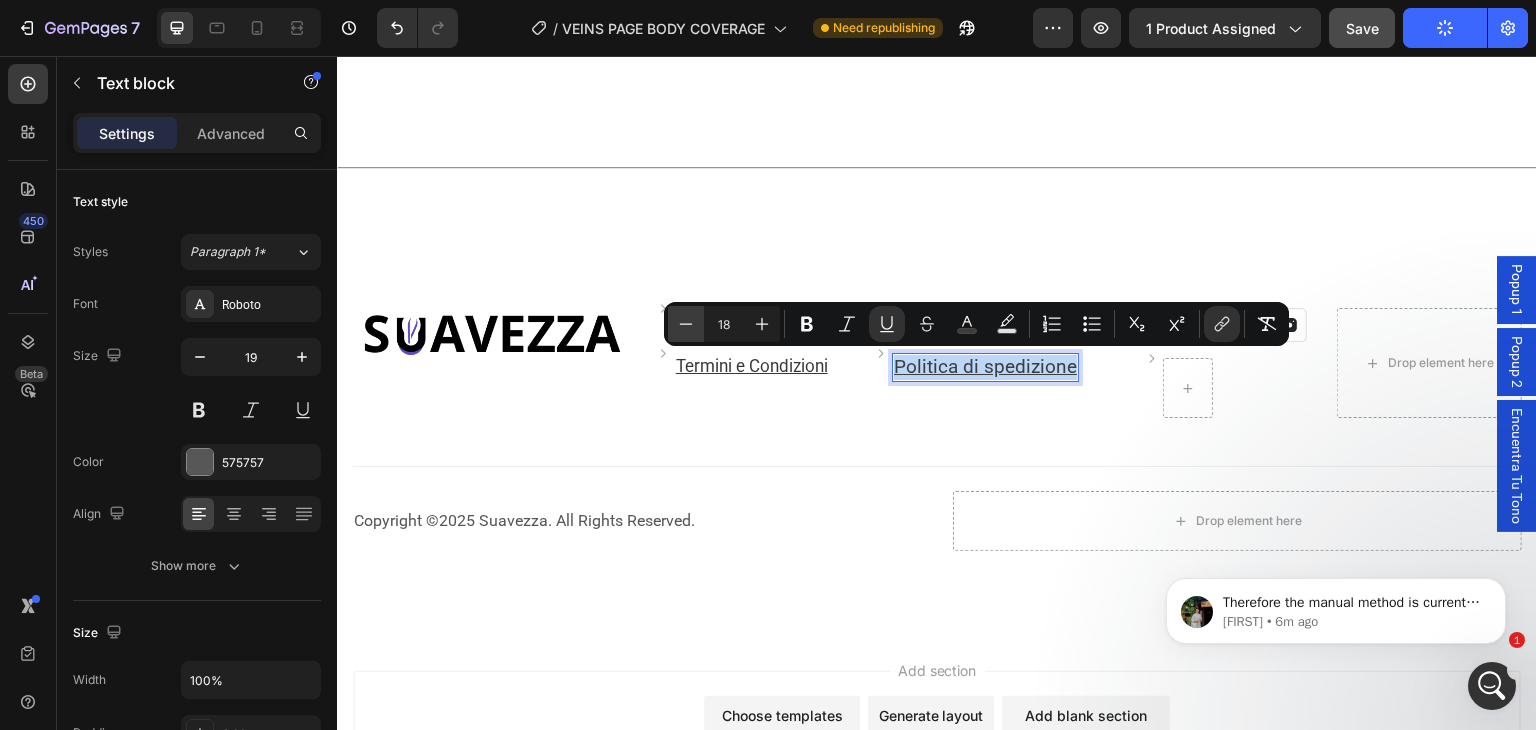type on "17" 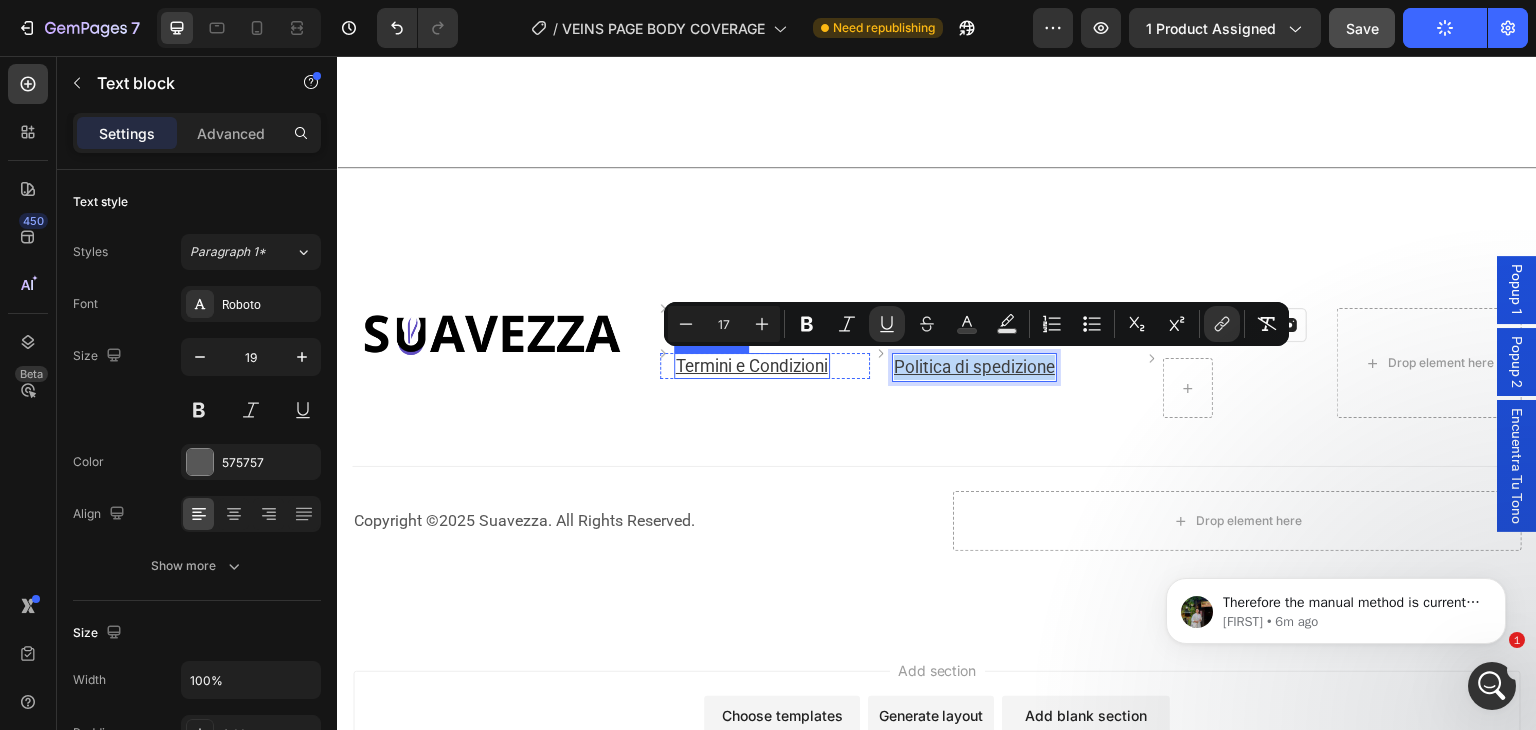 click on "Image Contatto Text block Row Image Termini e Condizioni Text block Row Image Politica di ritorno Text block Row Image Politica di spedizione Text block   0 Row Image Image Image Row Image
Row Row" at bounding box center [984, 363] 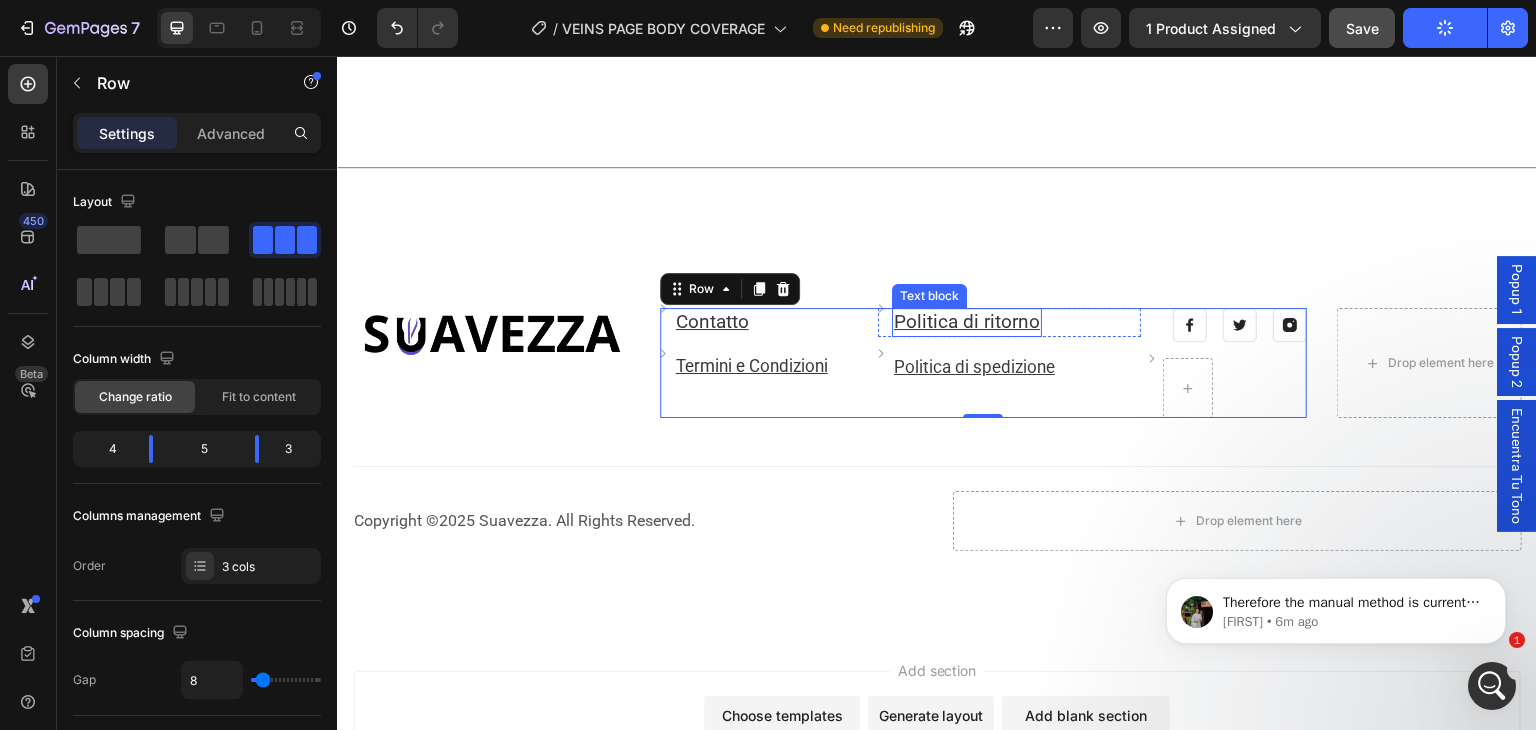 click on "Politica di ritorno" at bounding box center [967, 322] 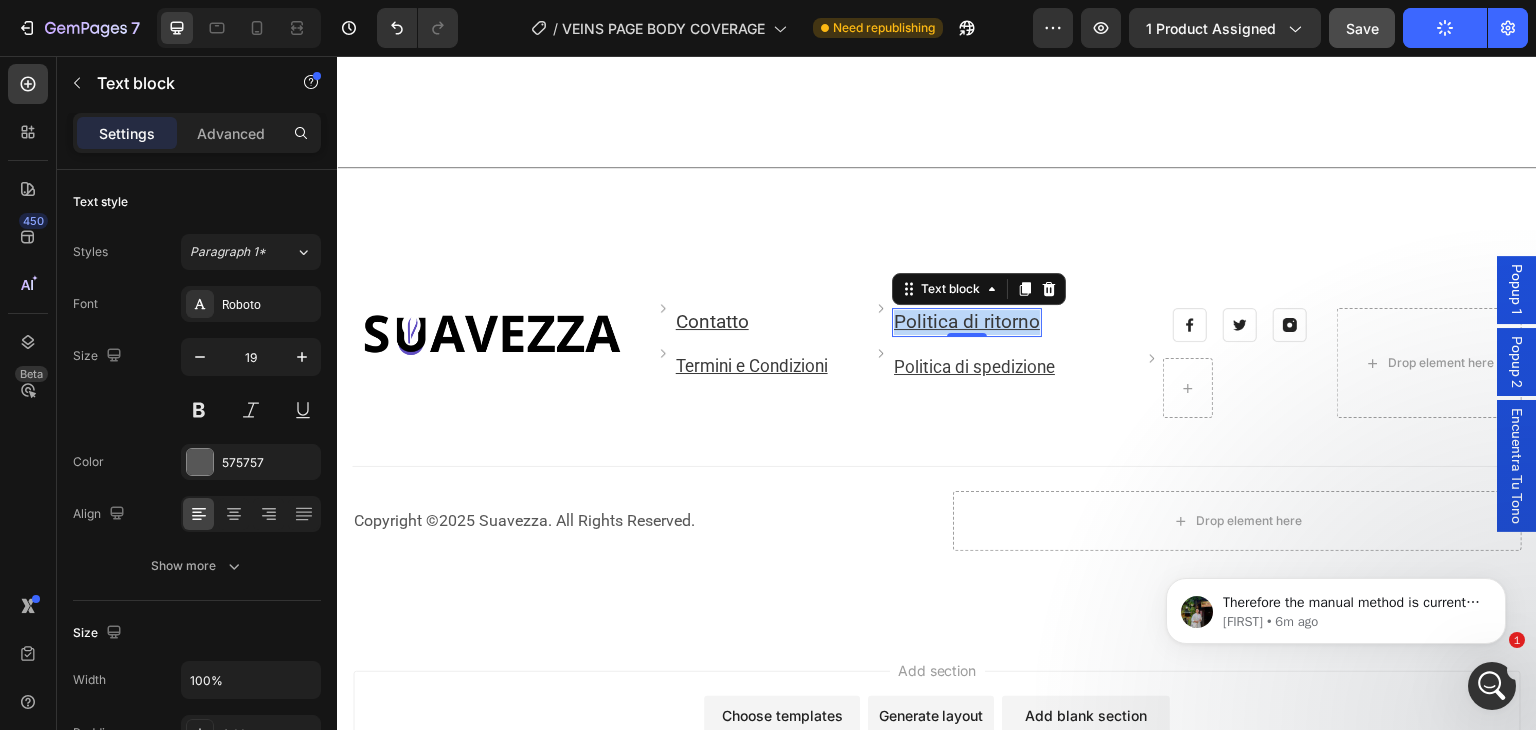 click on "Politica di ritorno" at bounding box center (967, 322) 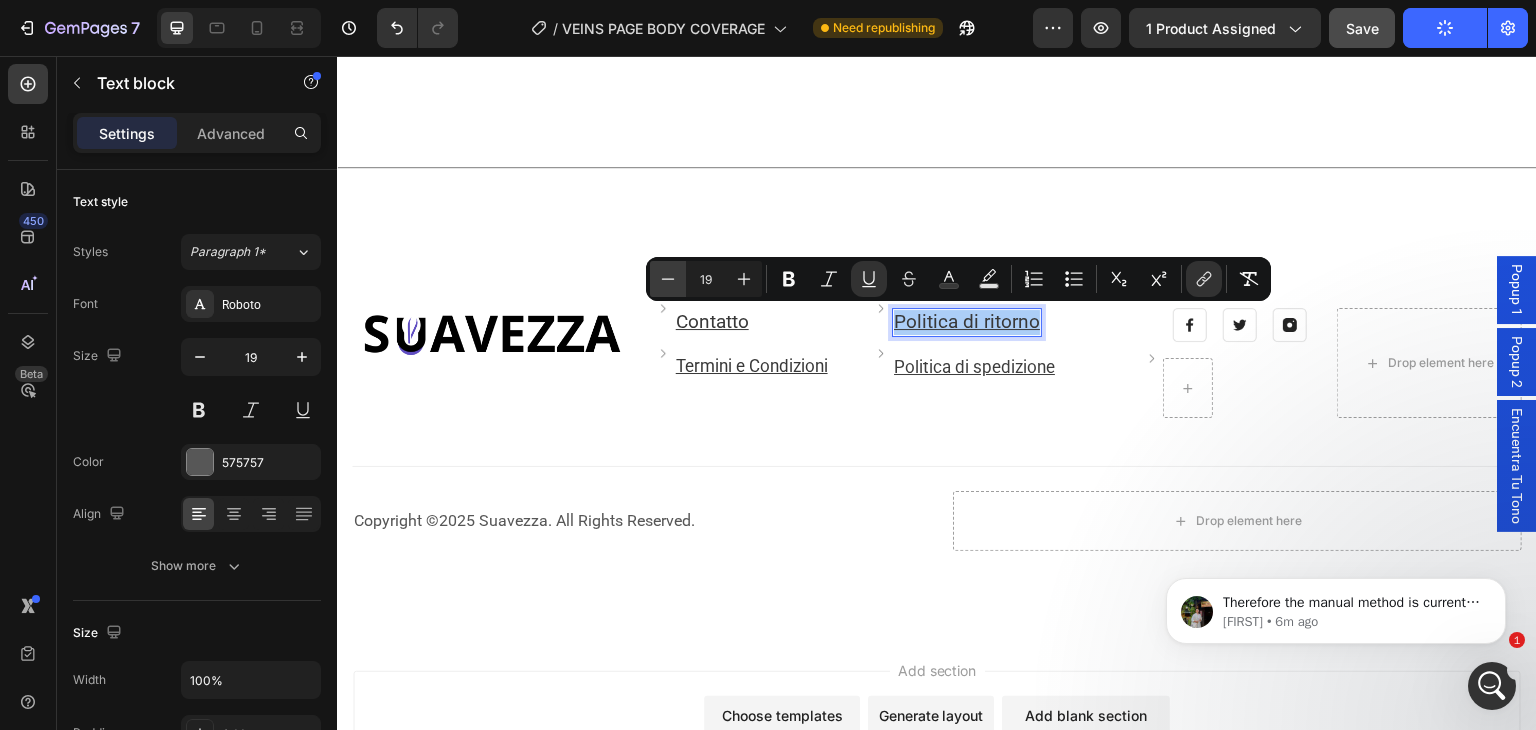 click 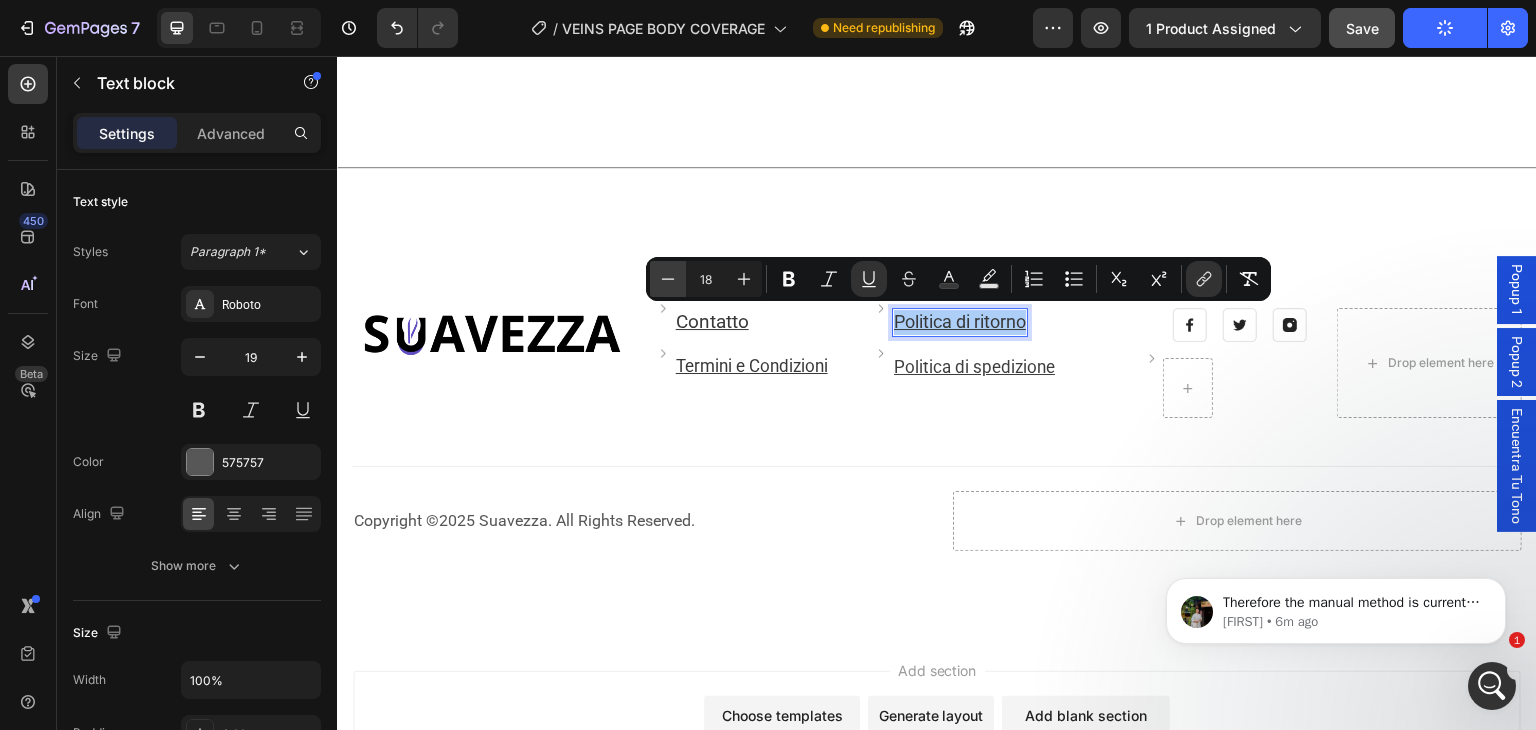 click 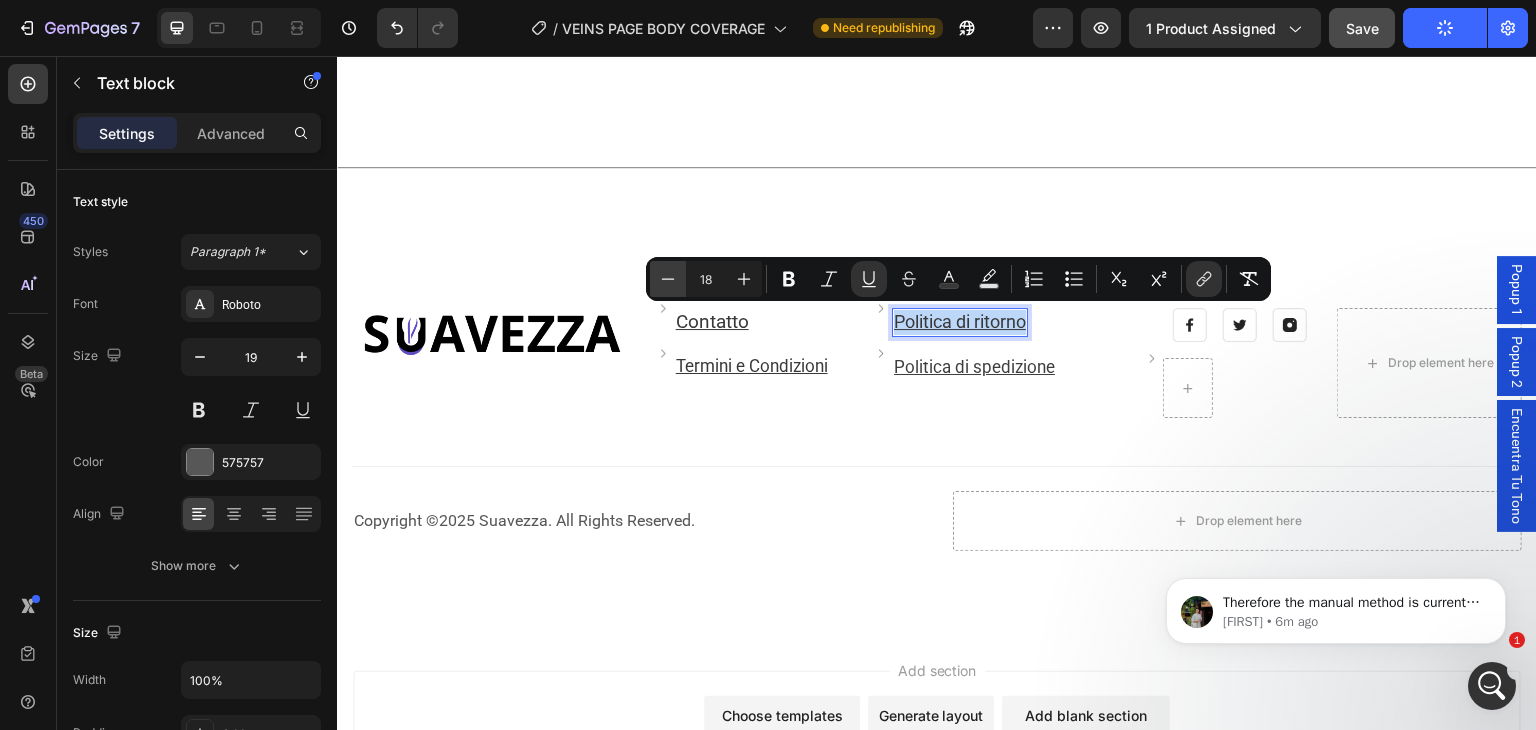 type on "17" 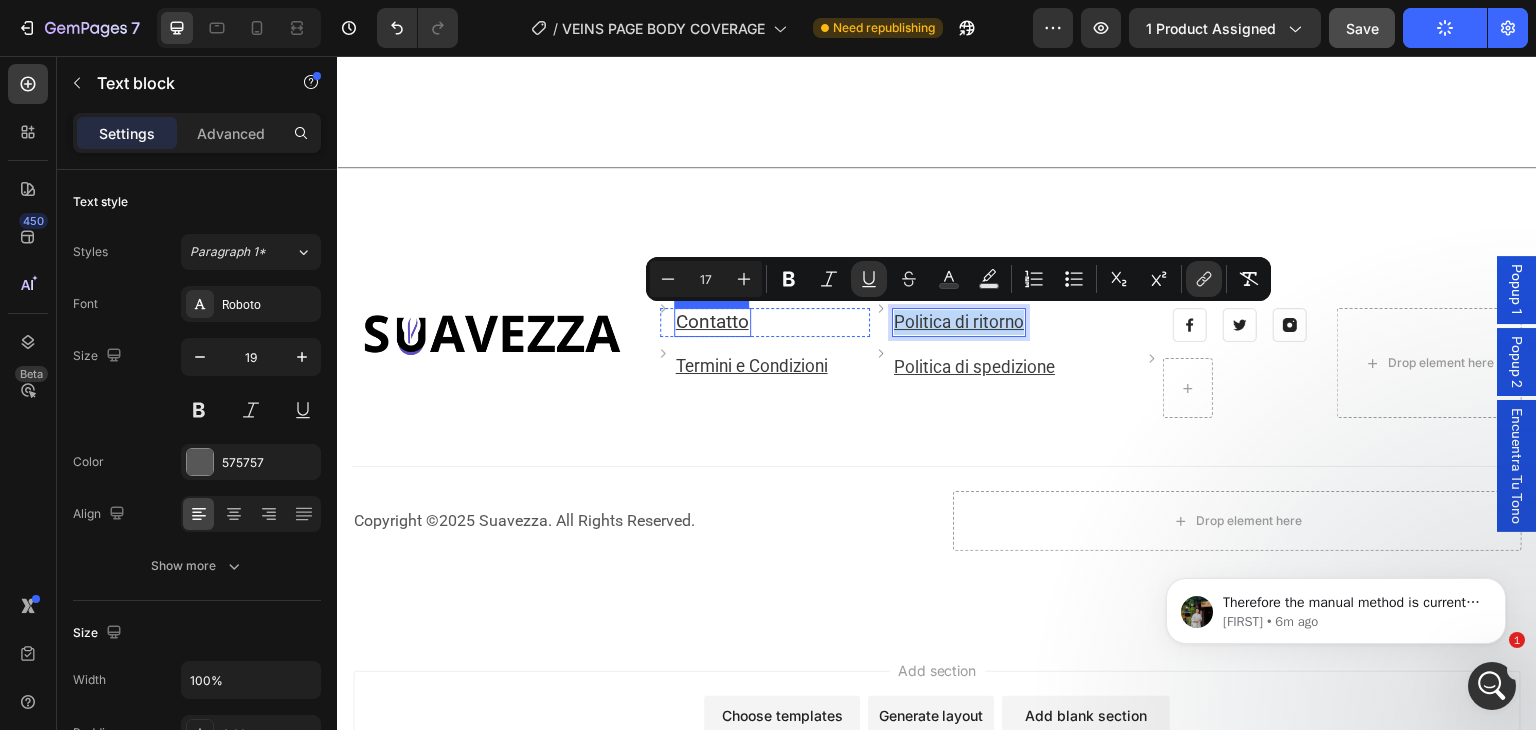 click on "Contatto" at bounding box center [712, 321] 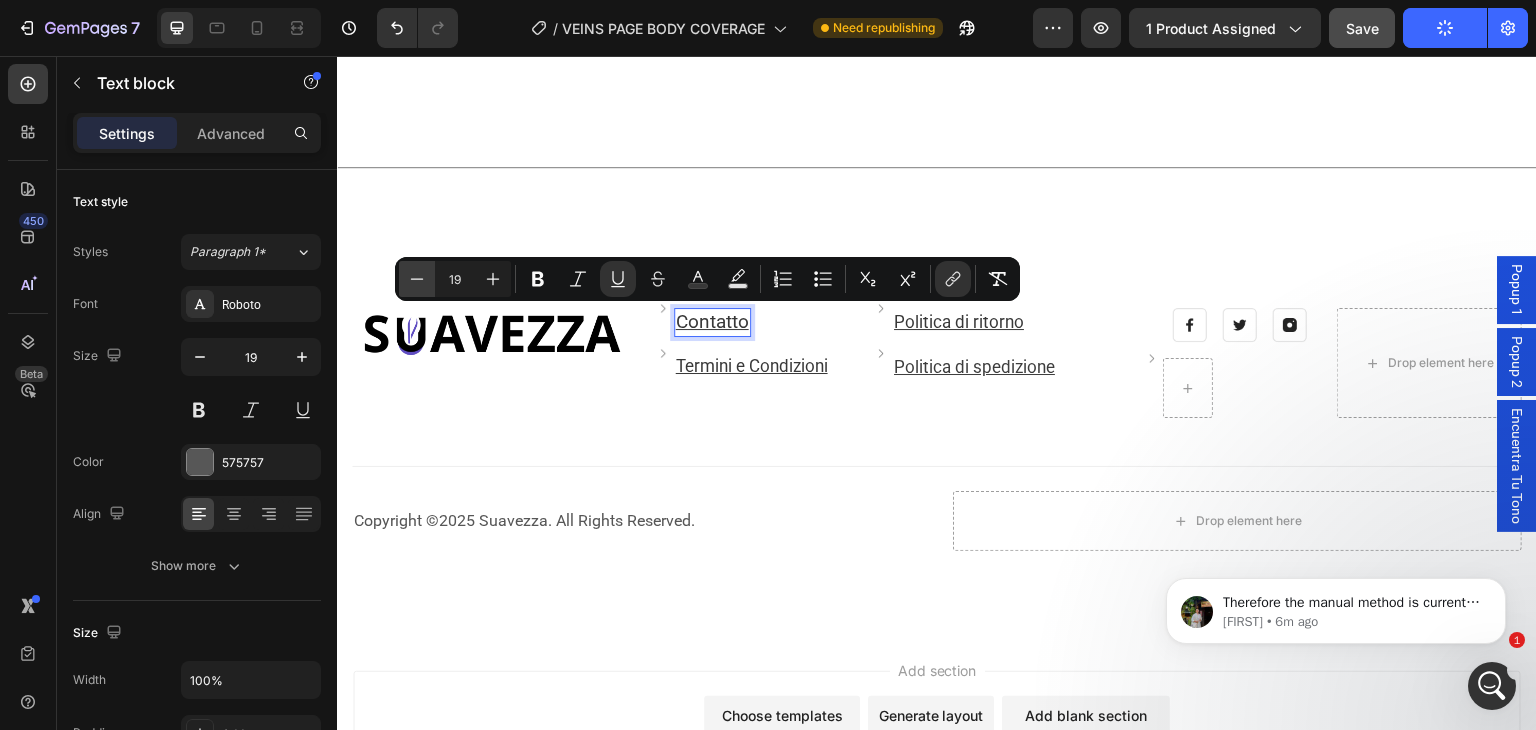 click 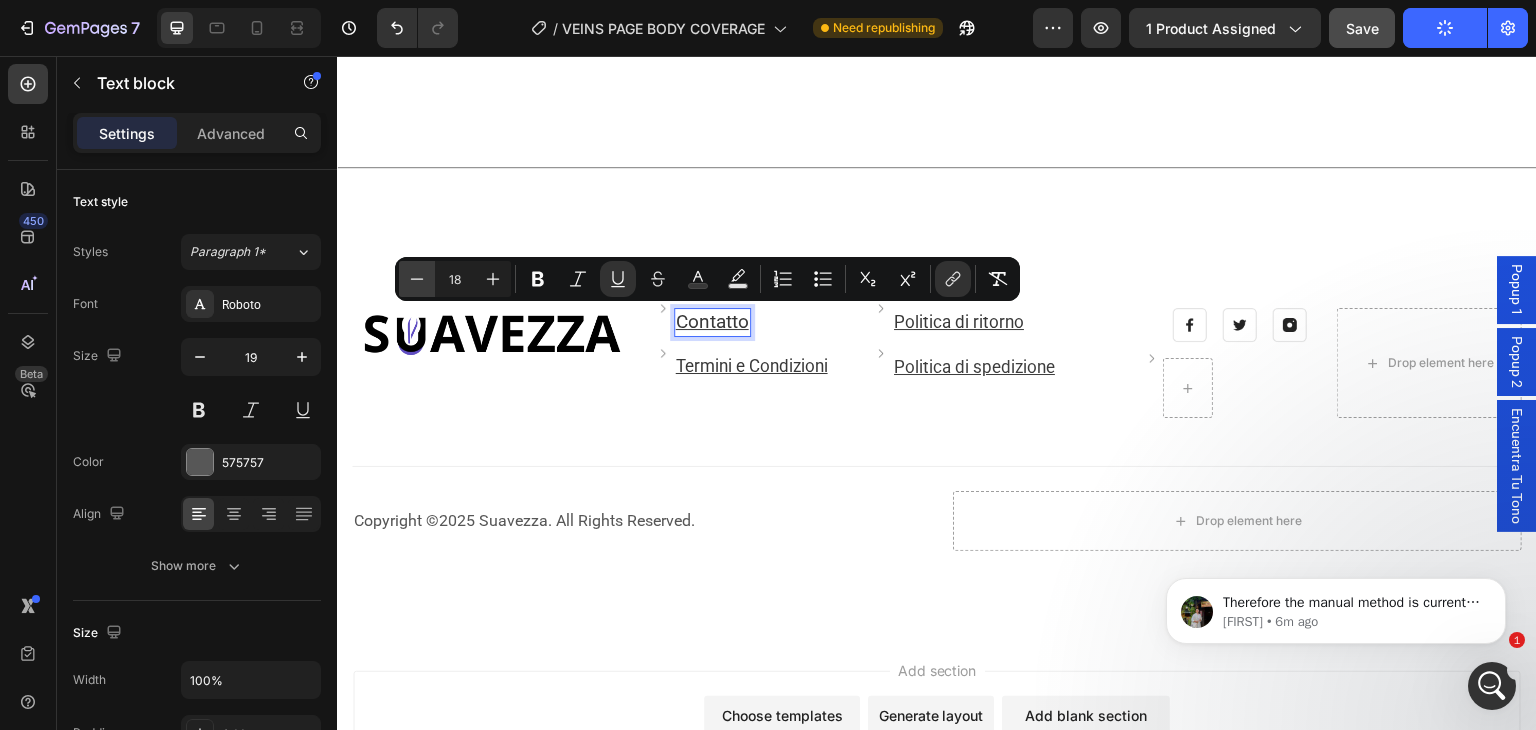 click 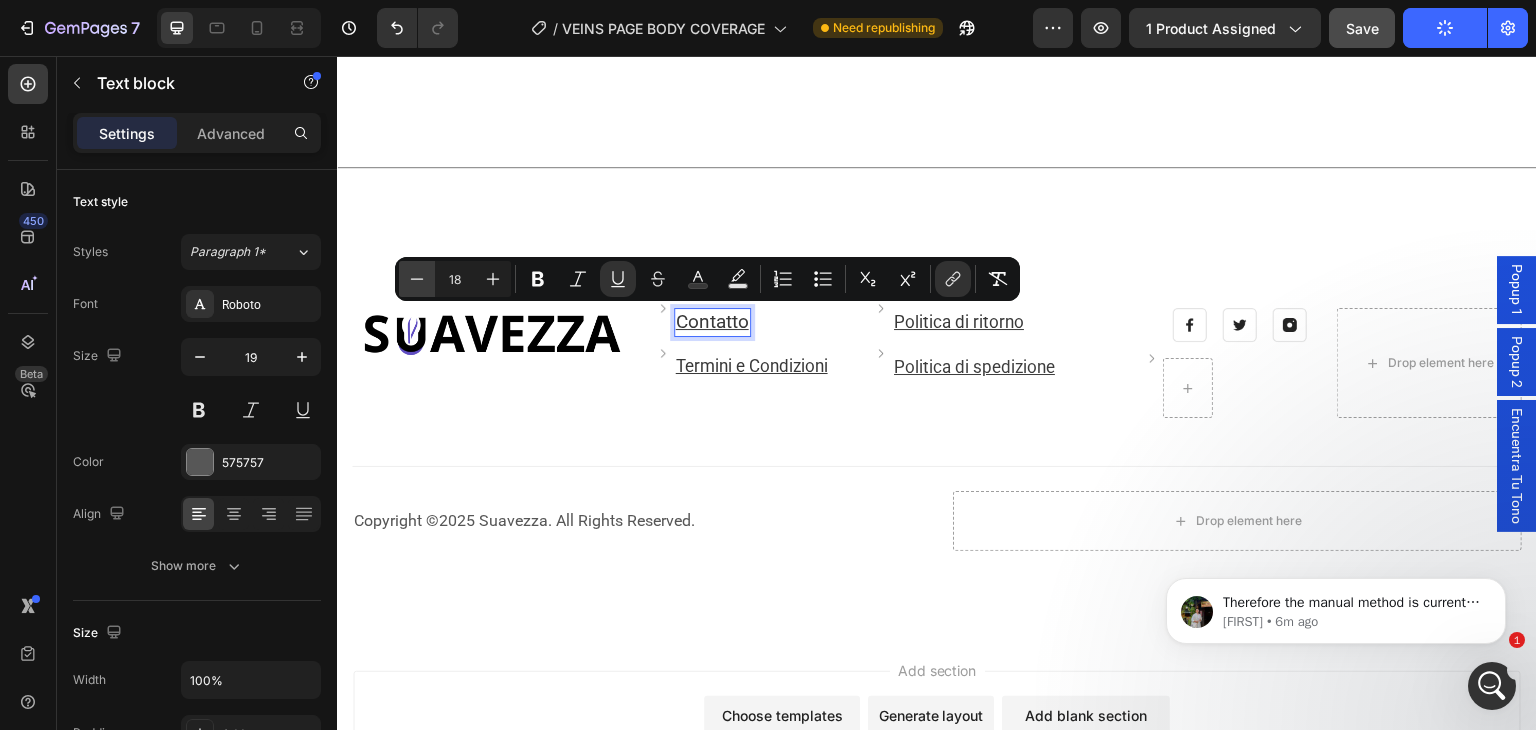 type on "17" 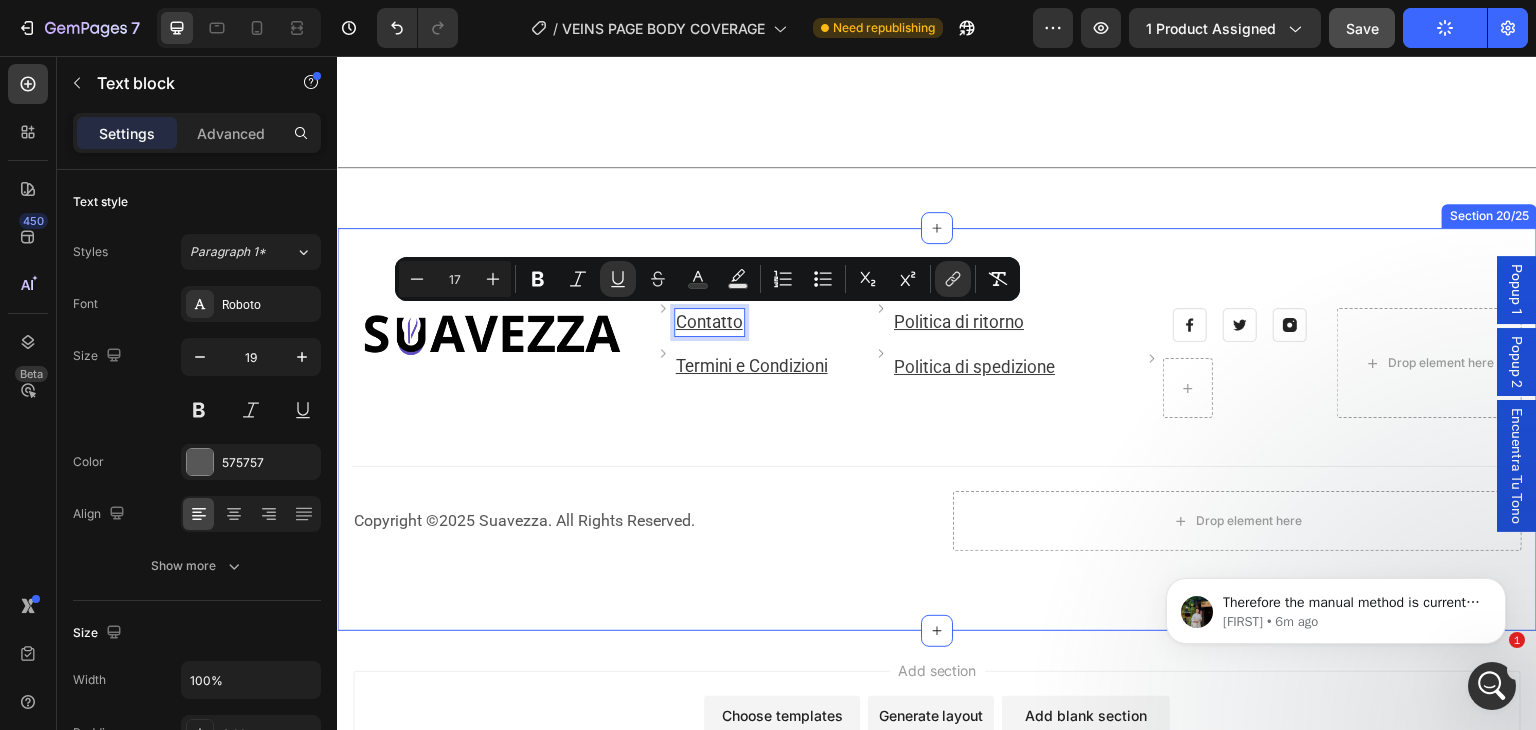click on "Image Image Contatto Text block   0 Row Image Termini e Condizioni Text block Row Image Politica di ritorno Text block Row Image Politica di spedizione Text block Row Image Image Image Row Image
Row Row
Drop element here Row                Title Line Row Copyright ©2025 Suavezza. All Rights Reserved. Heading
Drop element here Row Section 20/25" at bounding box center (937, 429) 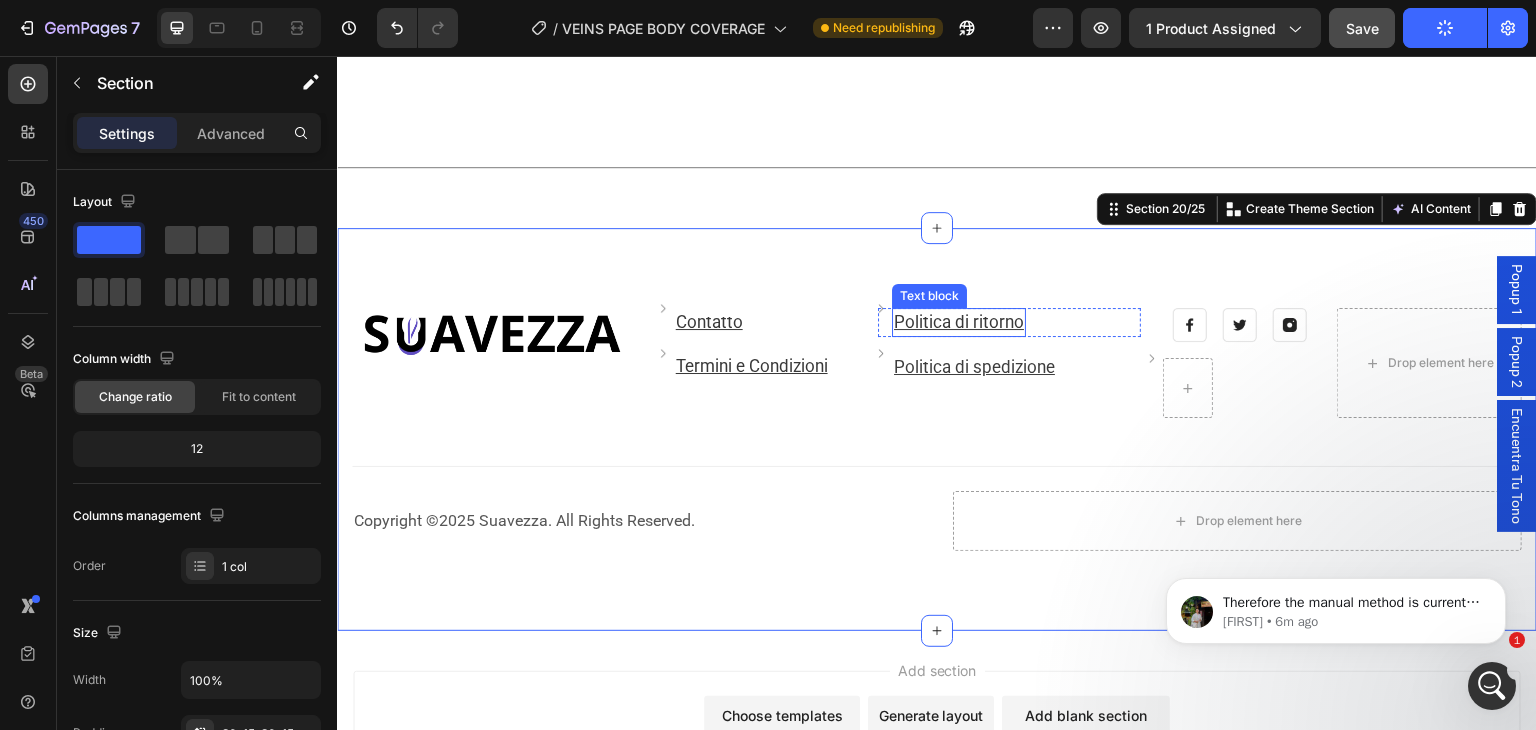 click on "Politica di ritorno" at bounding box center [959, 322] 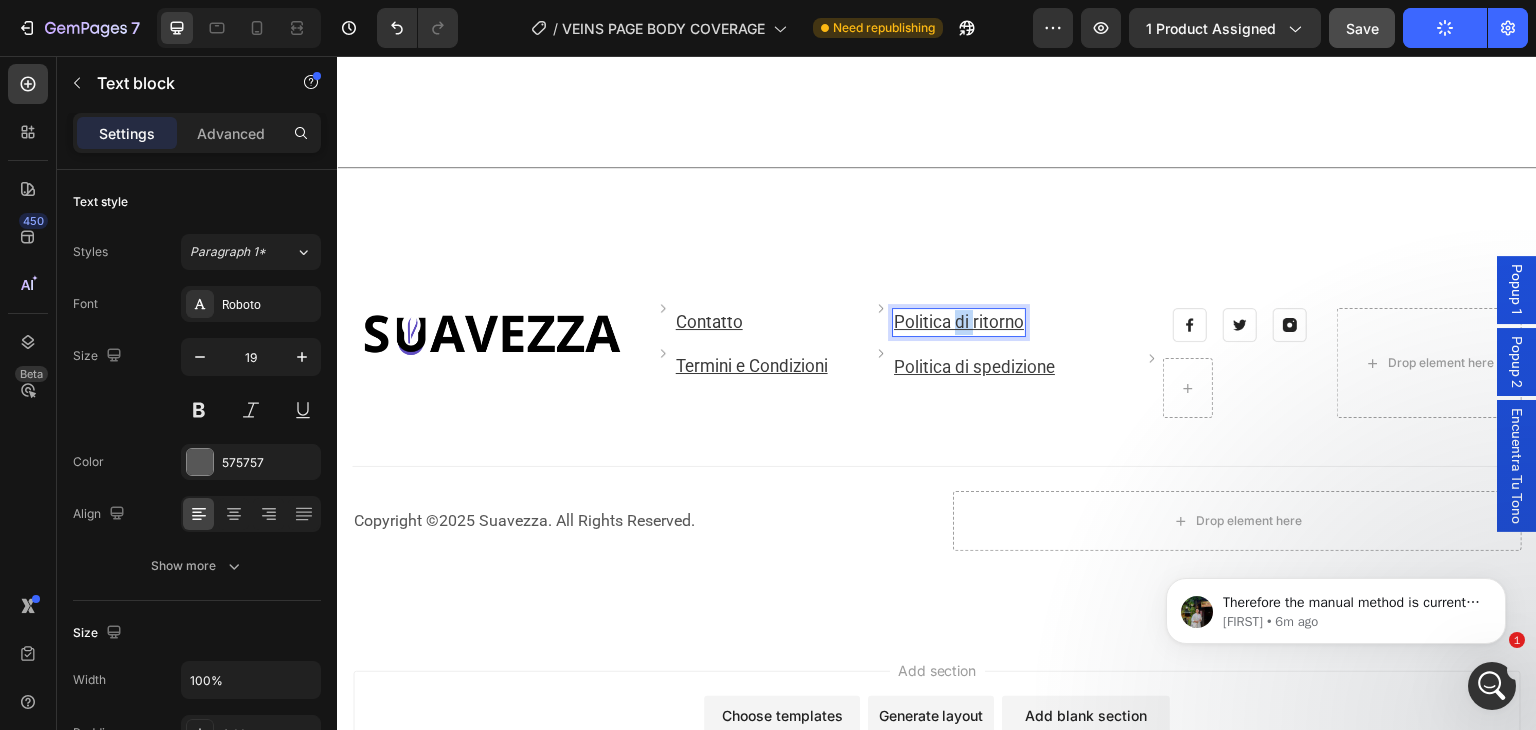 click on "Politica di ritorno" at bounding box center (959, 322) 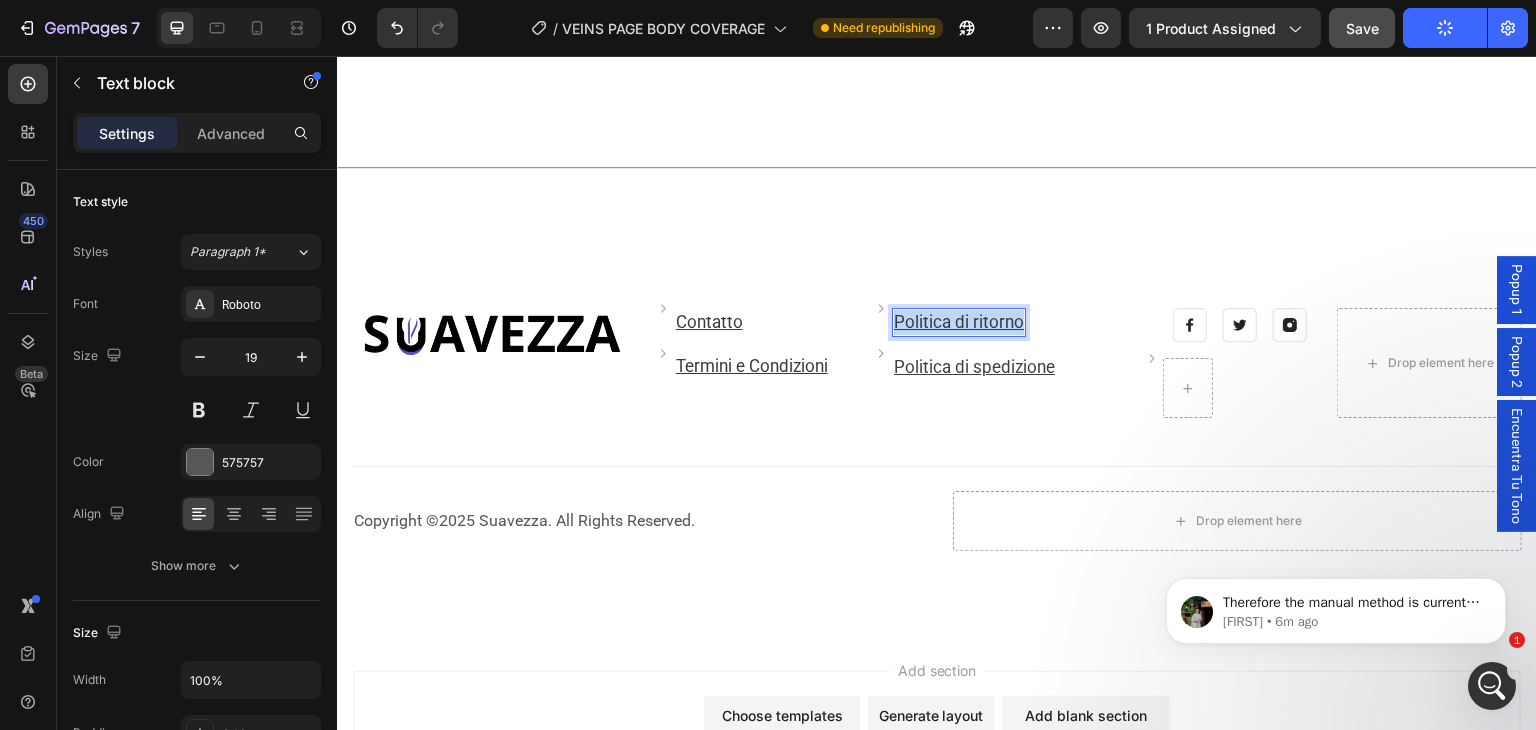 click on "Politica di ritorno" at bounding box center (959, 322) 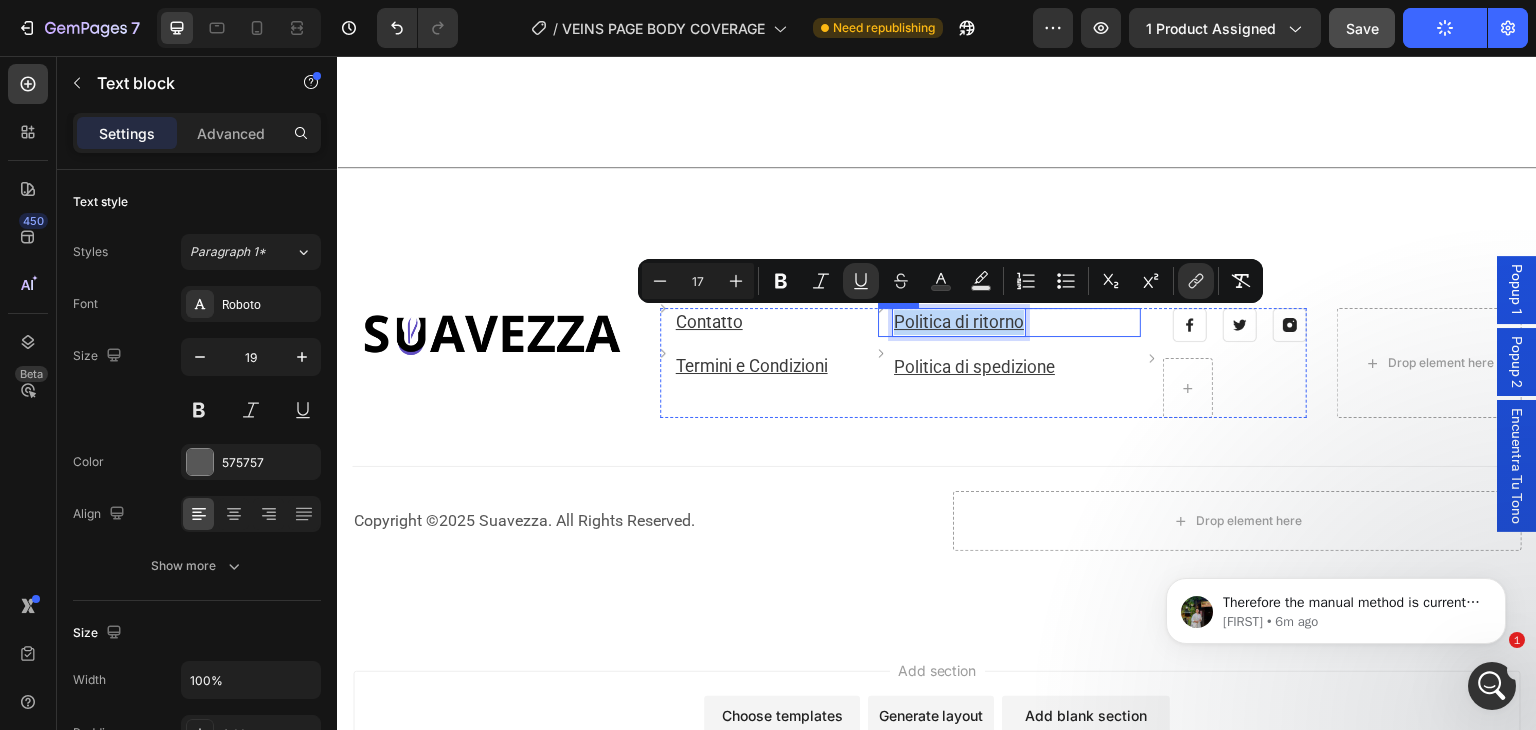 click on "Image Politica di ritorno Text block   0 Row" at bounding box center (1009, 322) 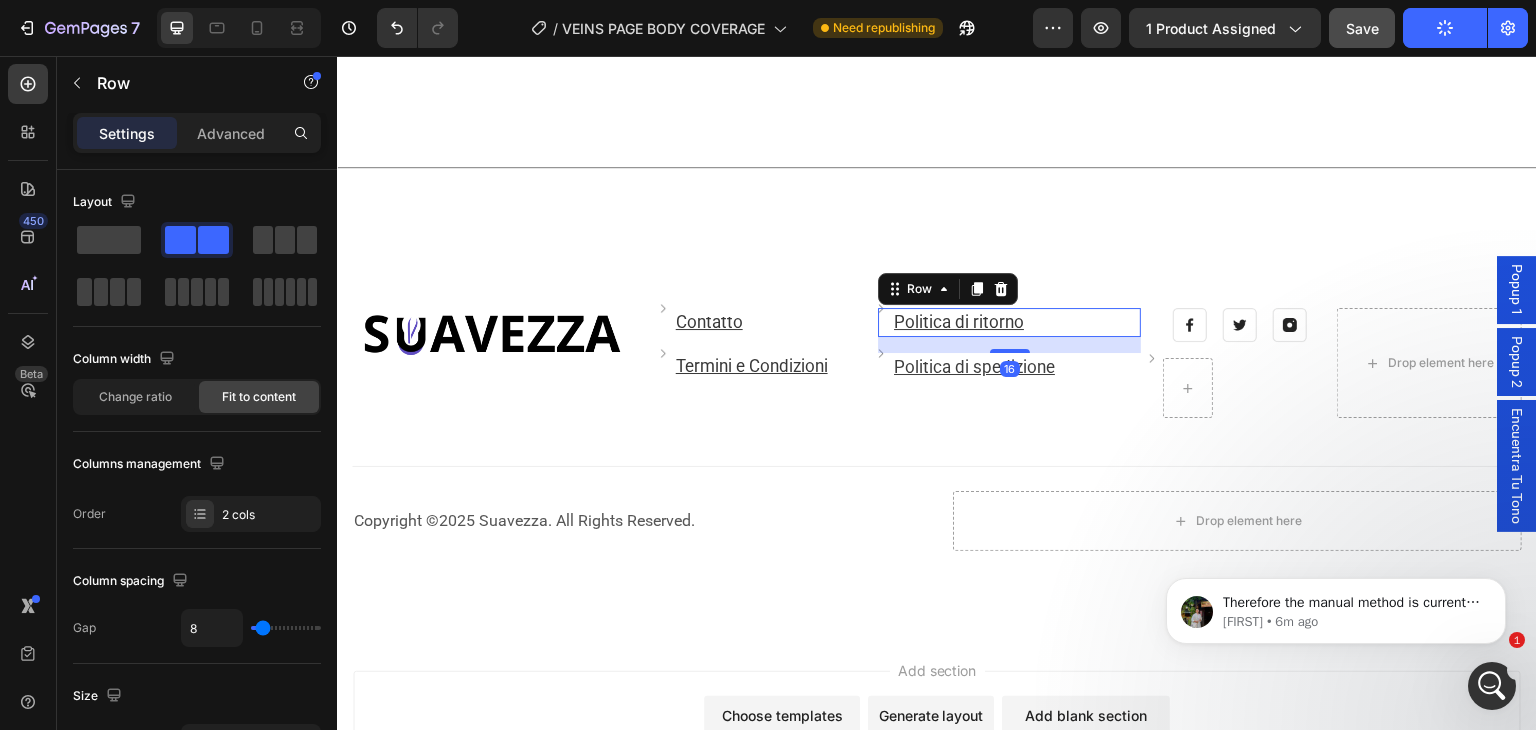 click on "Politica di ritorno" at bounding box center [959, 322] 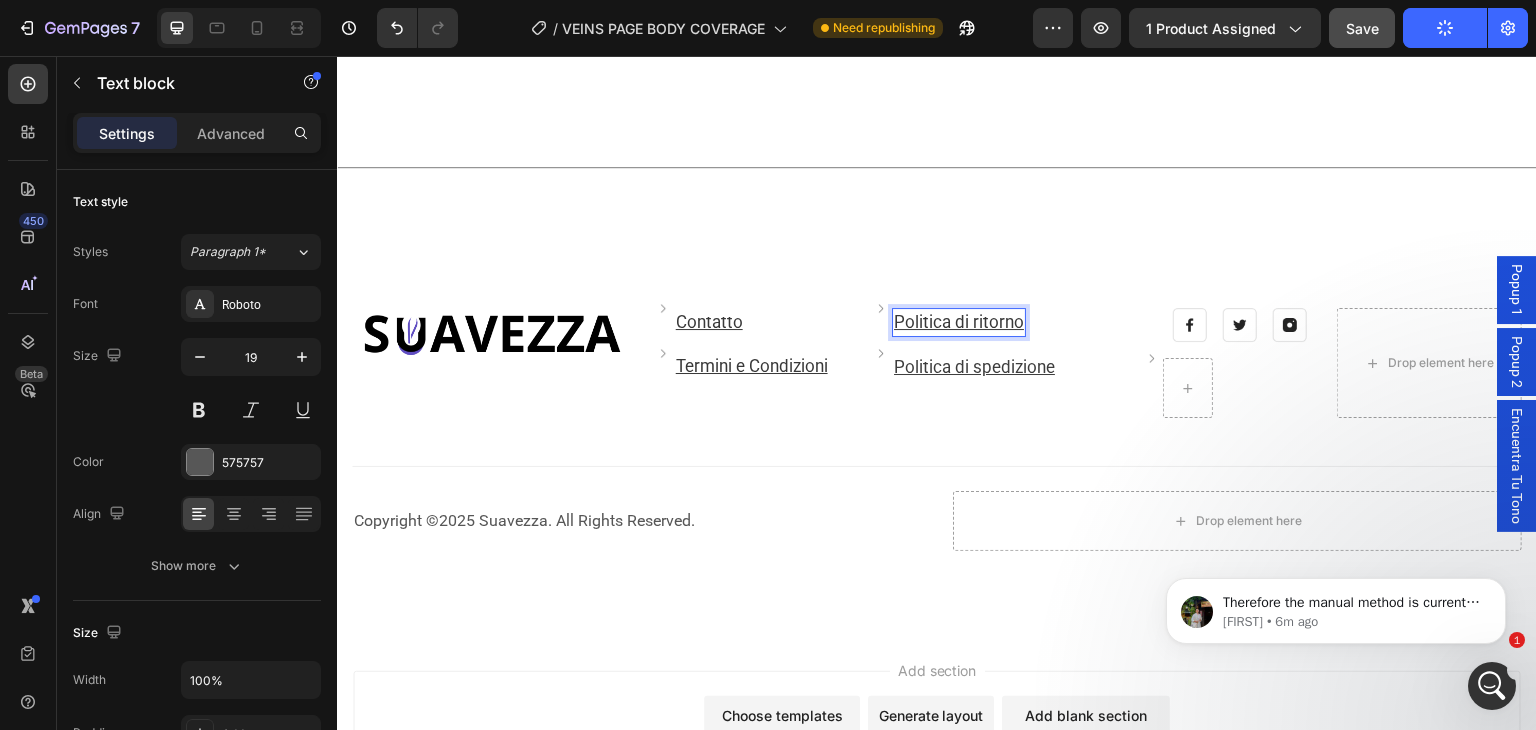 click on "Politica di ritorno" at bounding box center (959, 322) 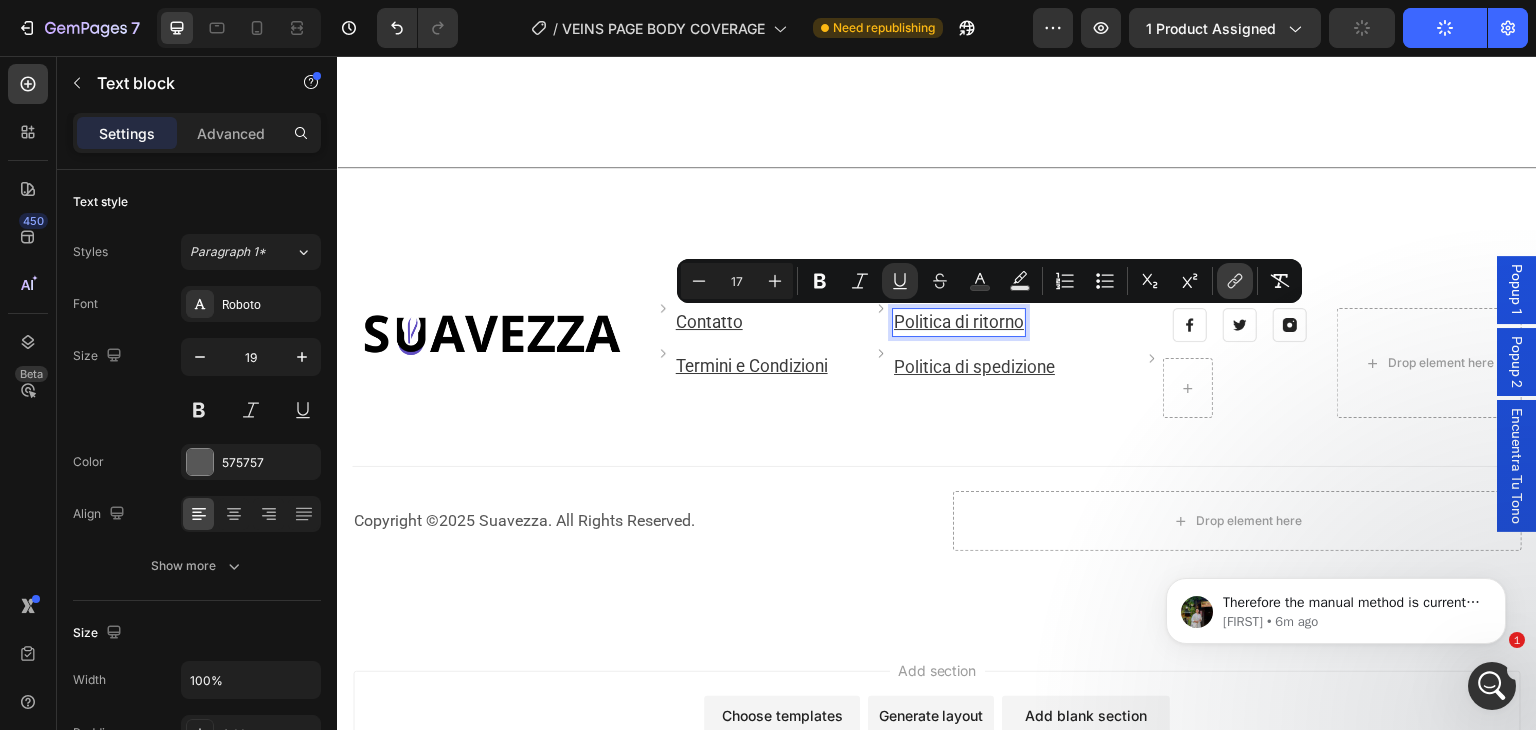 click 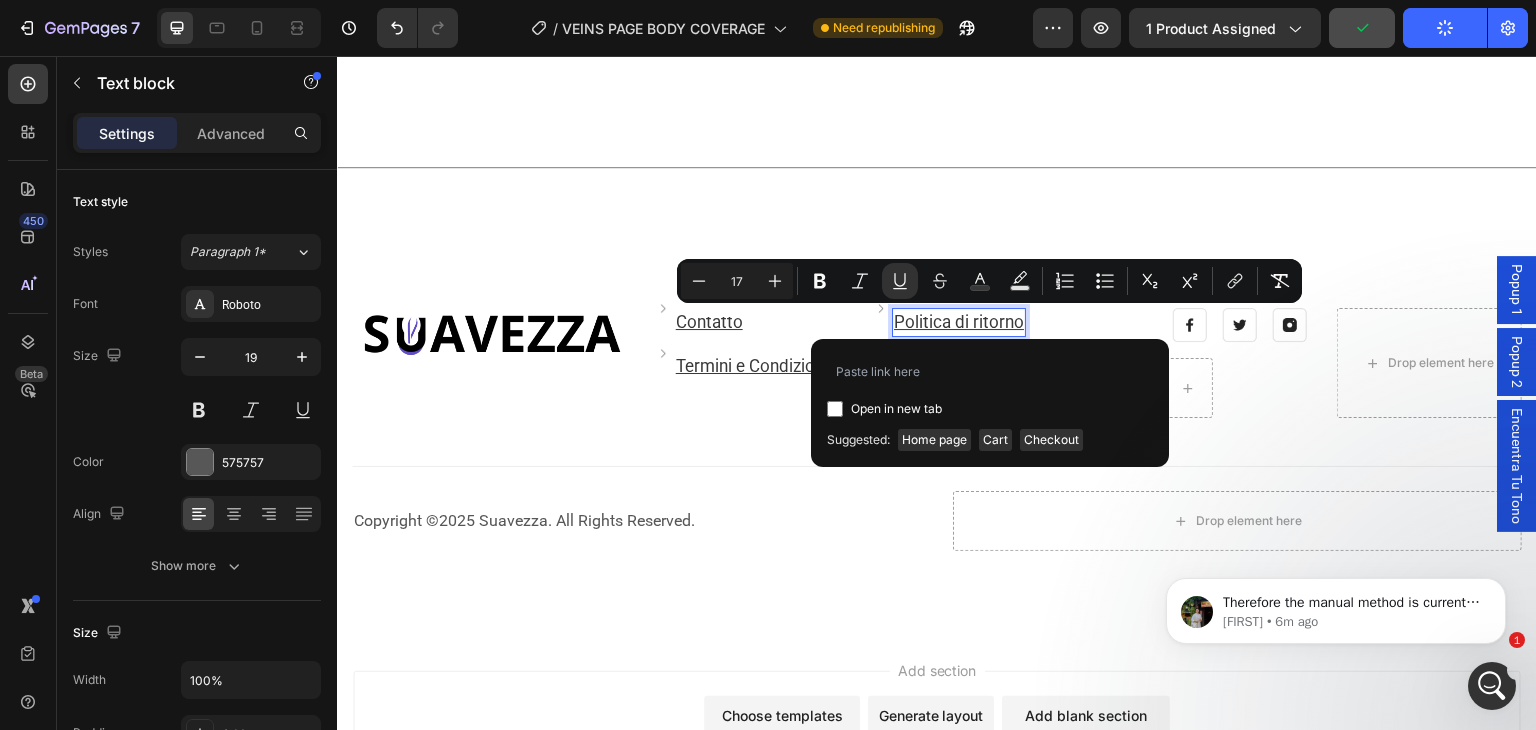 click on "Politica di ritorno" at bounding box center [959, 322] 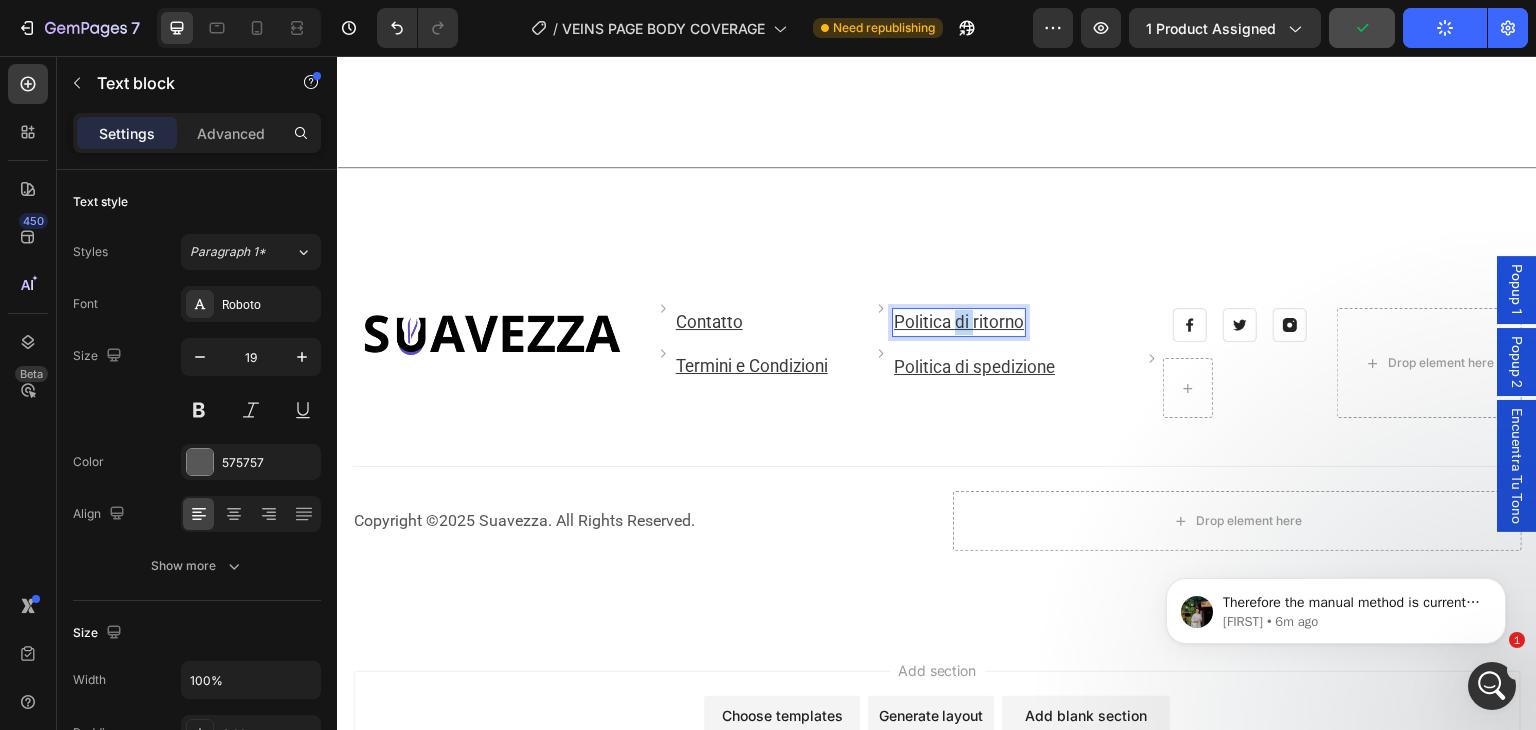 click on "Politica di ritorno" at bounding box center (959, 322) 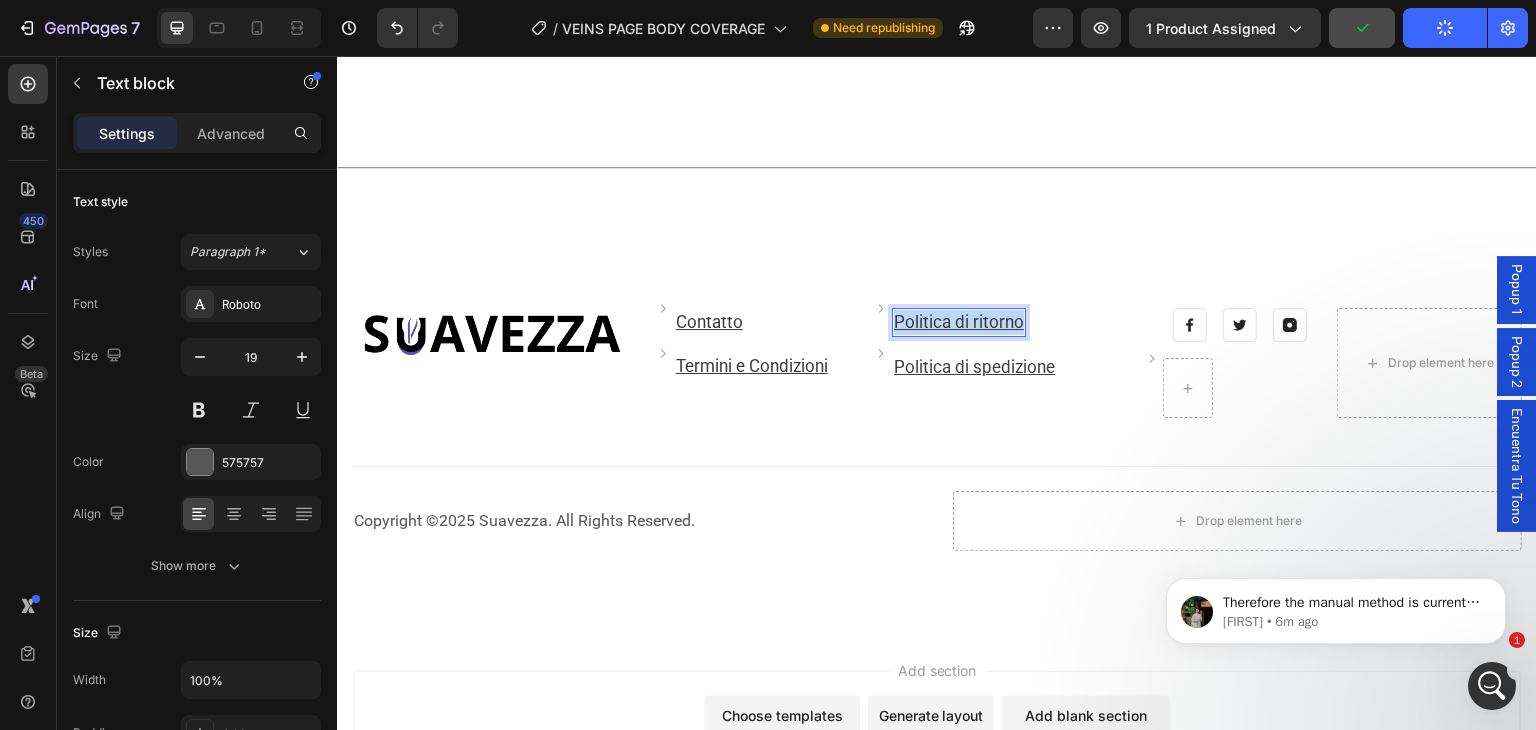 click on "Politica di ritorno" at bounding box center (959, 322) 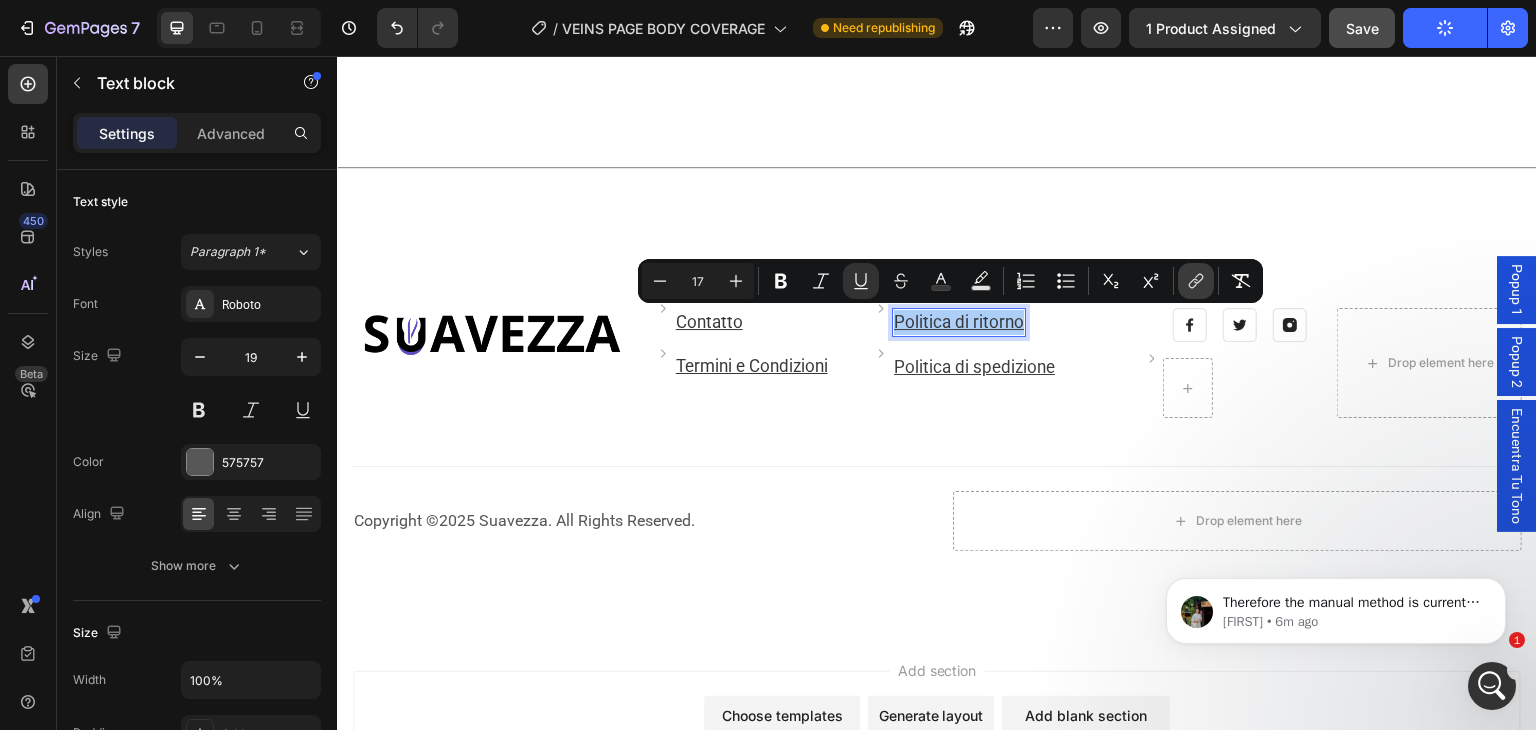 click 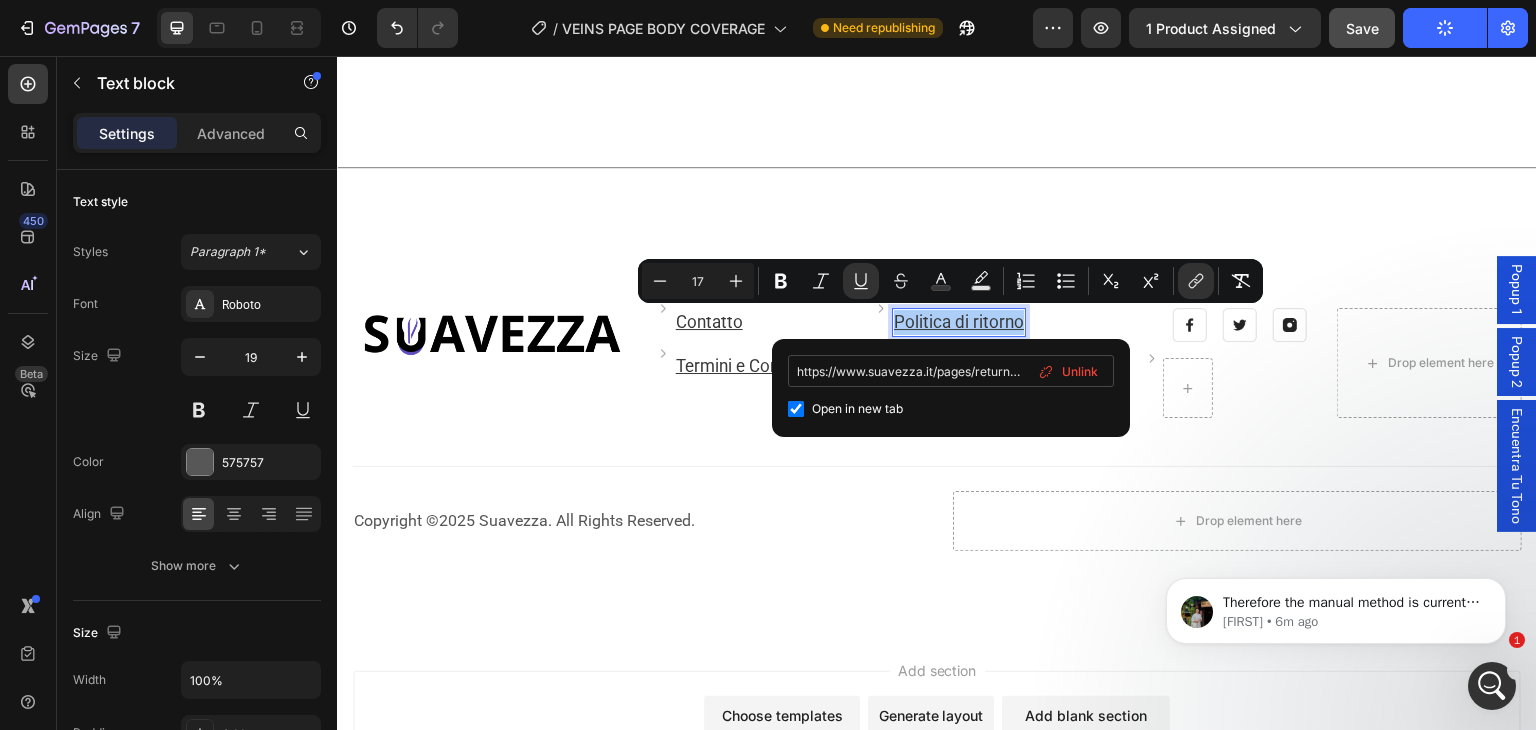 scroll, scrollTop: 0, scrollLeft: 28, axis: horizontal 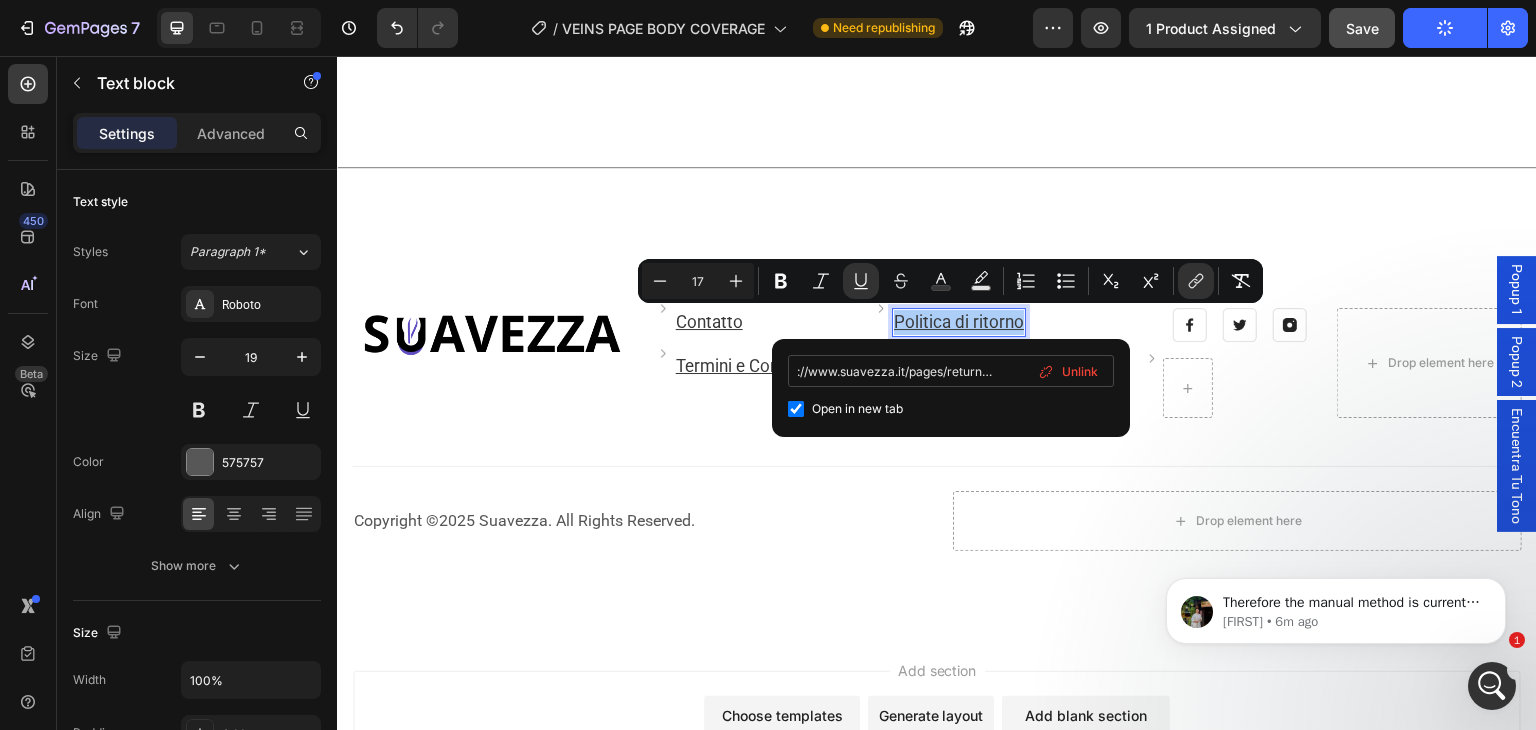 click on "https://www.suavezza.it/pages/return-policy" at bounding box center [951, 371] 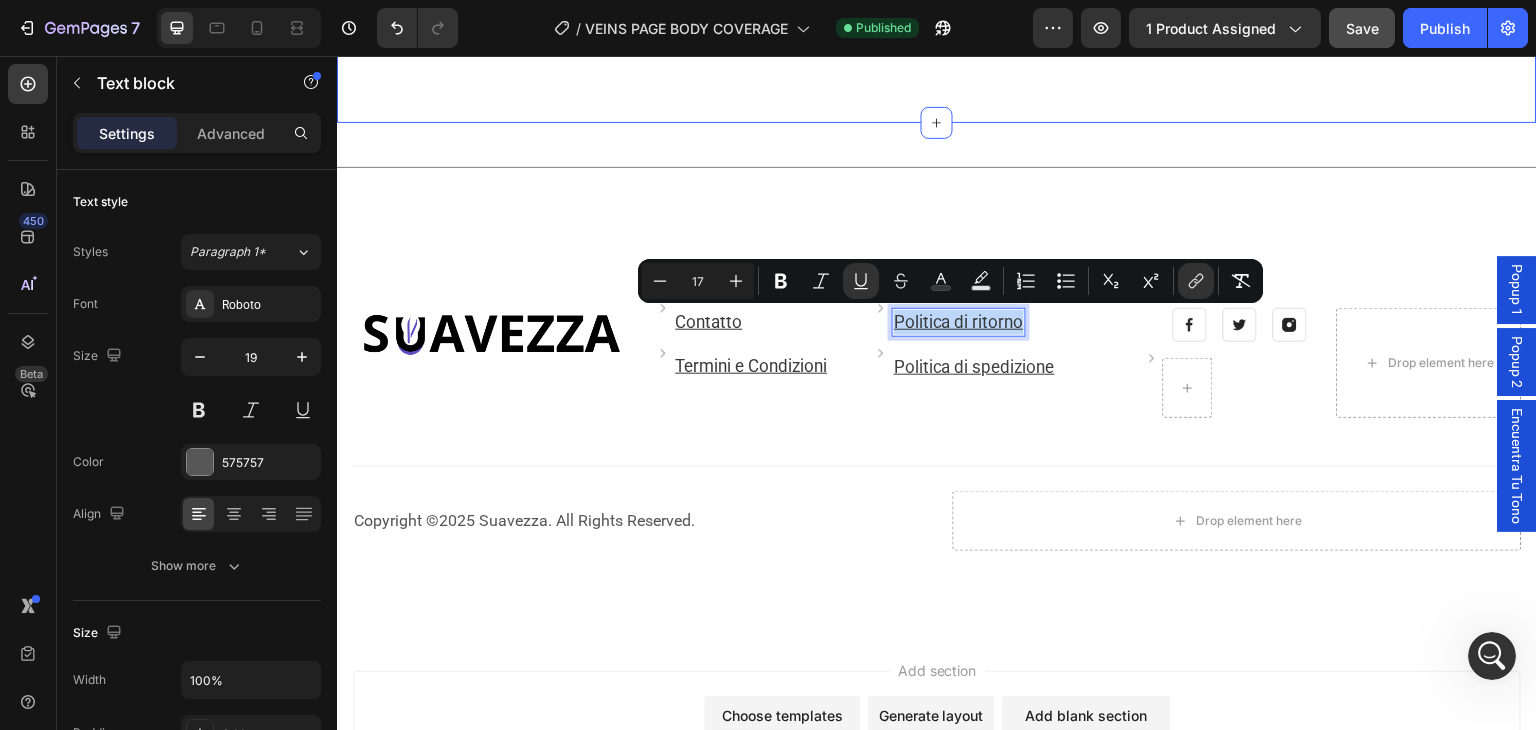 scroll, scrollTop: 11696, scrollLeft: 0, axis: vertical 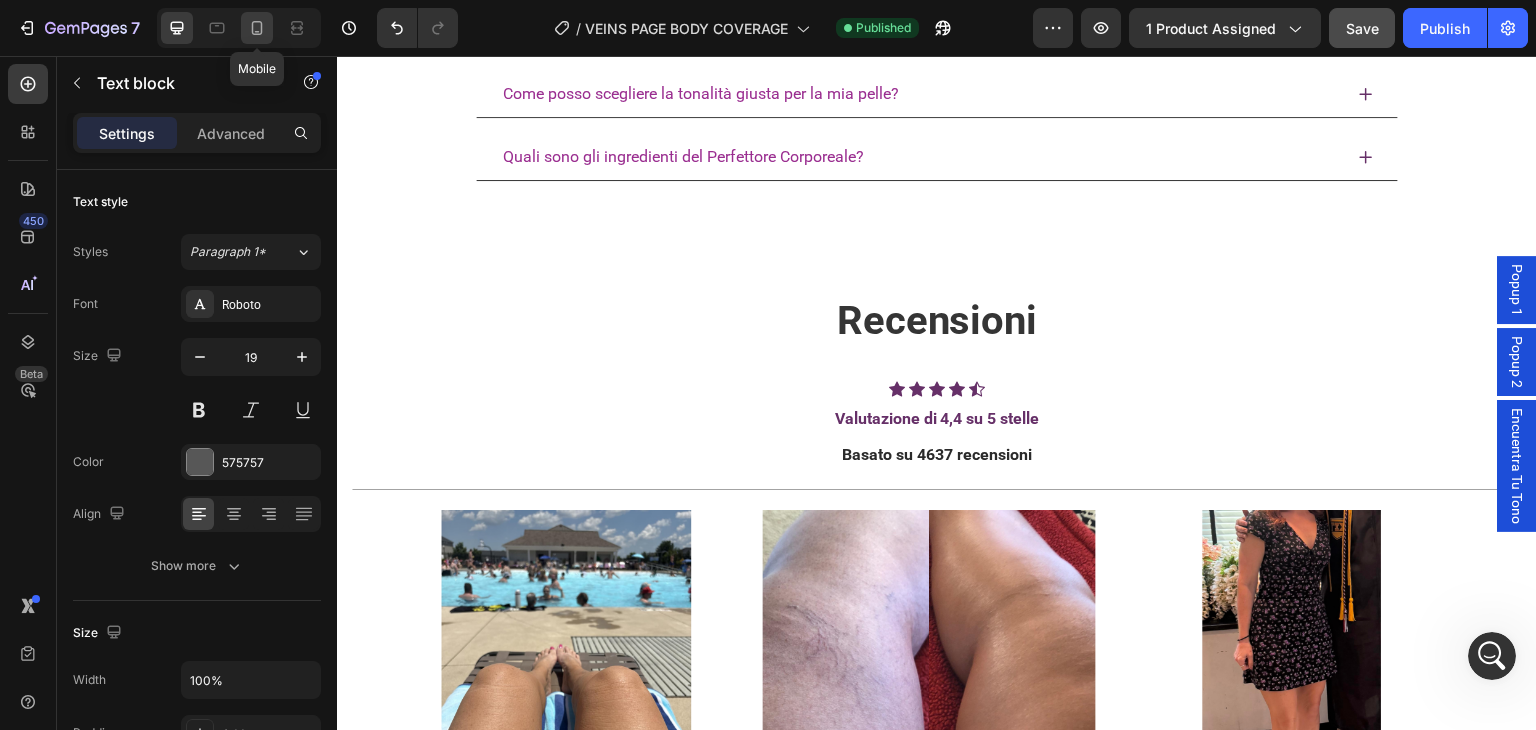 click 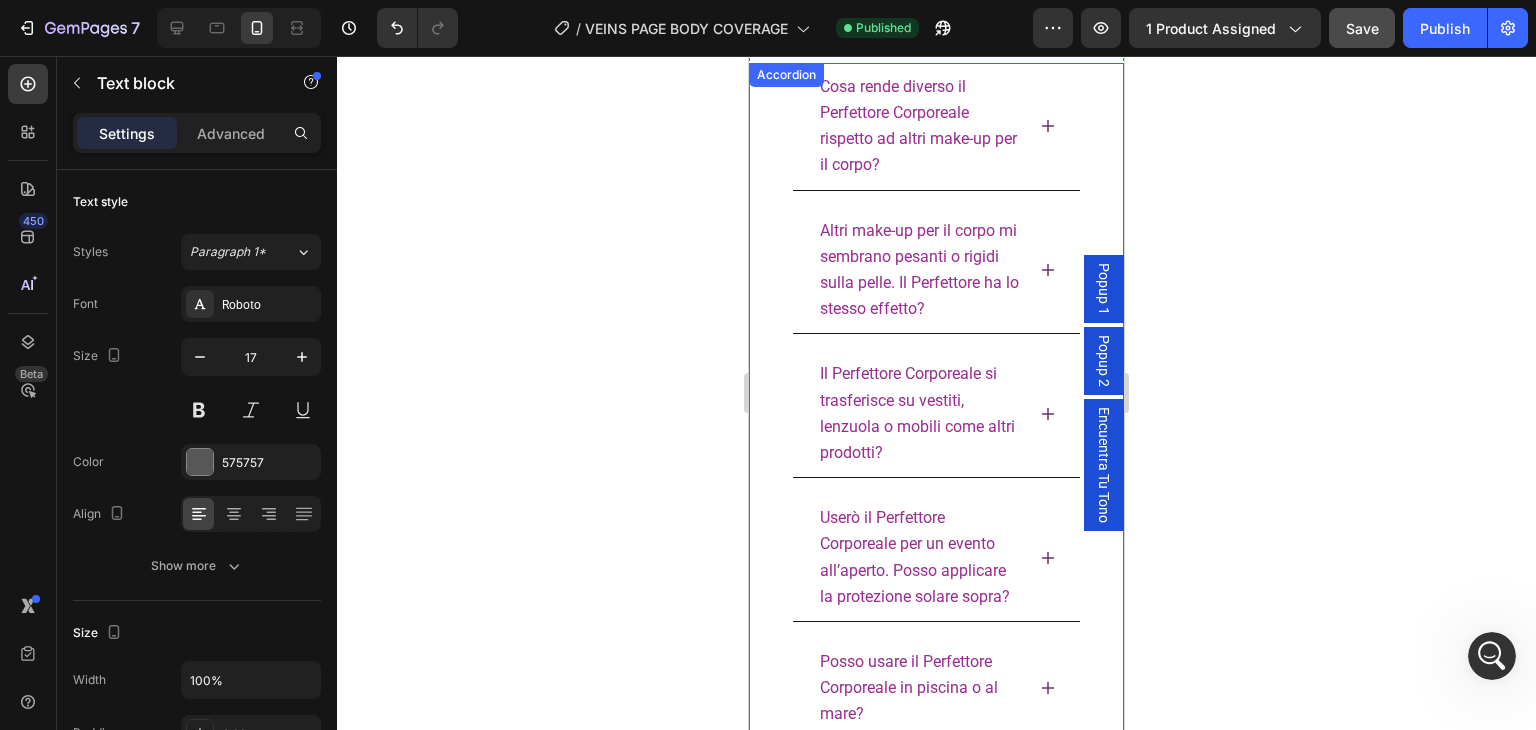 scroll, scrollTop: 5720, scrollLeft: 0, axis: vertical 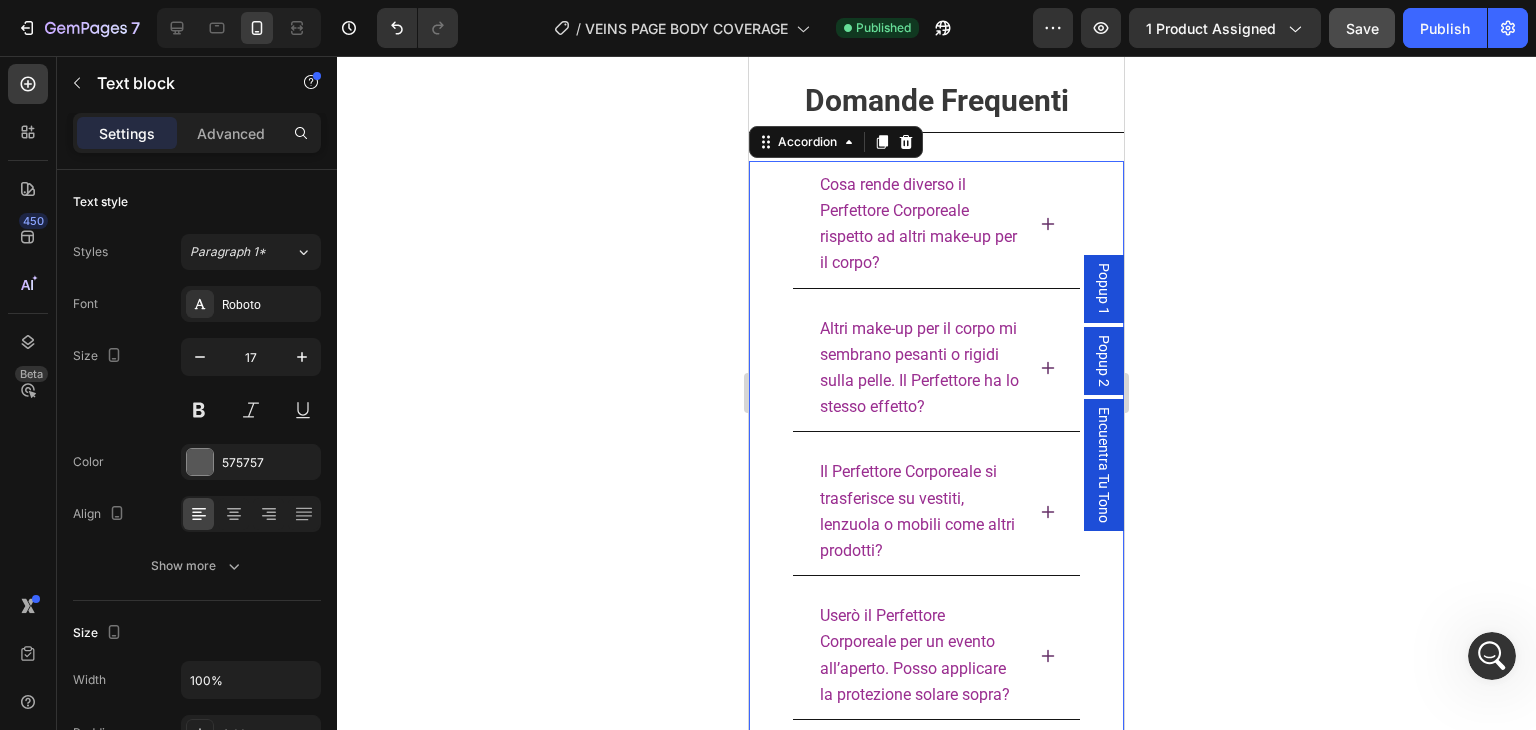 click on "Cosa rende diverso il Perfettore Corporeale rispetto ad altri make-up per il corpo?" at bounding box center [936, 225] 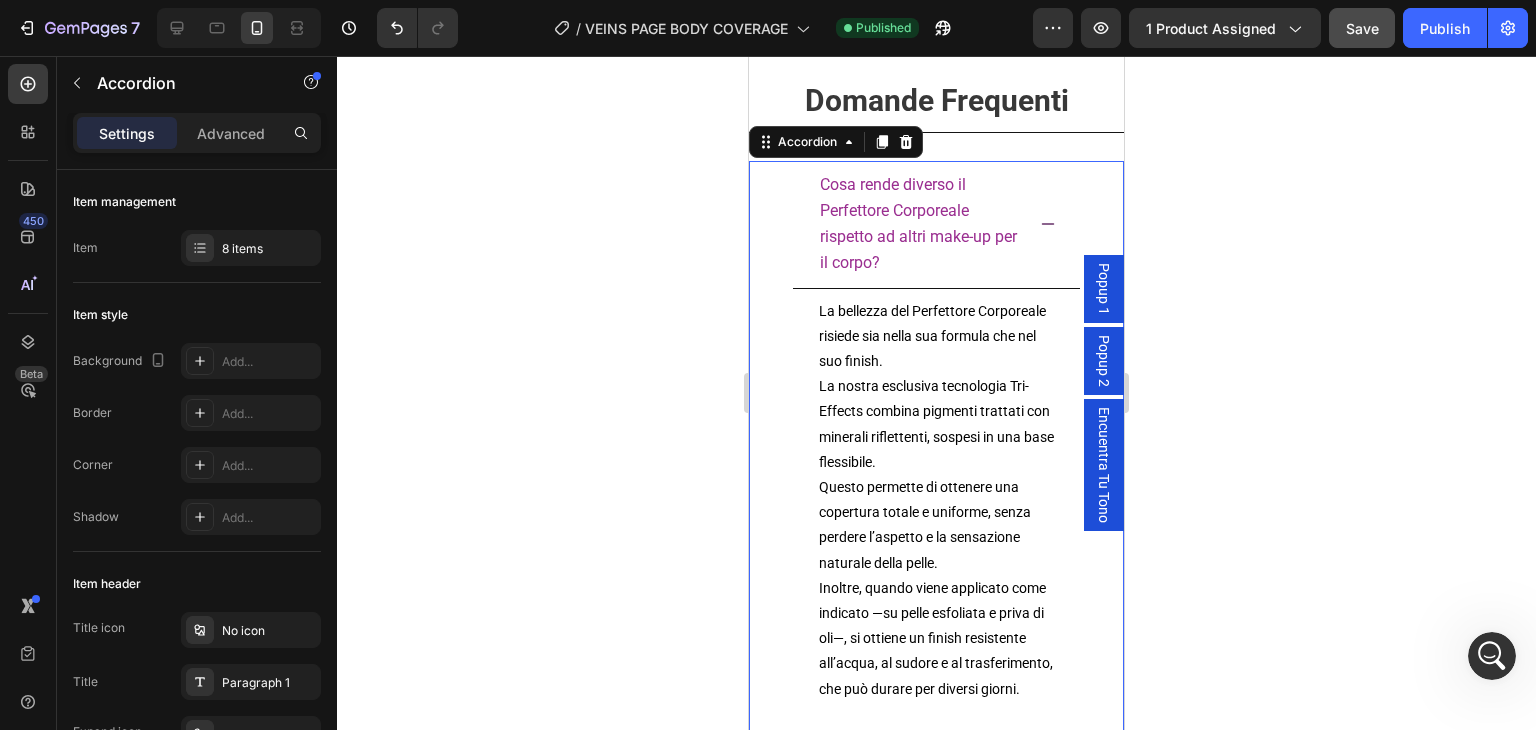 click on "Cosa rende diverso il Perfettore Corporeale rispetto ad altri make-up per il corpo?" at bounding box center [936, 225] 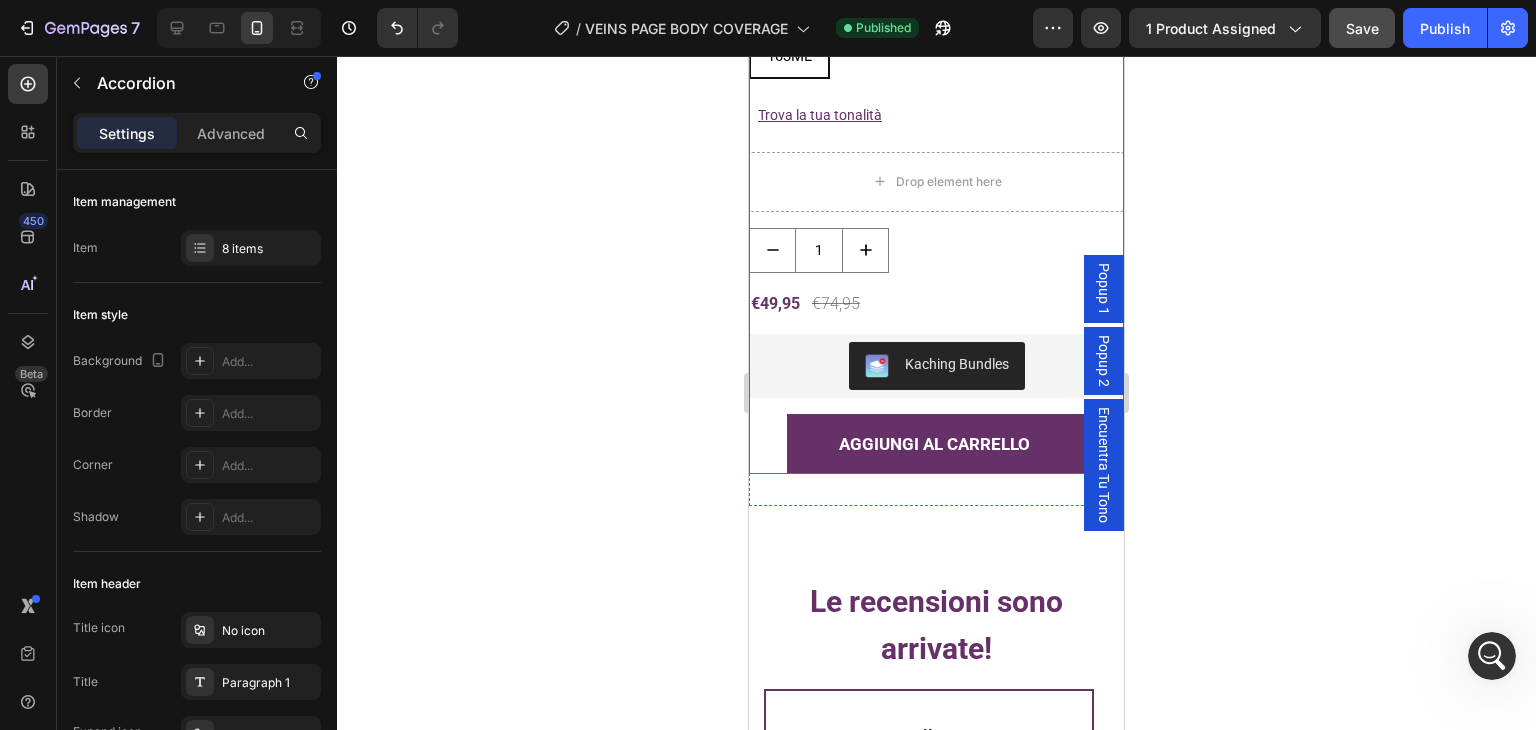 scroll, scrollTop: 4620, scrollLeft: 0, axis: vertical 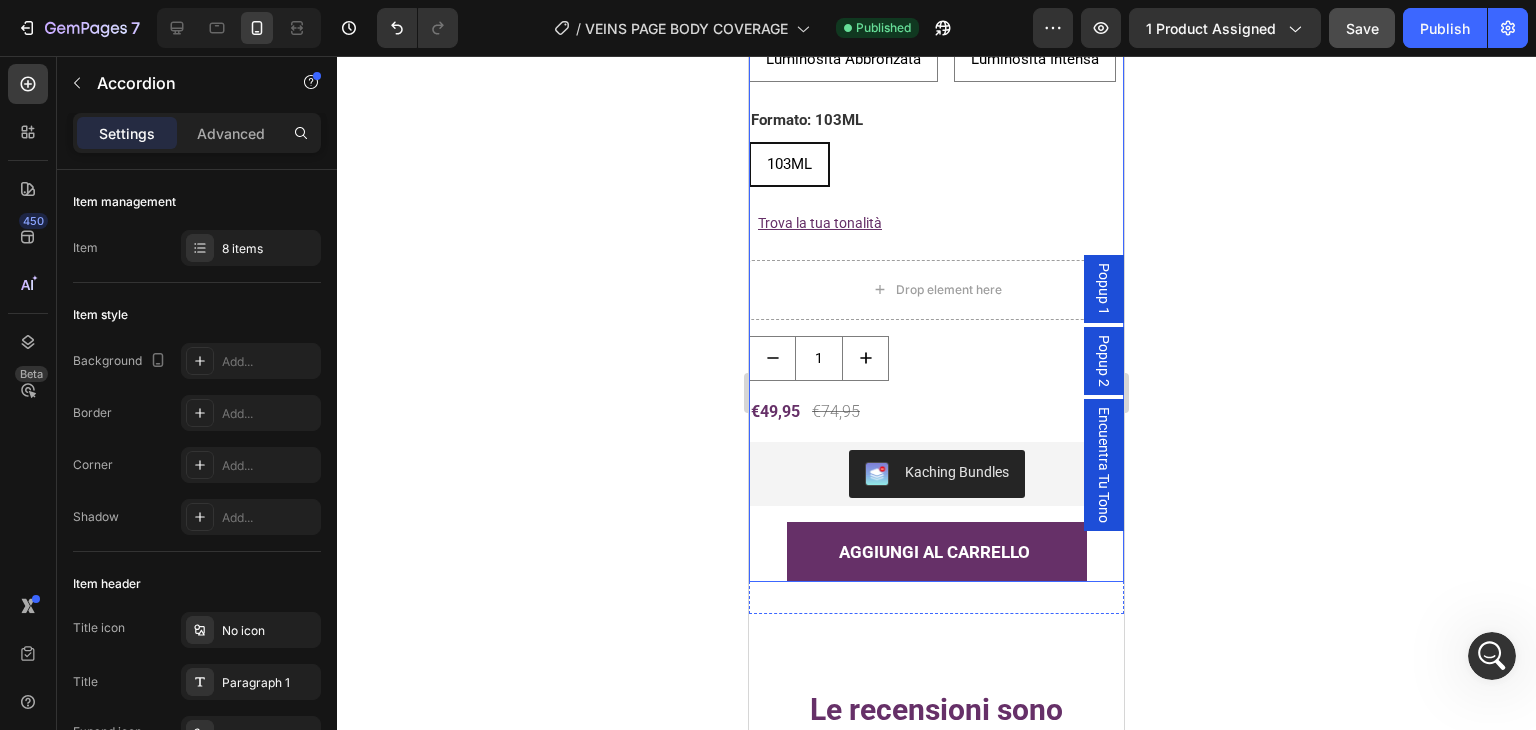 click on "AGGIUNGI AL CARRELLO Add to Cart" at bounding box center [936, 552] 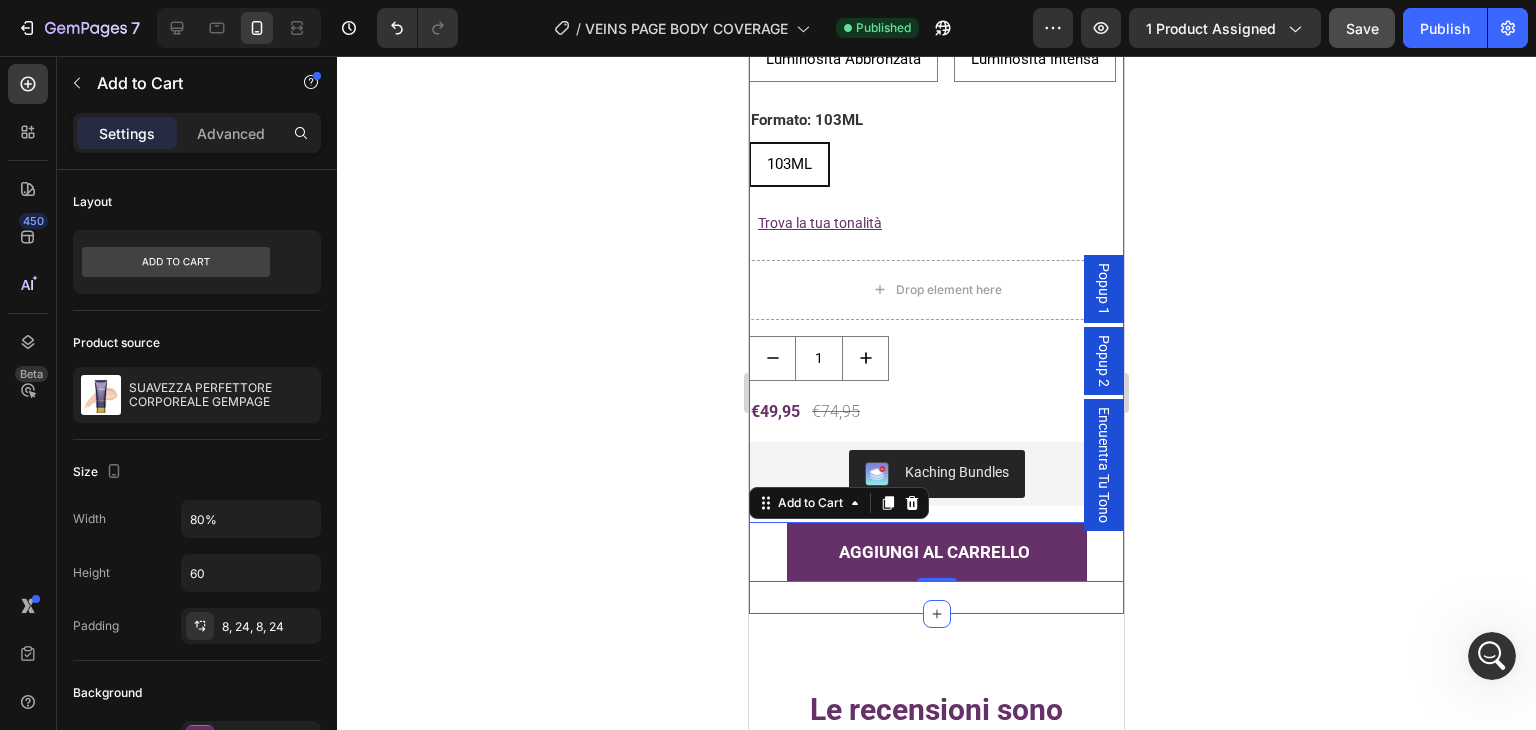 click on "Product Images SUAVEZZA PERFETTORE CORPOREALE GEMPAGE Product Title Icon Icon Icon Icon Icon Icon List (4637) Text Block Row Tonalità: Luminosità Morbida Luminosità Morbida Luminosità Morbida Luminosità Morbida Luminosità Calda Luminosità Calda Luminosità Calda Luminosità Naturale Luminosità Naturale Luminosità Naturale Luminosità Dorata Luminosità Dorata Luminosità Dorata Luminosità Abbronzata Luminosità Abbronzata Luminosità Abbronzata Luminosità Intensa Luminosità Intensa Luminosità Intensa Formato: 103ML 103ML 103ML 103ML Product Variants & Swatches Trova la tua tonalità Button
Drop element here Row
1
Product Quantity €49,95 Product Price Product Price €74,95 Product Price Product Price Row Kaching Bundles Kaching Bundles AGGIUNGI AL CARRELLO Add to Cart   0 Product Section 15/25" at bounding box center [936, -65] 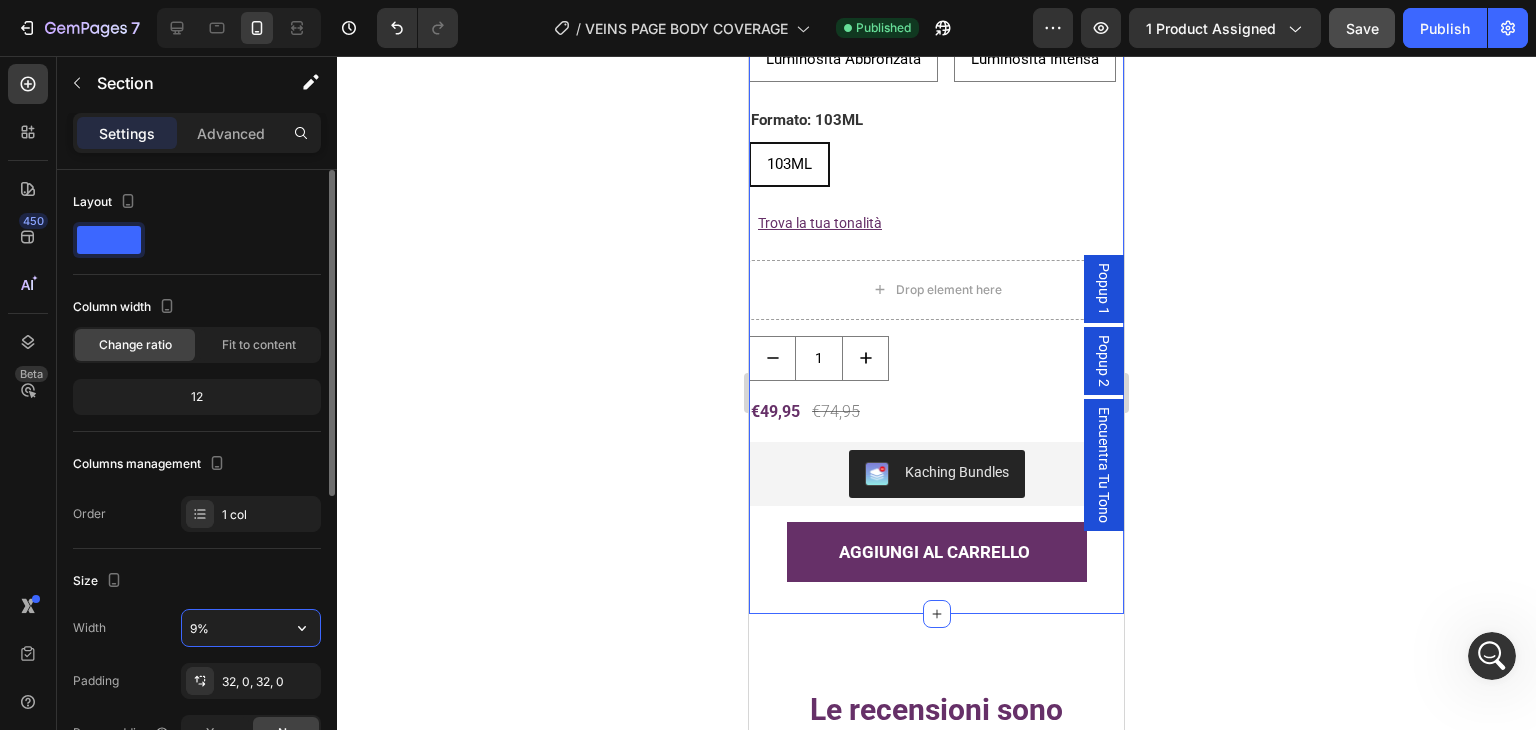 type on "90%" 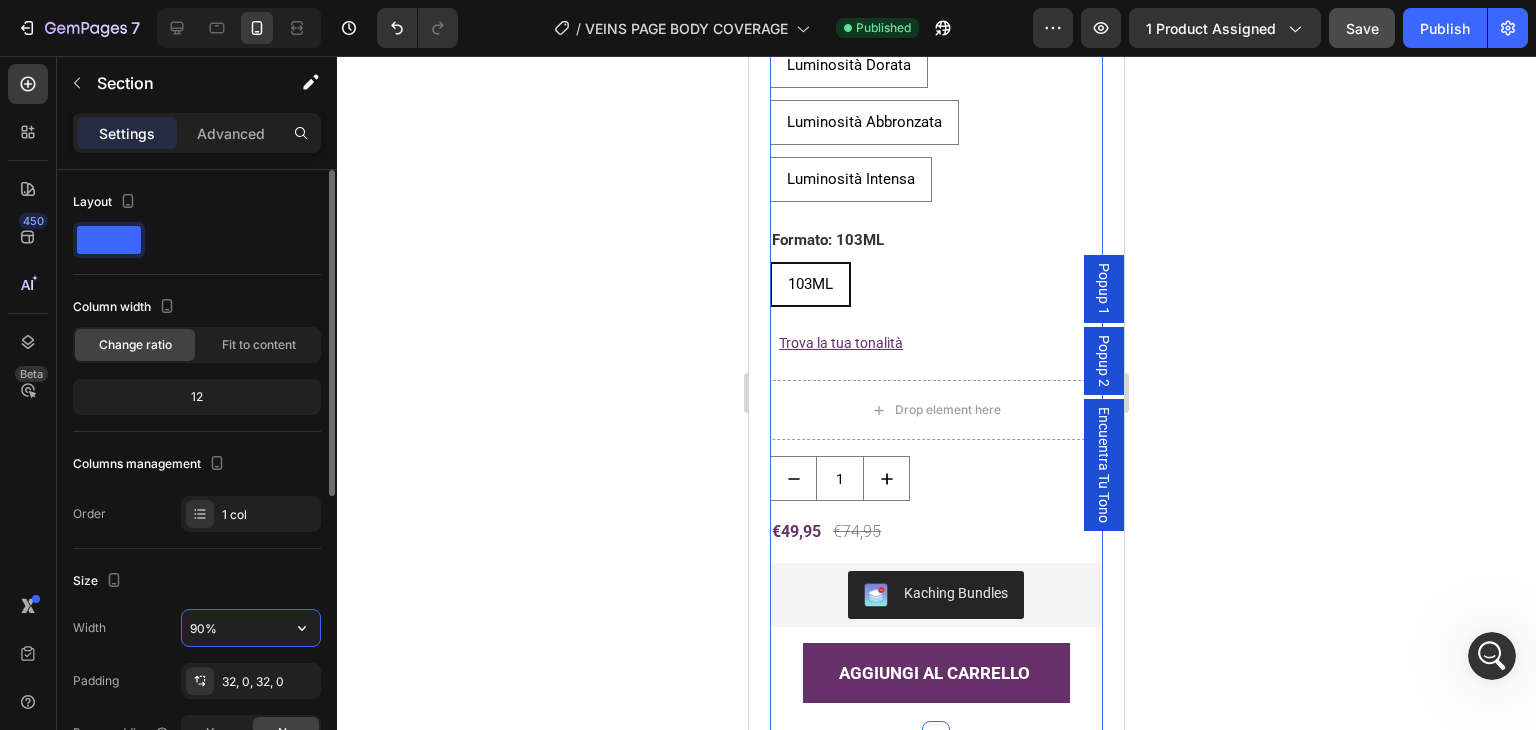 scroll, scrollTop: 4552, scrollLeft: 0, axis: vertical 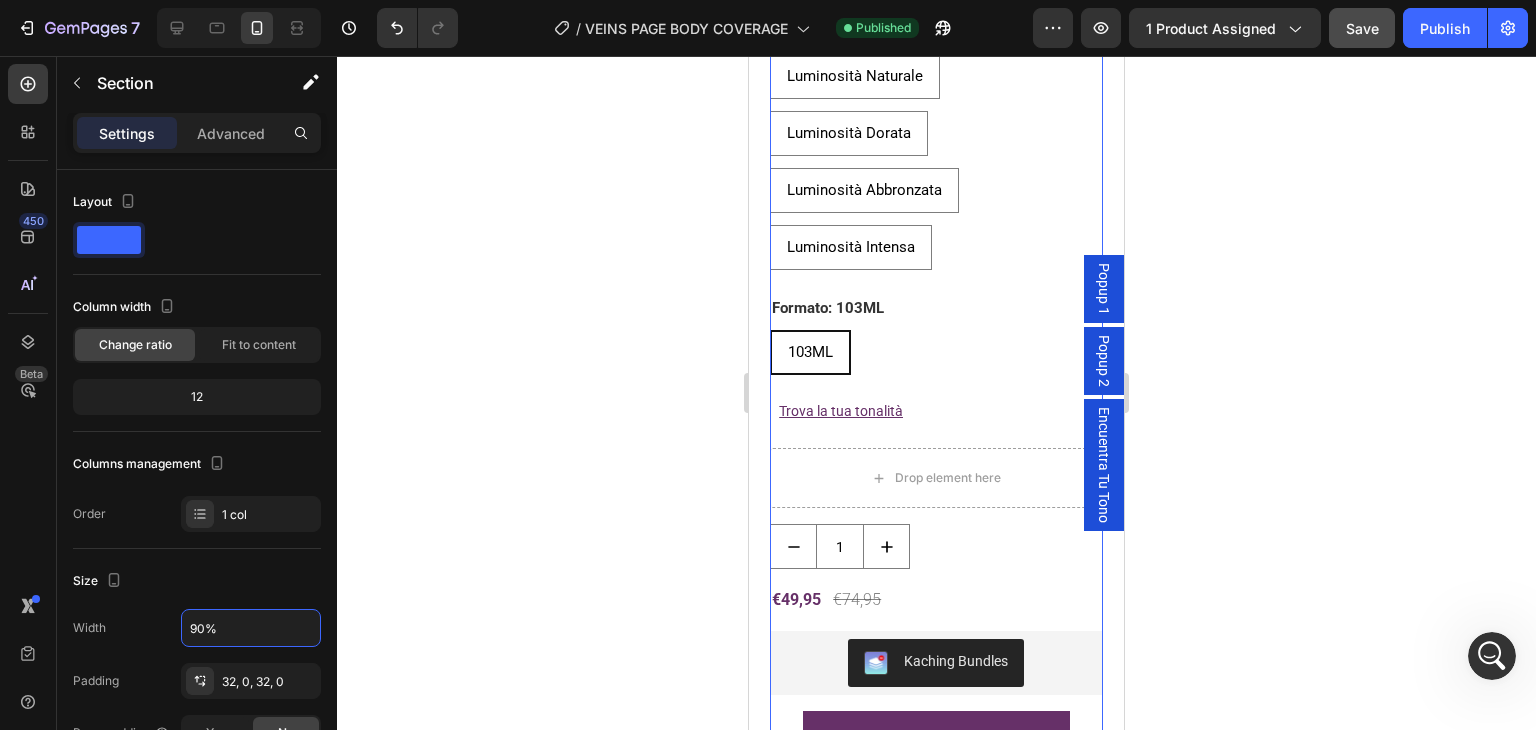 click 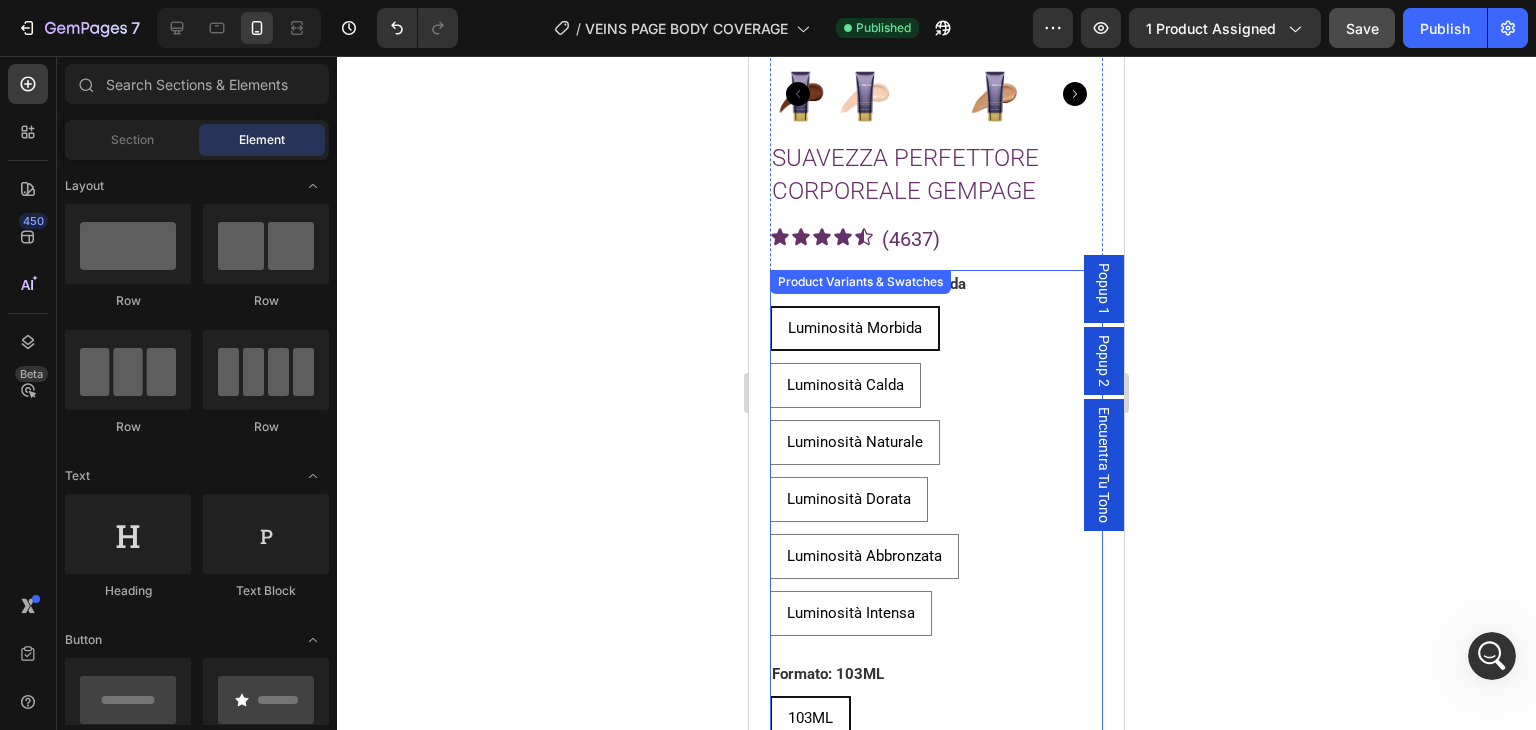 scroll, scrollTop: 4152, scrollLeft: 0, axis: vertical 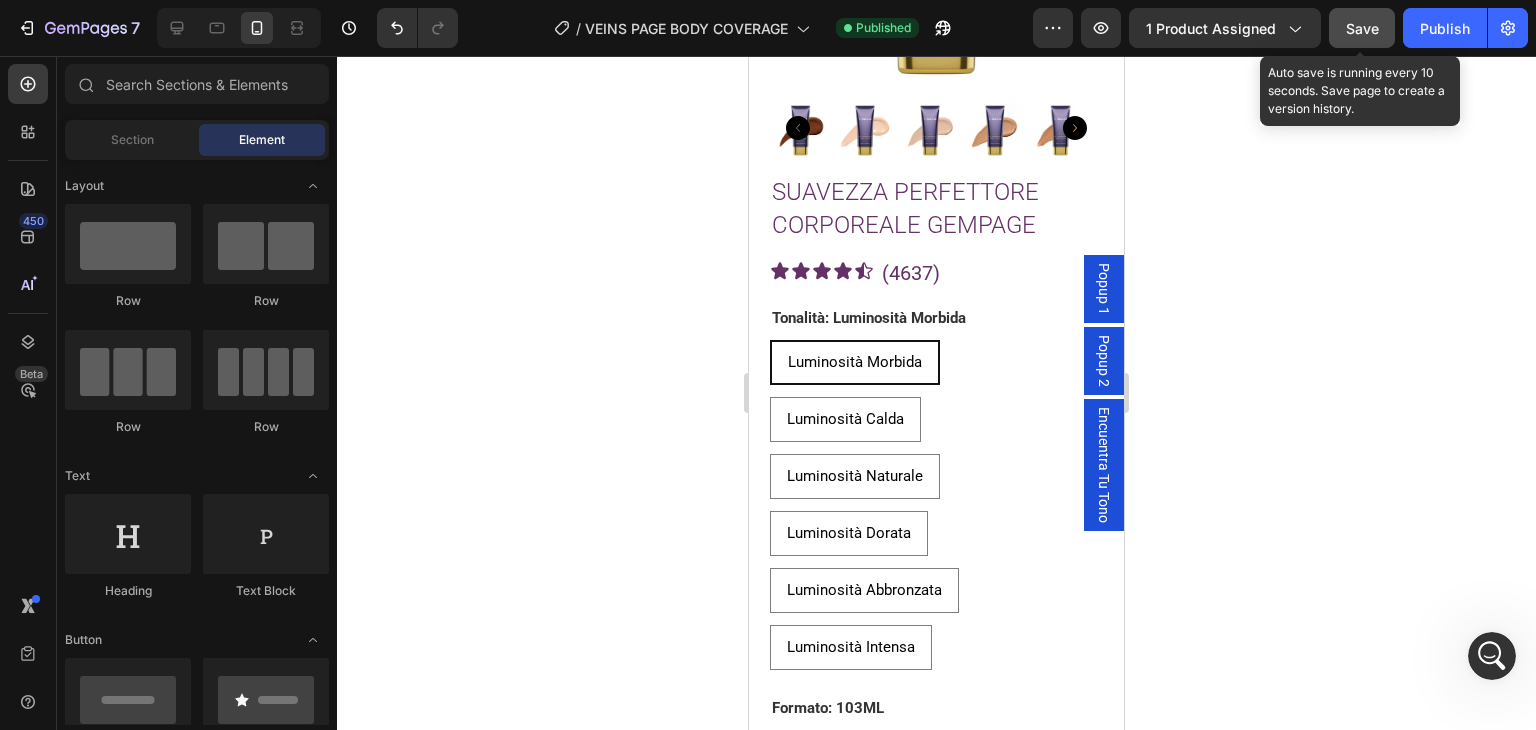 click on "Save" at bounding box center (1362, 28) 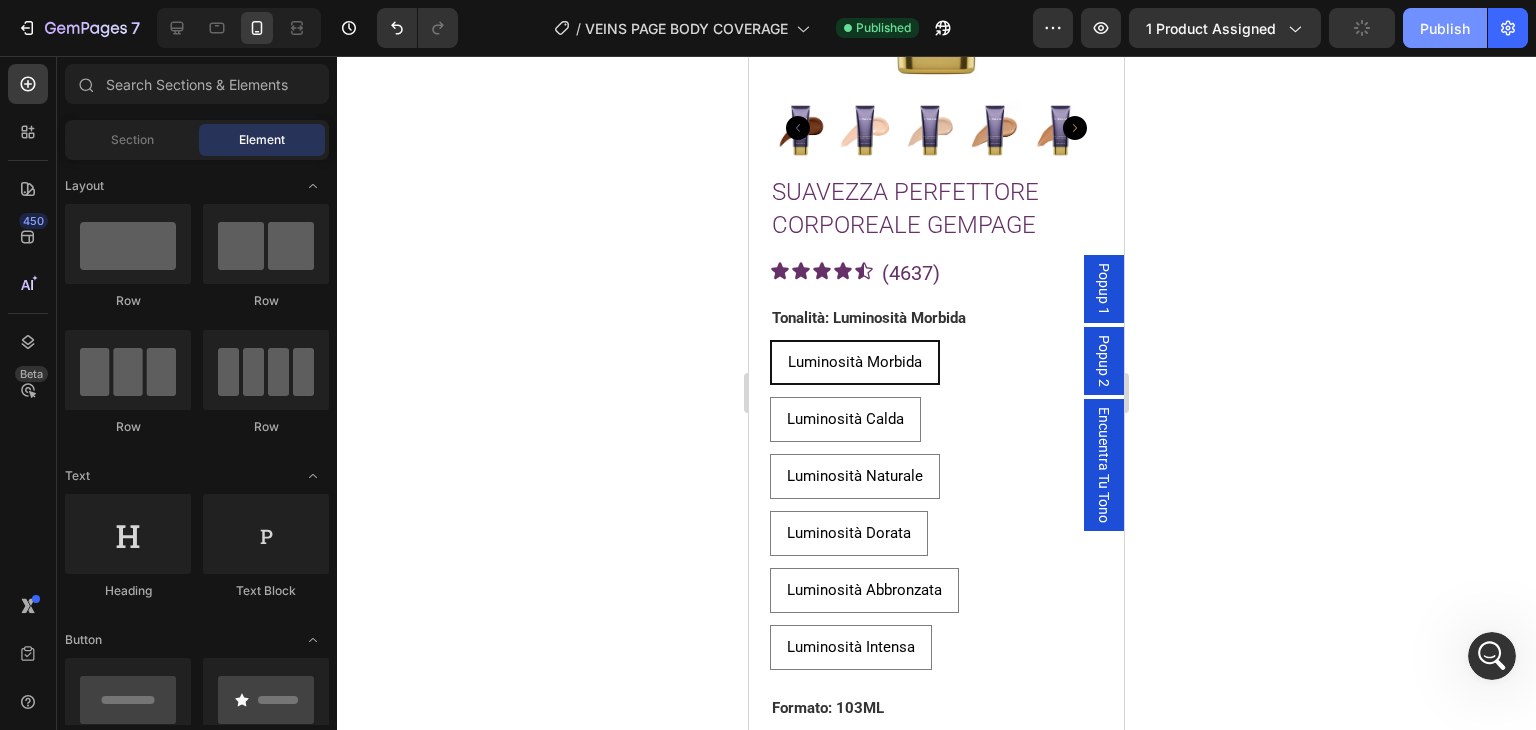 click on "Publish" at bounding box center [1445, 28] 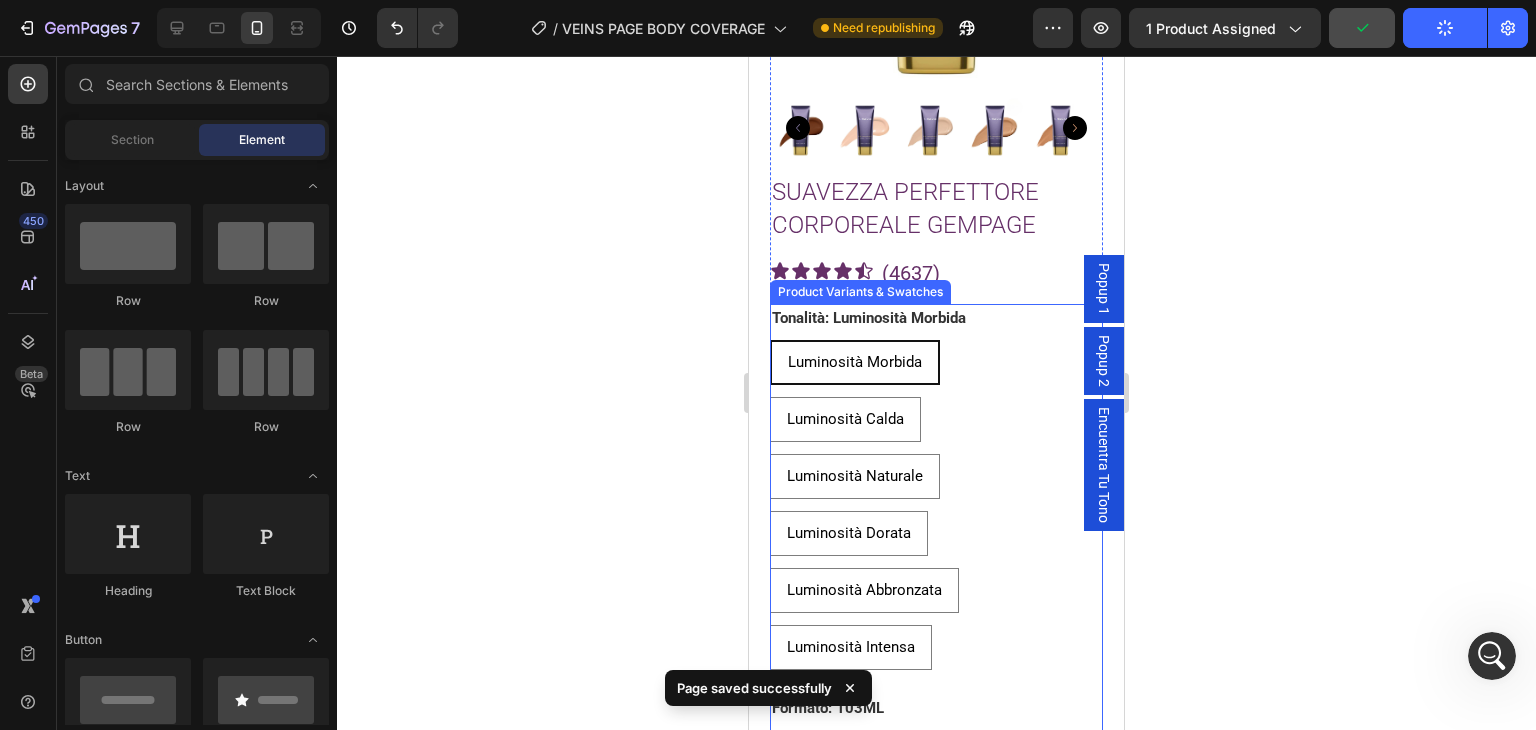 click on "Luminosità Morbida Luminosità Morbida Luminosità Morbida Luminosità Calda Luminosità Calda Luminosità Calda Luminosità Naturale Luminosità Naturale Luminosità Naturale Luminosità Dorata Luminosità Dorata Luminosità Dorata Luminosità Abbronzata Luminosità Abbronzata Luminosità Abbronzata Luminosità Intensa Luminosità Intensa Luminosità Intensa" at bounding box center (936, 505) 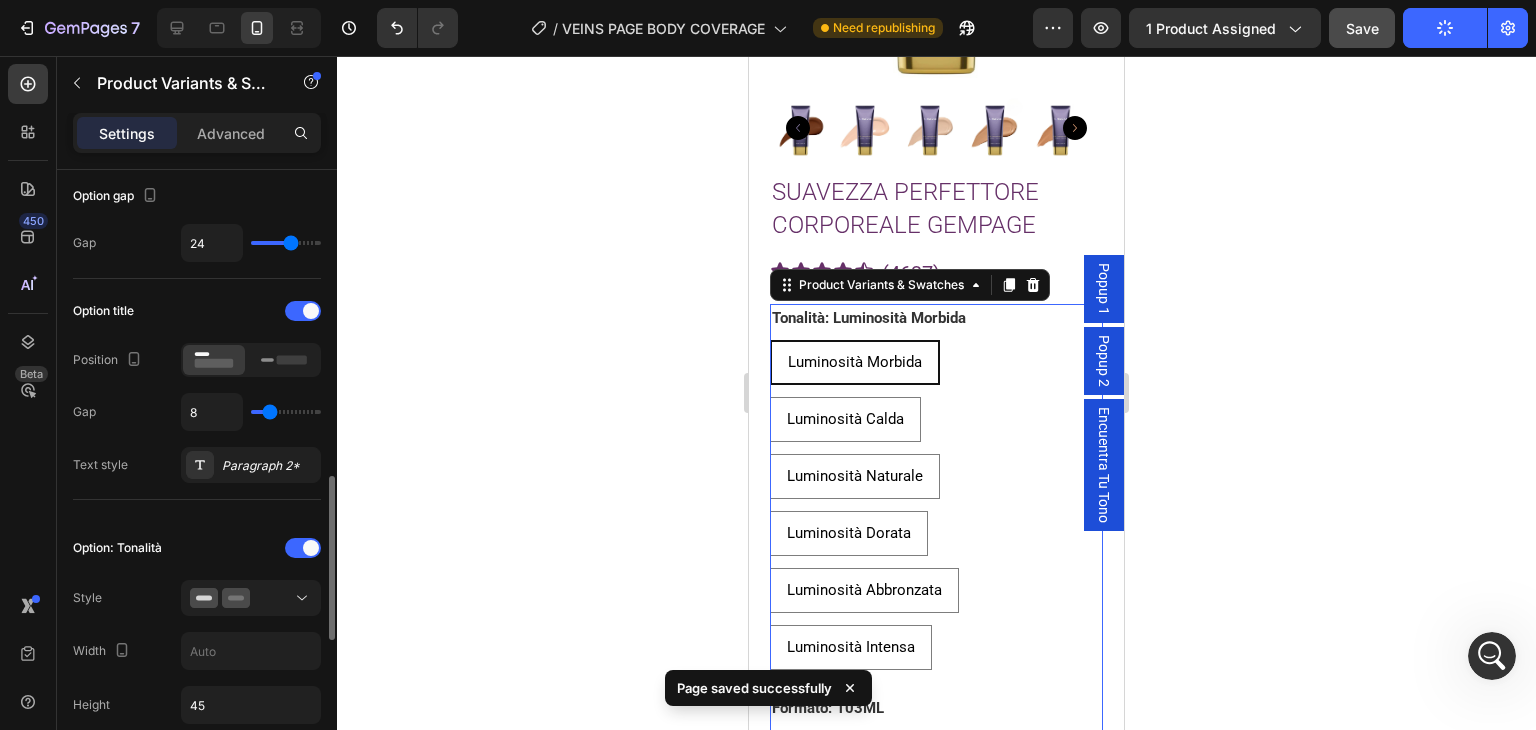 scroll, scrollTop: 500, scrollLeft: 0, axis: vertical 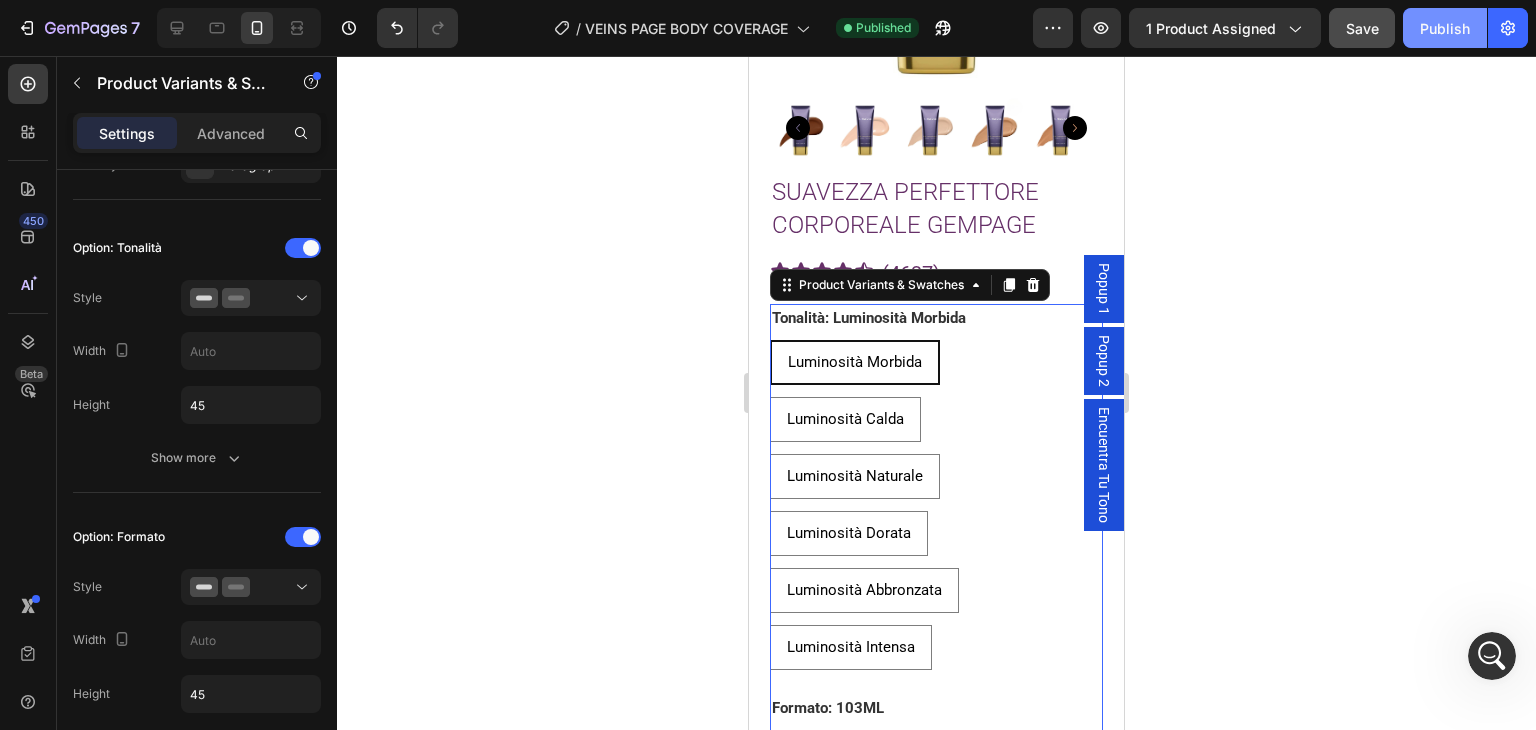 click on "Publish" at bounding box center (1445, 28) 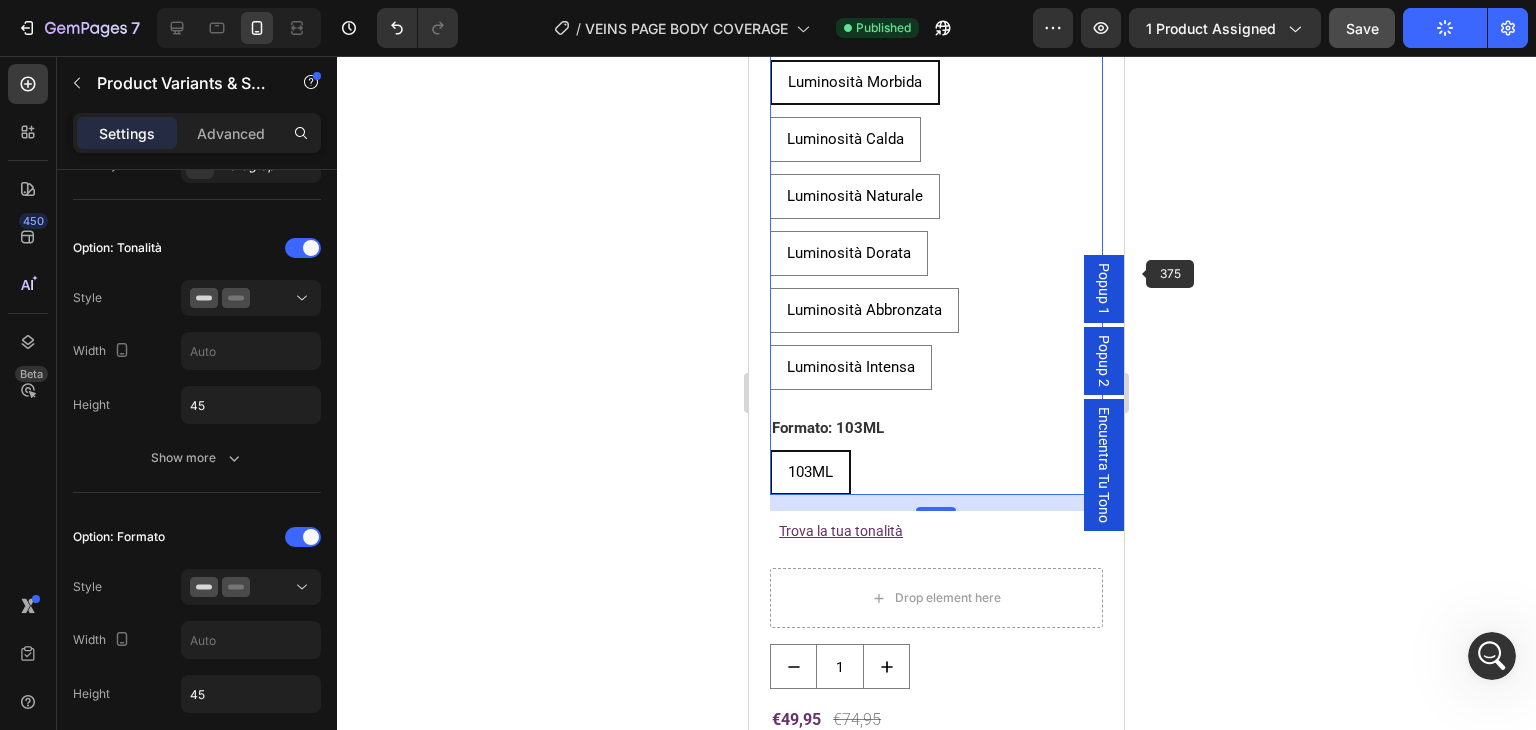 scroll, scrollTop: 4452, scrollLeft: 0, axis: vertical 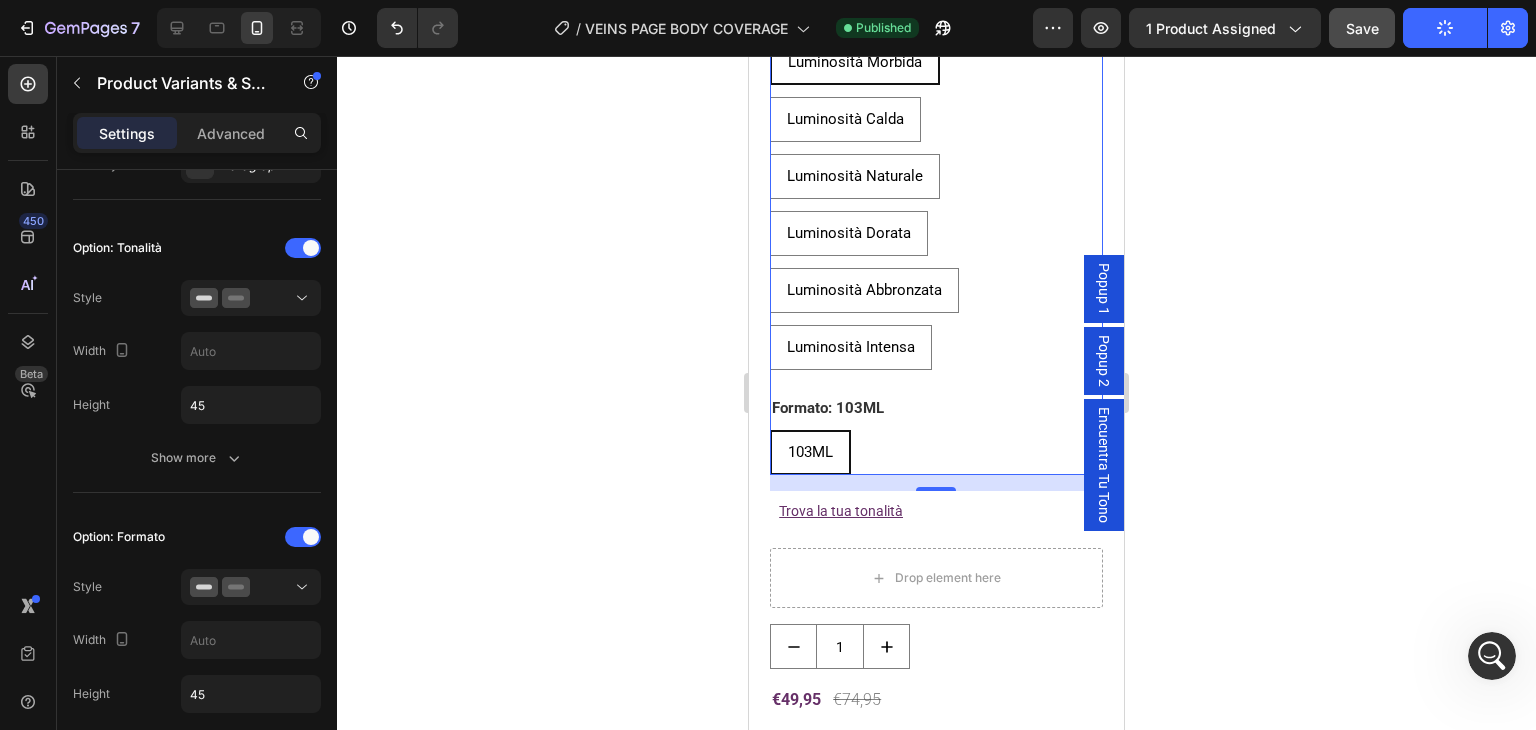 click 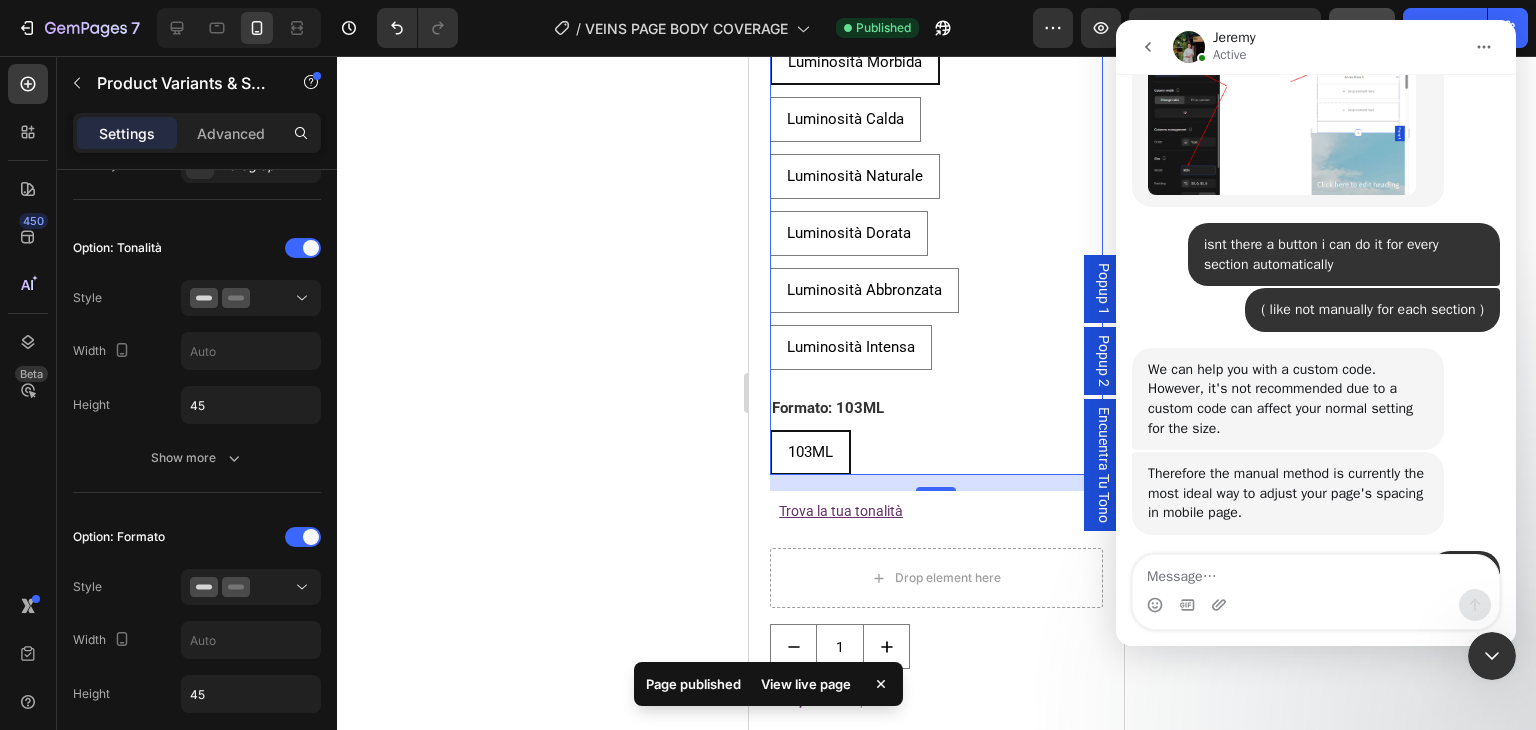 scroll, scrollTop: 11696, scrollLeft: 0, axis: vertical 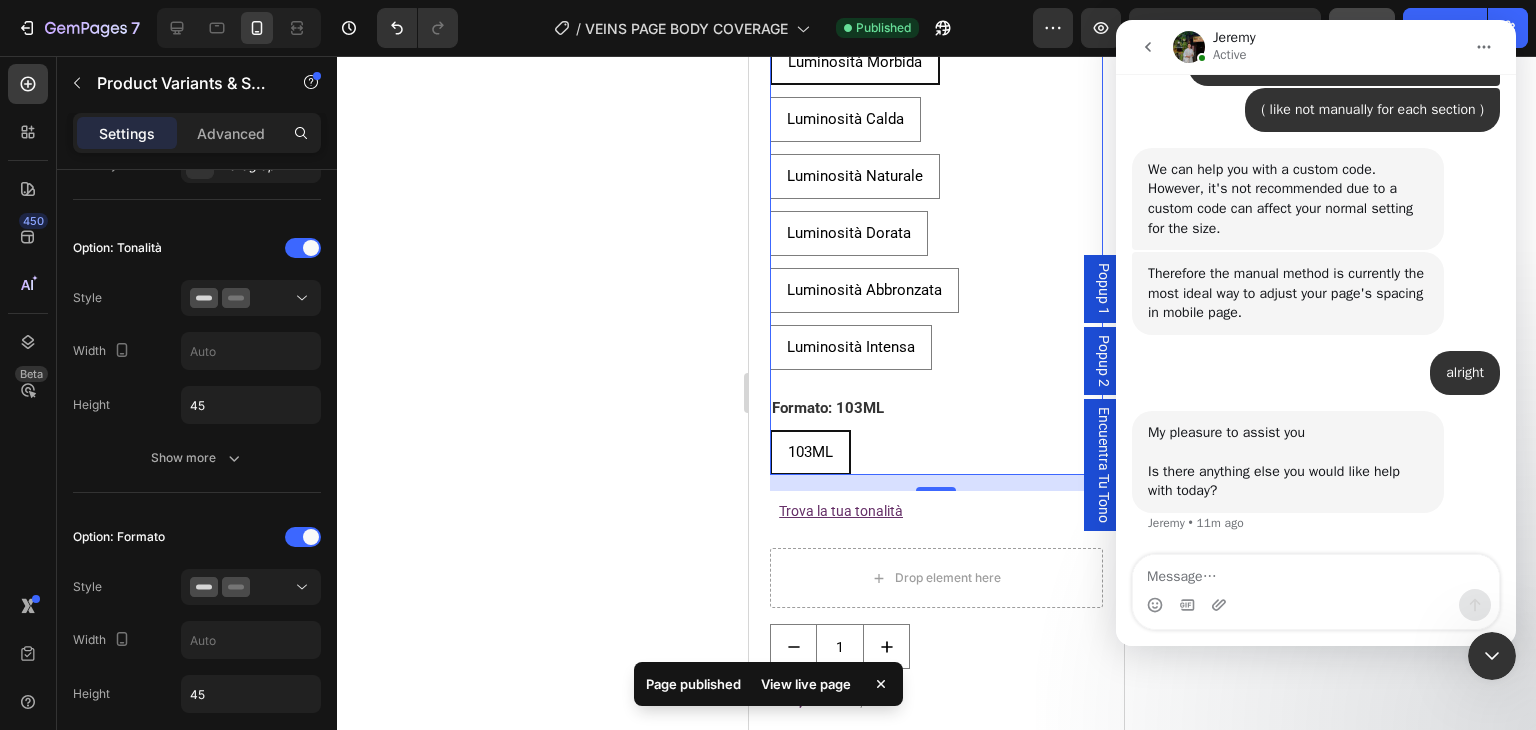click at bounding box center (1316, 572) 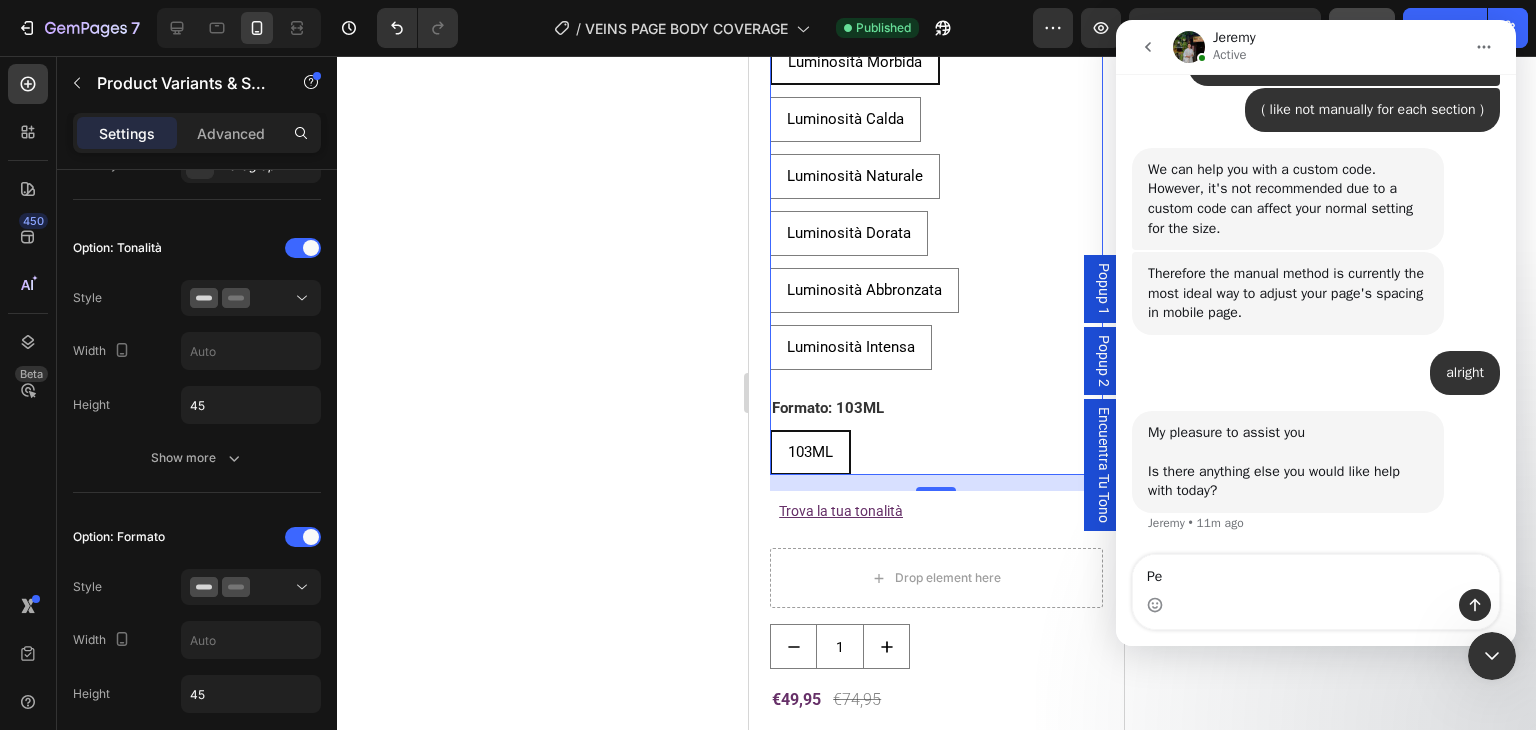 type on "P" 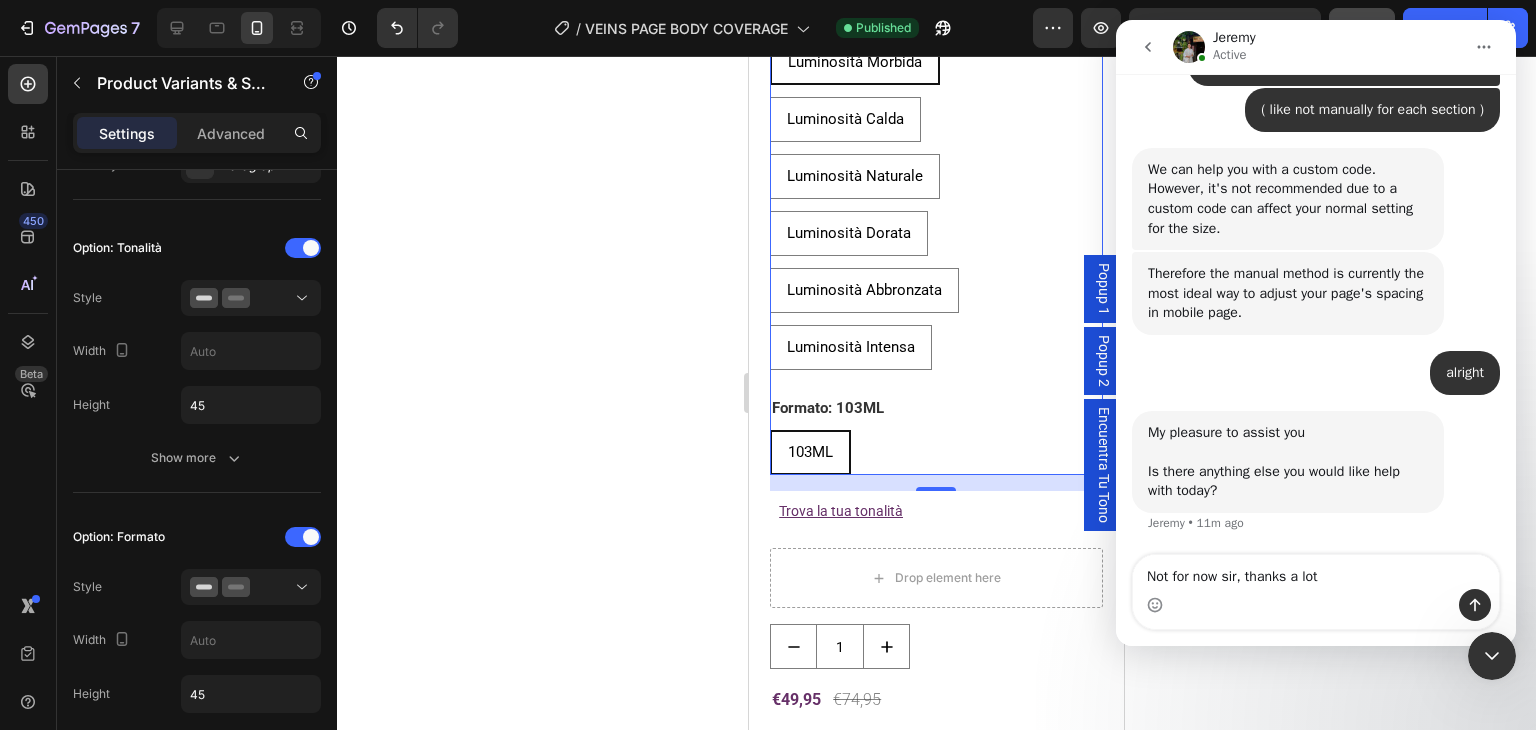 type on "Not for now sir, thanks a lot\" 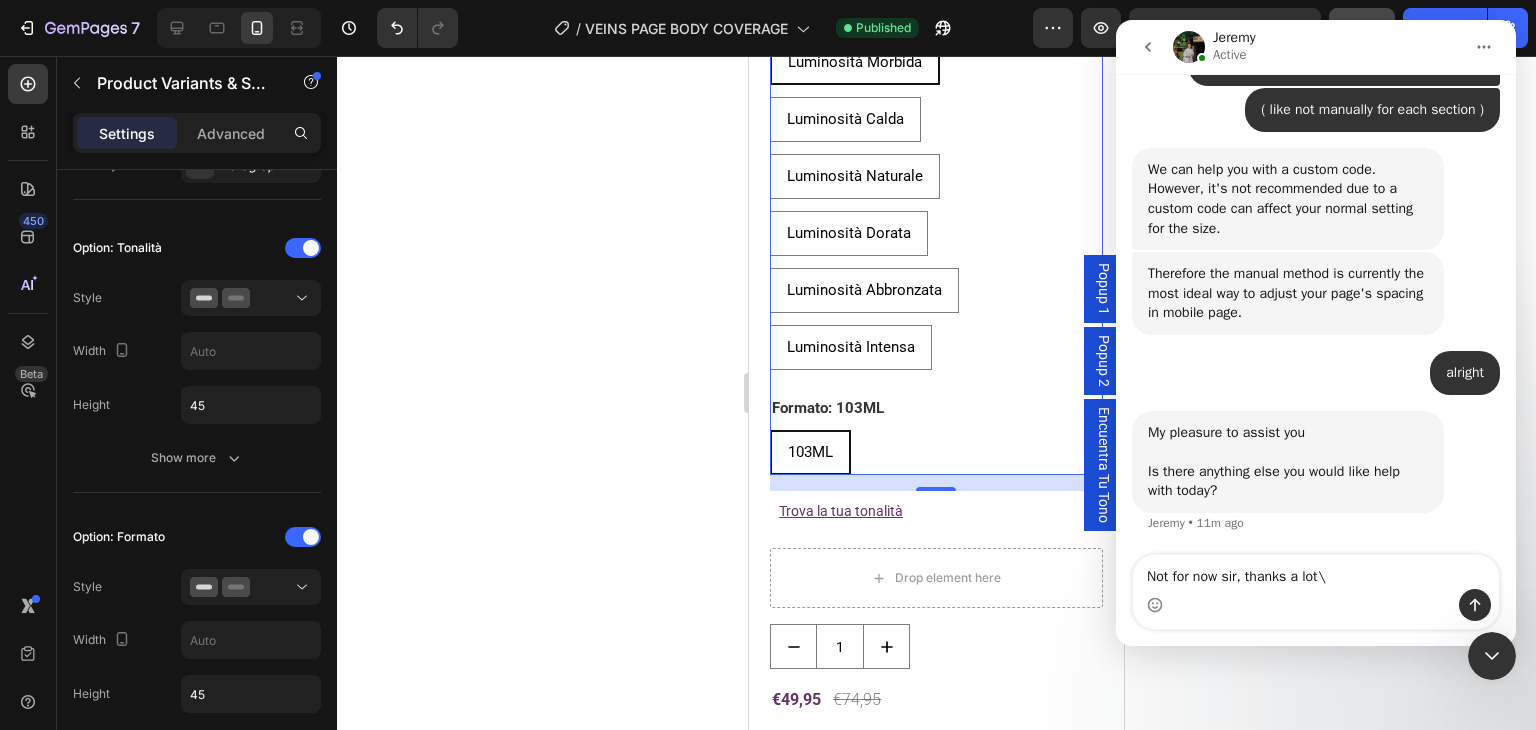 type 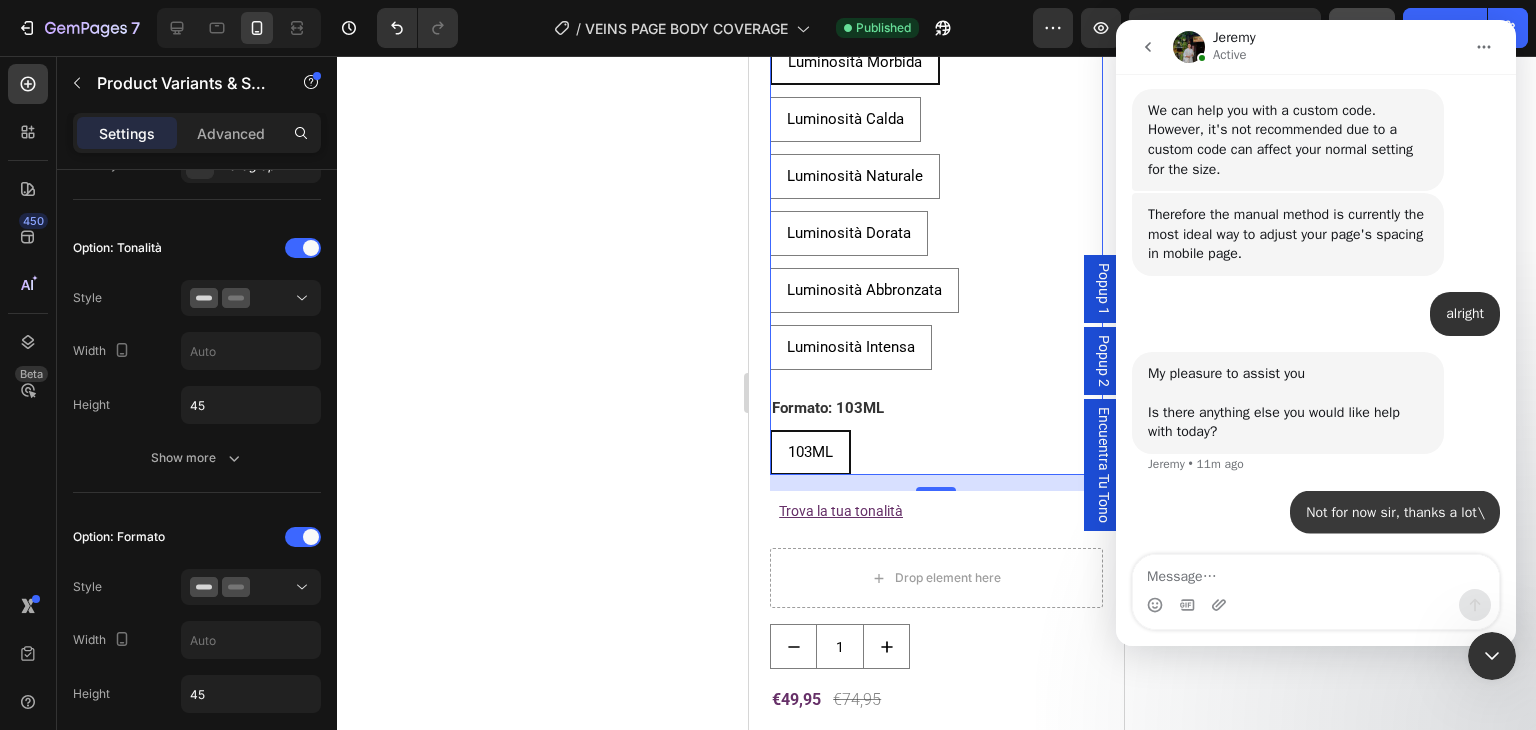 scroll, scrollTop: 11756, scrollLeft: 0, axis: vertical 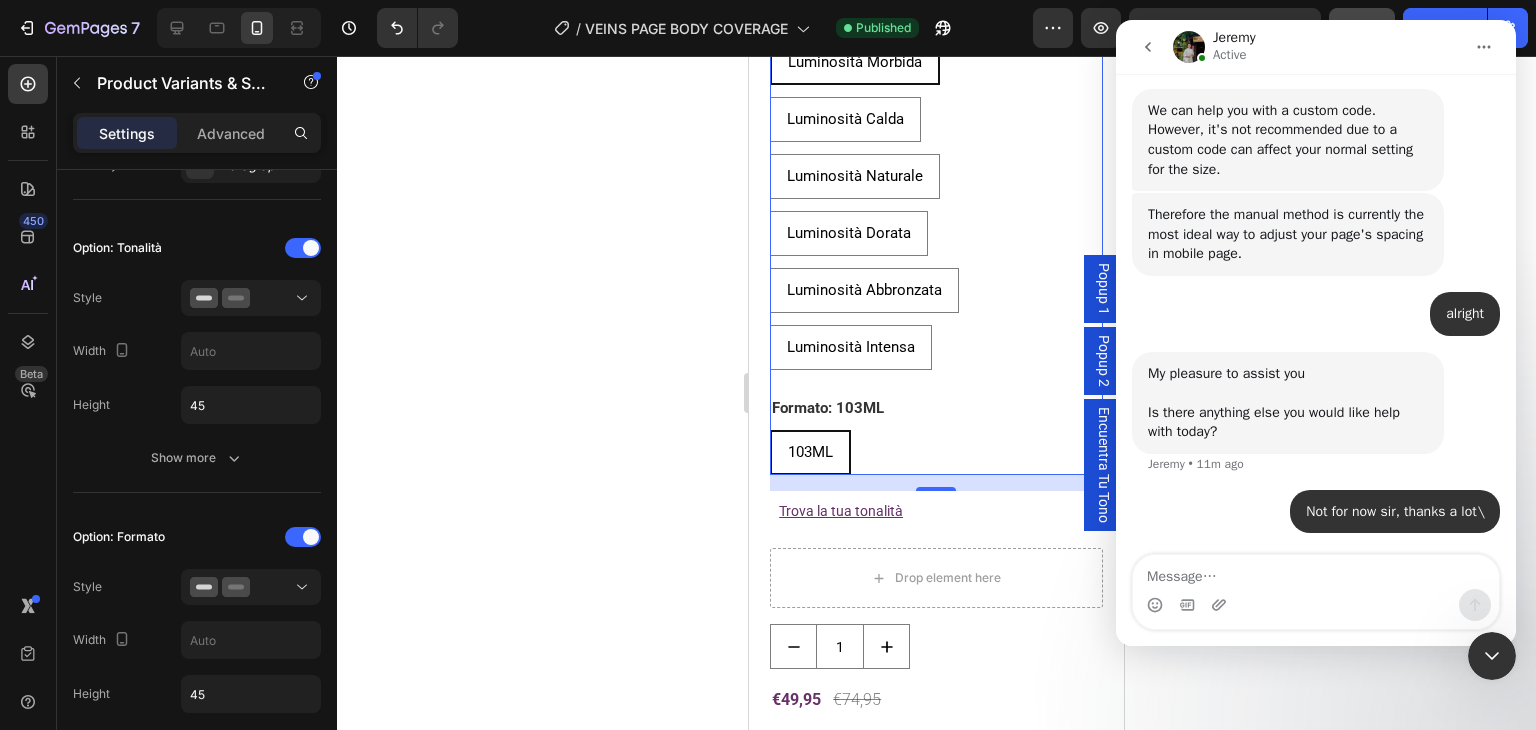 click 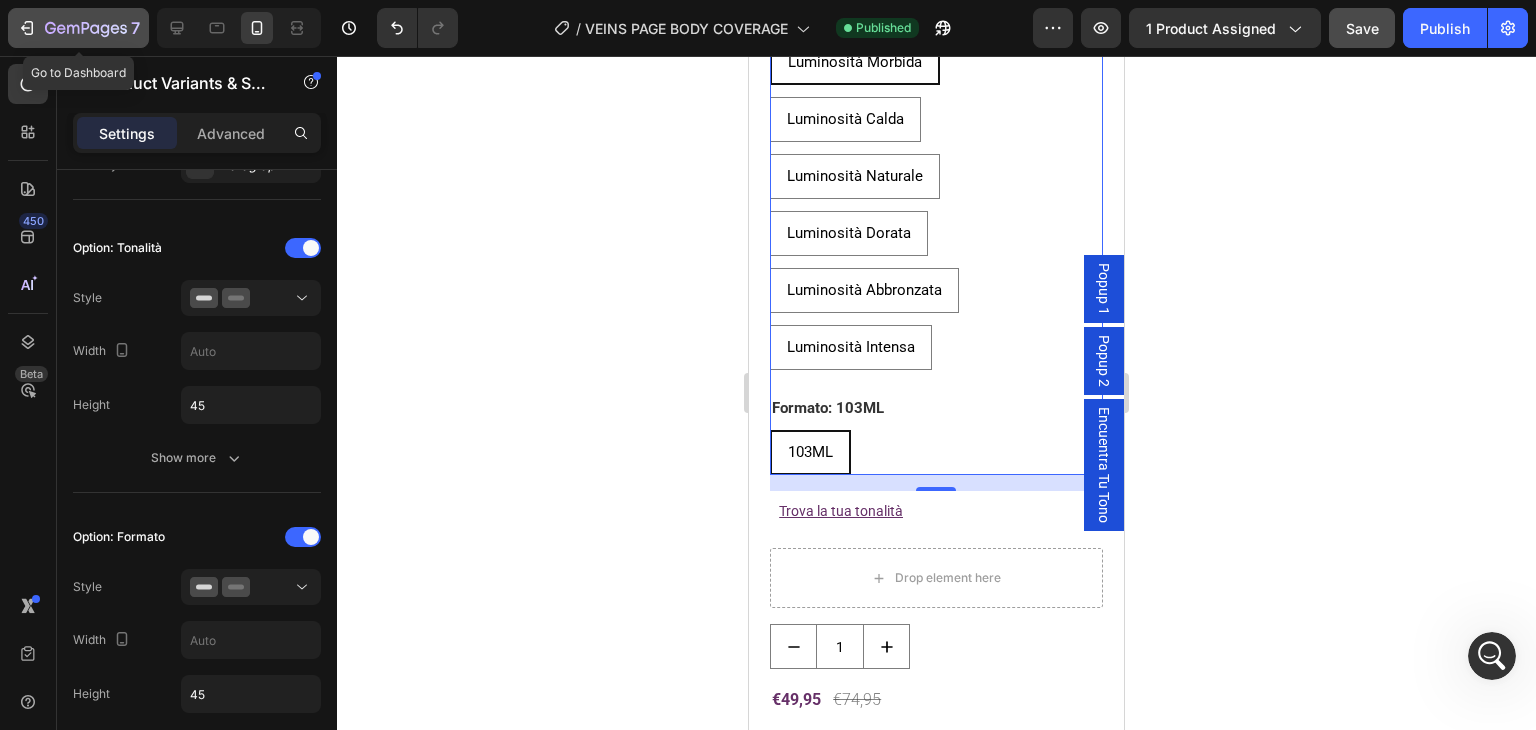 click 